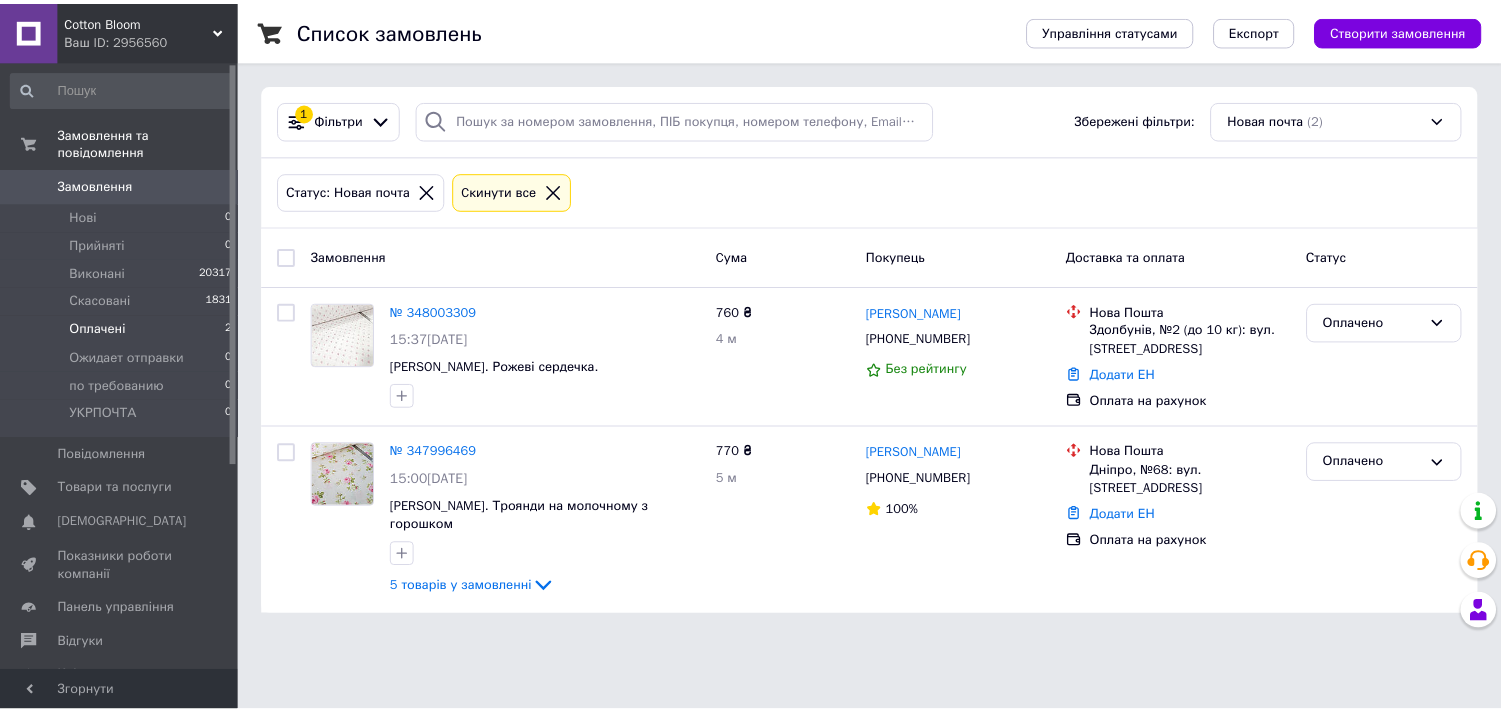 scroll, scrollTop: 0, scrollLeft: 0, axis: both 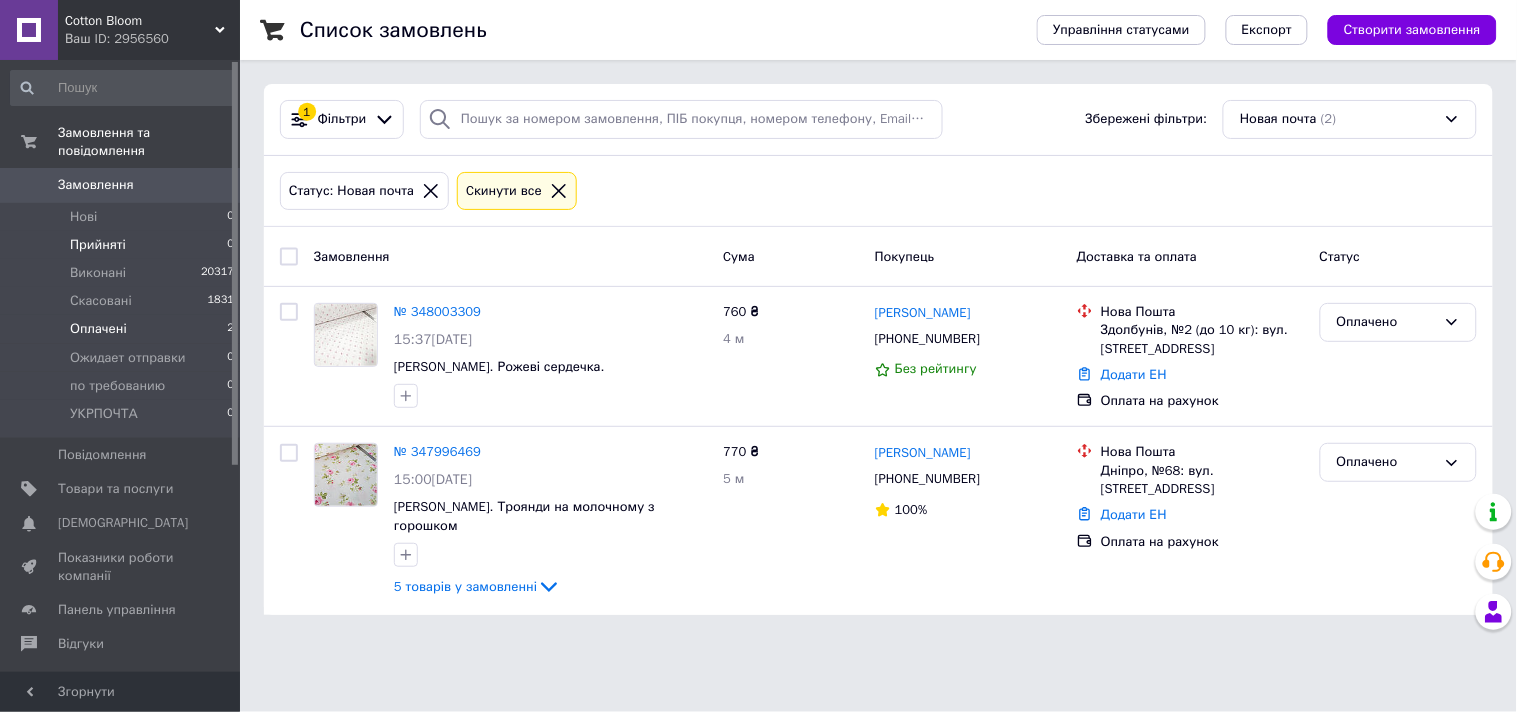 click on "Прийняті" at bounding box center (98, 245) 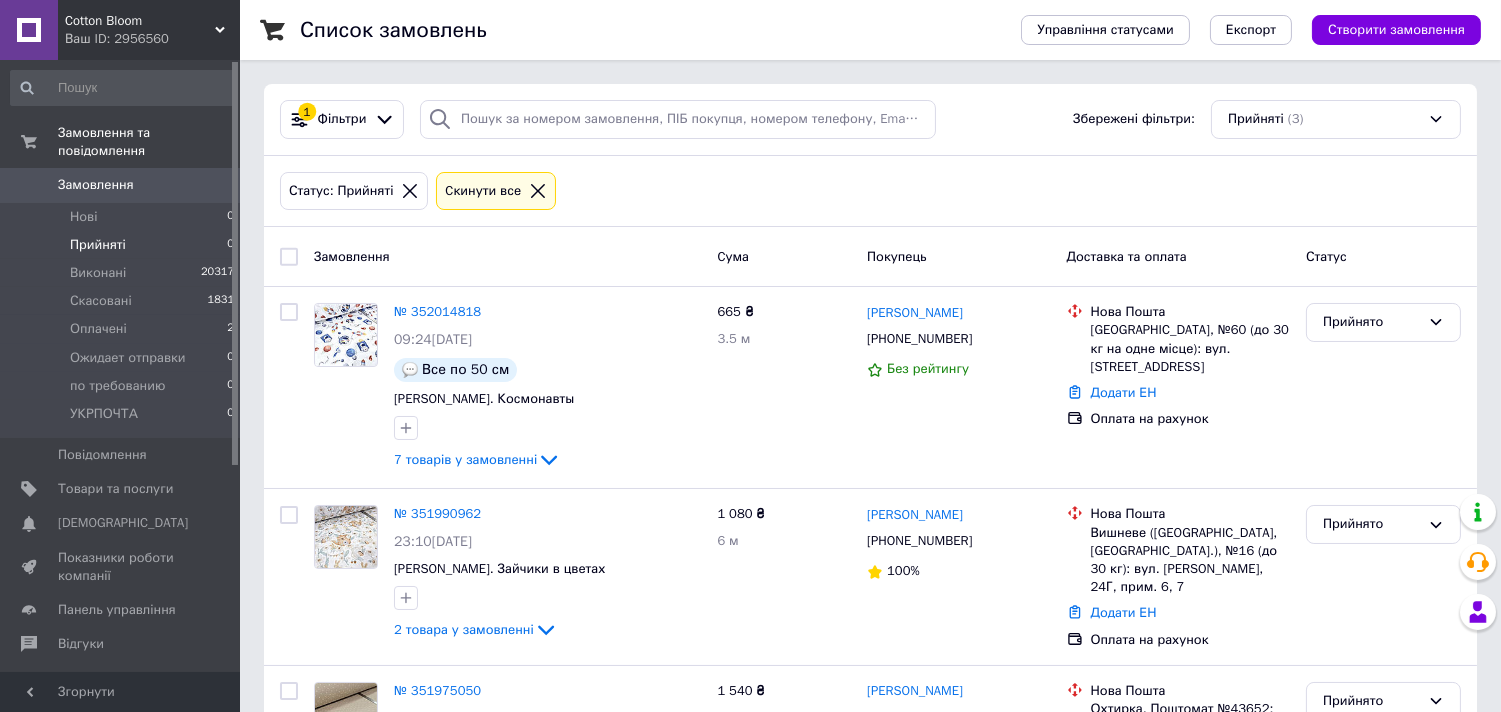 click on "Прийняті 0" at bounding box center [123, 245] 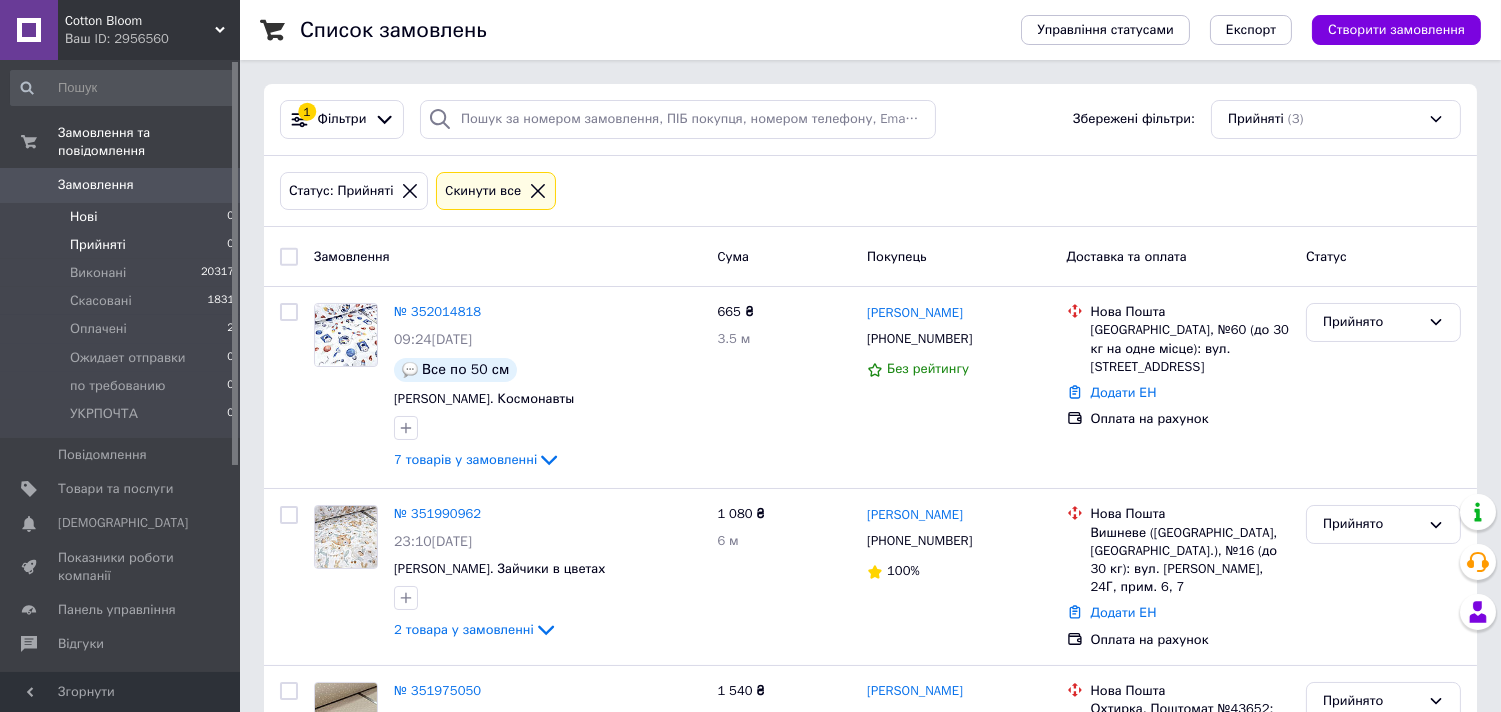click on "Нові" at bounding box center (83, 217) 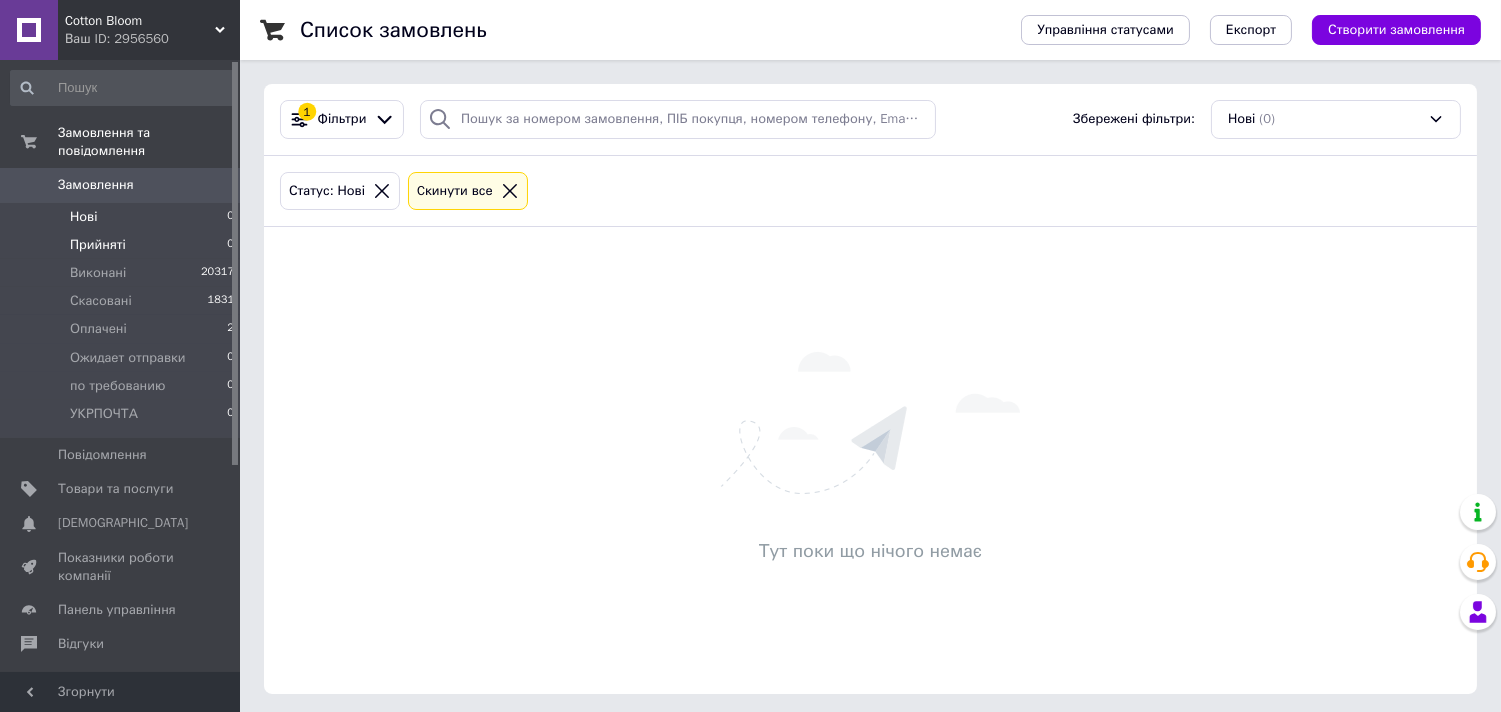 click on "Прийняті" at bounding box center (98, 245) 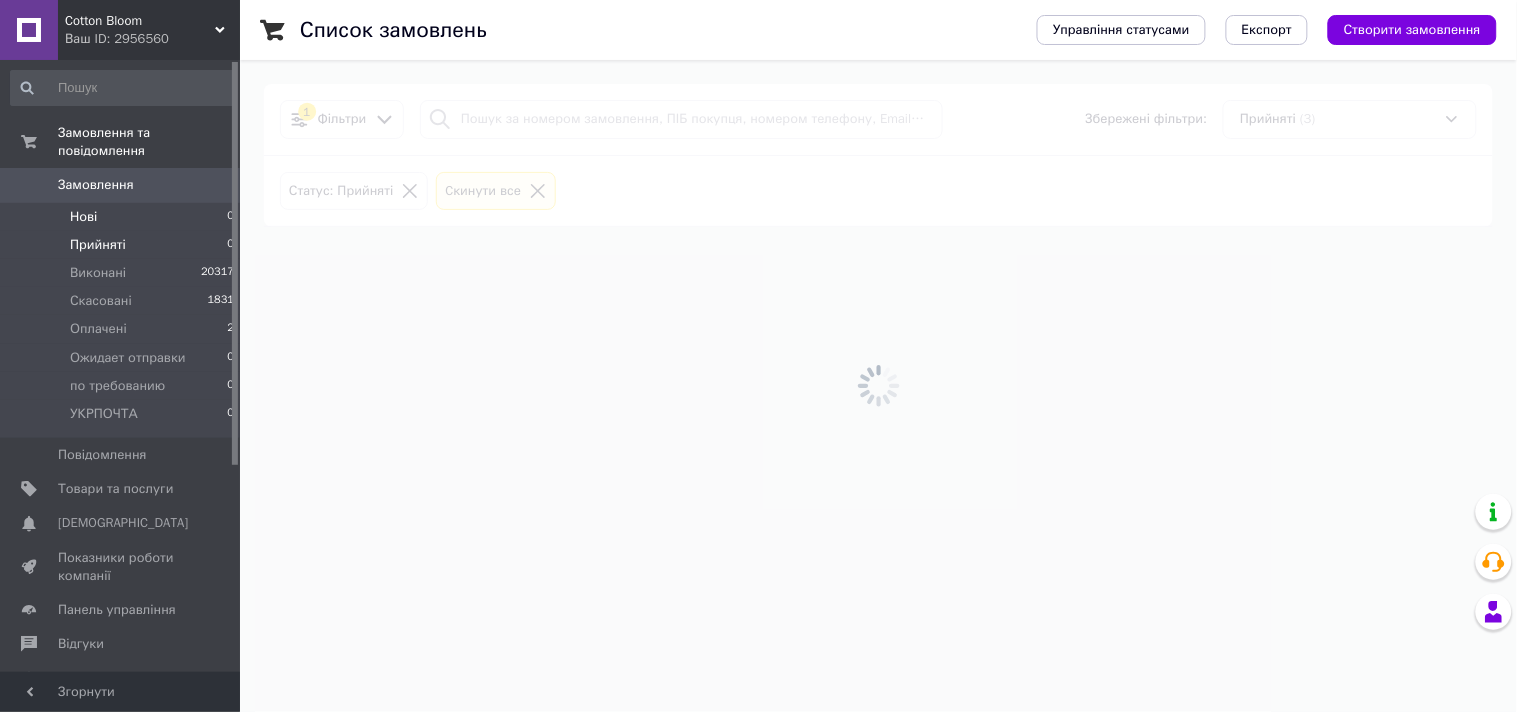 click on "Нові" at bounding box center (83, 217) 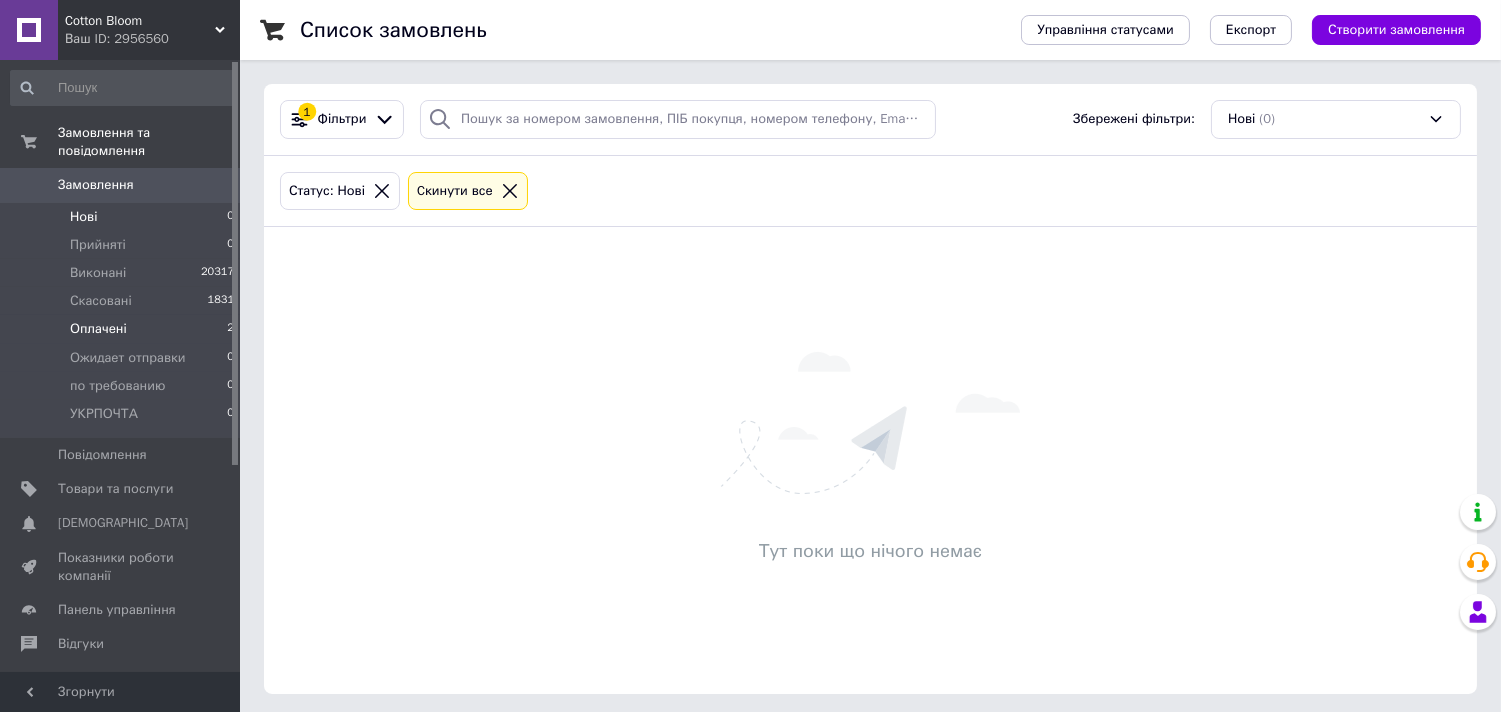 click on "Оплачені" at bounding box center (98, 329) 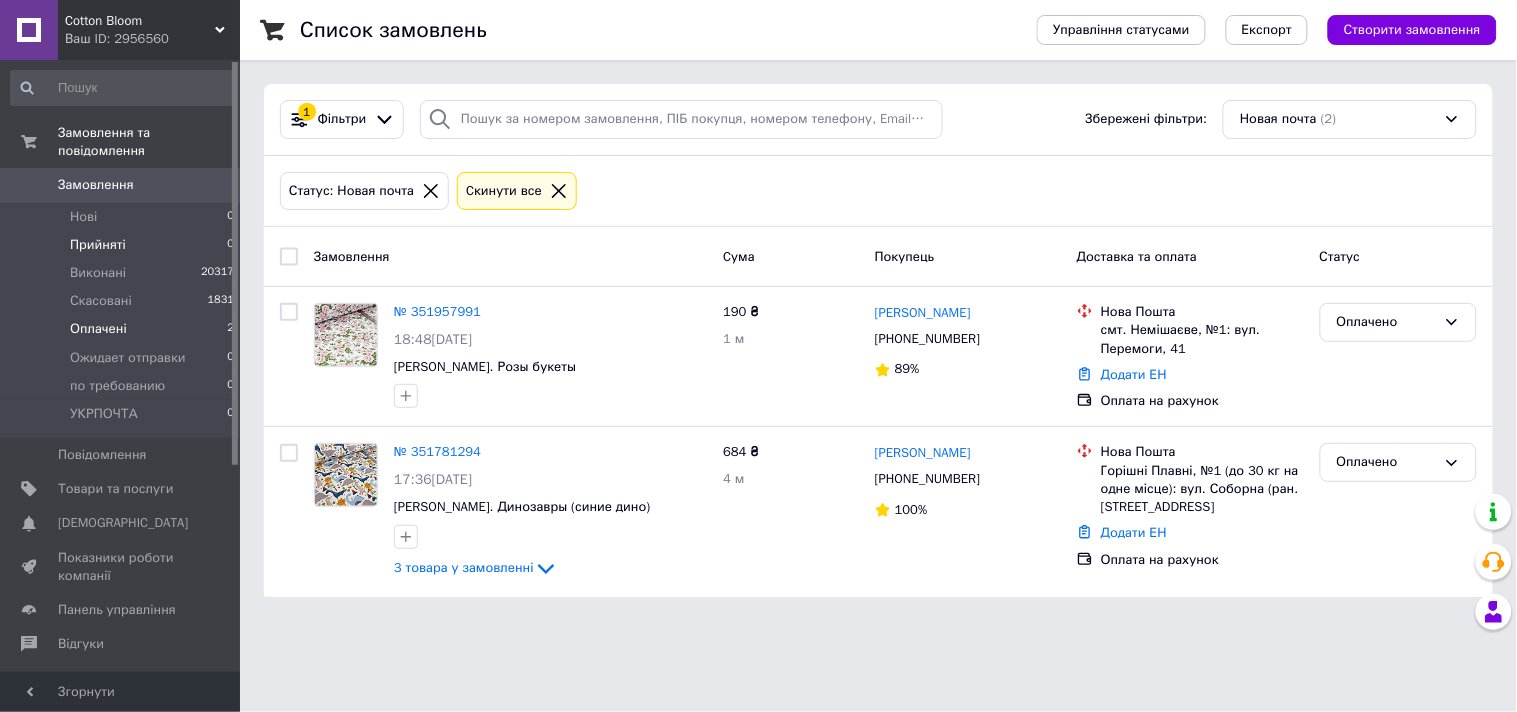 click on "Прийняті" at bounding box center [98, 245] 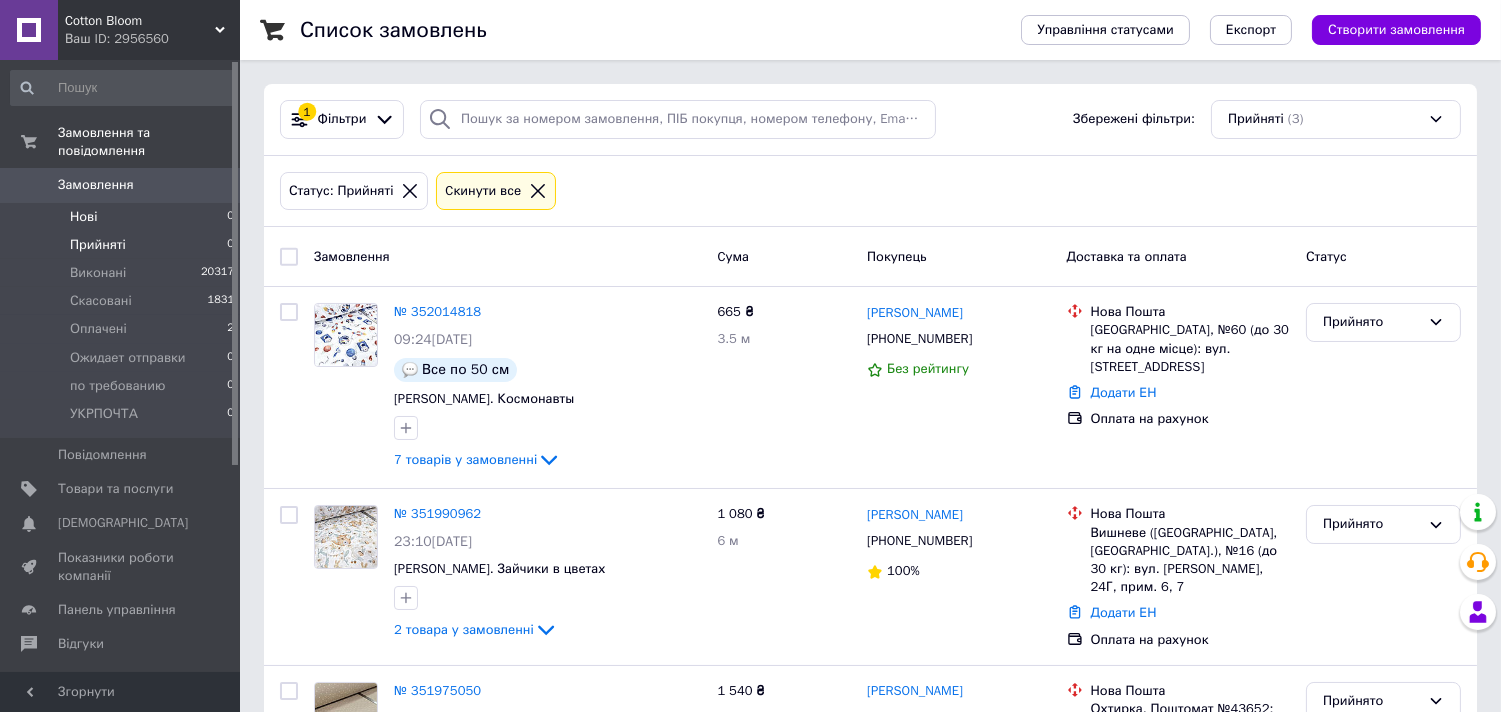 click on "Нові" at bounding box center [83, 217] 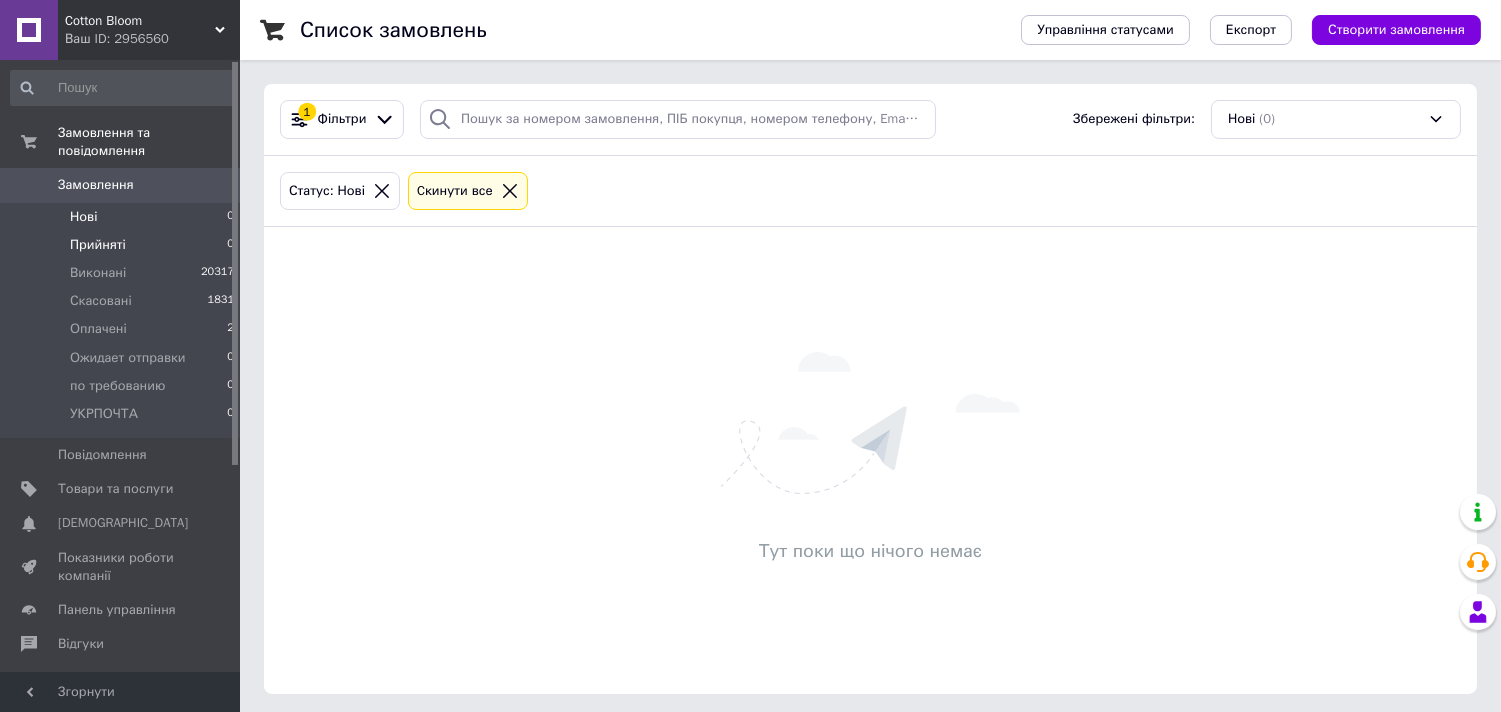 click on "Прийняті" at bounding box center (98, 245) 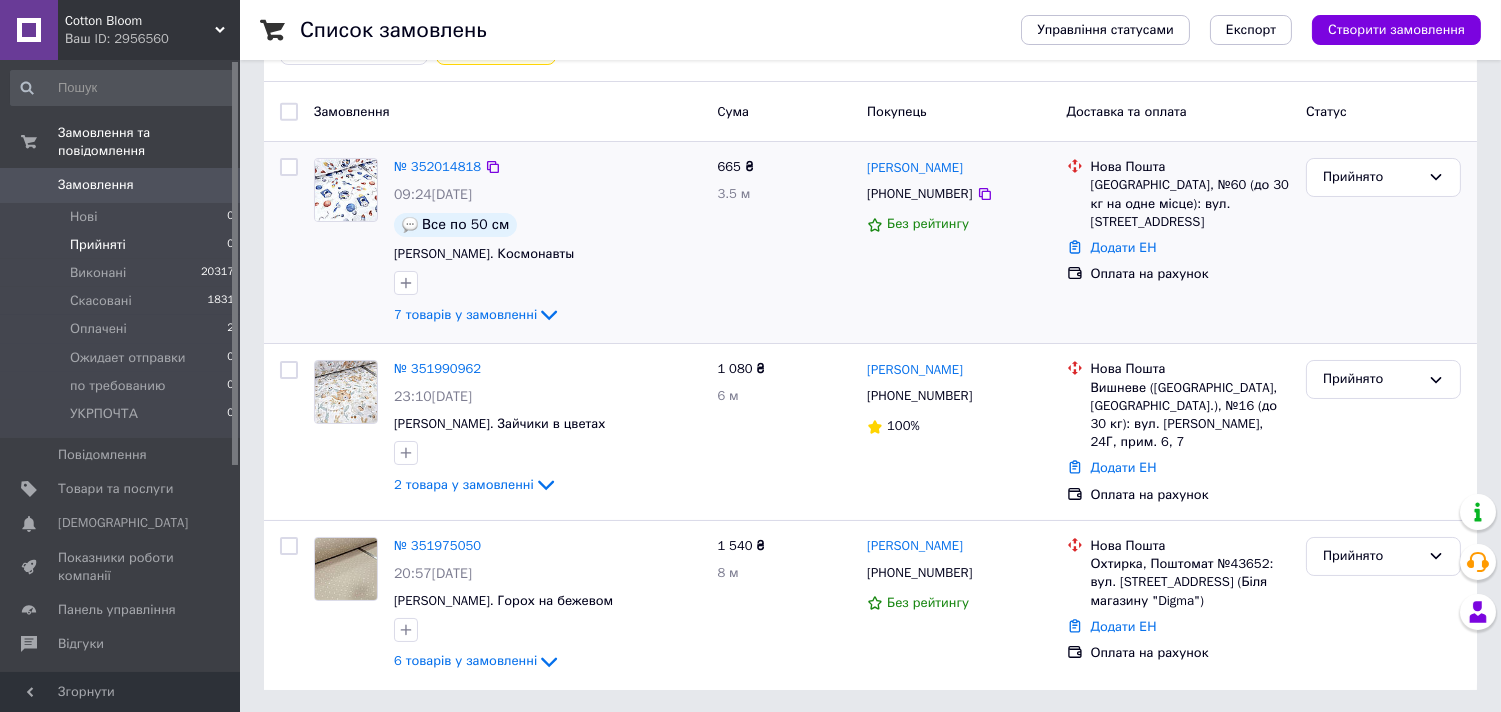 scroll, scrollTop: 147, scrollLeft: 0, axis: vertical 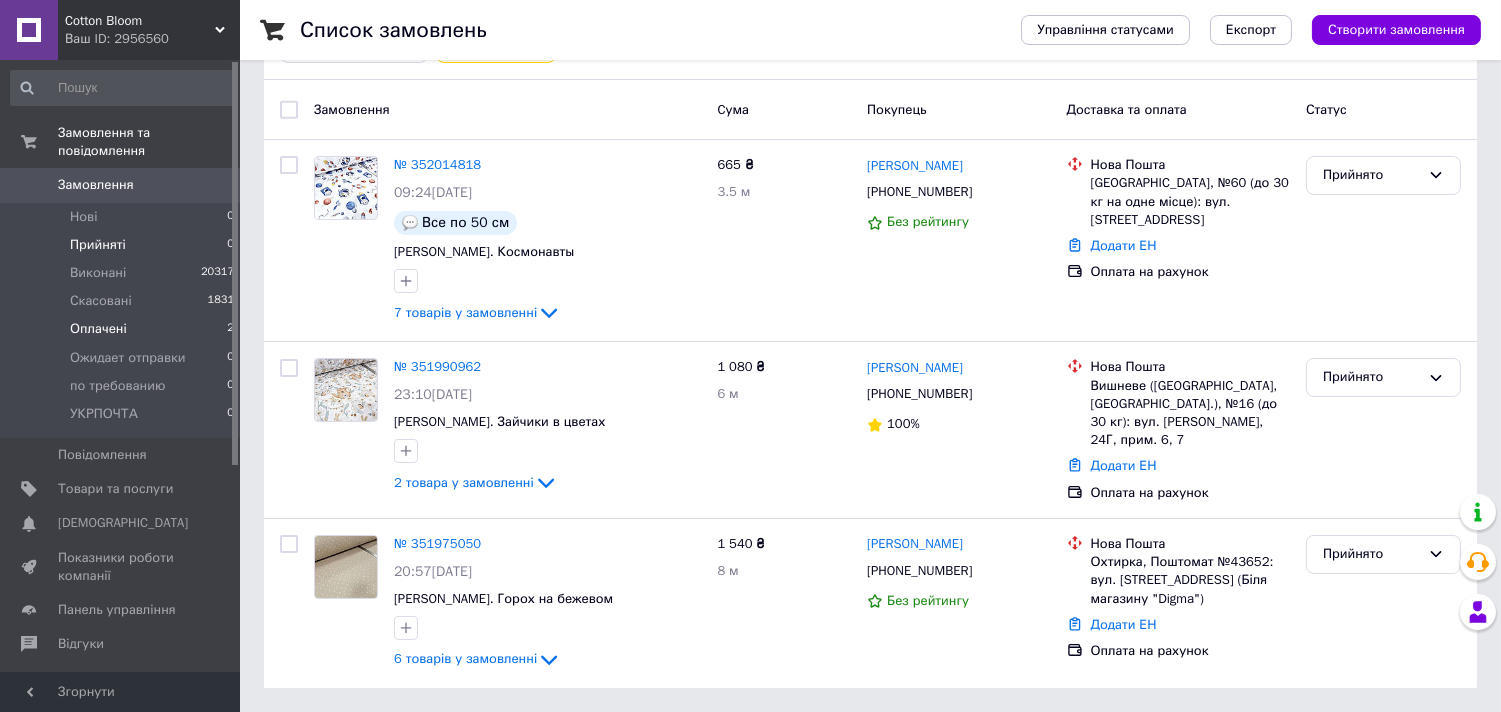 click on "Оплачені" at bounding box center [98, 329] 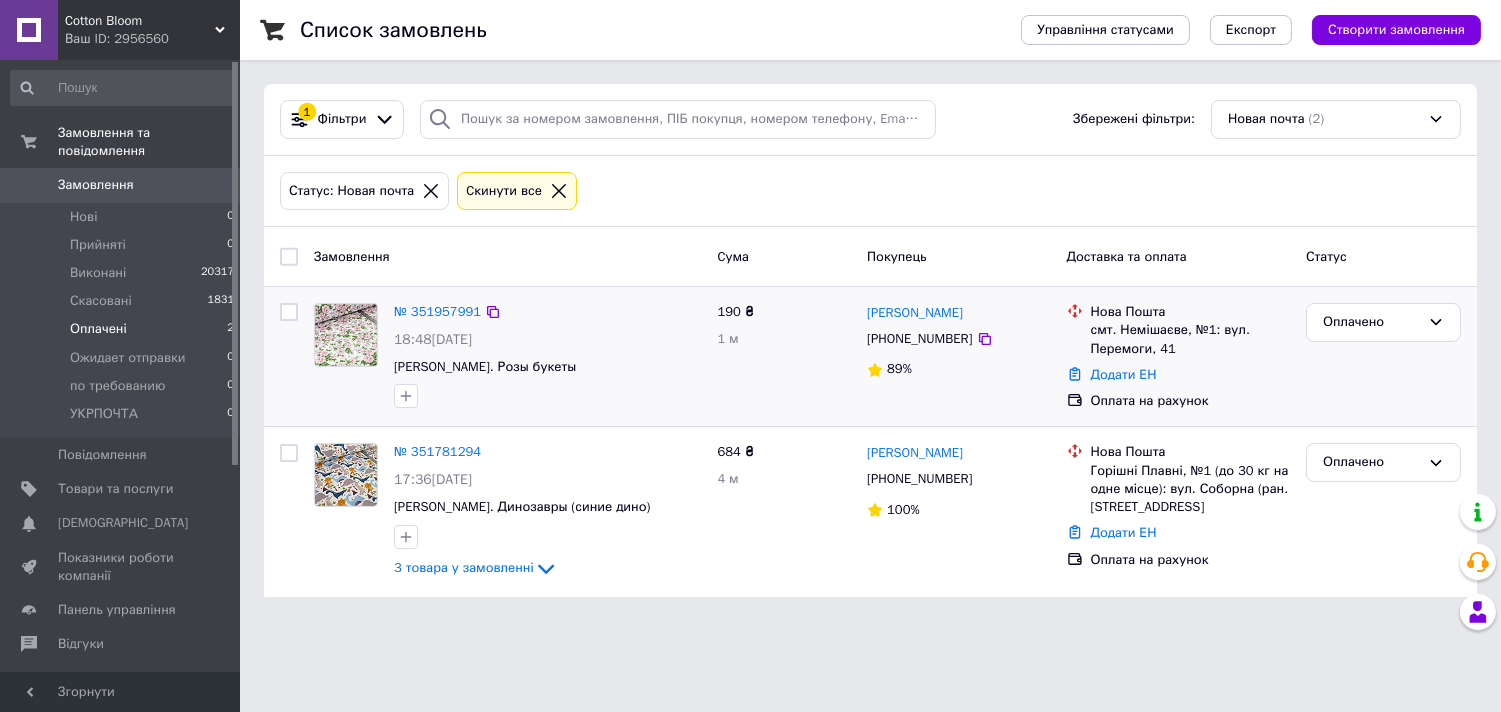 scroll, scrollTop: 0, scrollLeft: 0, axis: both 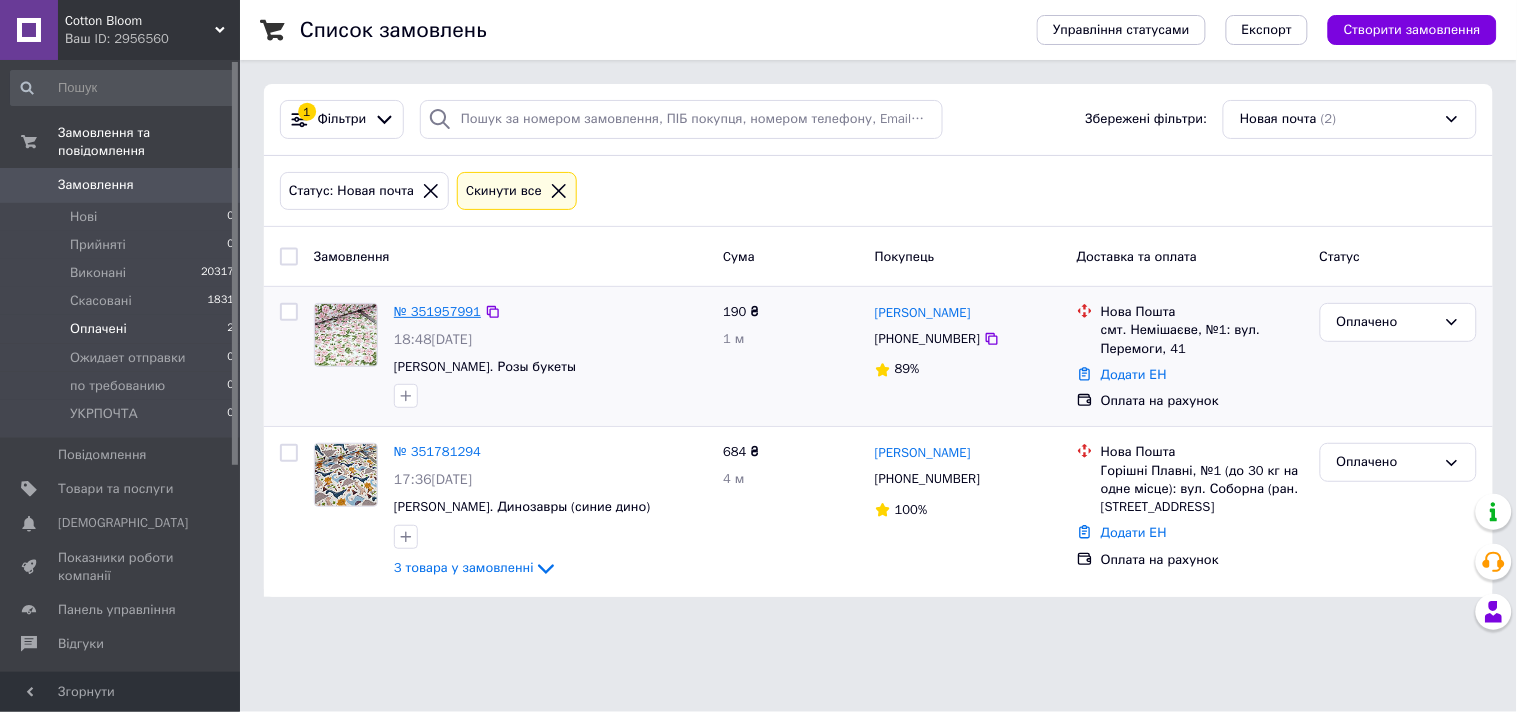 click on "№ 351957991" at bounding box center [437, 311] 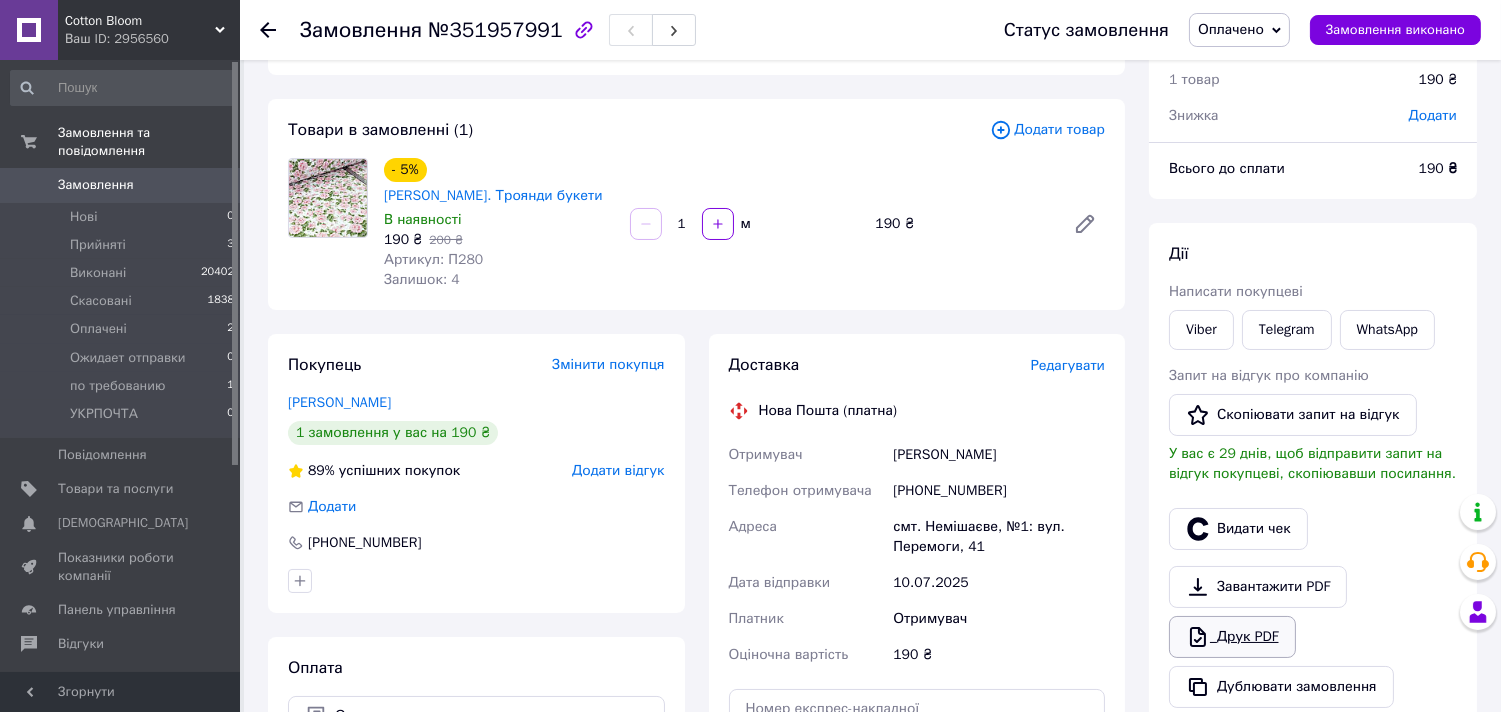 scroll, scrollTop: 111, scrollLeft: 0, axis: vertical 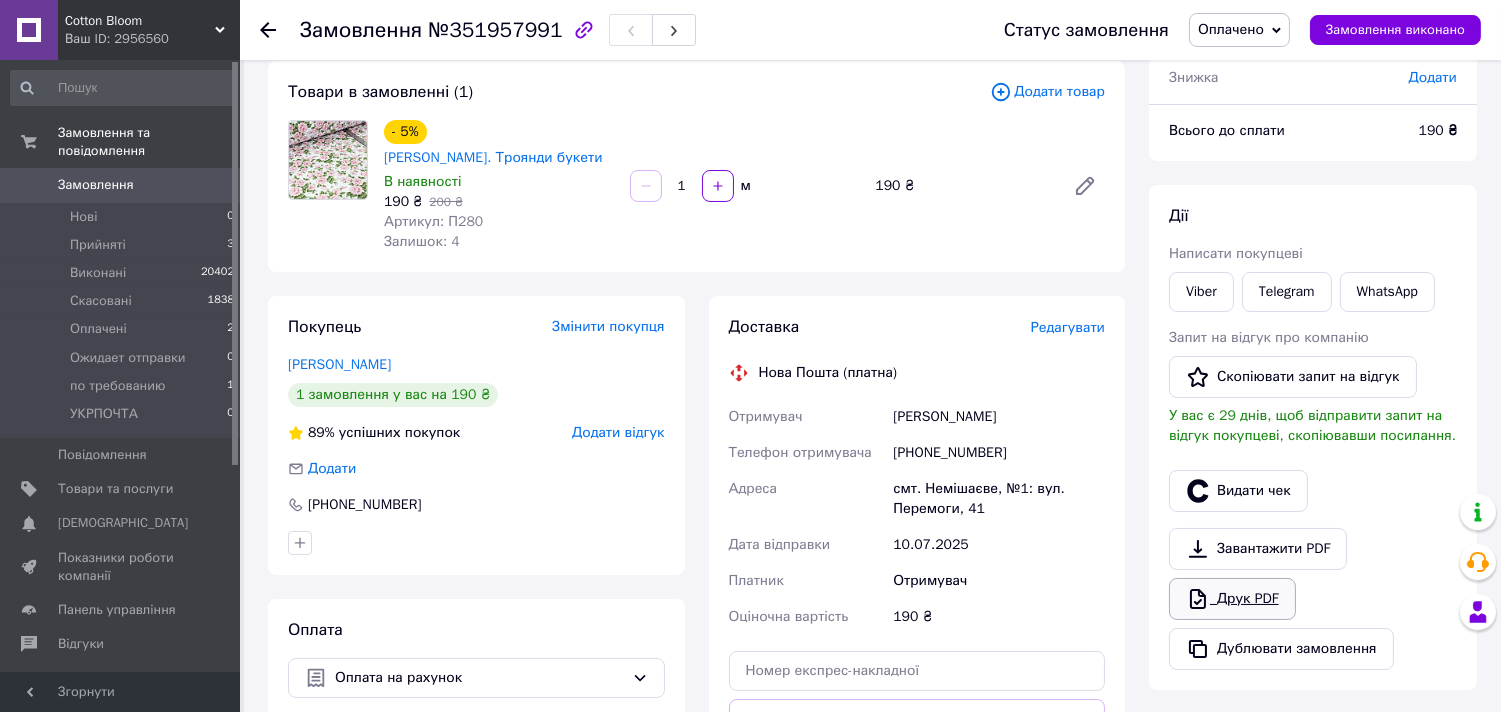 click on "Друк PDF" at bounding box center [1232, 599] 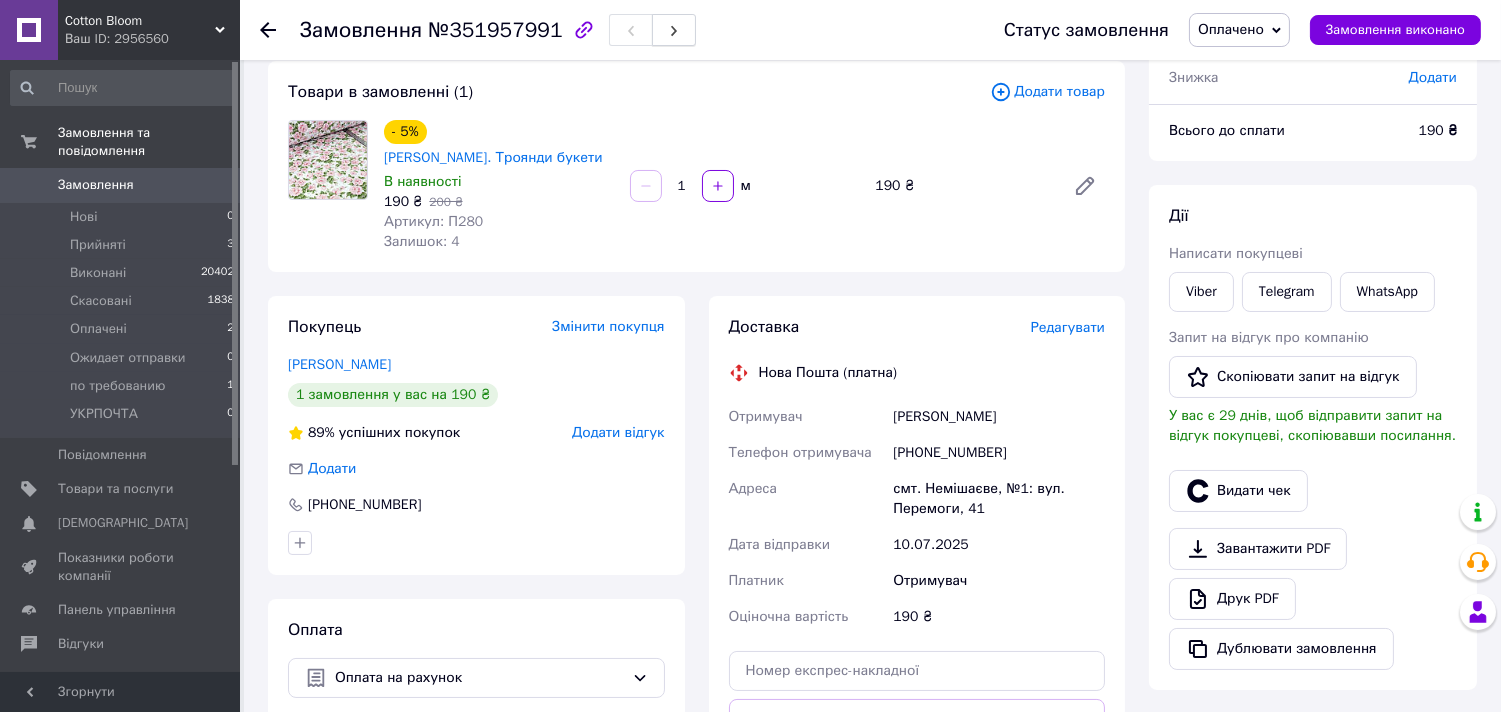 click 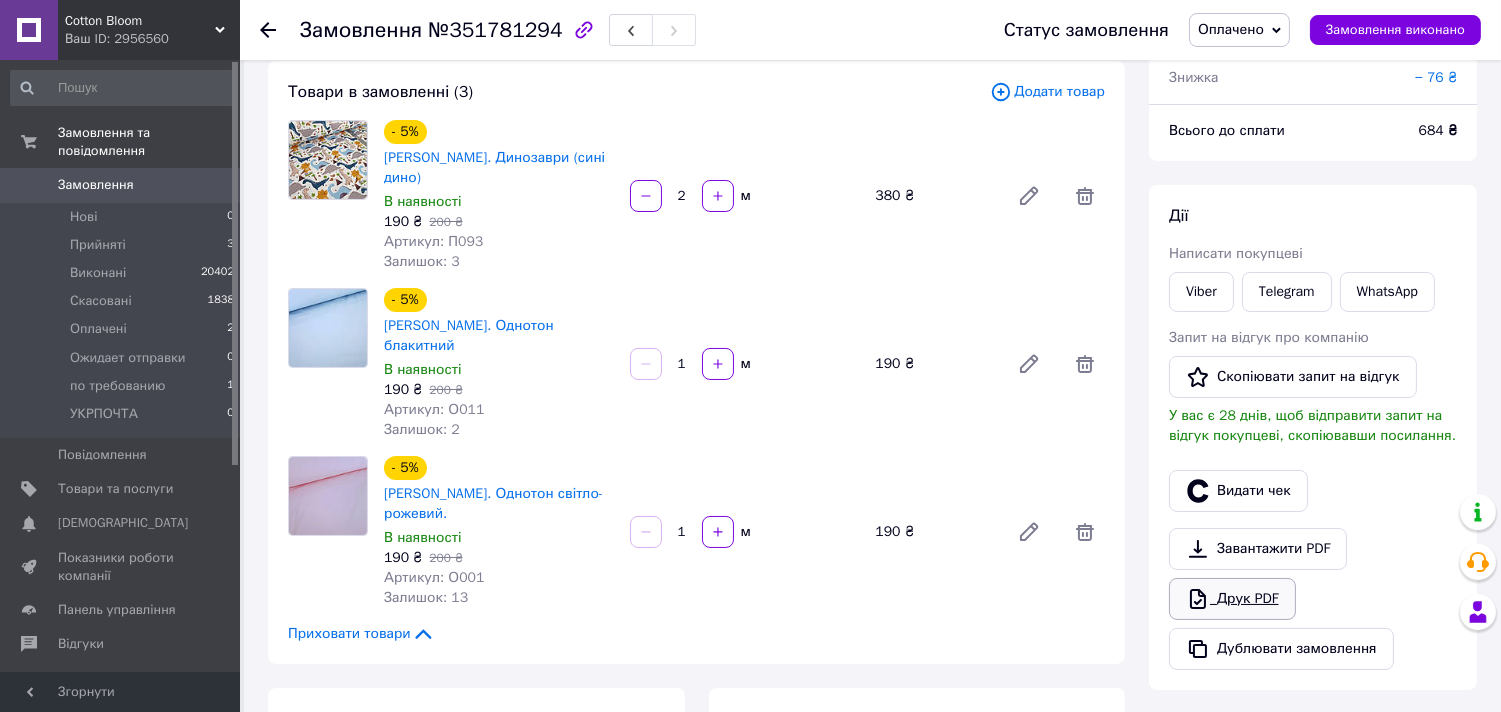 click on "Друк PDF" at bounding box center (1232, 599) 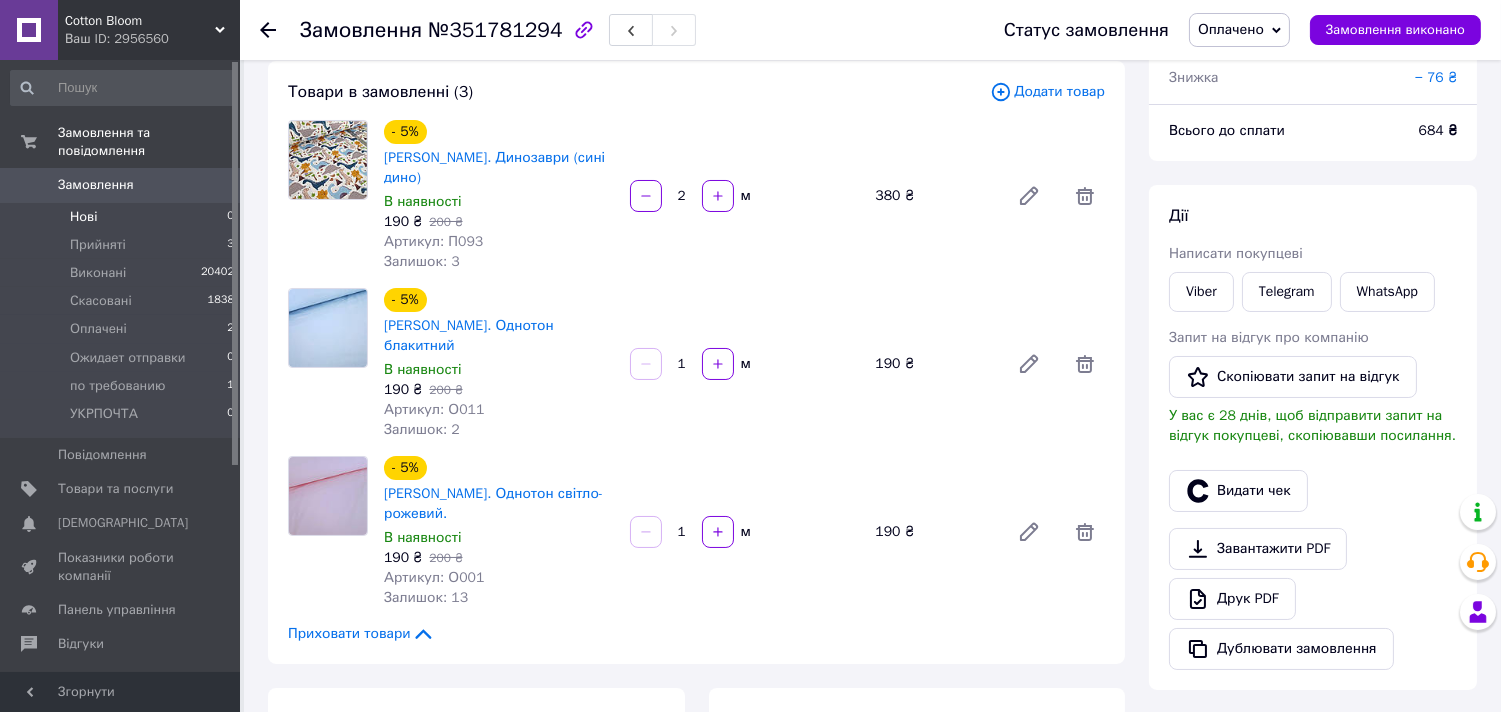 click on "Нові" at bounding box center (83, 217) 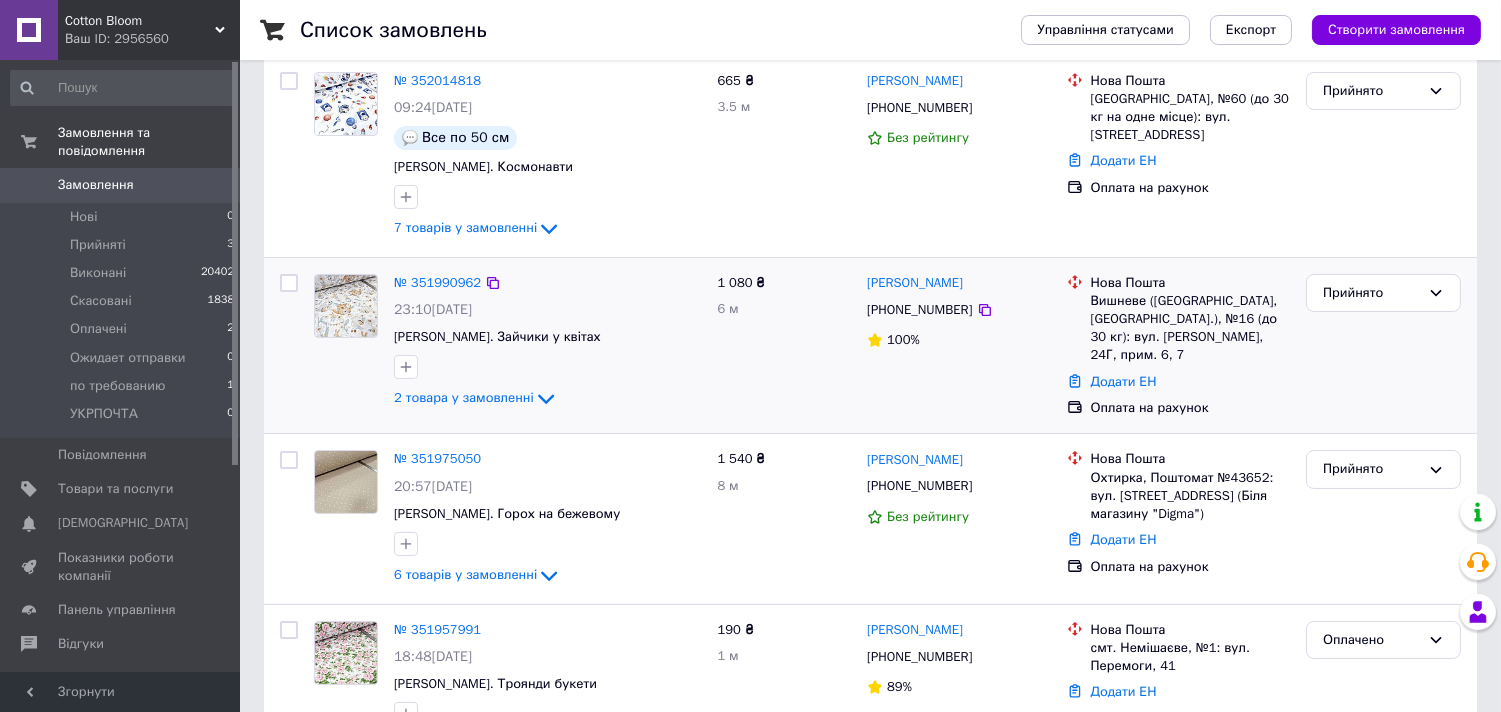 scroll, scrollTop: 333, scrollLeft: 0, axis: vertical 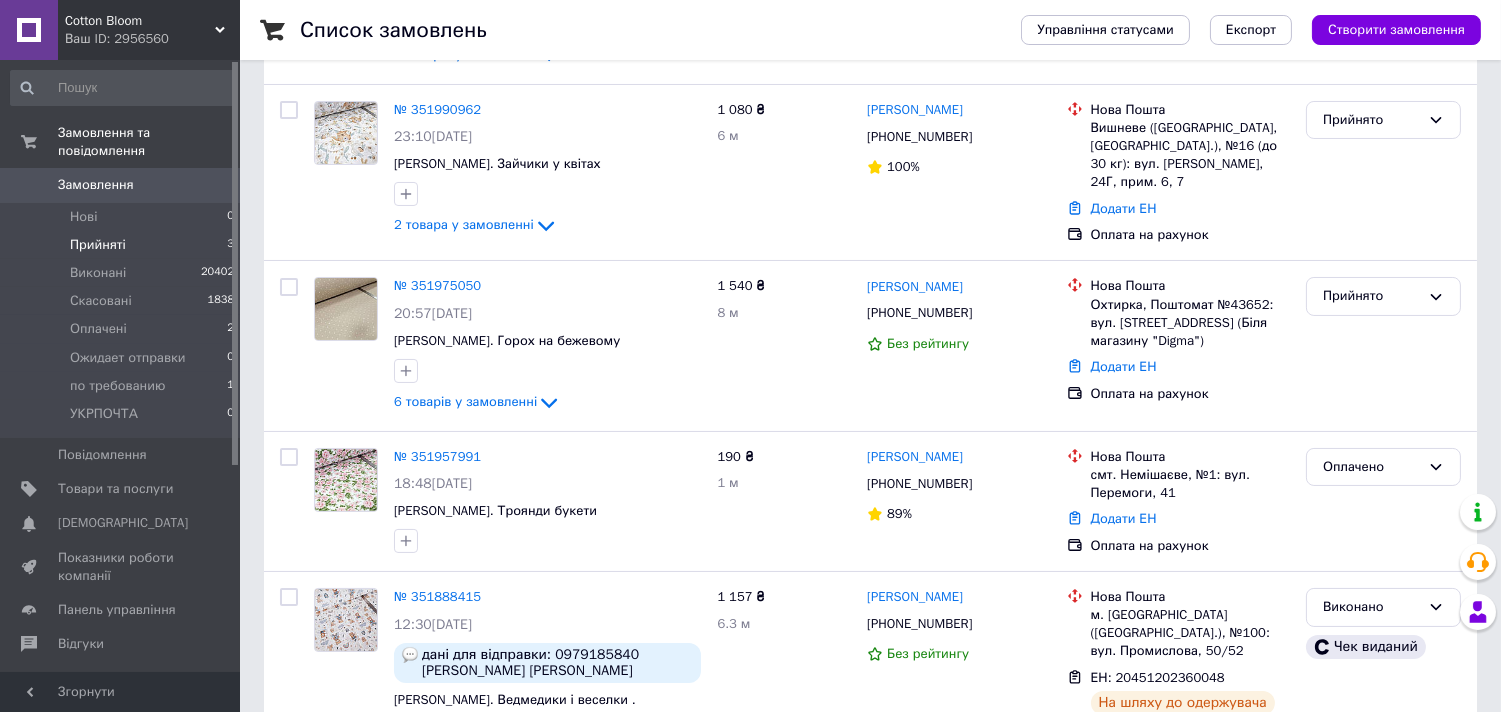 click on "Прийняті" at bounding box center [98, 245] 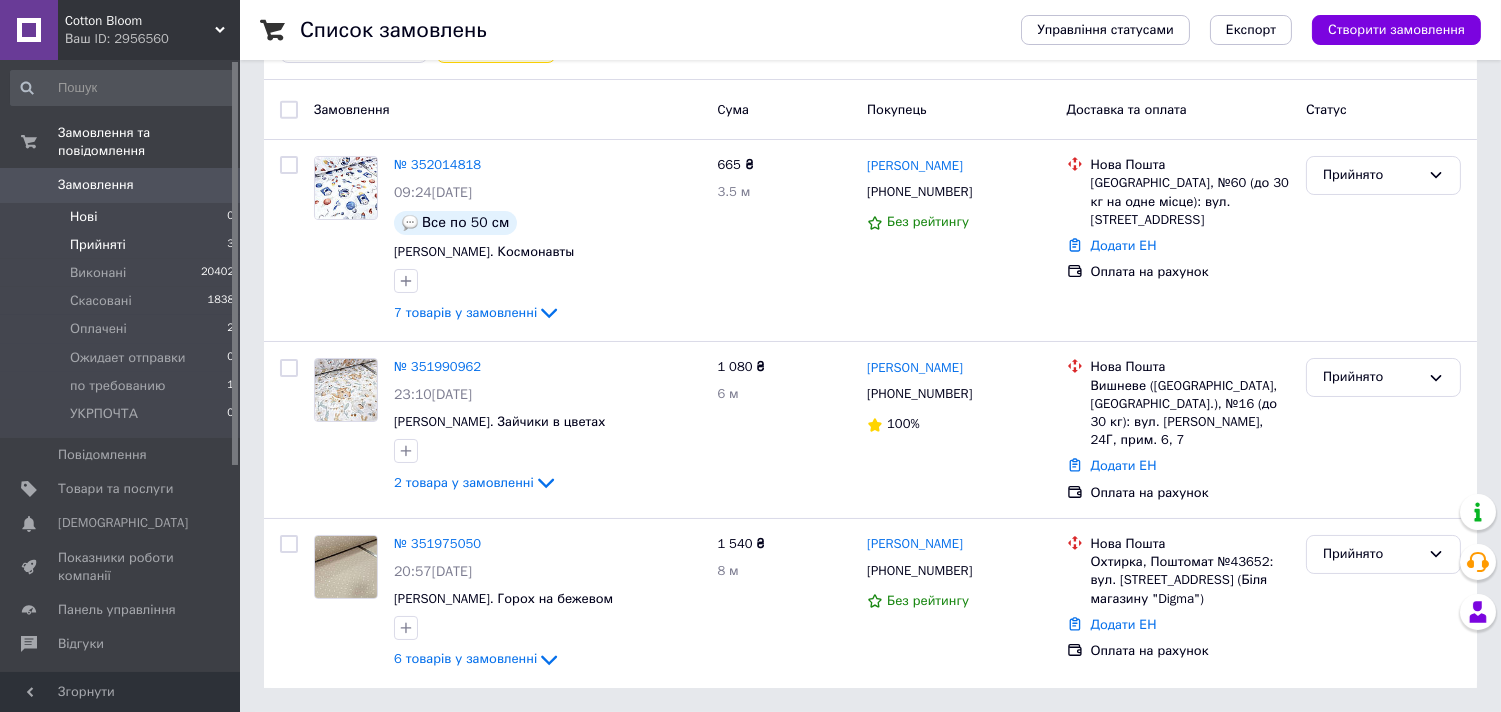 scroll, scrollTop: 0, scrollLeft: 0, axis: both 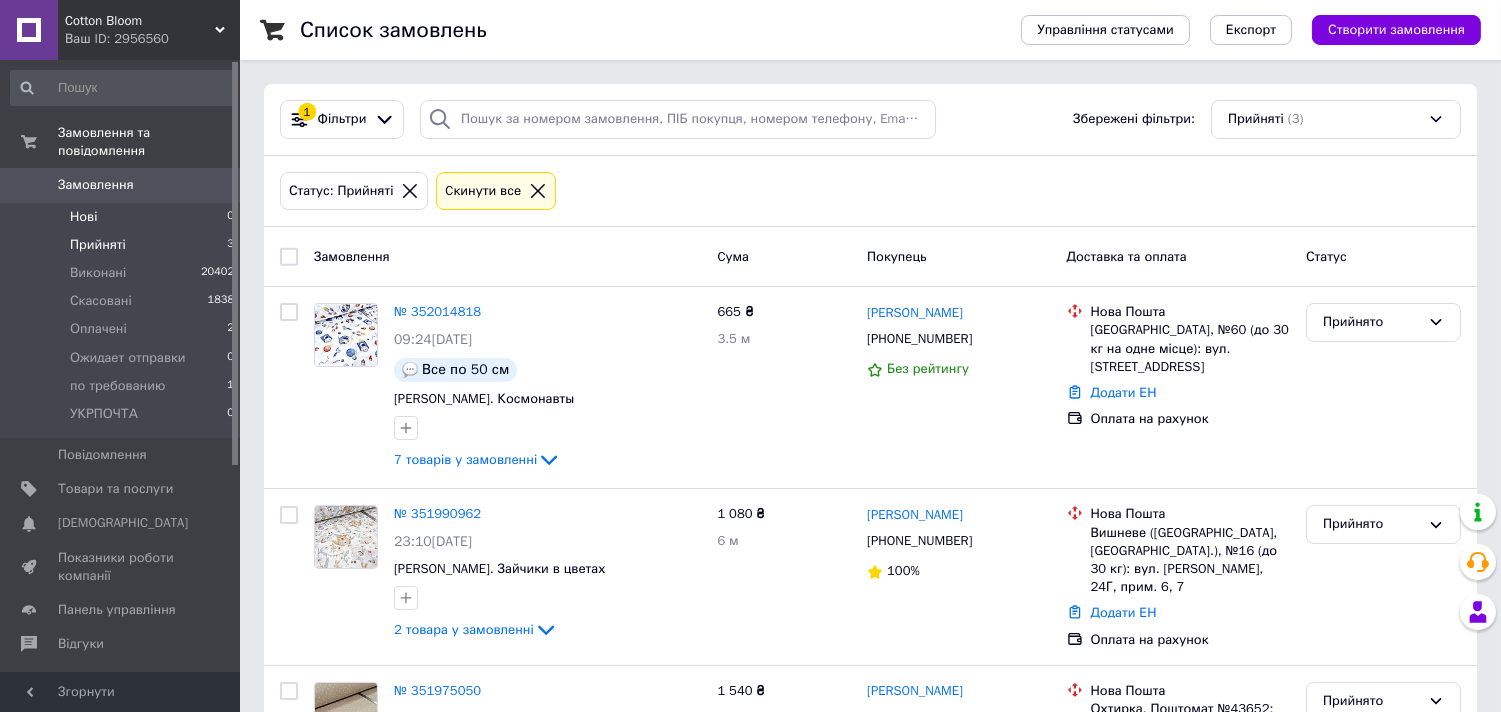 click on "Нові" at bounding box center [83, 217] 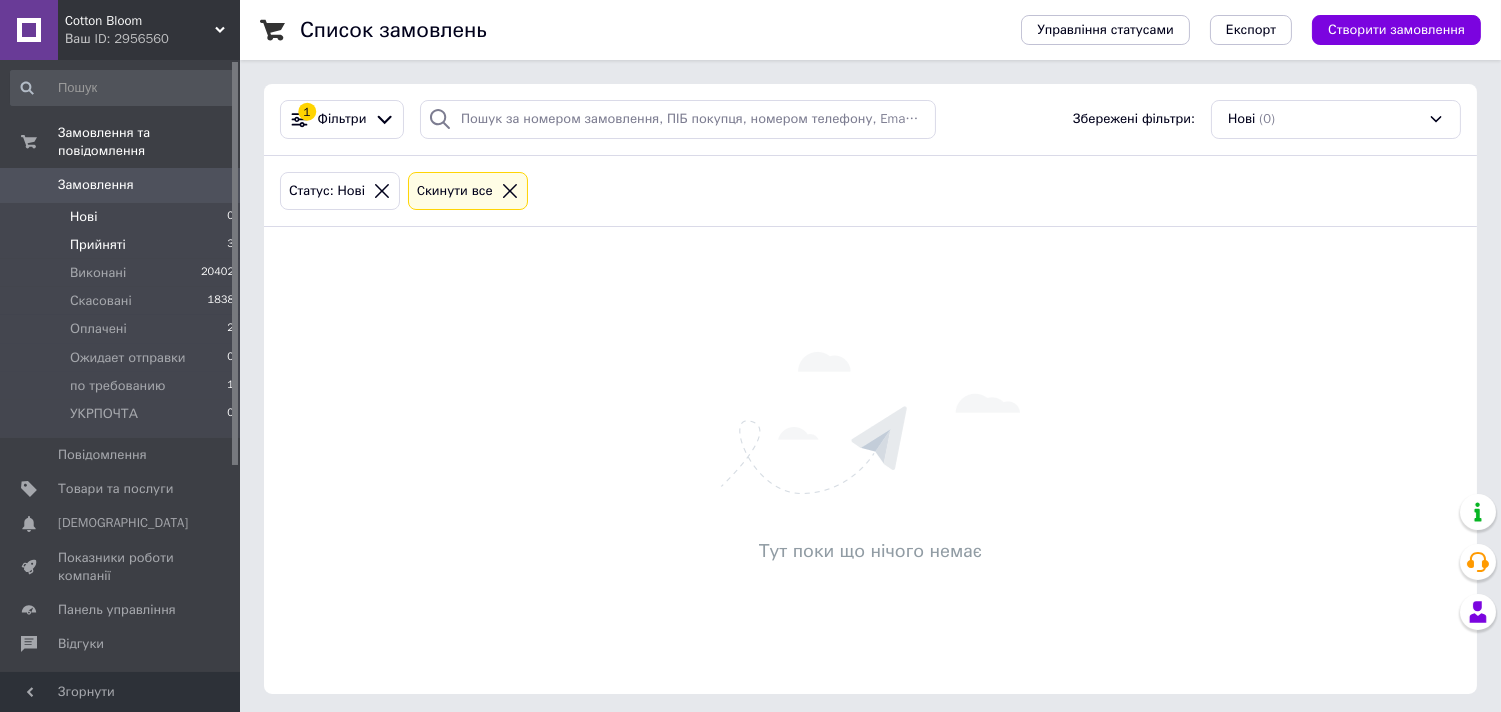 click on "Прийняті" at bounding box center [98, 245] 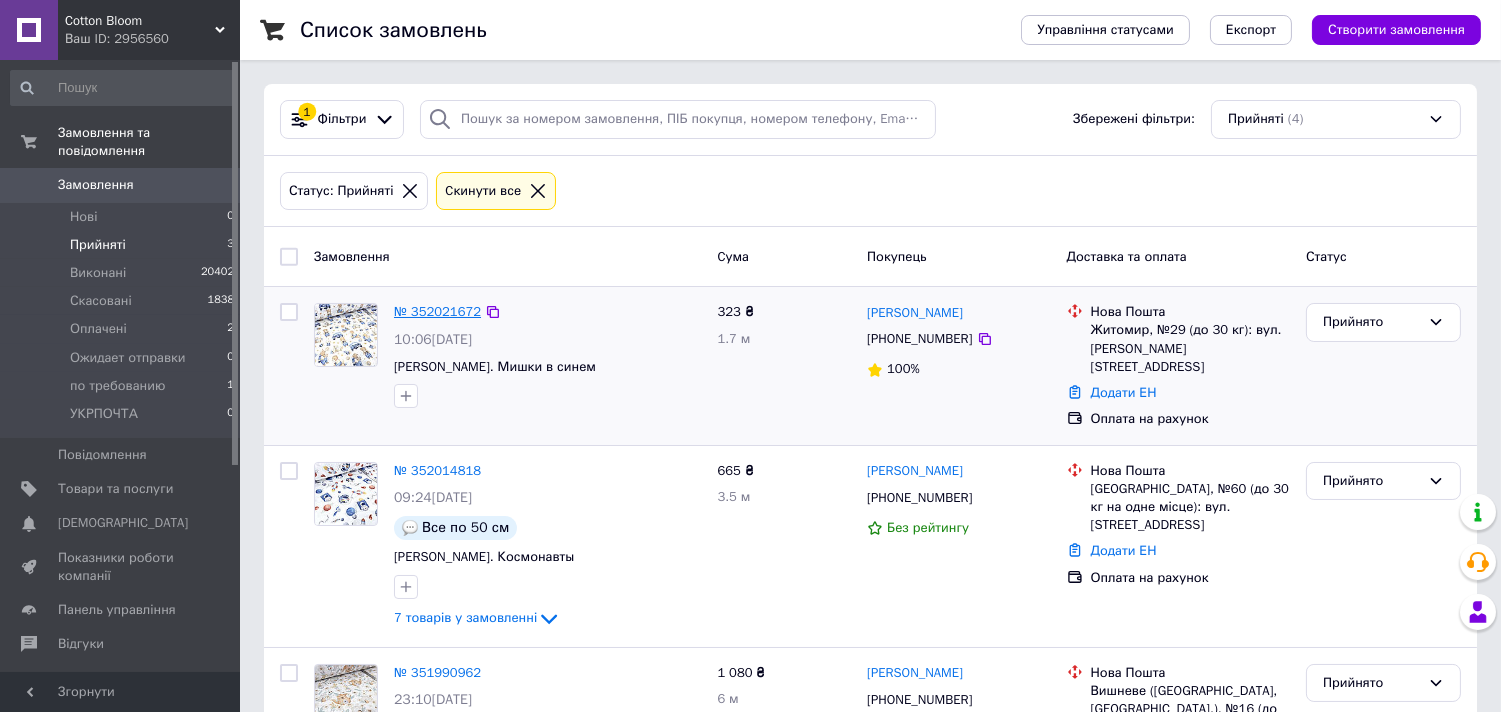 click on "№ 352021672" at bounding box center [437, 311] 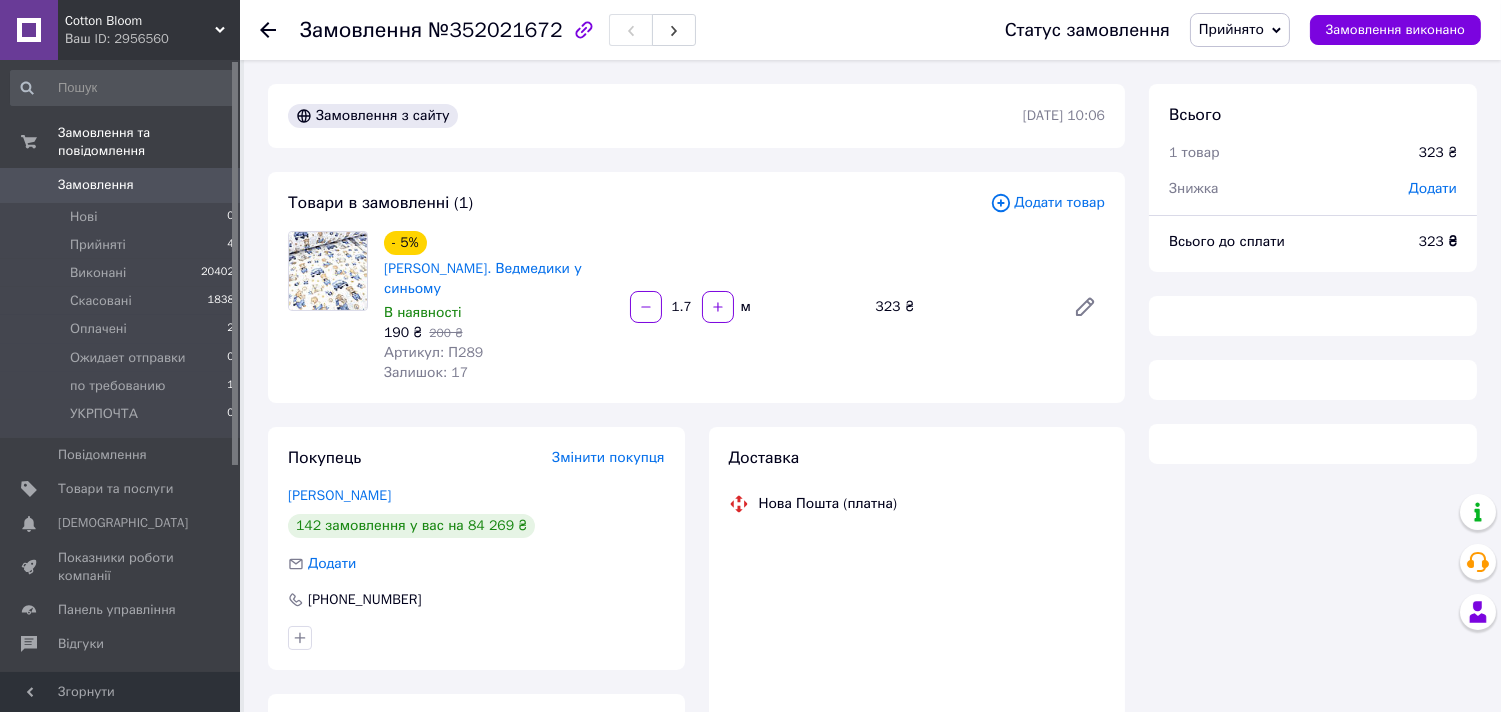 click on "Прийнято" at bounding box center (1231, 29) 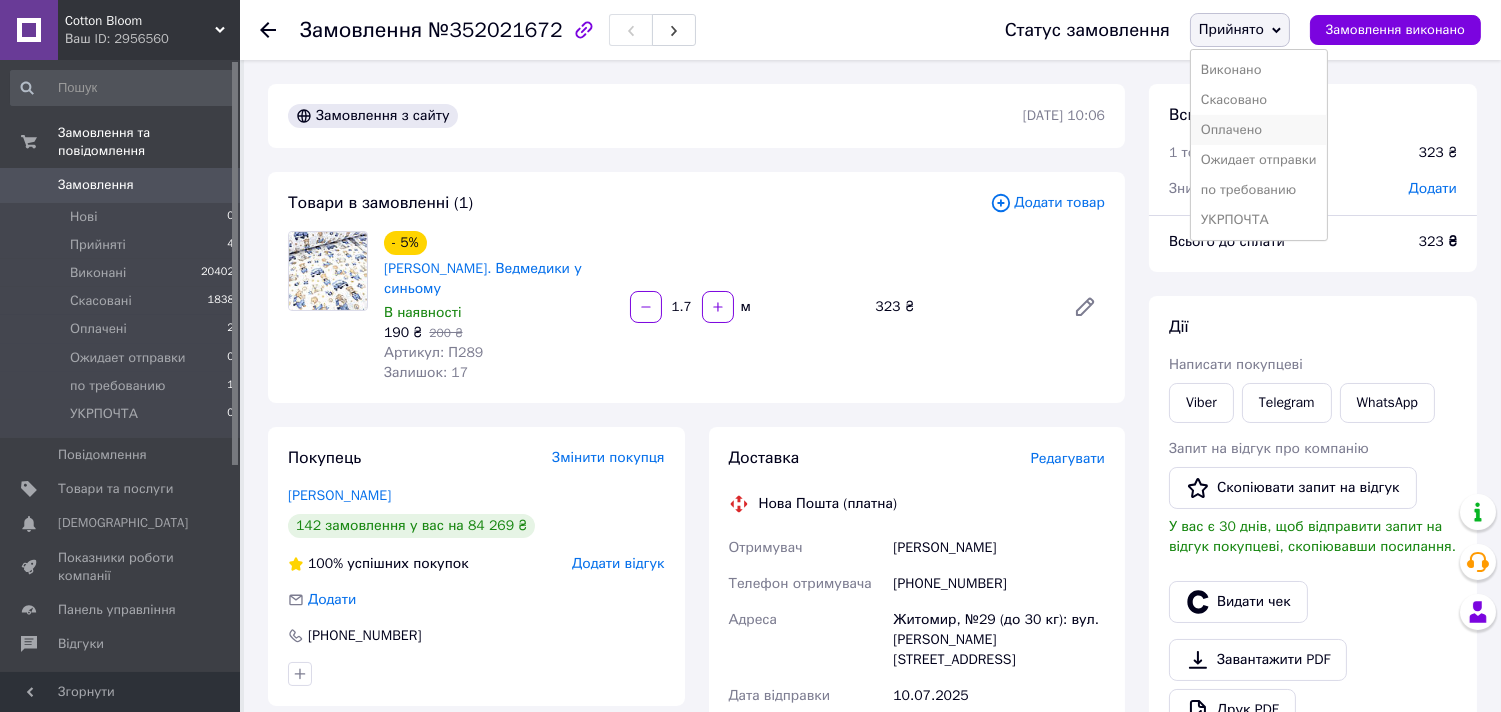 click on "Оплачено" at bounding box center (1259, 130) 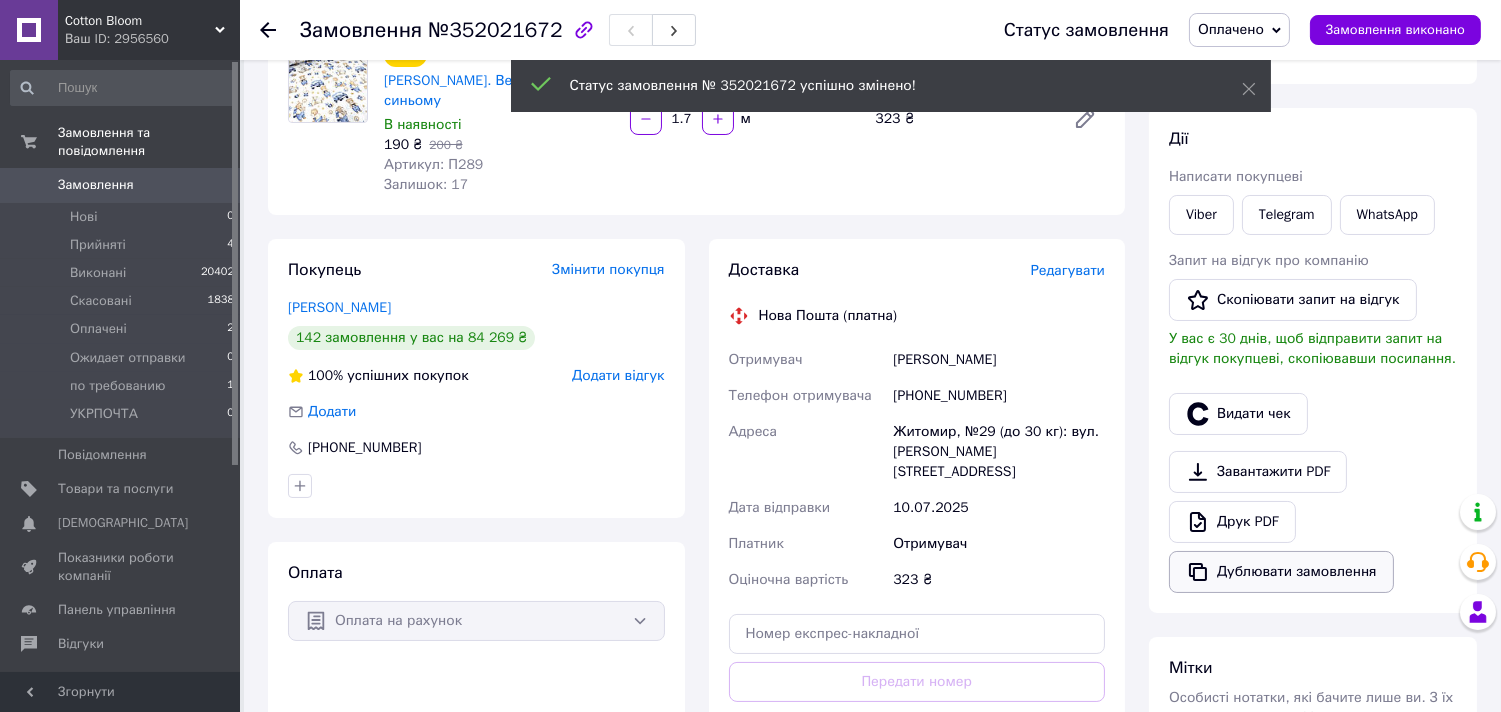 scroll, scrollTop: 222, scrollLeft: 0, axis: vertical 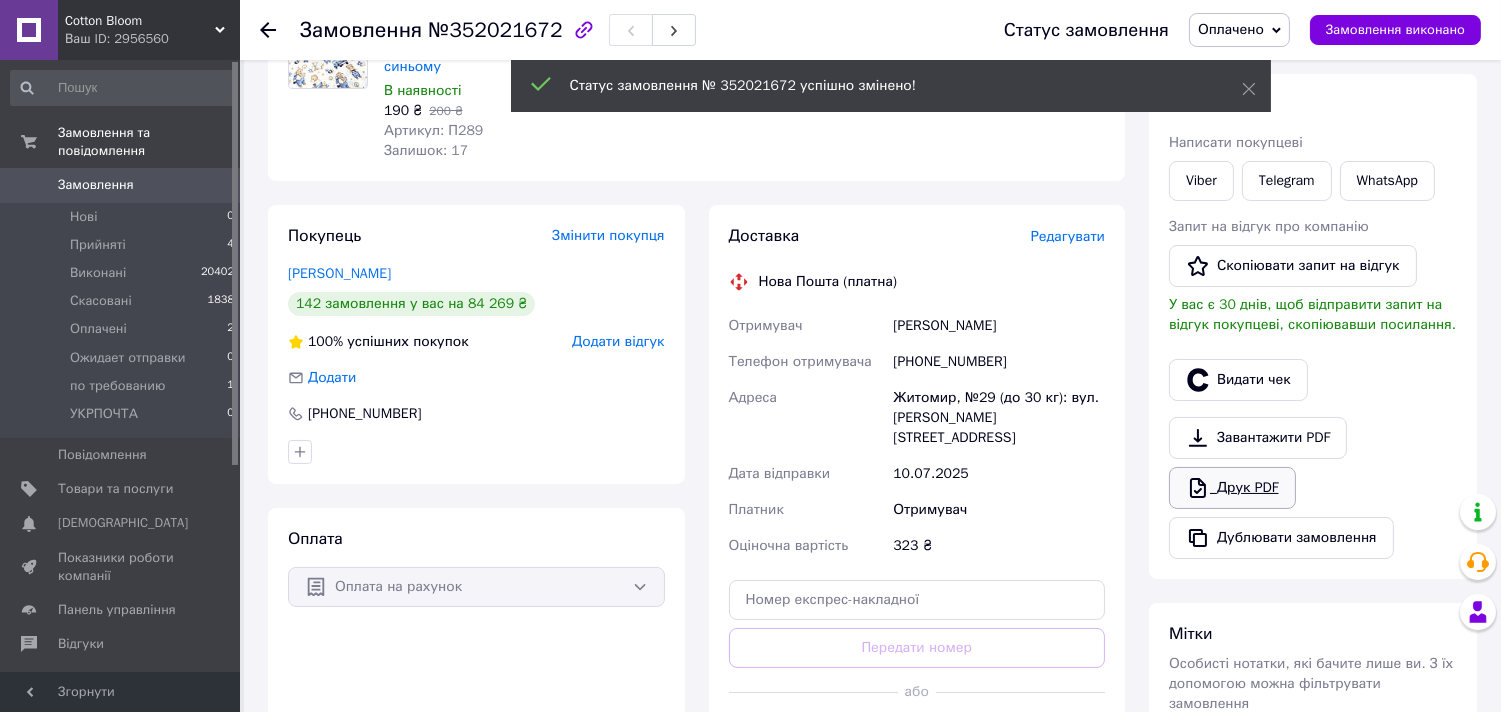 click on "Друк PDF" at bounding box center (1232, 488) 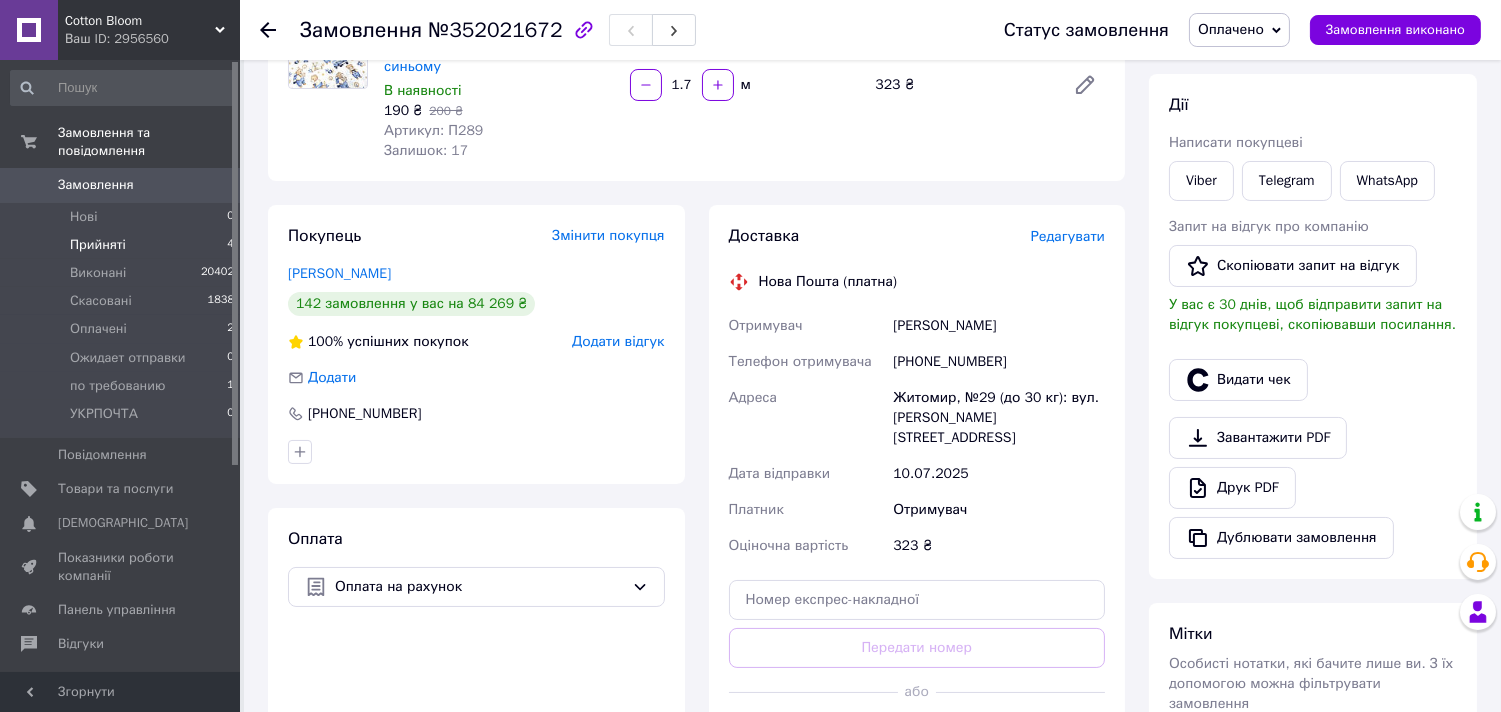 click on "Прийняті" at bounding box center [98, 245] 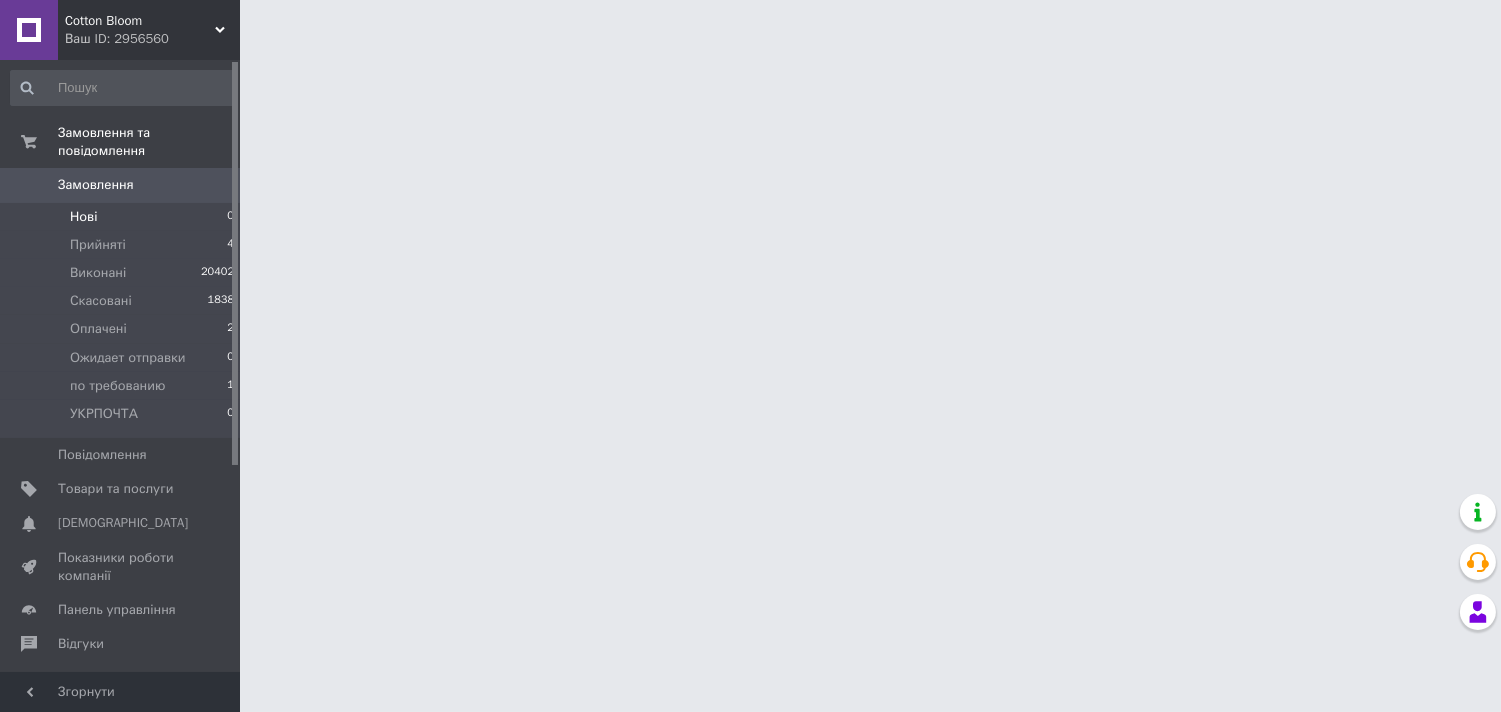 scroll, scrollTop: 0, scrollLeft: 0, axis: both 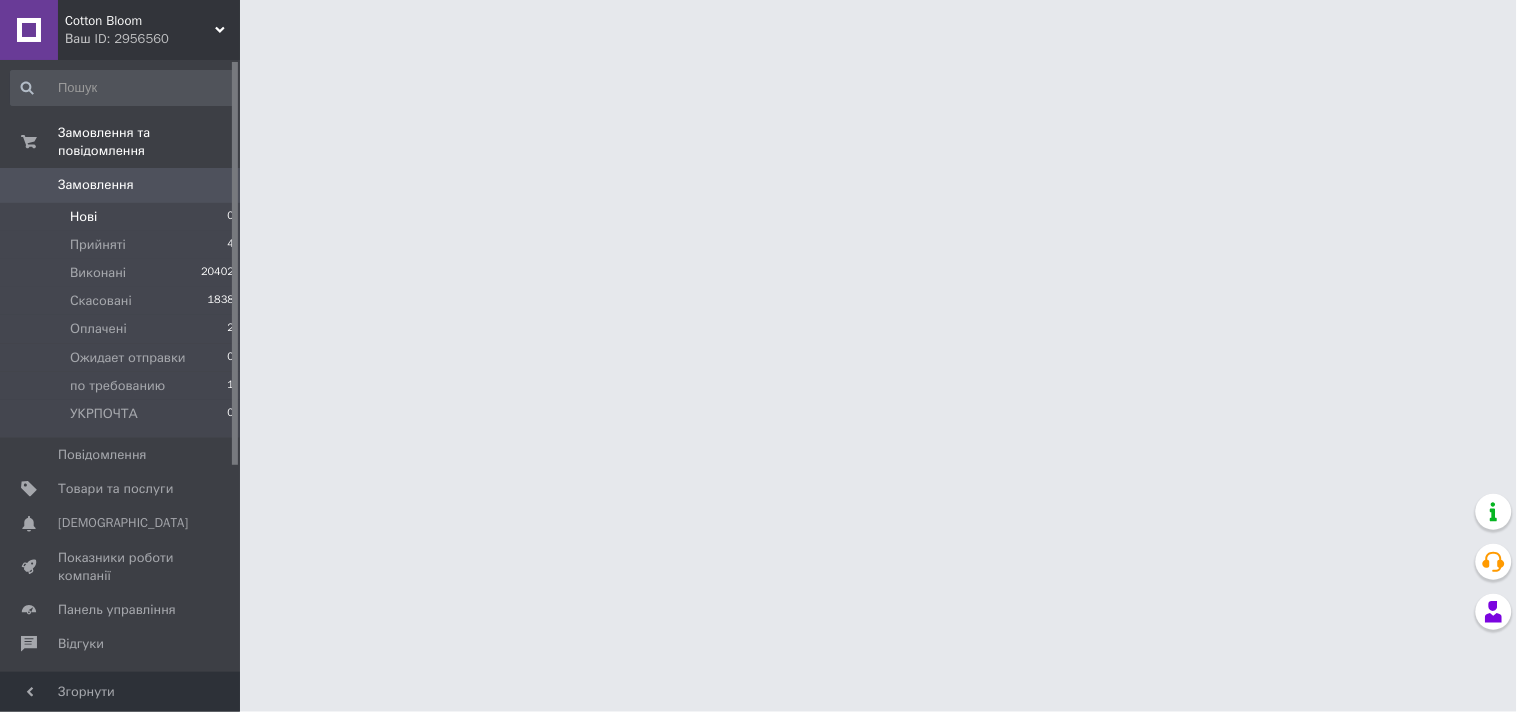 click on "Нові" at bounding box center (83, 217) 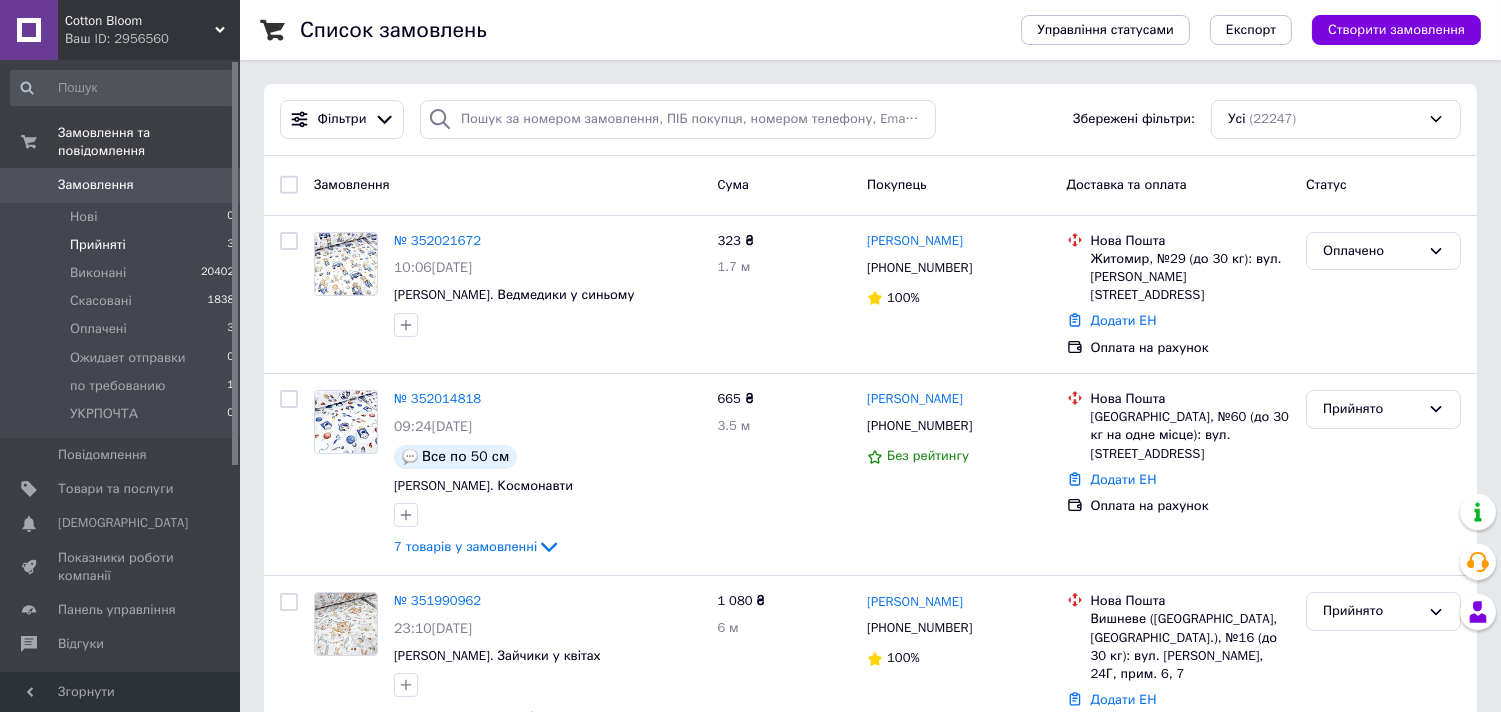click on "Прийняті" at bounding box center [98, 245] 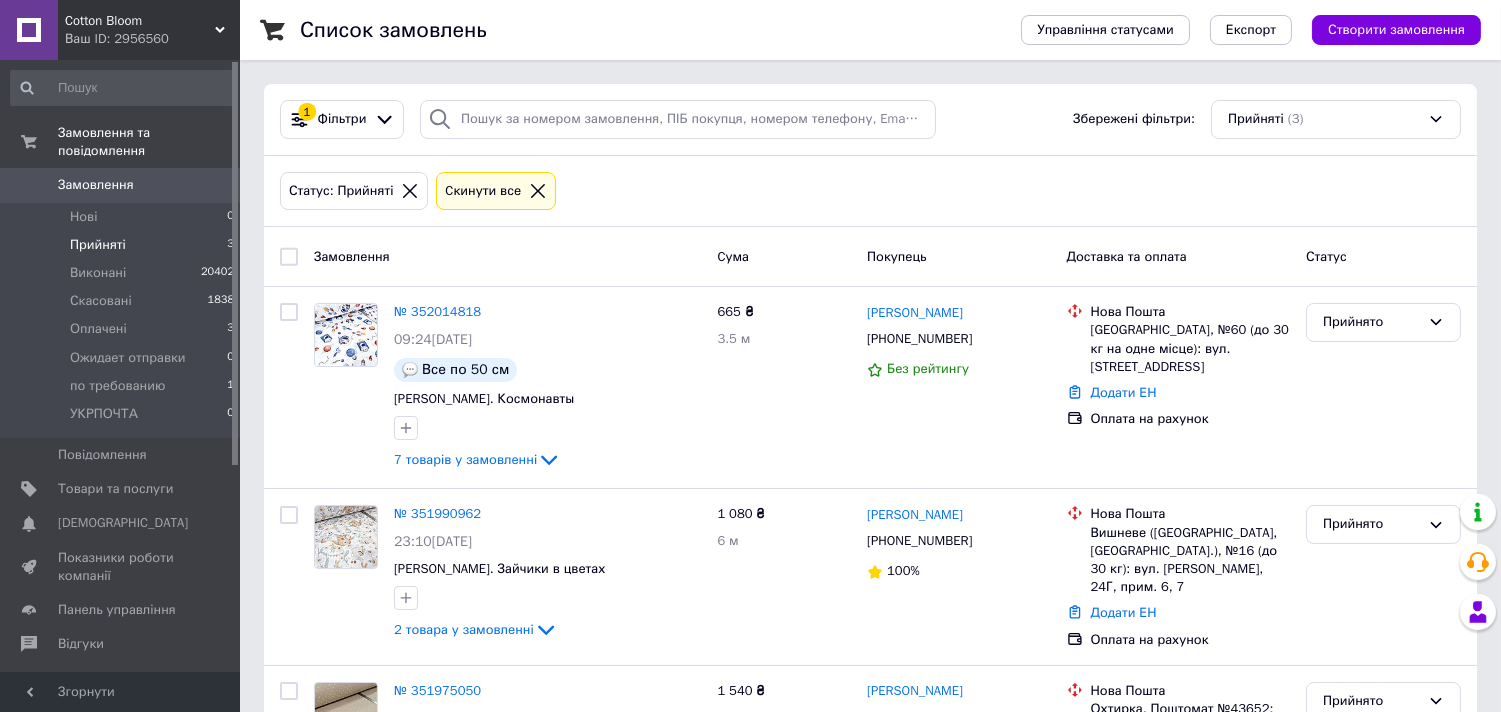 click on "Прийняті" at bounding box center [98, 245] 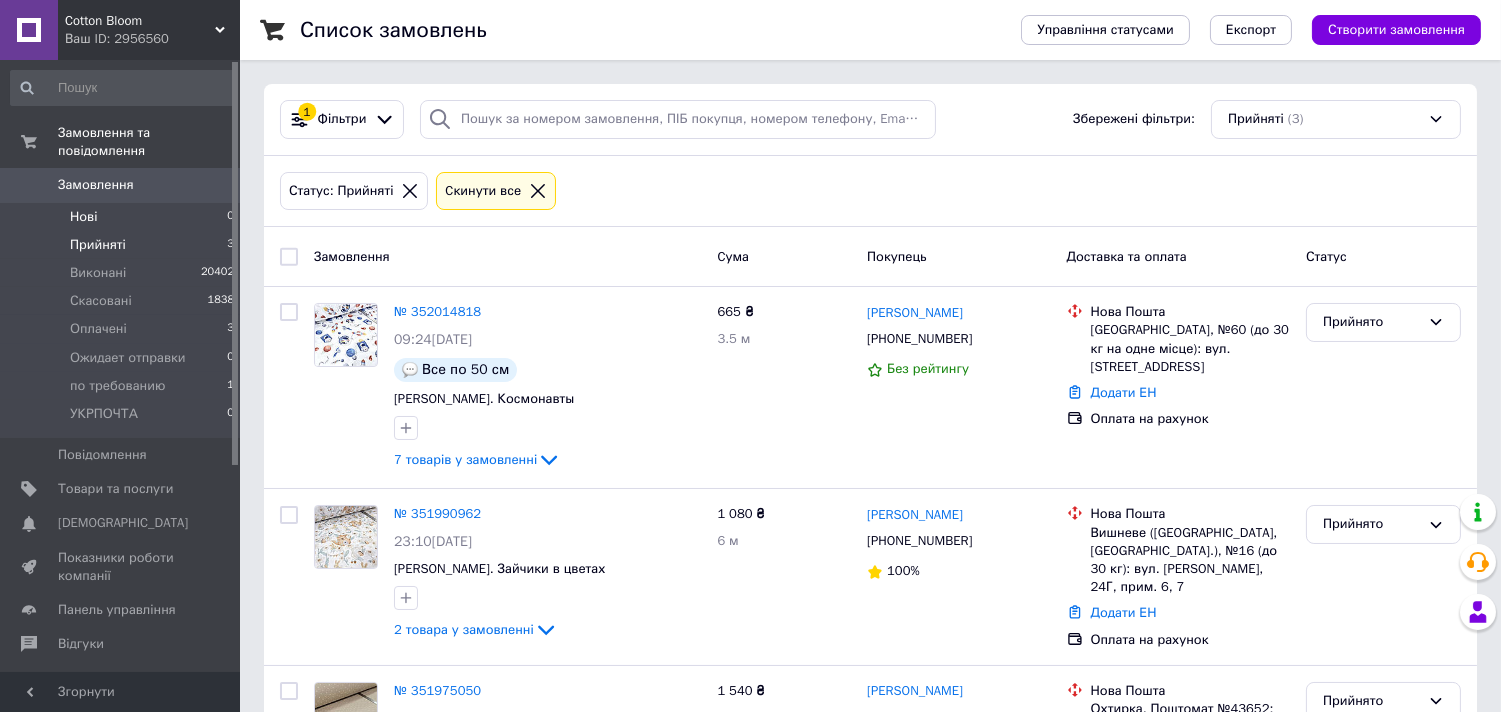 click on "Нові 0" at bounding box center [123, 217] 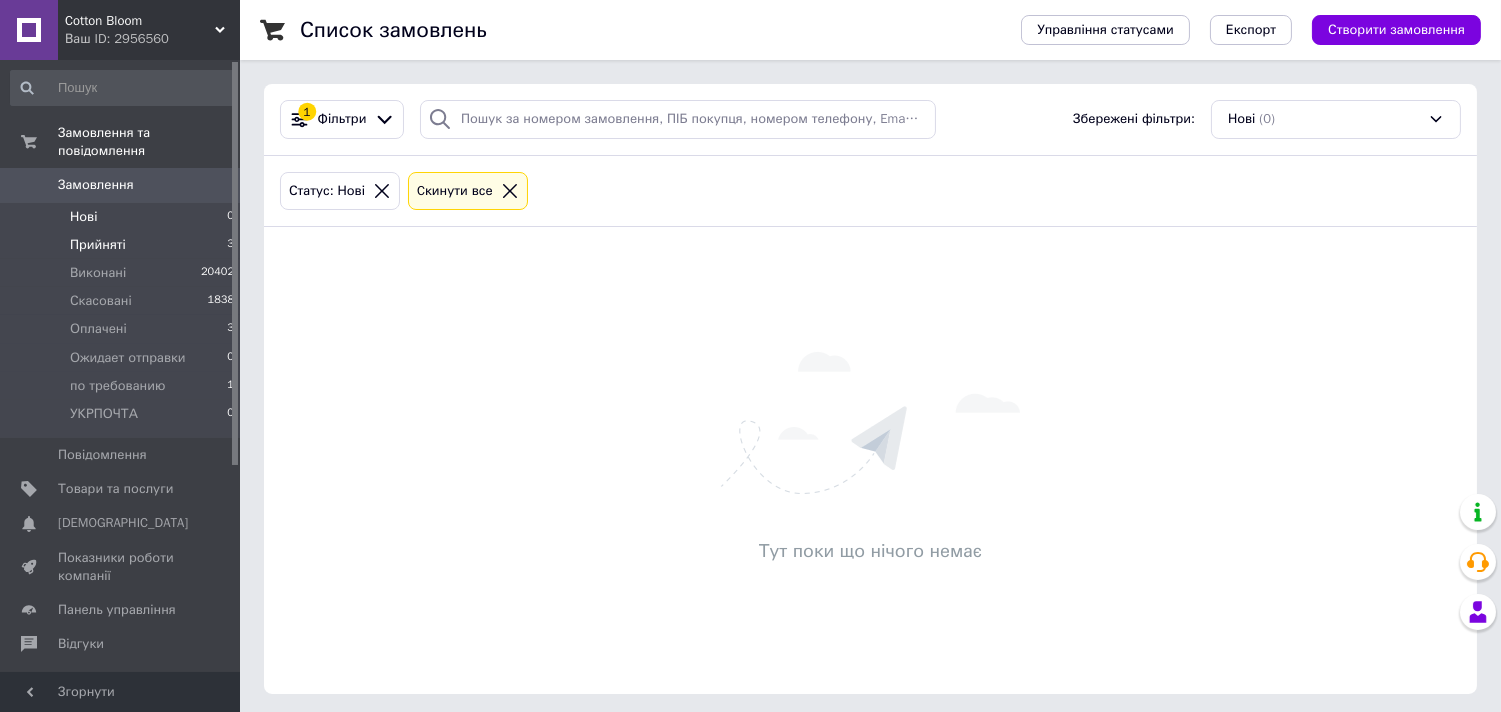click on "Прийняті" at bounding box center (98, 245) 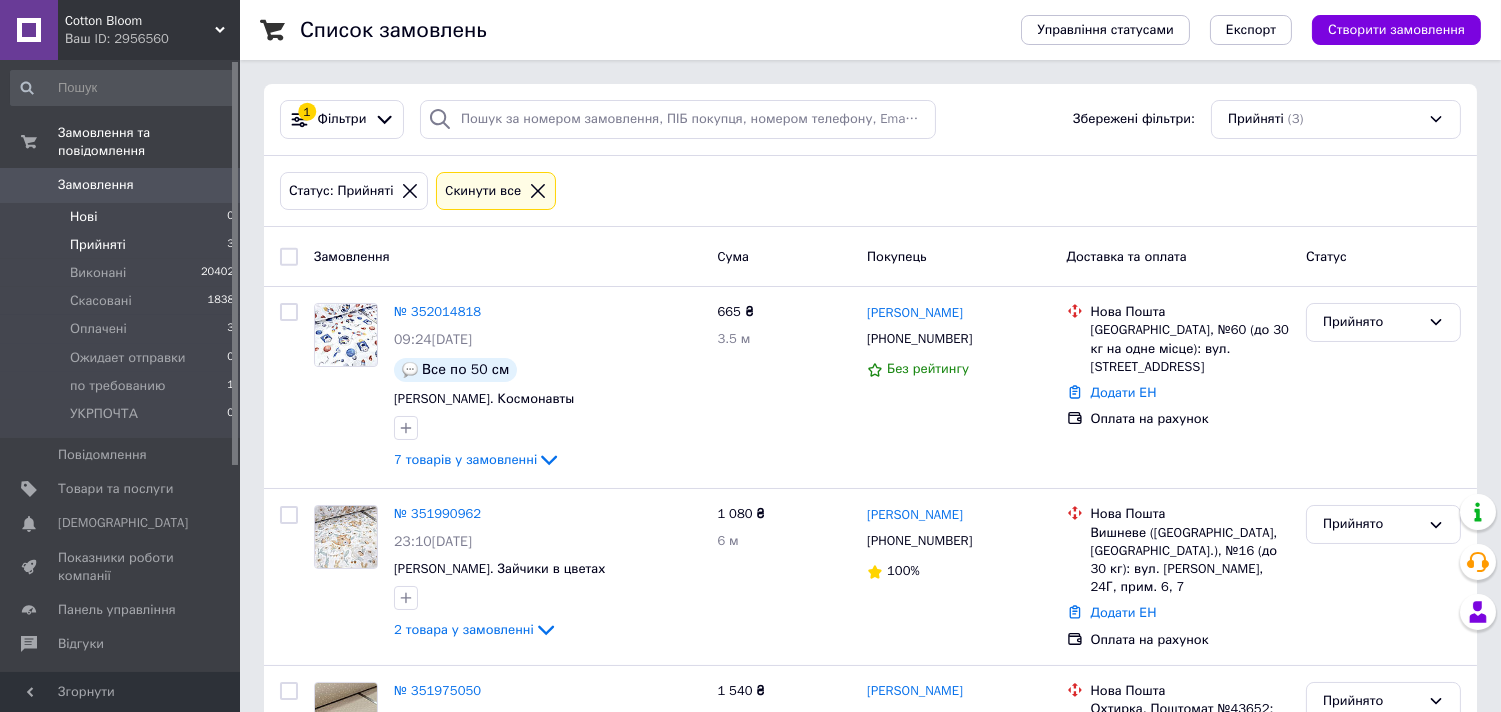 click on "Нові" at bounding box center [83, 217] 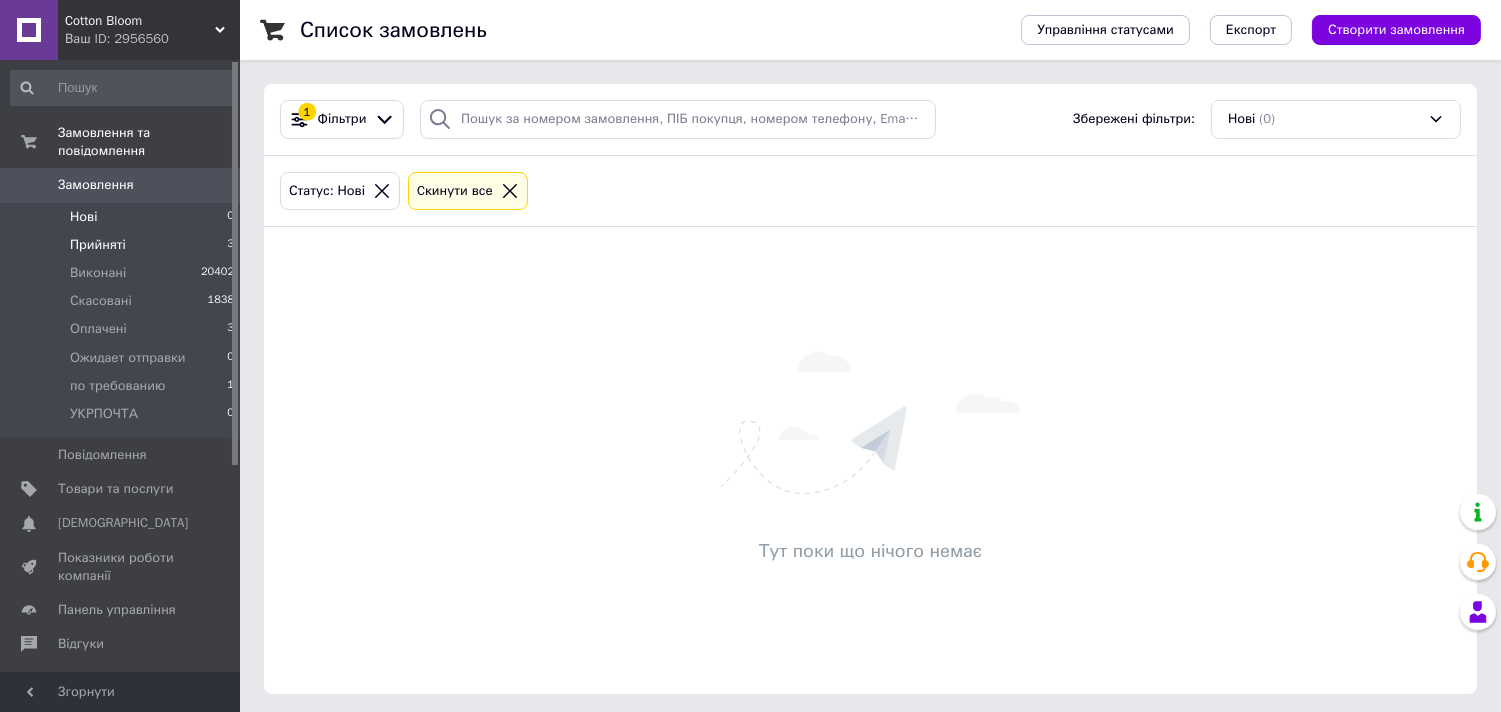 click on "Прийняті" at bounding box center (98, 245) 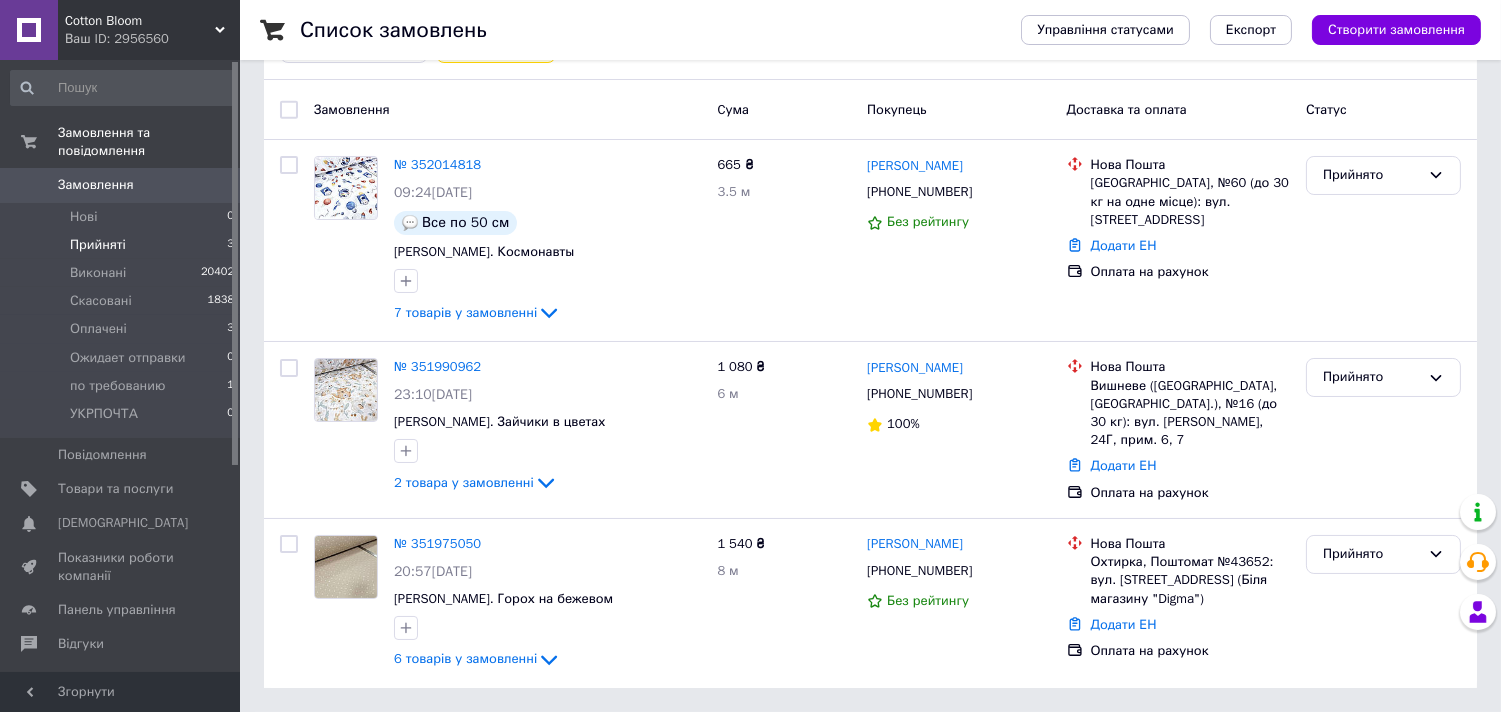 scroll, scrollTop: 0, scrollLeft: 0, axis: both 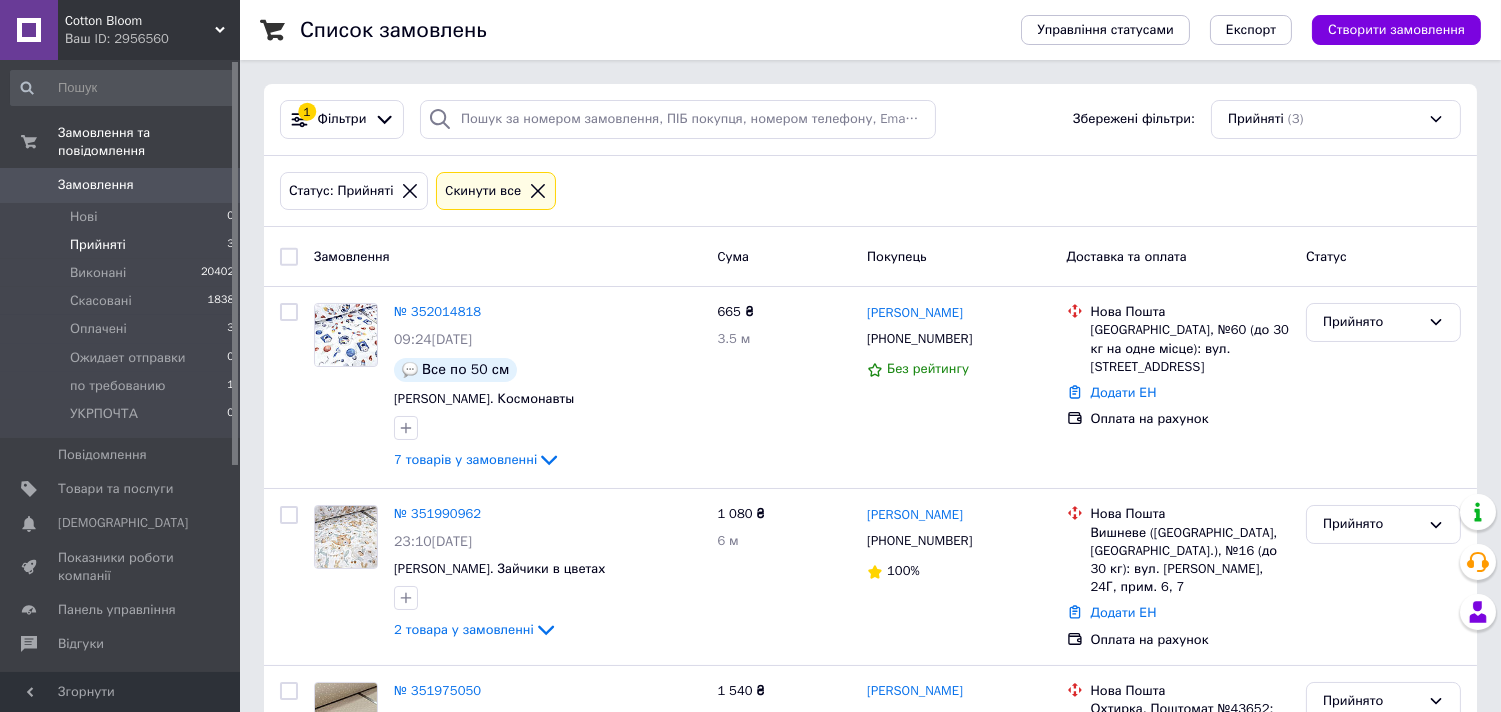 click on "Прийняті" at bounding box center (98, 245) 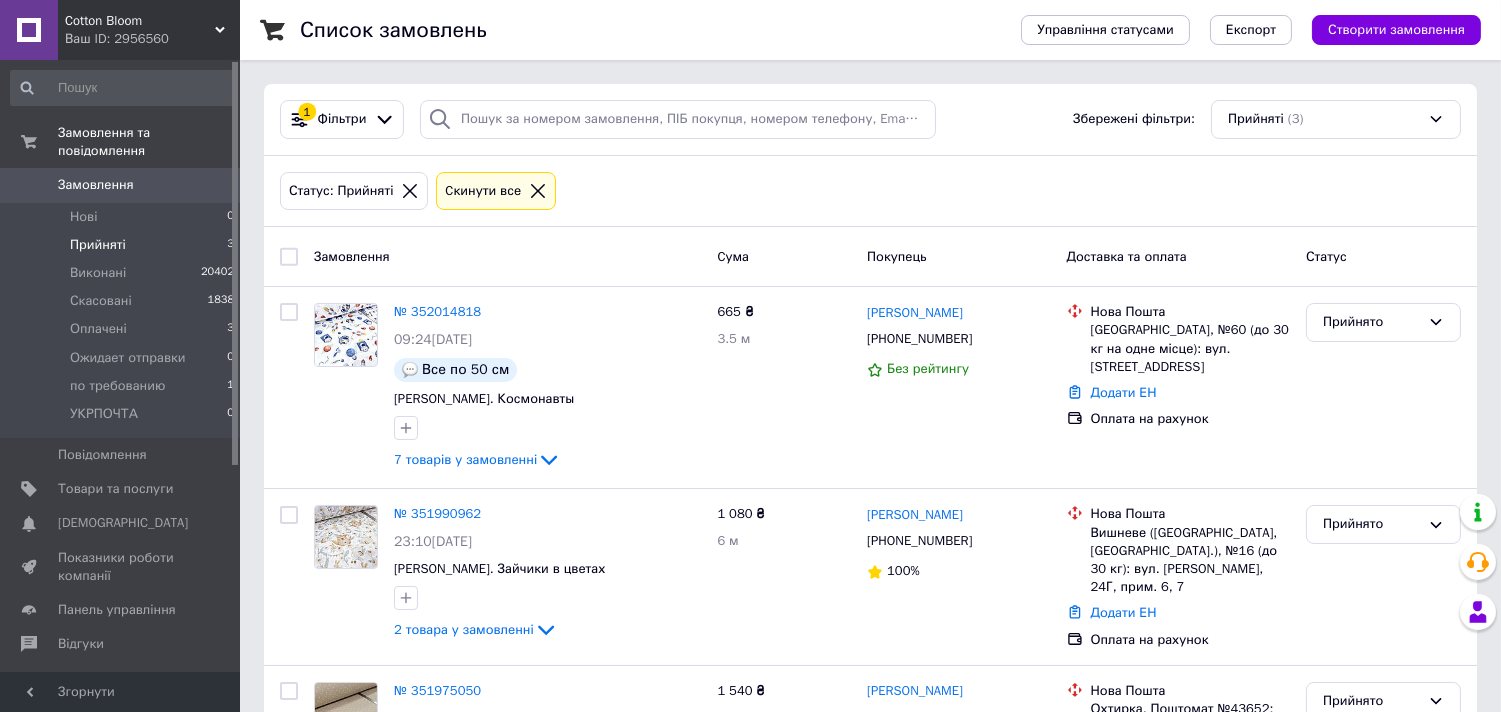 click on "Прийняті" at bounding box center (98, 245) 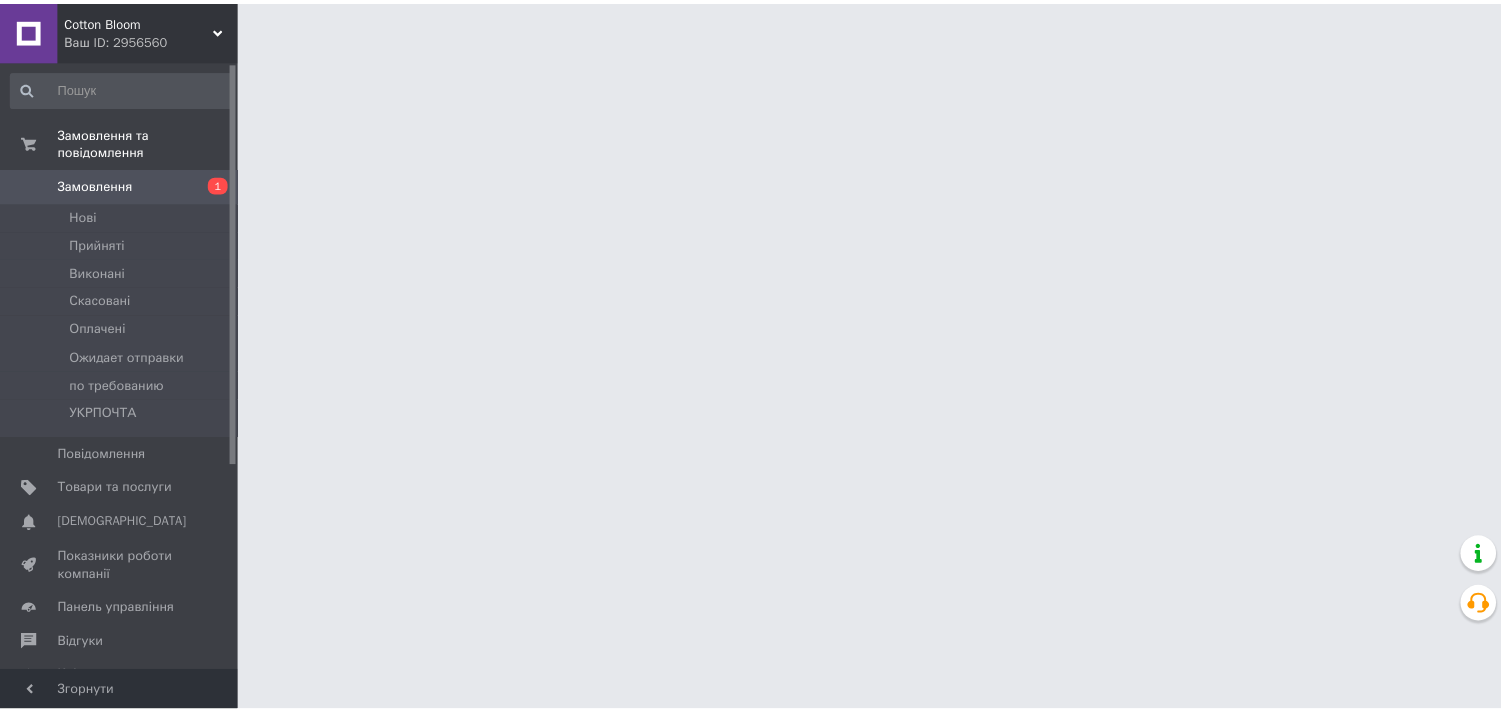 scroll, scrollTop: 0, scrollLeft: 0, axis: both 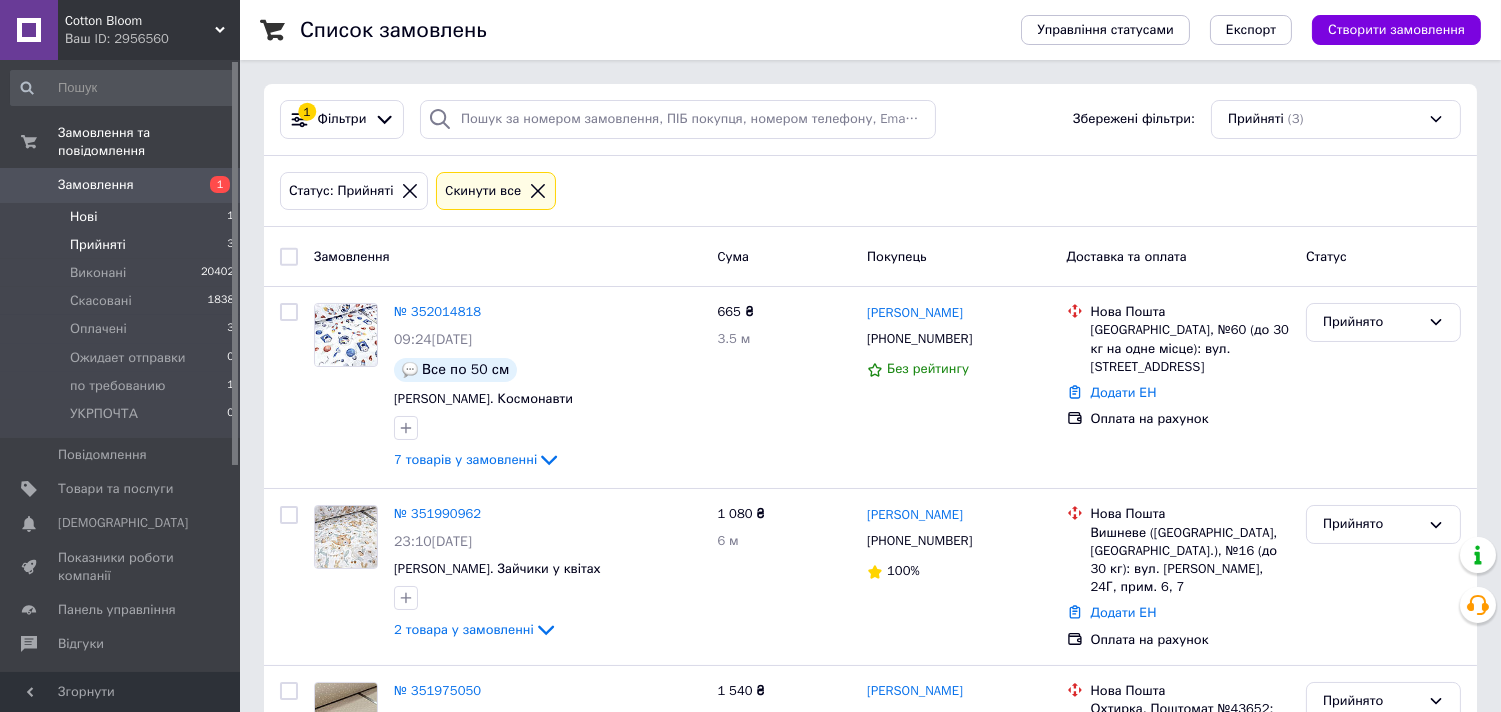 click on "Нові" at bounding box center (83, 217) 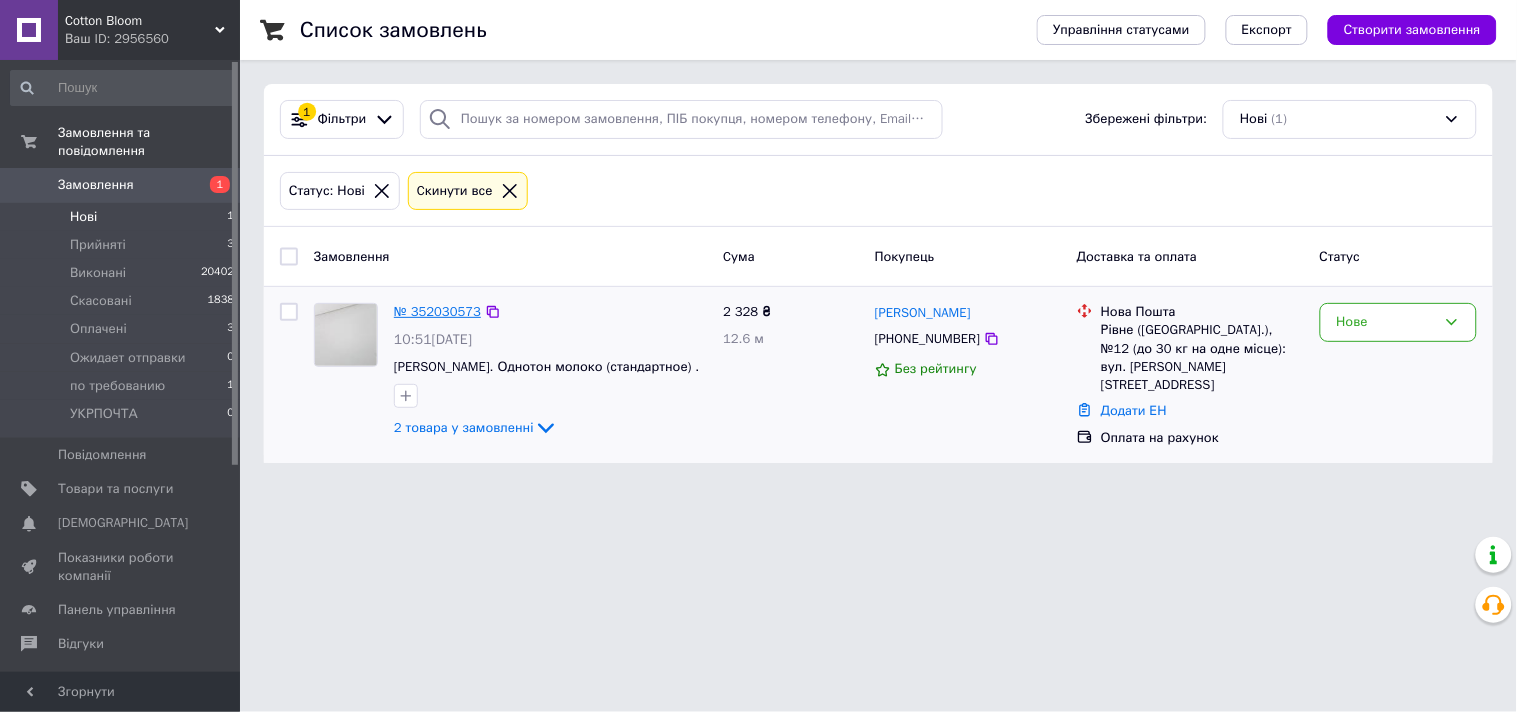 click on "№ 352030573" at bounding box center (437, 311) 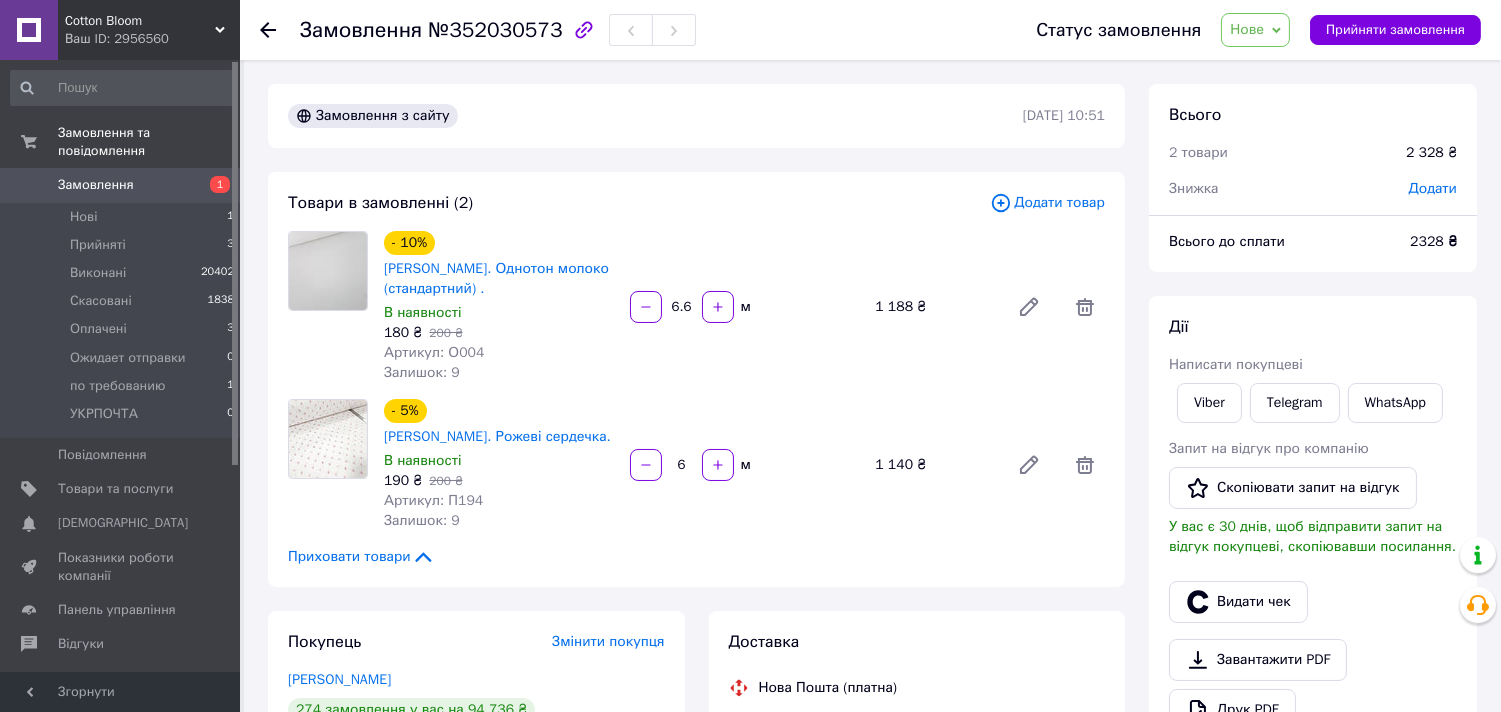 click on "Нове" at bounding box center (1247, 29) 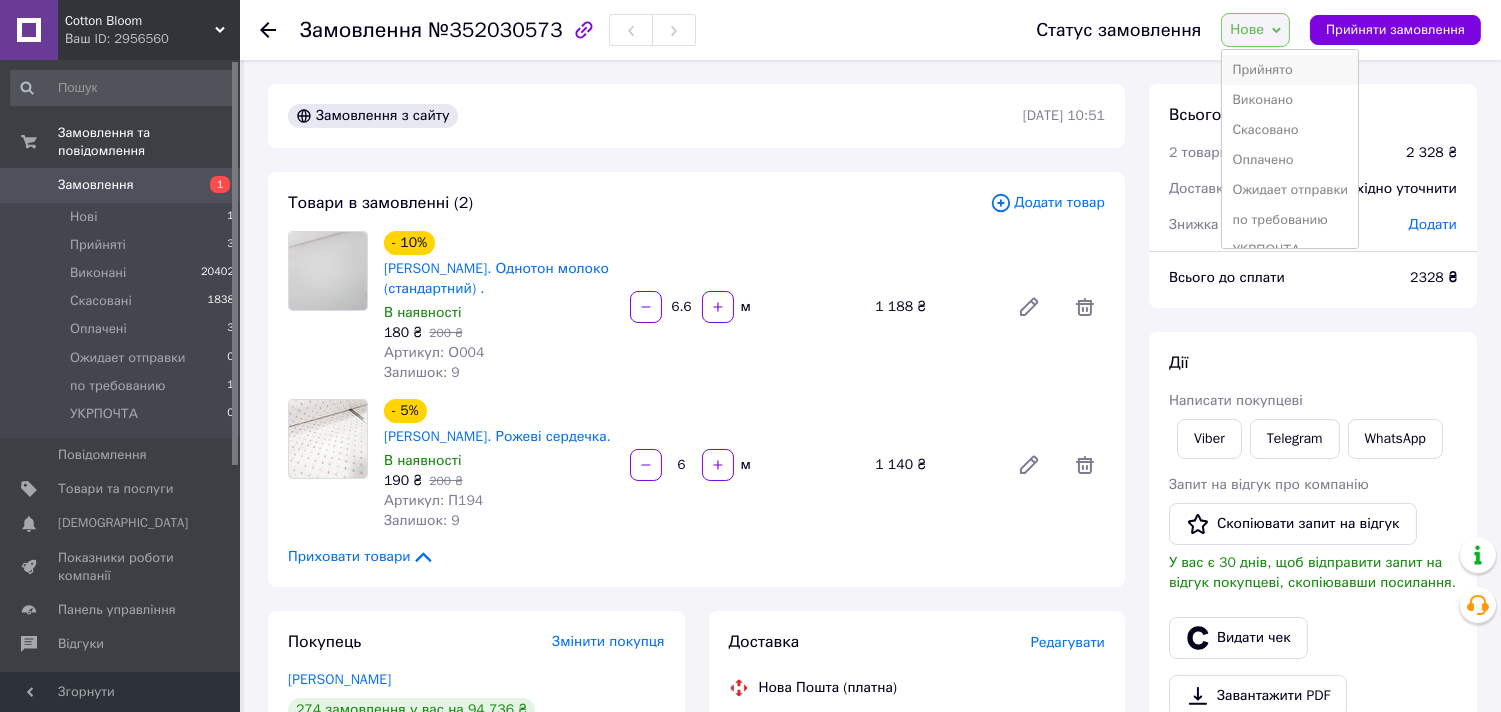 click on "Прийнято" at bounding box center (1290, 70) 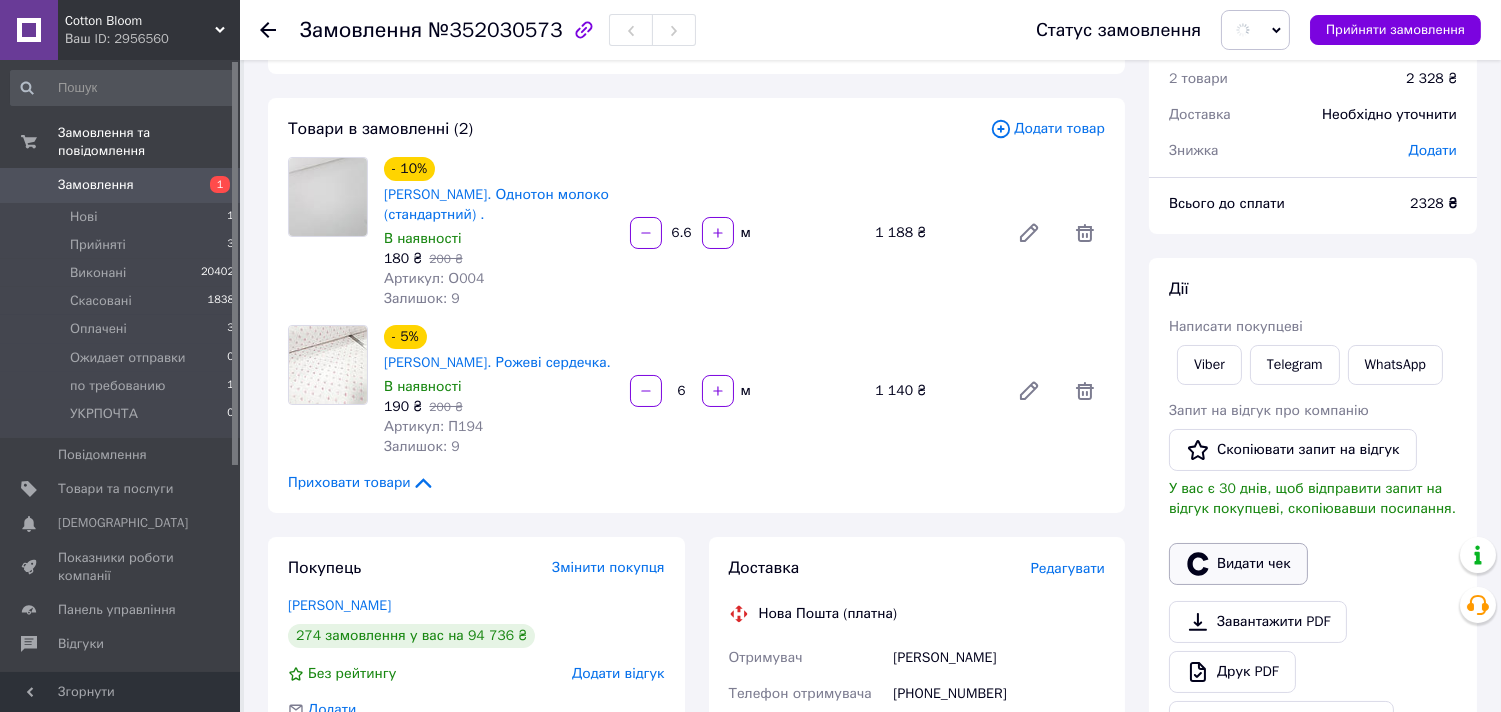 scroll, scrollTop: 111, scrollLeft: 0, axis: vertical 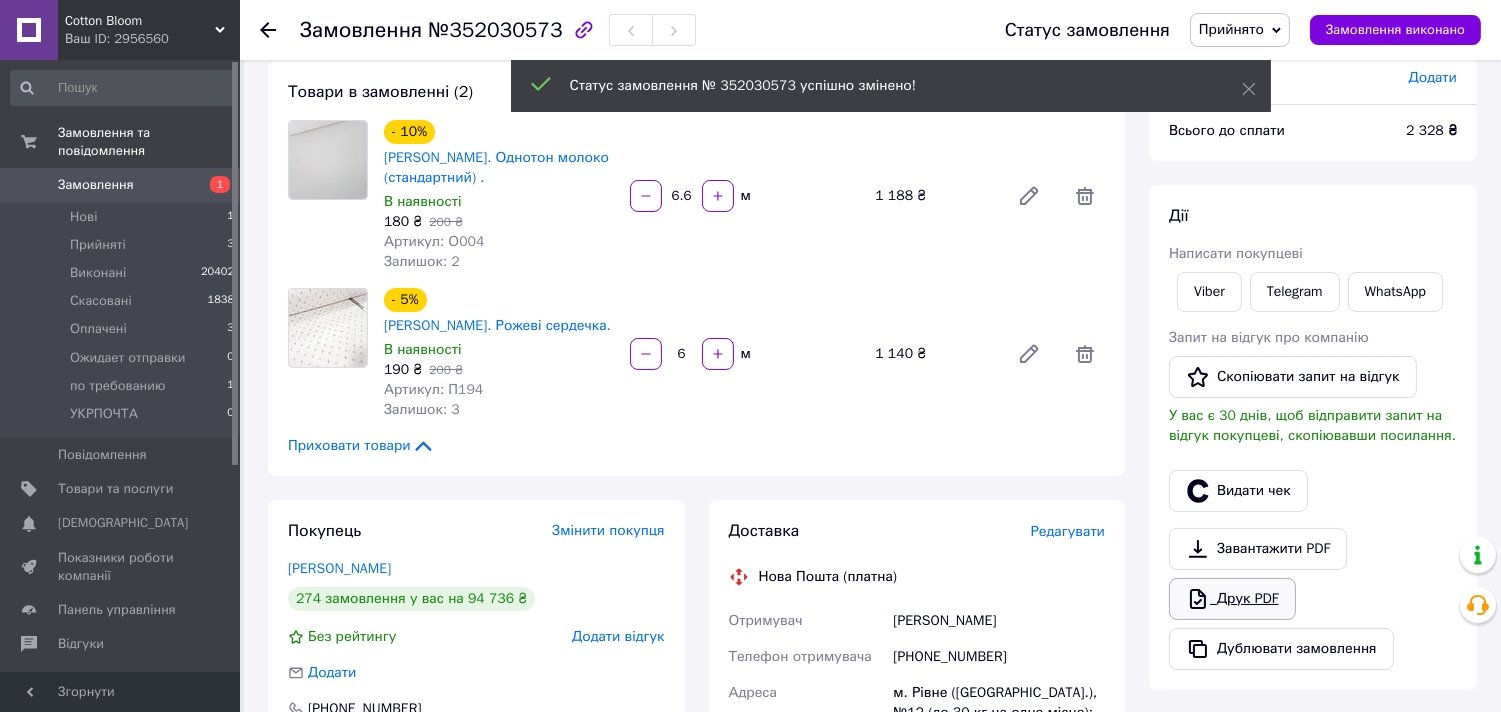 click on "Завантажити PDF" at bounding box center [1258, 549] 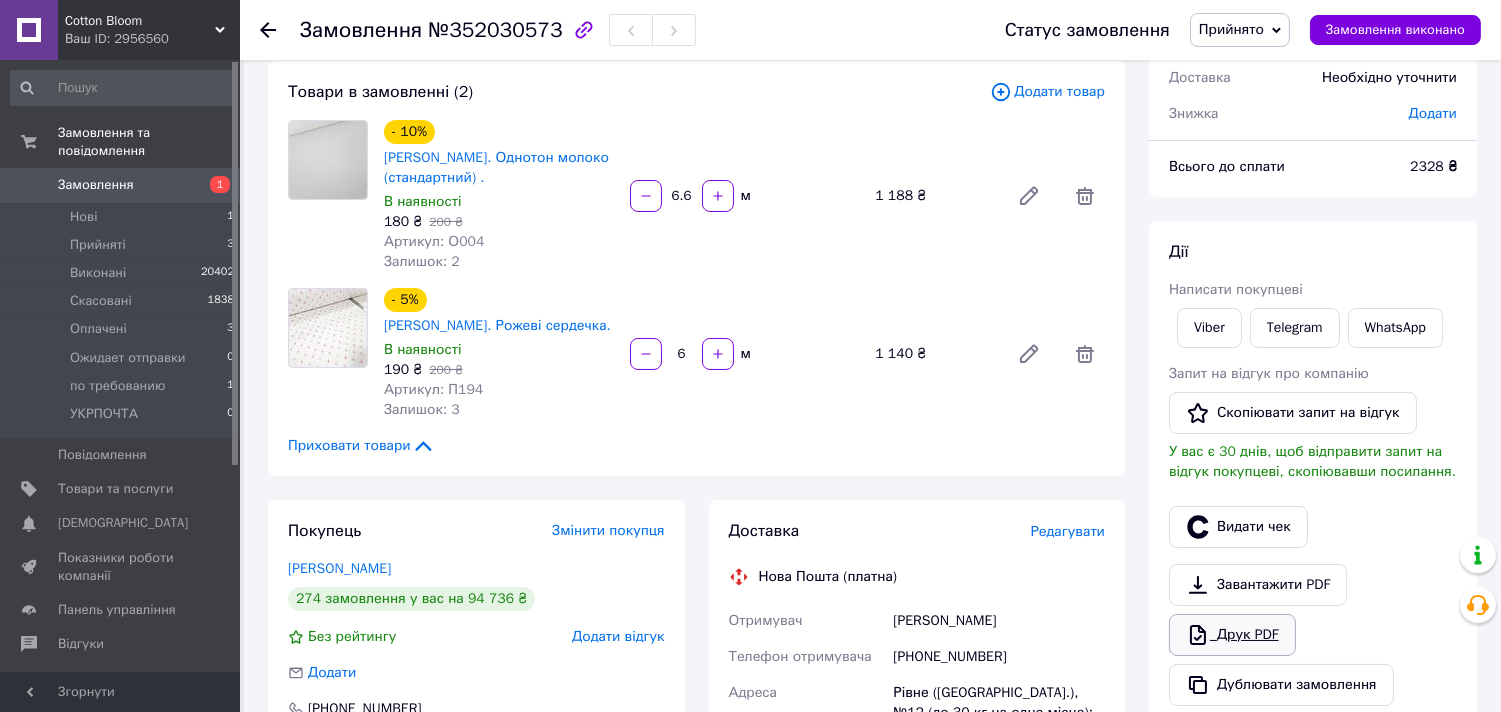 click on "Друк PDF" at bounding box center [1232, 635] 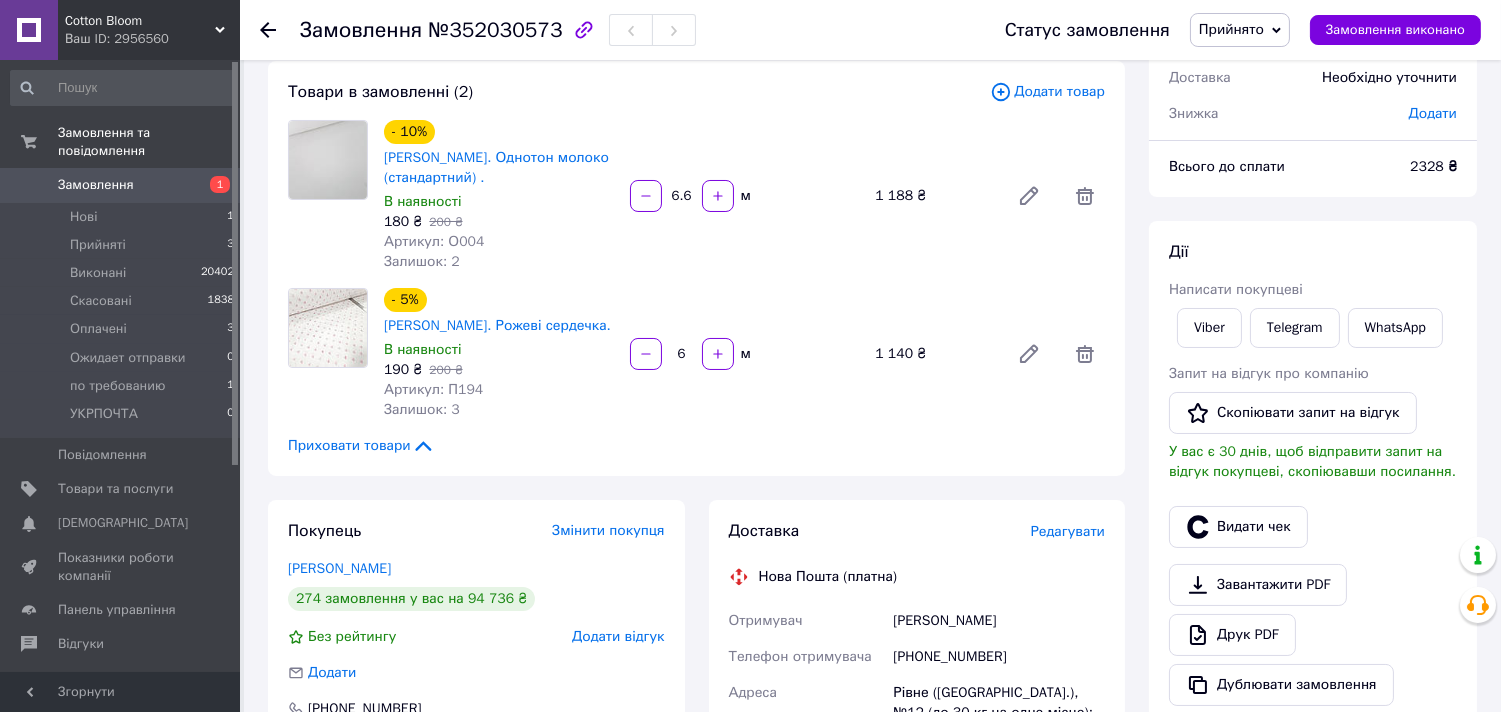 click on "Прийнято" at bounding box center (1231, 29) 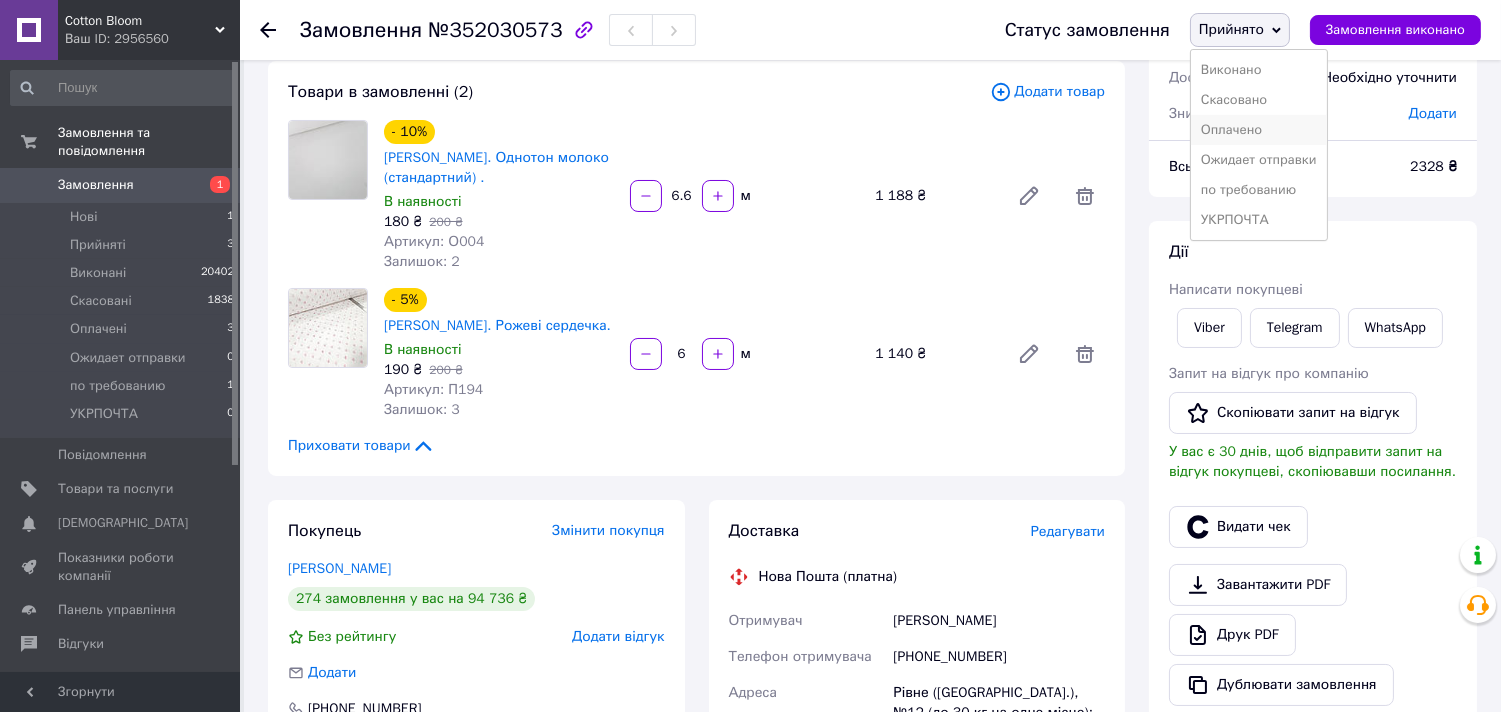 click on "Оплачено" at bounding box center [1259, 130] 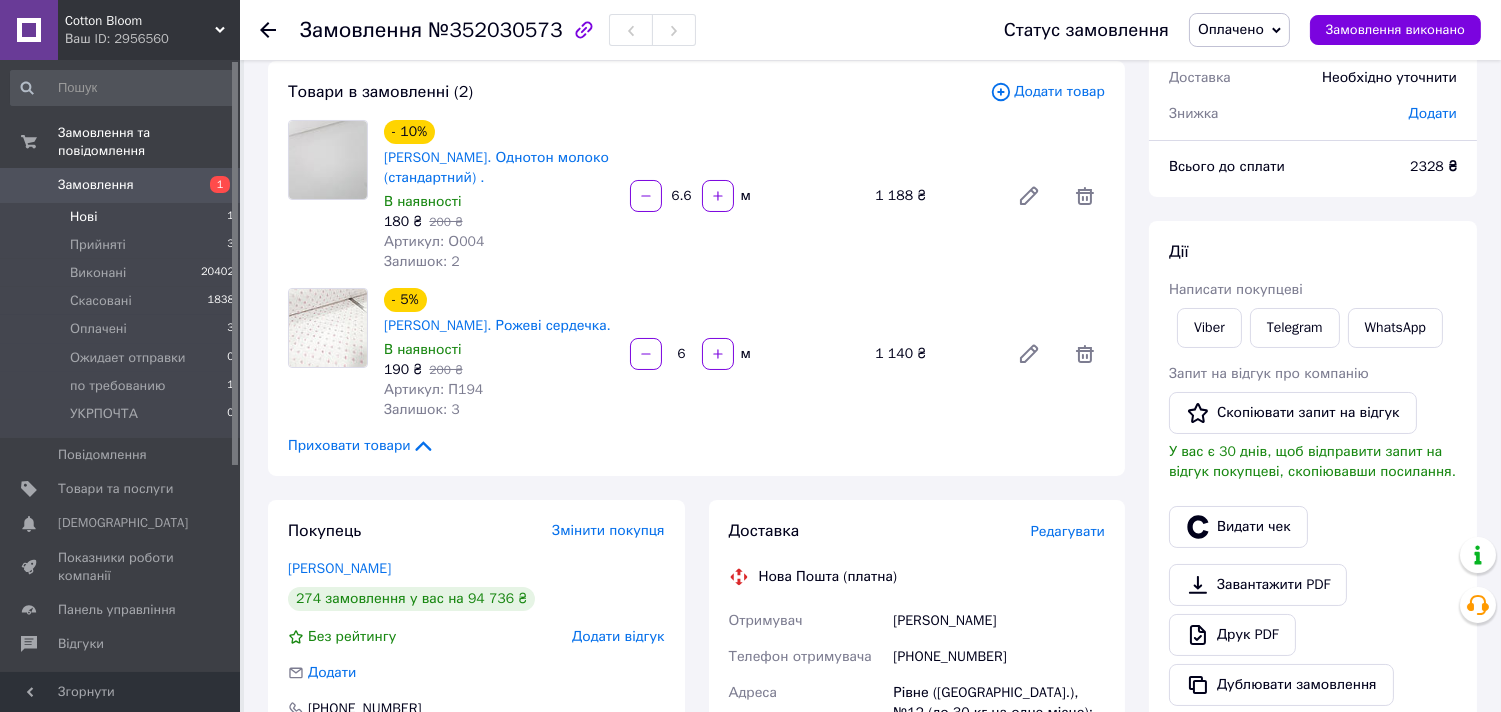 click on "Нові" at bounding box center (83, 217) 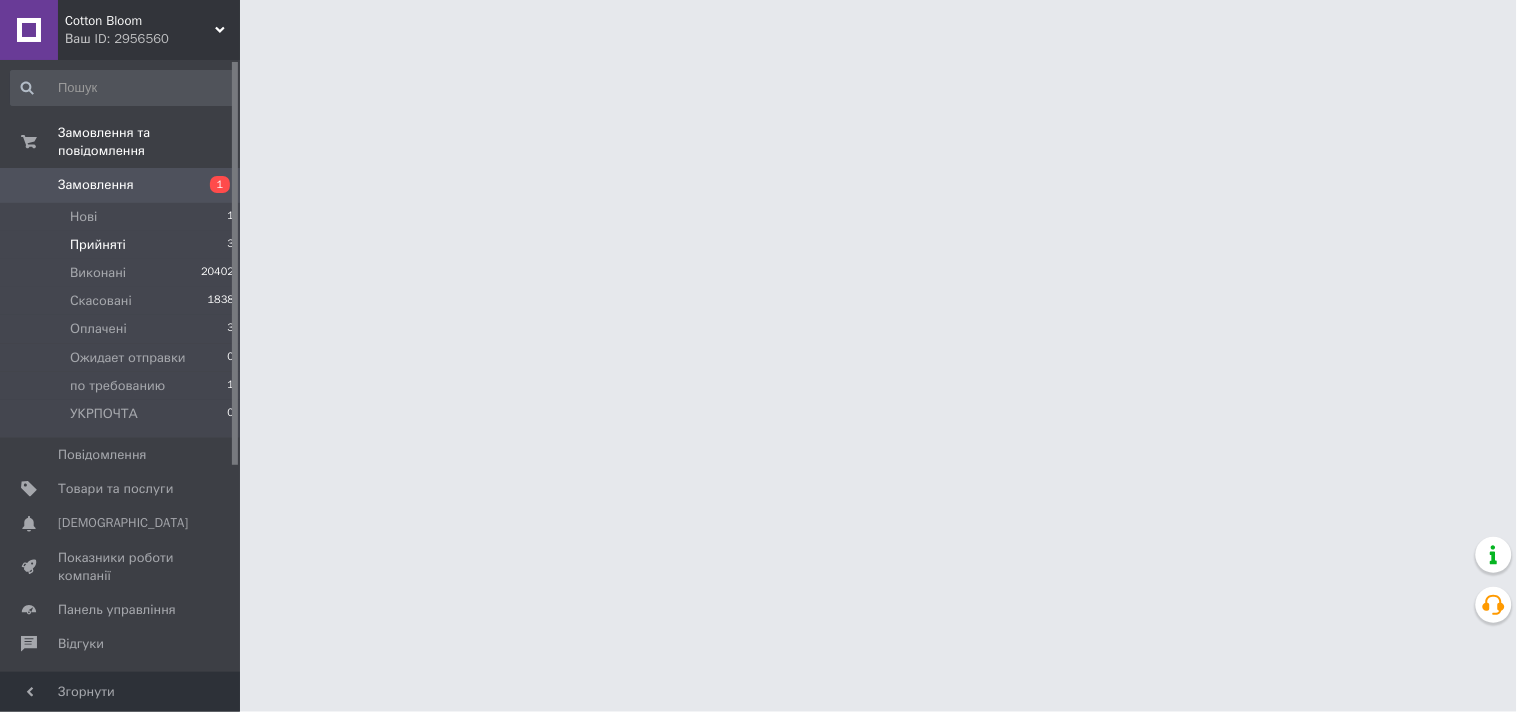 click on "Прийняті" at bounding box center [98, 245] 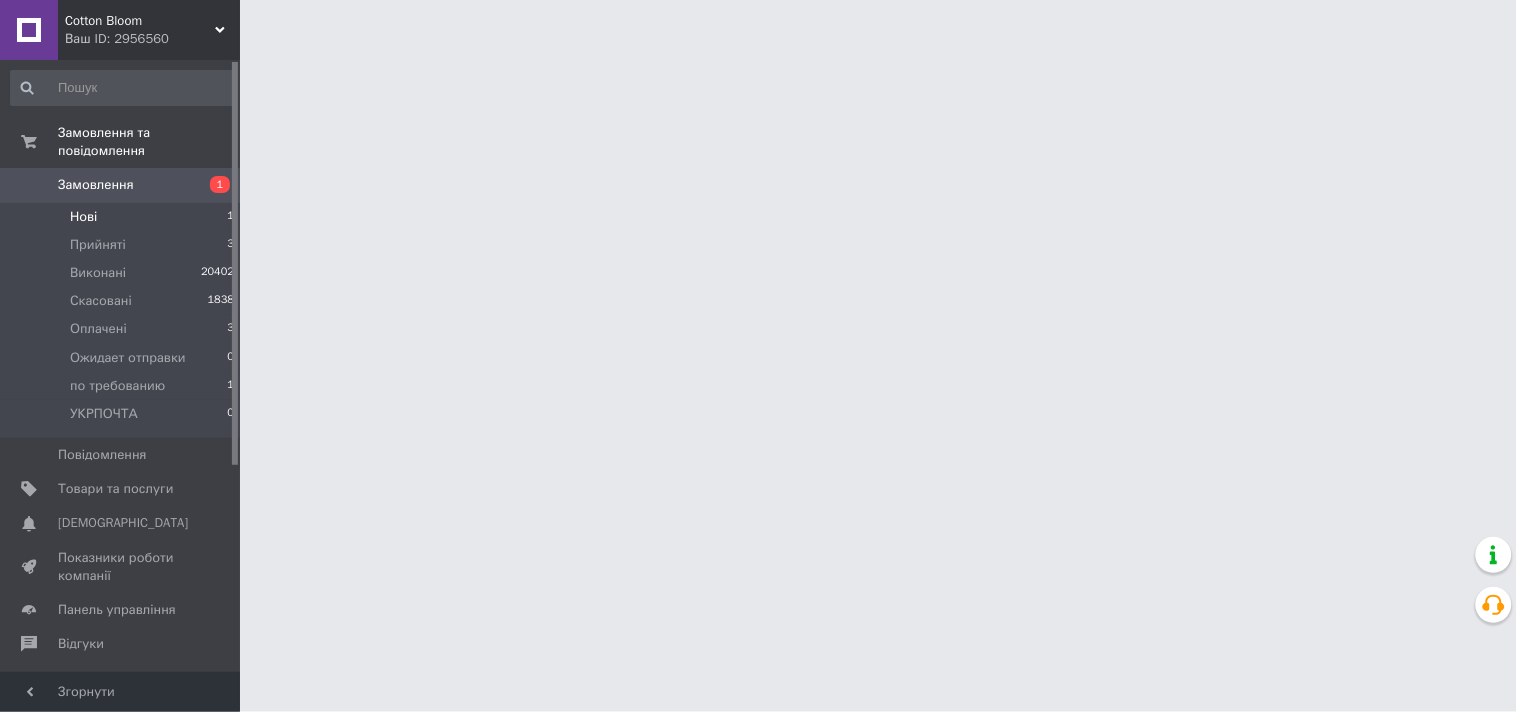 click on "Нові" at bounding box center (83, 217) 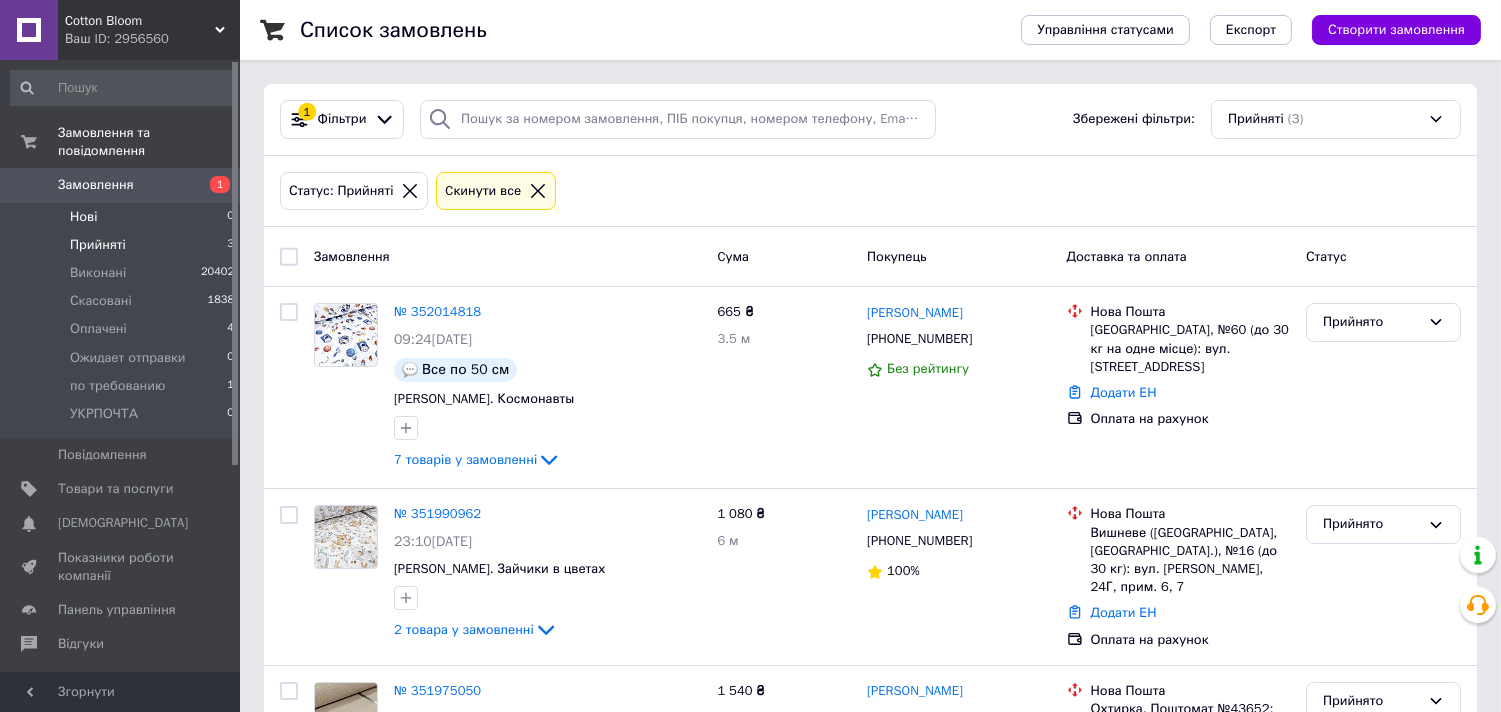 click on "Нові" at bounding box center (83, 217) 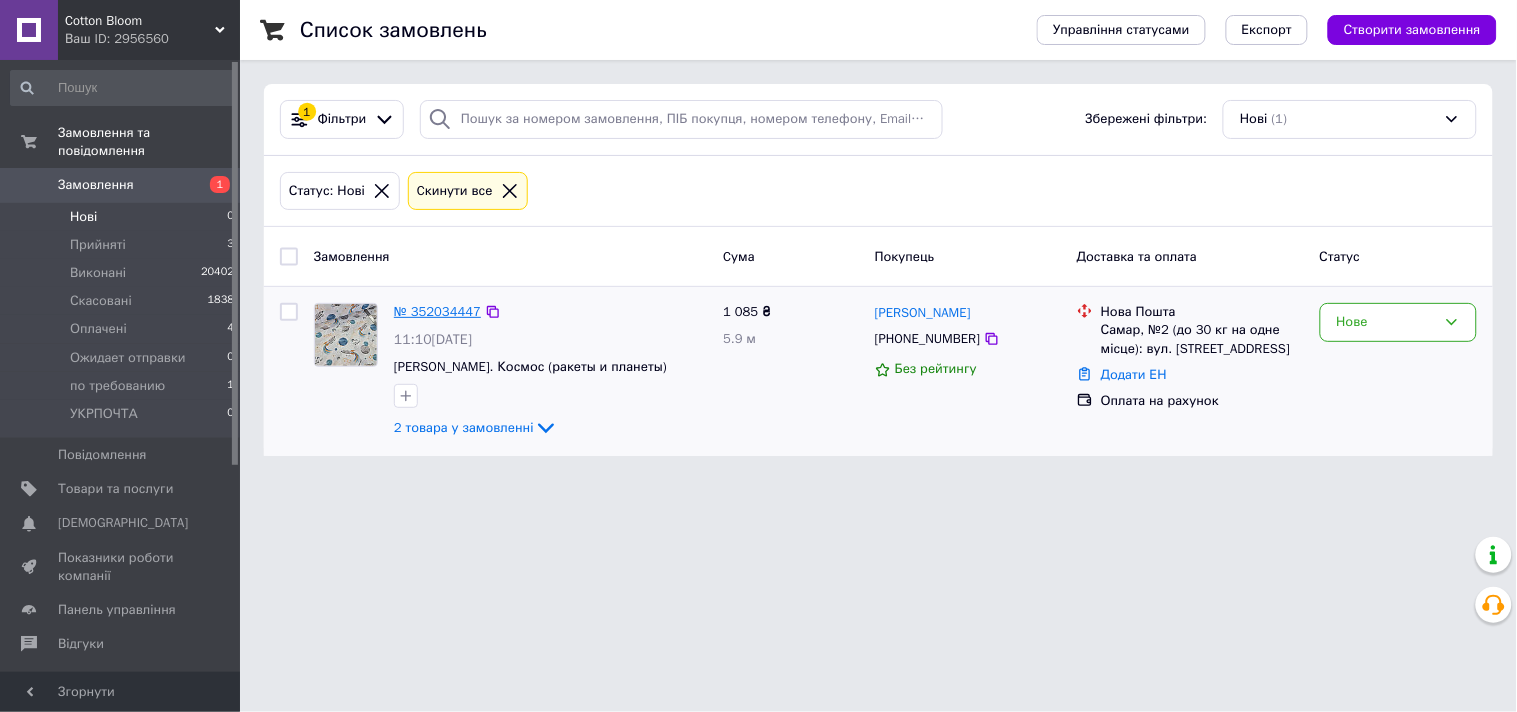 click on "№ 352034447" at bounding box center (437, 311) 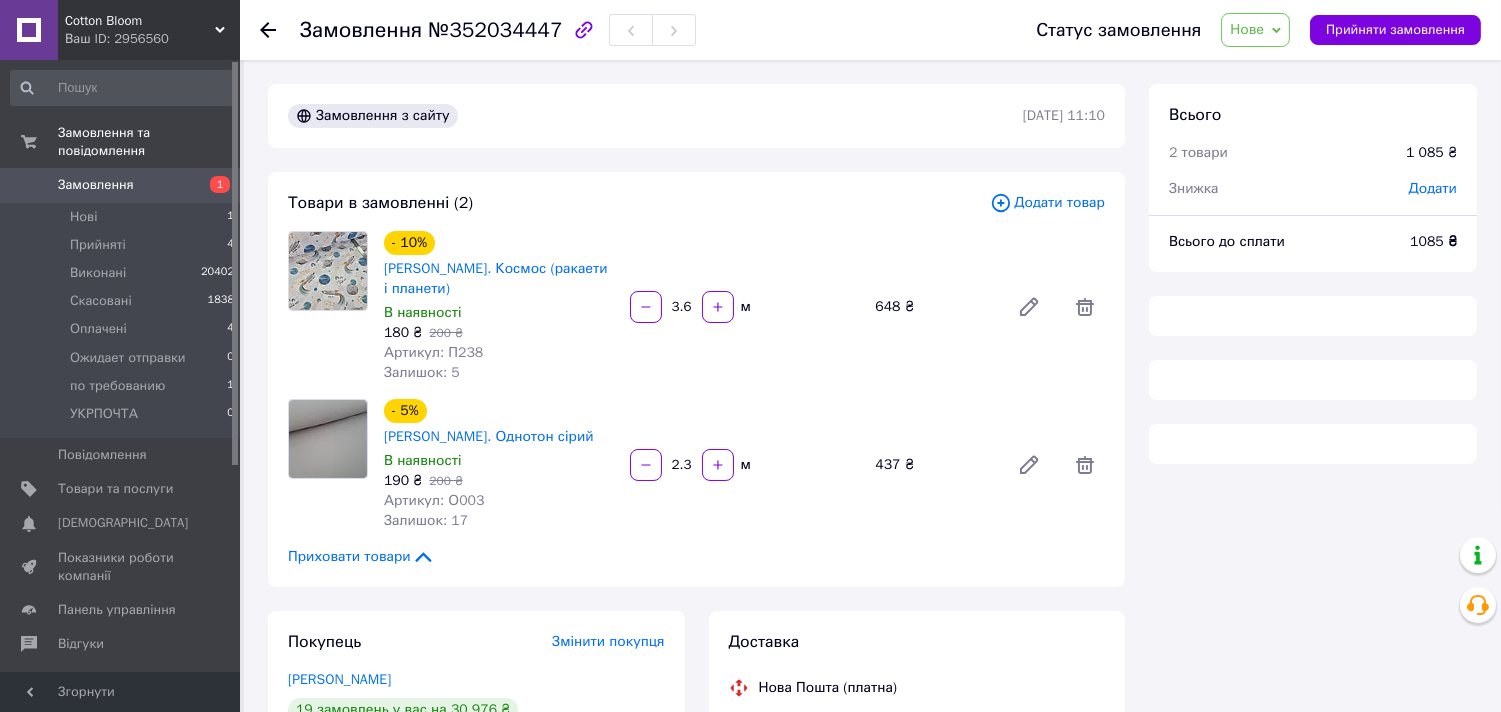 click on "Нове" at bounding box center [1247, 29] 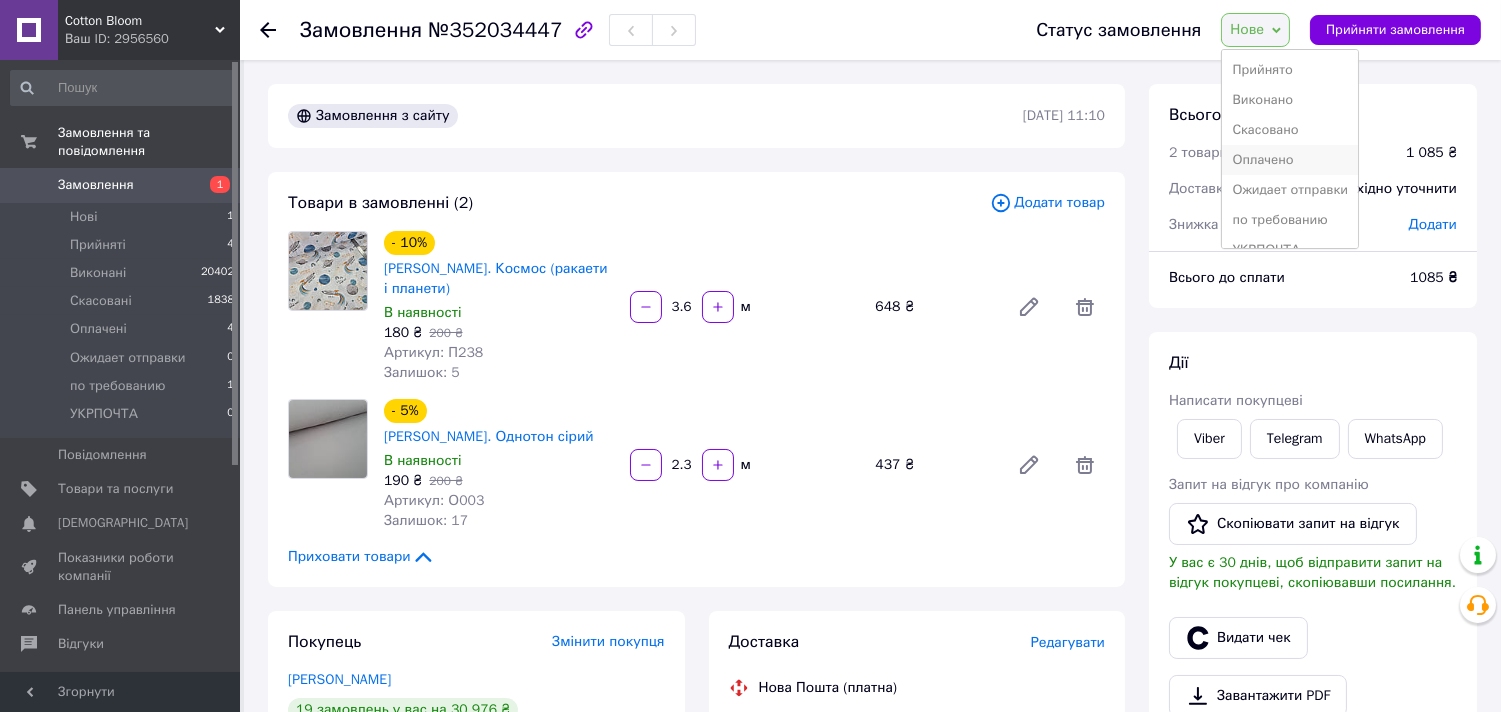 click on "Оплачено" at bounding box center [1290, 160] 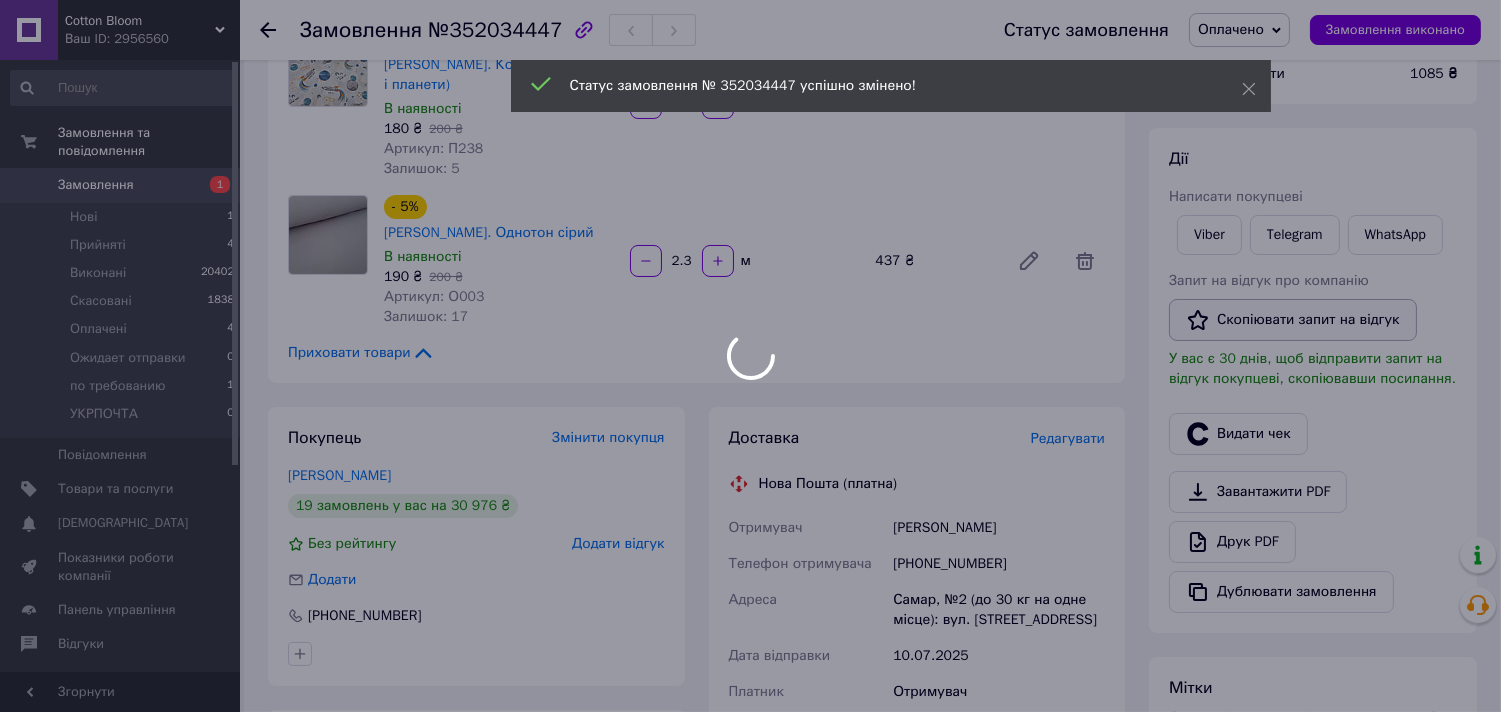 scroll, scrollTop: 222, scrollLeft: 0, axis: vertical 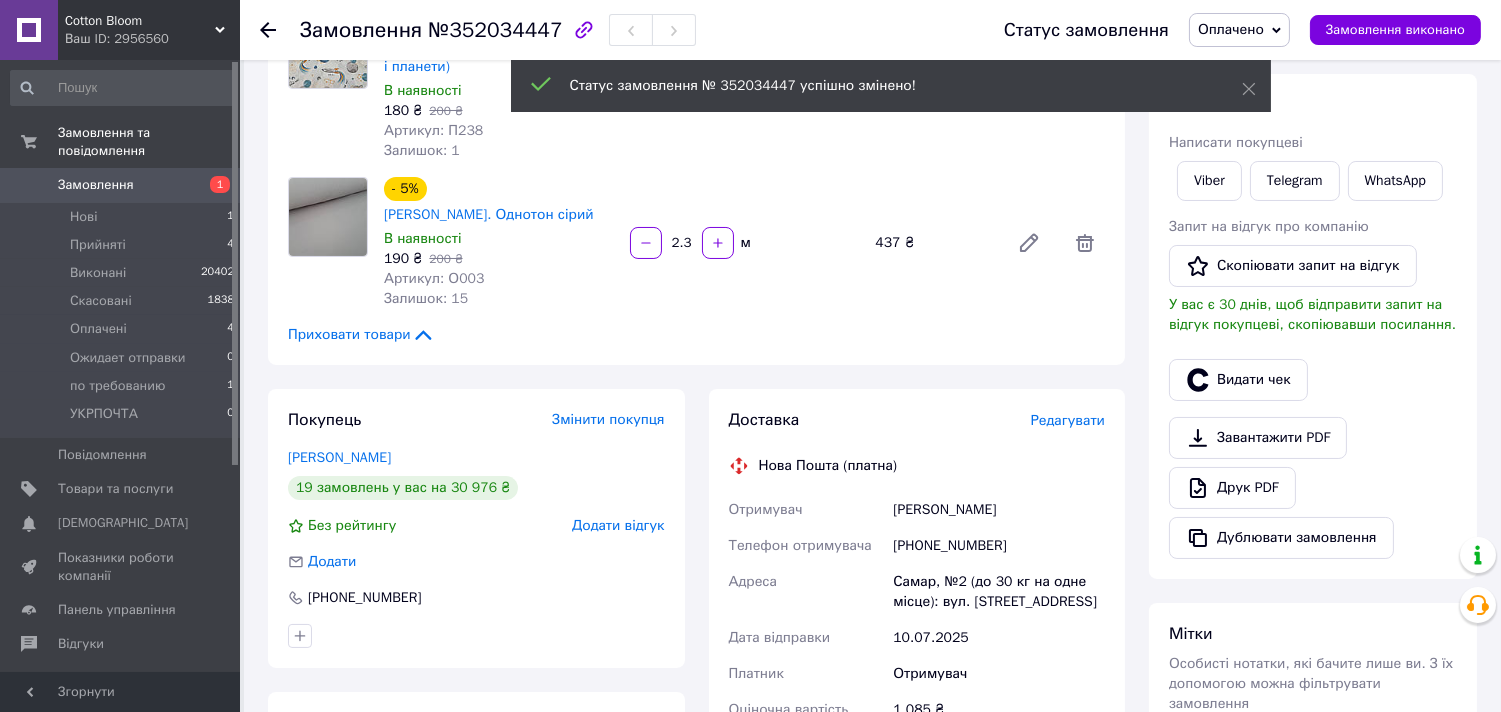 click on "Дублювати замовлення" at bounding box center (1281, 538) 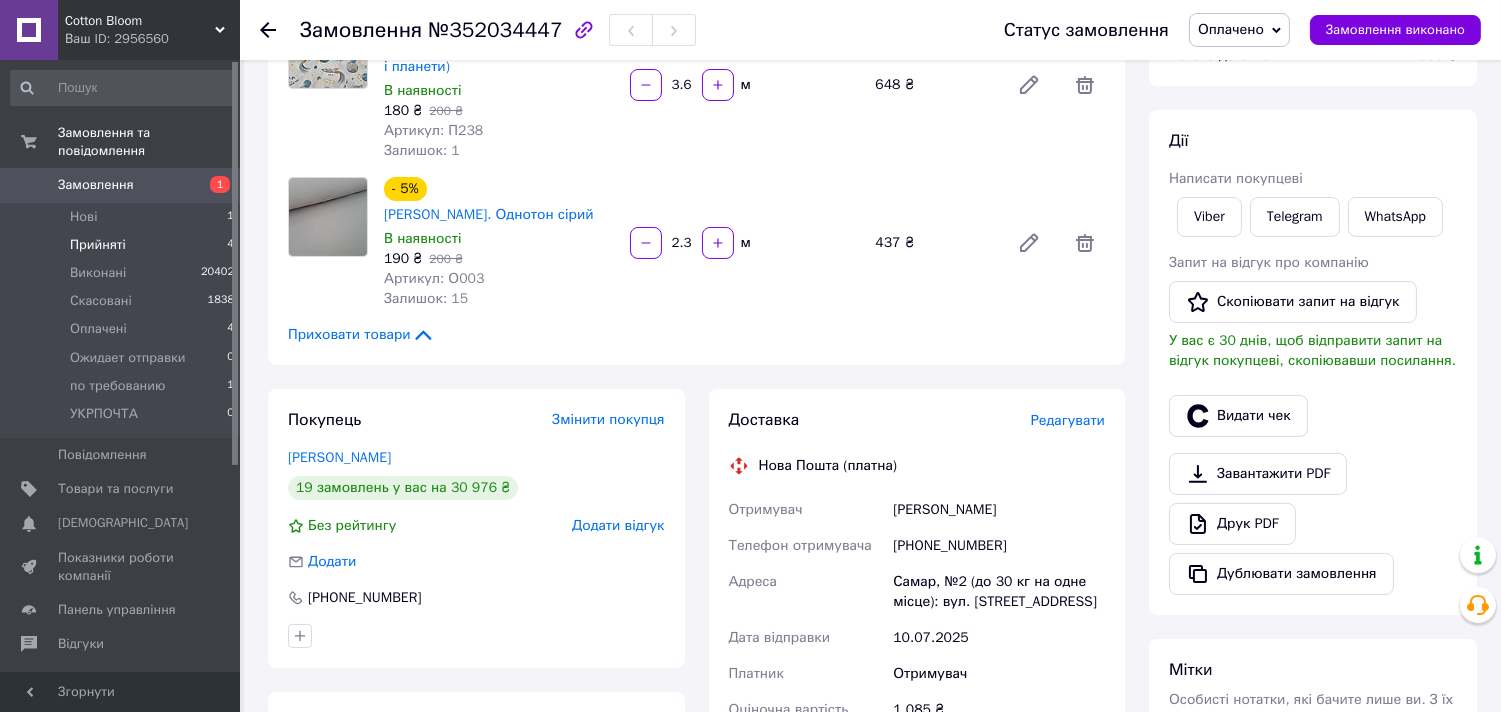 click on "Прийняті" at bounding box center [98, 245] 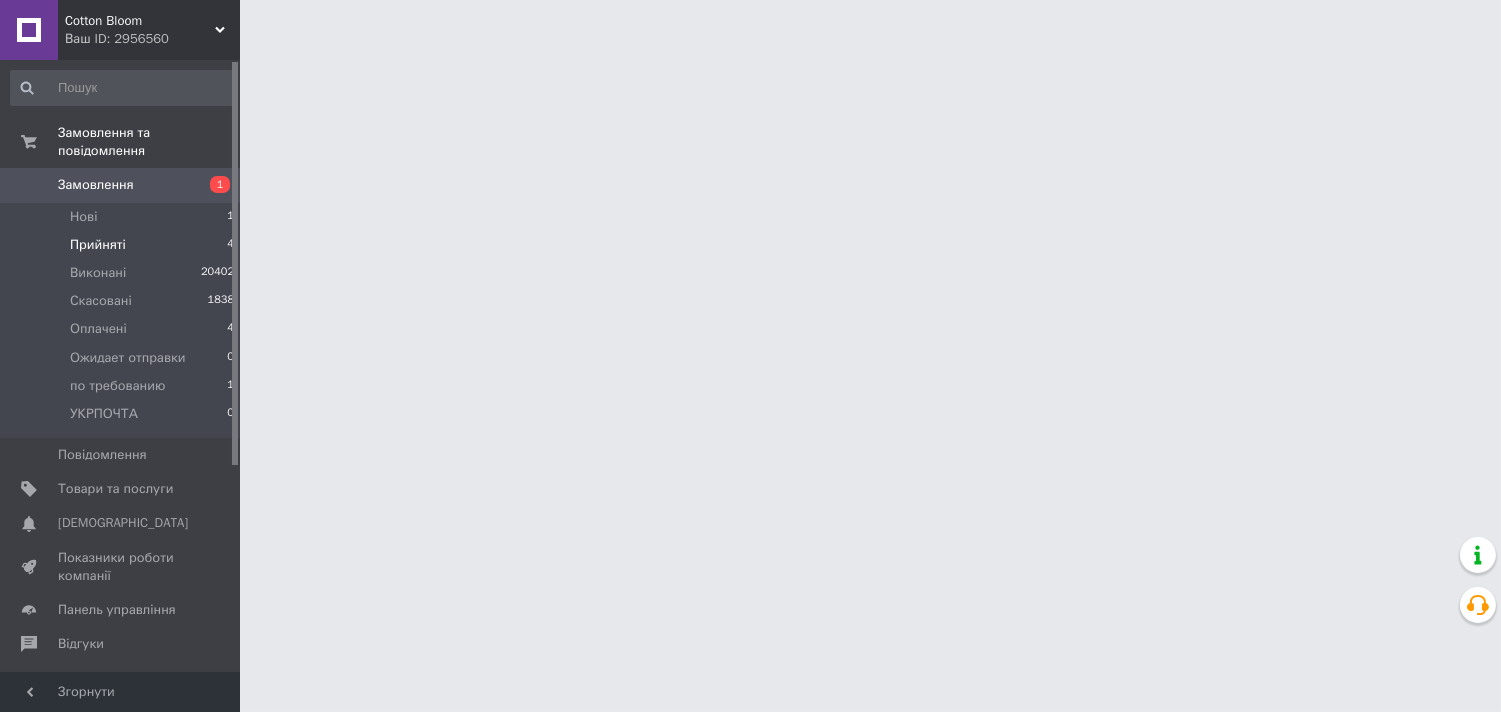 scroll, scrollTop: 0, scrollLeft: 0, axis: both 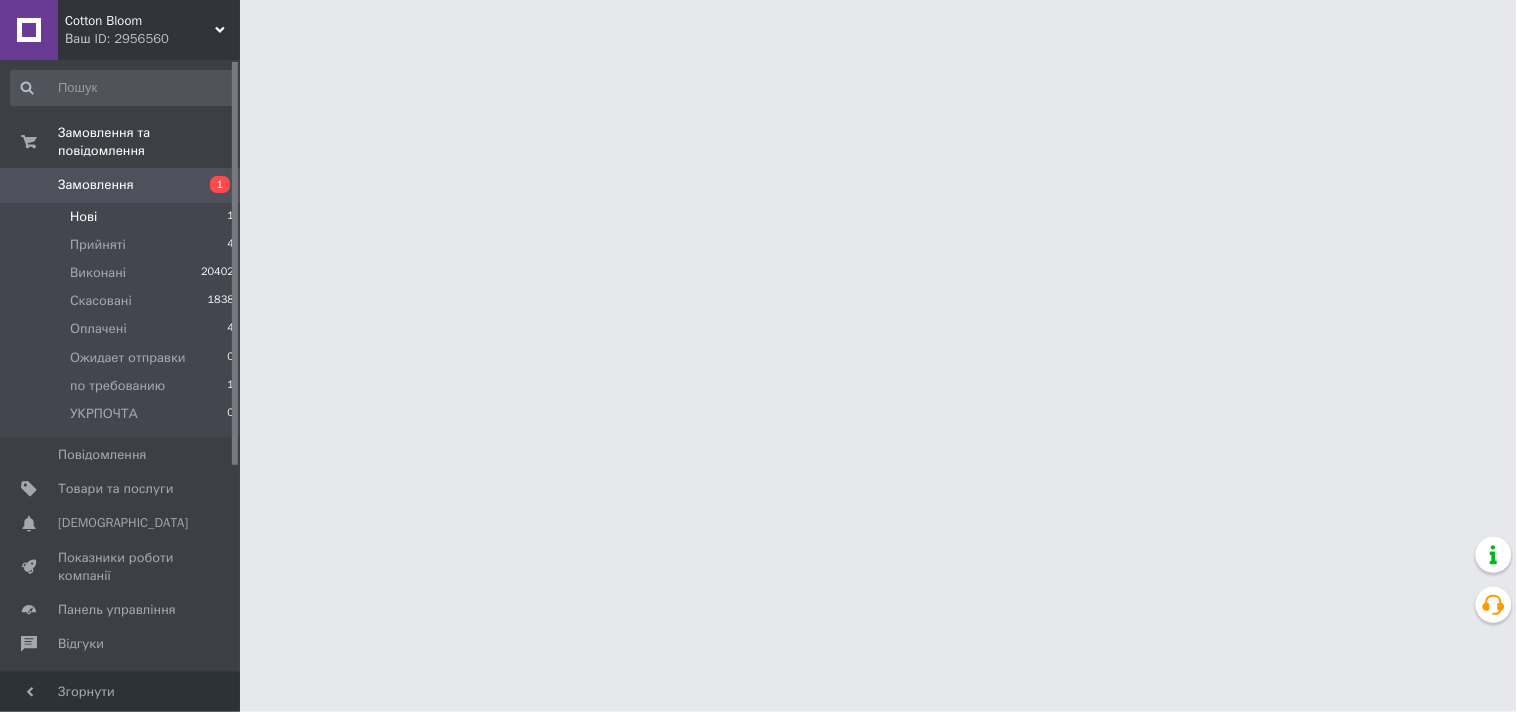 click on "Нові" at bounding box center (83, 217) 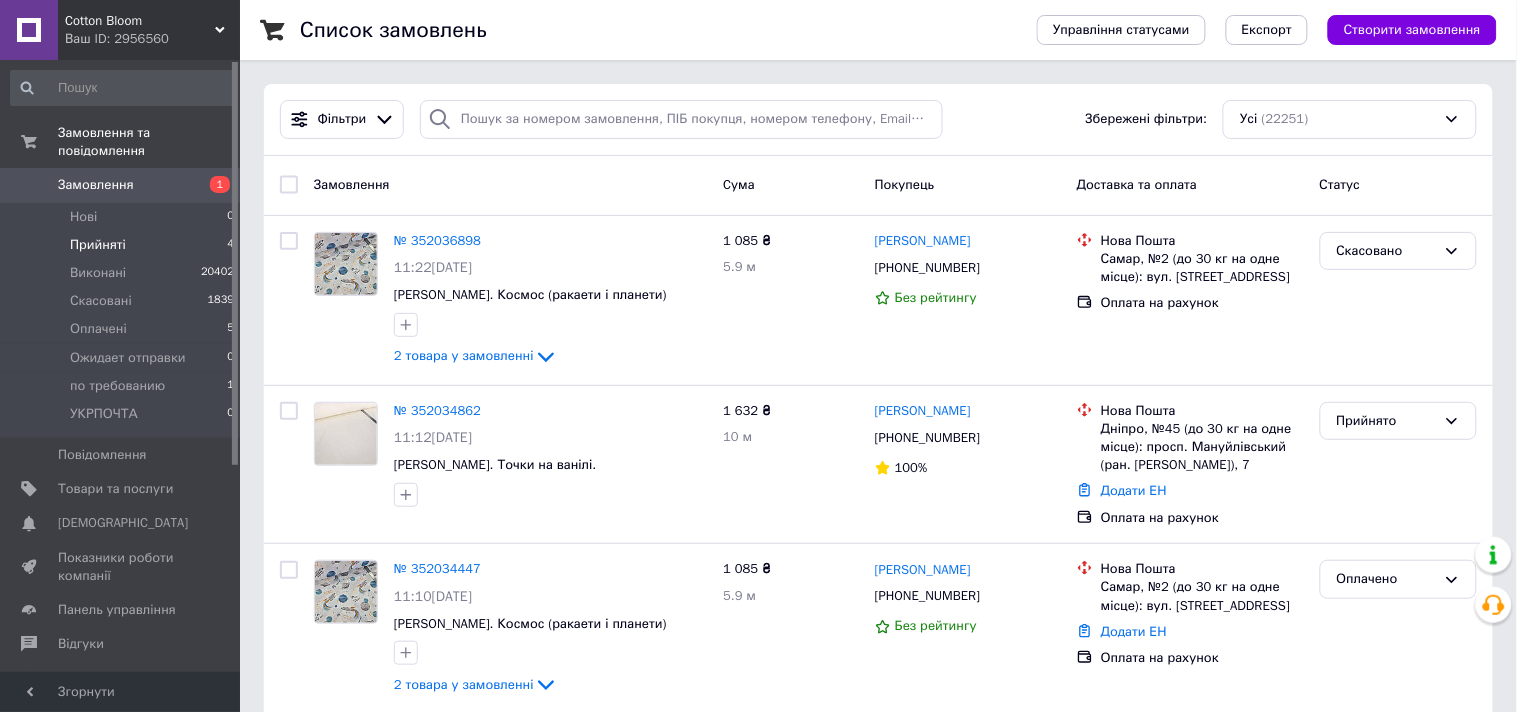 click on "Прийняті" at bounding box center (98, 245) 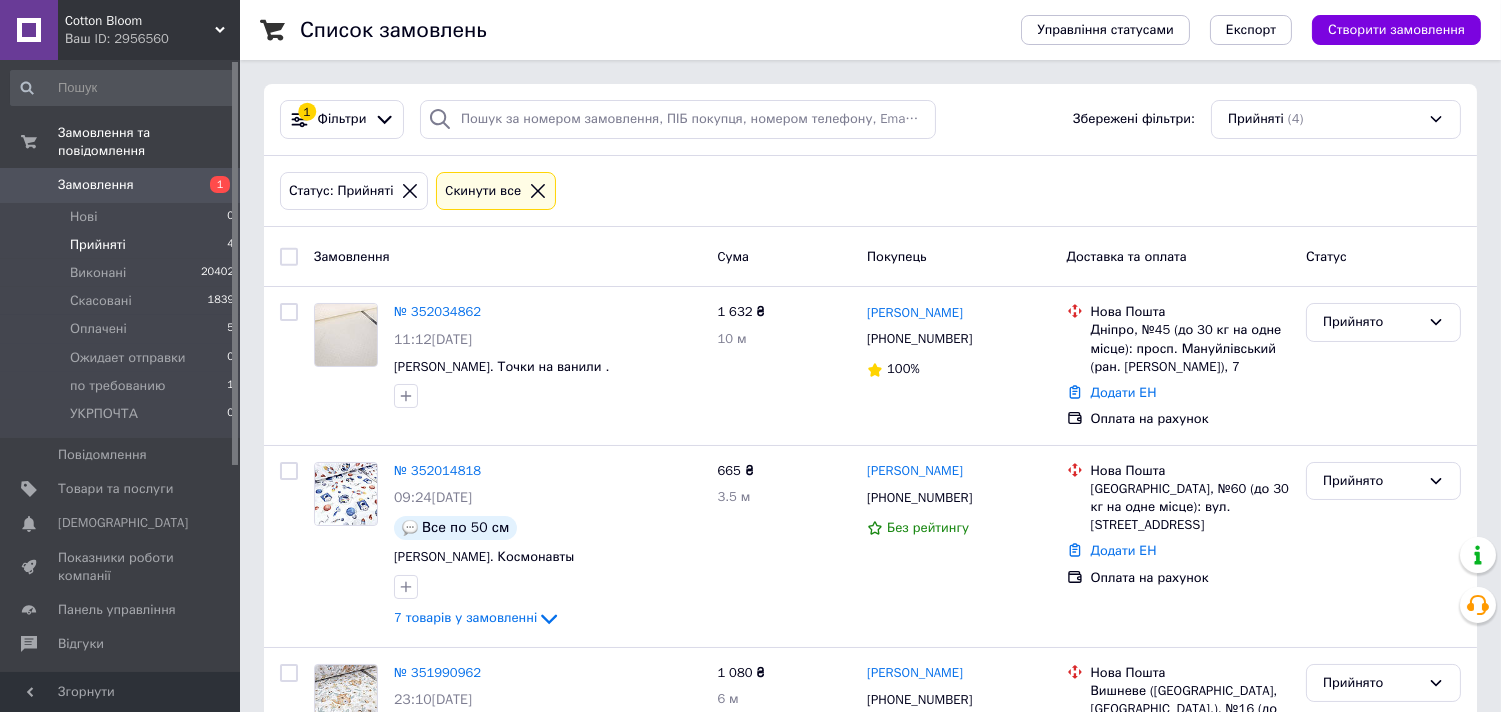 click on "Cotton Bloom" at bounding box center [140, 21] 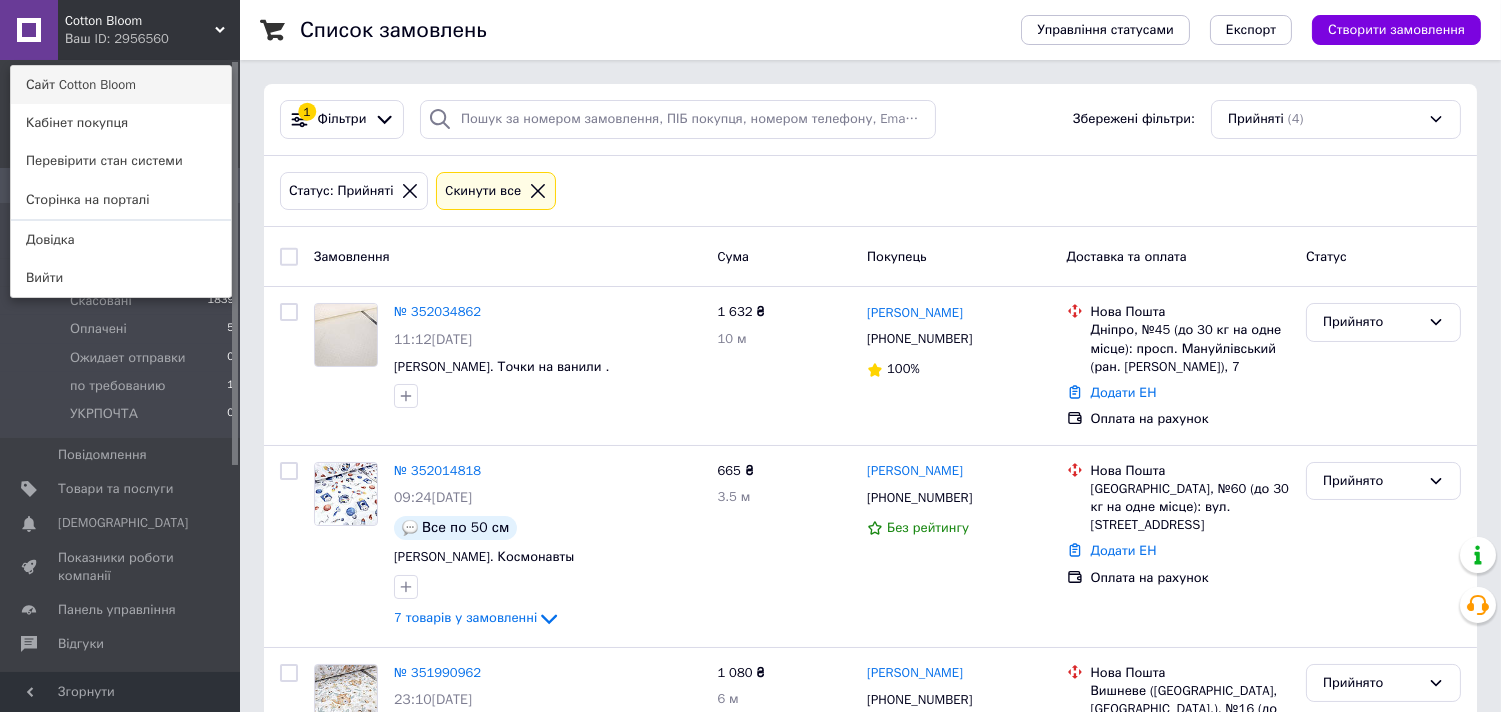 click on "Сайт Cotton Bloom" at bounding box center [121, 85] 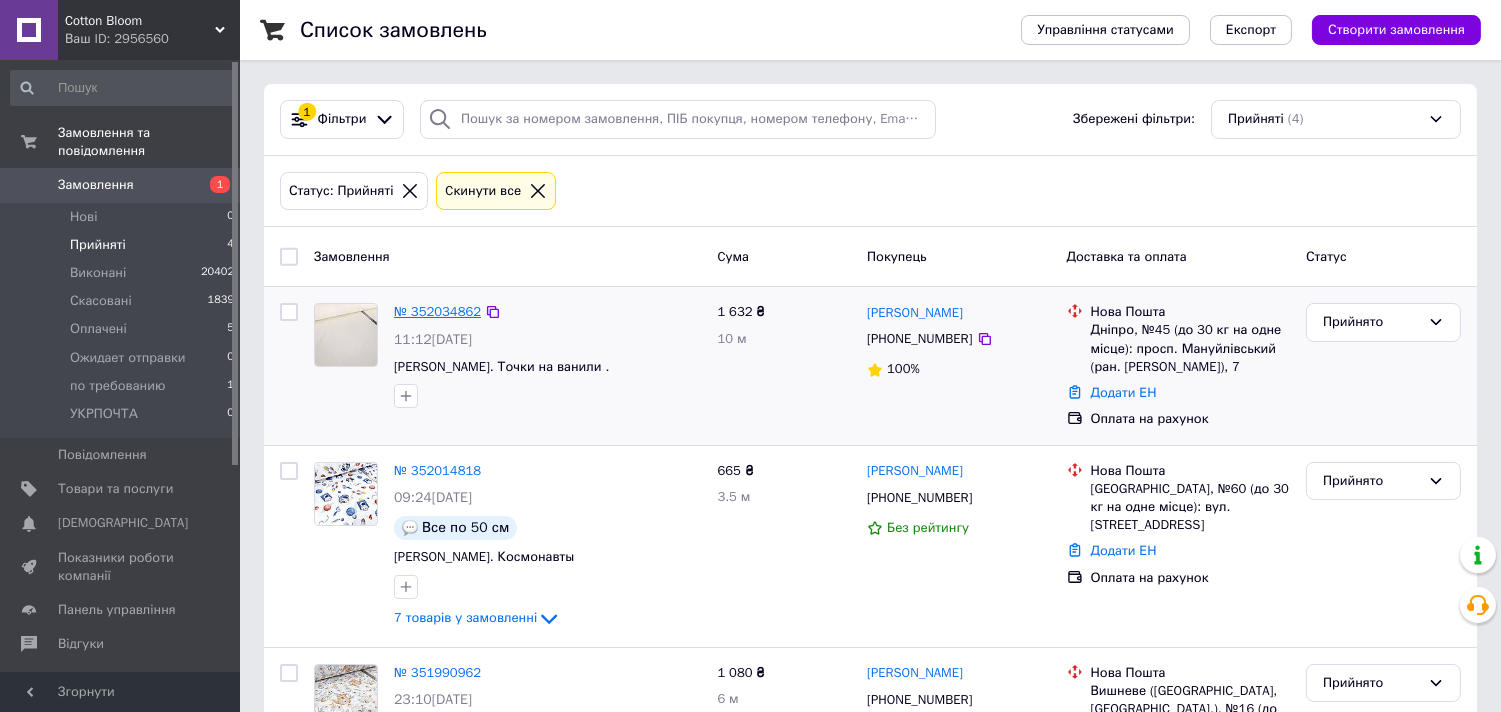 click on "№ 352034862" at bounding box center [437, 311] 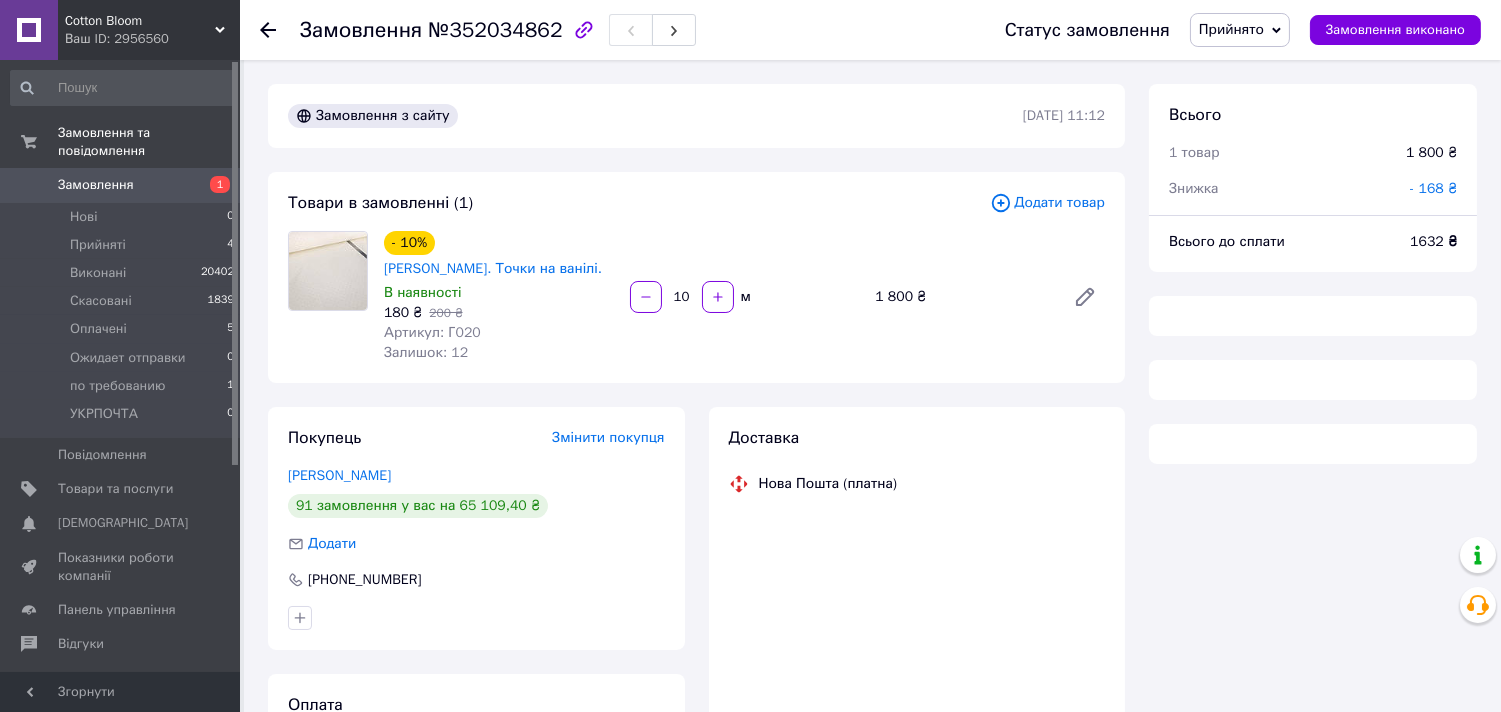 click on "Прийнято" at bounding box center (1231, 29) 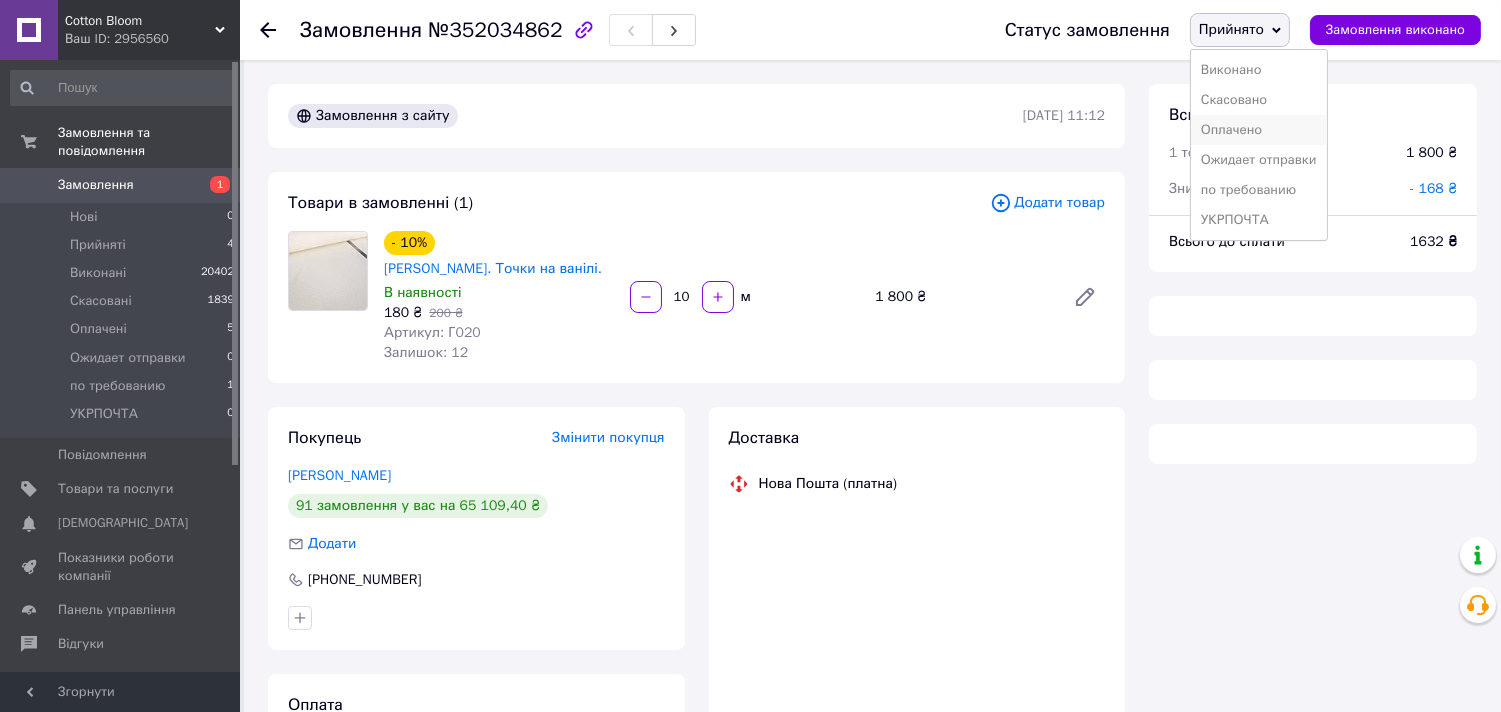 click on "Оплачено" at bounding box center [1259, 130] 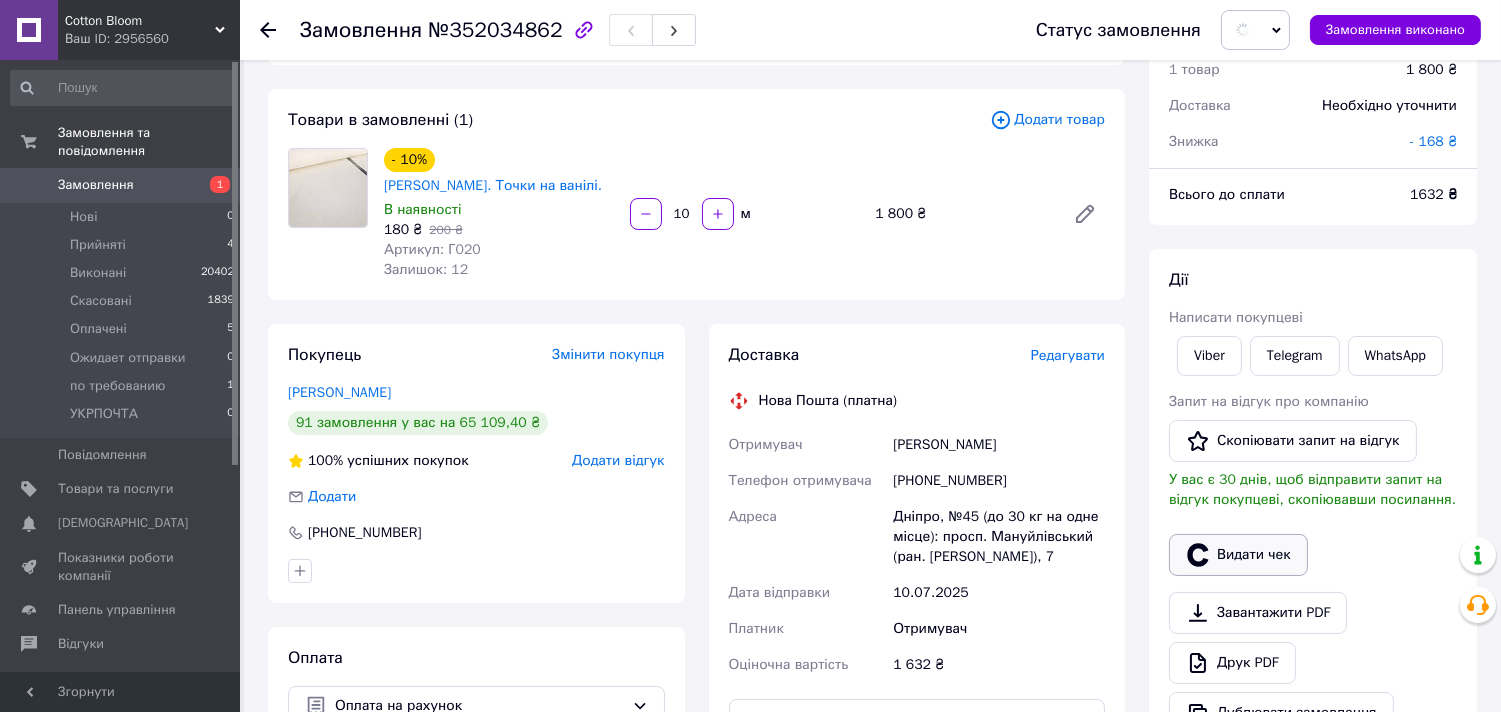 scroll, scrollTop: 222, scrollLeft: 0, axis: vertical 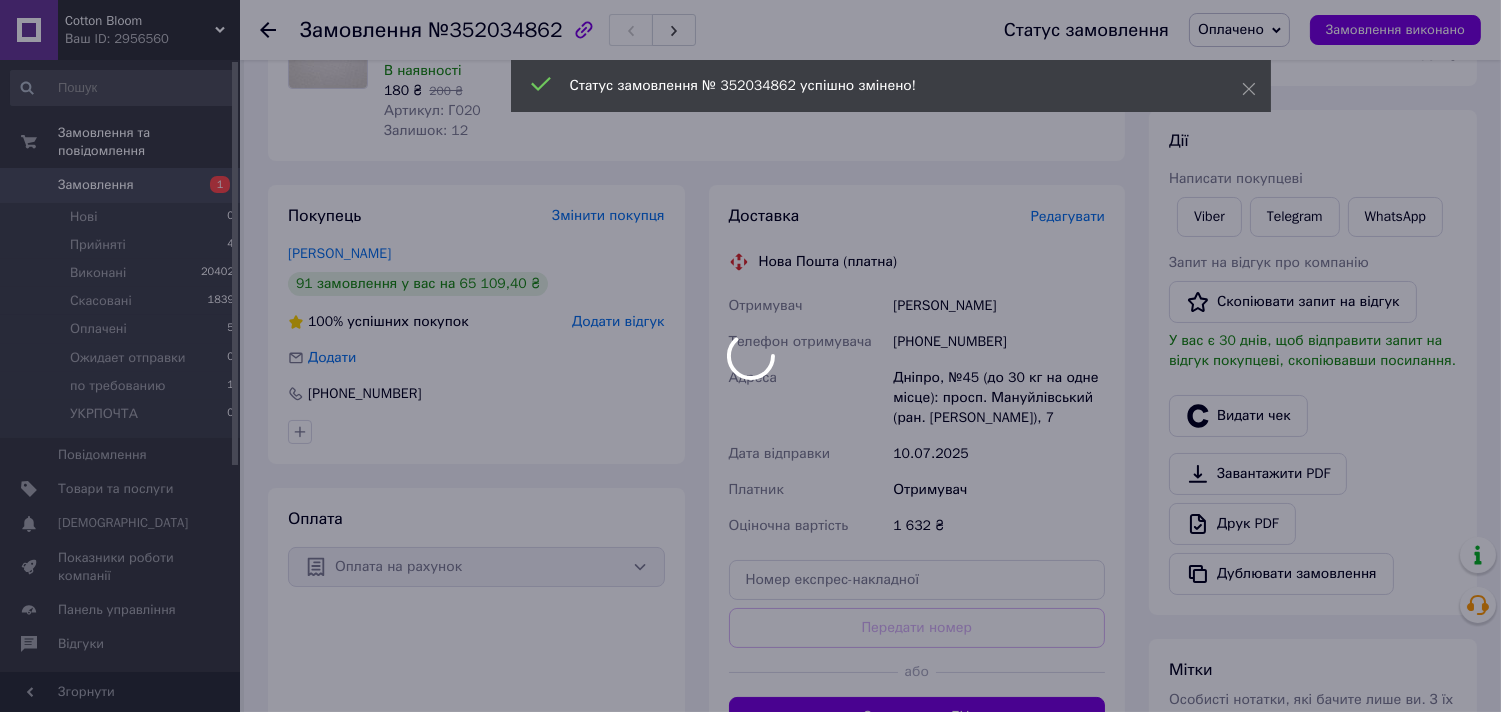 click at bounding box center (750, 356) 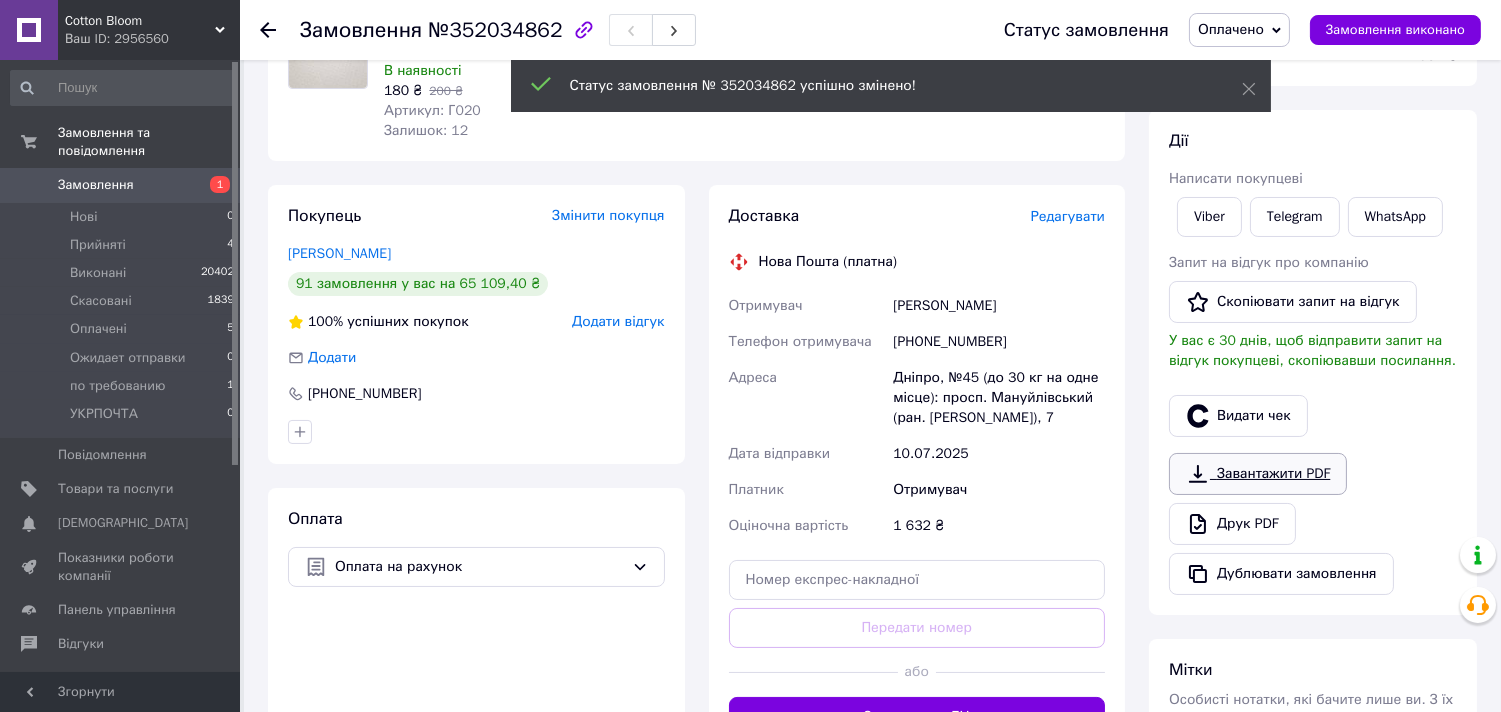 click on "Завантажити PDF" at bounding box center (1258, 474) 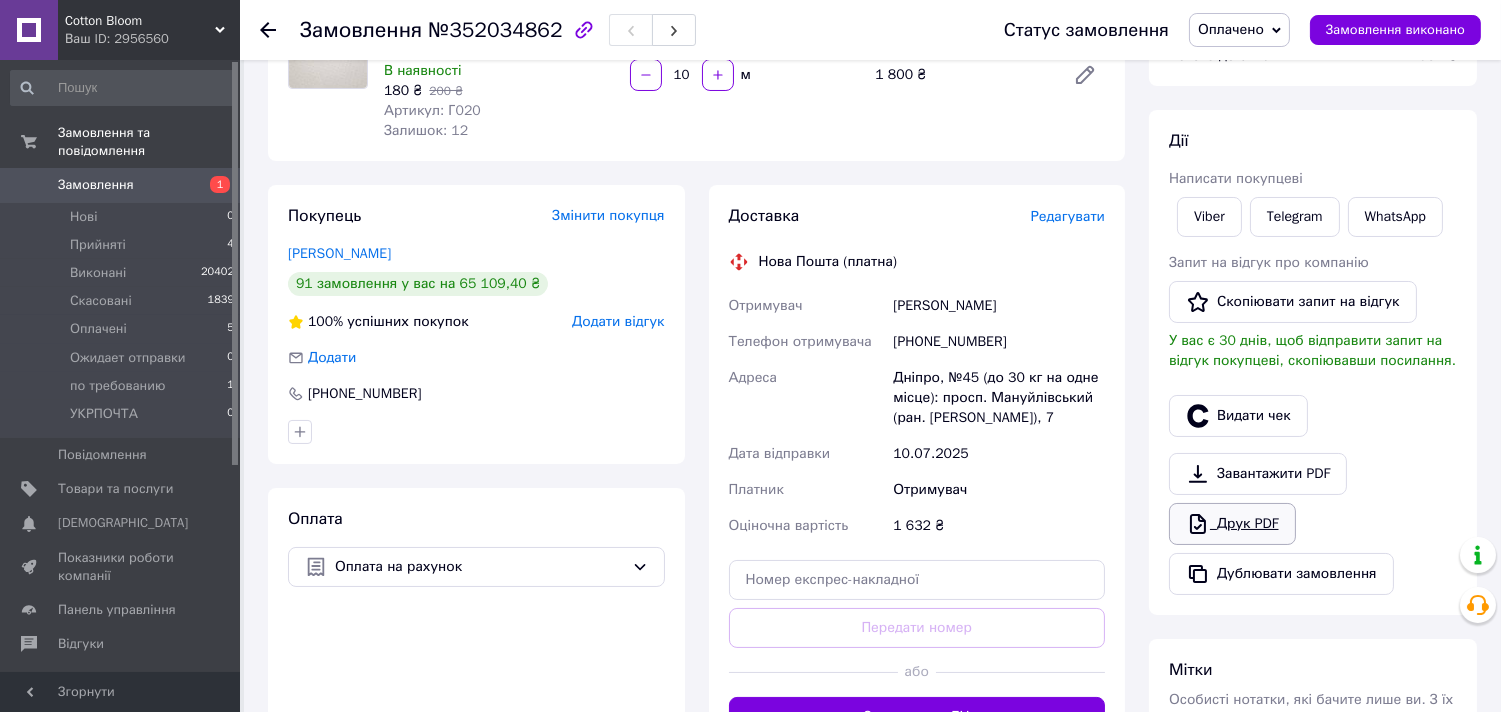 click on "Друк PDF" at bounding box center (1232, 524) 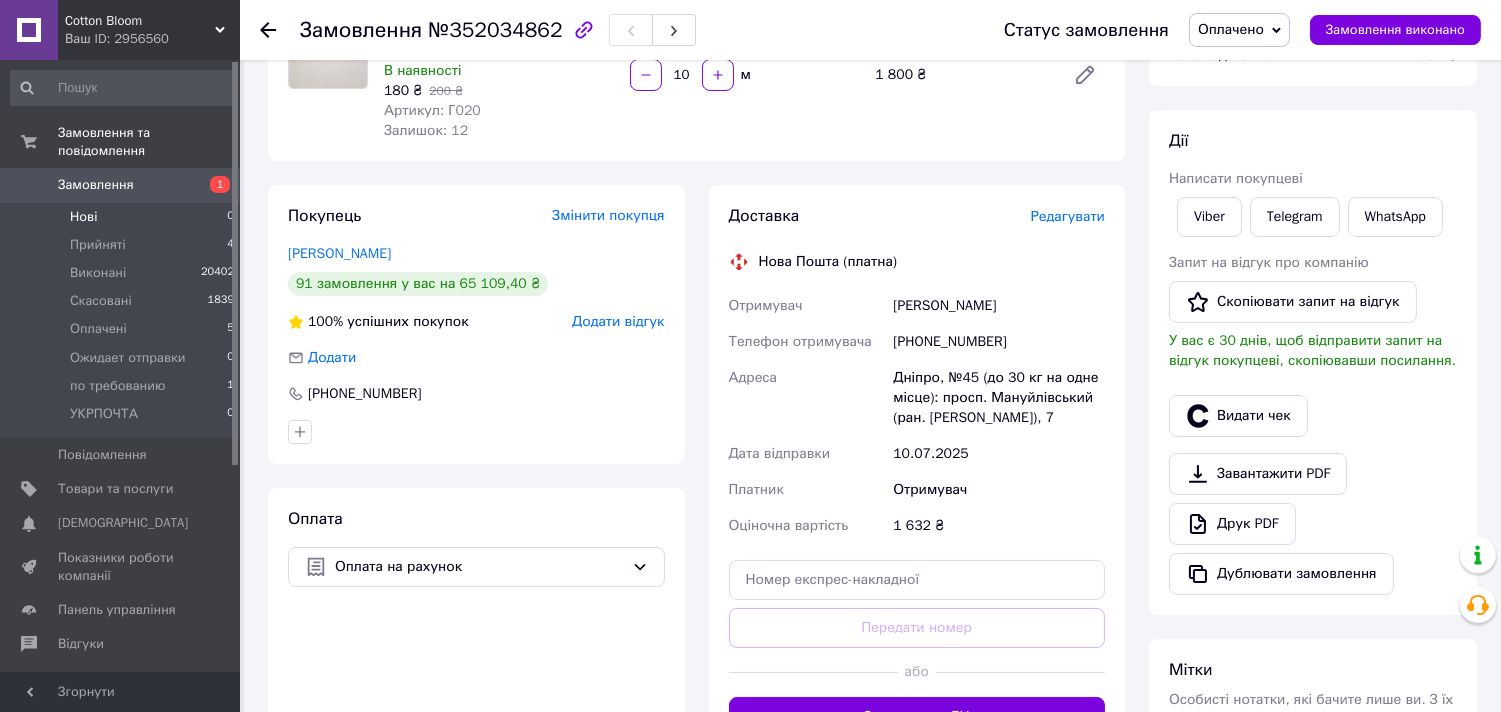 click on "Нові" at bounding box center [83, 217] 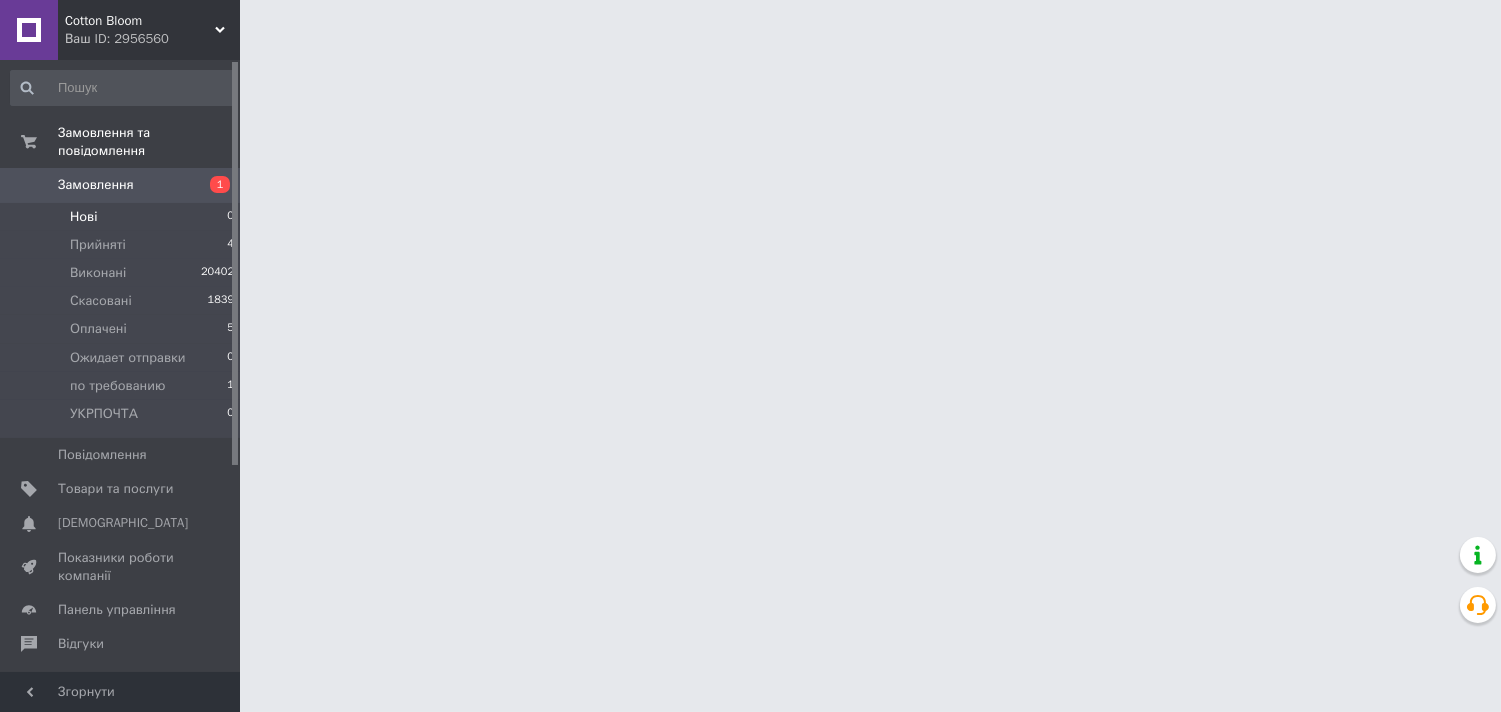 scroll, scrollTop: 0, scrollLeft: 0, axis: both 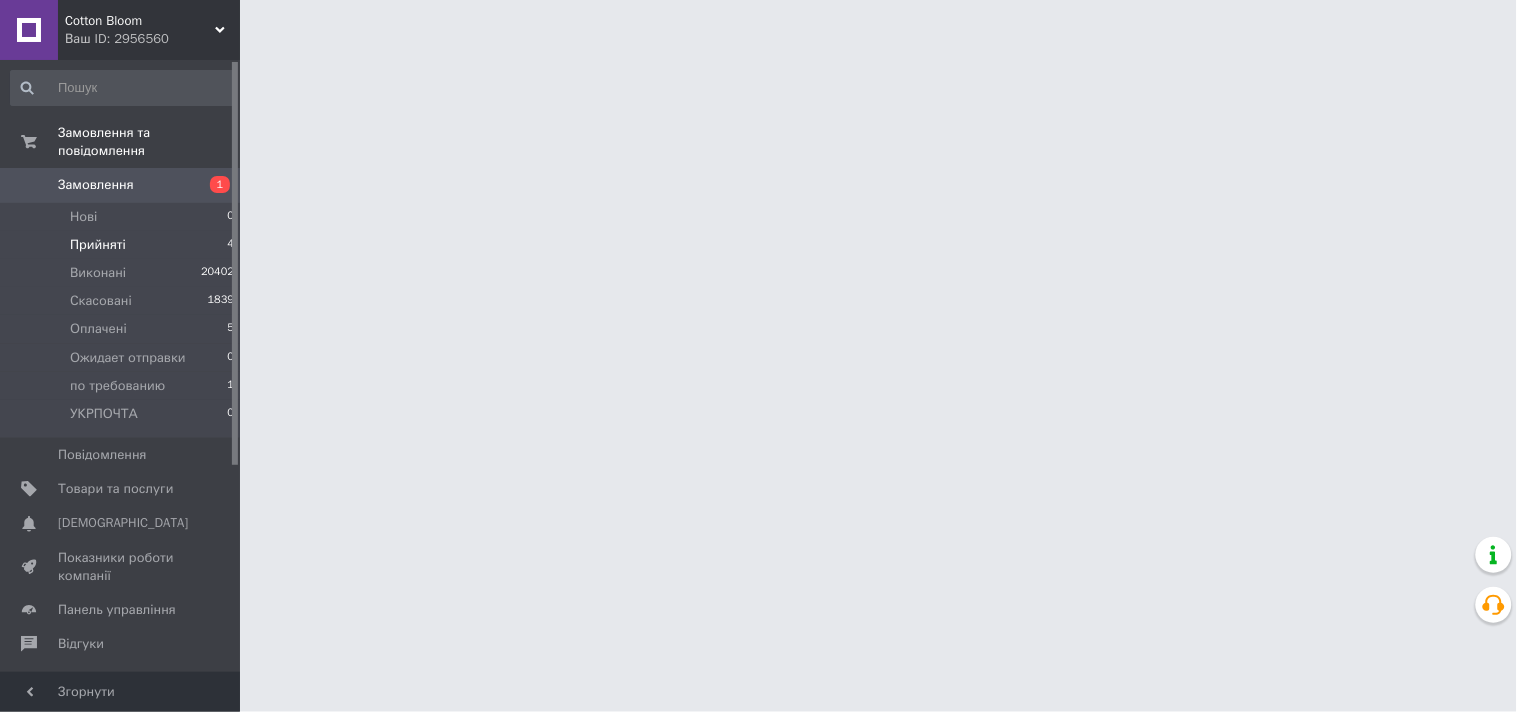 click on "Прийняті" at bounding box center (98, 245) 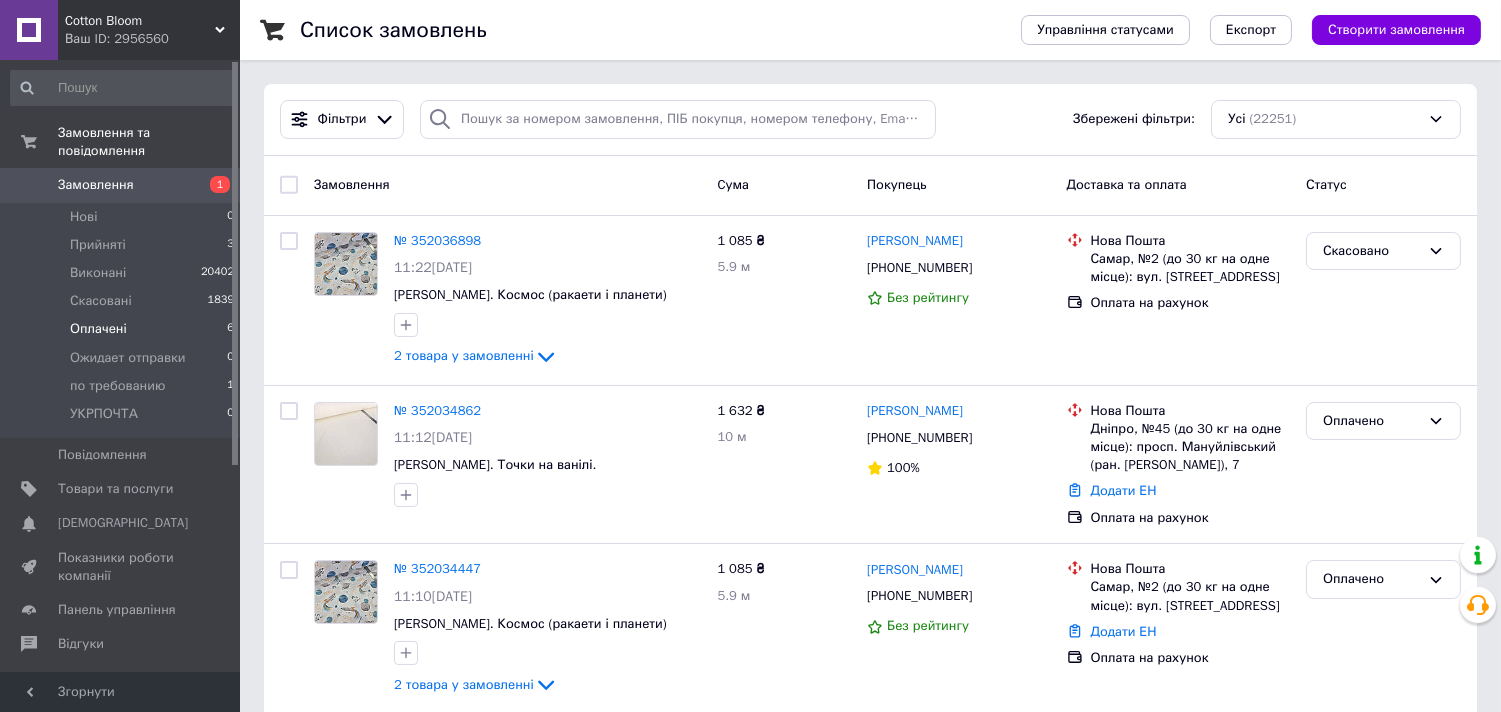 click on "Оплачені" at bounding box center [98, 329] 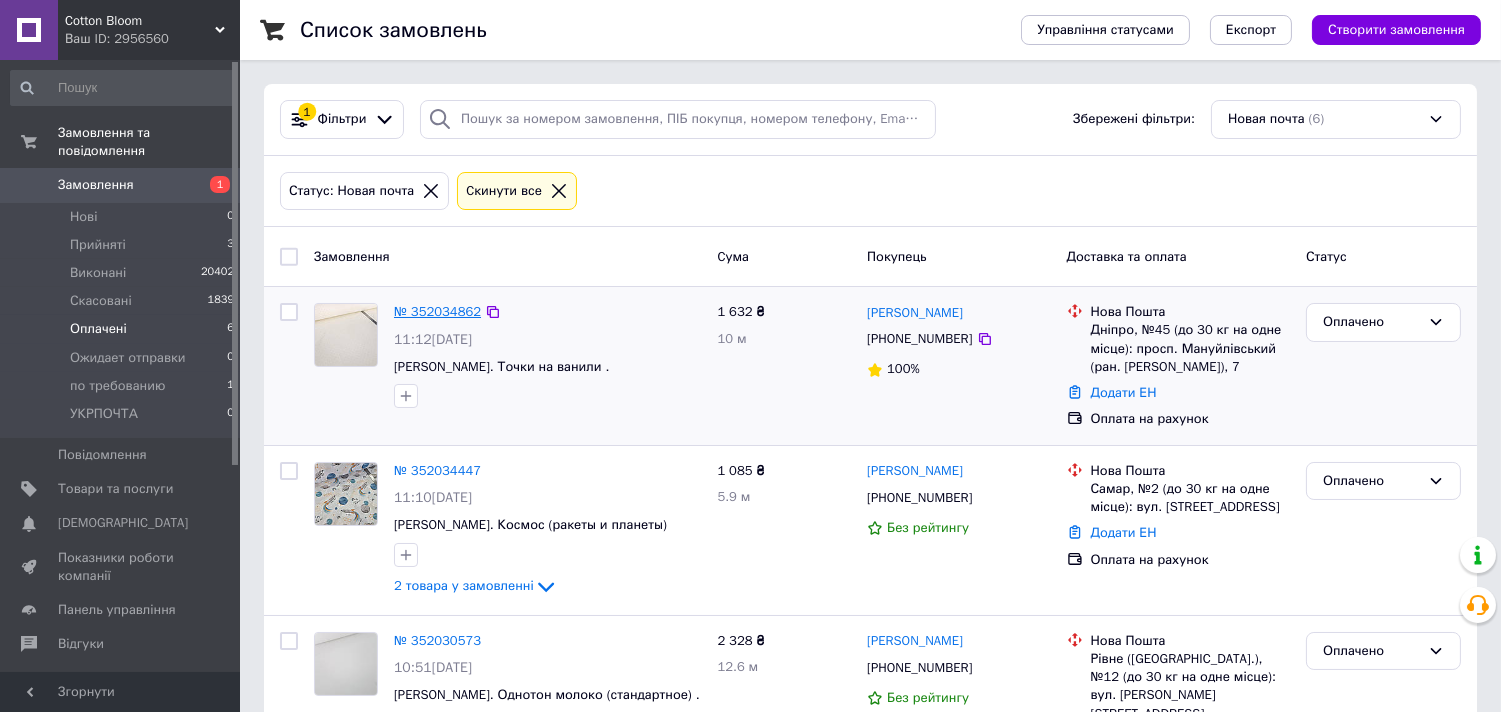 click on "№ 352034862" at bounding box center (437, 311) 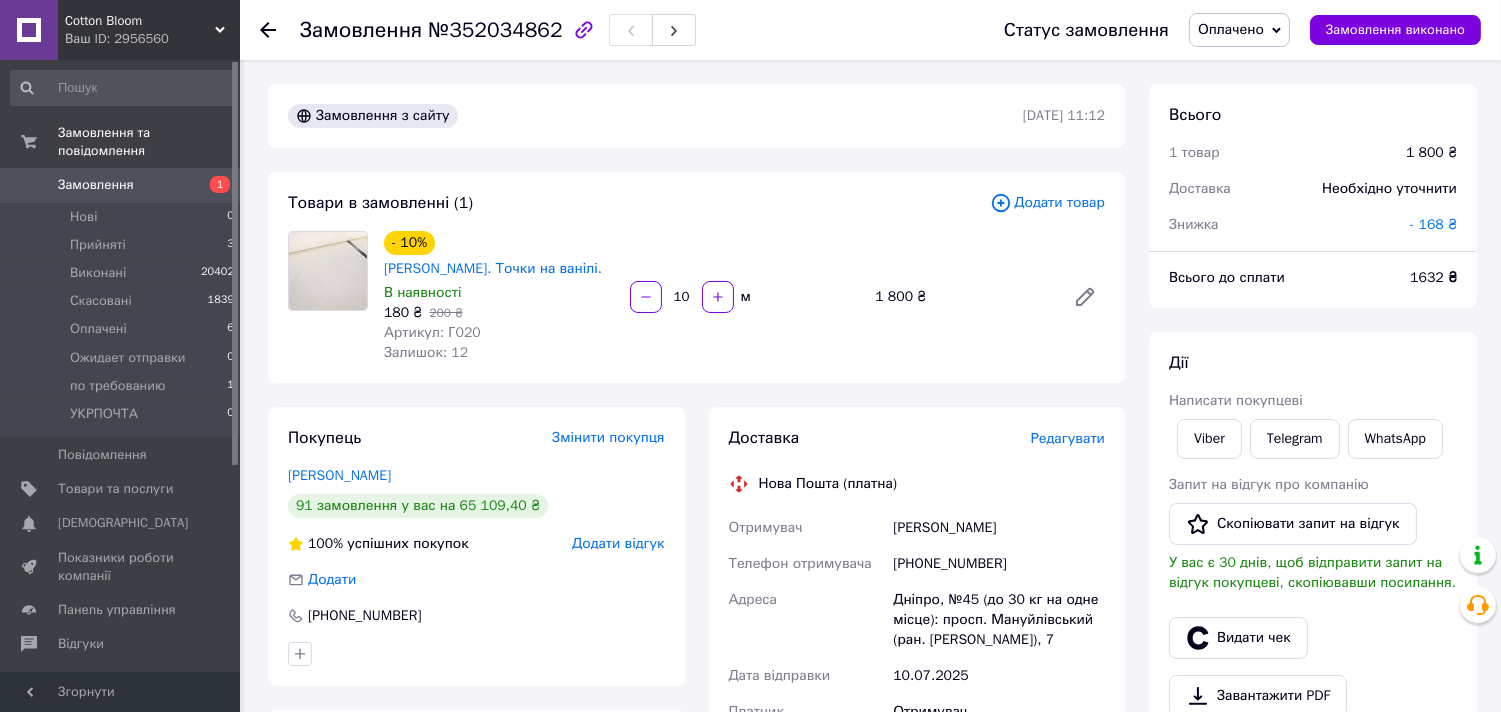 click on "10" at bounding box center [682, 297] 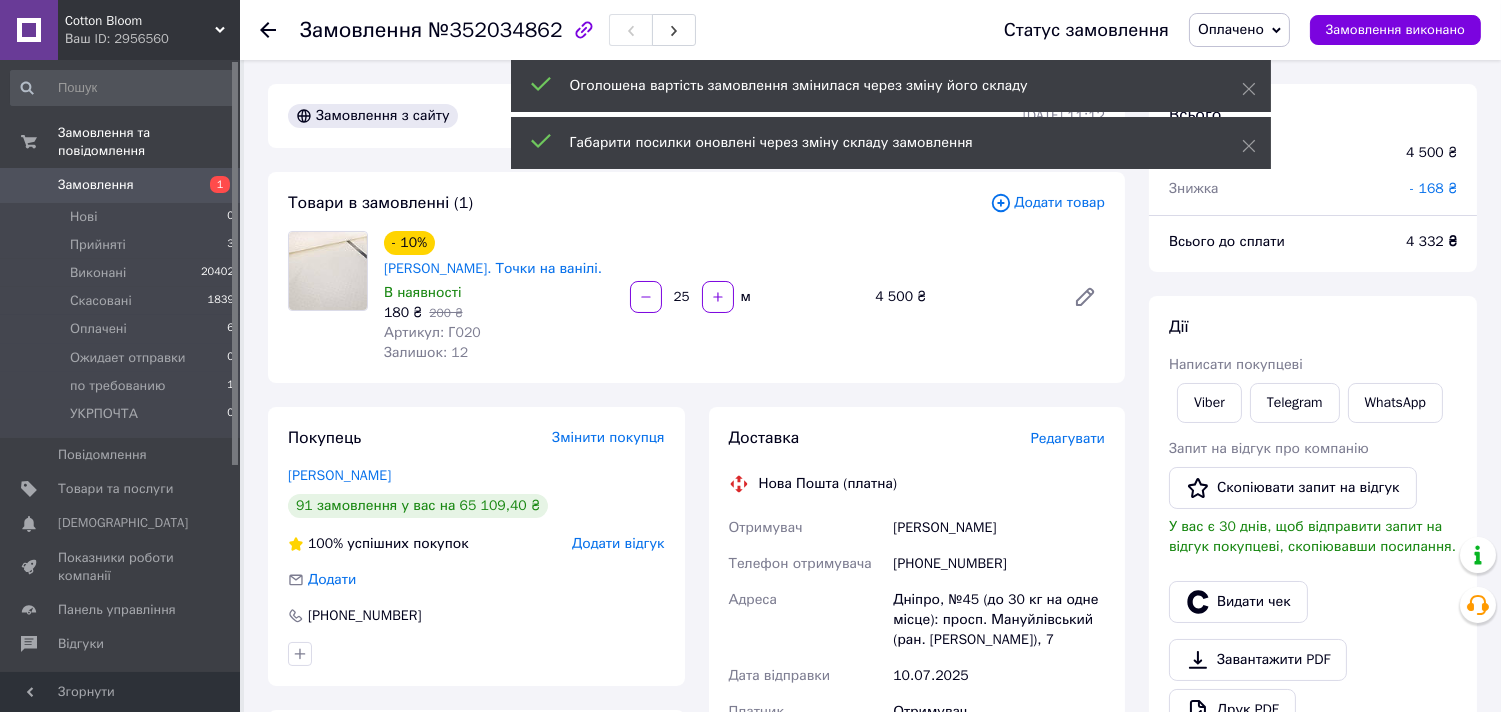 type on "25" 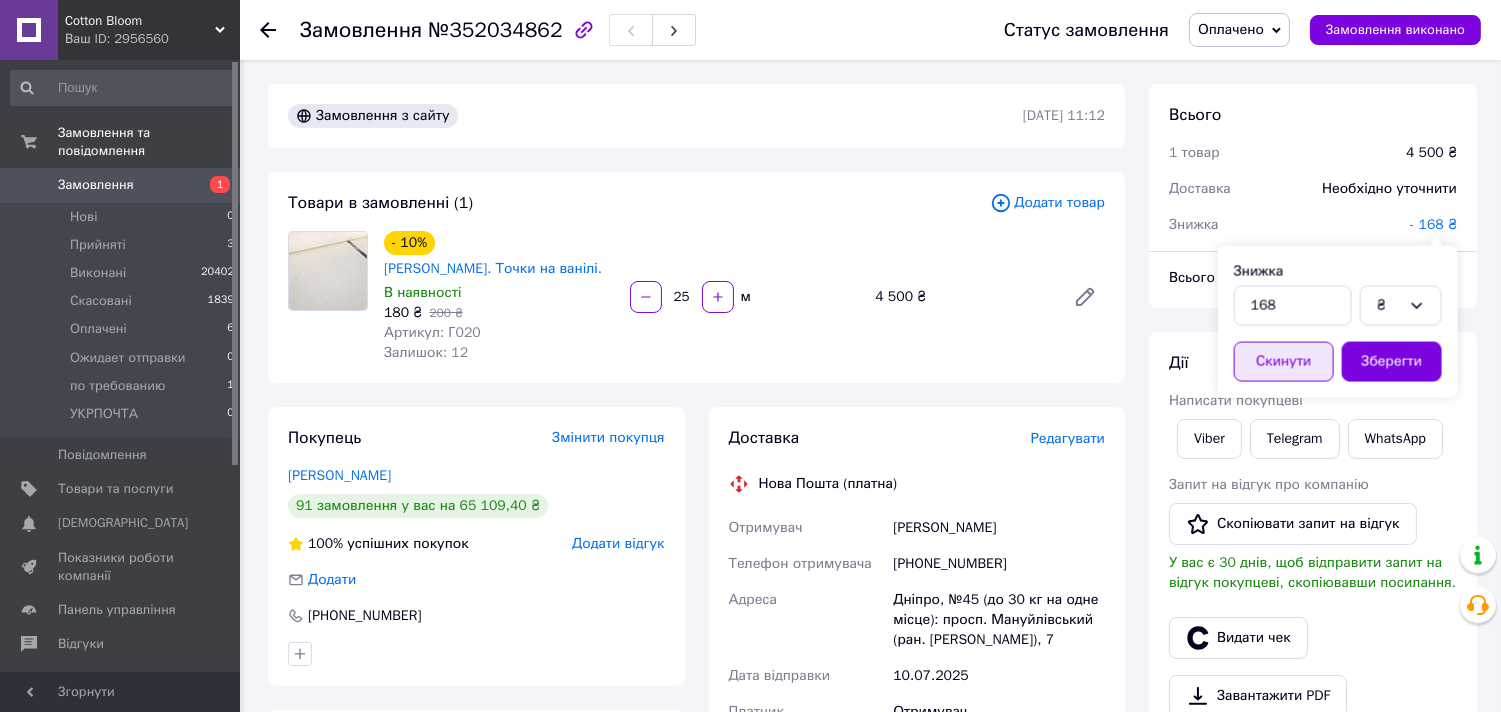 click on "Скинути" at bounding box center [1284, 362] 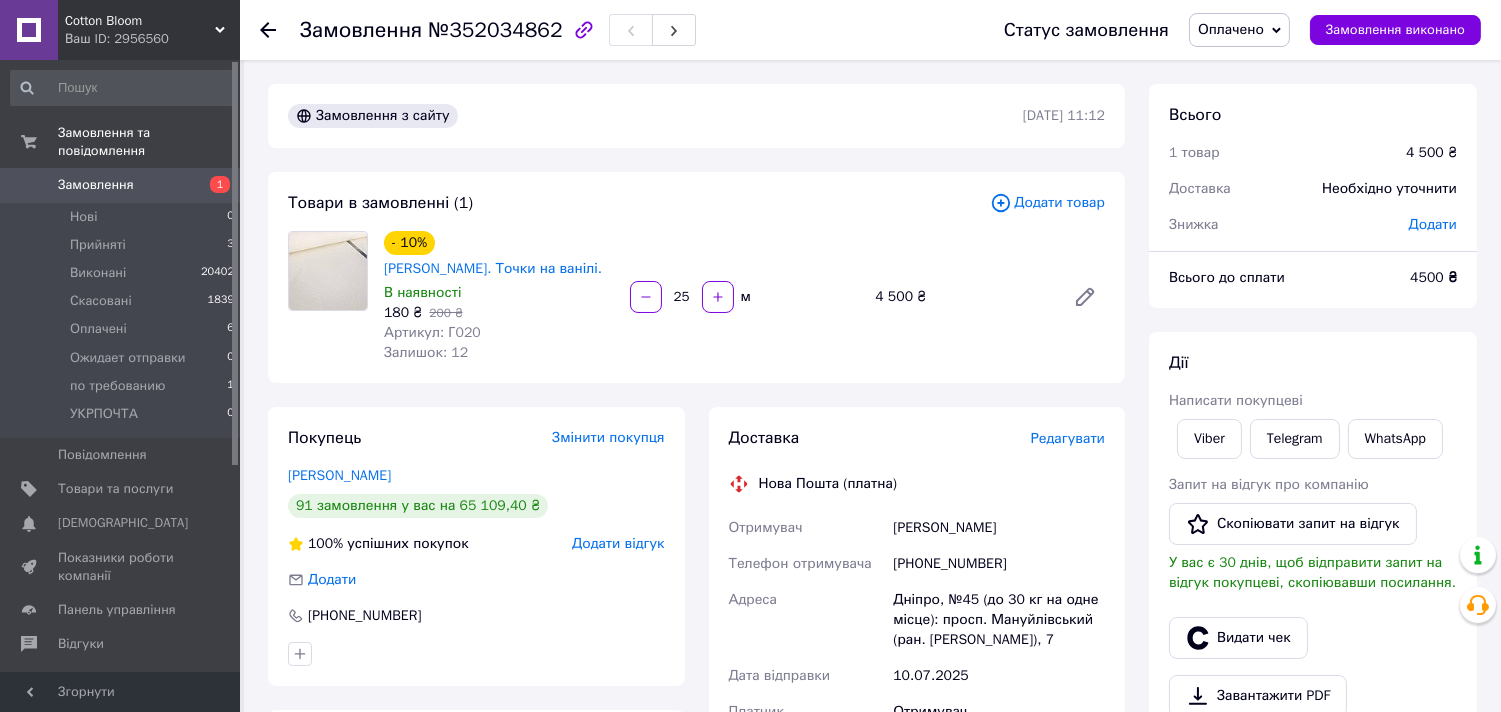 click on "Додати" at bounding box center [1433, 224] 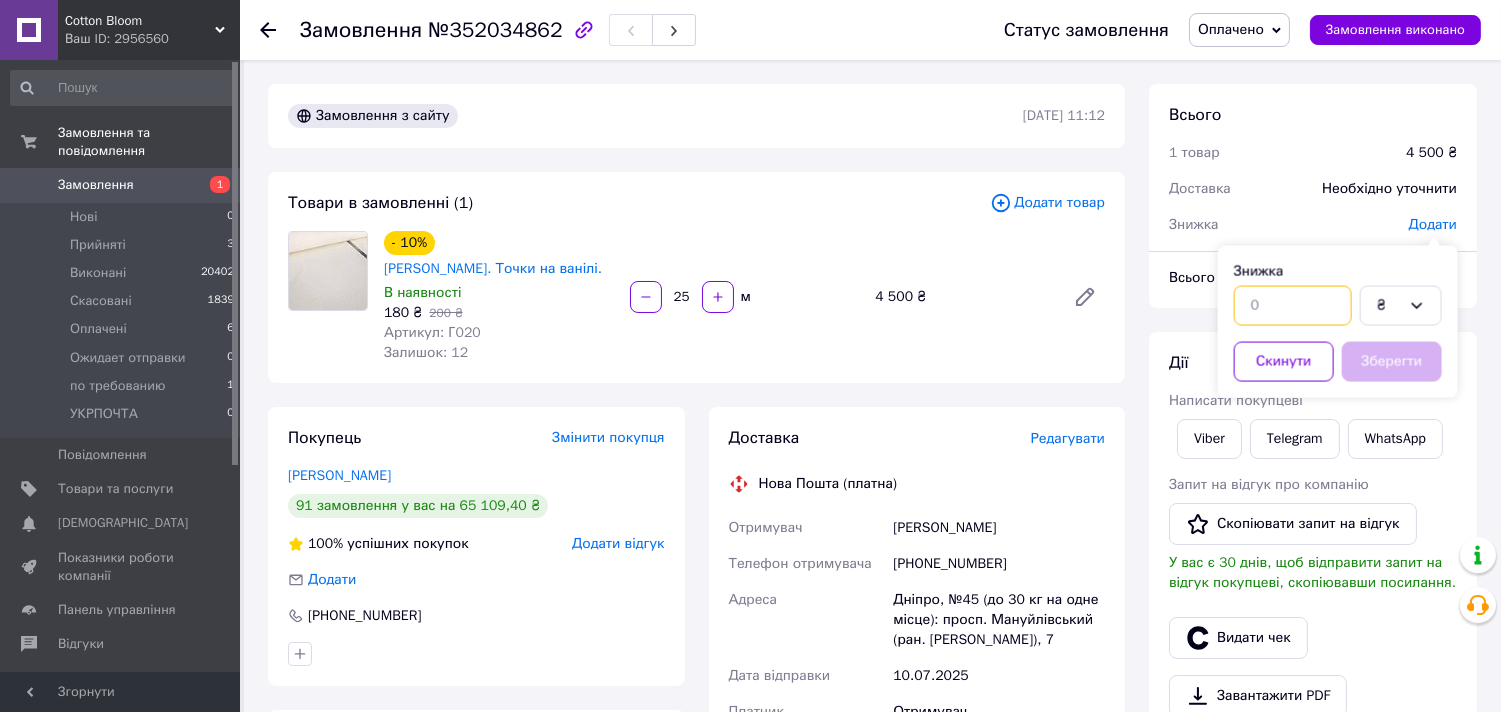 click at bounding box center [1293, 306] 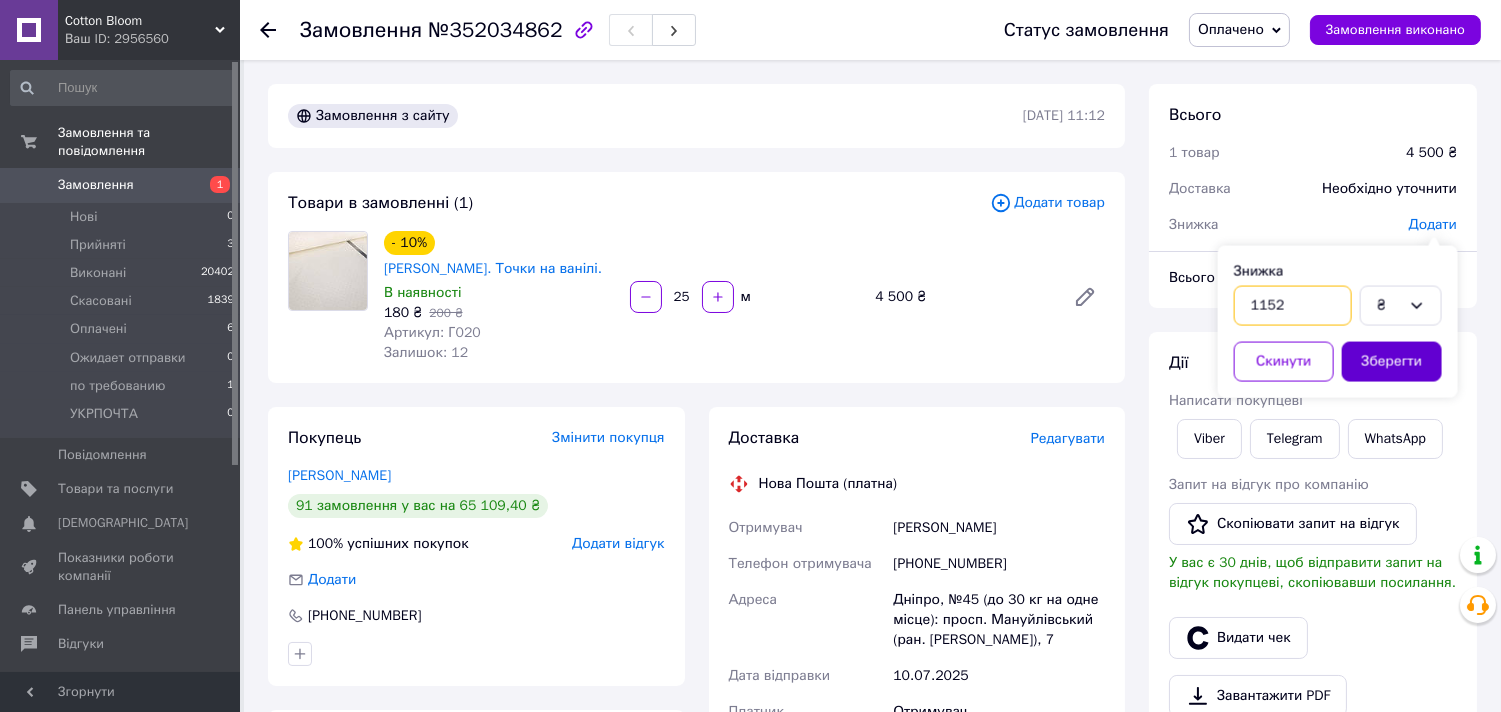 type on "1152" 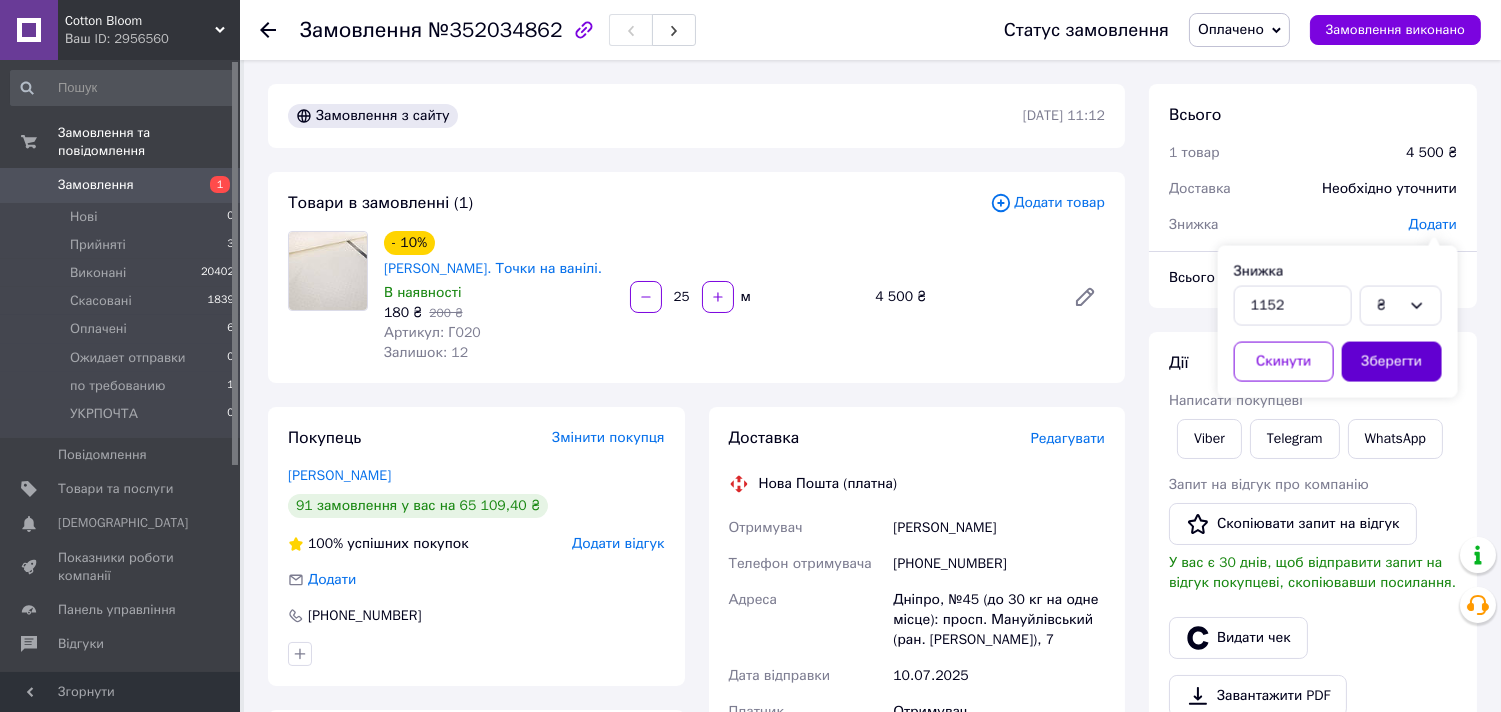 click on "Зберегти" at bounding box center (1392, 362) 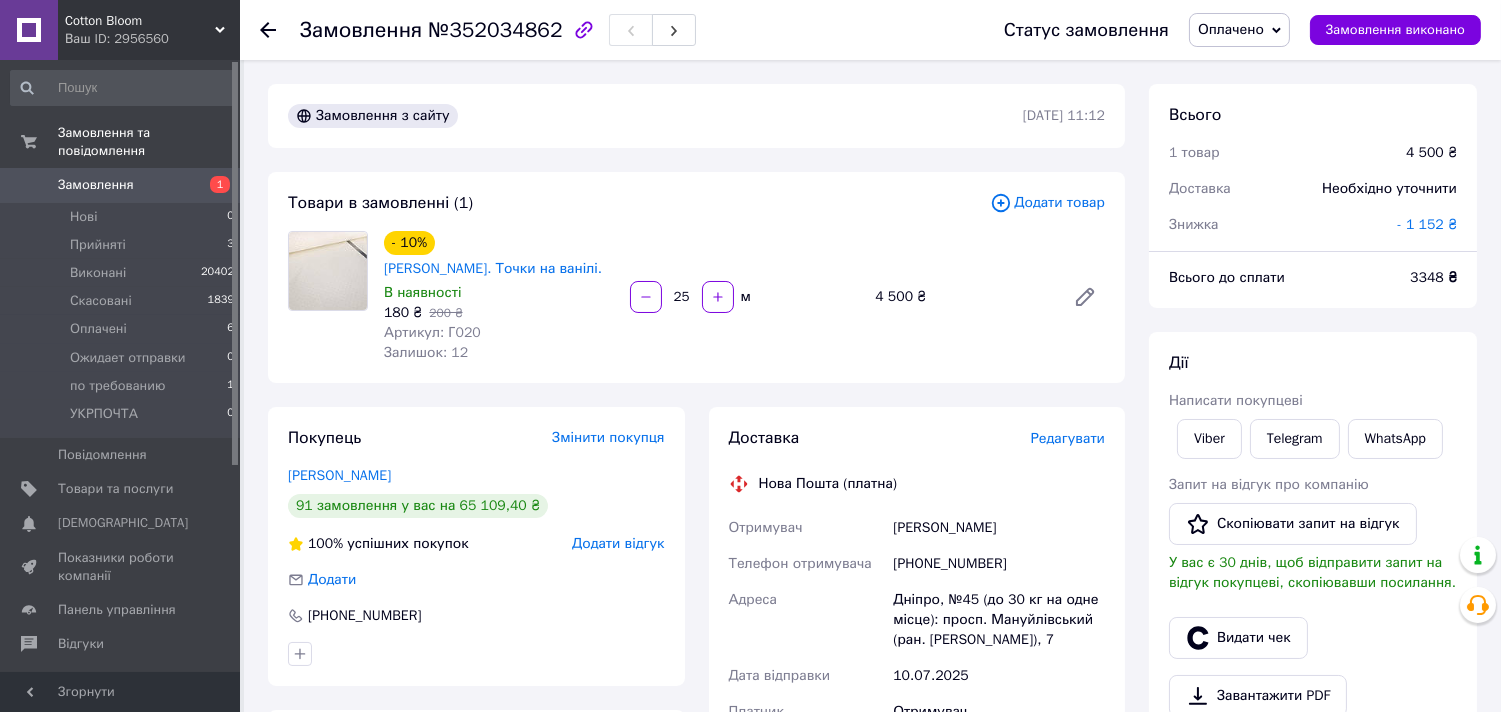 click on "- 10% Сатин. Точки на ванілі. В наявності 180 ₴   200 ₴ Артикул: Г020 Залишок: 12 25   м 4 500 ₴" at bounding box center (744, 297) 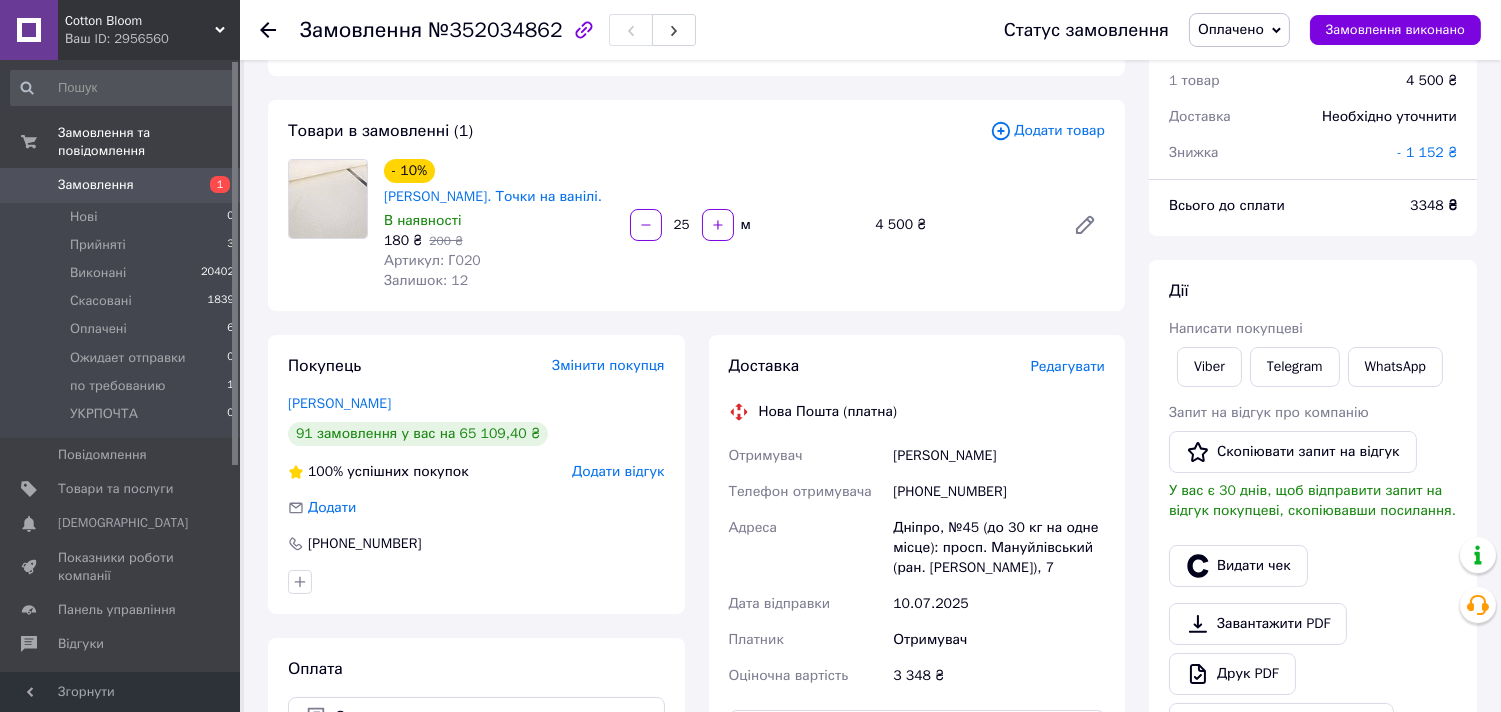 scroll, scrollTop: 111, scrollLeft: 0, axis: vertical 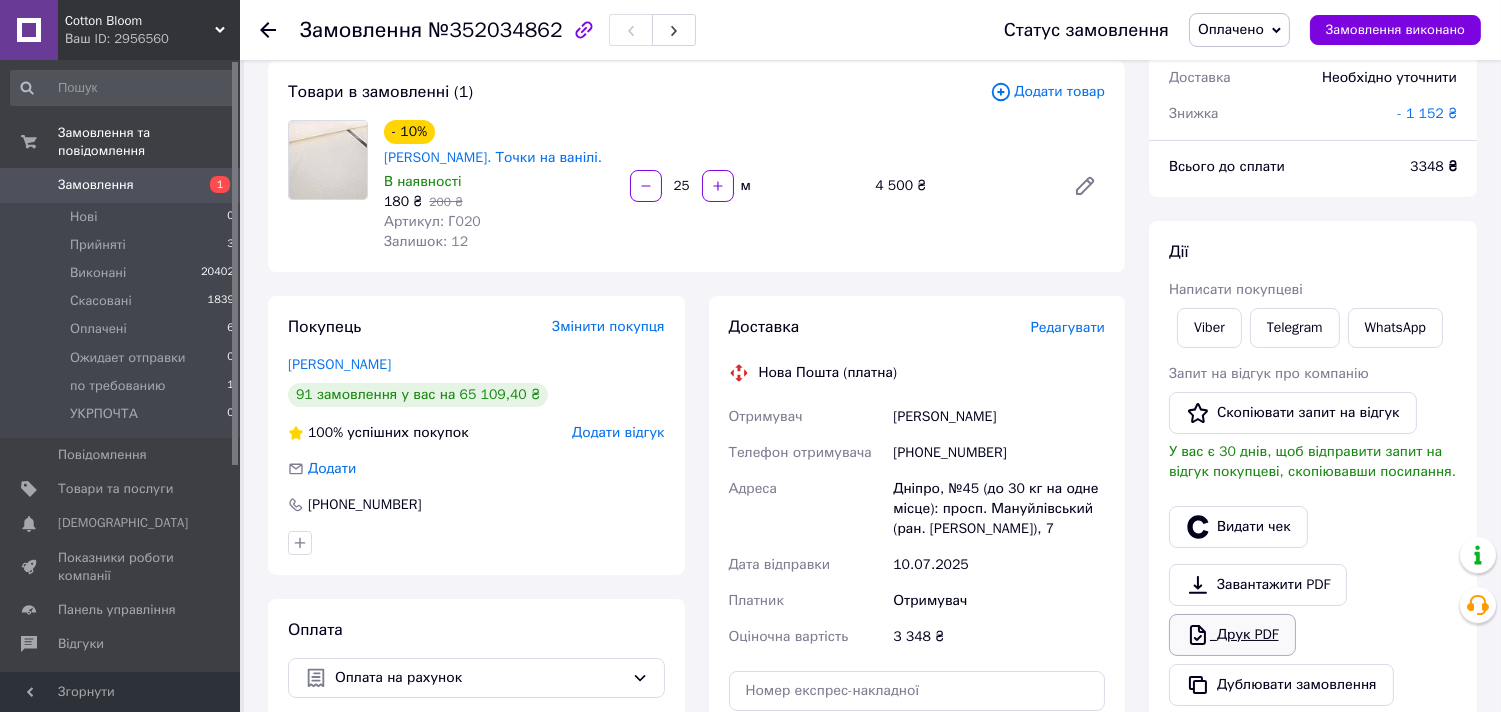 click on "Друк PDF" at bounding box center (1232, 635) 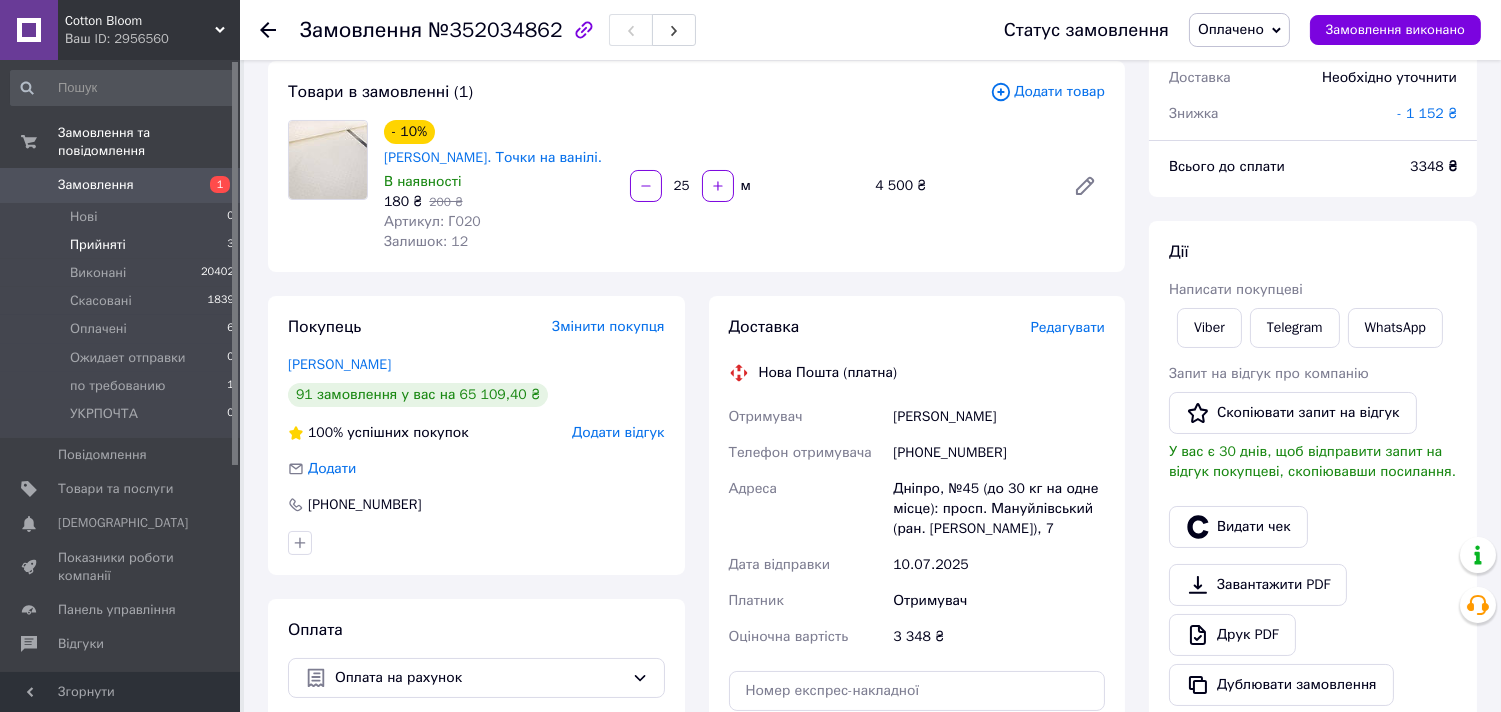 click on "Прийняті" at bounding box center [98, 245] 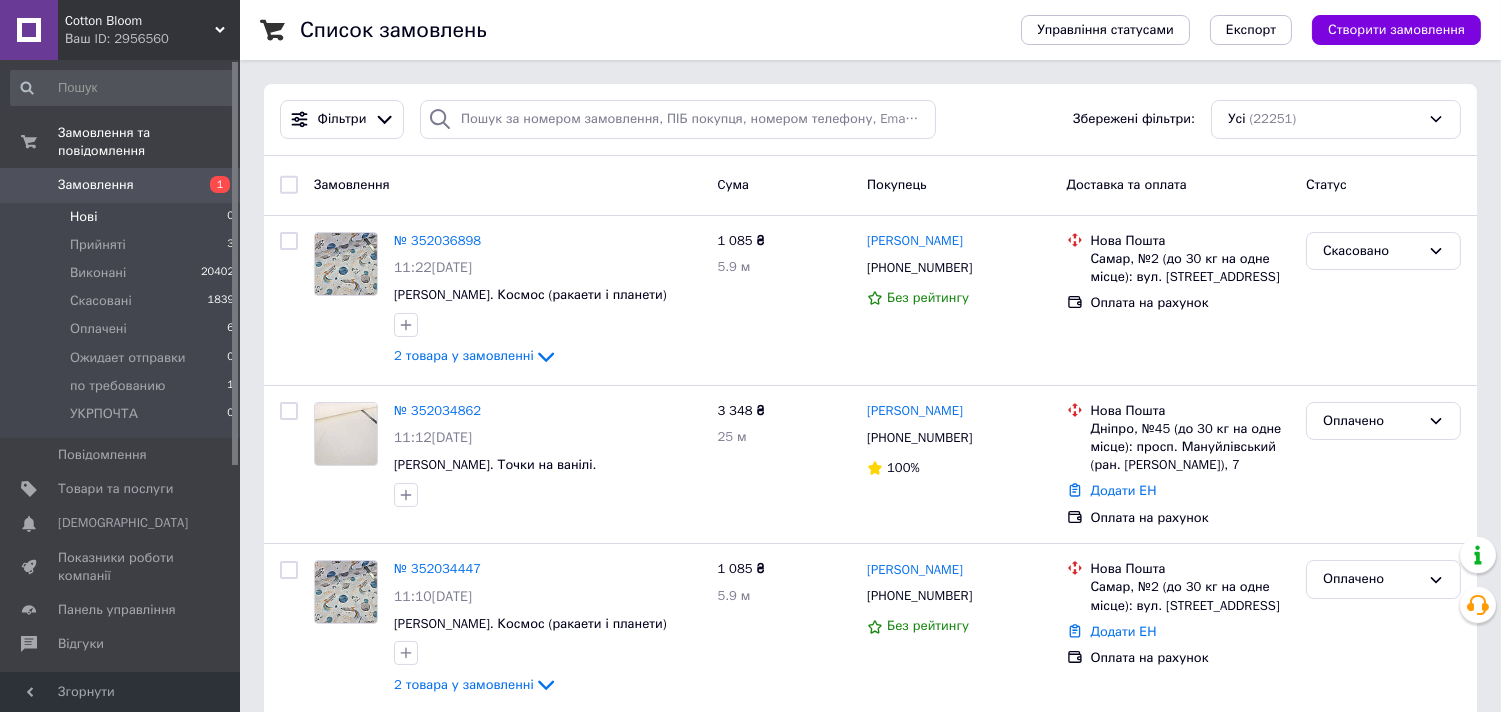 click on "Нові" at bounding box center (83, 217) 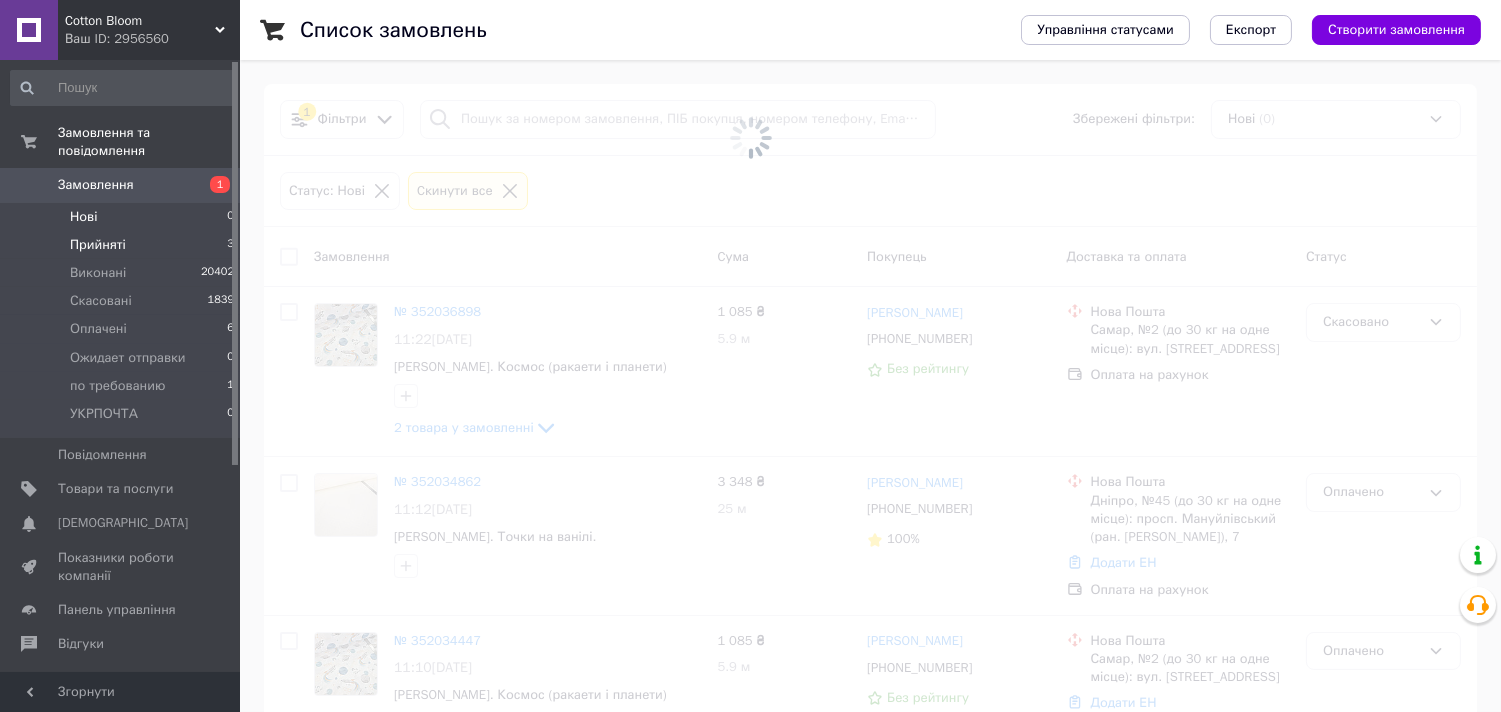 click on "Прийняті 3" at bounding box center (123, 245) 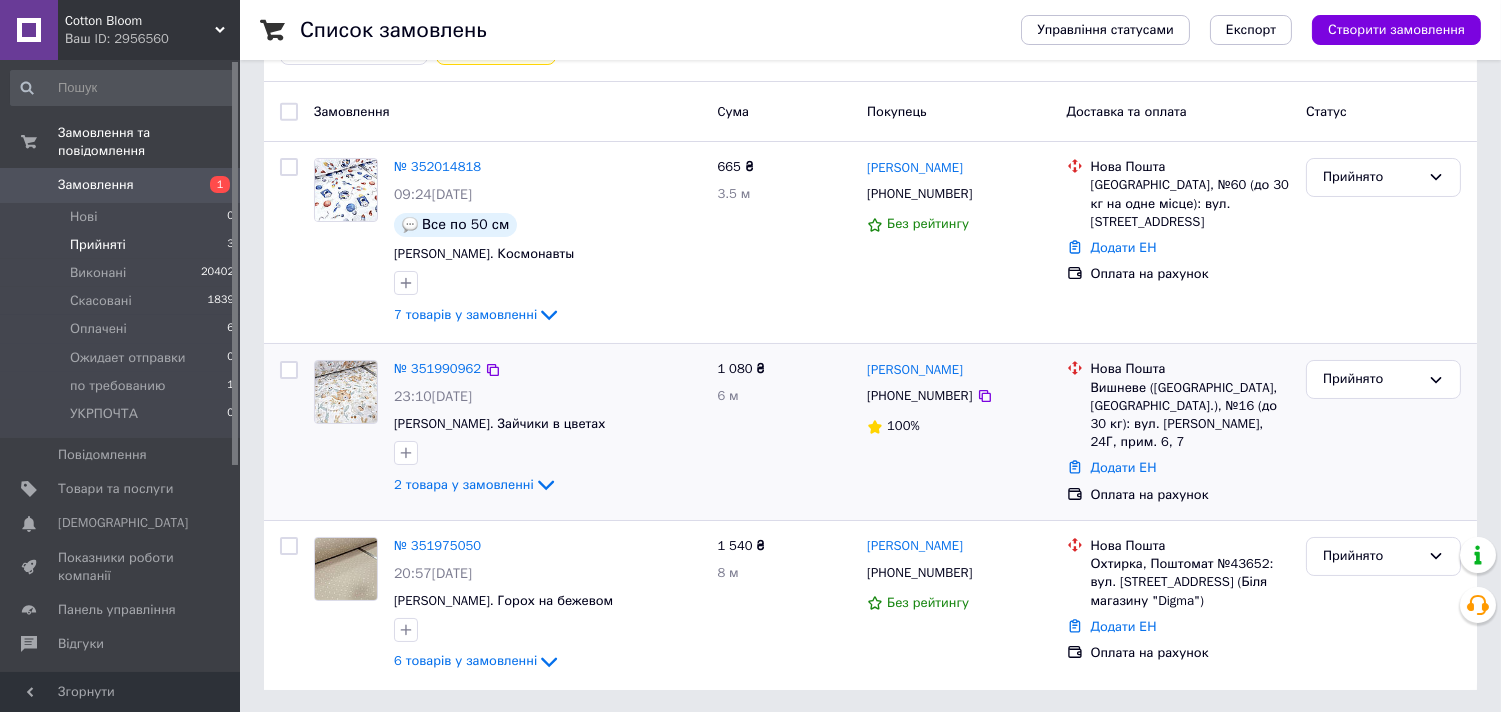 scroll, scrollTop: 147, scrollLeft: 0, axis: vertical 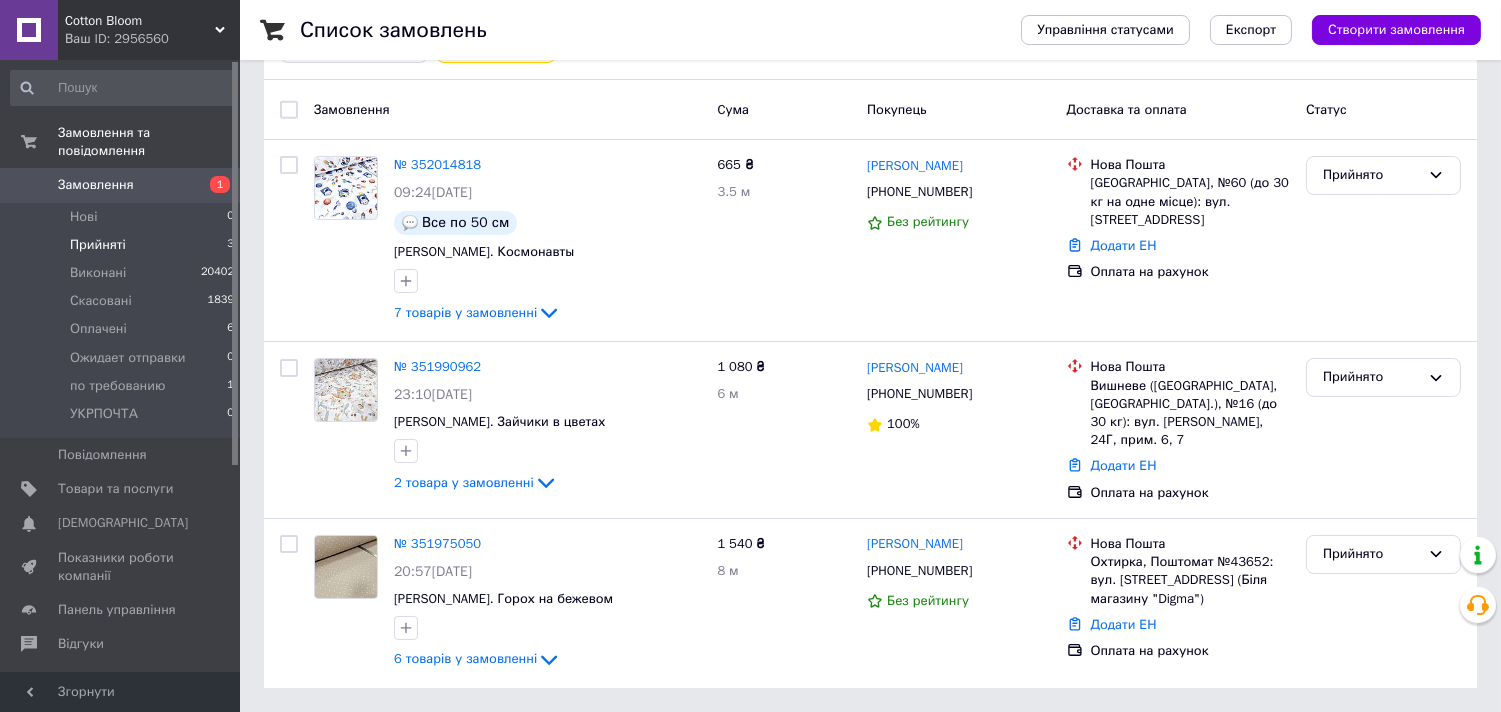 click on "Прийняті" at bounding box center (98, 245) 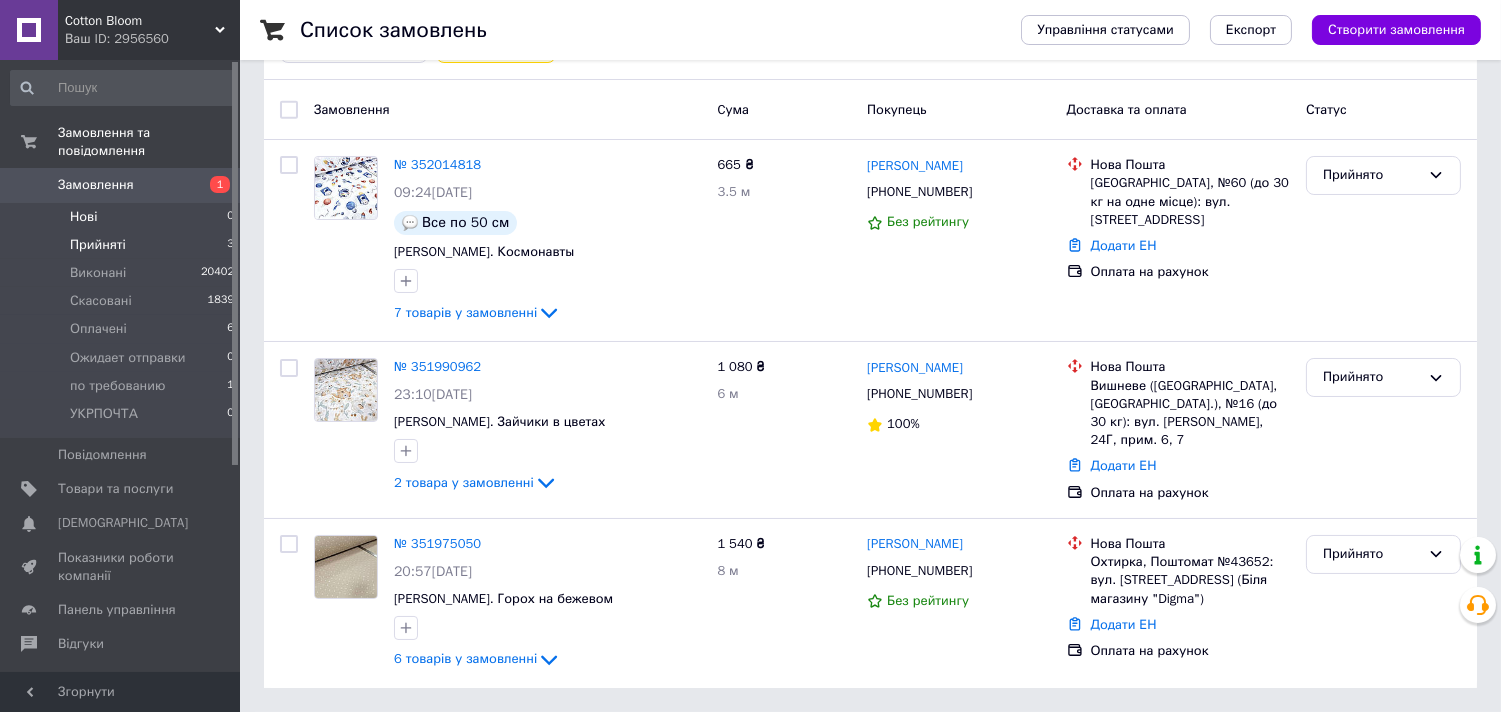 click on "Нові" at bounding box center (83, 217) 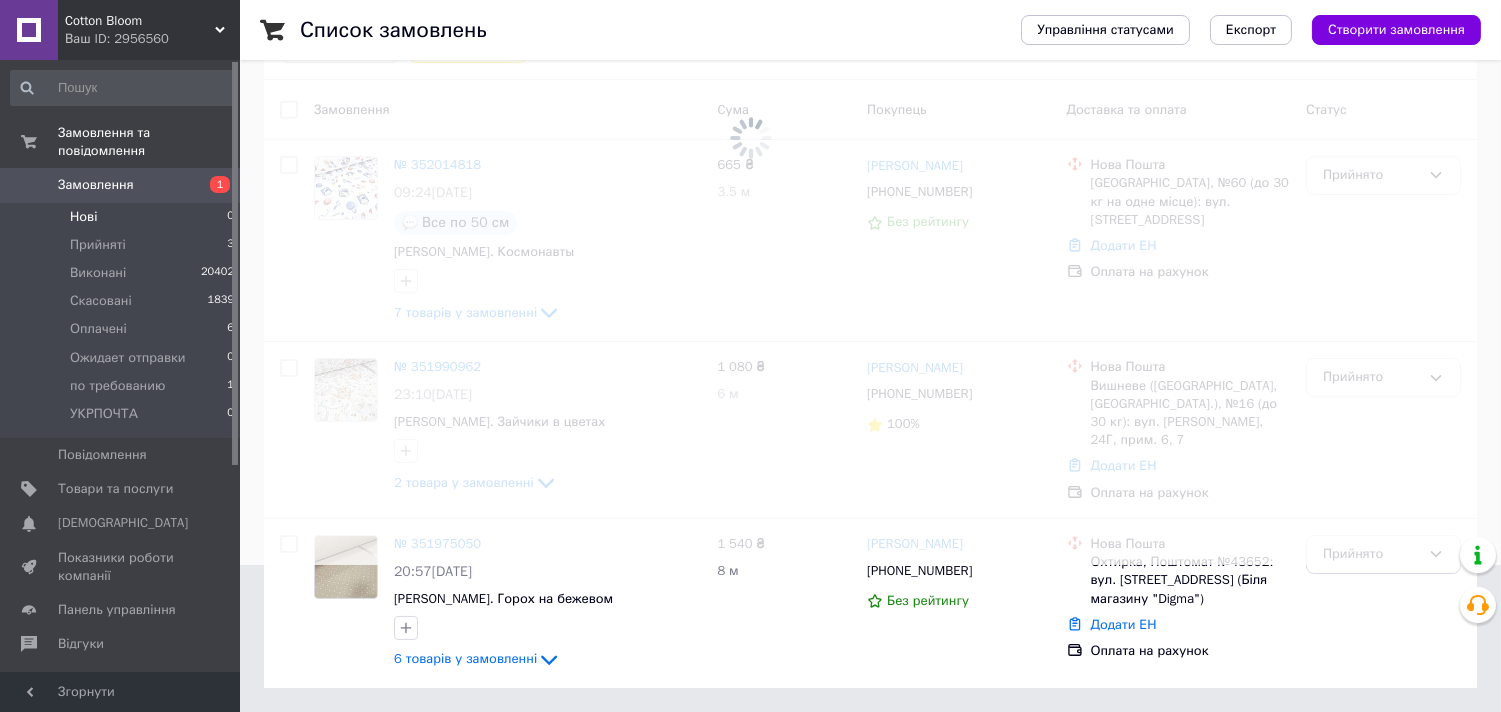 scroll, scrollTop: 0, scrollLeft: 0, axis: both 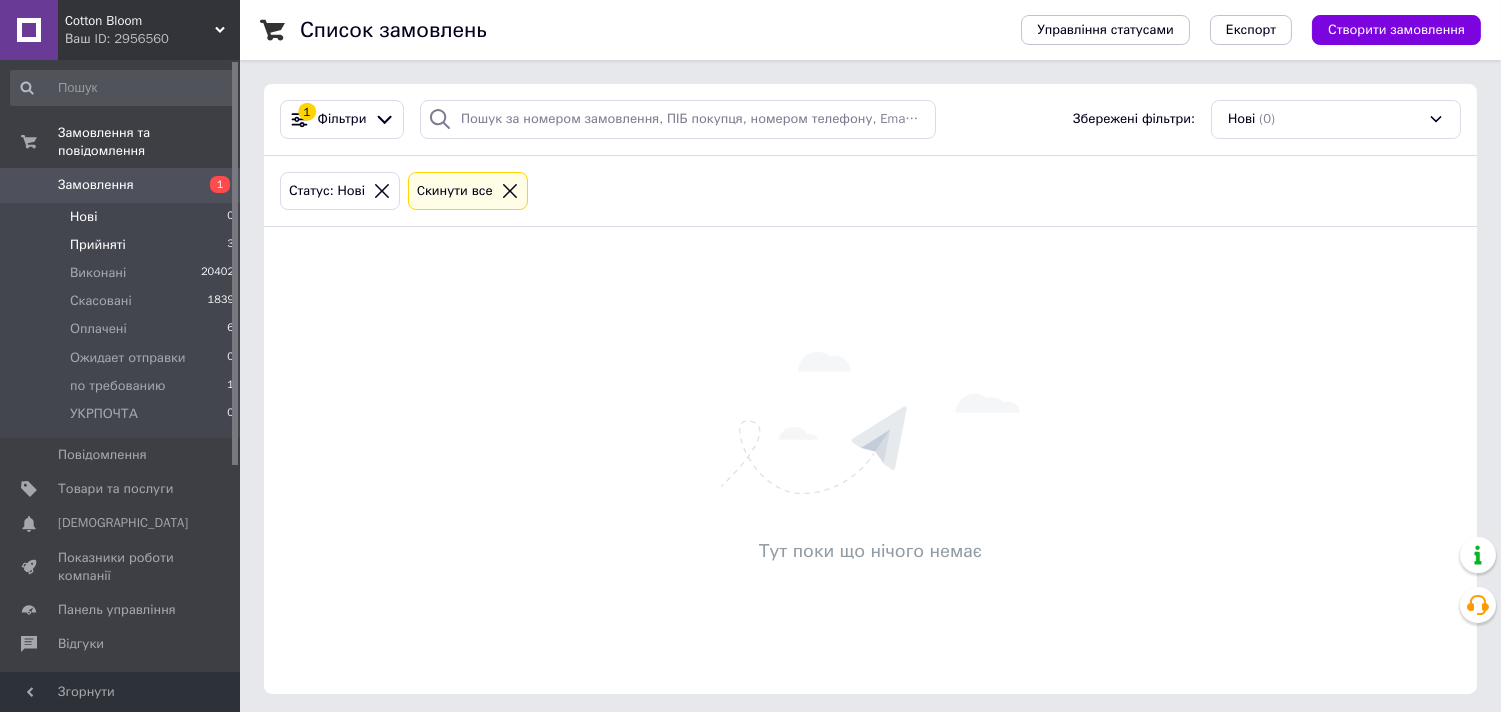 click on "Прийняті 3" at bounding box center (123, 245) 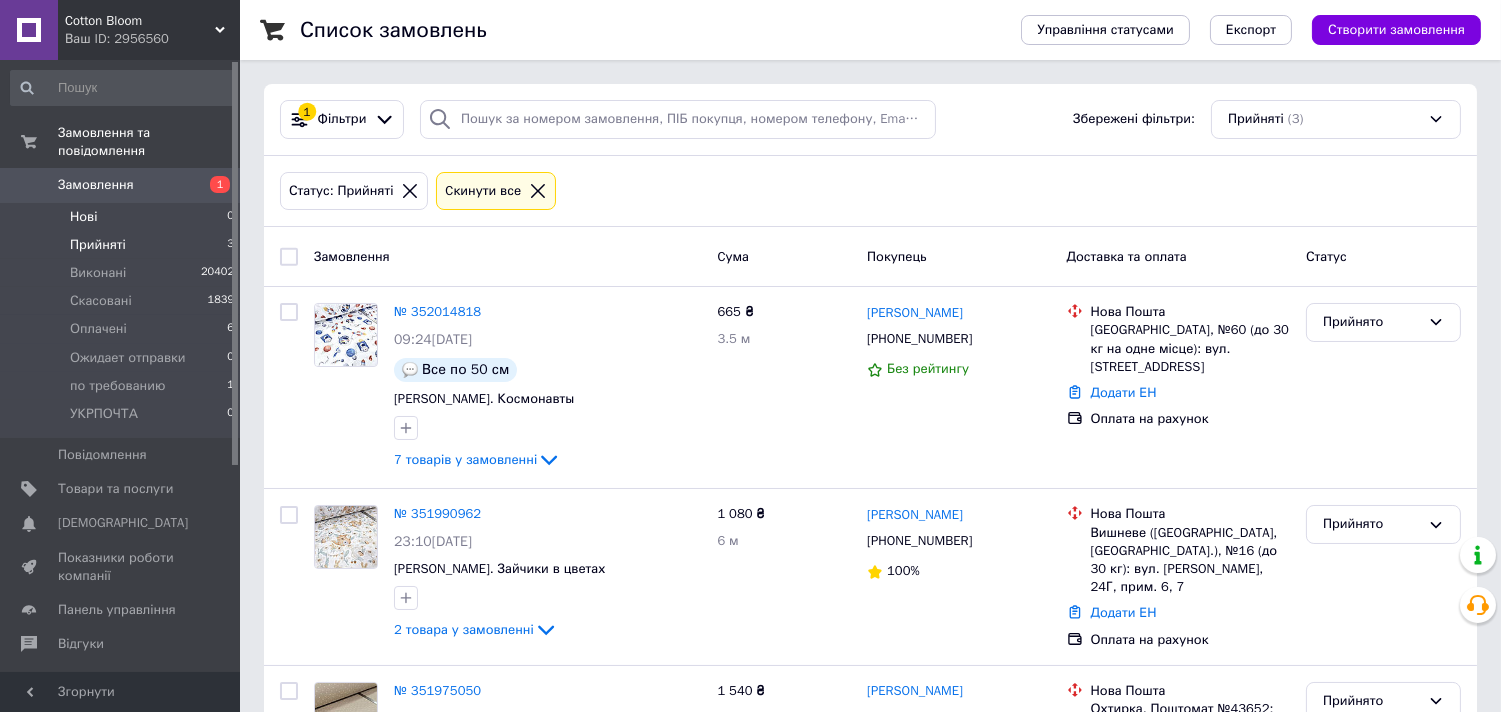 click on "Нові" at bounding box center [83, 217] 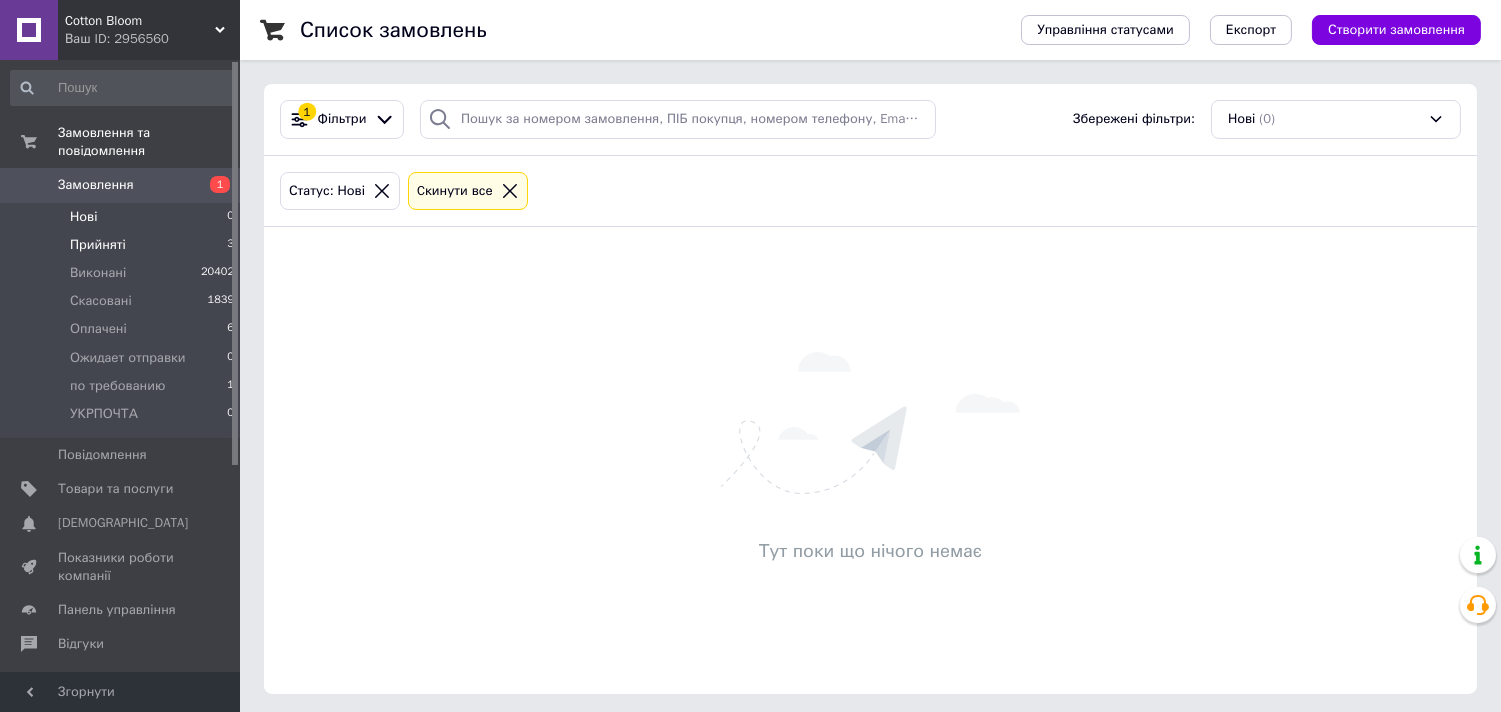 click on "Прийняті" at bounding box center [98, 245] 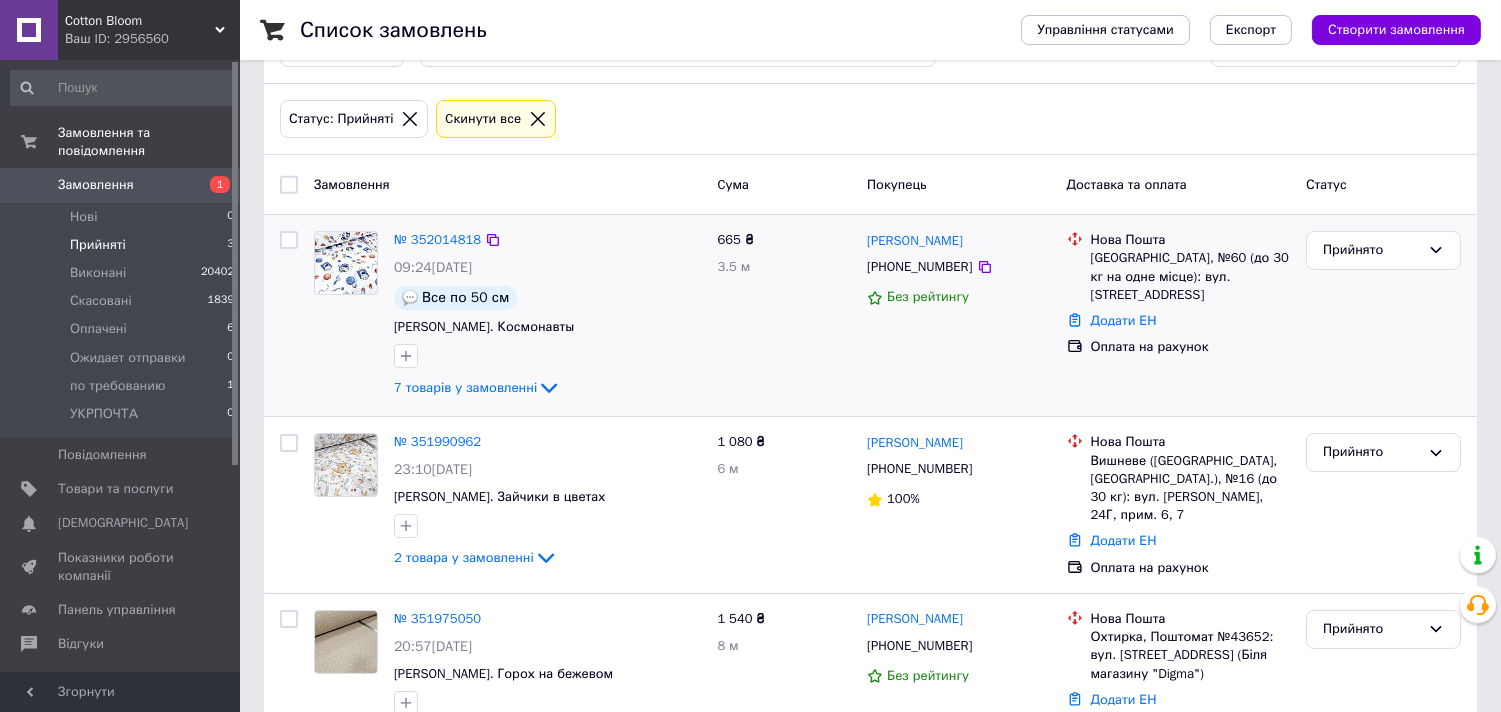 scroll, scrollTop: 111, scrollLeft: 0, axis: vertical 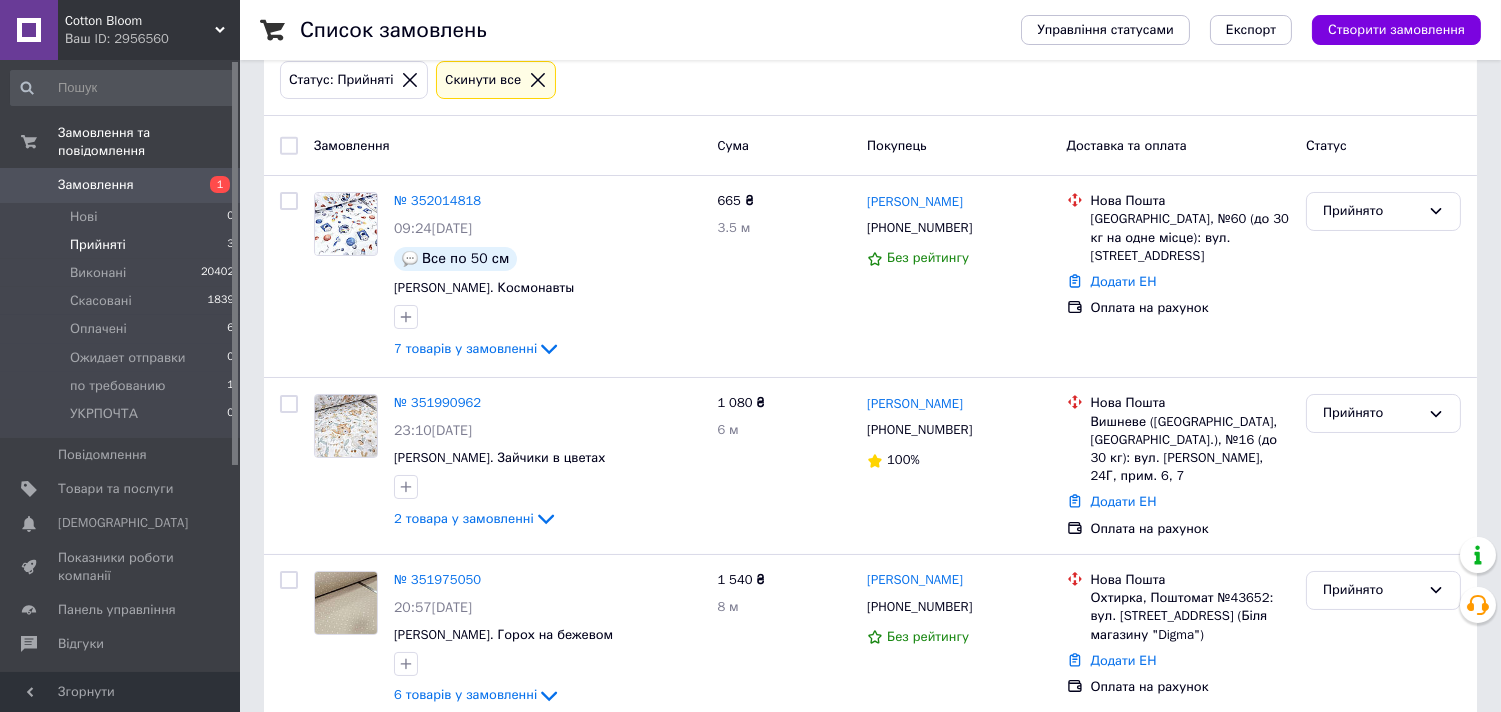 click on "Прийняті" at bounding box center [98, 245] 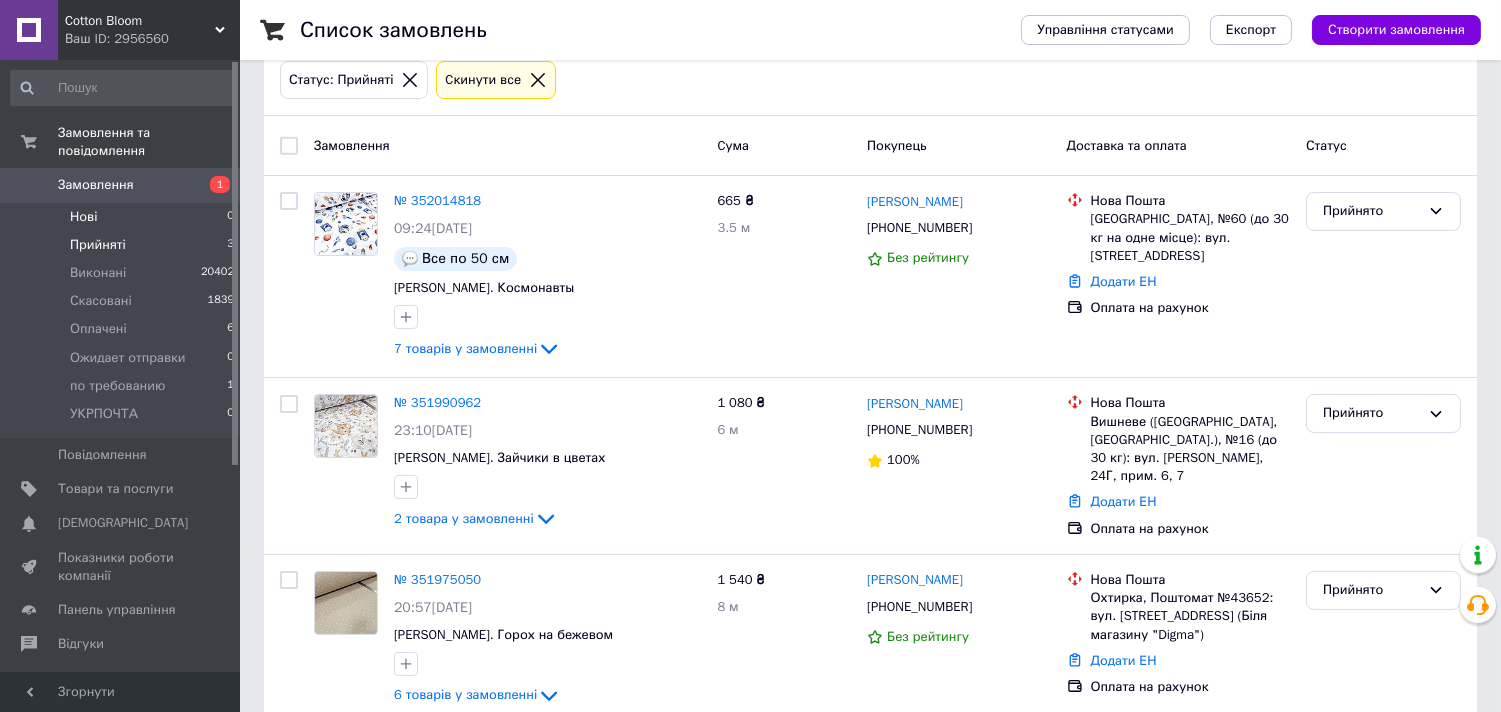 click on "Нові" at bounding box center (83, 217) 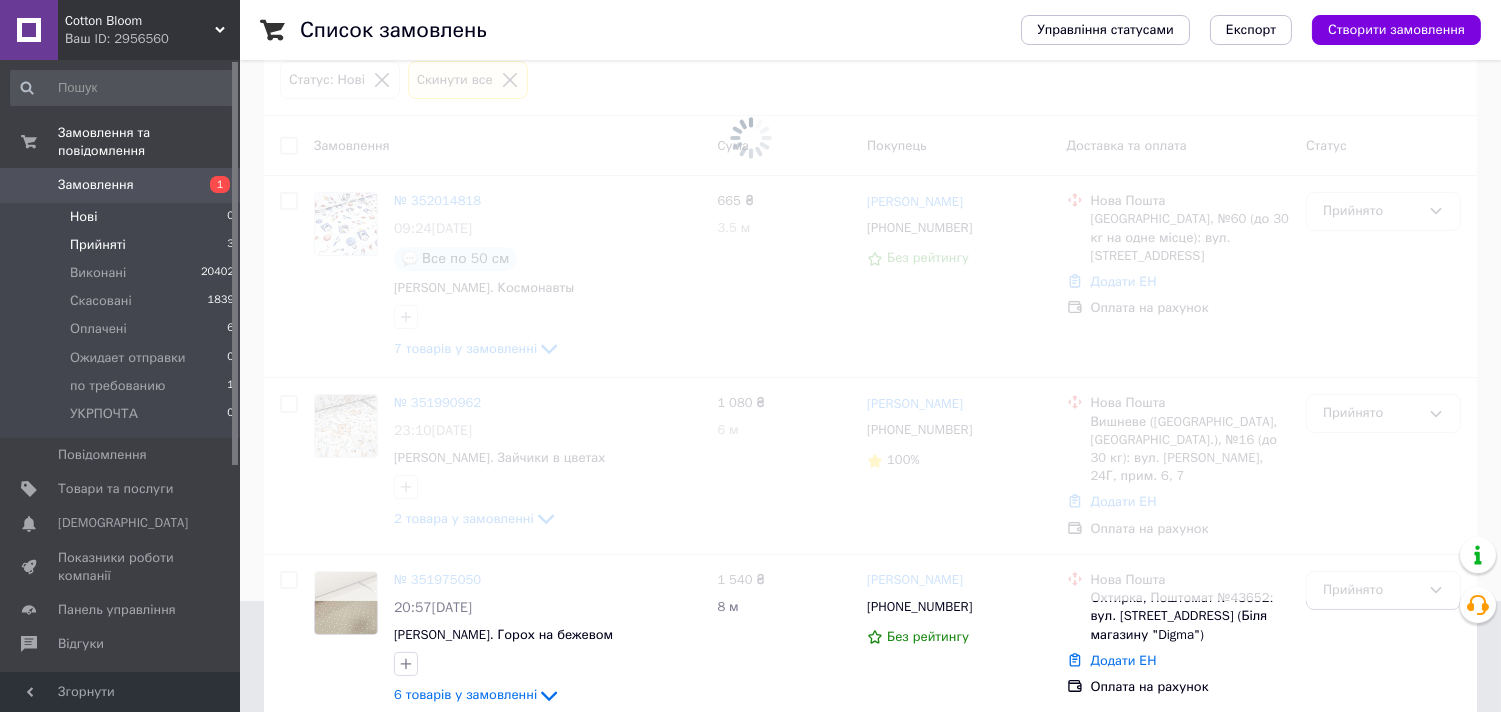 scroll, scrollTop: 0, scrollLeft: 0, axis: both 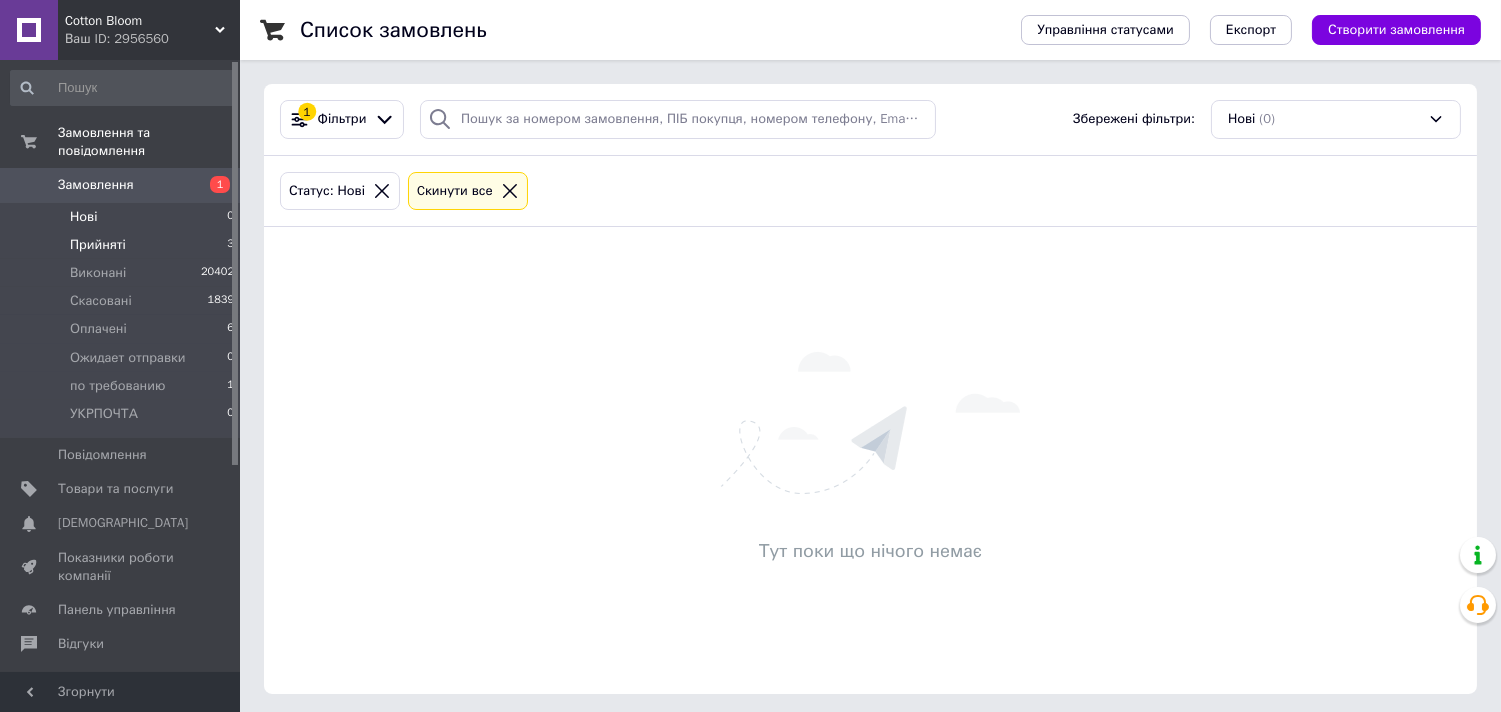 click on "Прийняті" at bounding box center [98, 245] 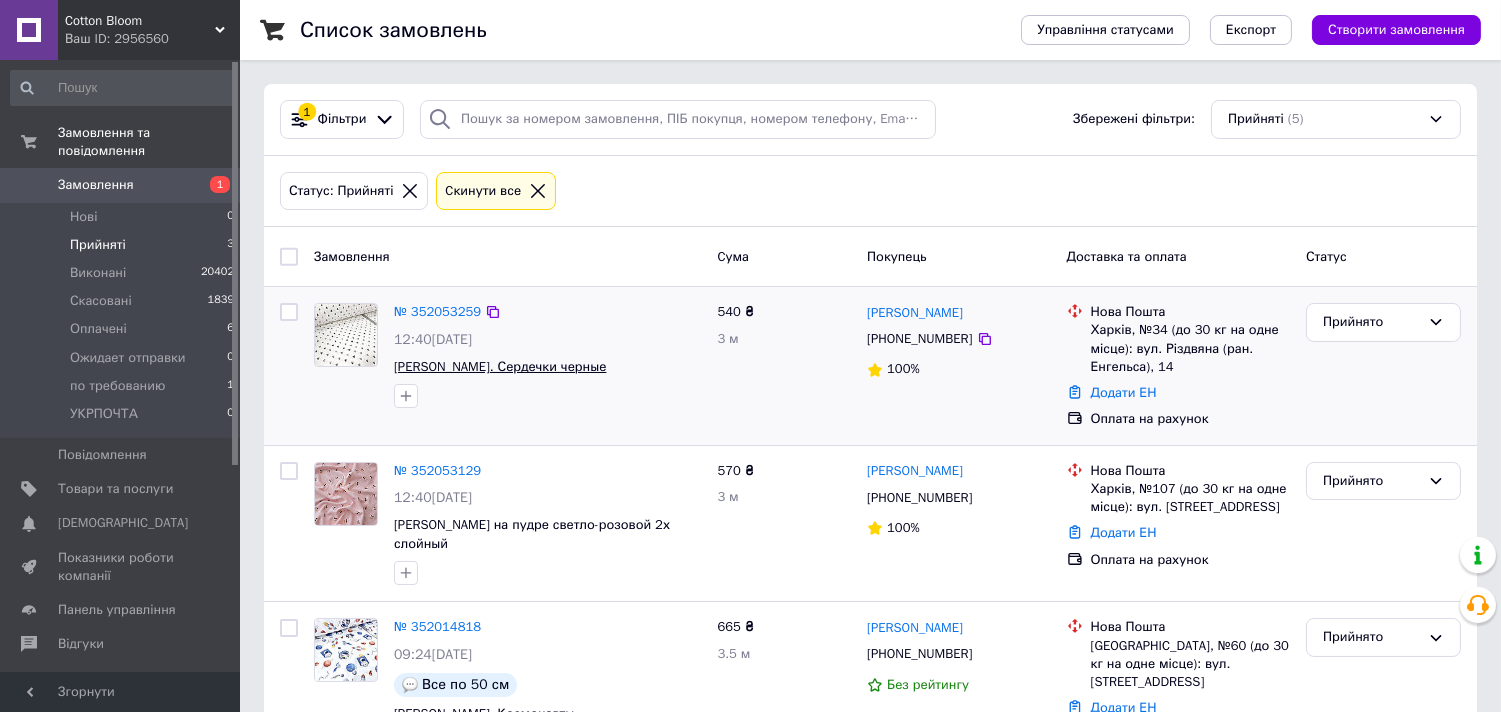 scroll, scrollTop: 111, scrollLeft: 0, axis: vertical 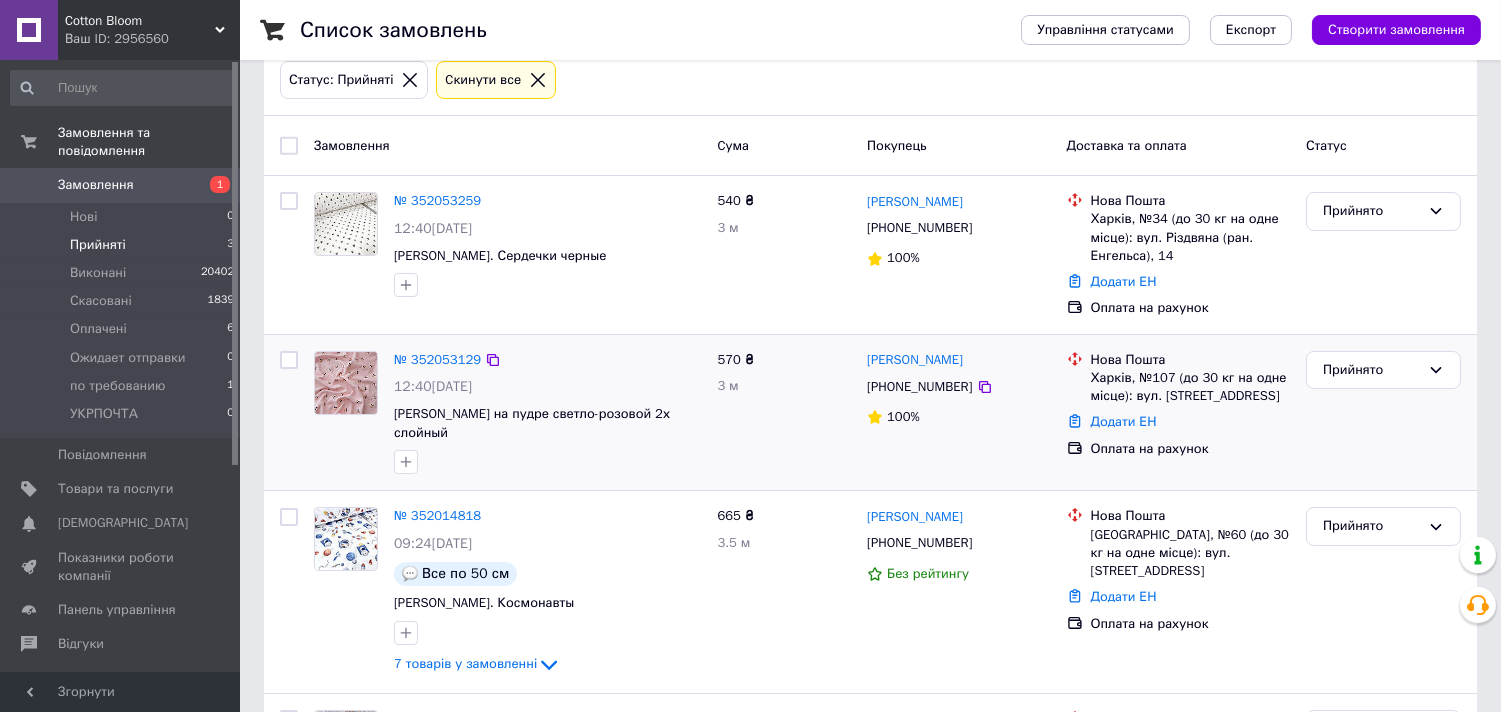 click on "№ 352053129" at bounding box center [437, 360] 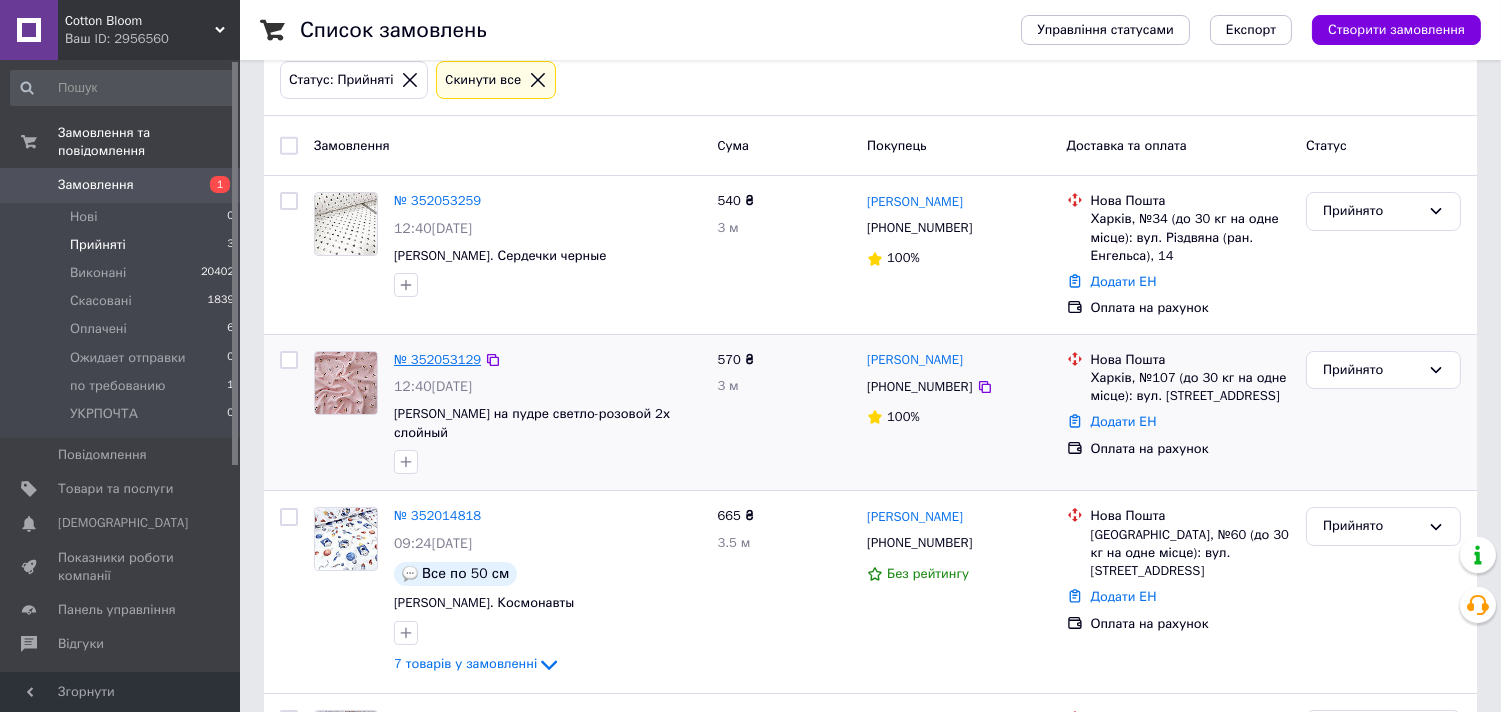 click on "№ 352053129" at bounding box center (437, 359) 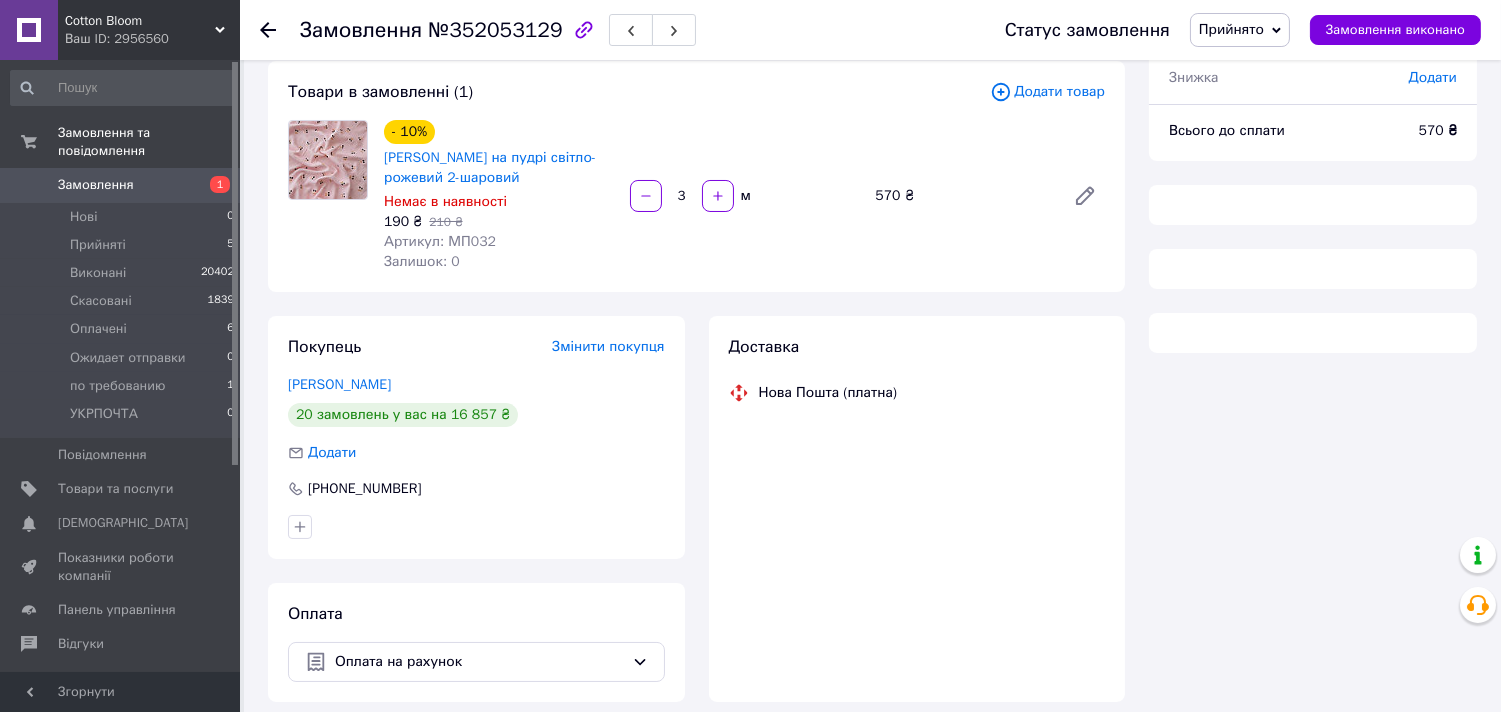 click on "Прийнято" at bounding box center (1231, 29) 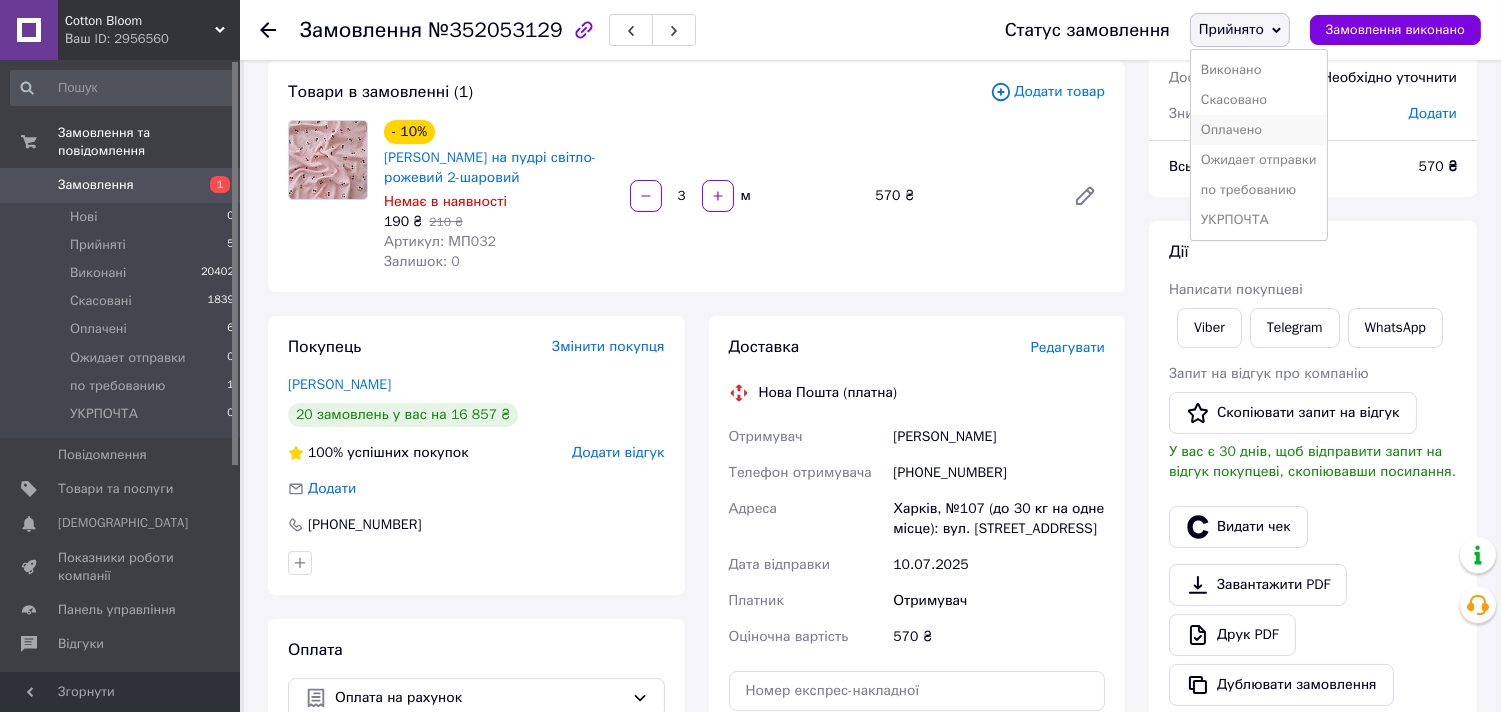 click on "Оплачено" at bounding box center [1259, 130] 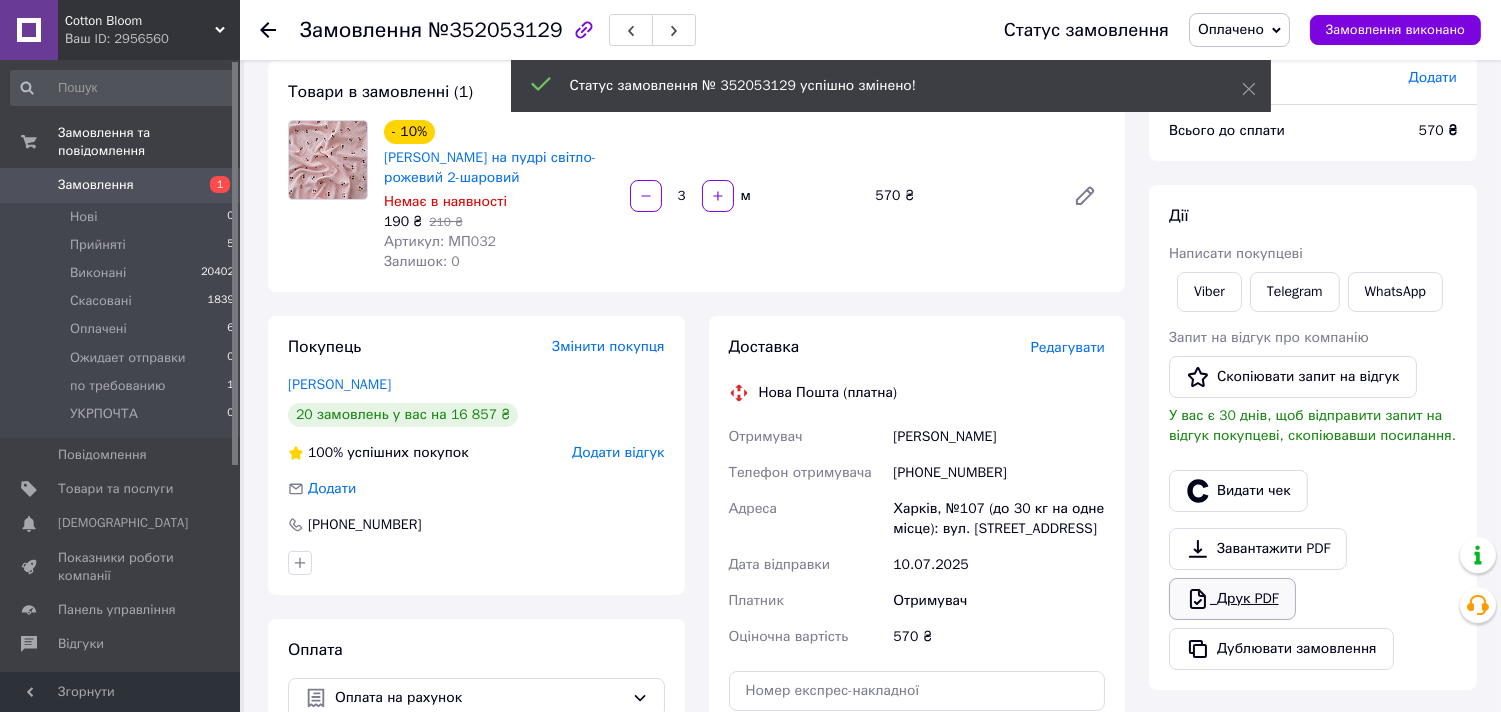 click on "Завантажити PDF   Друк PDF   Дублювати замовлення" at bounding box center [1313, 599] 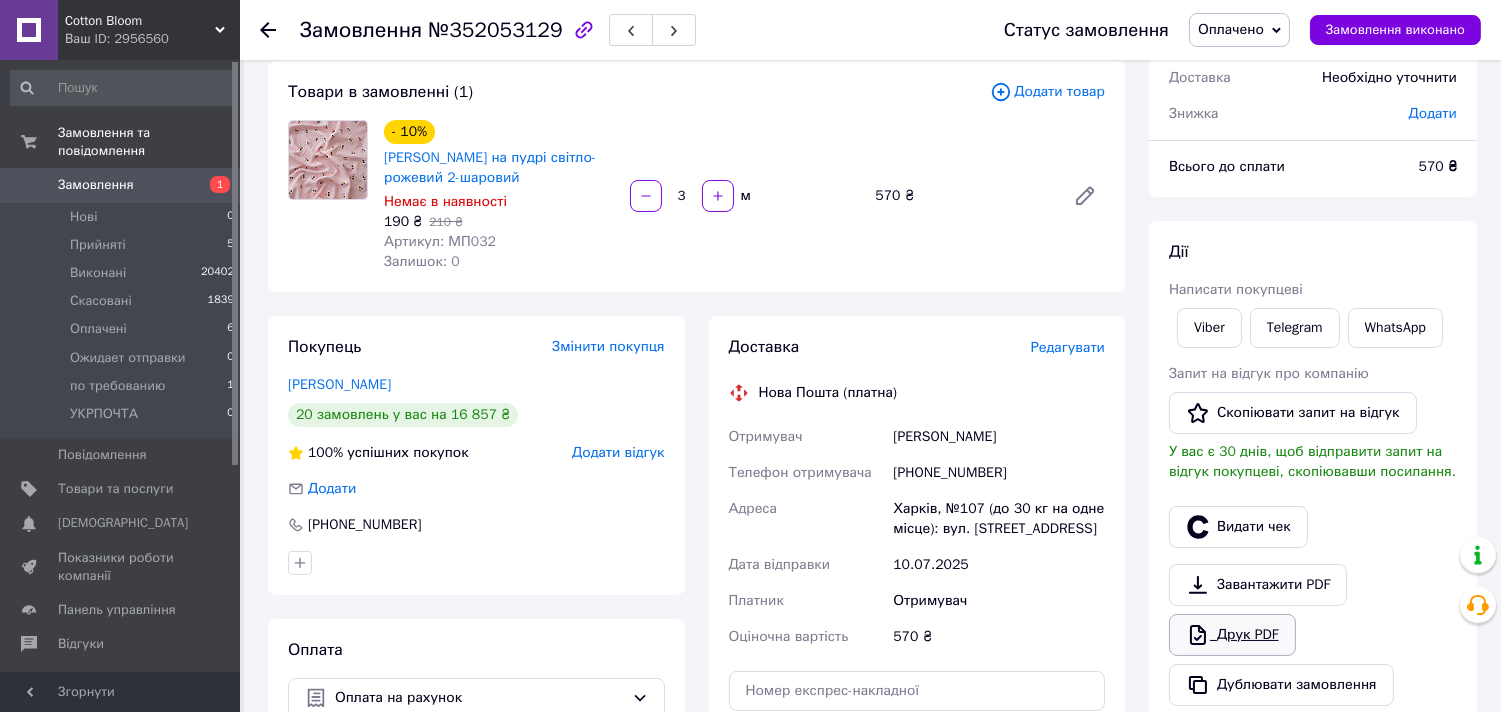 click 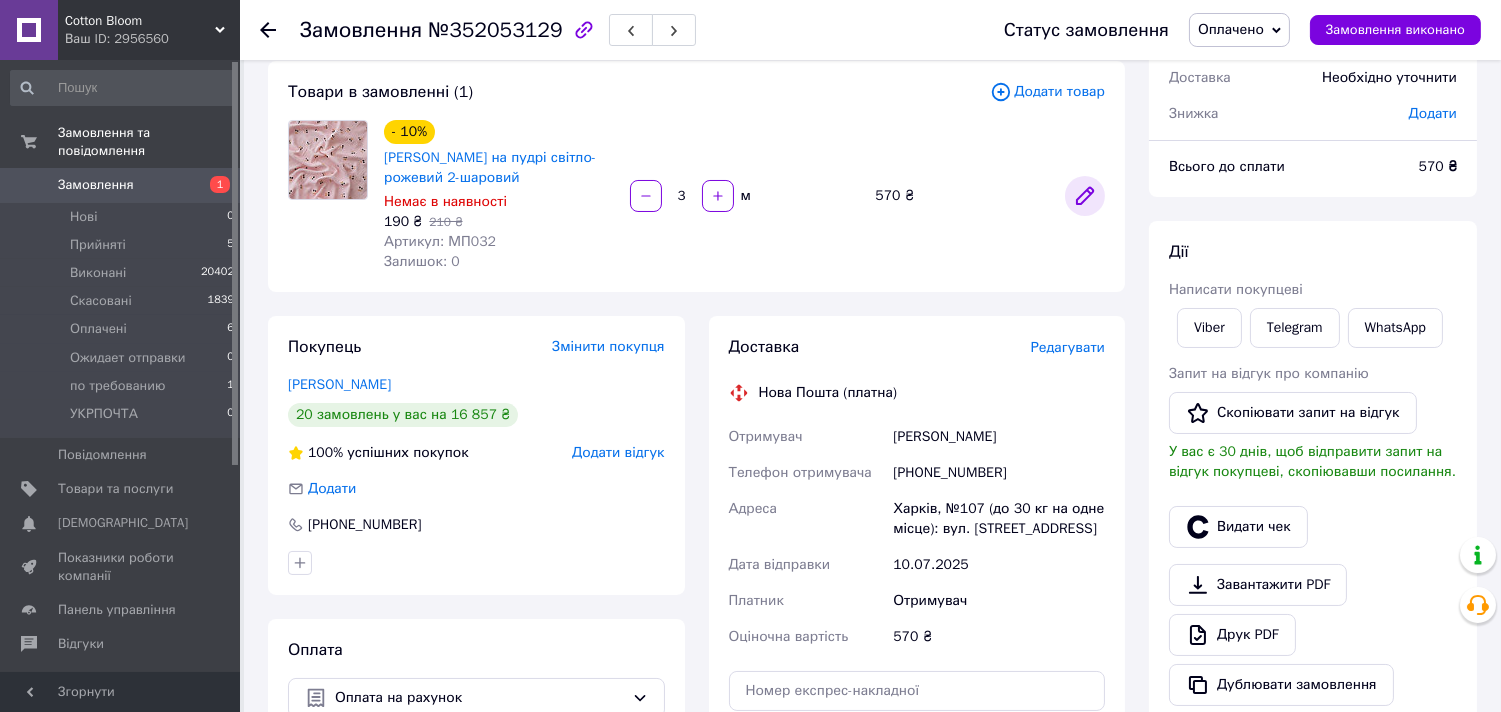 click 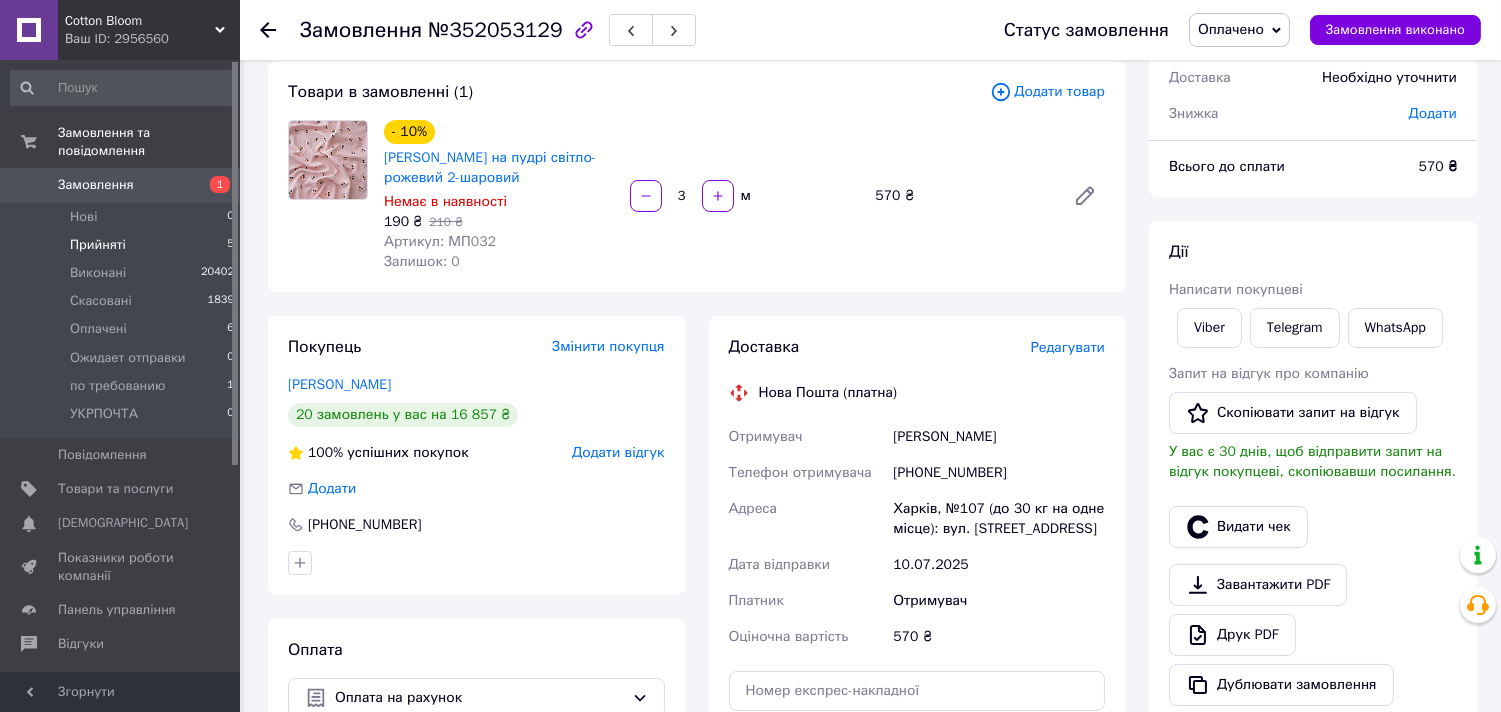 click on "Прийняті" at bounding box center [98, 245] 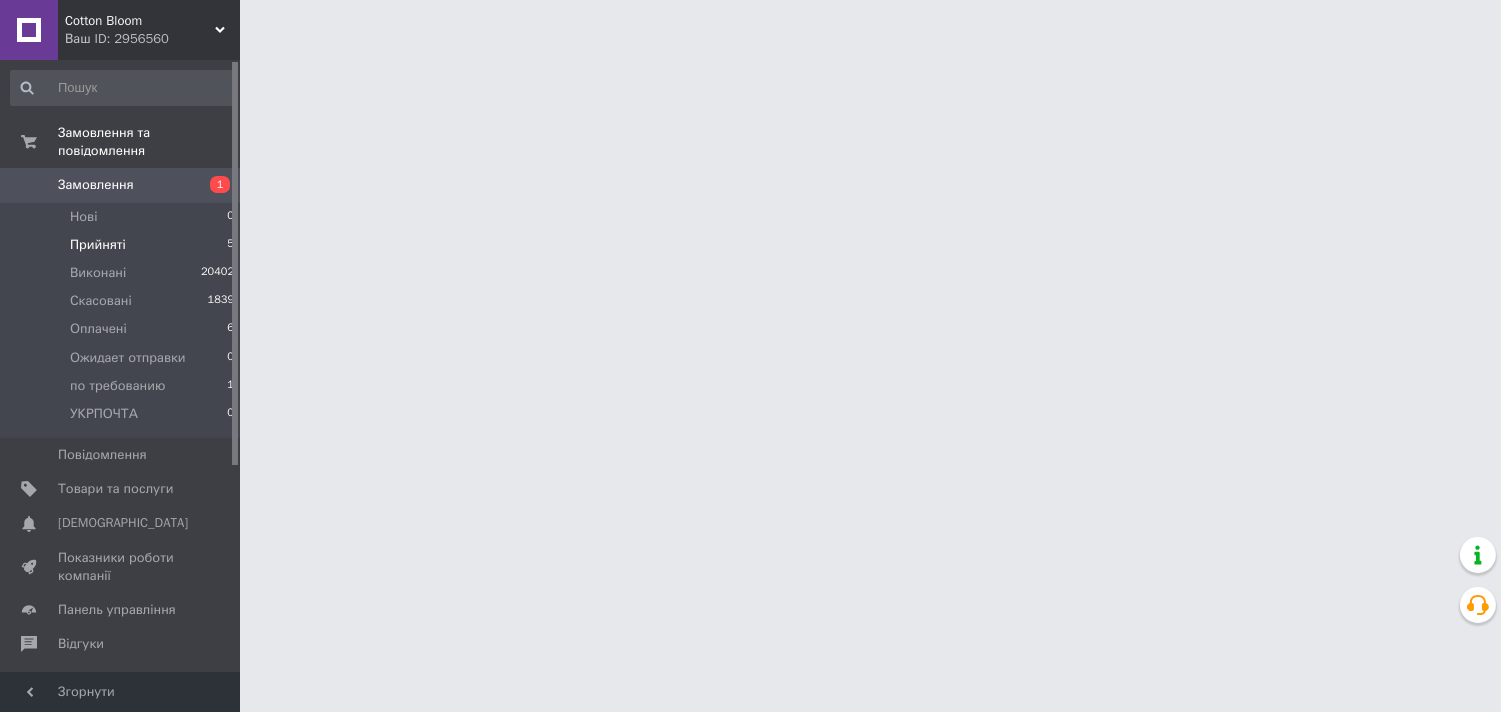 scroll, scrollTop: 0, scrollLeft: 0, axis: both 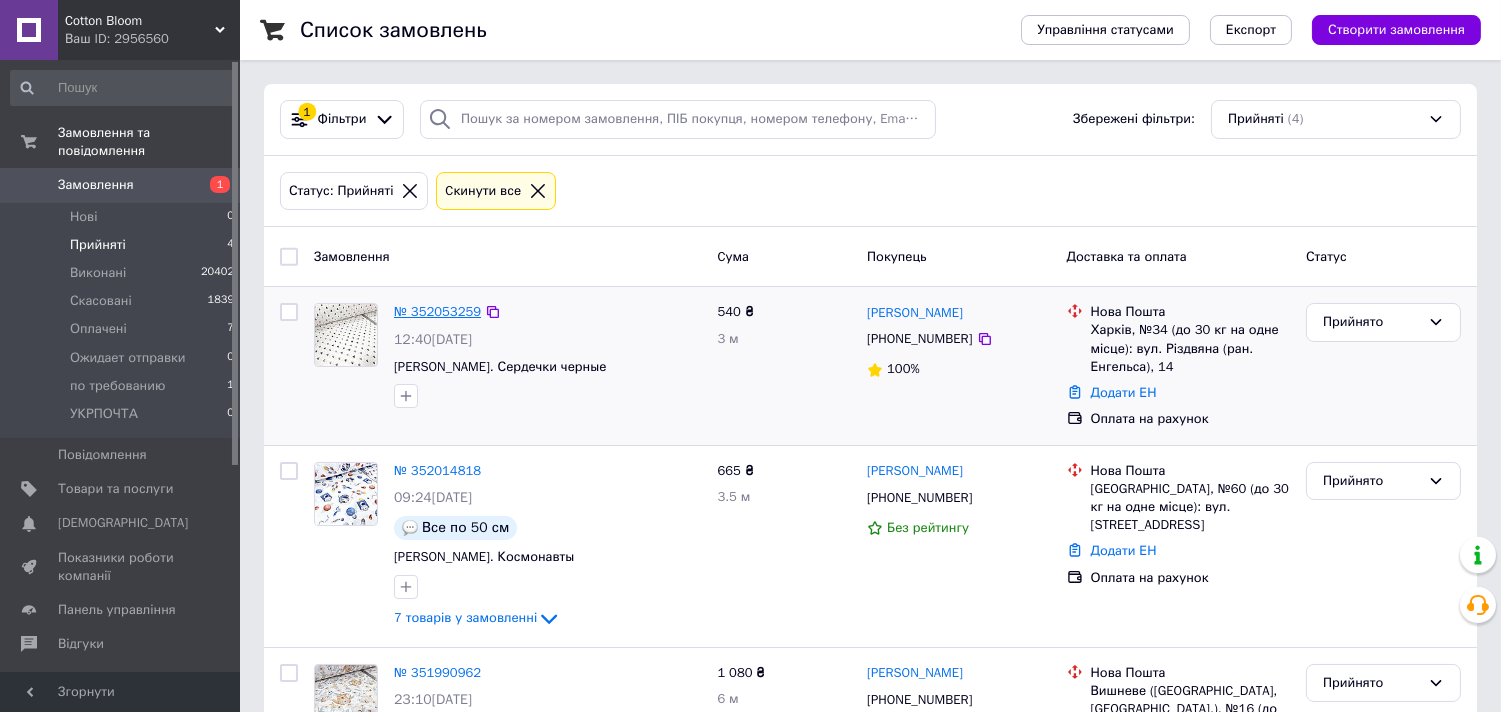 click on "№ 352053259" at bounding box center [437, 311] 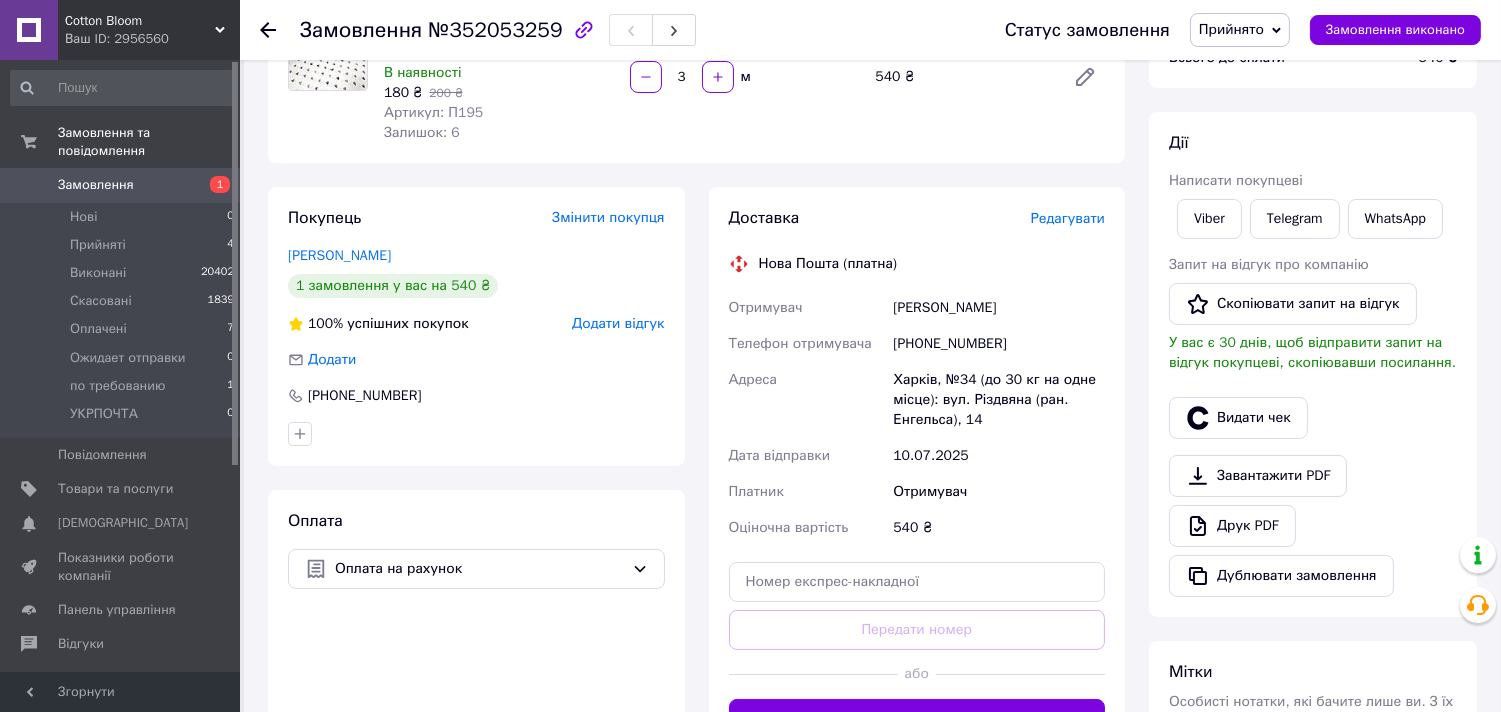 scroll, scrollTop: 222, scrollLeft: 0, axis: vertical 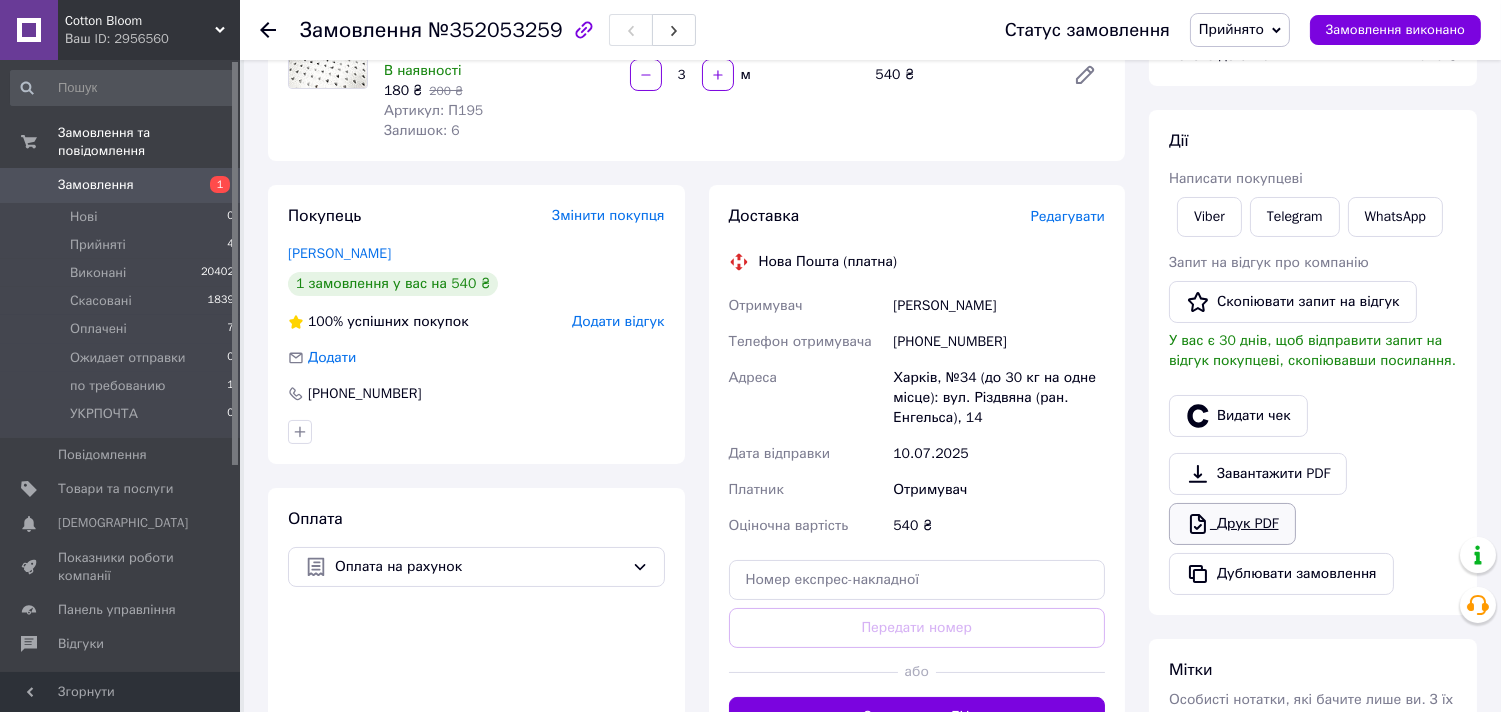 click on "Друк PDF" at bounding box center (1232, 524) 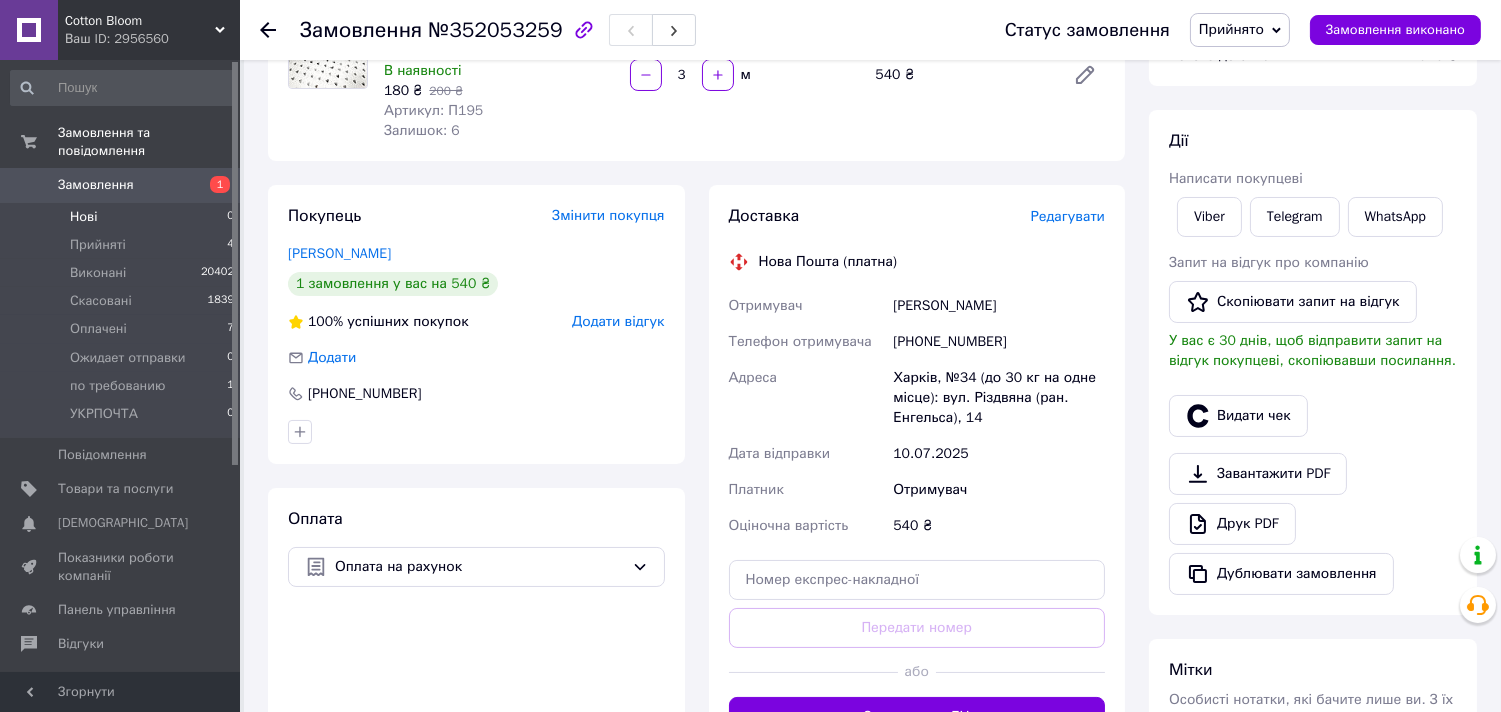 click on "Нові" at bounding box center [83, 217] 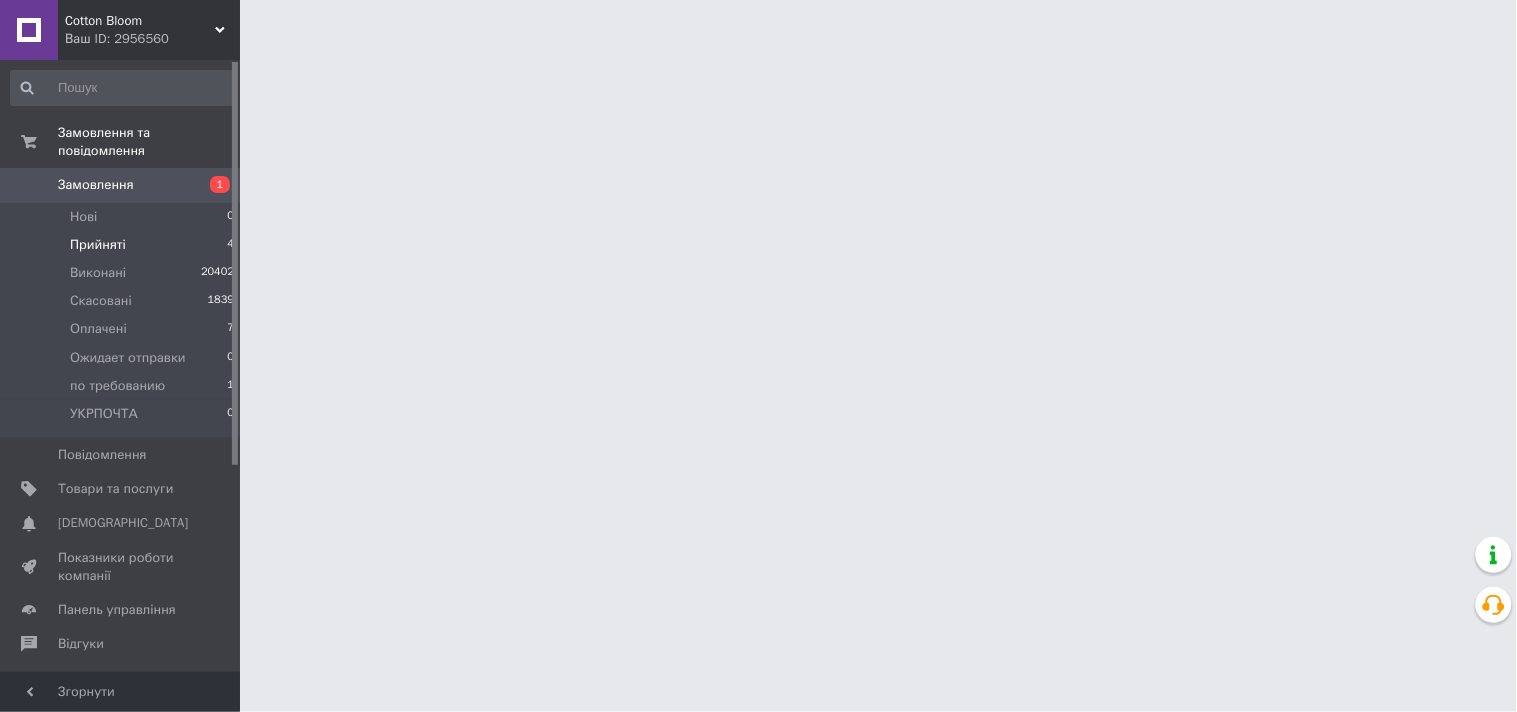 click on "Прийняті" at bounding box center (98, 245) 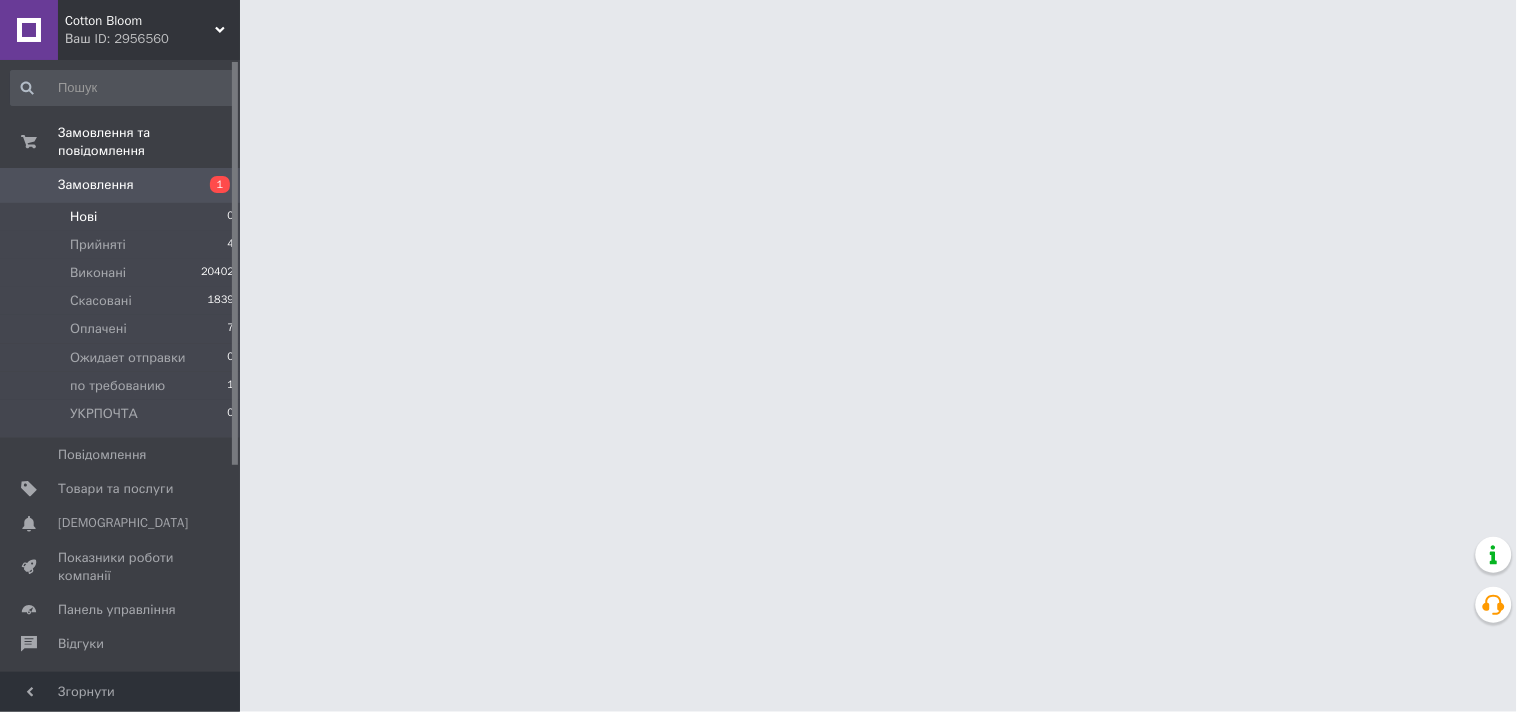 click on "Нові" at bounding box center [83, 217] 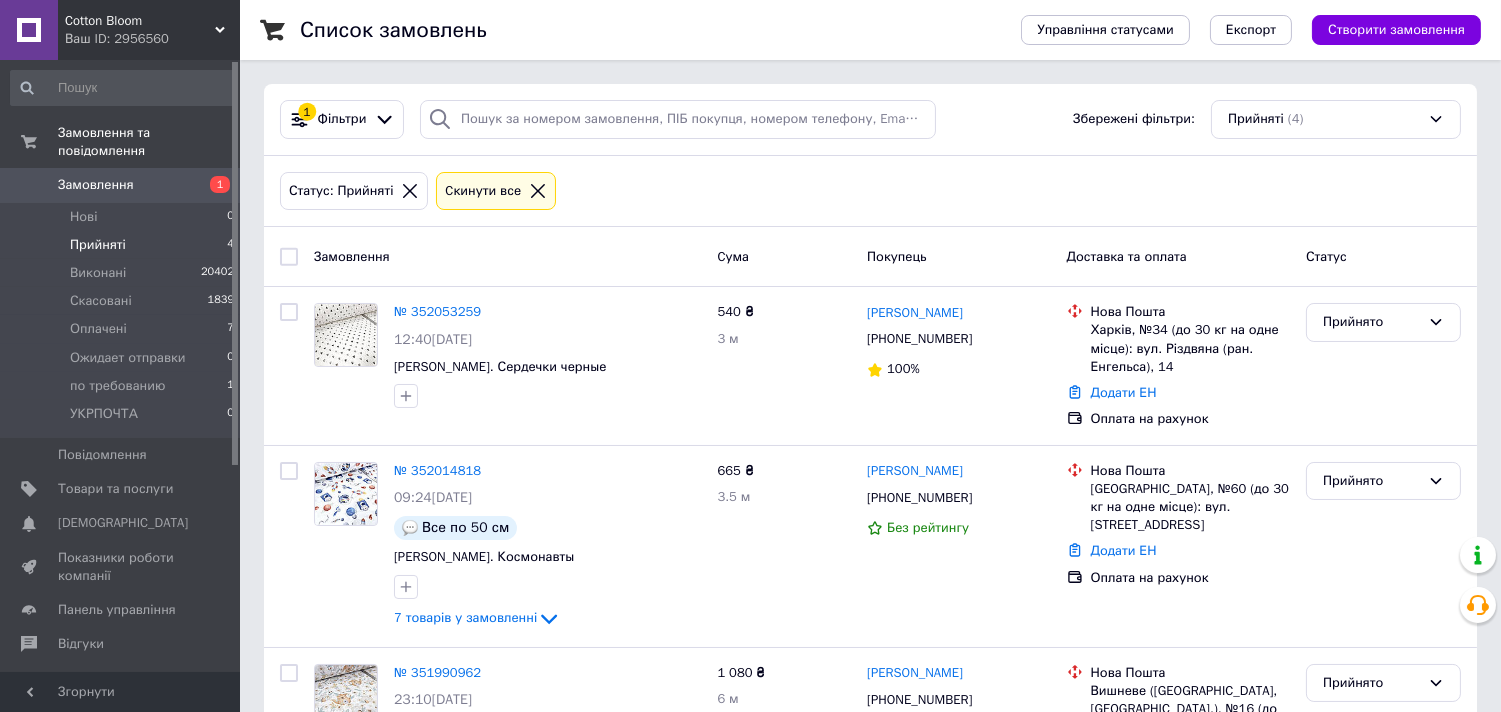 click on "Прийняті" at bounding box center (98, 245) 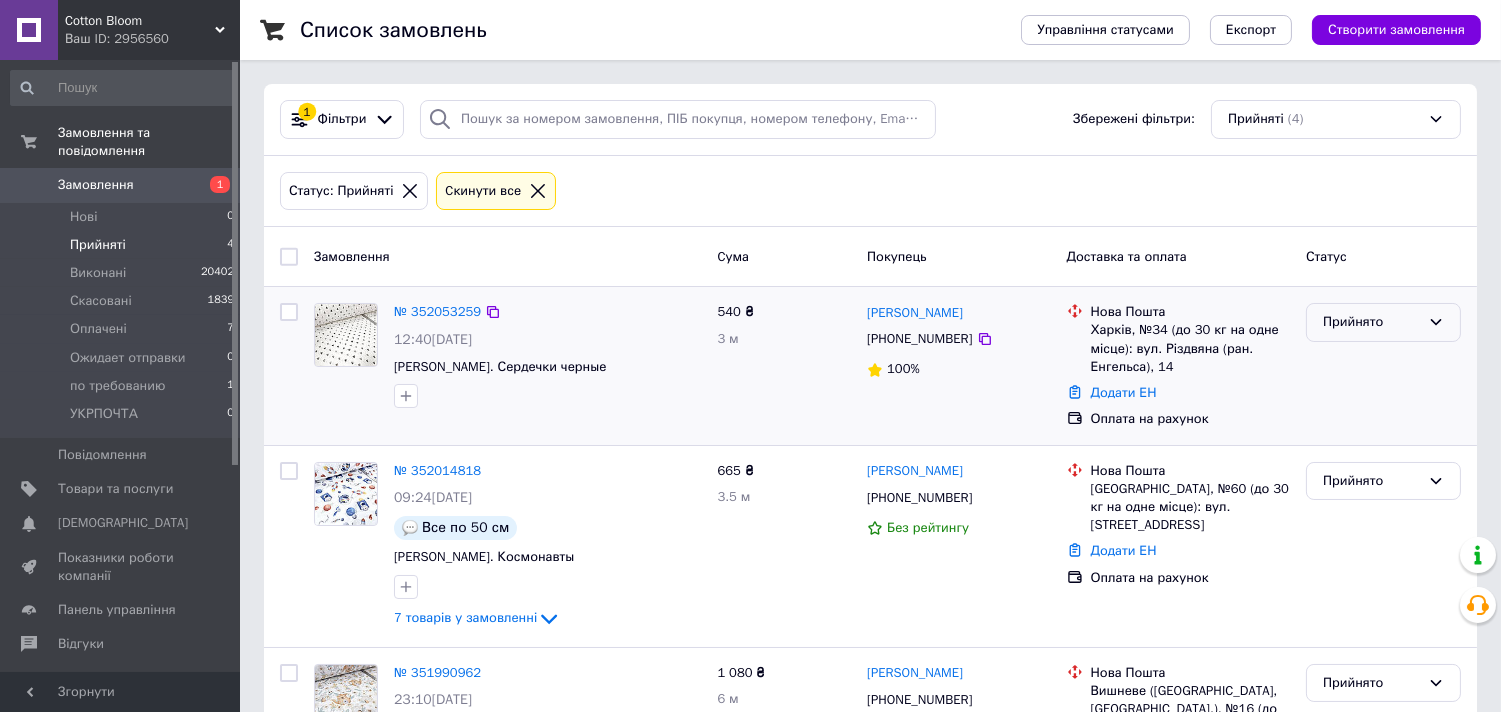 click on "Прийнято" at bounding box center [1371, 322] 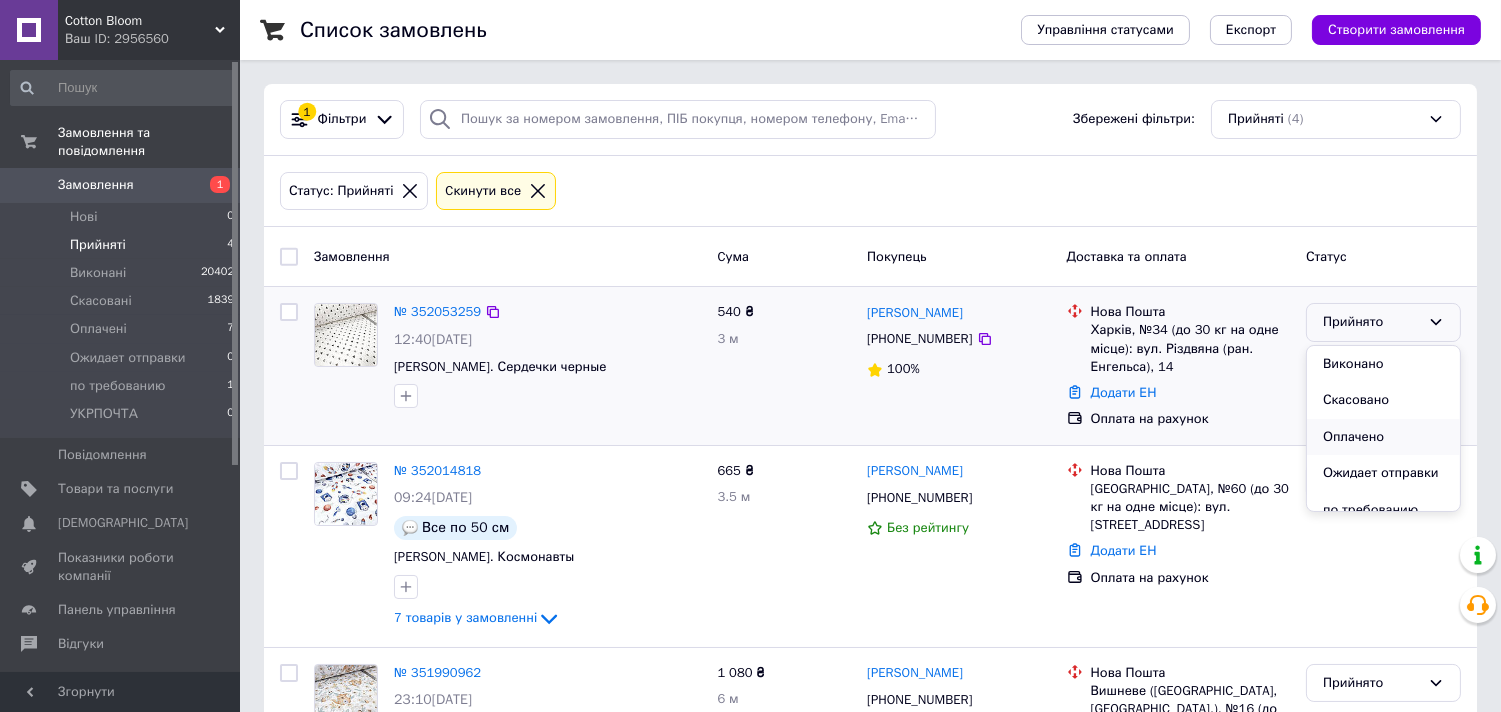 click on "Оплачено" at bounding box center (1383, 437) 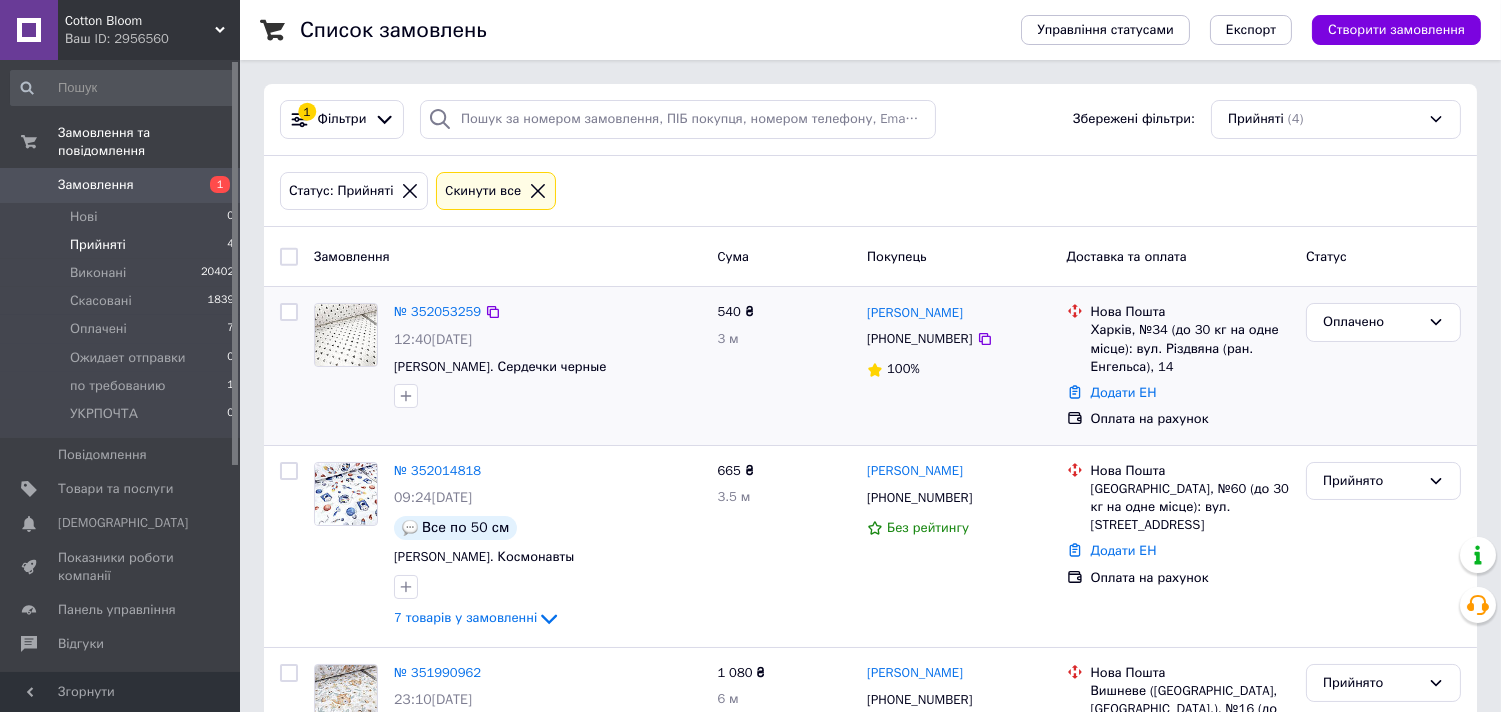 click on "Прийняті" at bounding box center (98, 245) 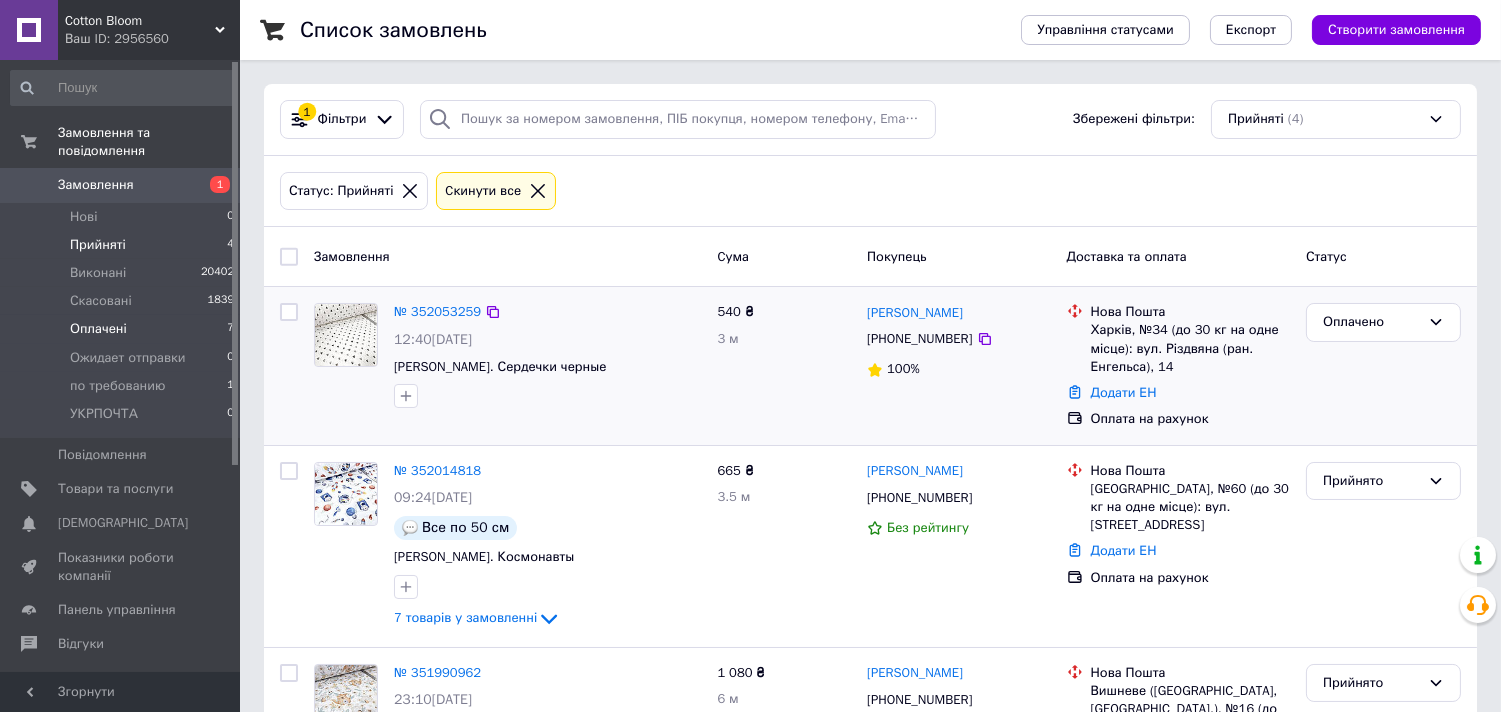 click on "Оплачені" at bounding box center [98, 329] 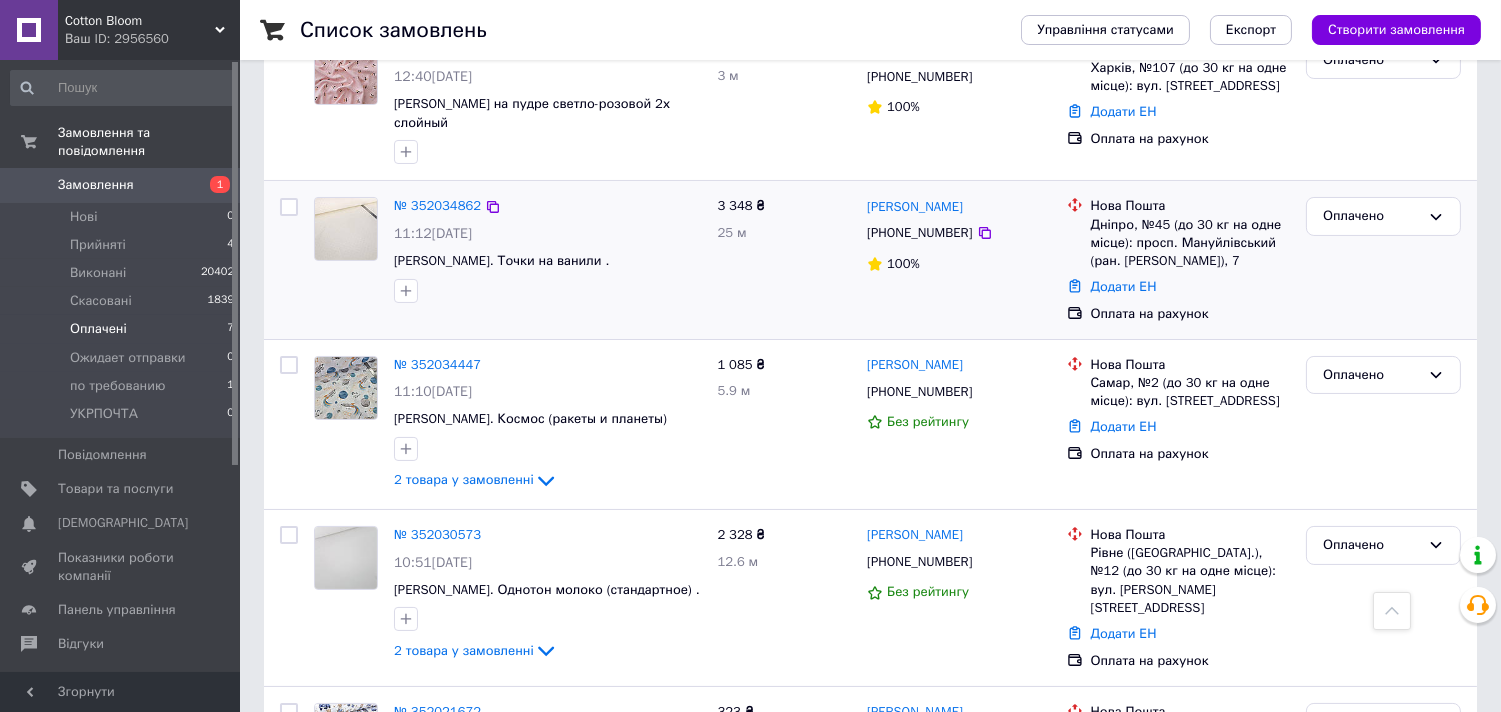 scroll, scrollTop: 0, scrollLeft: 0, axis: both 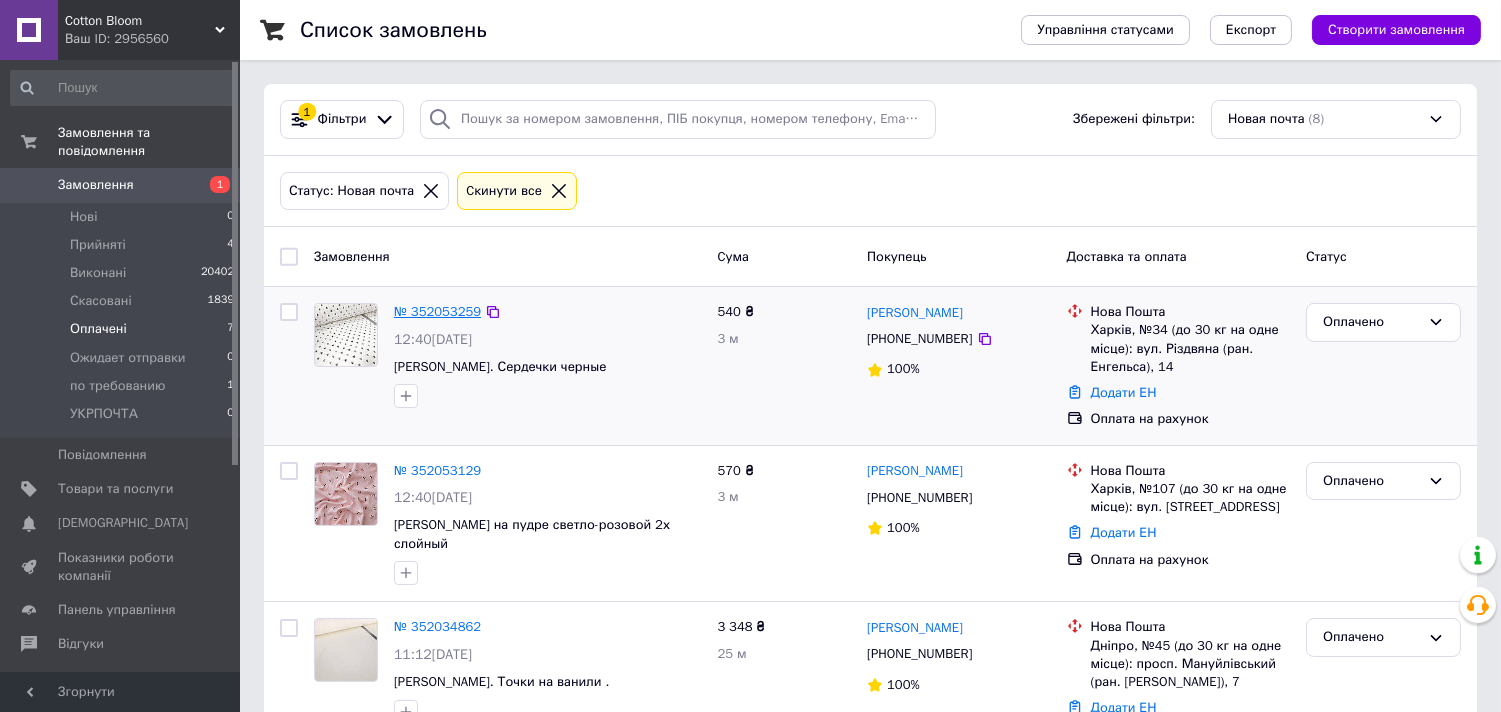 click on "№ 352053259" at bounding box center (437, 311) 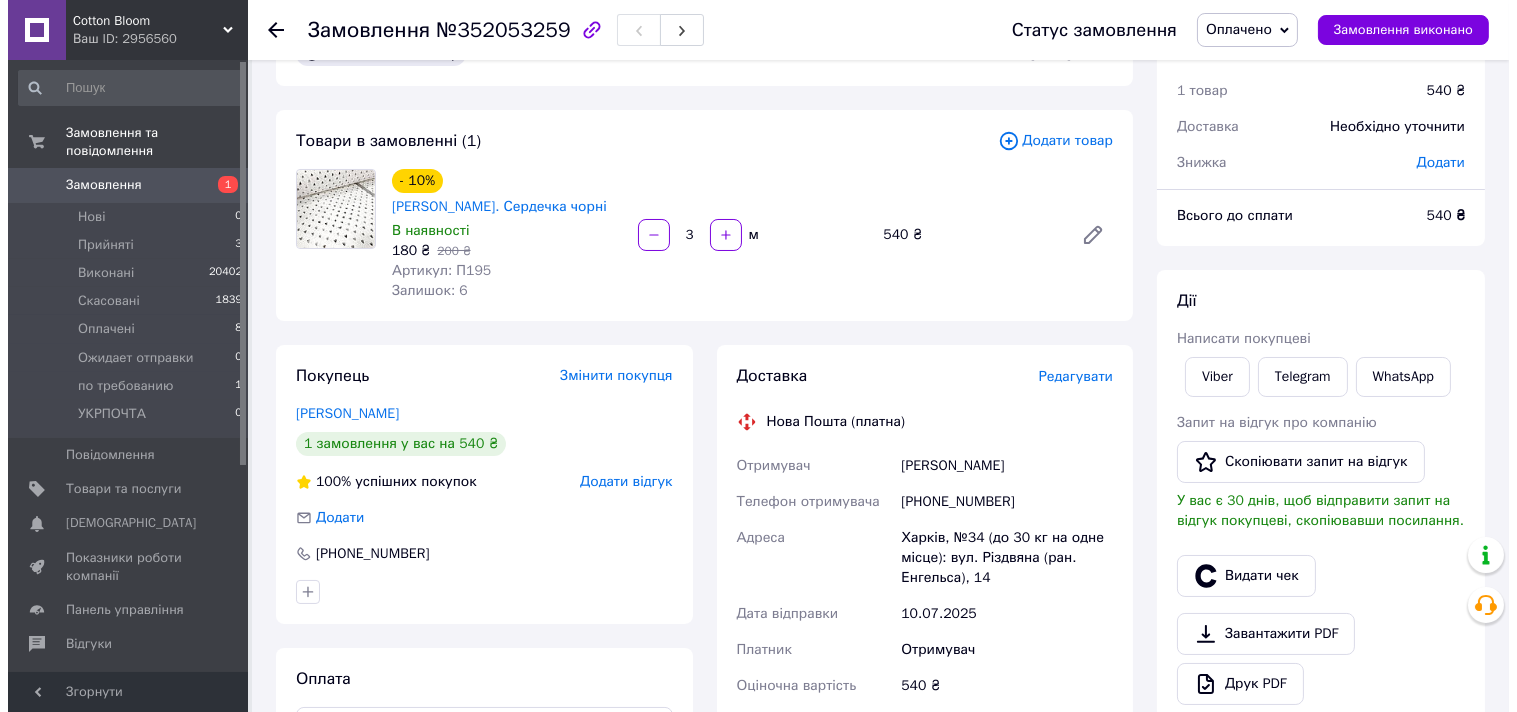 scroll, scrollTop: 111, scrollLeft: 0, axis: vertical 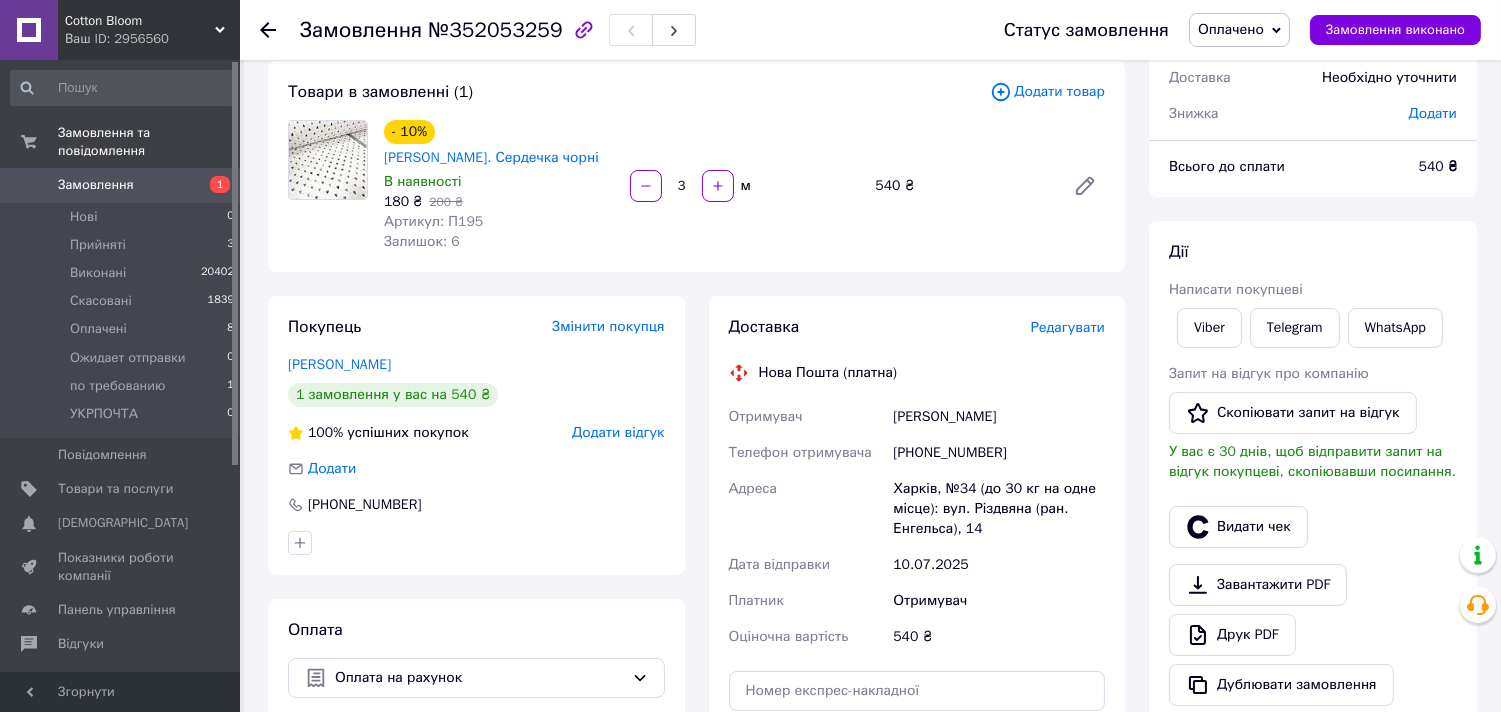 click on "Редагувати" at bounding box center [1068, 327] 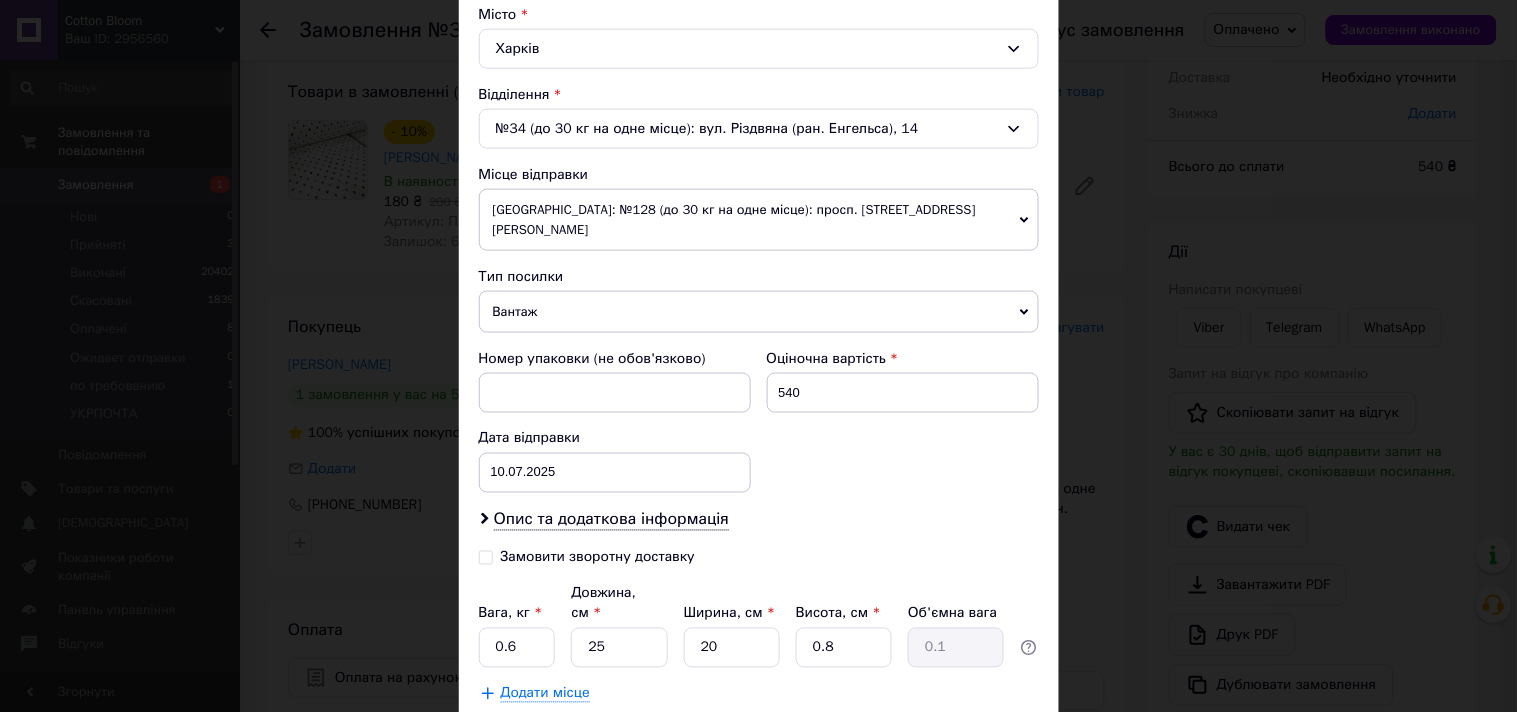 scroll, scrollTop: 555, scrollLeft: 0, axis: vertical 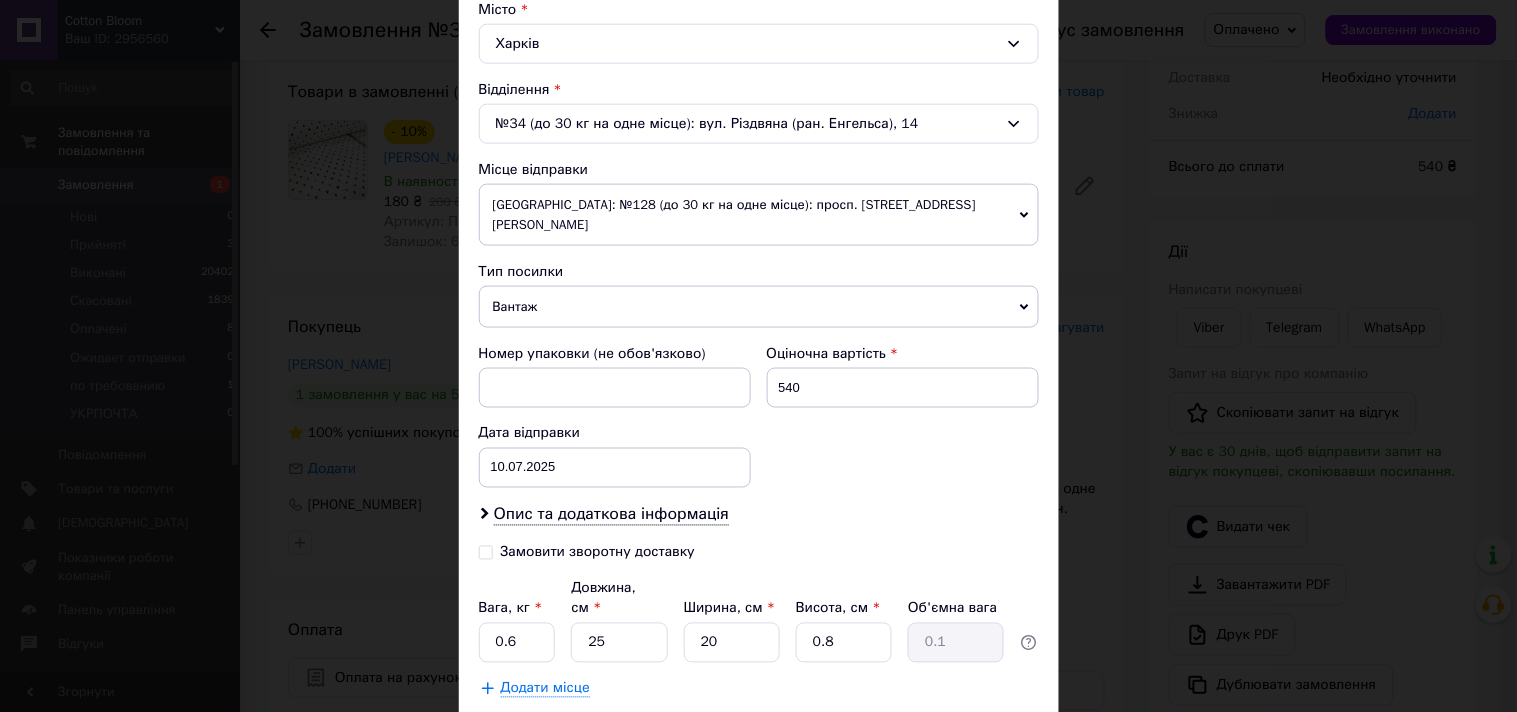 click on "[GEOGRAPHIC_DATA]: №128 (до 30 кг на одне місце): просп. [STREET_ADDRESS][PERSON_NAME]" at bounding box center [759, 215] 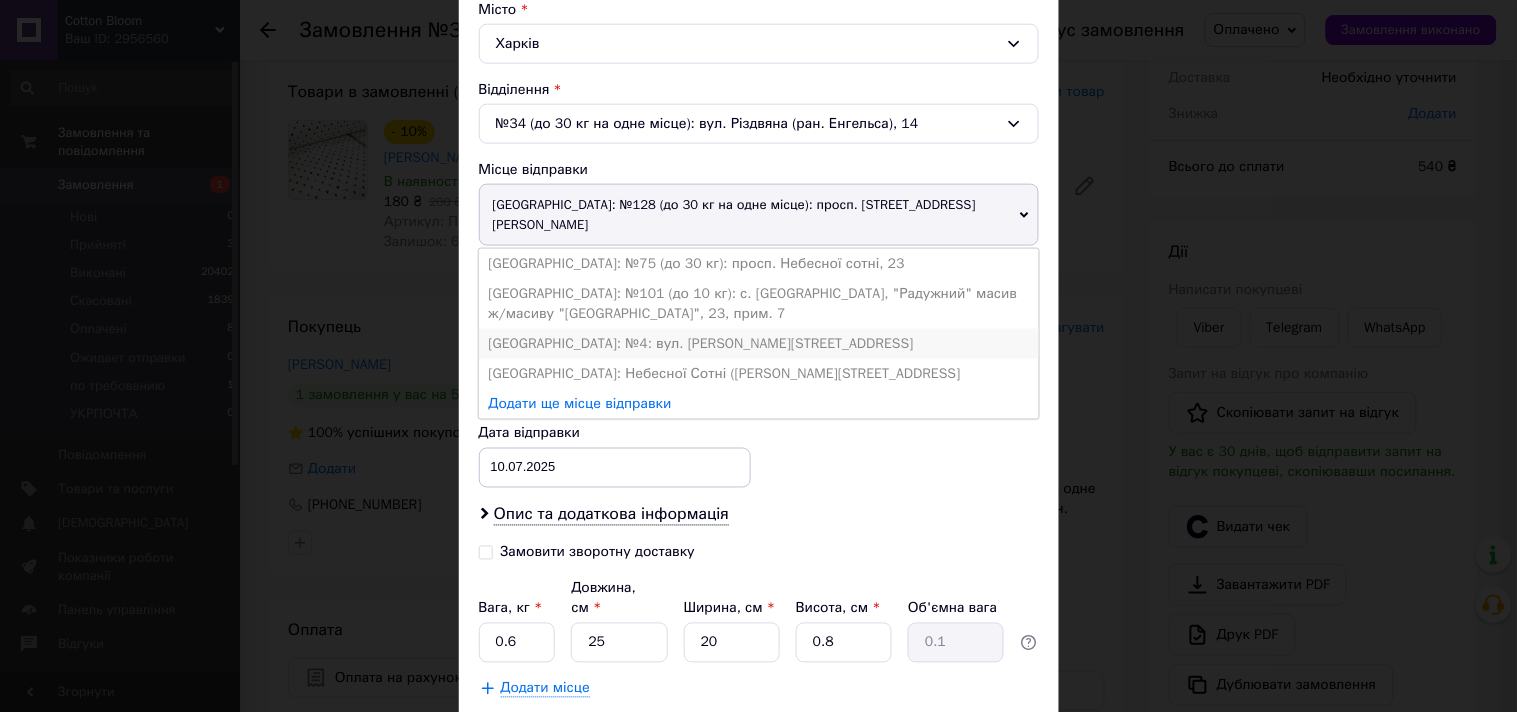click on "[GEOGRAPHIC_DATA]: №4: вул. [PERSON_NAME][STREET_ADDRESS]" at bounding box center [759, 344] 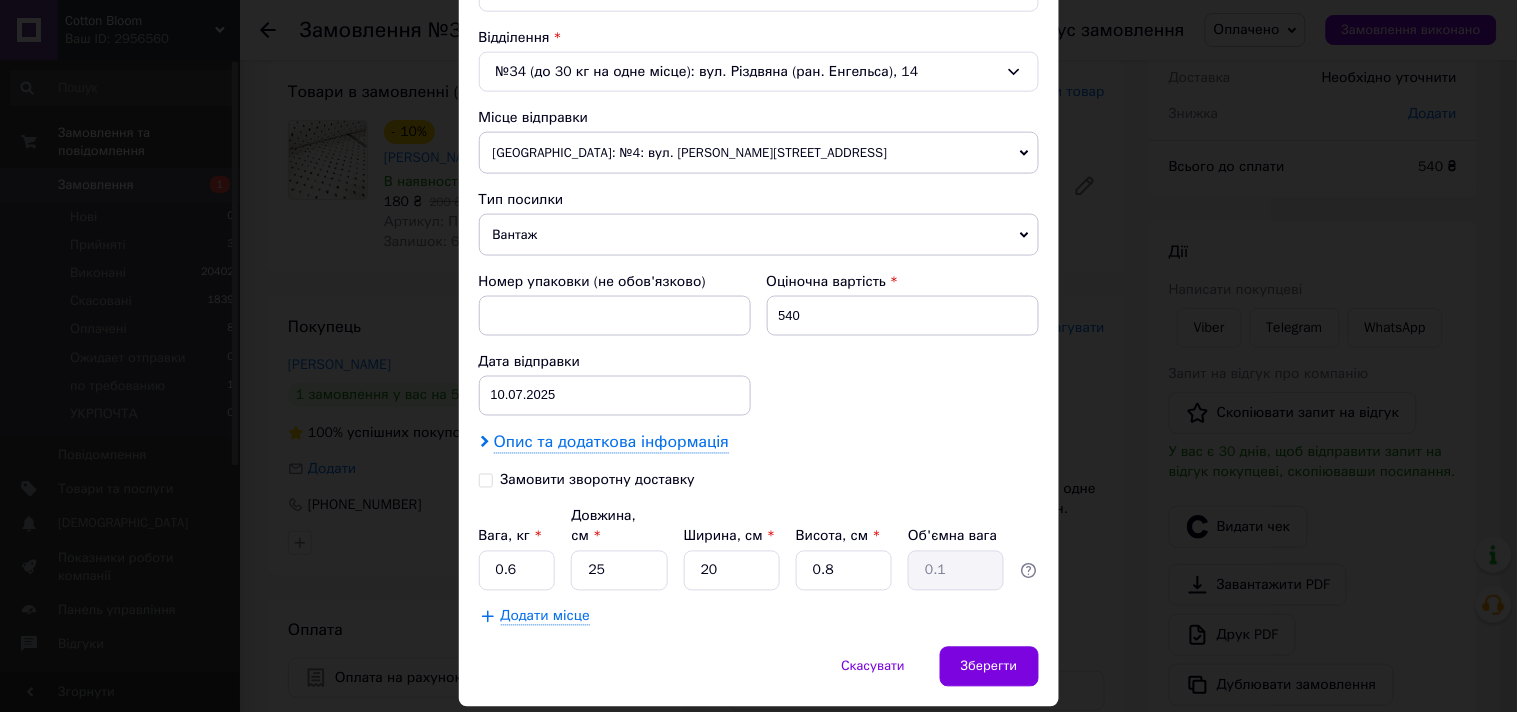scroll, scrollTop: 654, scrollLeft: 0, axis: vertical 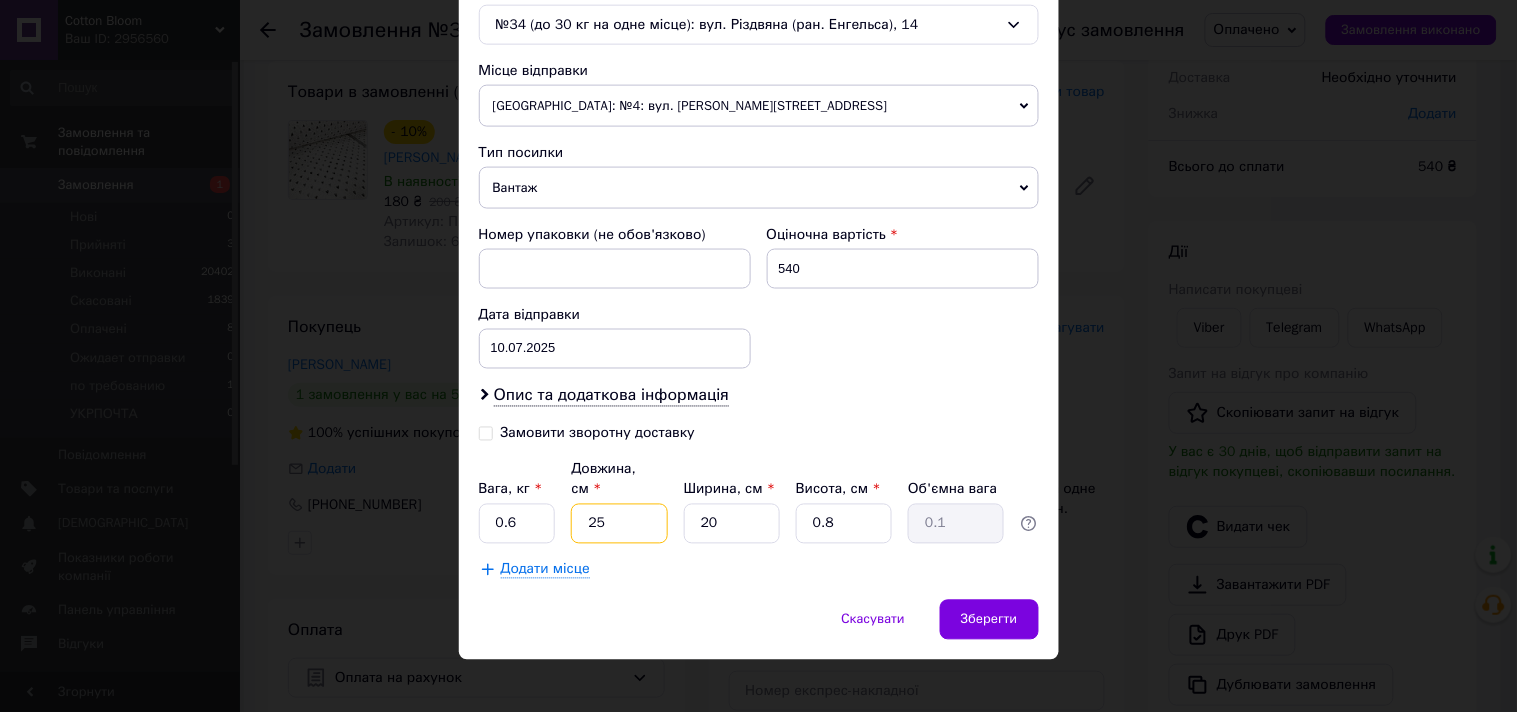 click on "25" at bounding box center (619, 524) 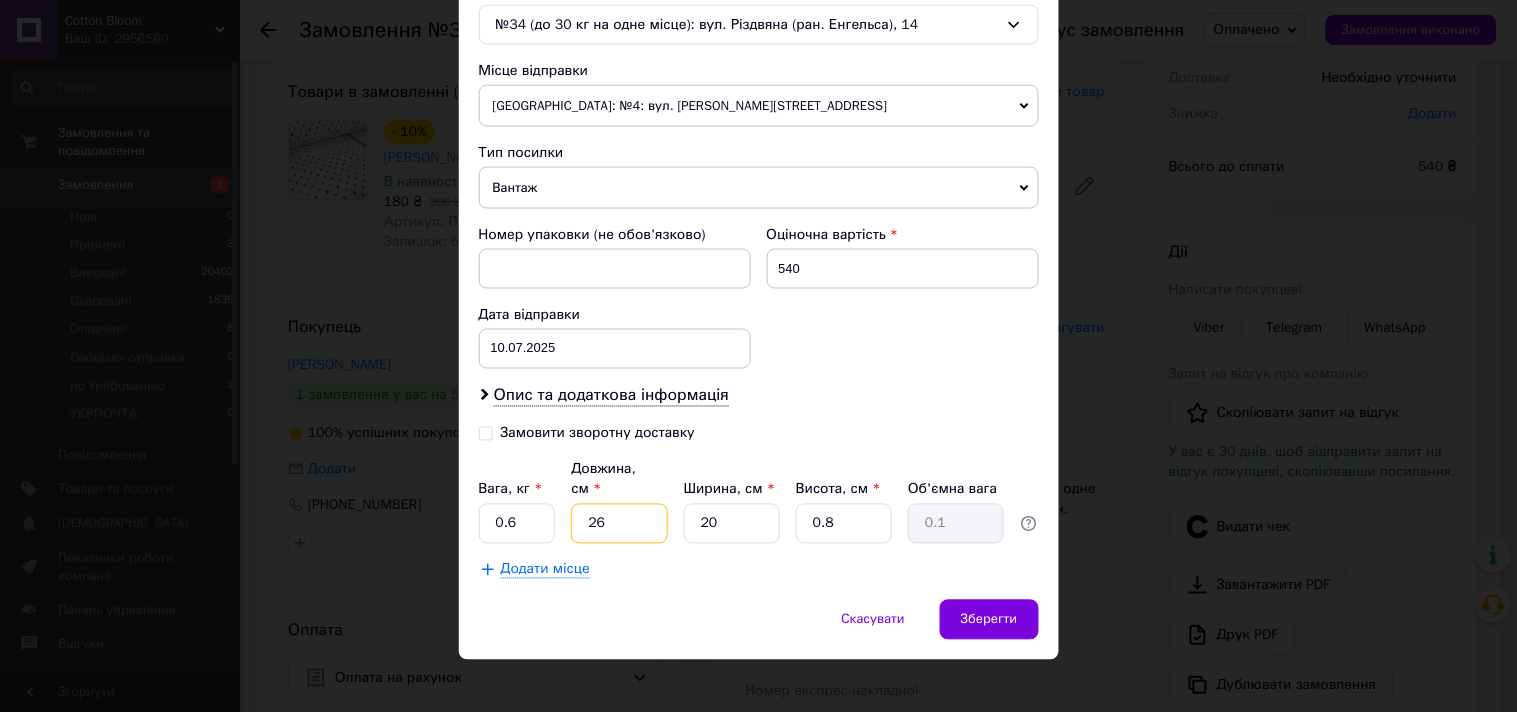 type on "26" 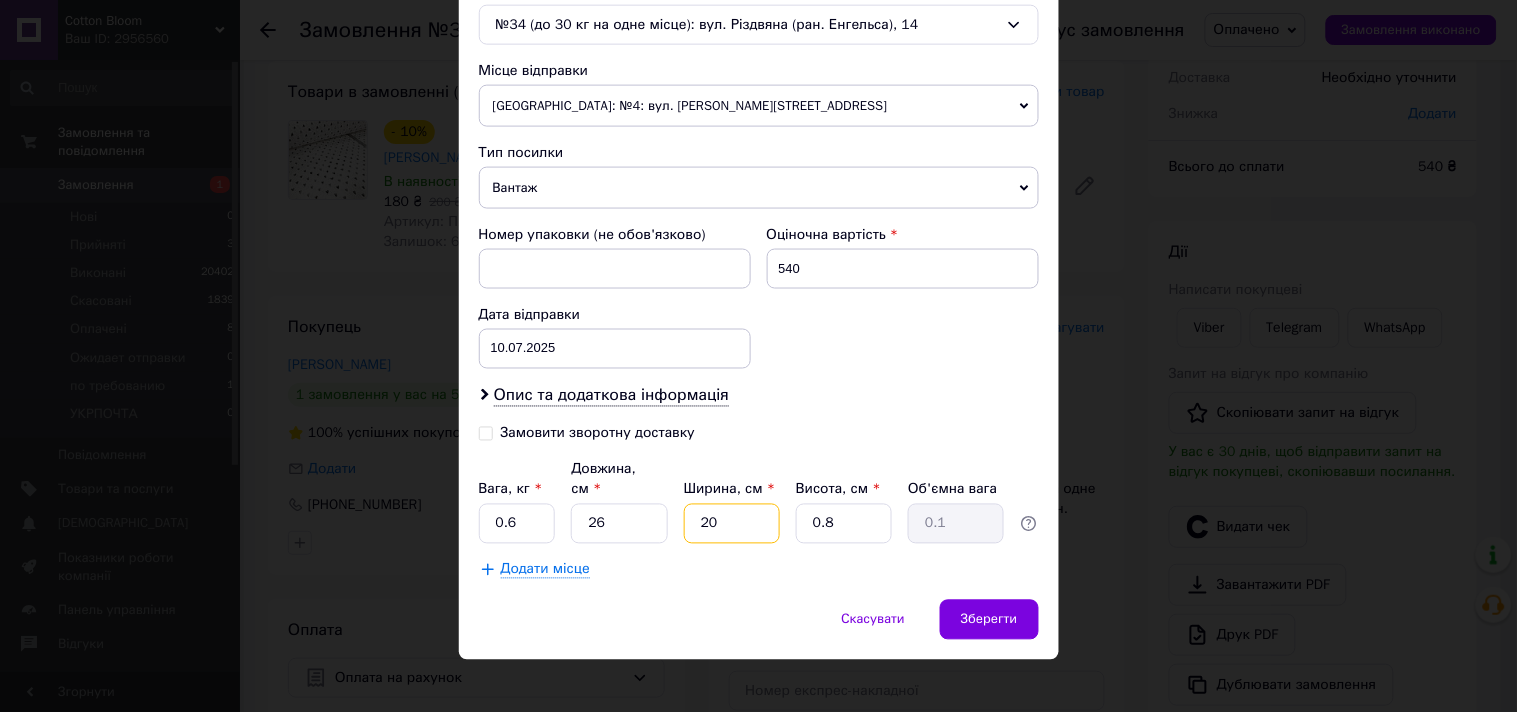 click on "20" at bounding box center (732, 524) 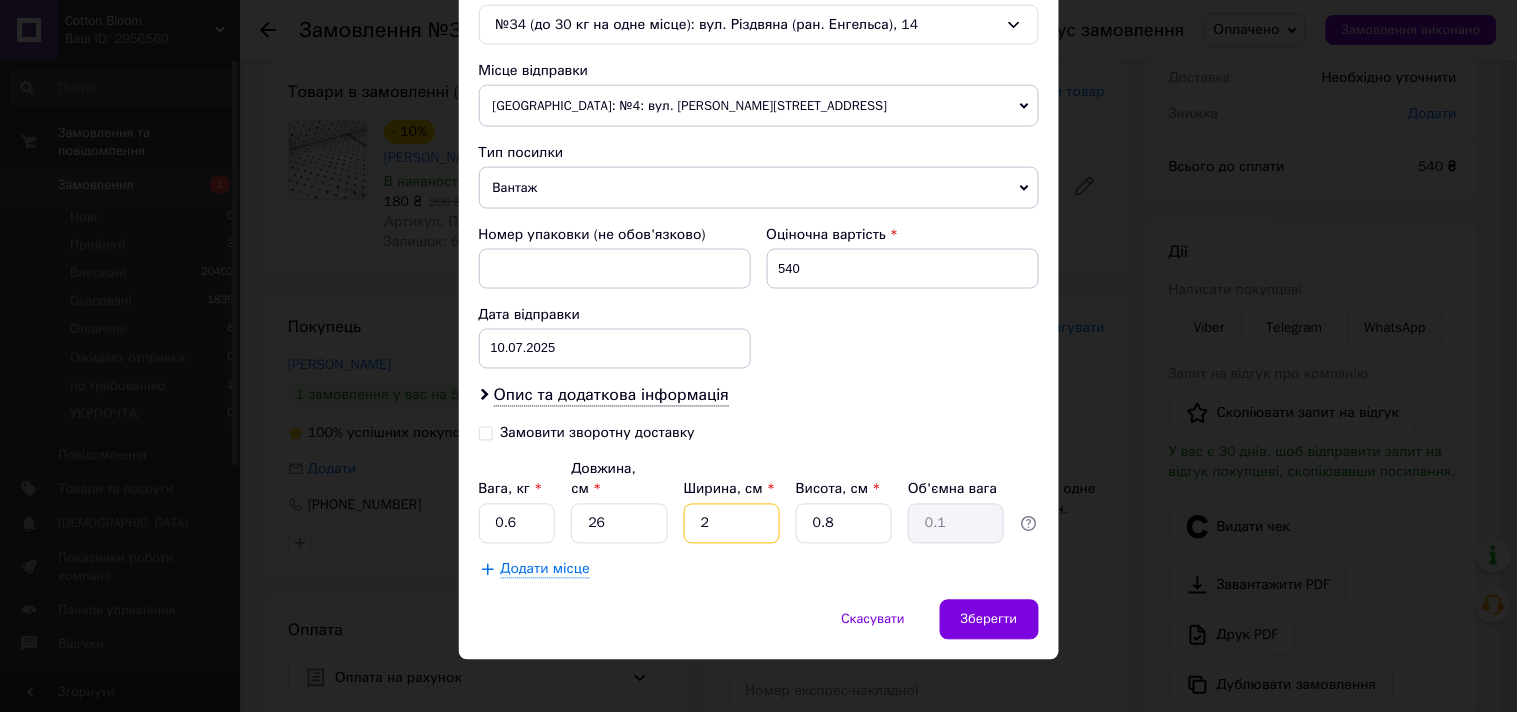 type on "23" 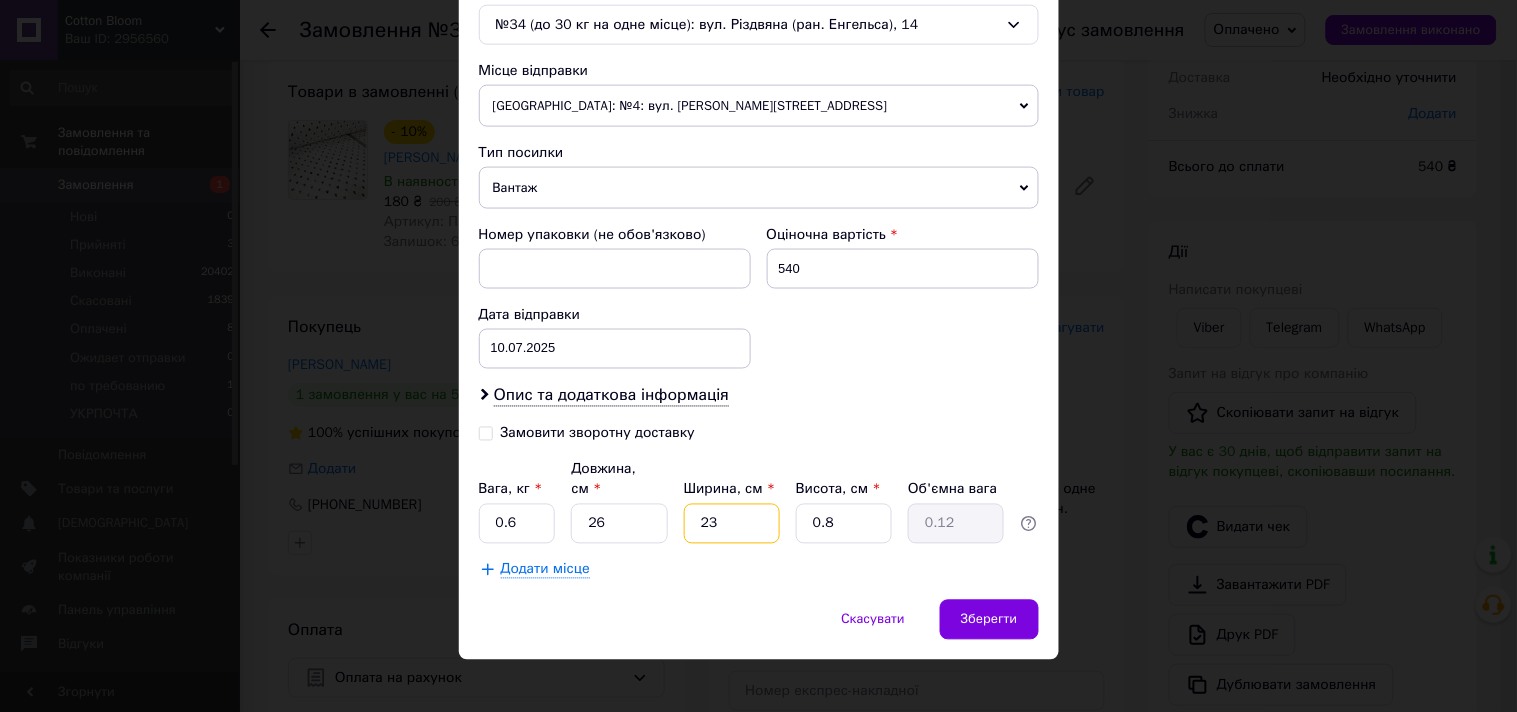 type on "23" 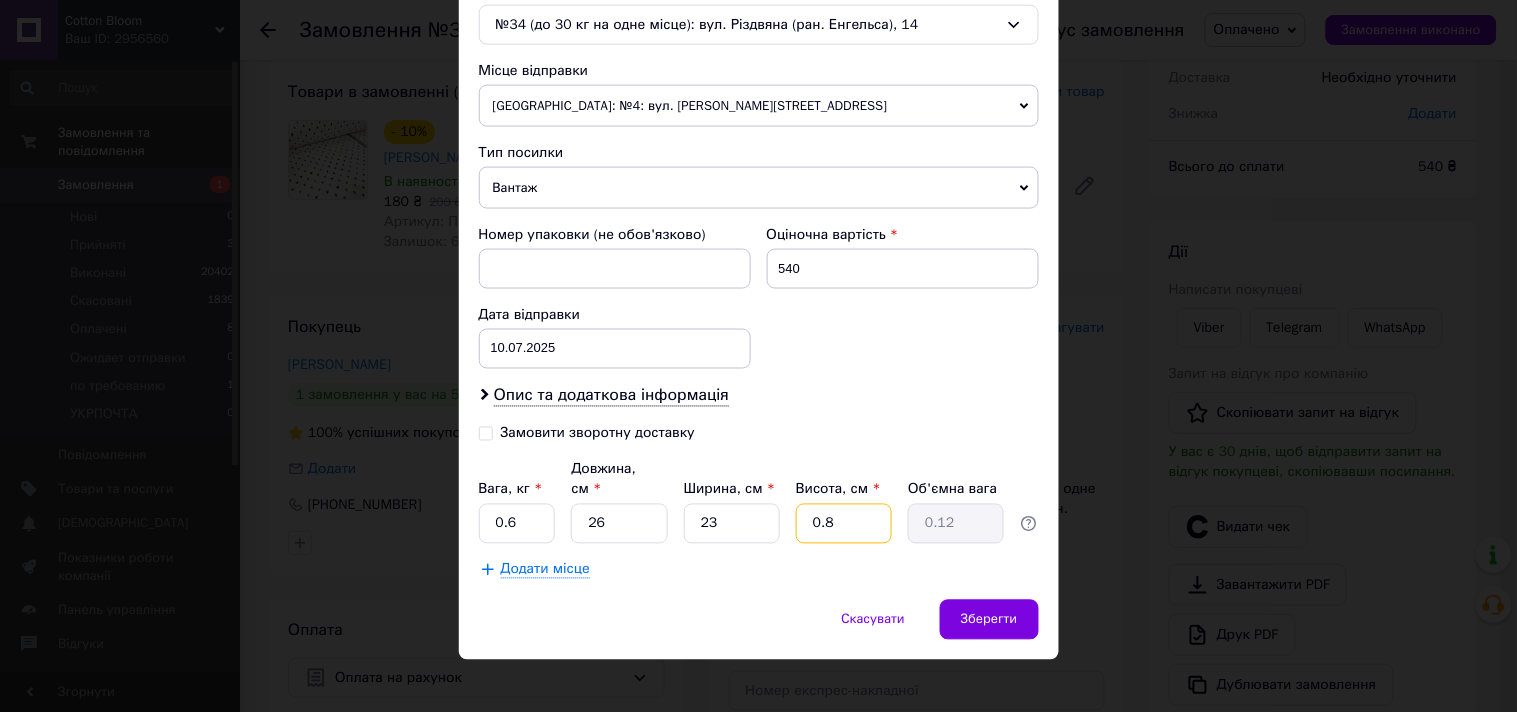 click on "0.8" at bounding box center (844, 524) 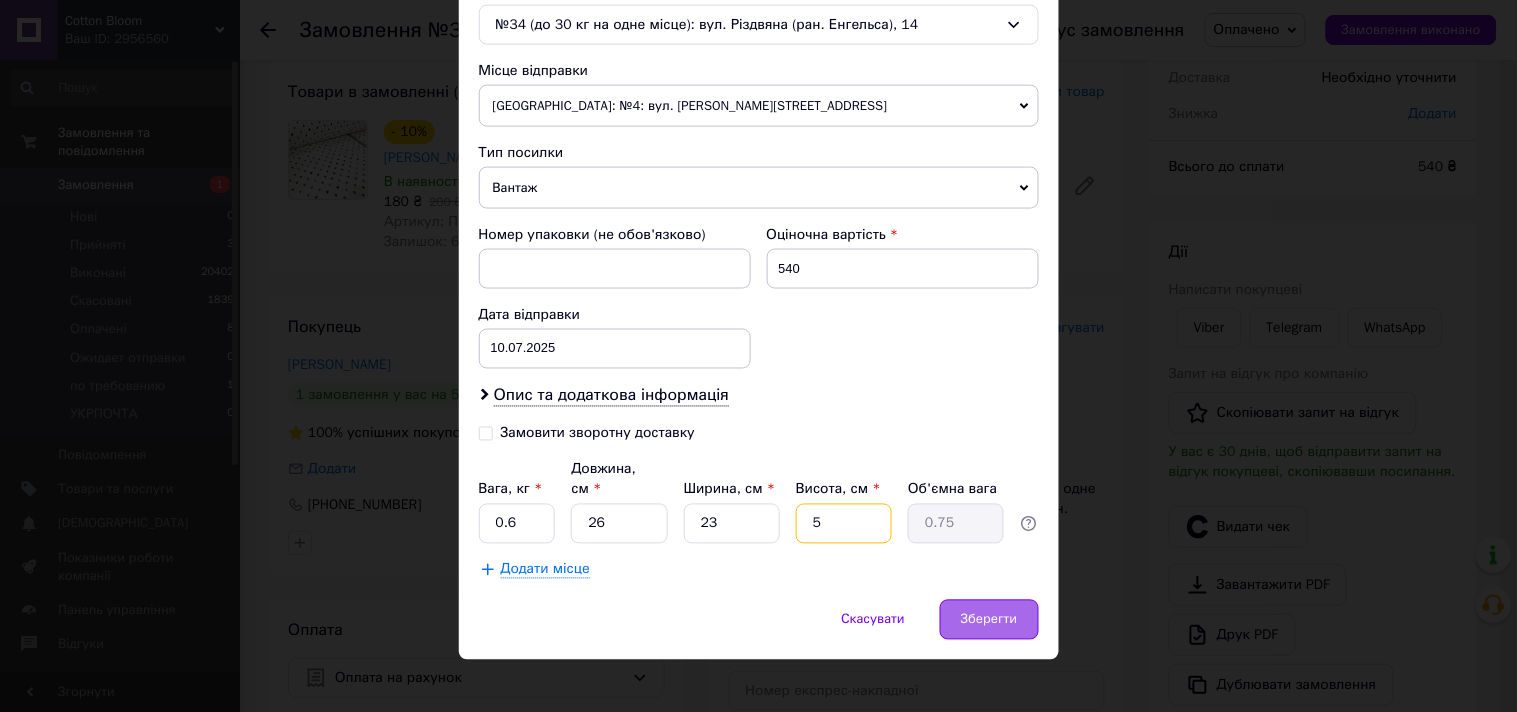 type on "5" 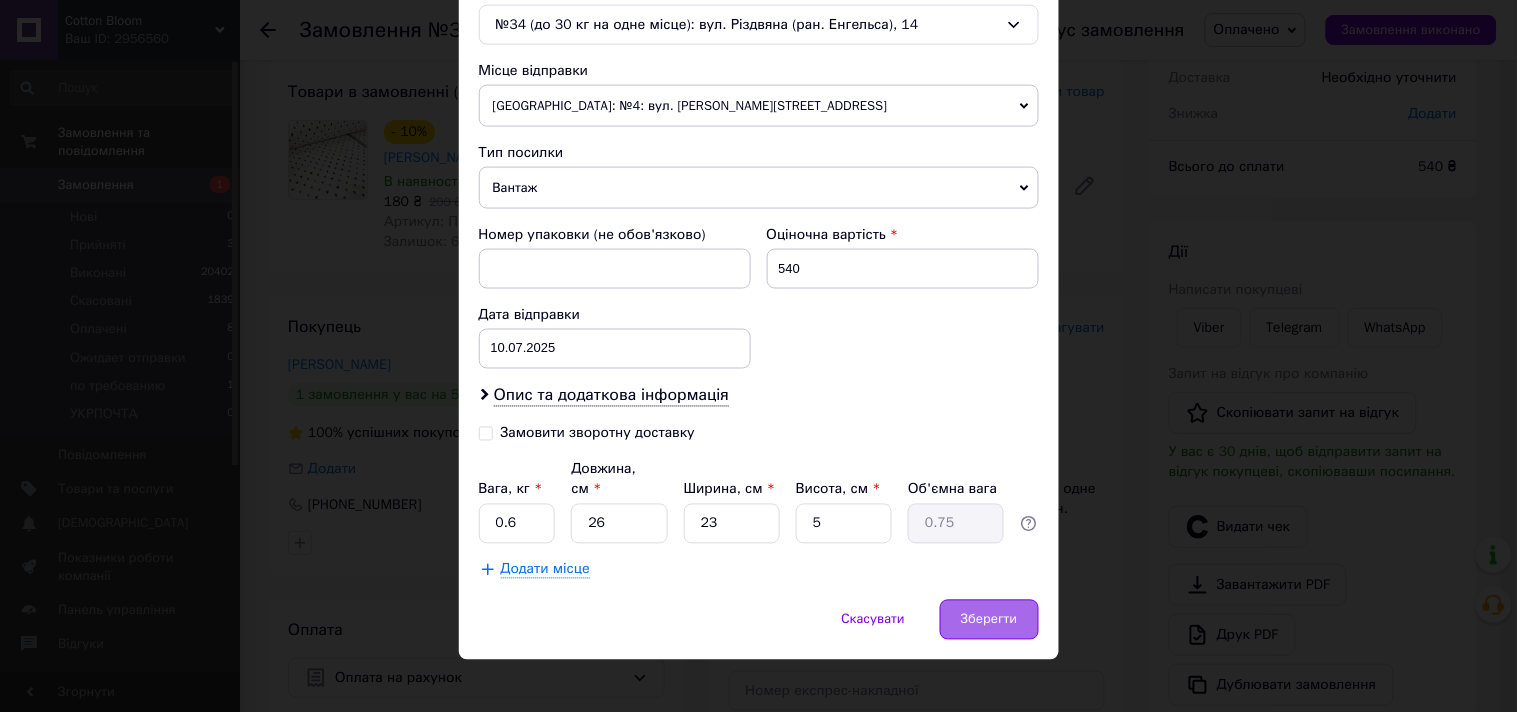 click on "Зберегти" at bounding box center [989, 620] 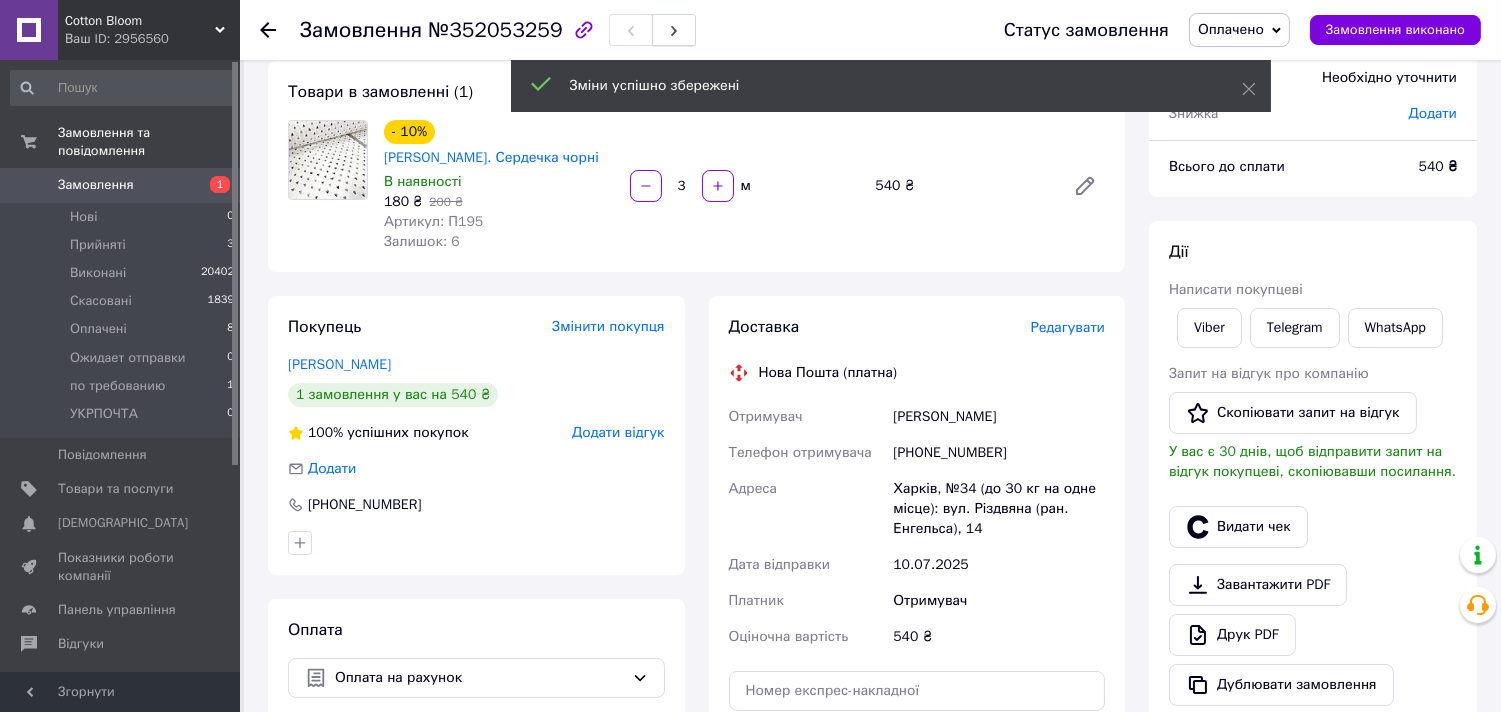 click 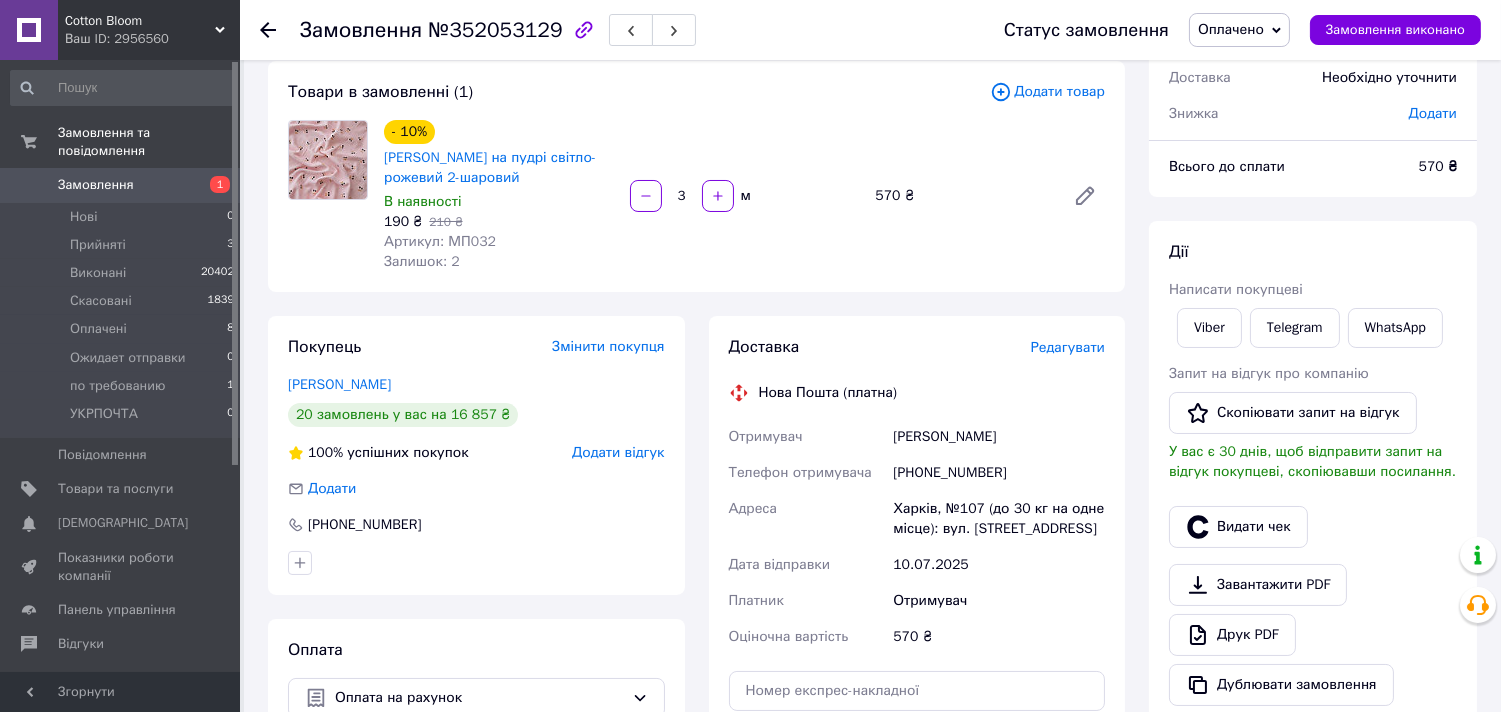 click on "Редагувати" at bounding box center (1068, 347) 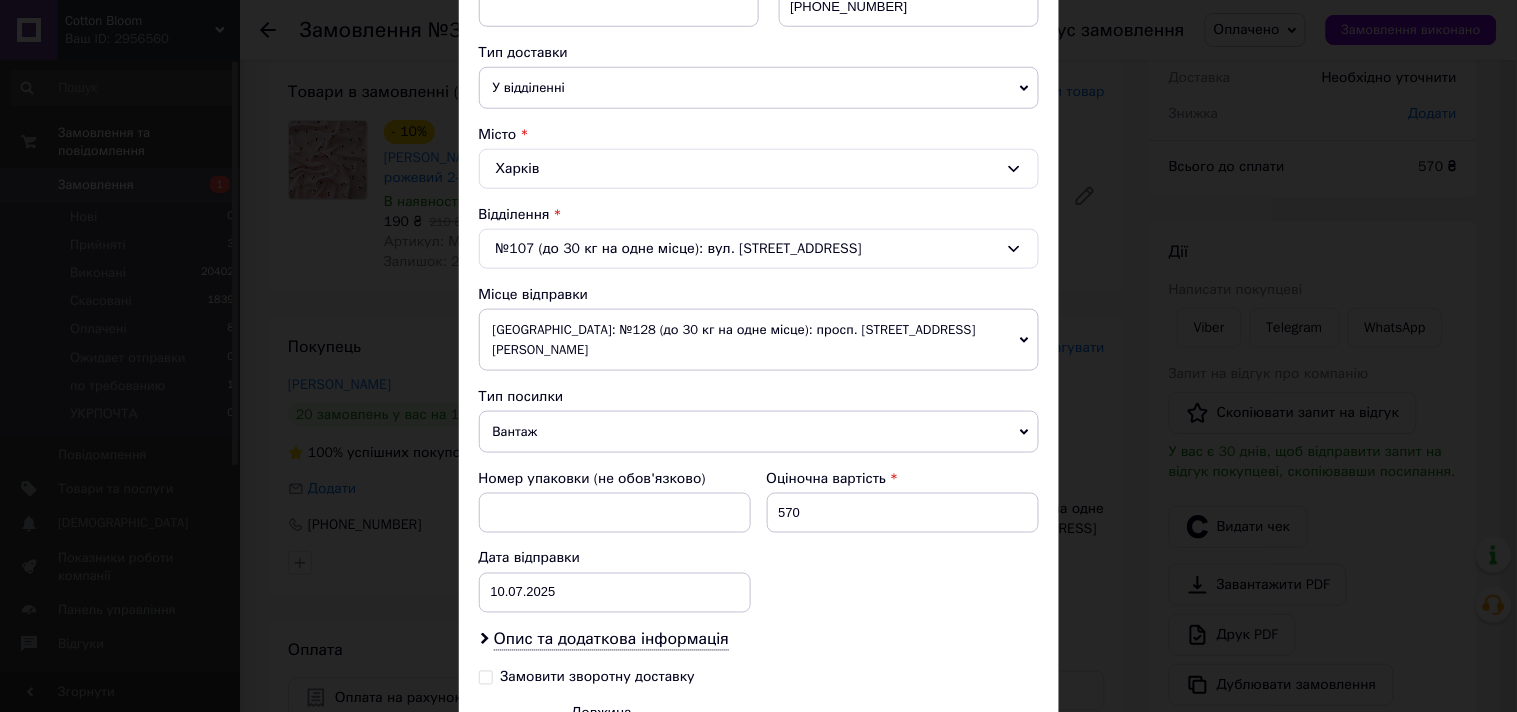 scroll, scrollTop: 444, scrollLeft: 0, axis: vertical 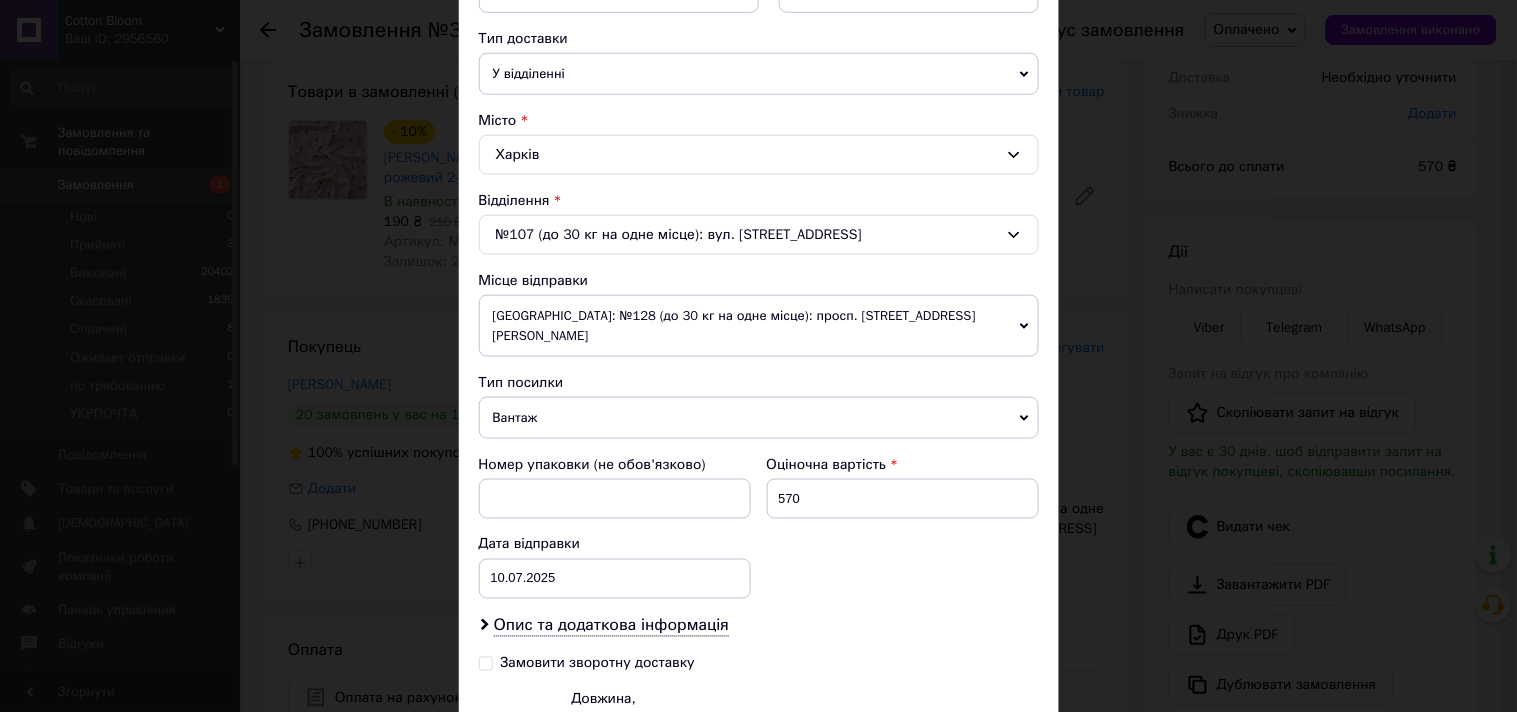 click on "[GEOGRAPHIC_DATA]: №128 (до 30 кг на одне місце): просп. [STREET_ADDRESS][PERSON_NAME]" at bounding box center [759, 326] 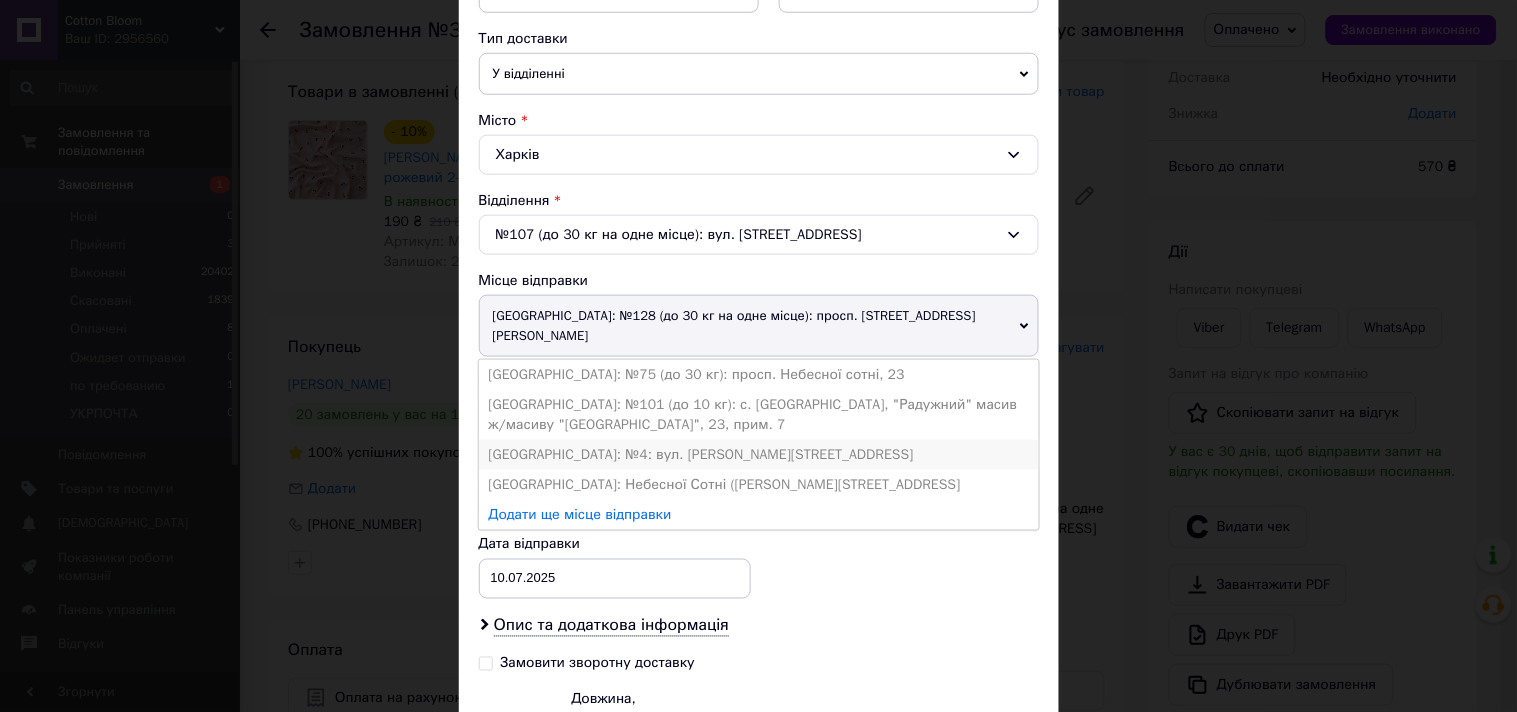 click on "[GEOGRAPHIC_DATA]: №4: вул. [PERSON_NAME][STREET_ADDRESS]" at bounding box center (759, 455) 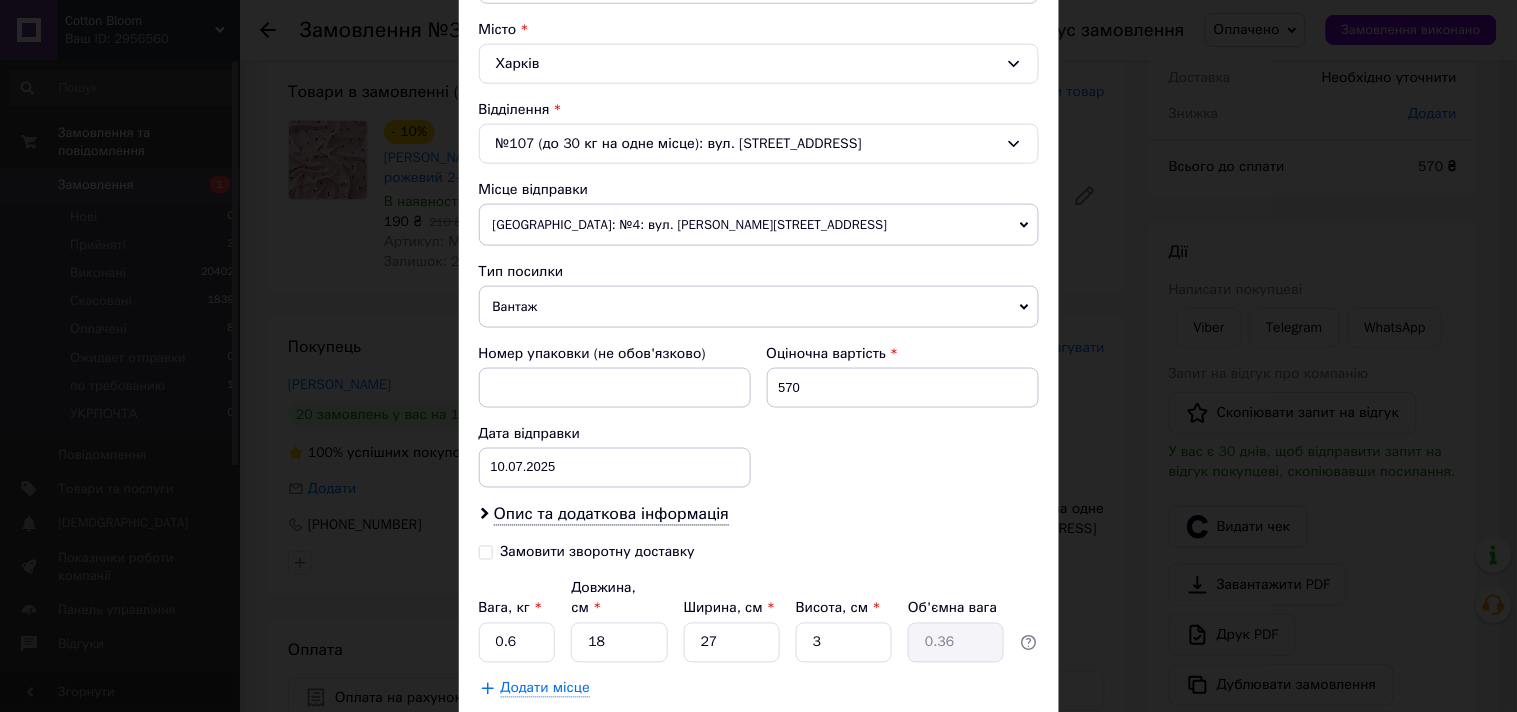 scroll, scrollTop: 654, scrollLeft: 0, axis: vertical 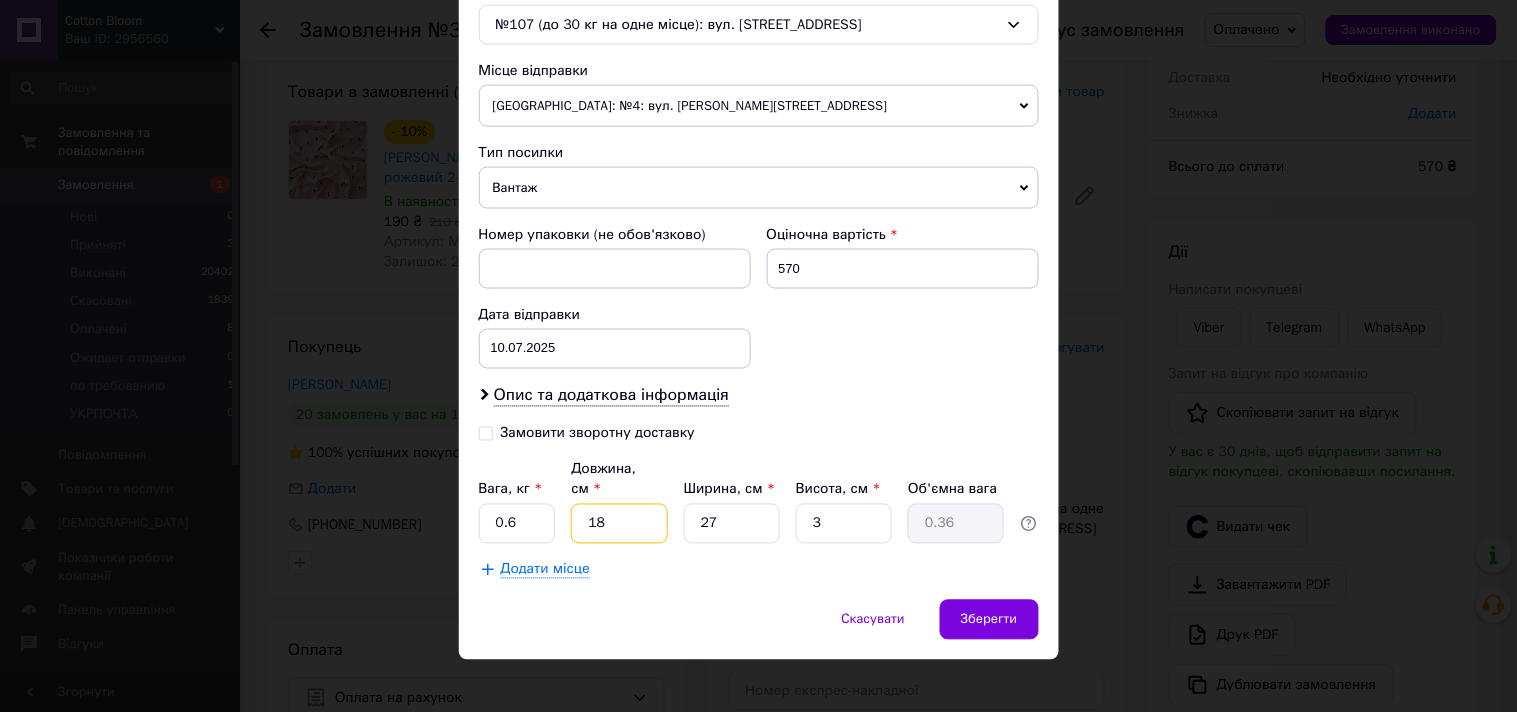 click on "18" at bounding box center [619, 524] 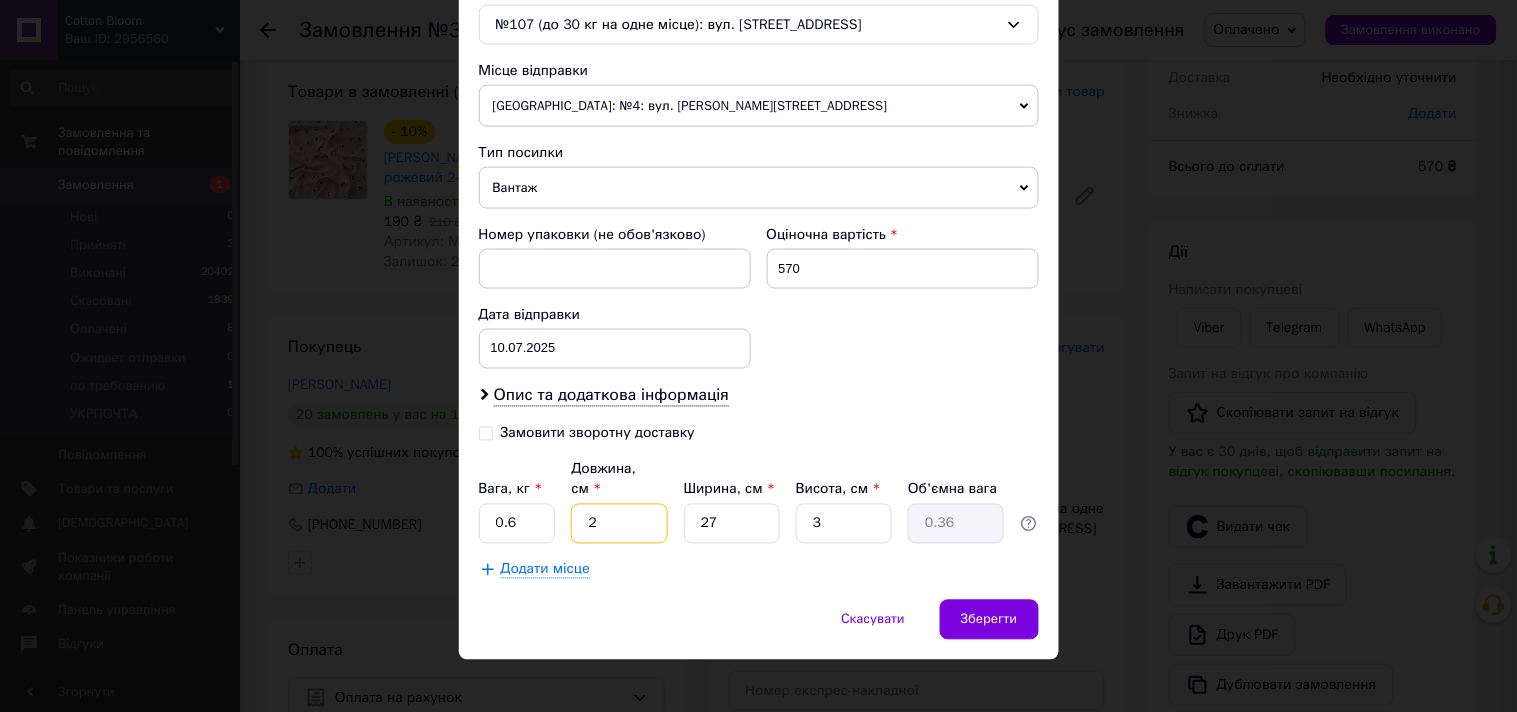 type on "0.1" 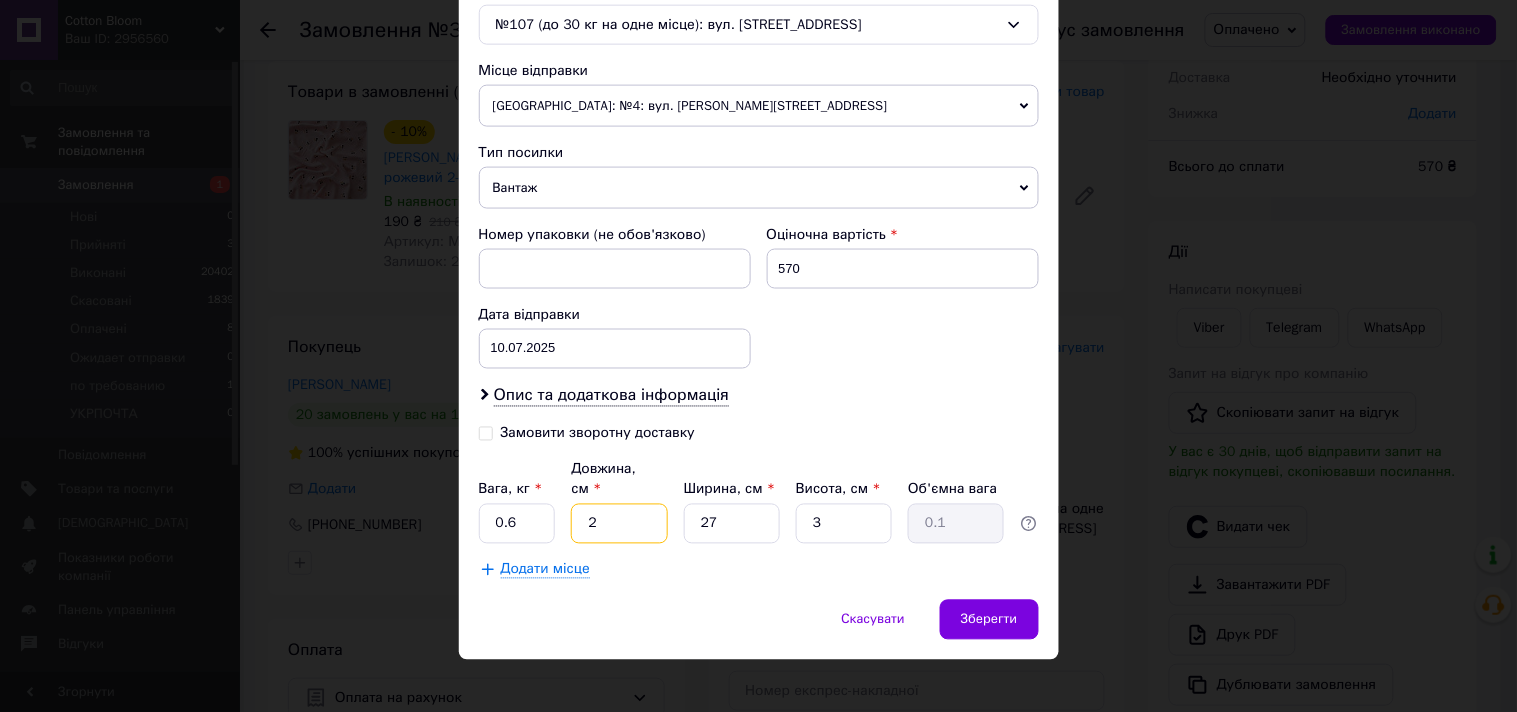 type on "21" 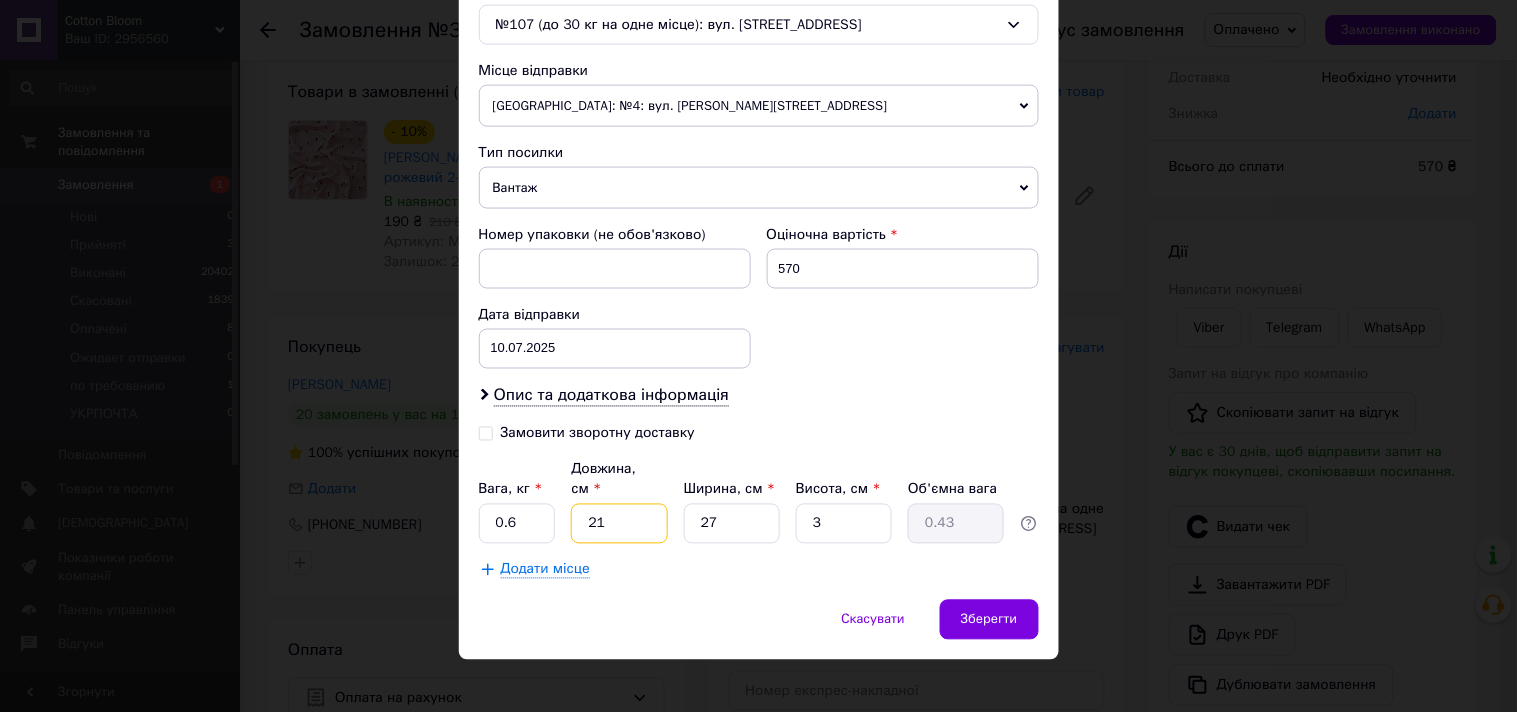 type on "21" 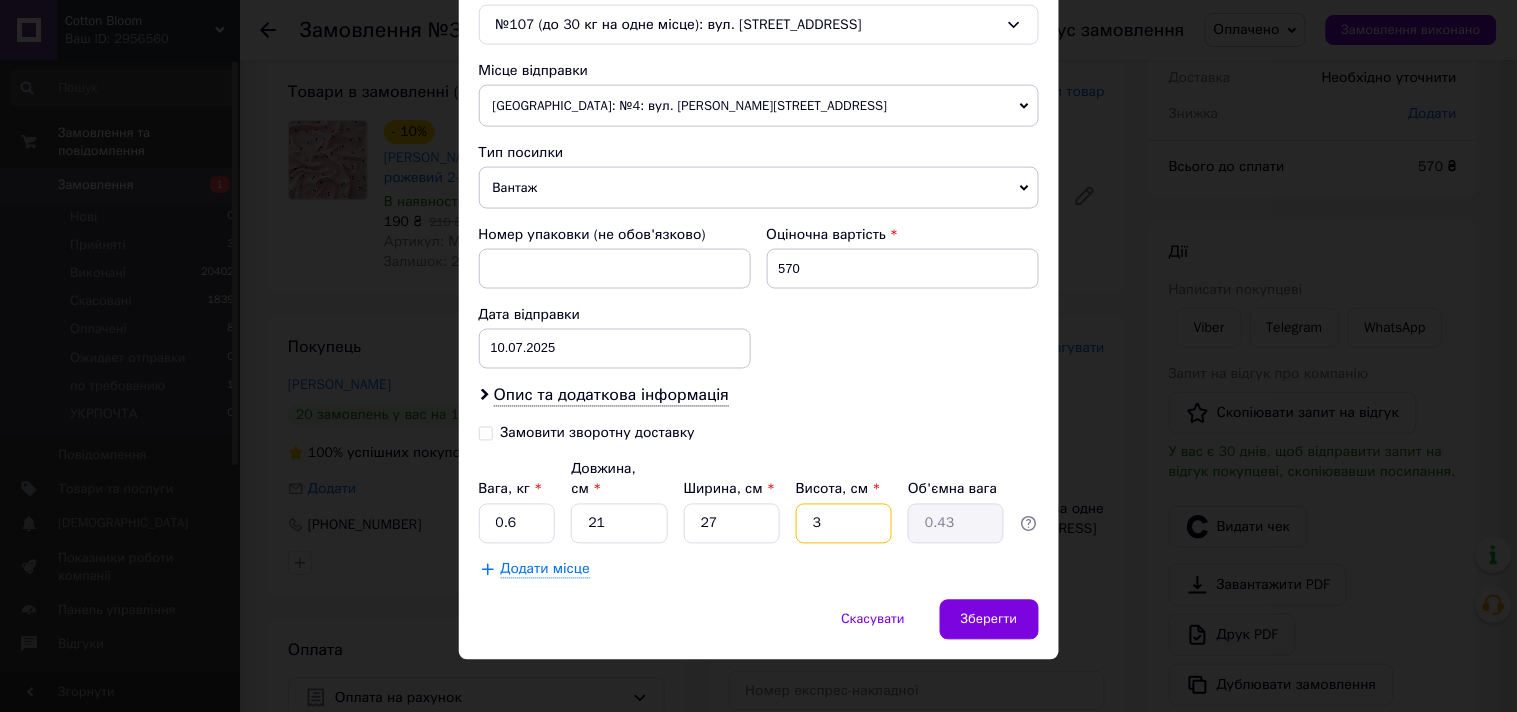 click on "3" at bounding box center [844, 524] 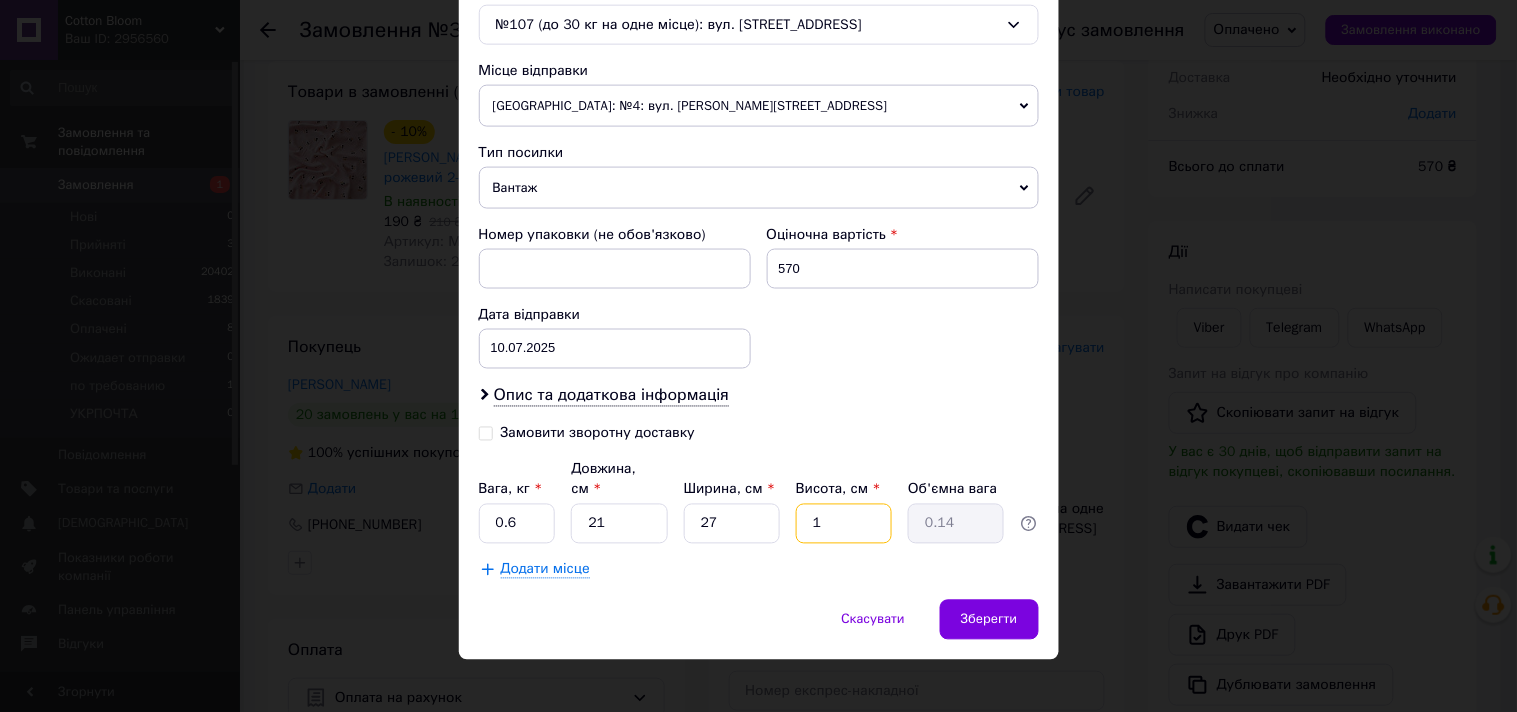 type on "11" 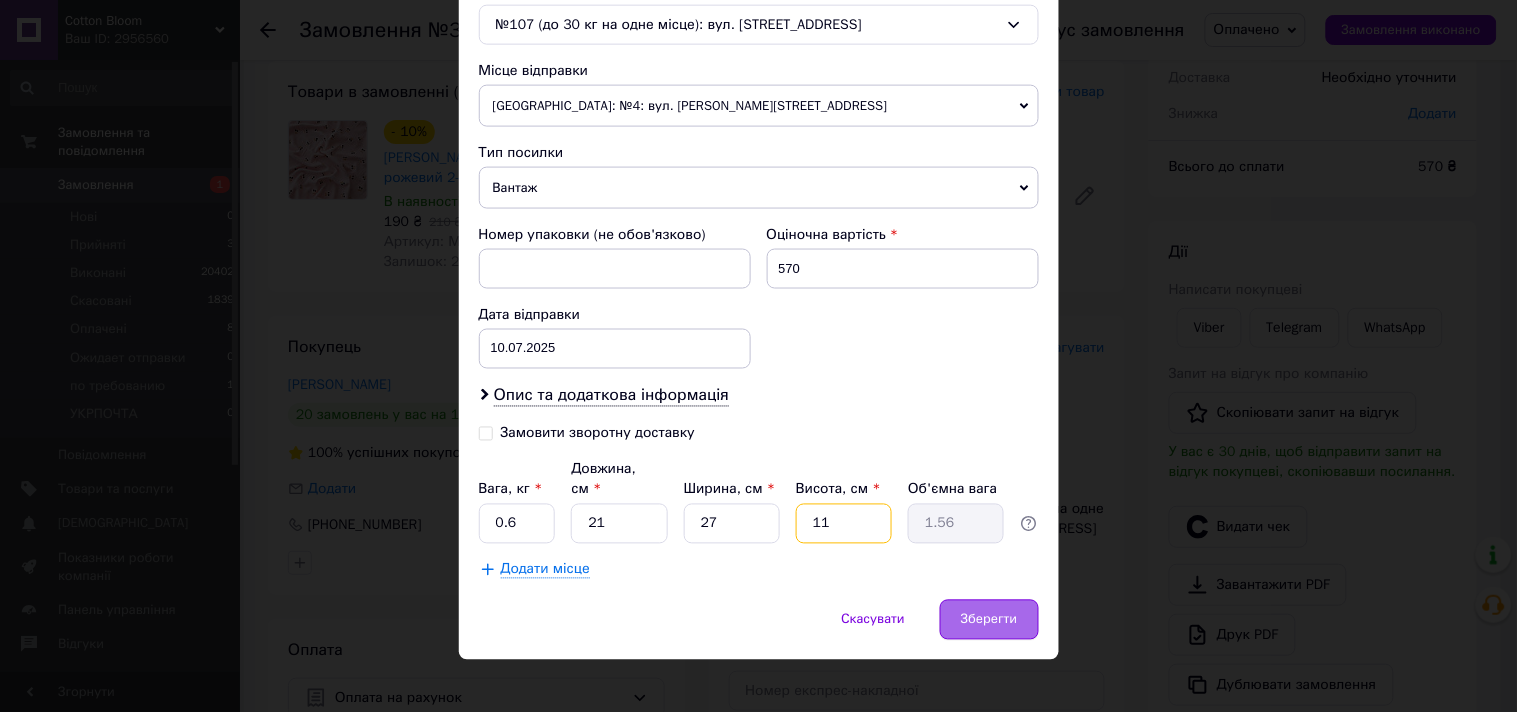 type on "11" 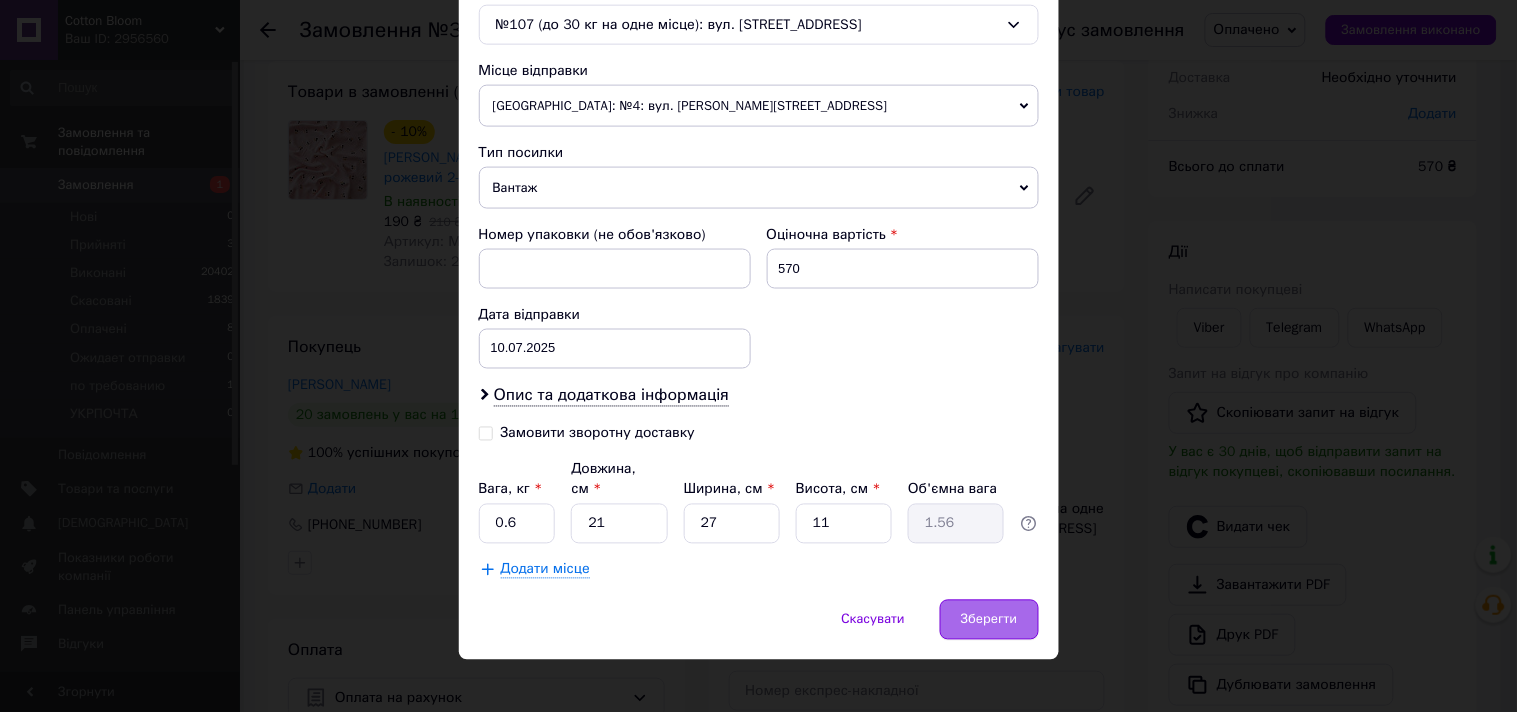 click on "Зберегти" at bounding box center [989, 620] 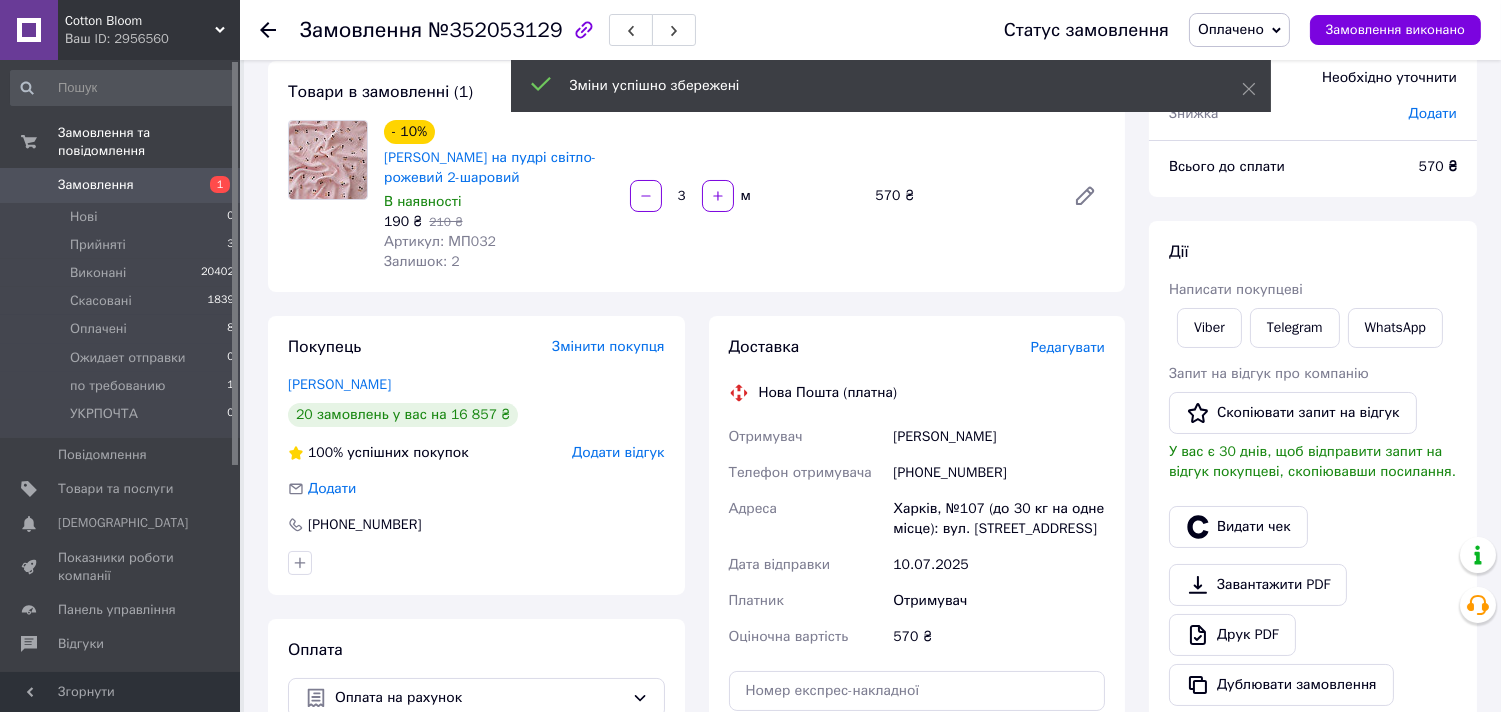 click on "Редагувати" at bounding box center (1068, 347) 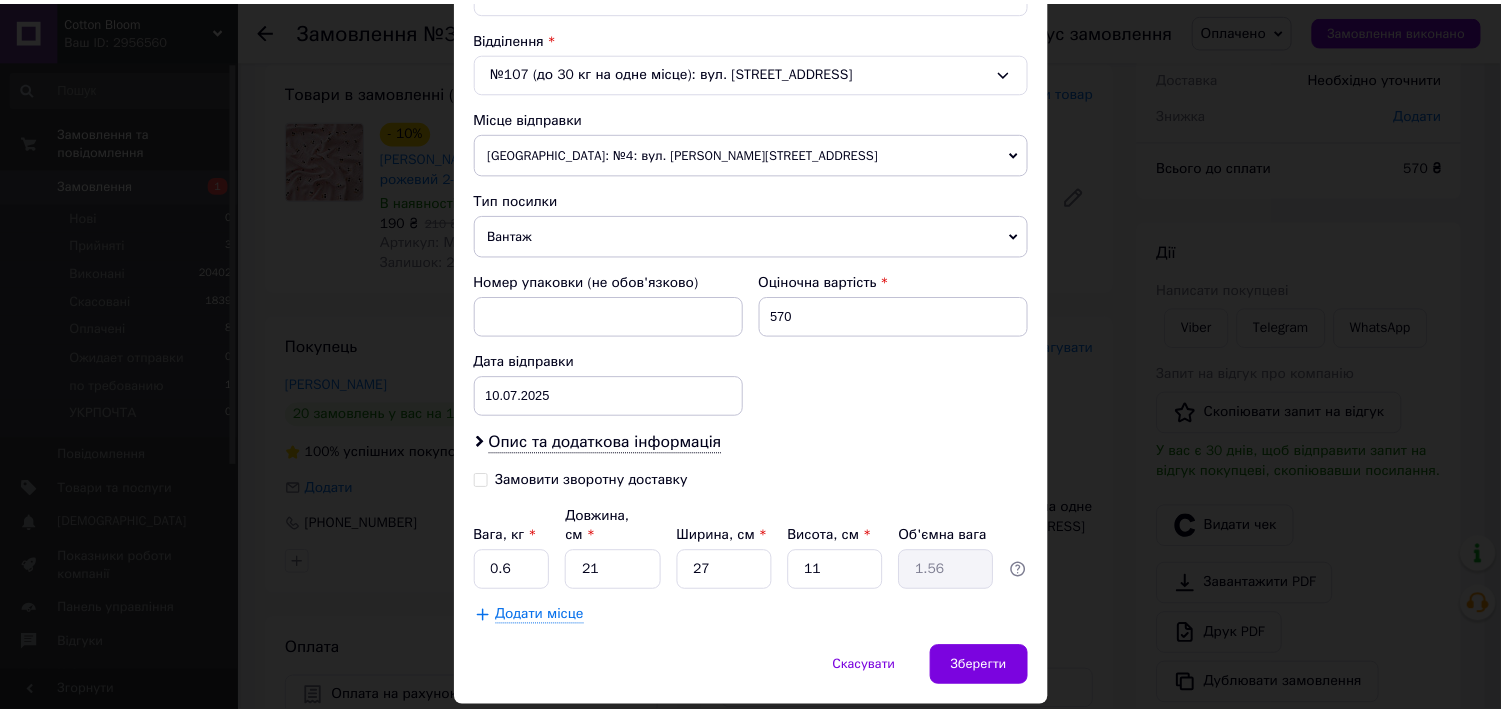scroll, scrollTop: 654, scrollLeft: 0, axis: vertical 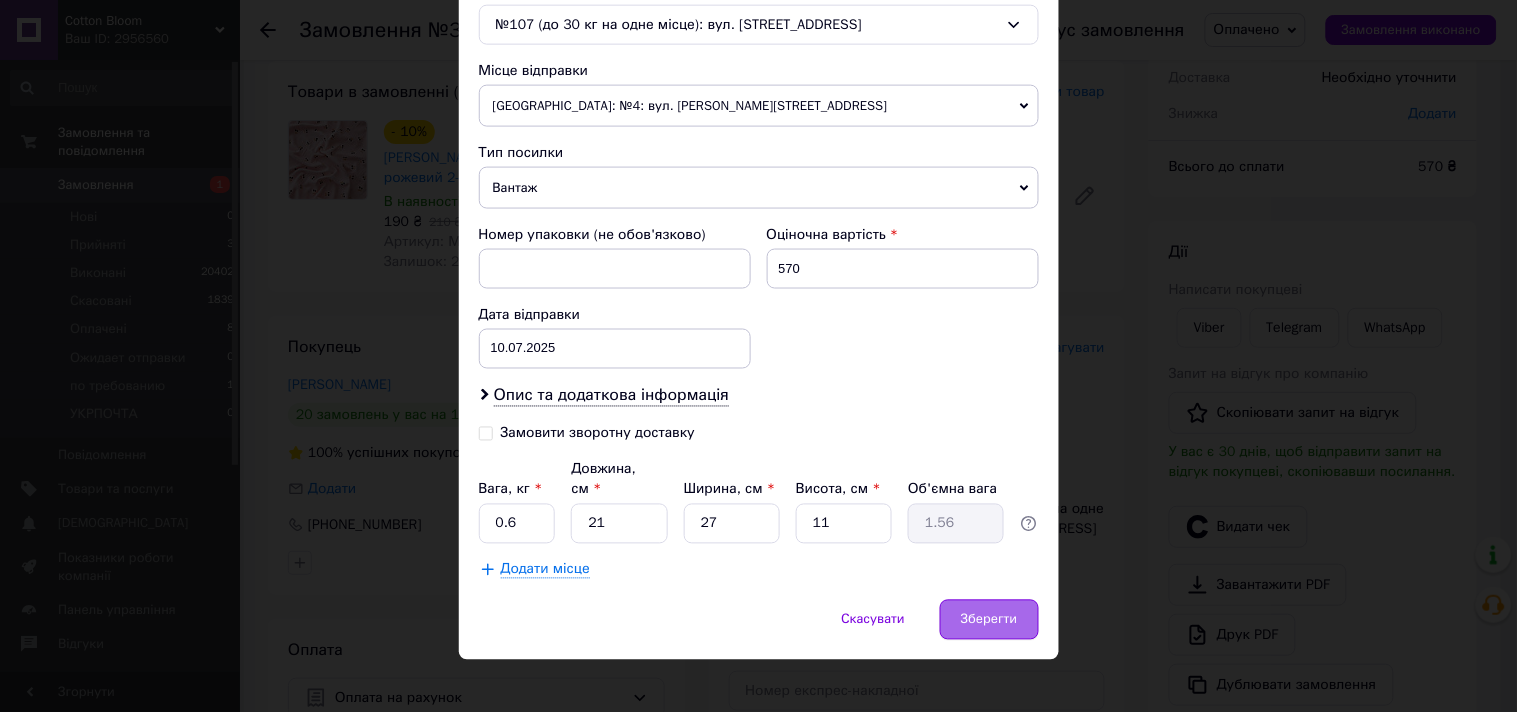 click on "Зберегти" at bounding box center (989, 620) 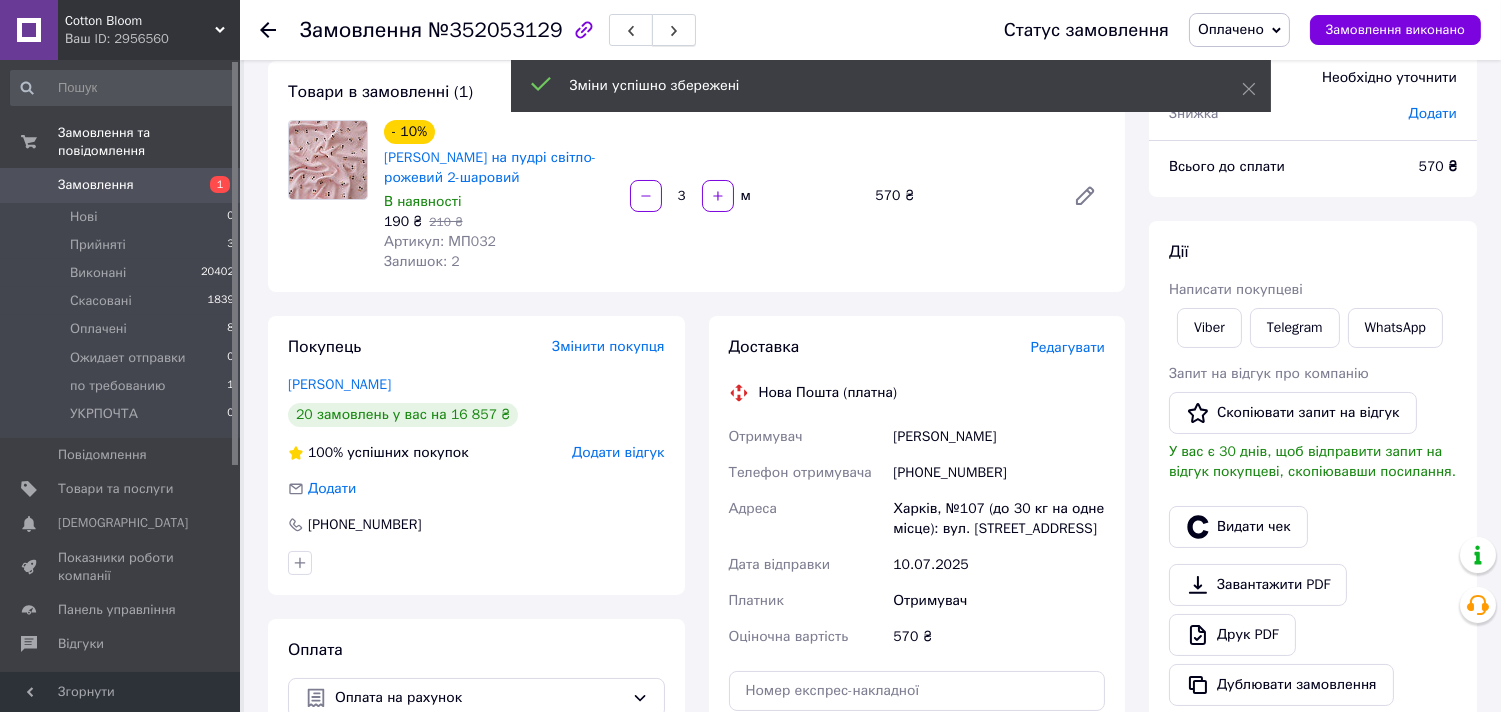 click 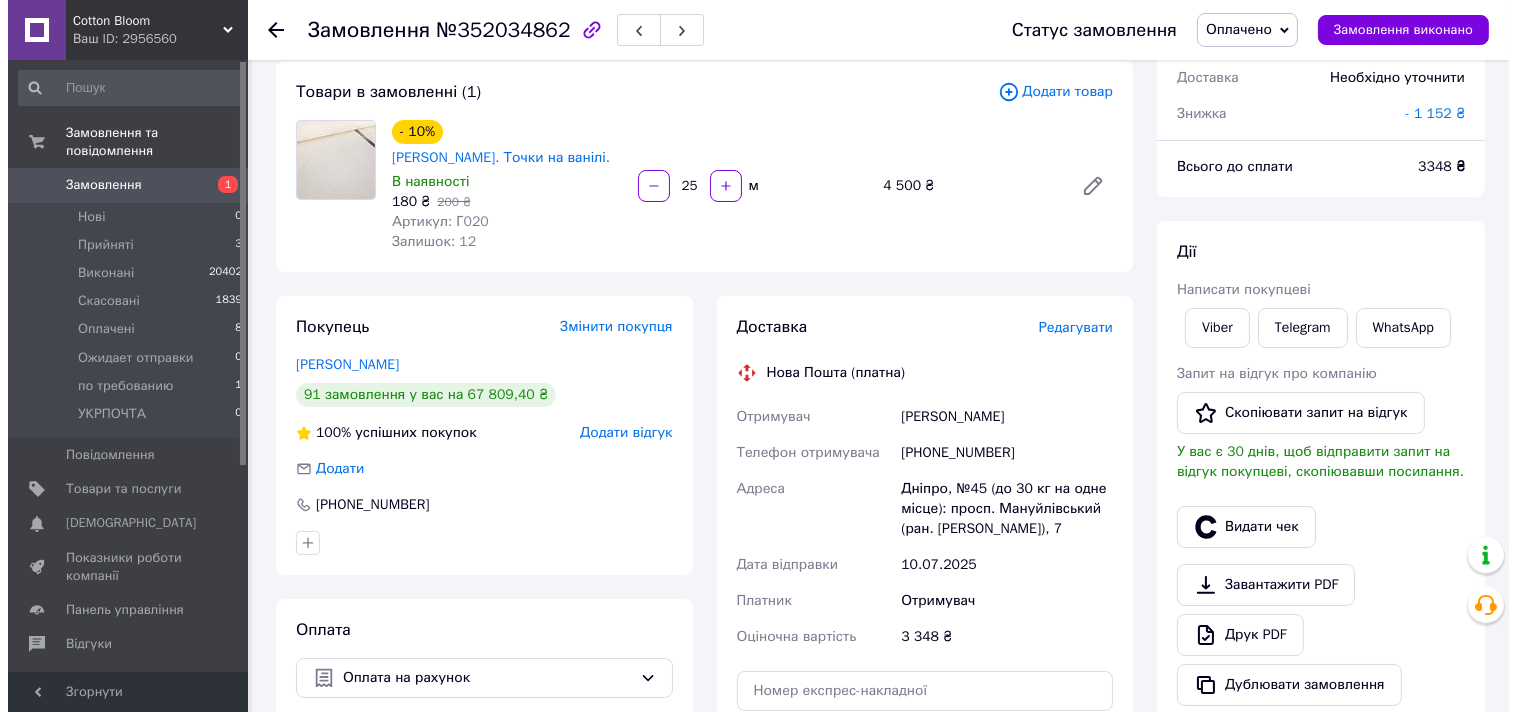 scroll, scrollTop: 222, scrollLeft: 0, axis: vertical 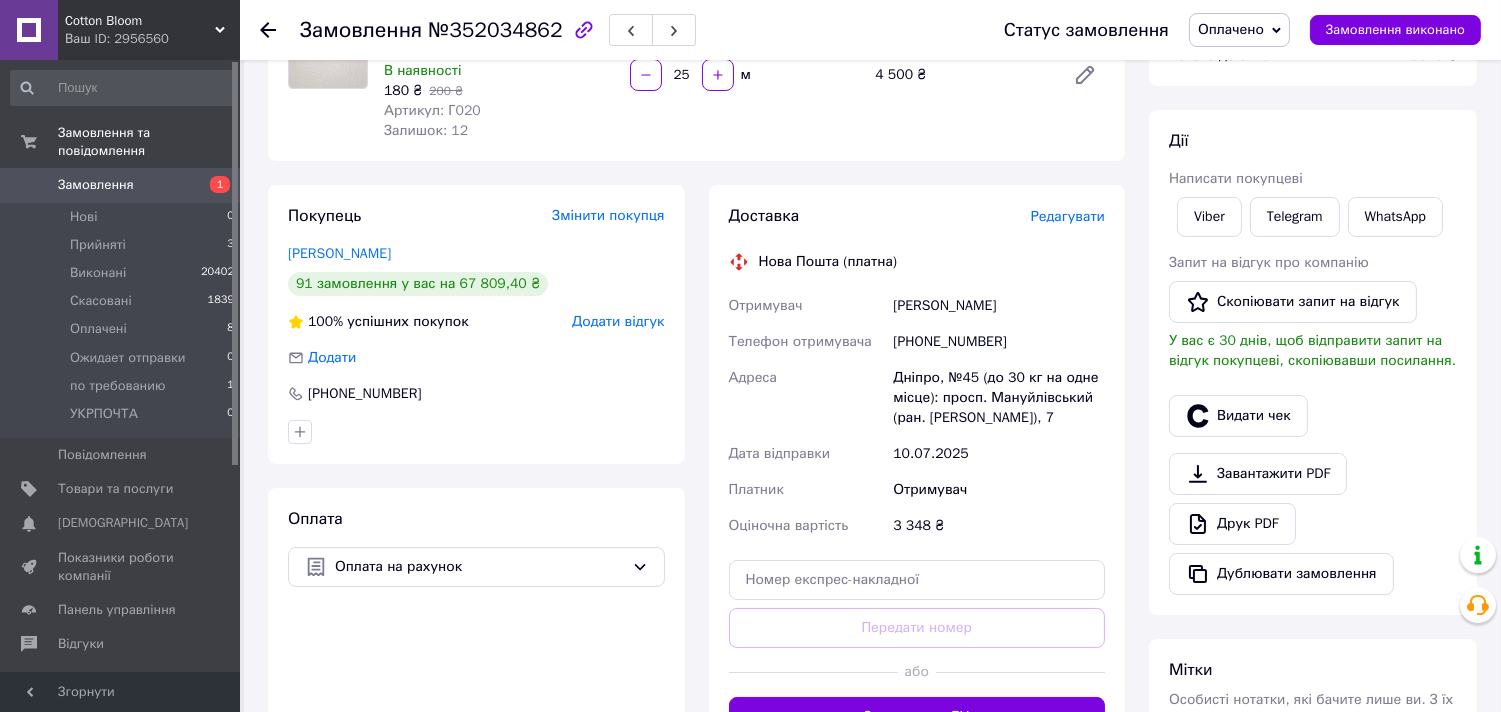 click on "Редагувати" at bounding box center [1068, 216] 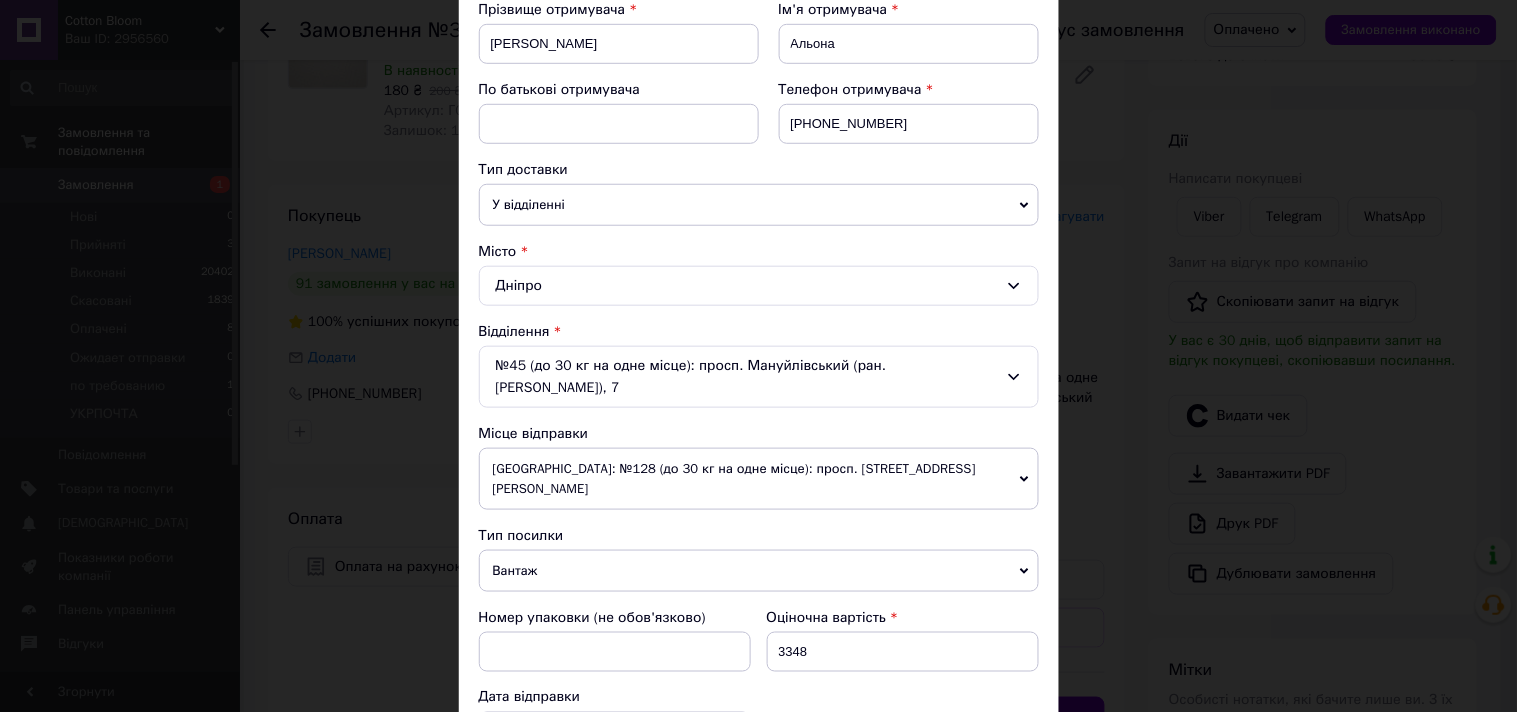 scroll, scrollTop: 555, scrollLeft: 0, axis: vertical 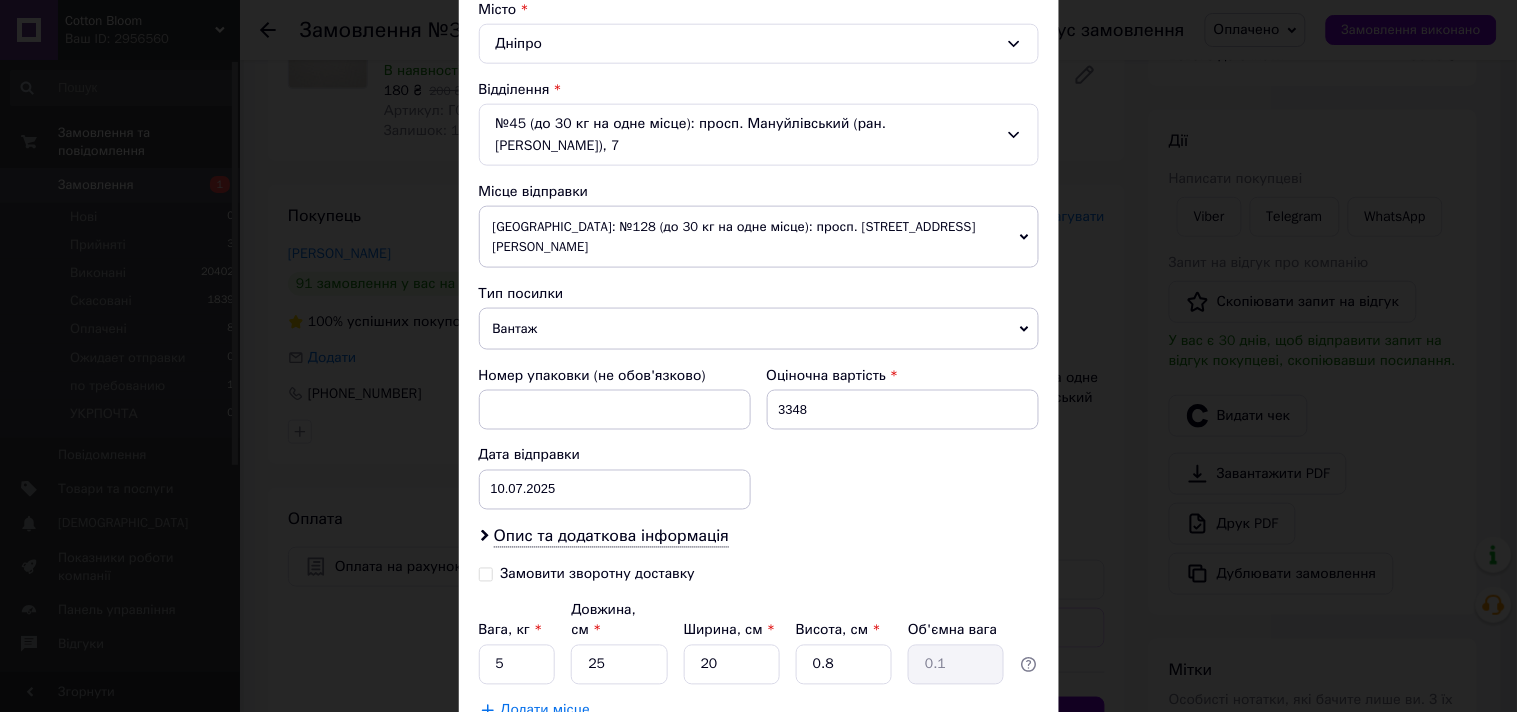 click on "[GEOGRAPHIC_DATA]: №128 (до 30 кг на одне місце): просп. [STREET_ADDRESS][PERSON_NAME]" at bounding box center (759, 237) 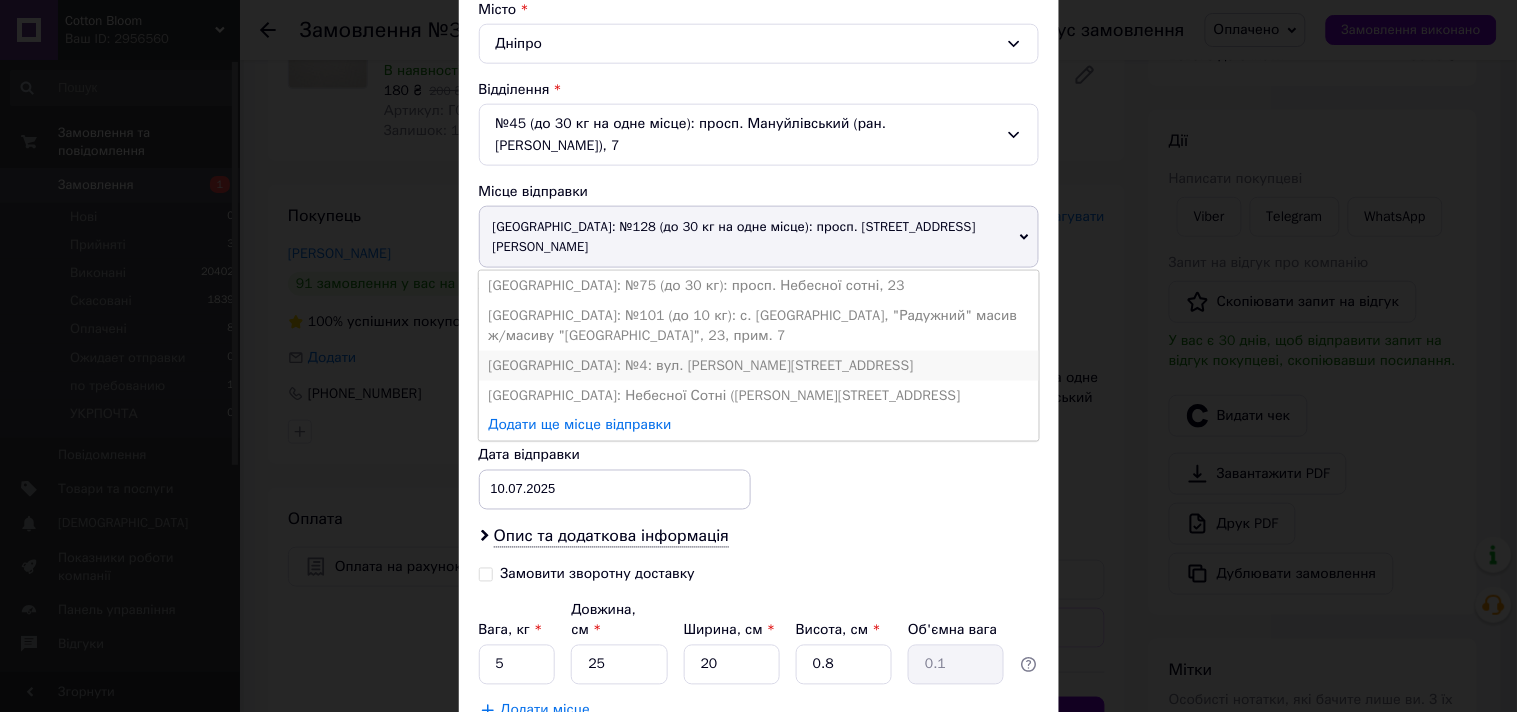 click on "[GEOGRAPHIC_DATA]: №4: вул. [PERSON_NAME][STREET_ADDRESS]" at bounding box center [759, 366] 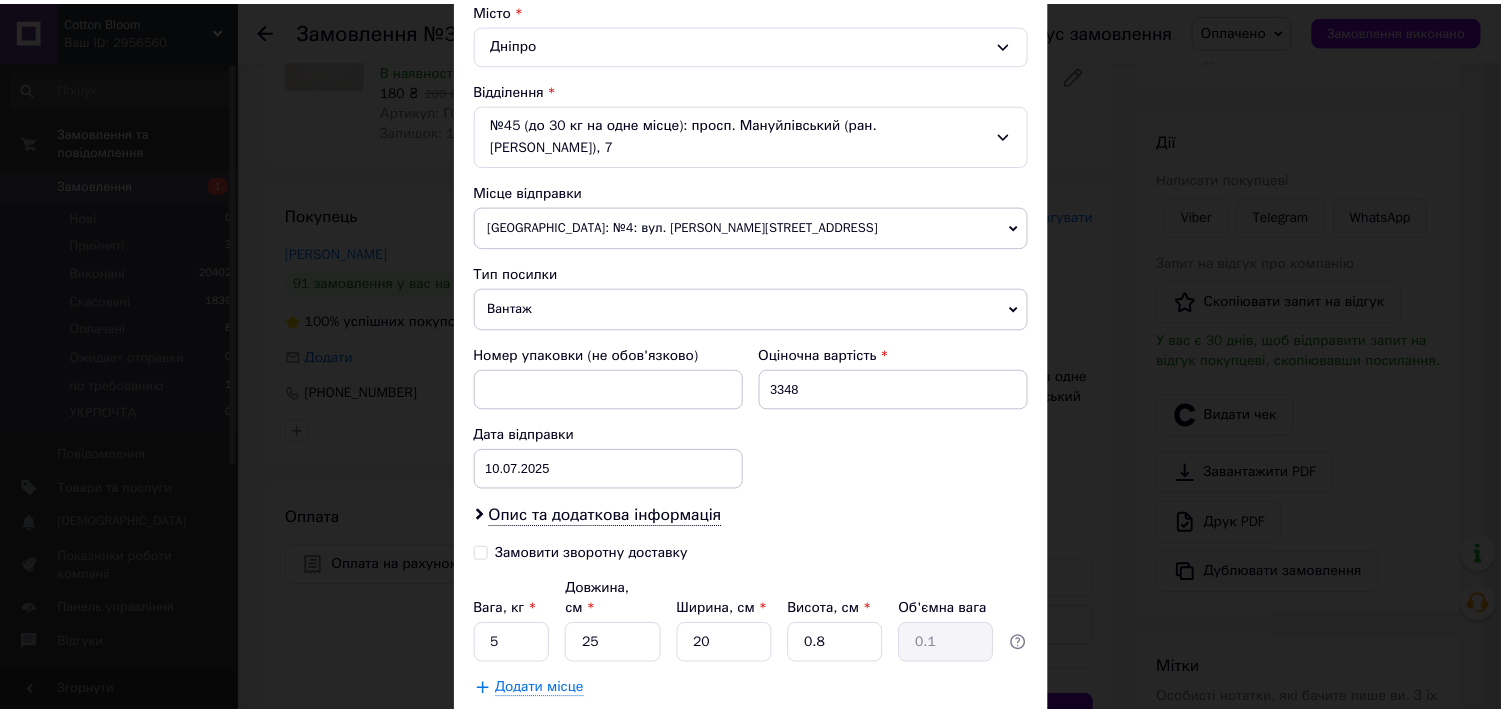 scroll, scrollTop: 654, scrollLeft: 0, axis: vertical 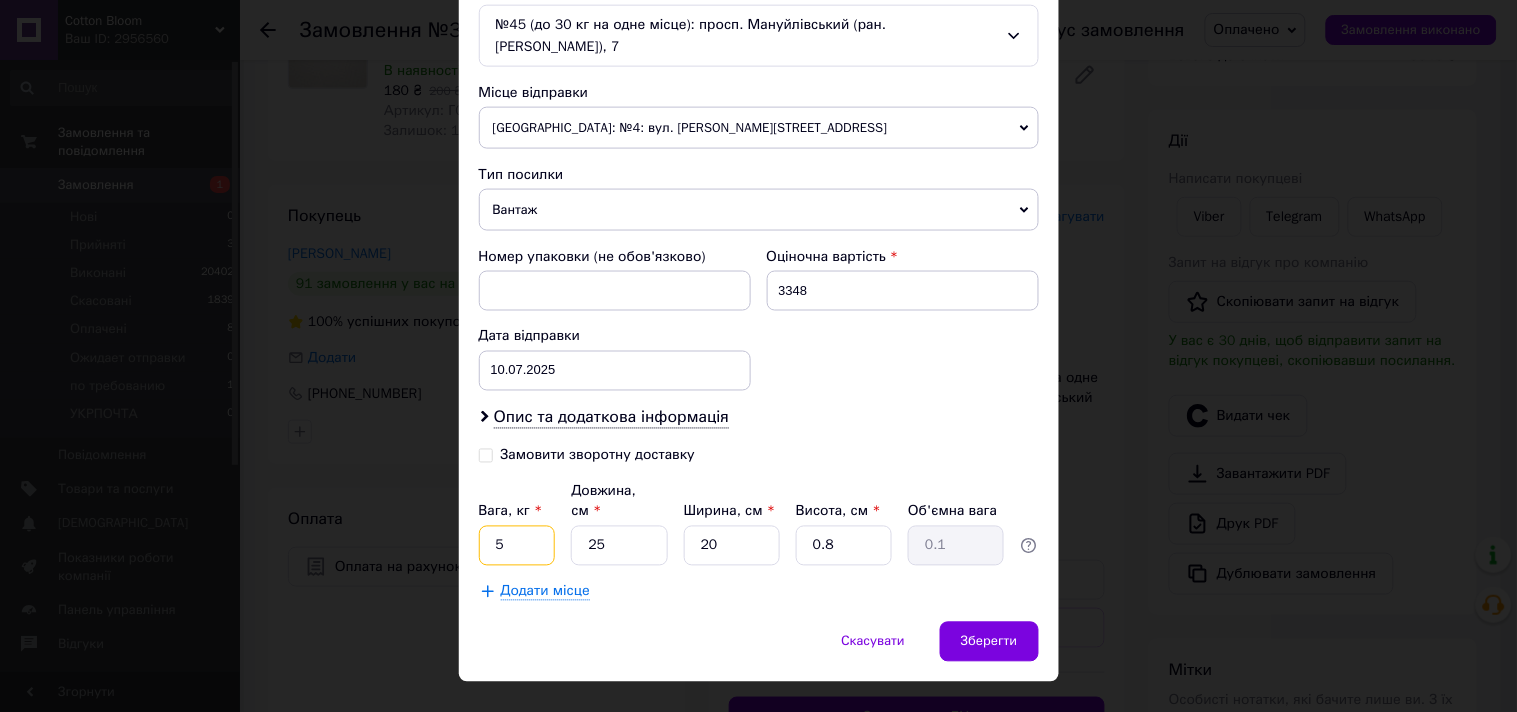 click on "5" at bounding box center (517, 546) 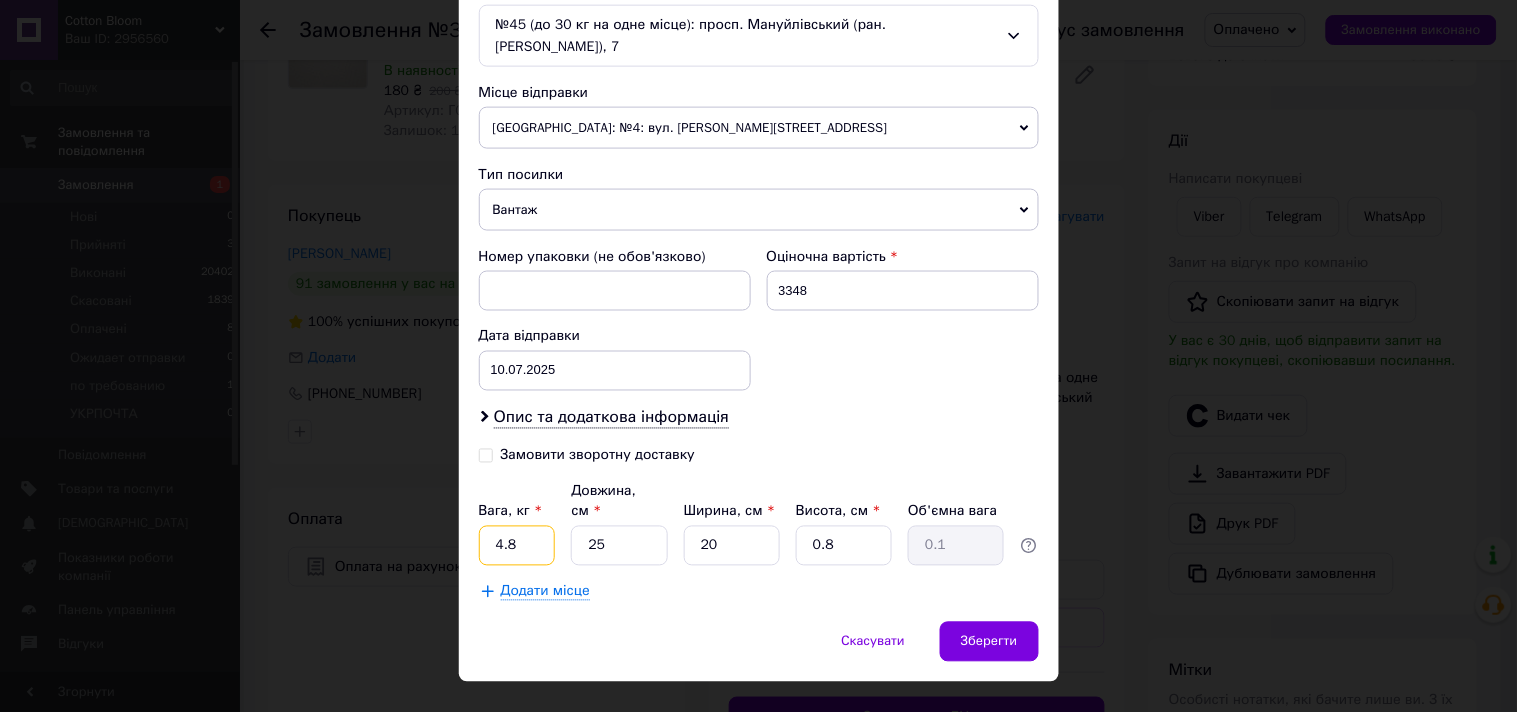 type on "4.8" 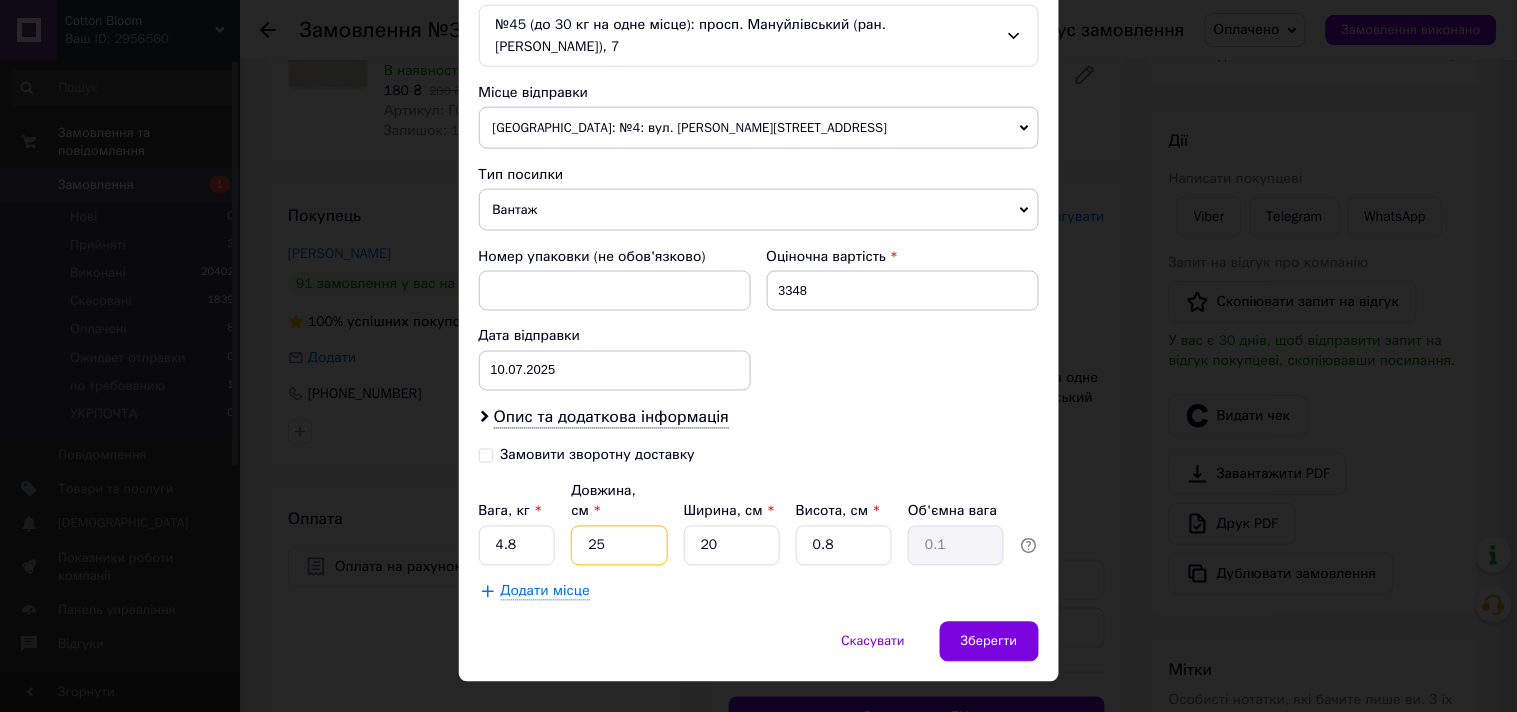 click on "25" at bounding box center (619, 546) 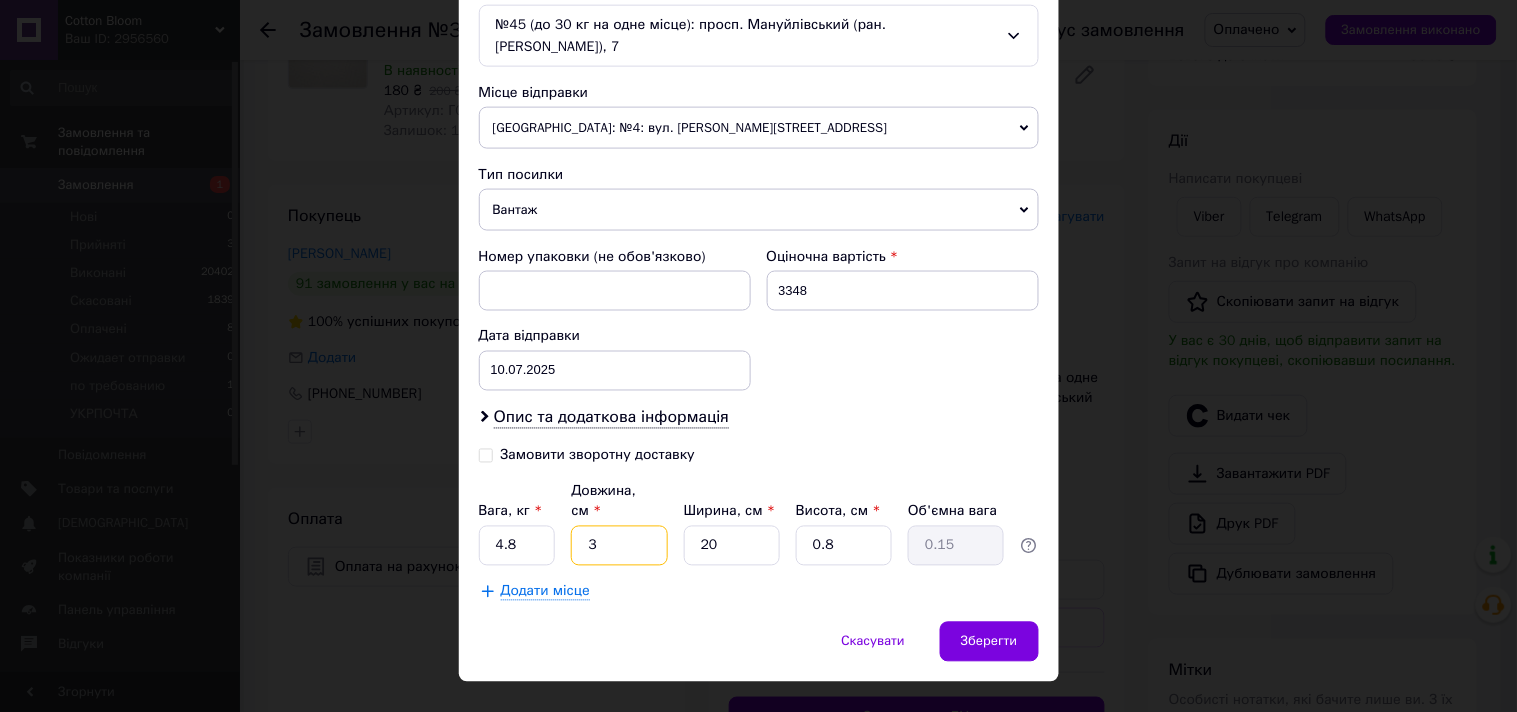 type on "37" 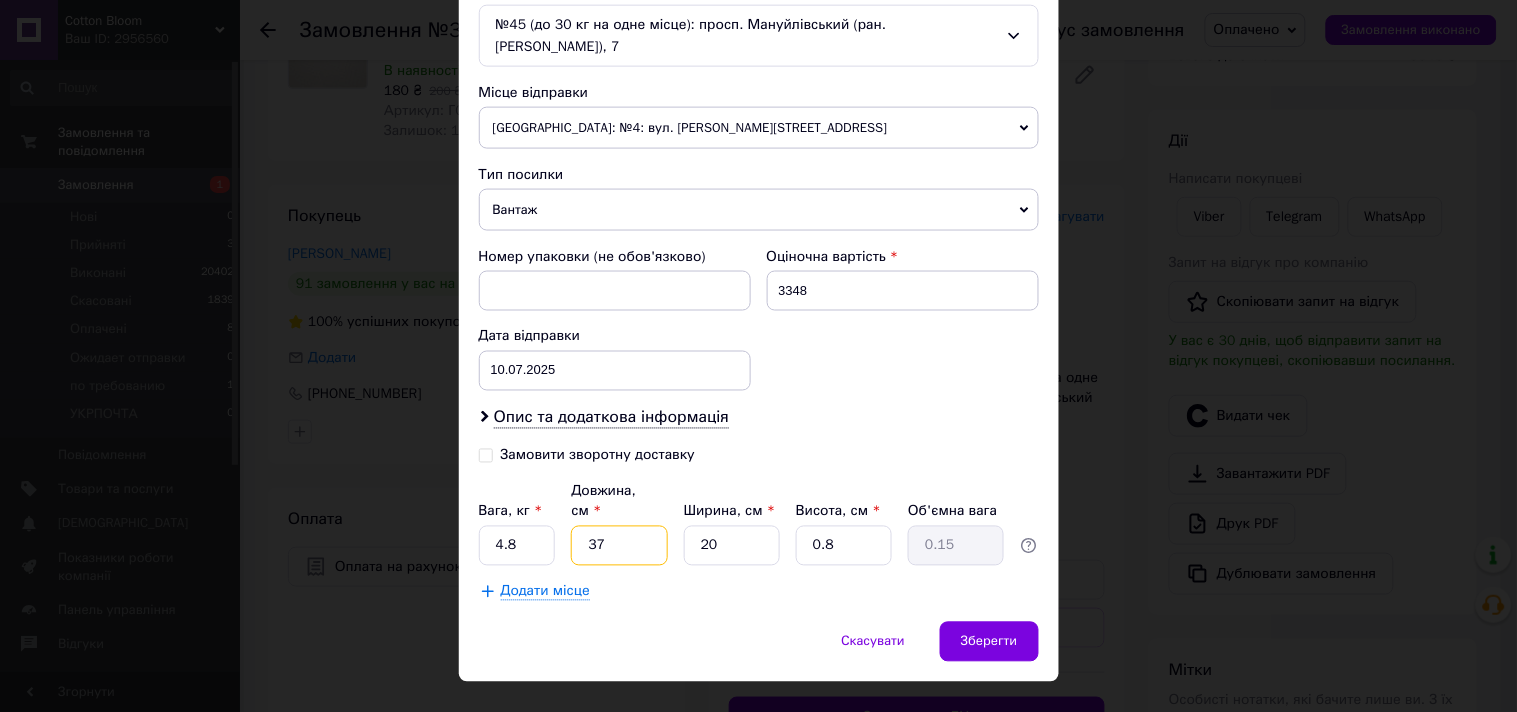 type on "37" 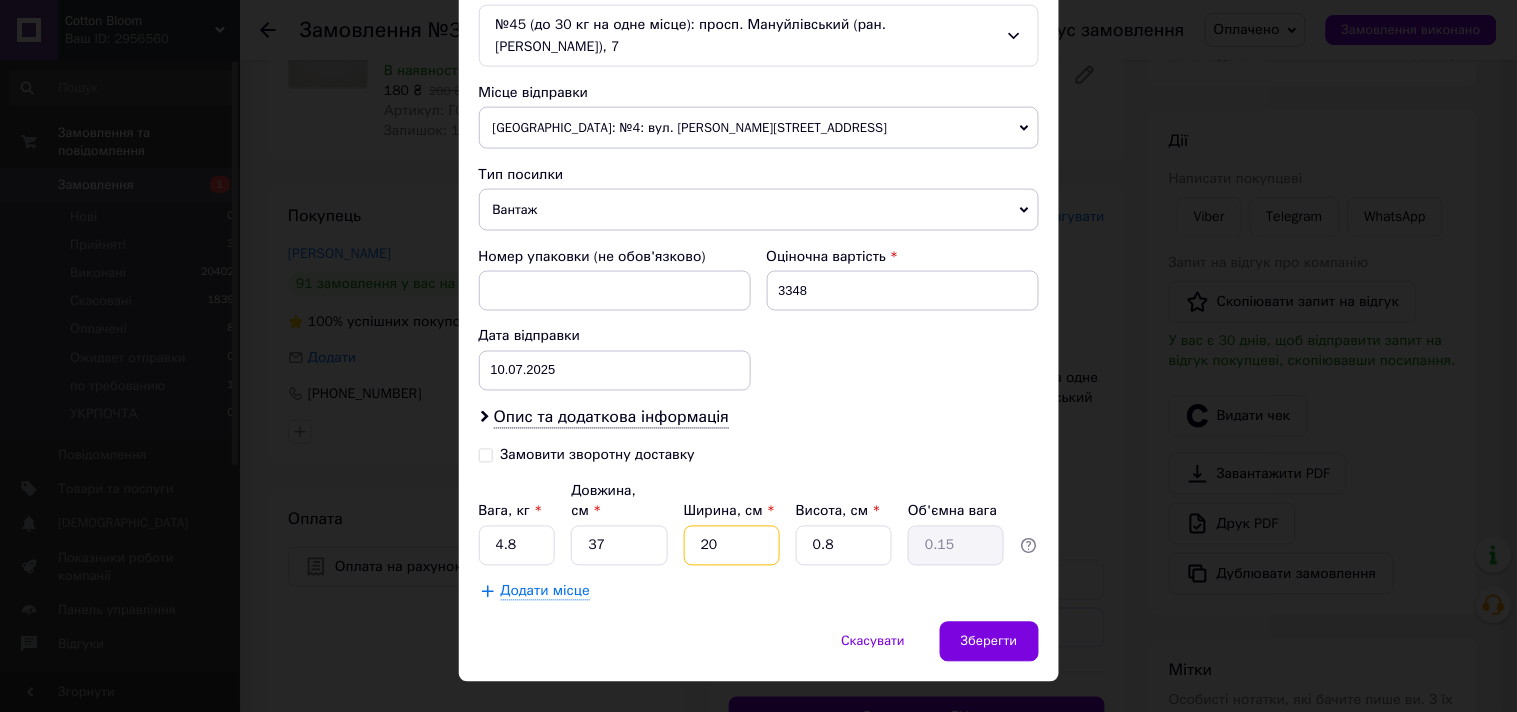 click on "20" at bounding box center (732, 546) 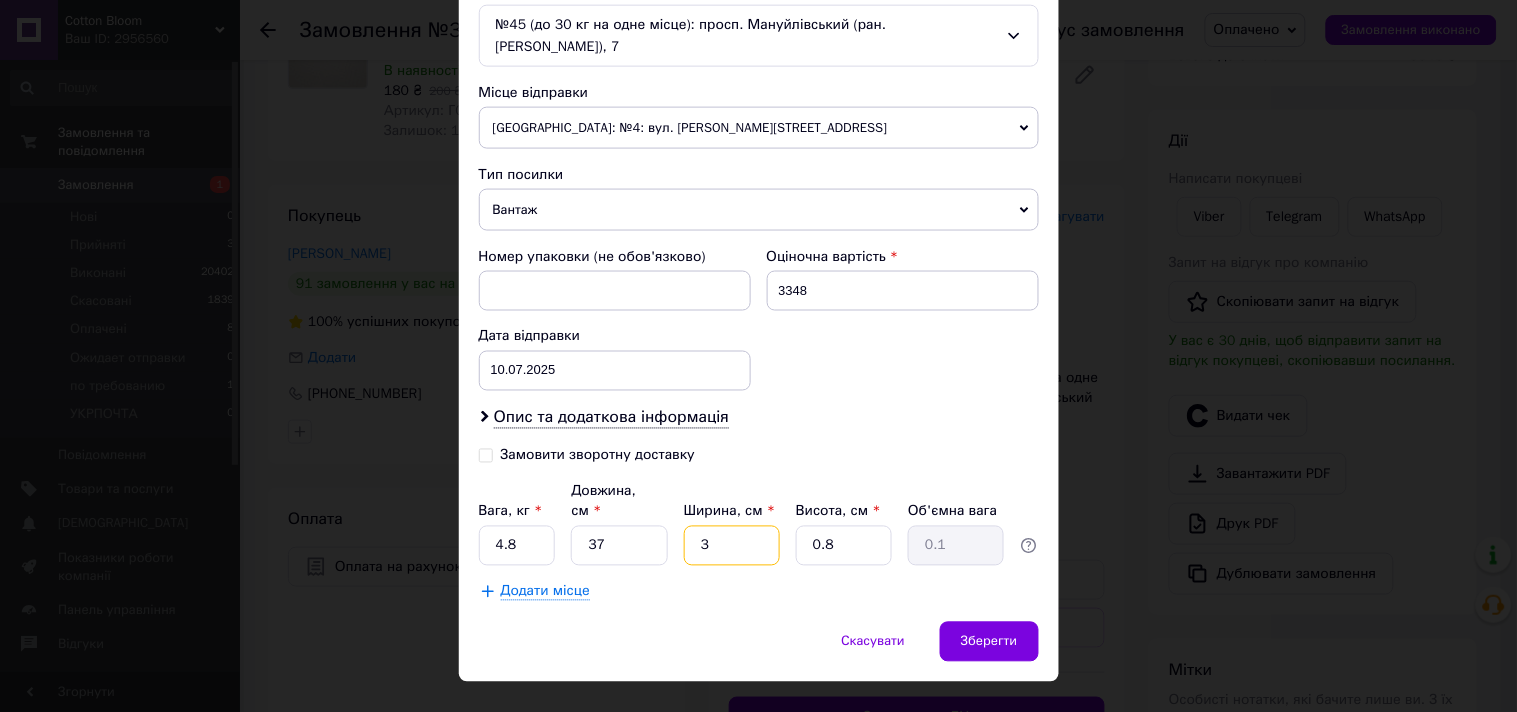 type on "31" 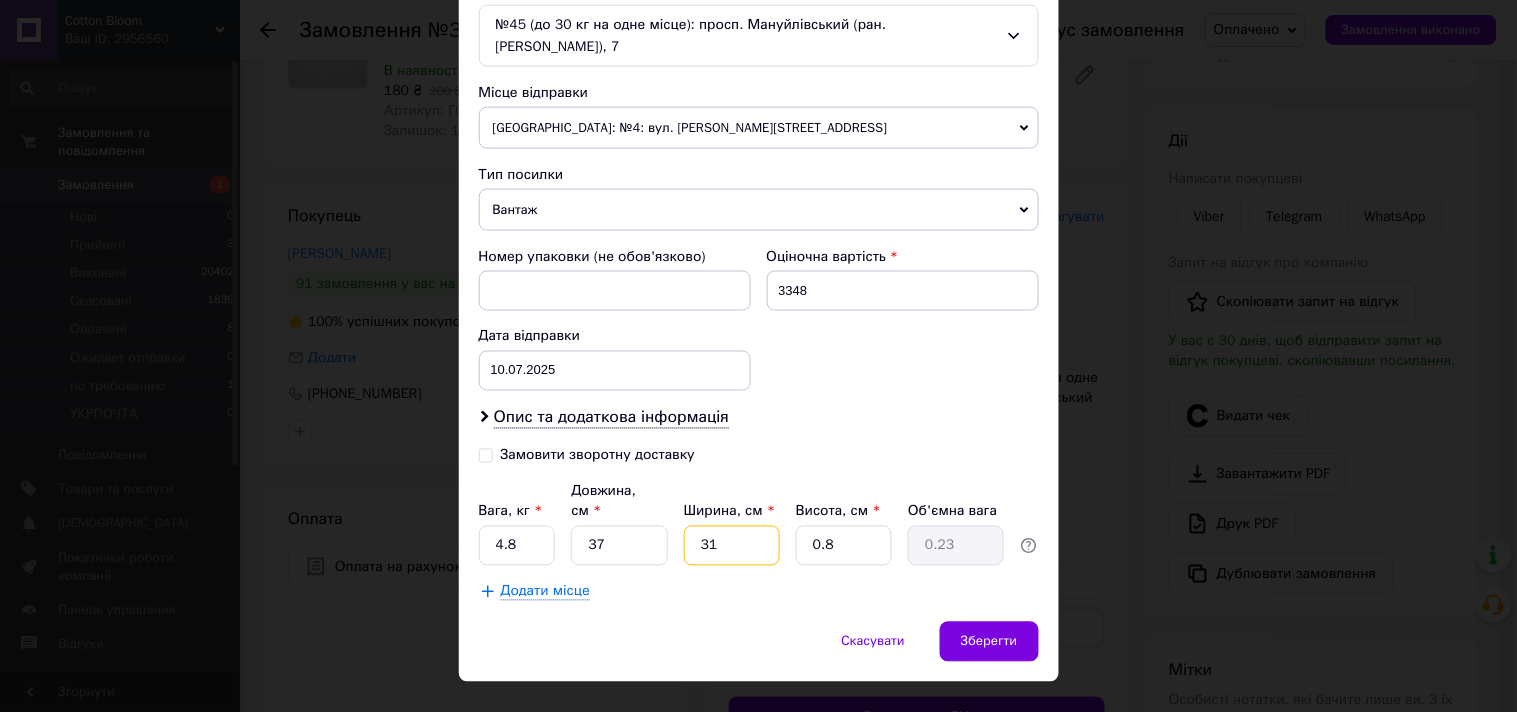 type on "31" 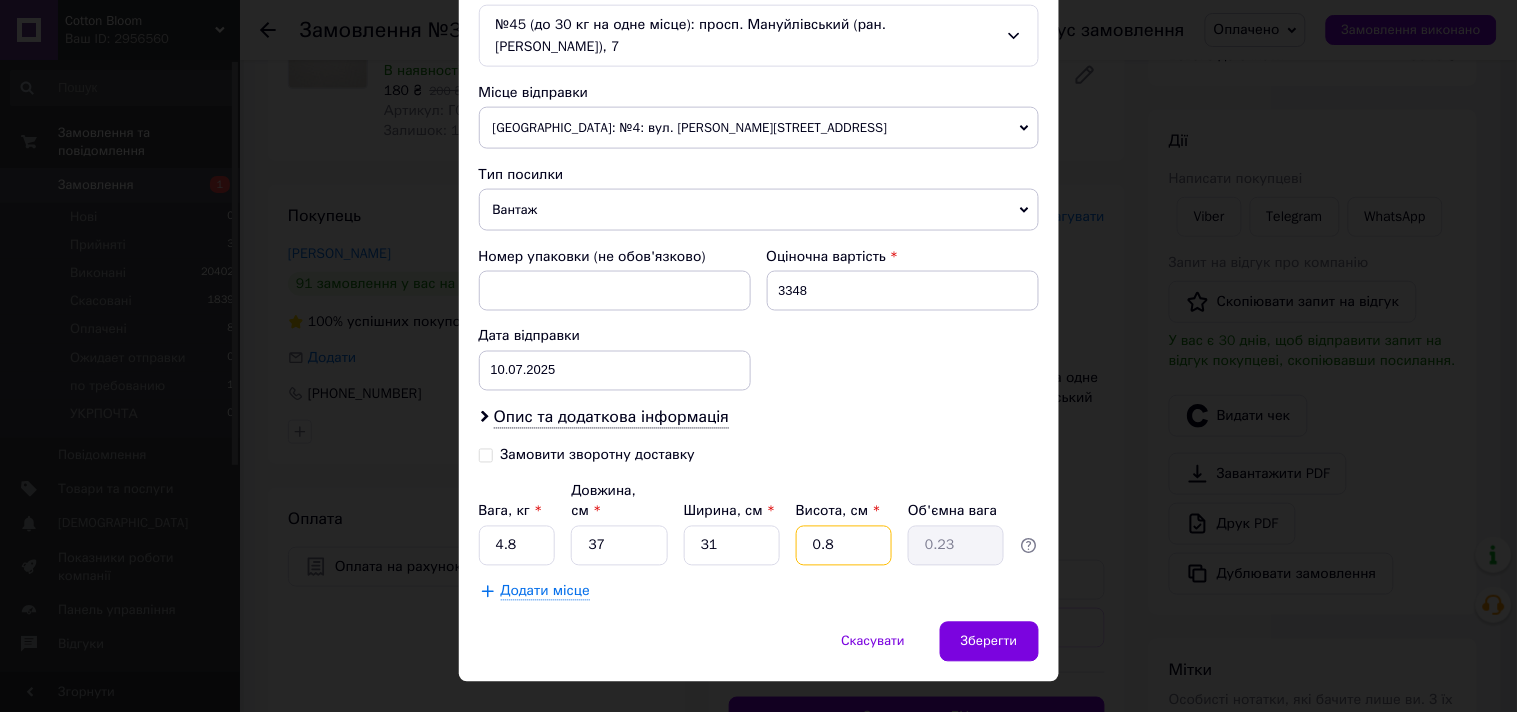 click on "0.8" at bounding box center (844, 546) 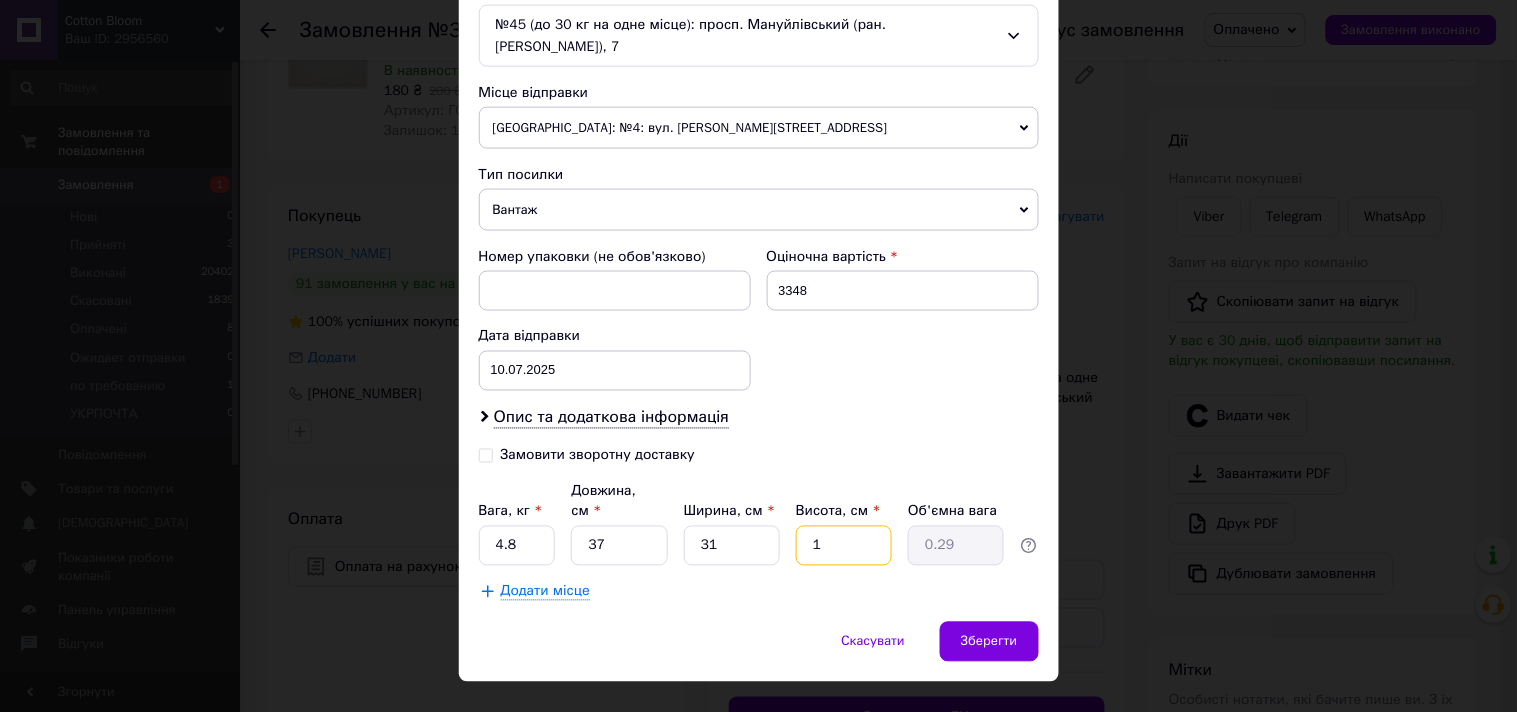 type on "12" 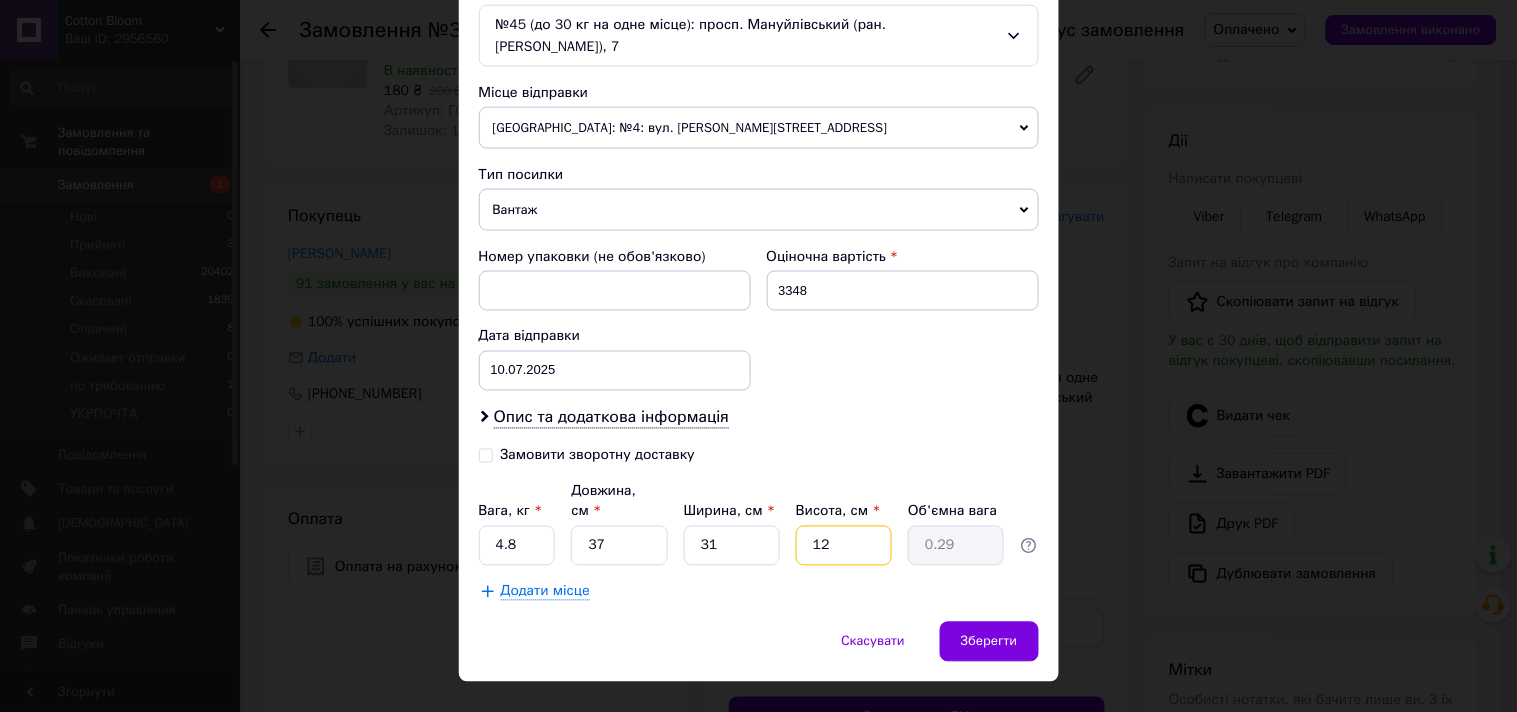 type on "3.44" 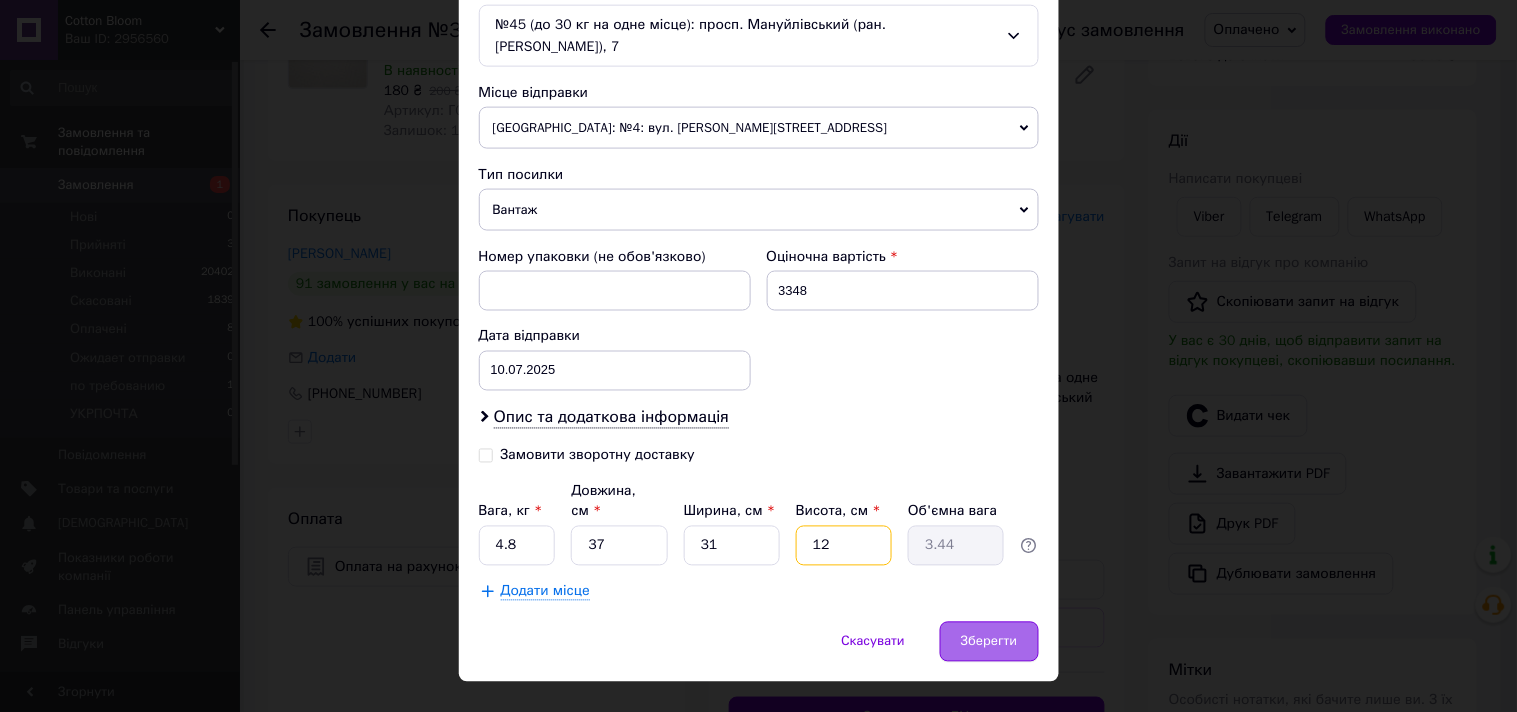 type on "12" 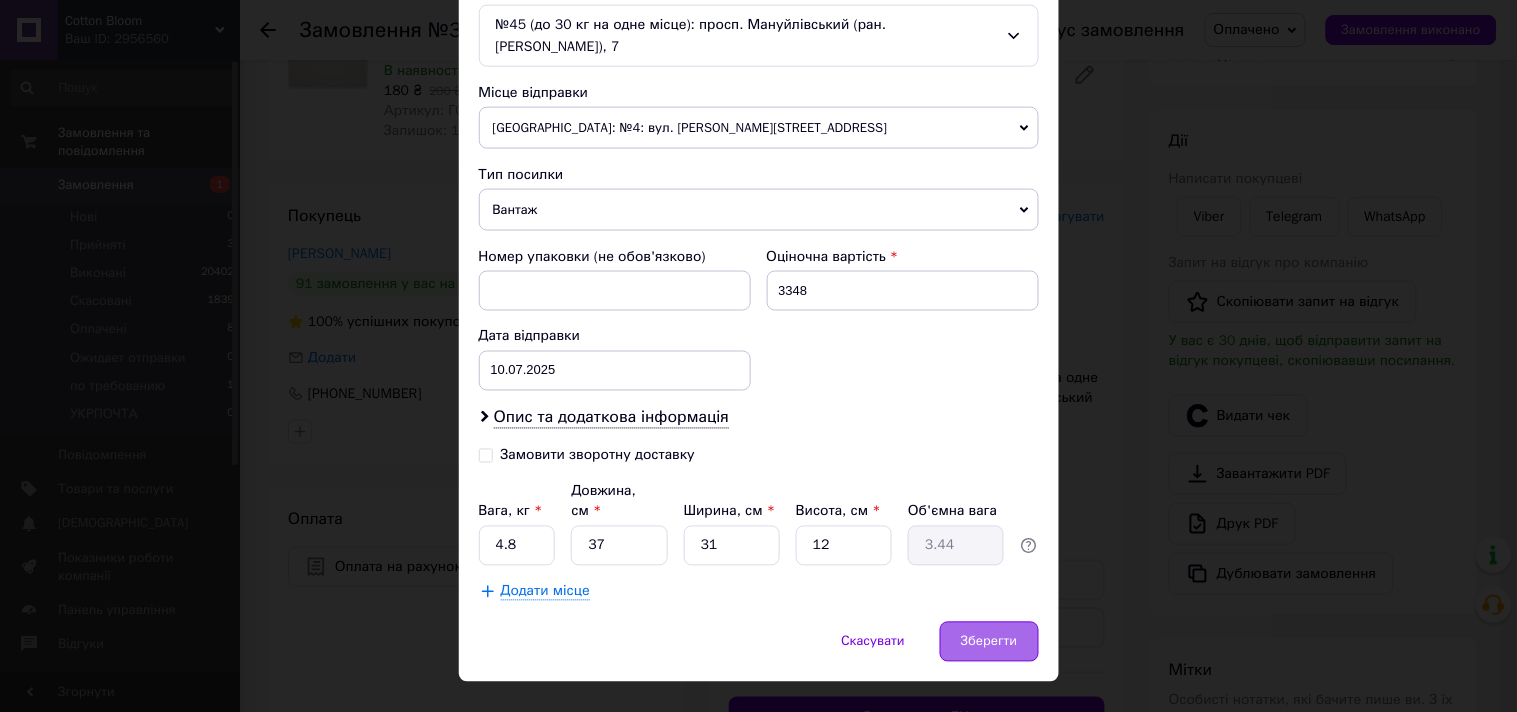 click on "Зберегти" at bounding box center [989, 642] 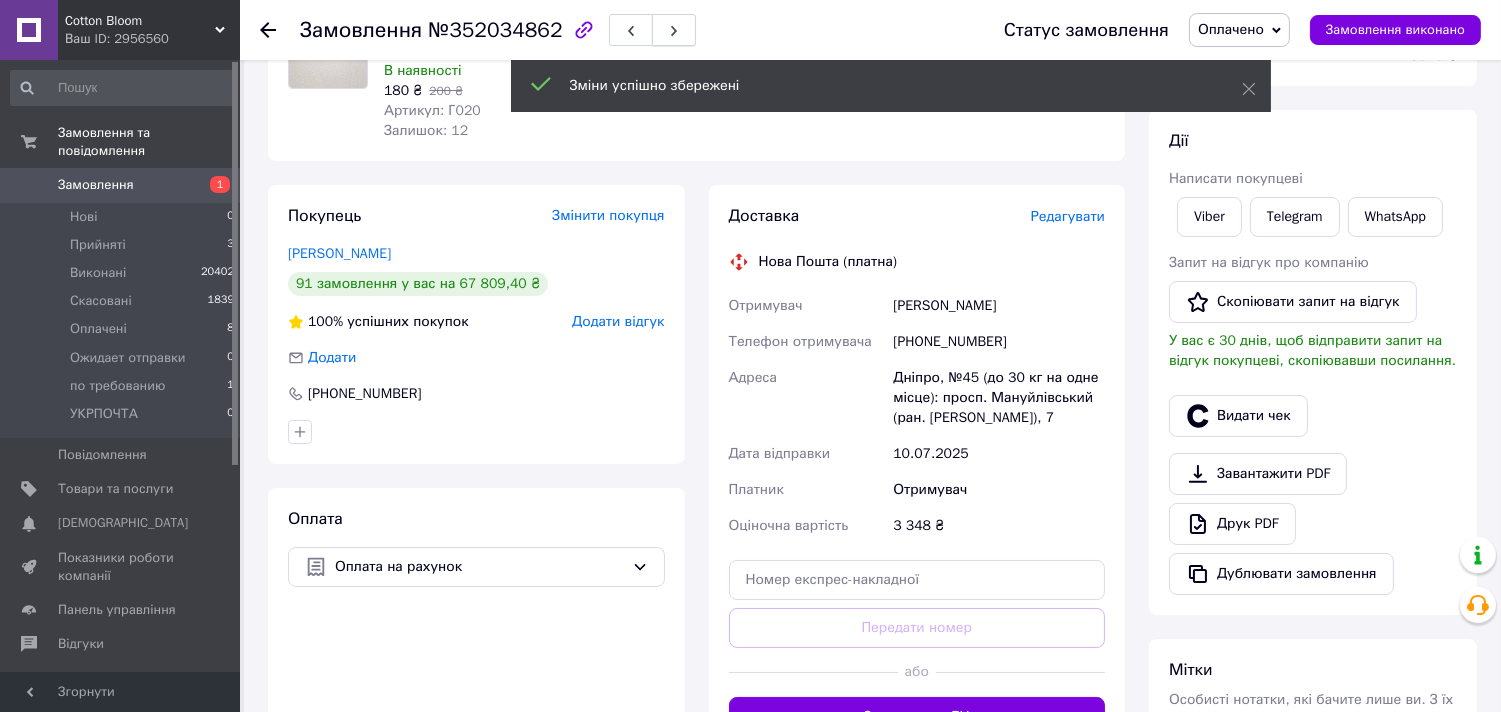 click 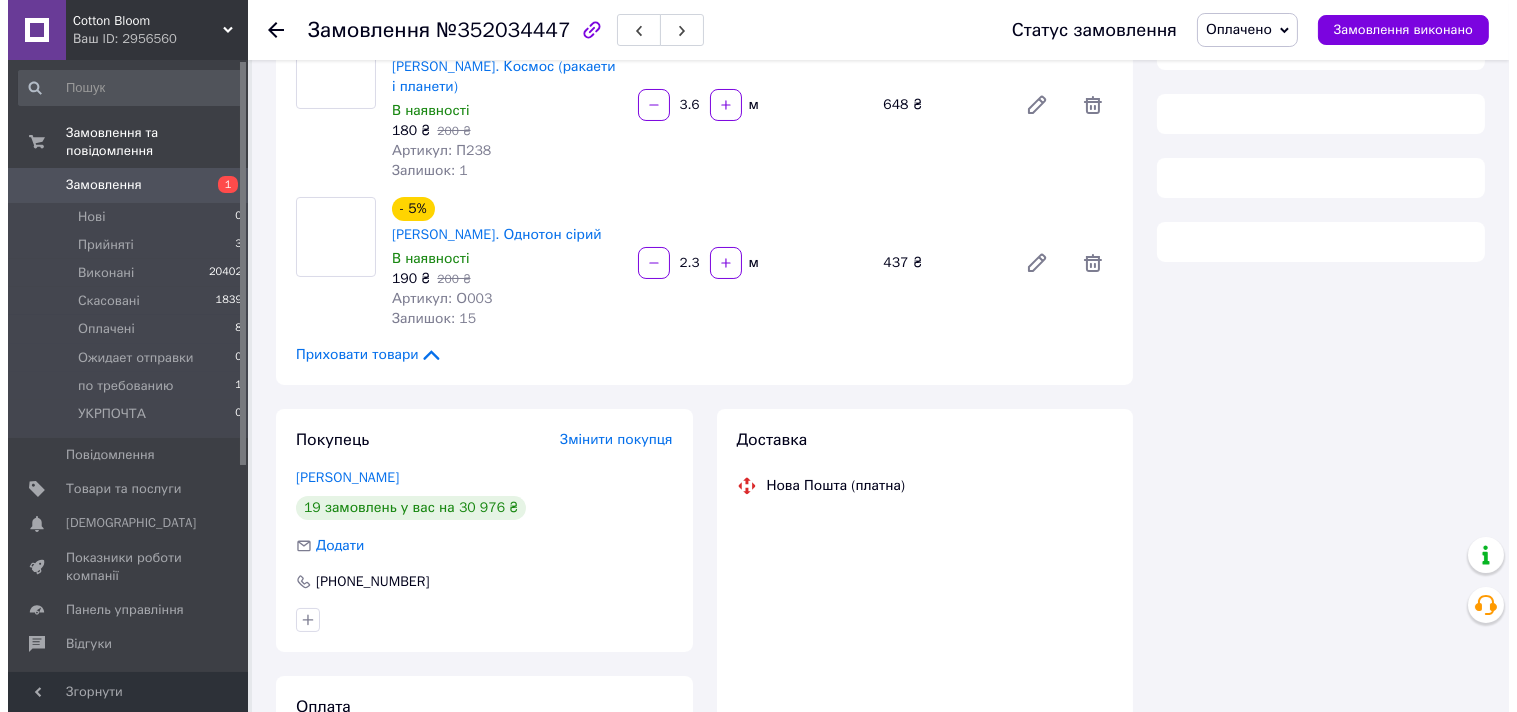 scroll, scrollTop: 222, scrollLeft: 0, axis: vertical 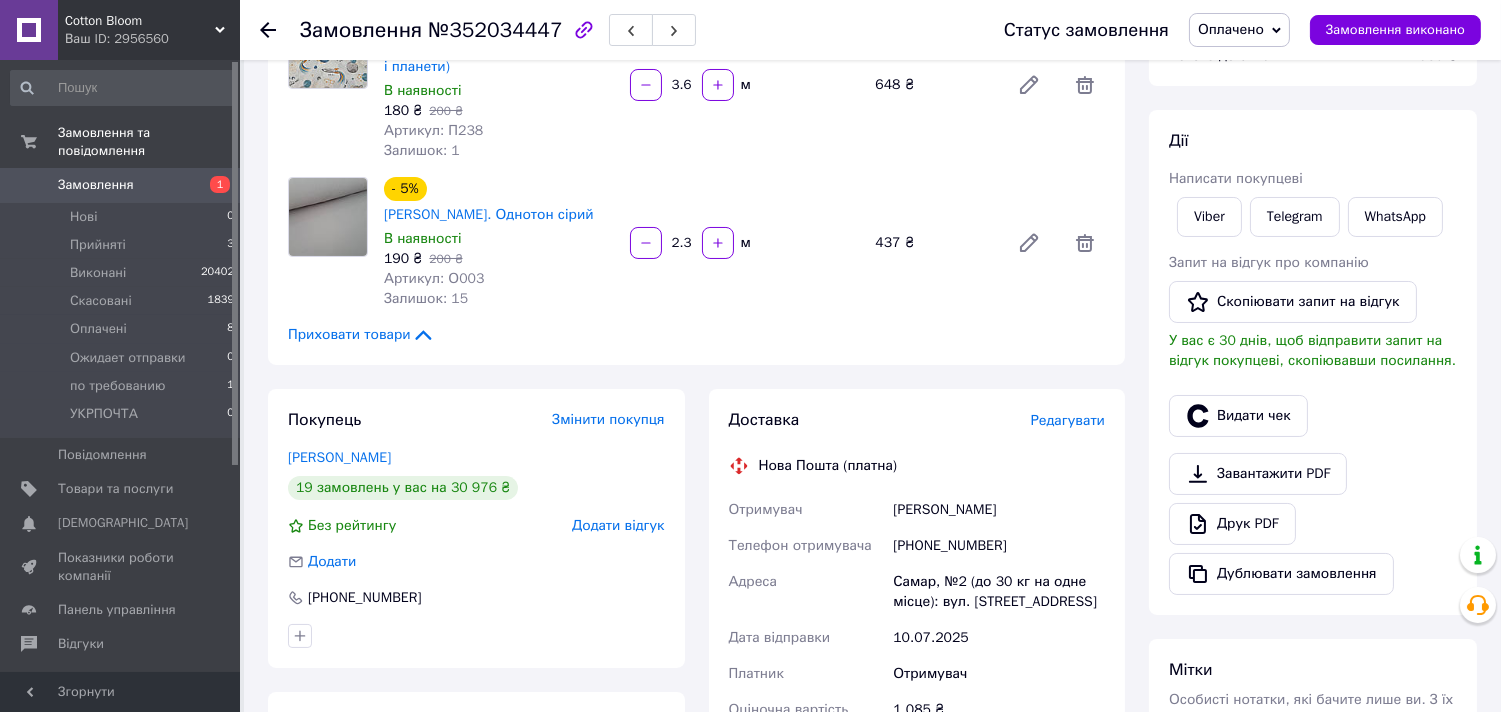 click on "Редагувати" at bounding box center [1068, 420] 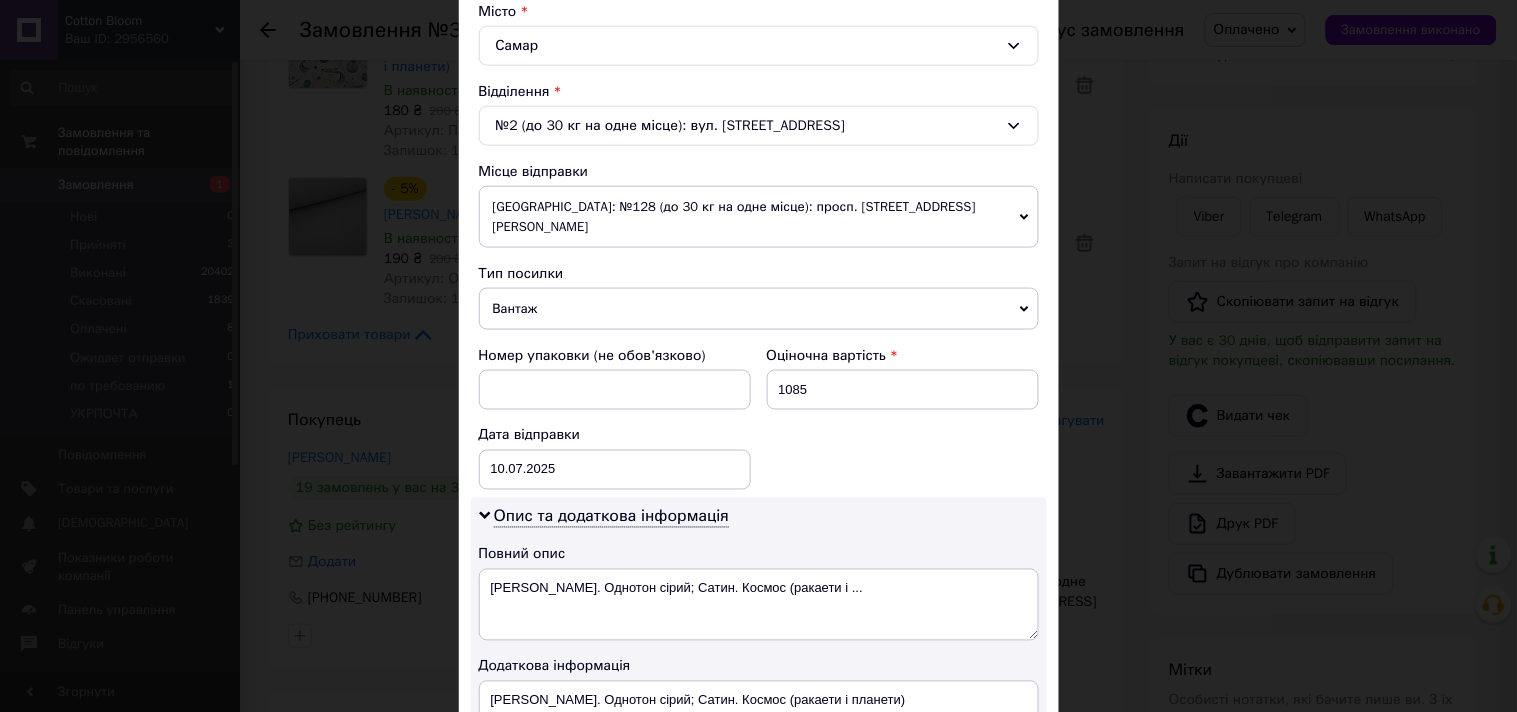 scroll, scrollTop: 555, scrollLeft: 0, axis: vertical 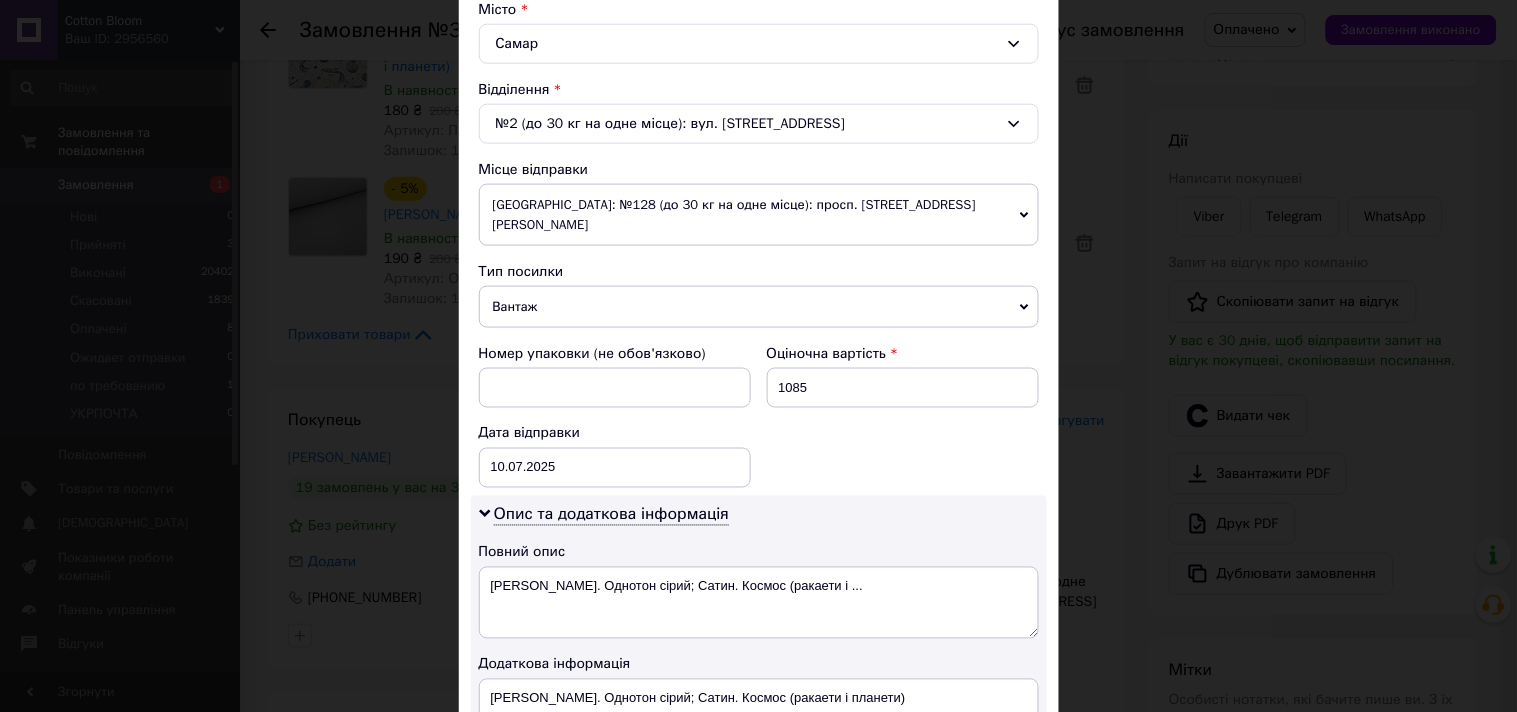 click on "Місце відправки" at bounding box center [759, 170] 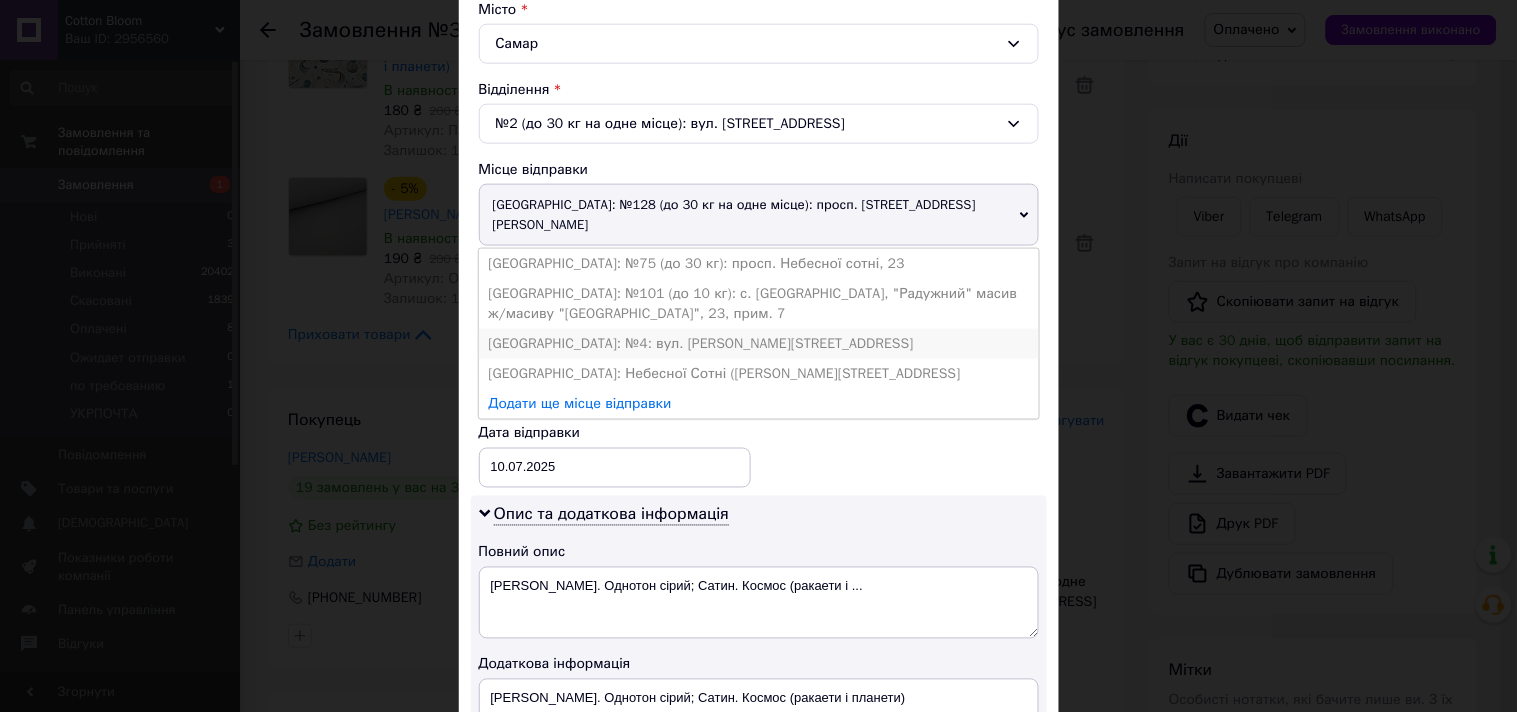 click on "[GEOGRAPHIC_DATA]: №4: вул. [PERSON_NAME][STREET_ADDRESS]" at bounding box center [759, 344] 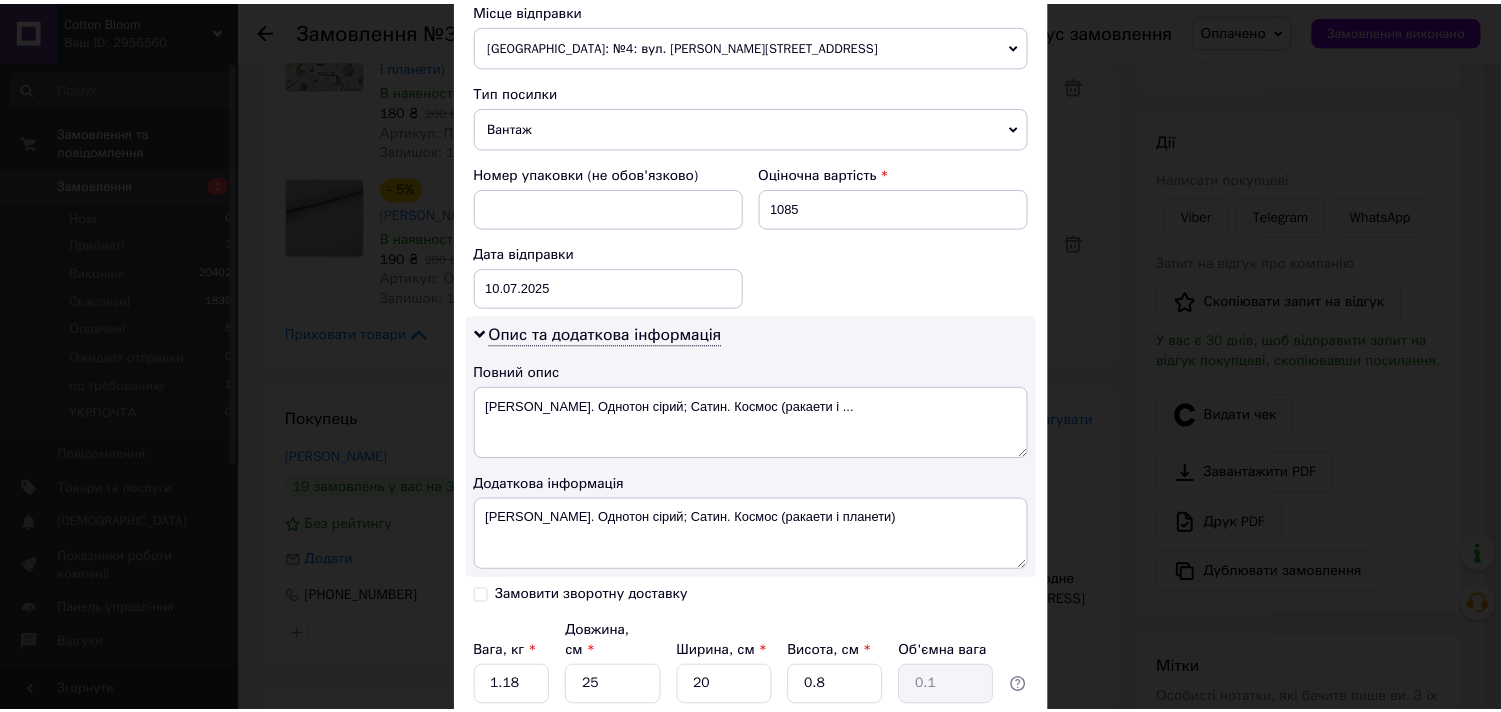 scroll, scrollTop: 878, scrollLeft: 0, axis: vertical 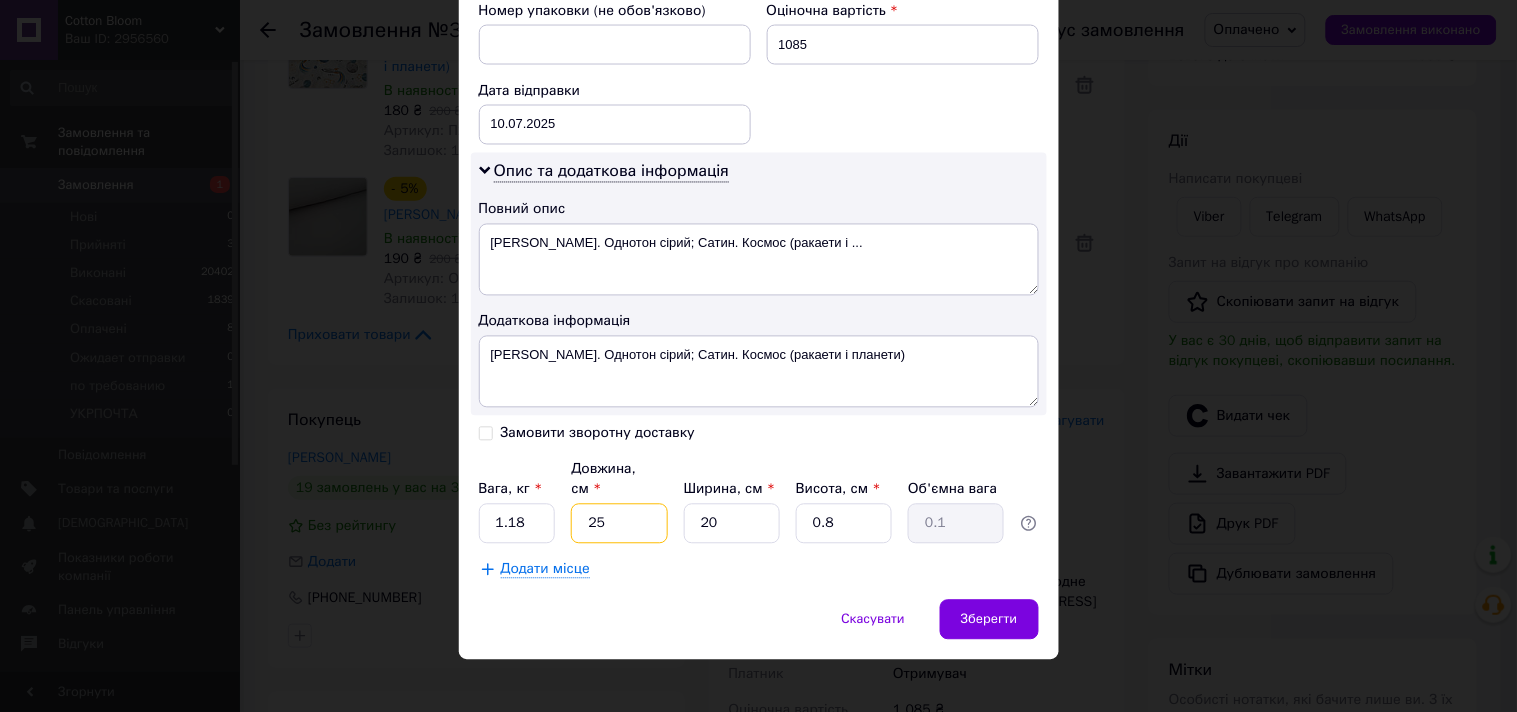 click on "25" at bounding box center (619, 524) 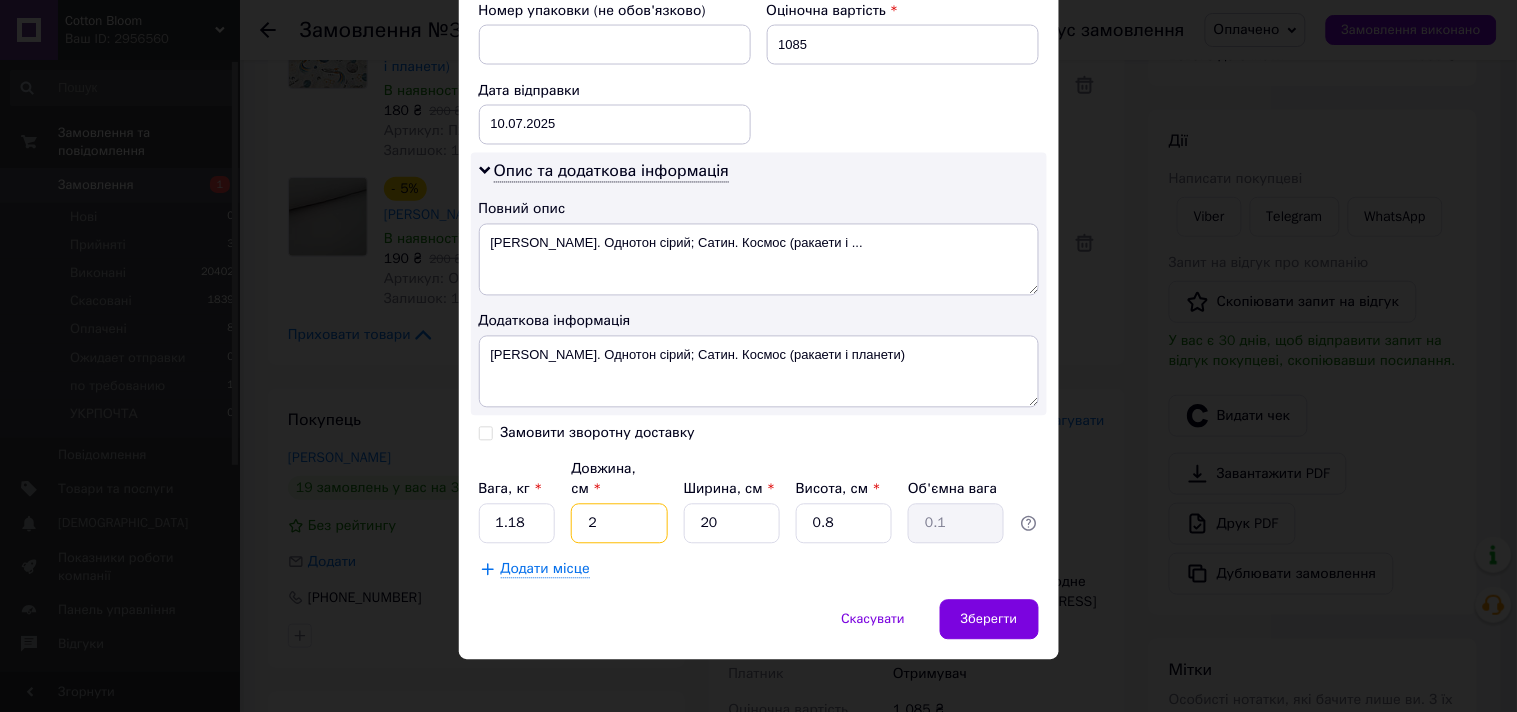 type on "27" 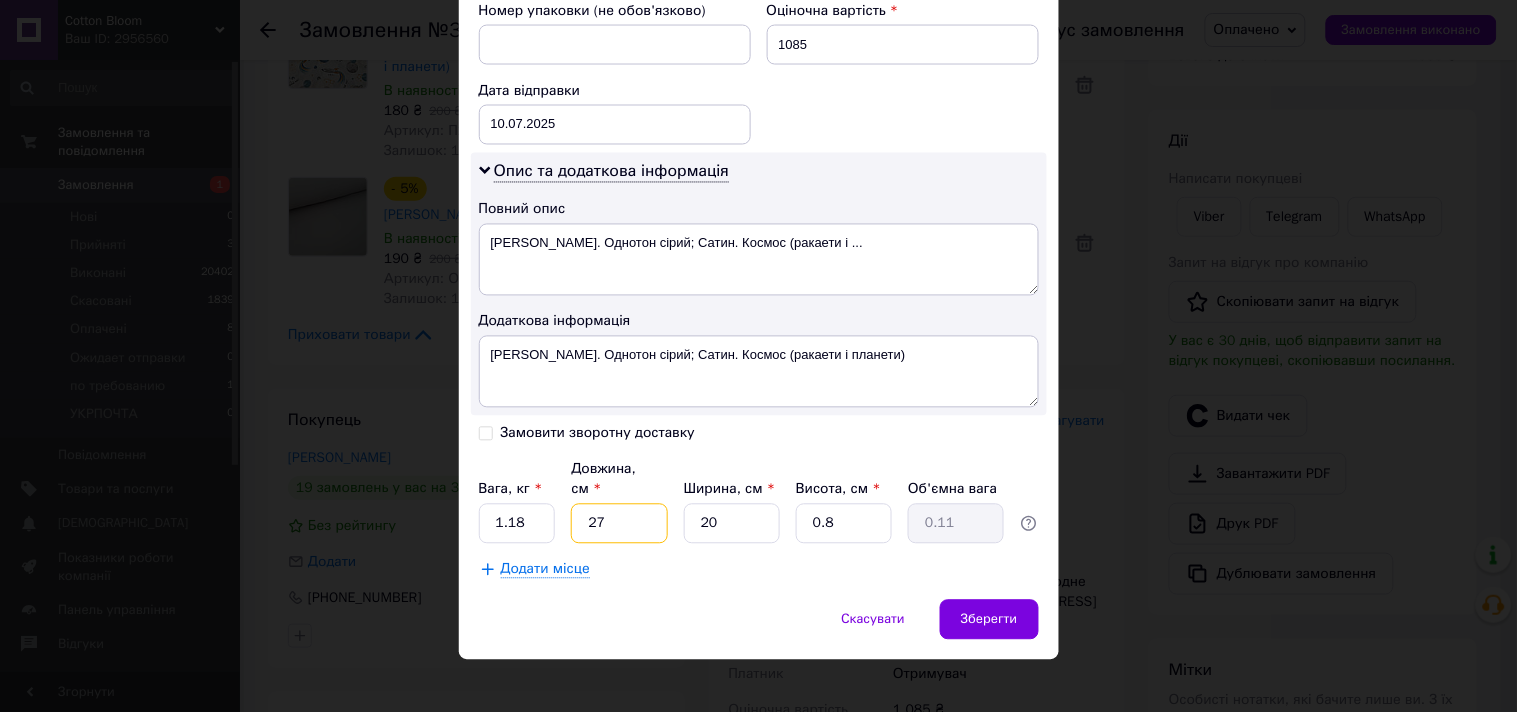 type on "27" 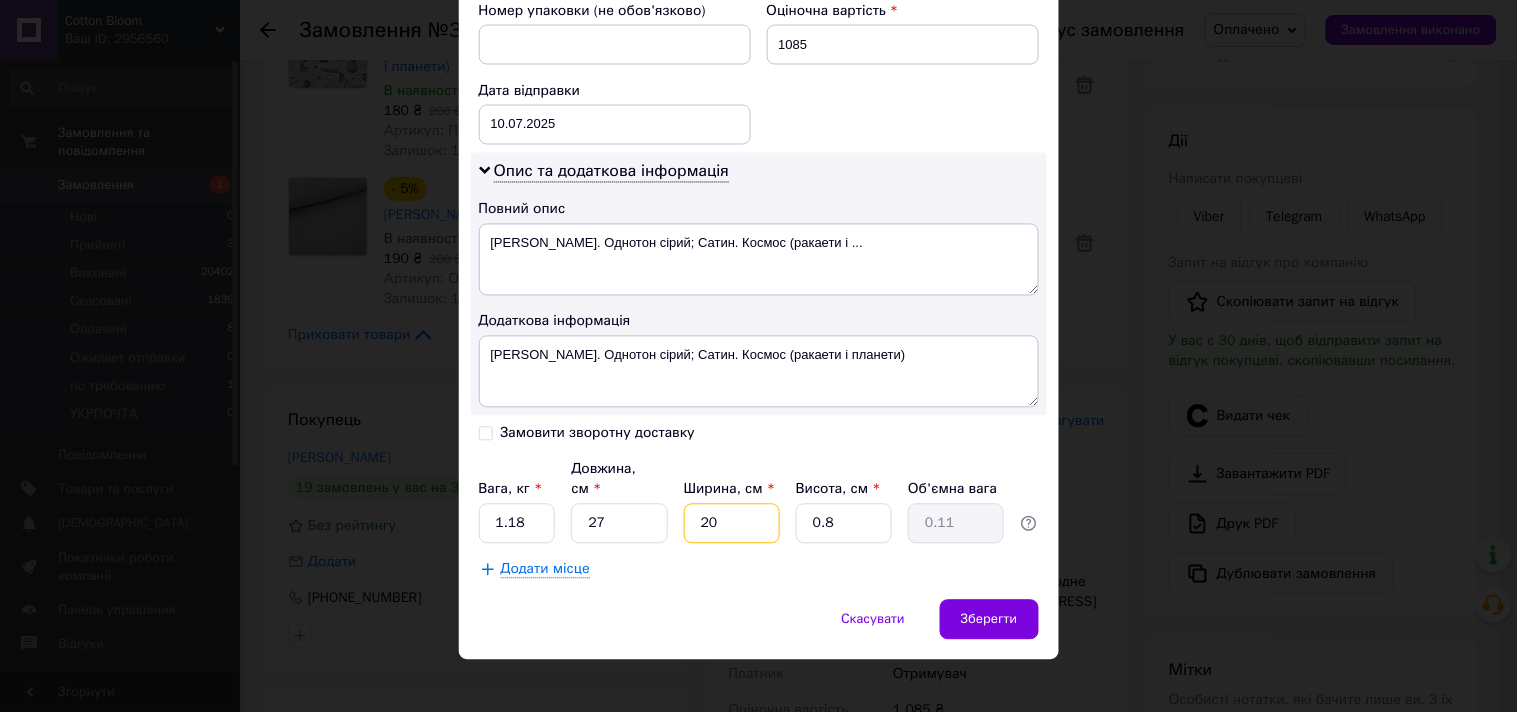 click on "20" at bounding box center [732, 524] 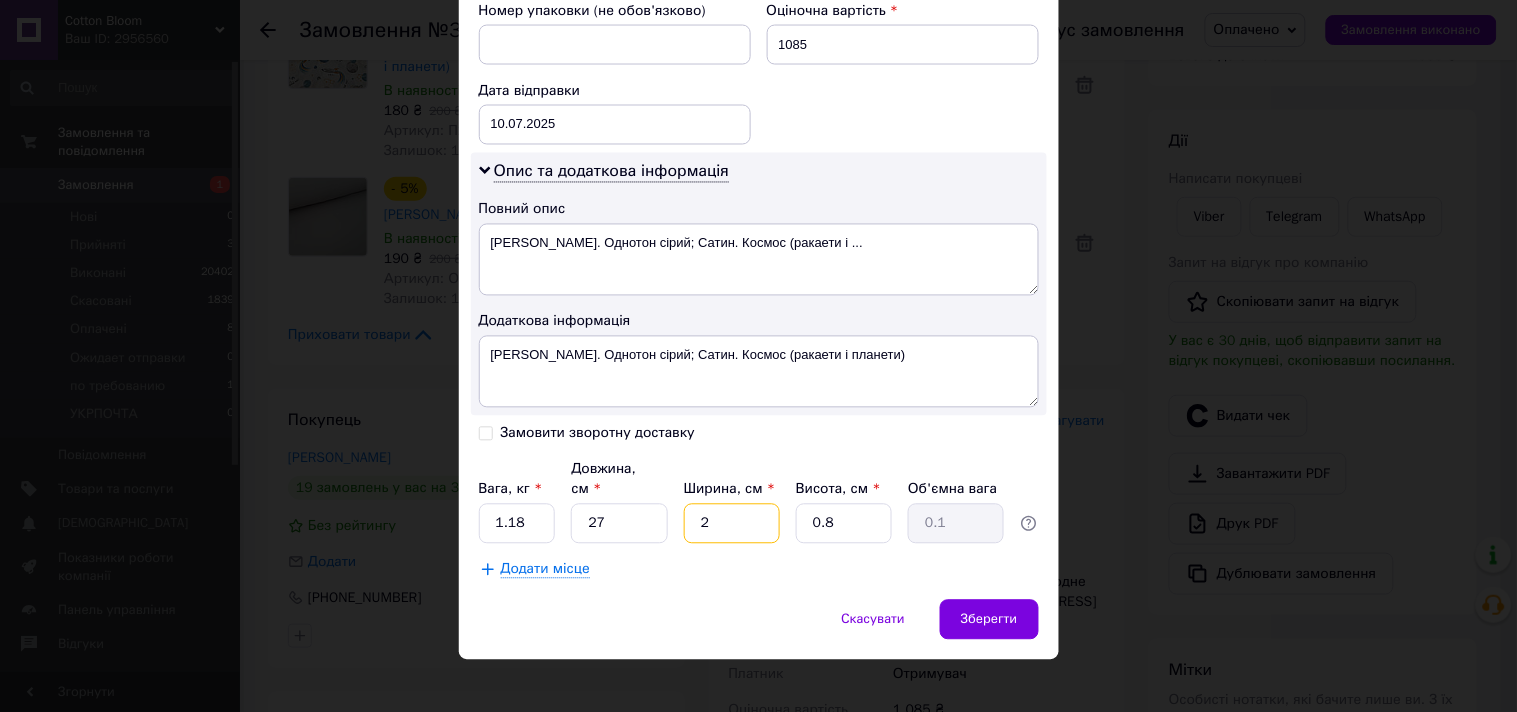 type on "21" 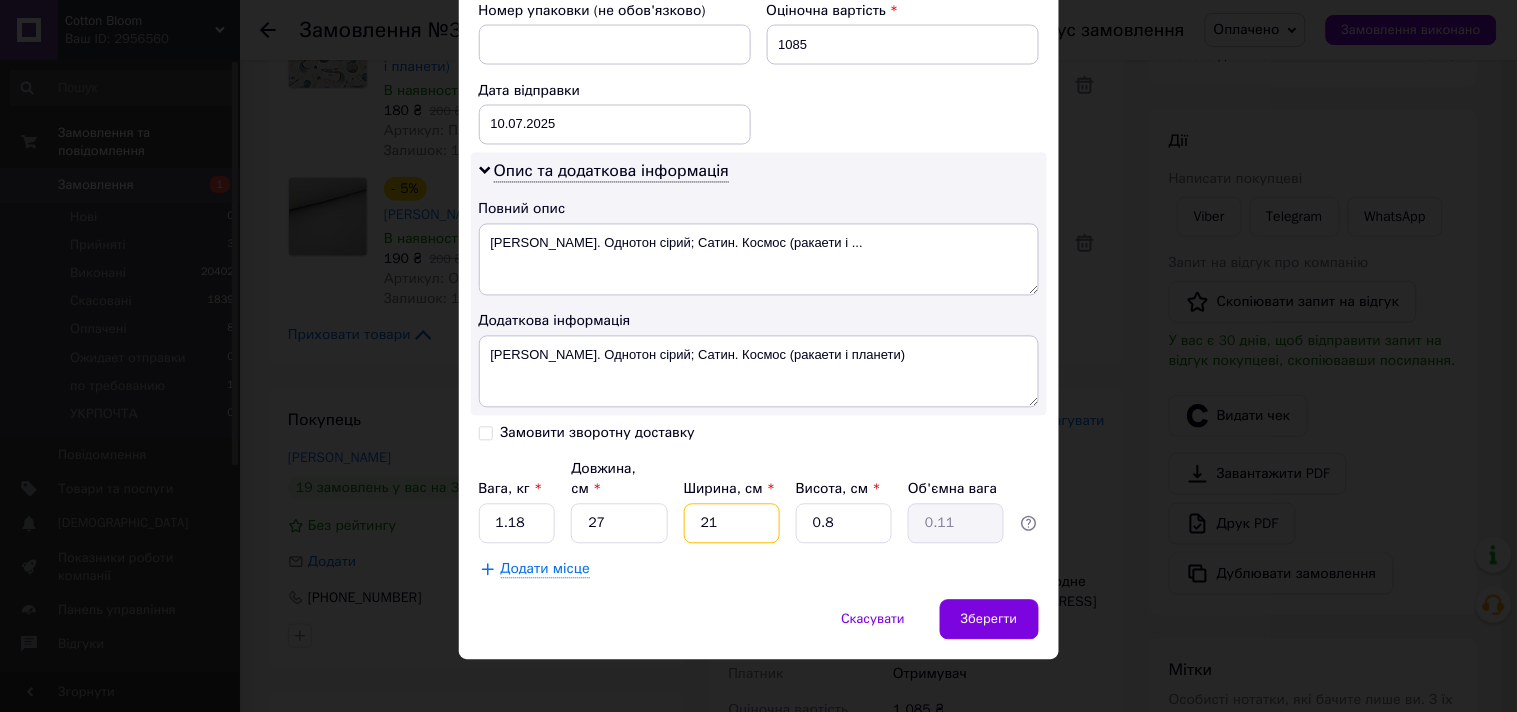 type on "21" 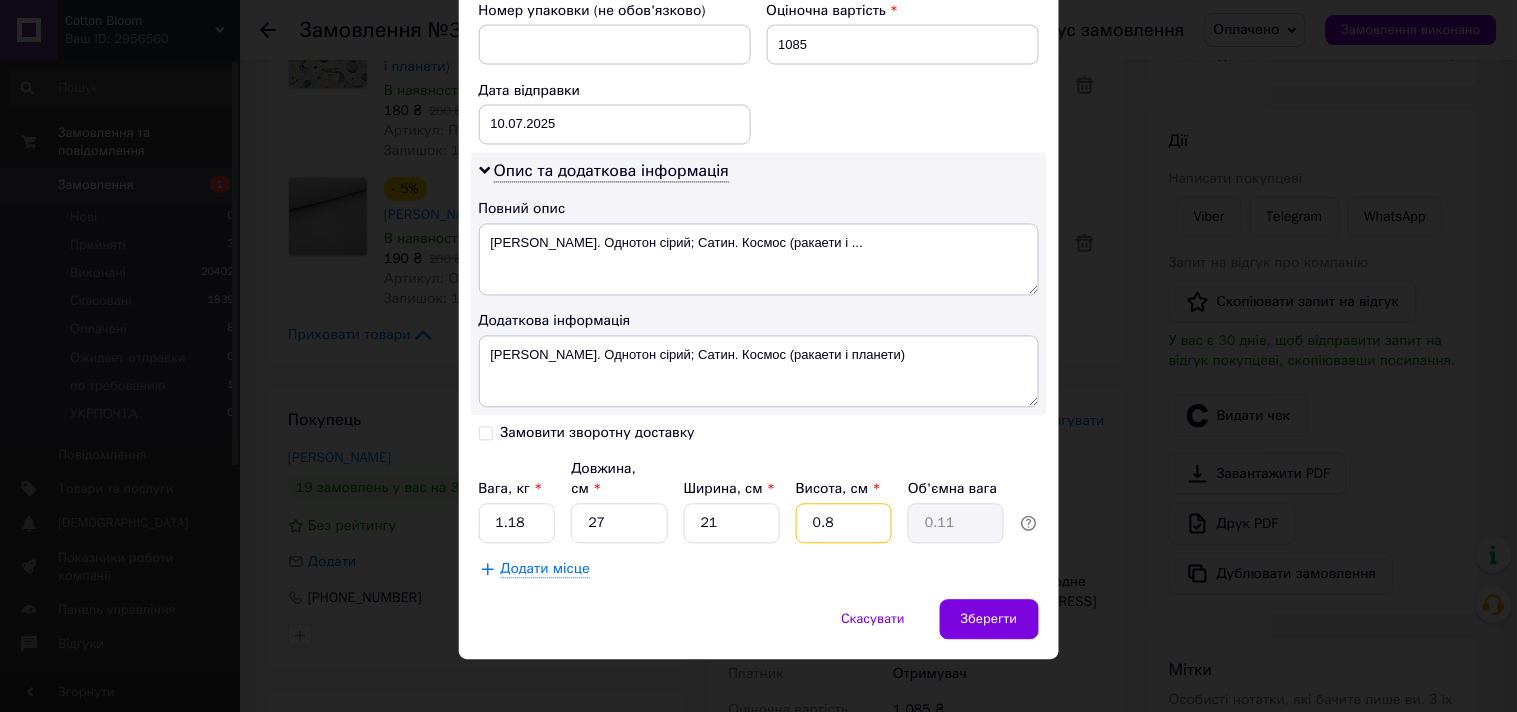 drag, startPoint x: 854, startPoint y: 501, endPoint x: 800, endPoint y: 495, distance: 54.33231 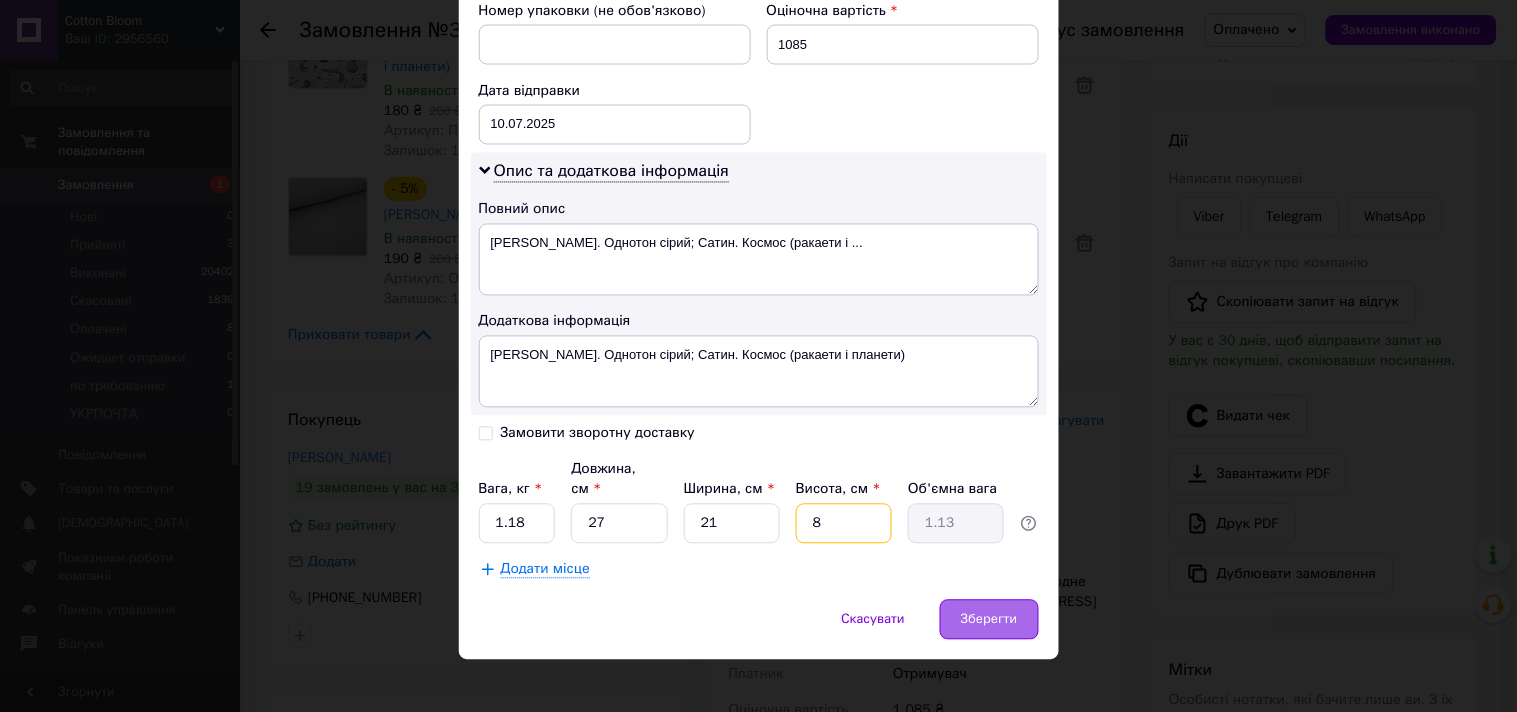 type on "8" 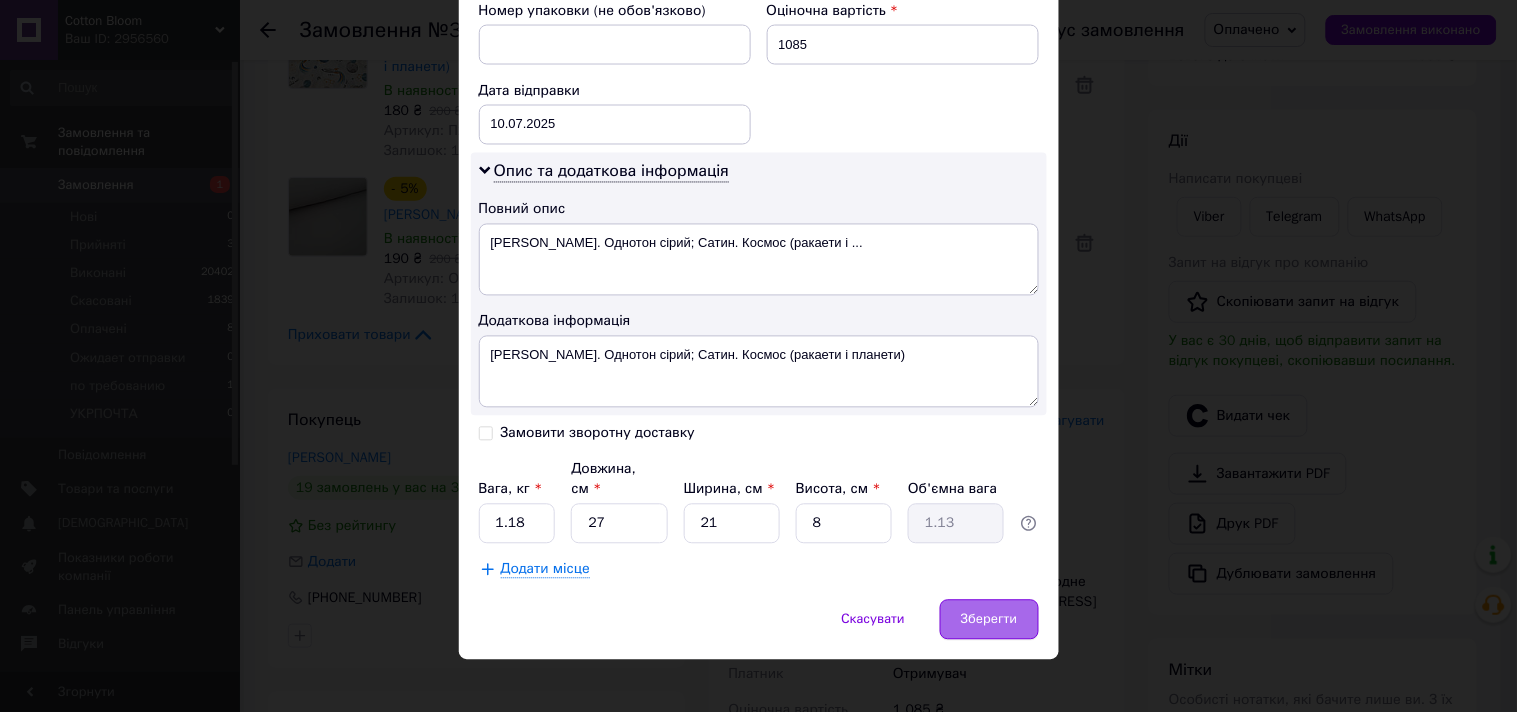 click on "Зберегти" at bounding box center (989, 620) 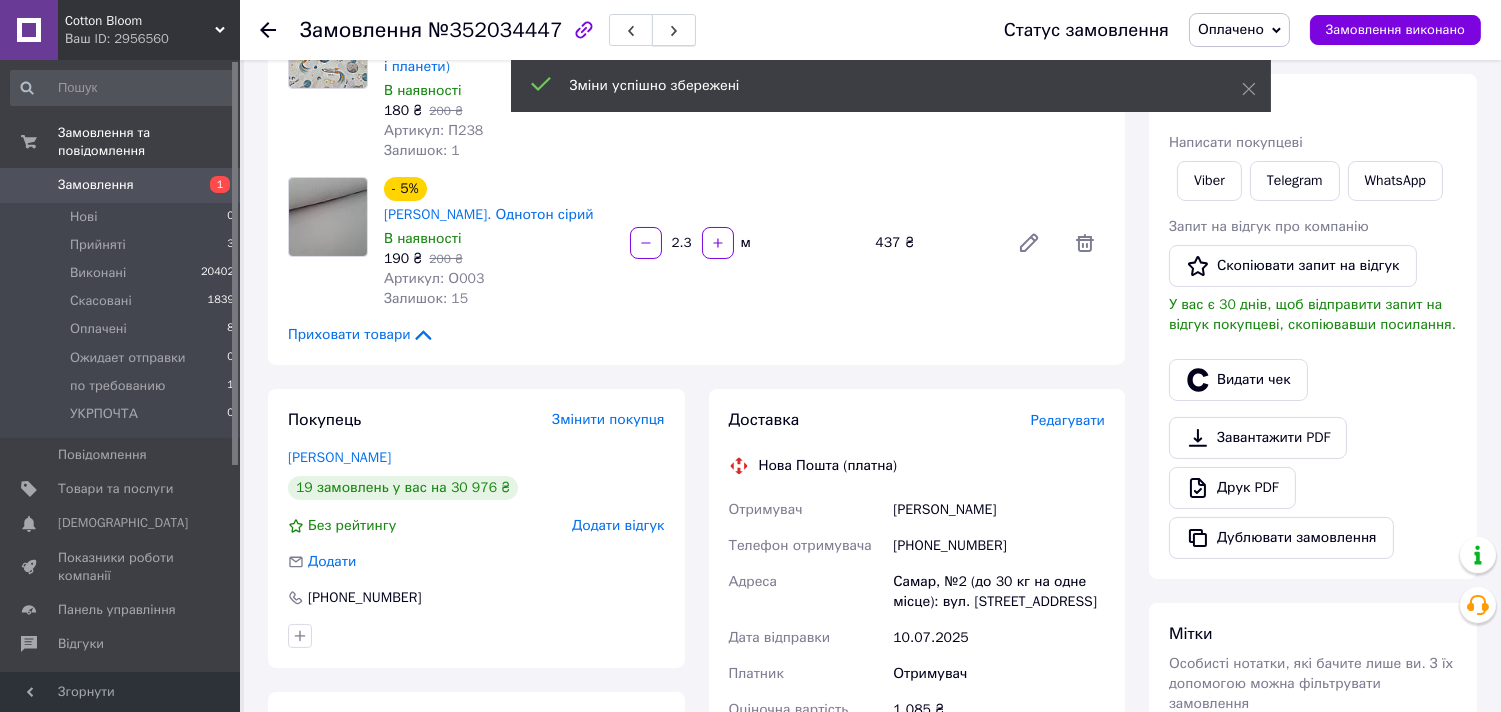 click 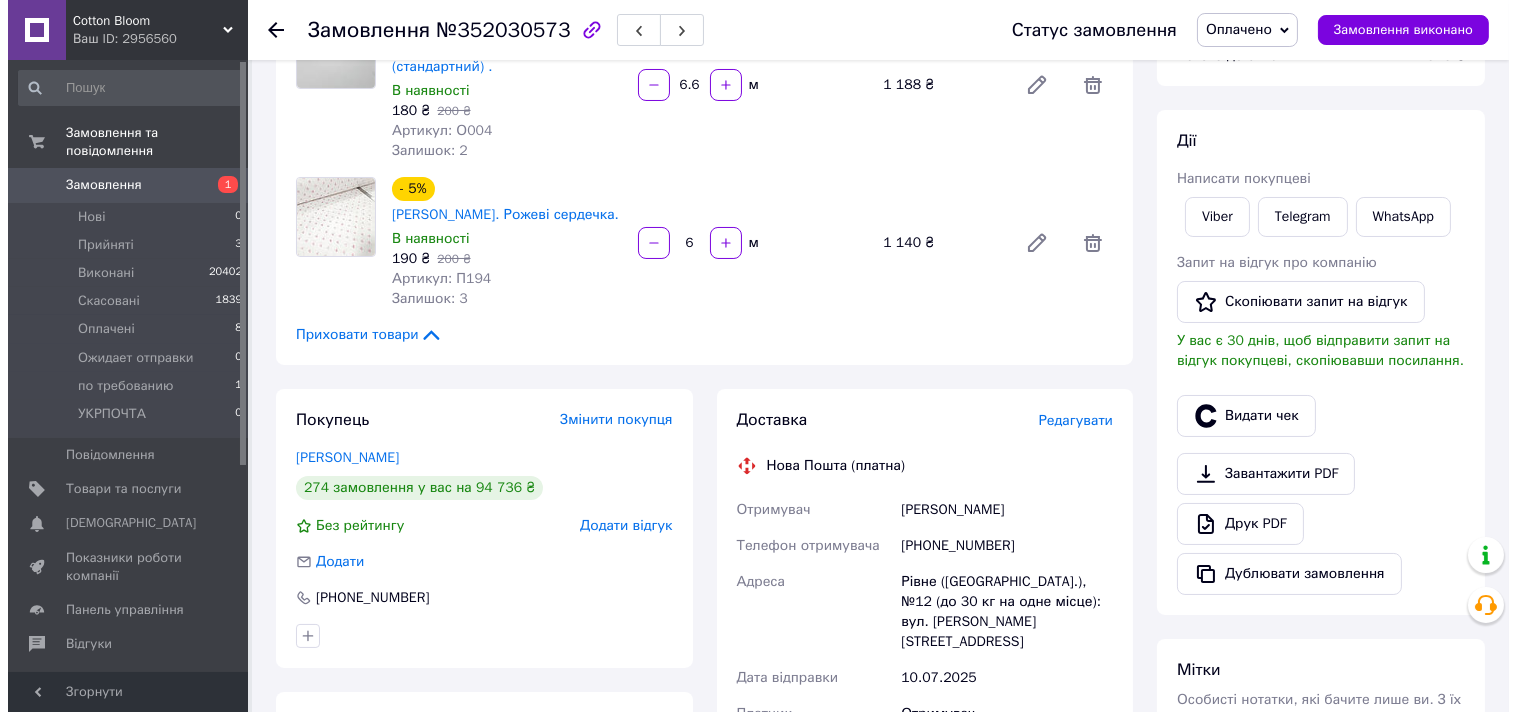 scroll, scrollTop: 333, scrollLeft: 0, axis: vertical 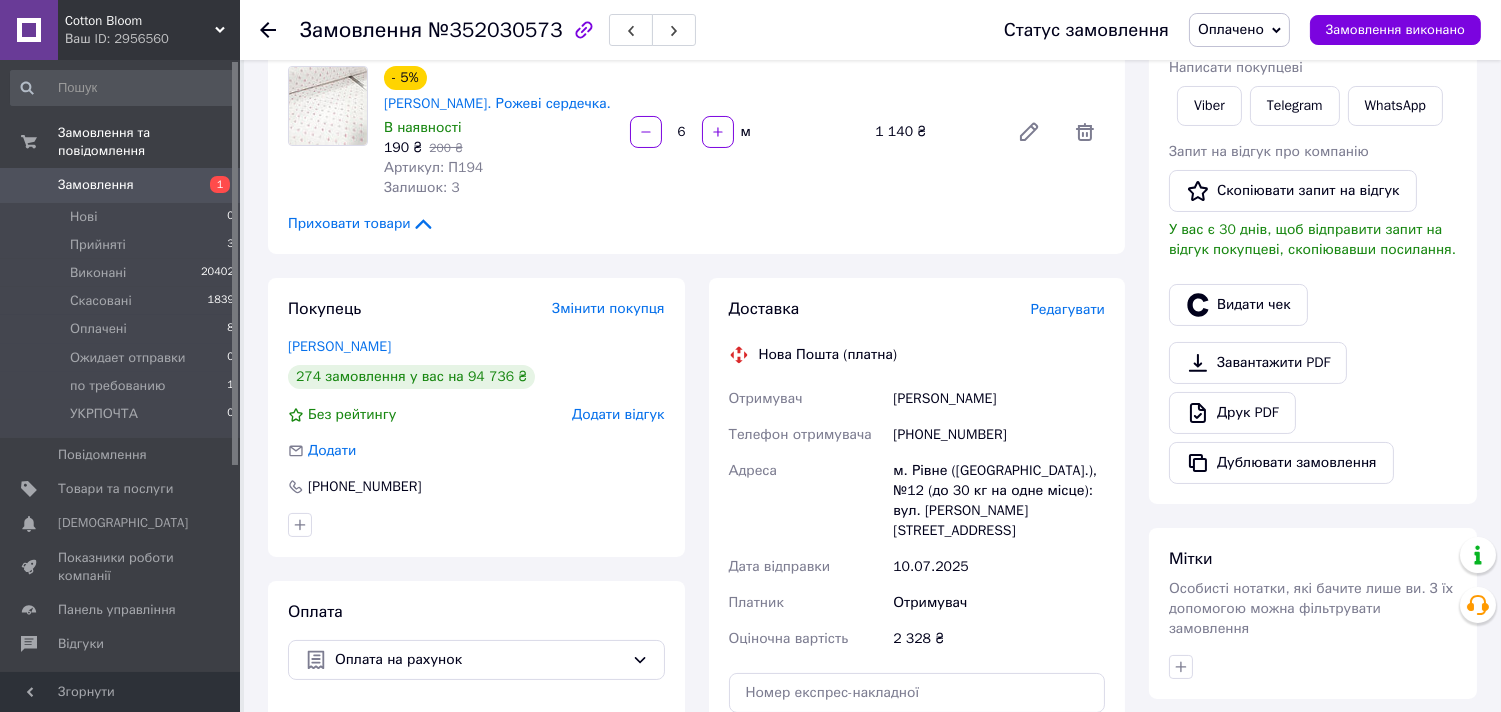 click on "Редагувати" at bounding box center [1068, 309] 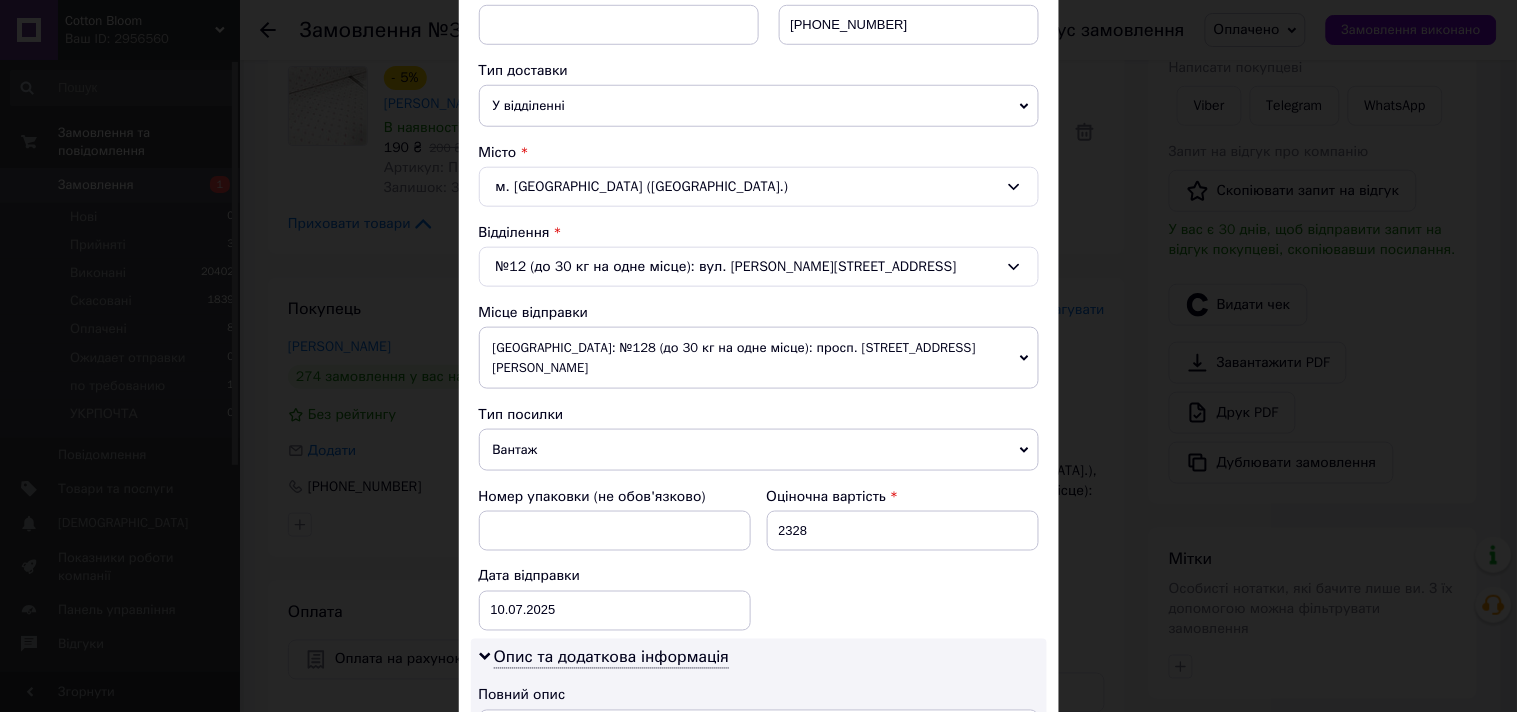 scroll, scrollTop: 444, scrollLeft: 0, axis: vertical 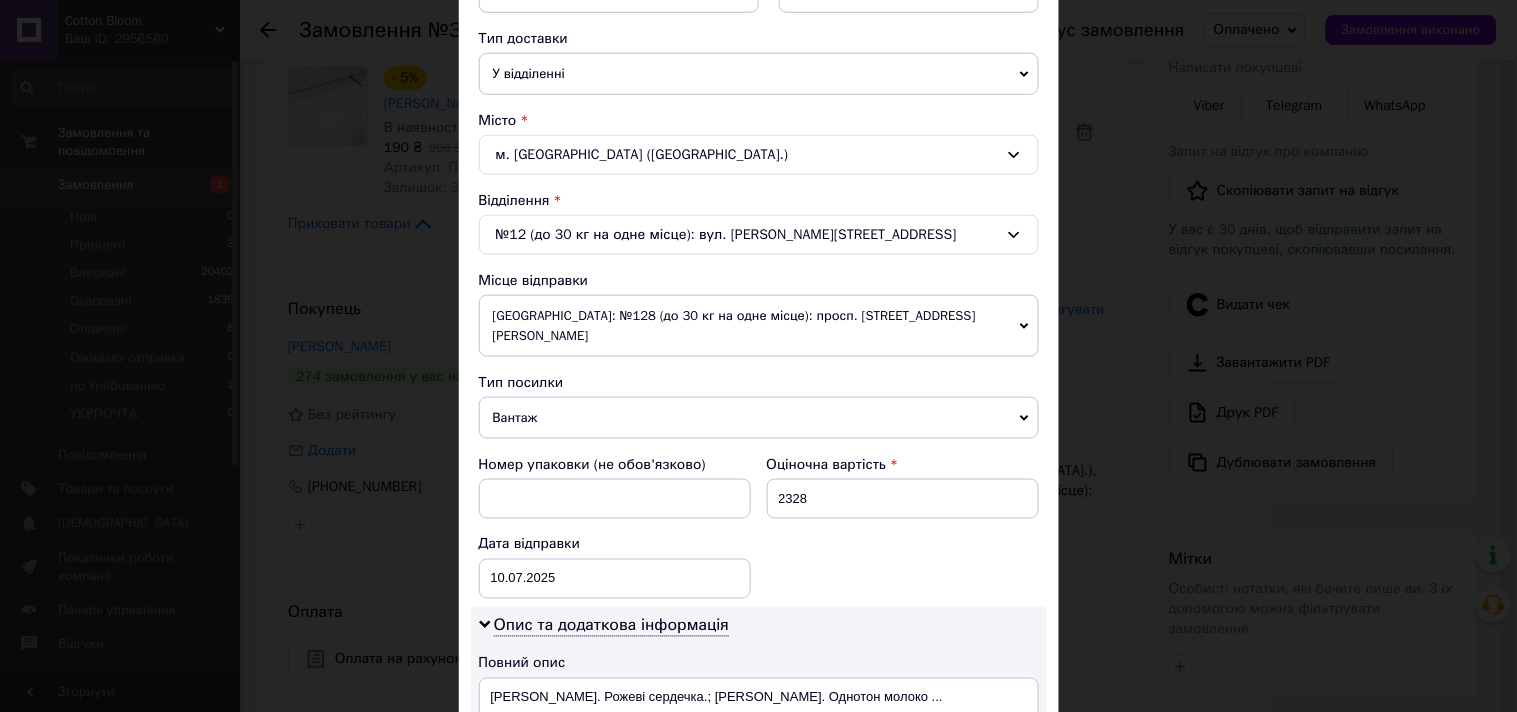 click on "[GEOGRAPHIC_DATA]: №128 (до 30 кг на одне місце): просп. [STREET_ADDRESS][PERSON_NAME]" at bounding box center [759, 326] 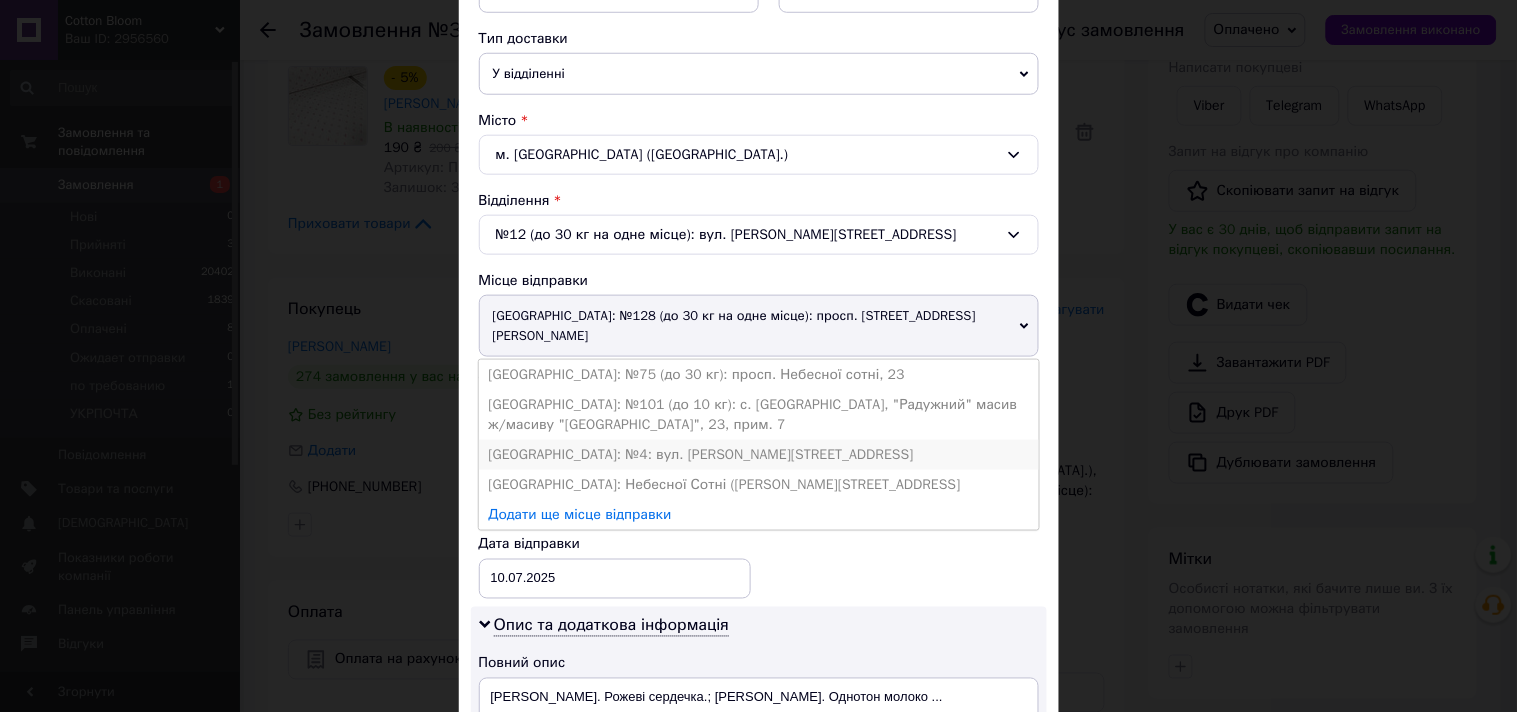 click on "[GEOGRAPHIC_DATA]: №4: вул. [PERSON_NAME][STREET_ADDRESS]" at bounding box center (759, 455) 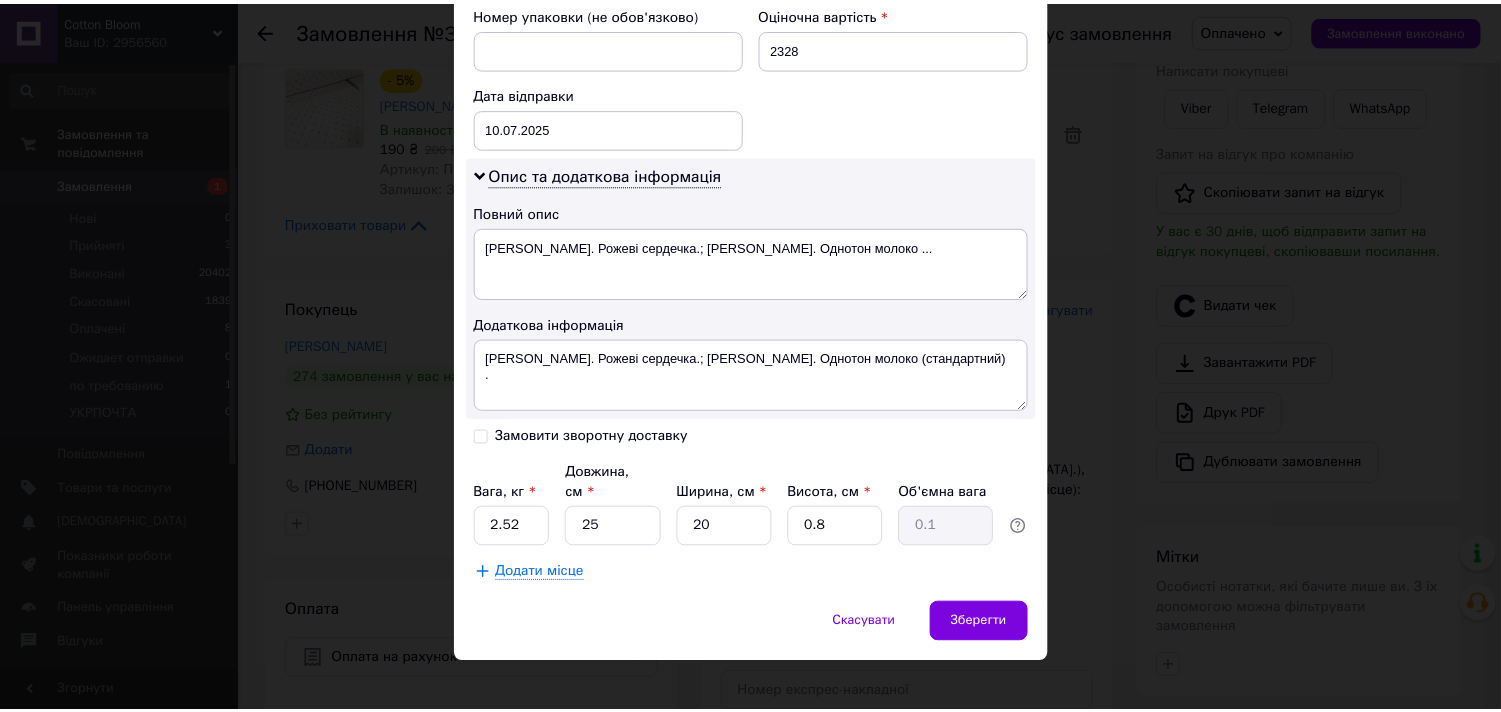 scroll, scrollTop: 878, scrollLeft: 0, axis: vertical 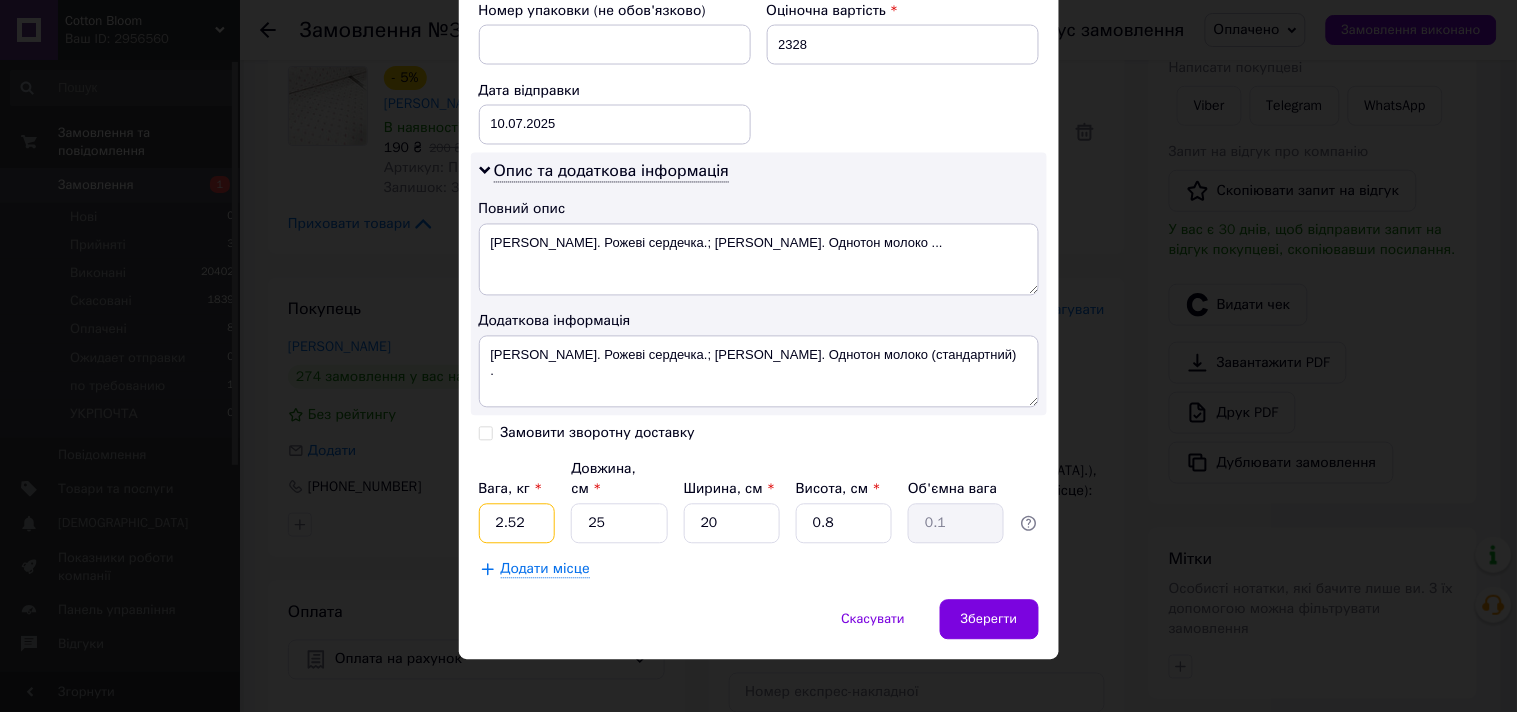 click on "2.52" at bounding box center (517, 524) 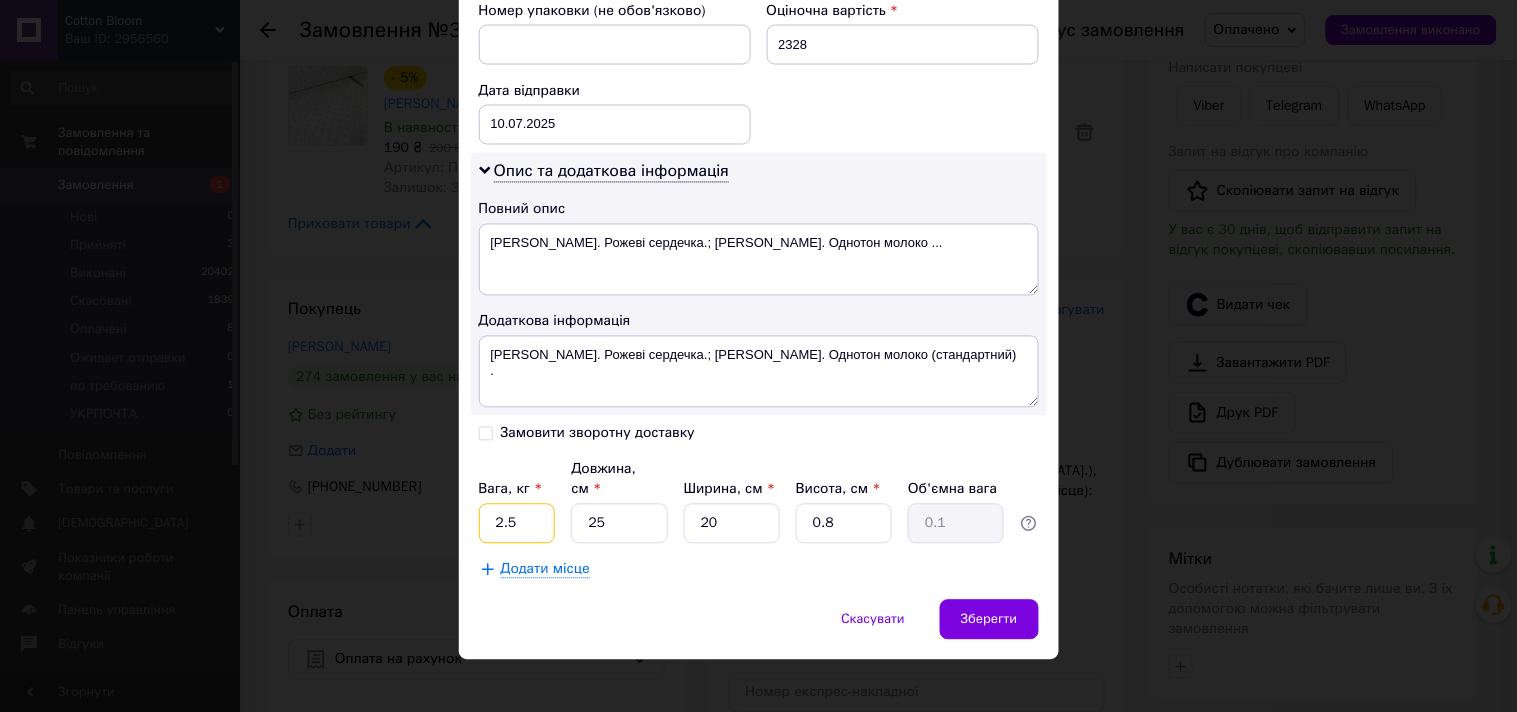 type on "2.5" 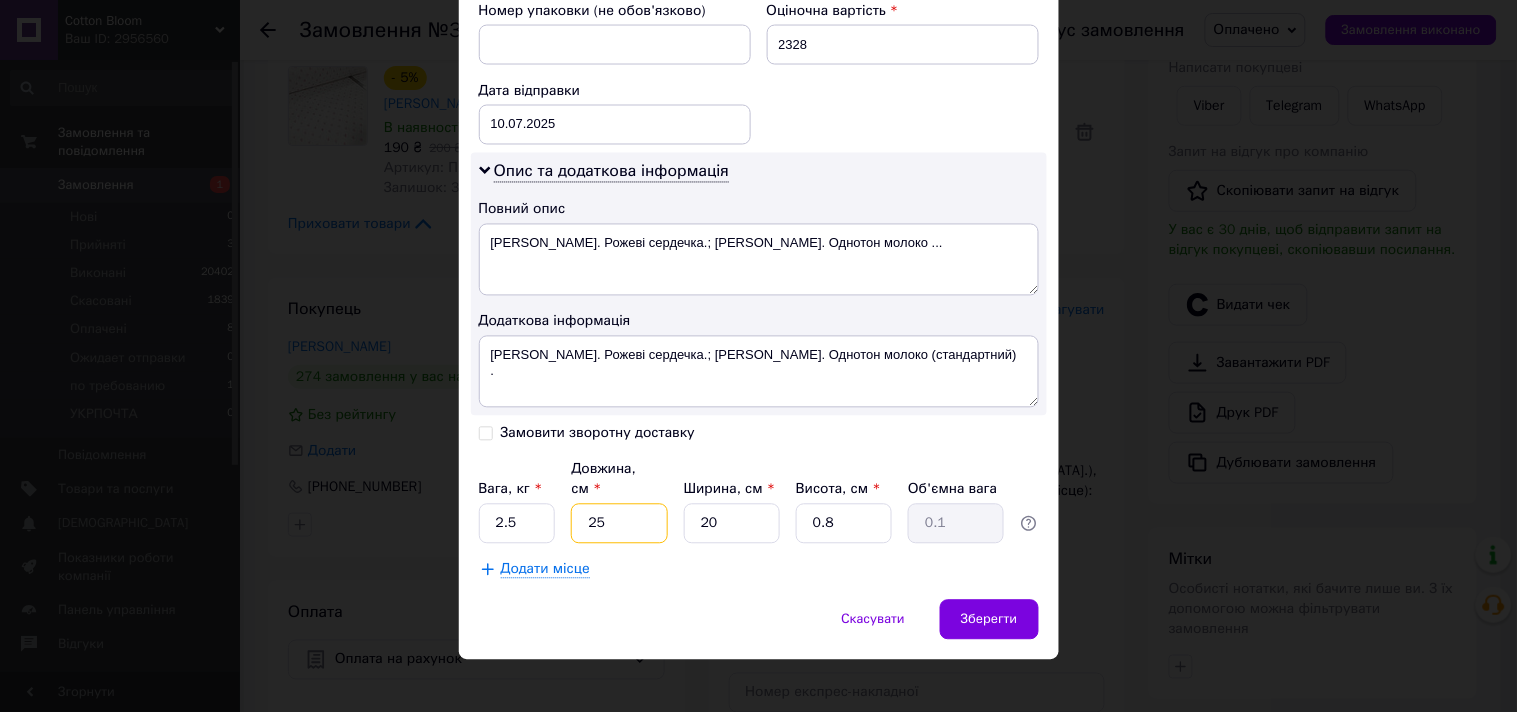 click on "25" at bounding box center (619, 524) 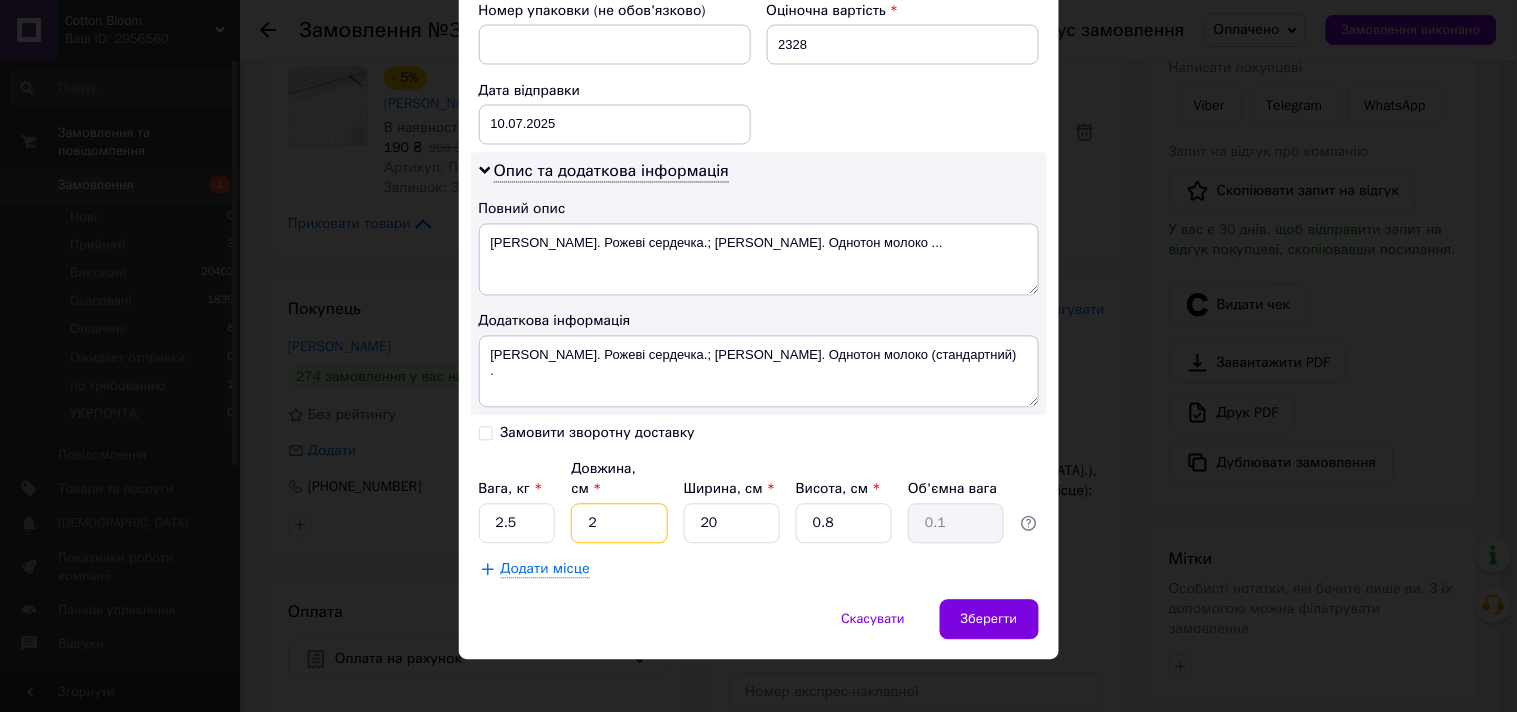 type on "28" 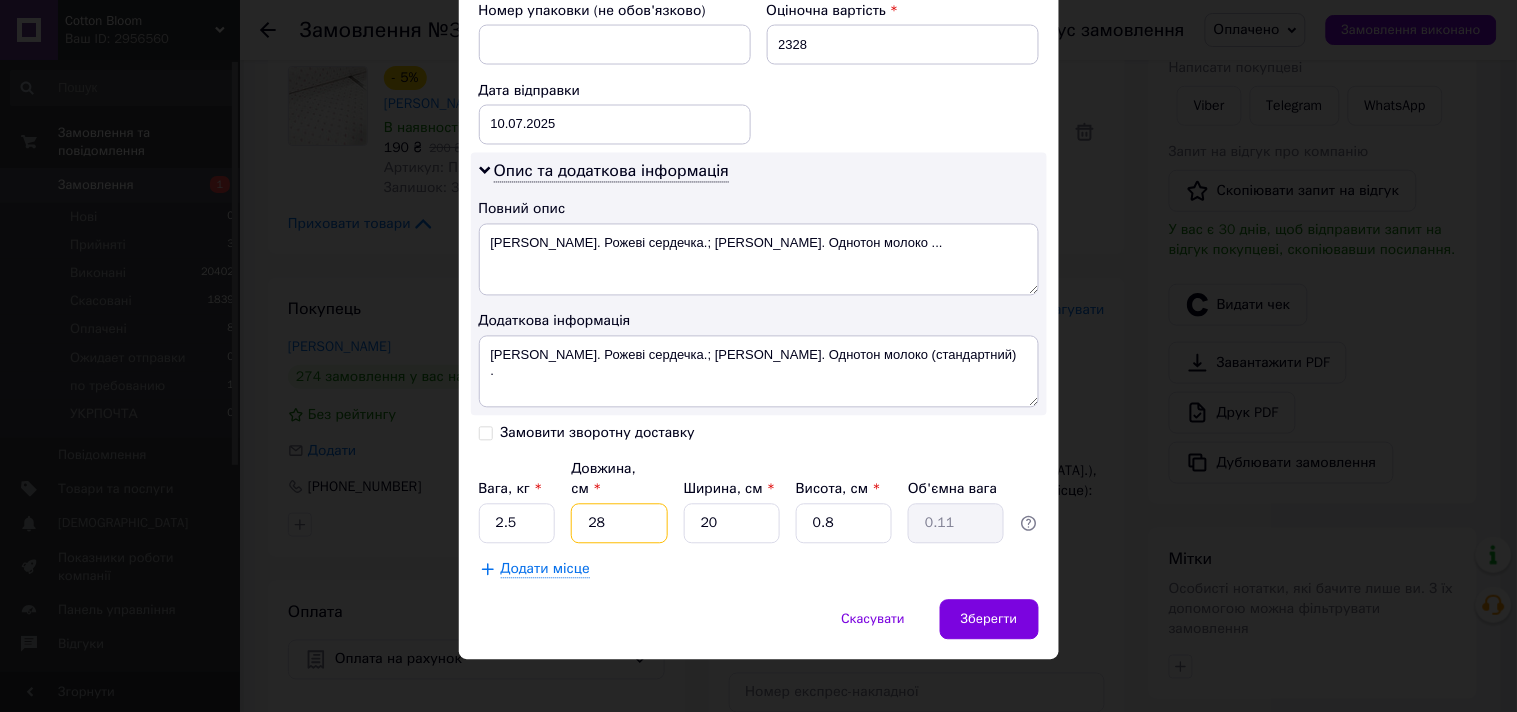 type on "28" 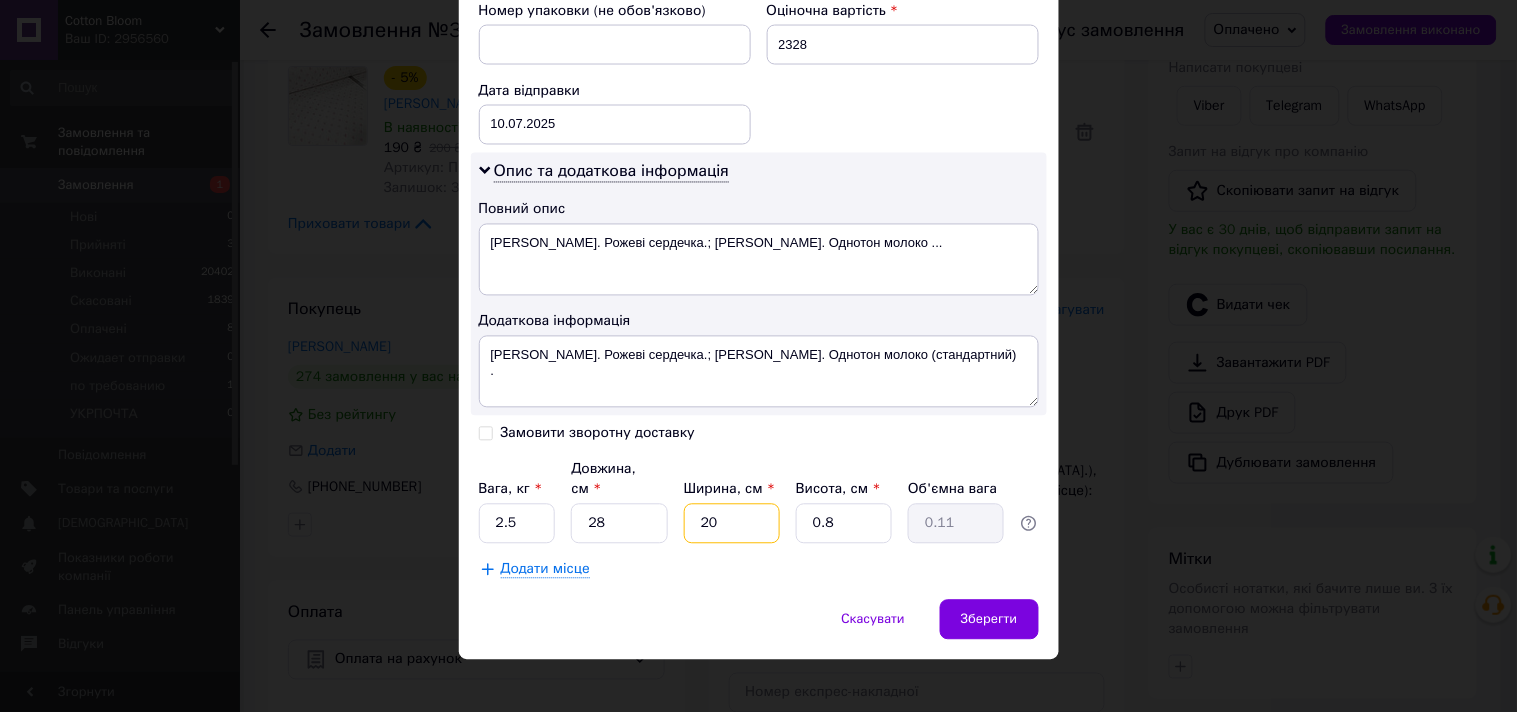 click on "20" at bounding box center (732, 524) 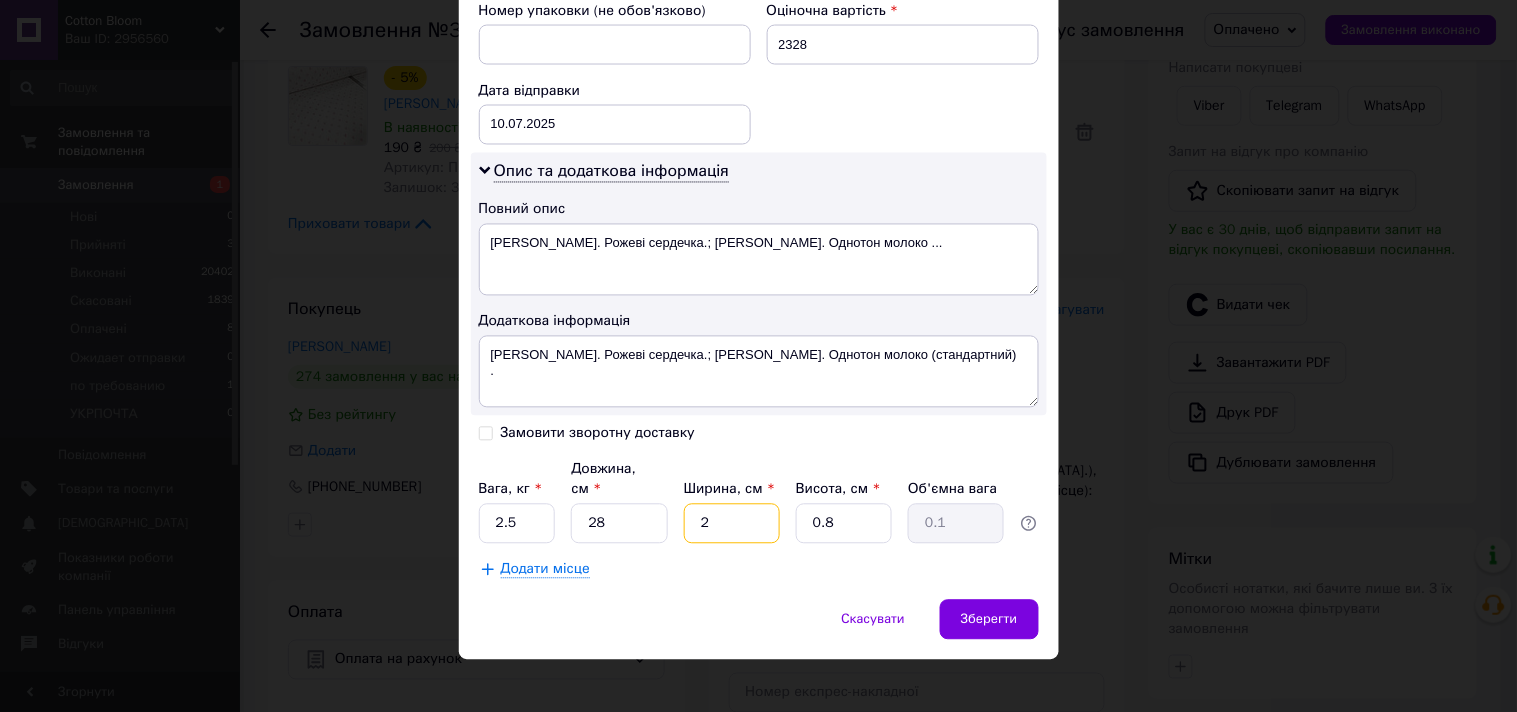 type on "28" 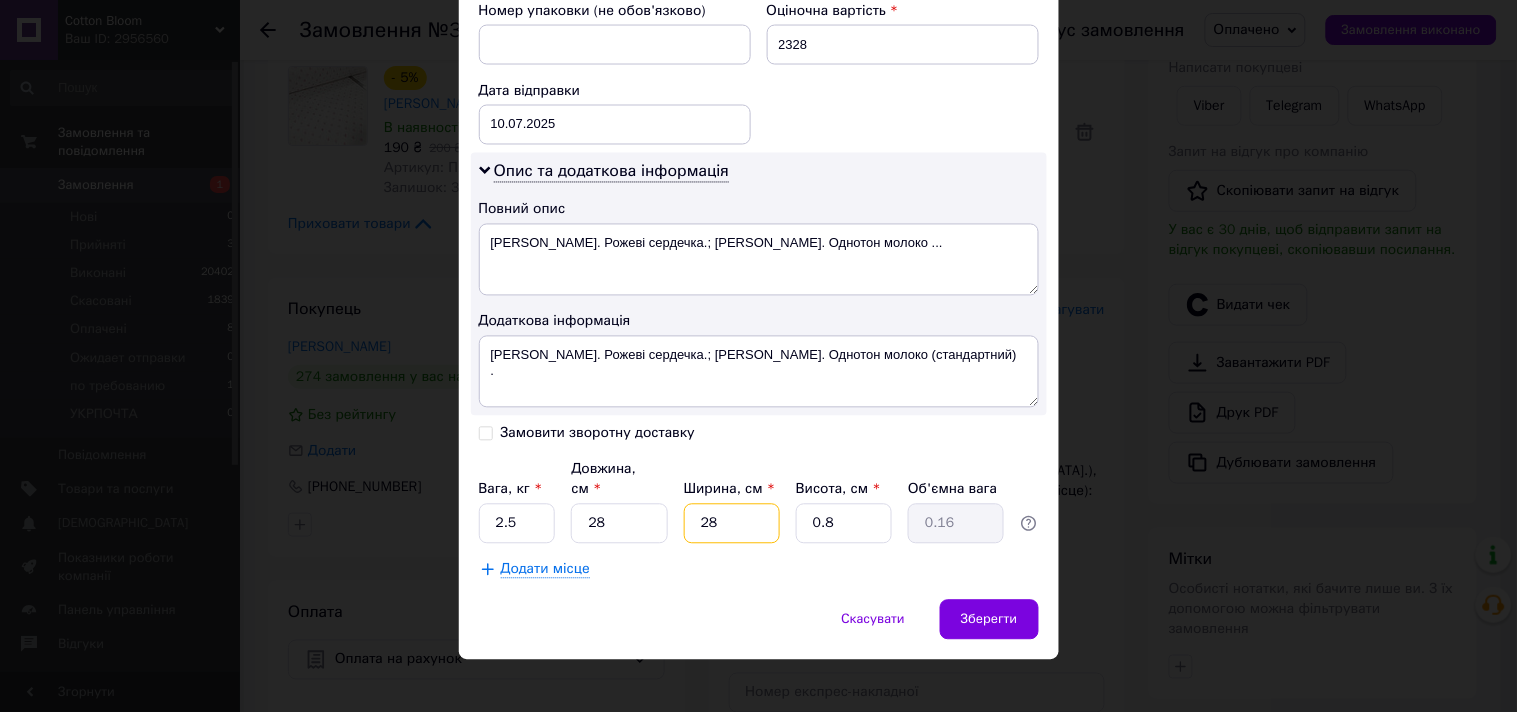 type on "28" 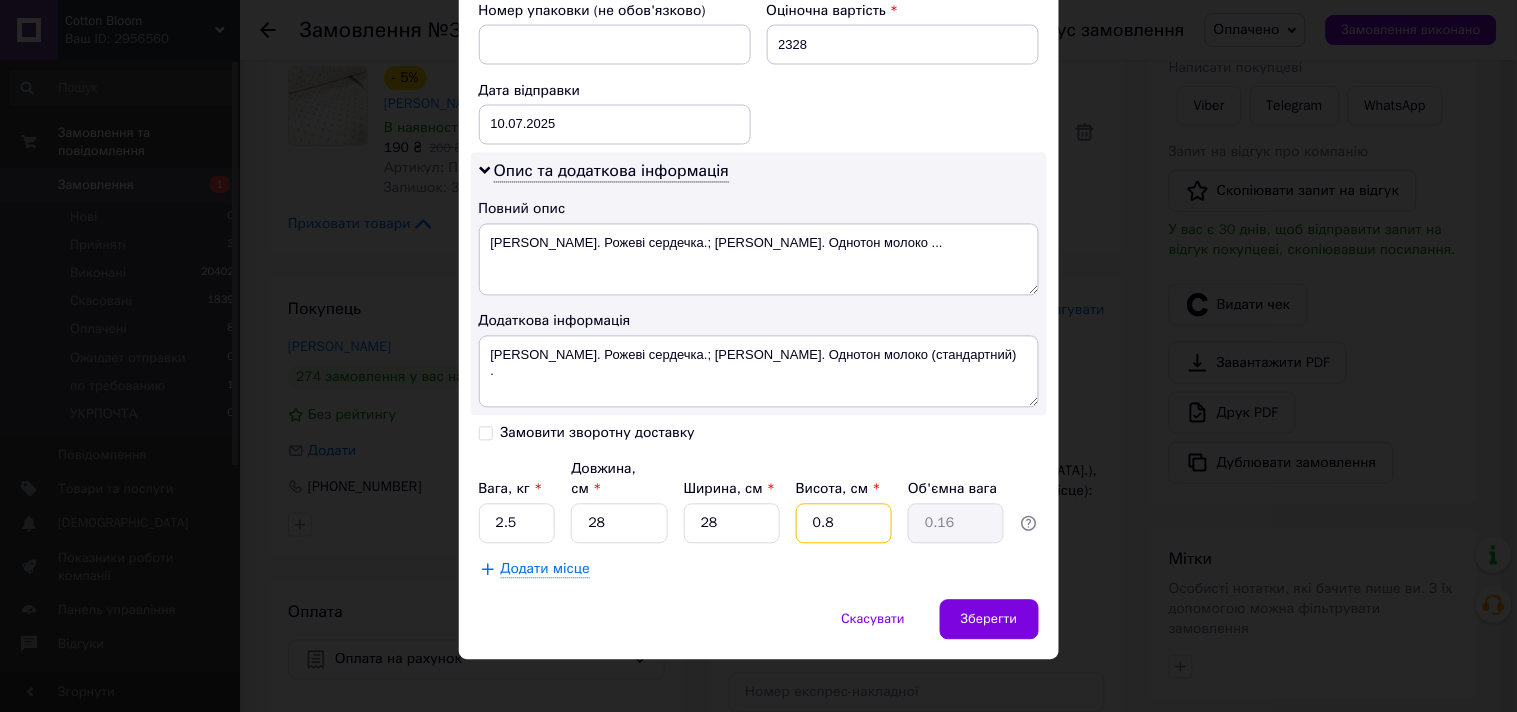 click on "0.8" at bounding box center [844, 524] 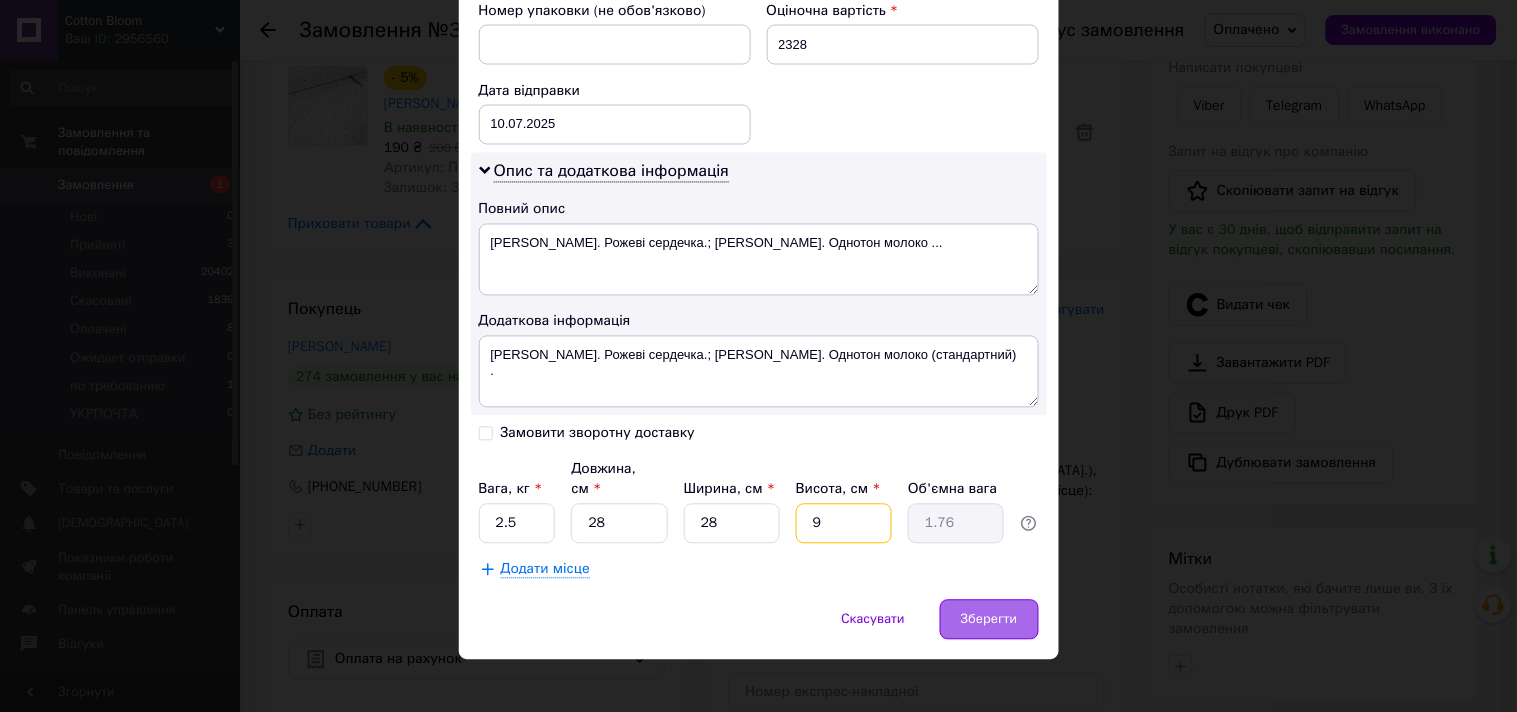 type on "9" 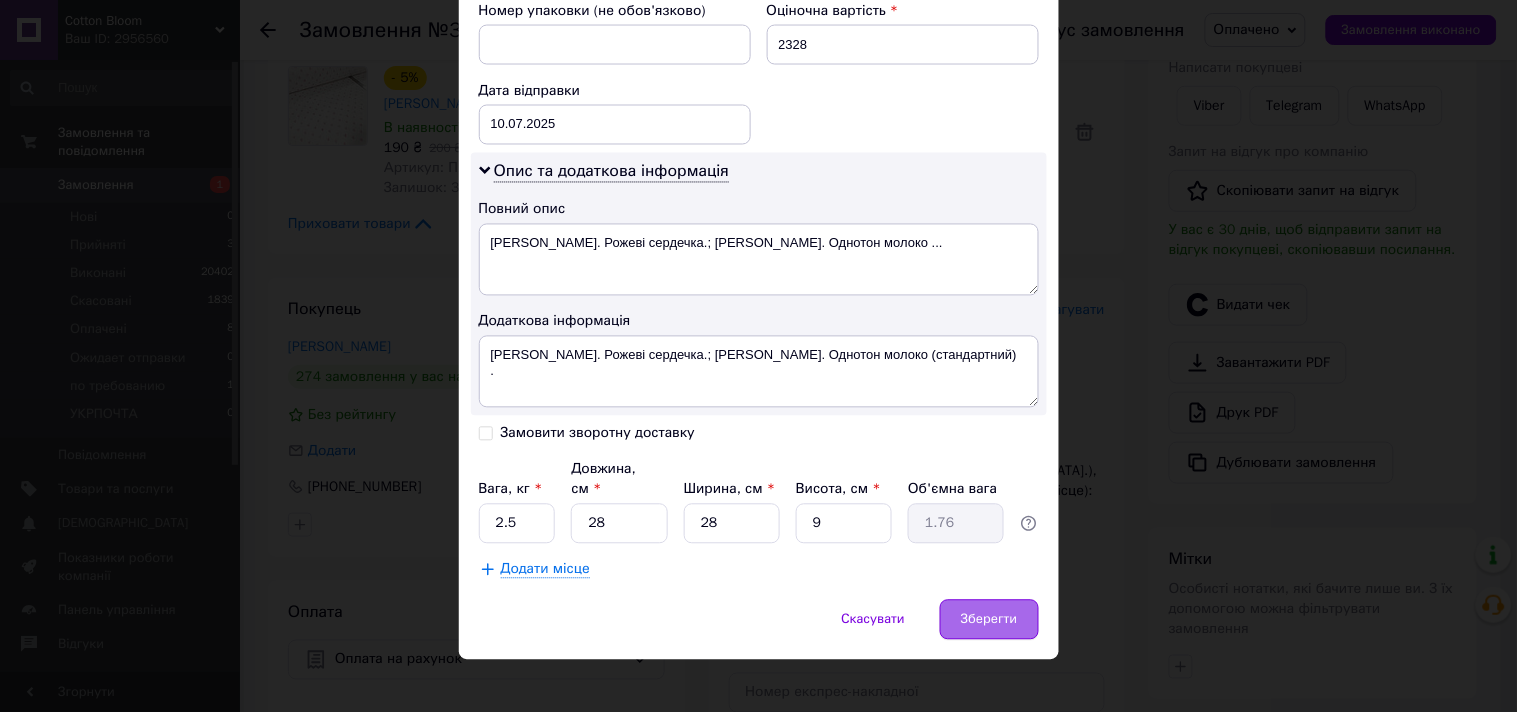 click on "Зберегти" at bounding box center (989, 620) 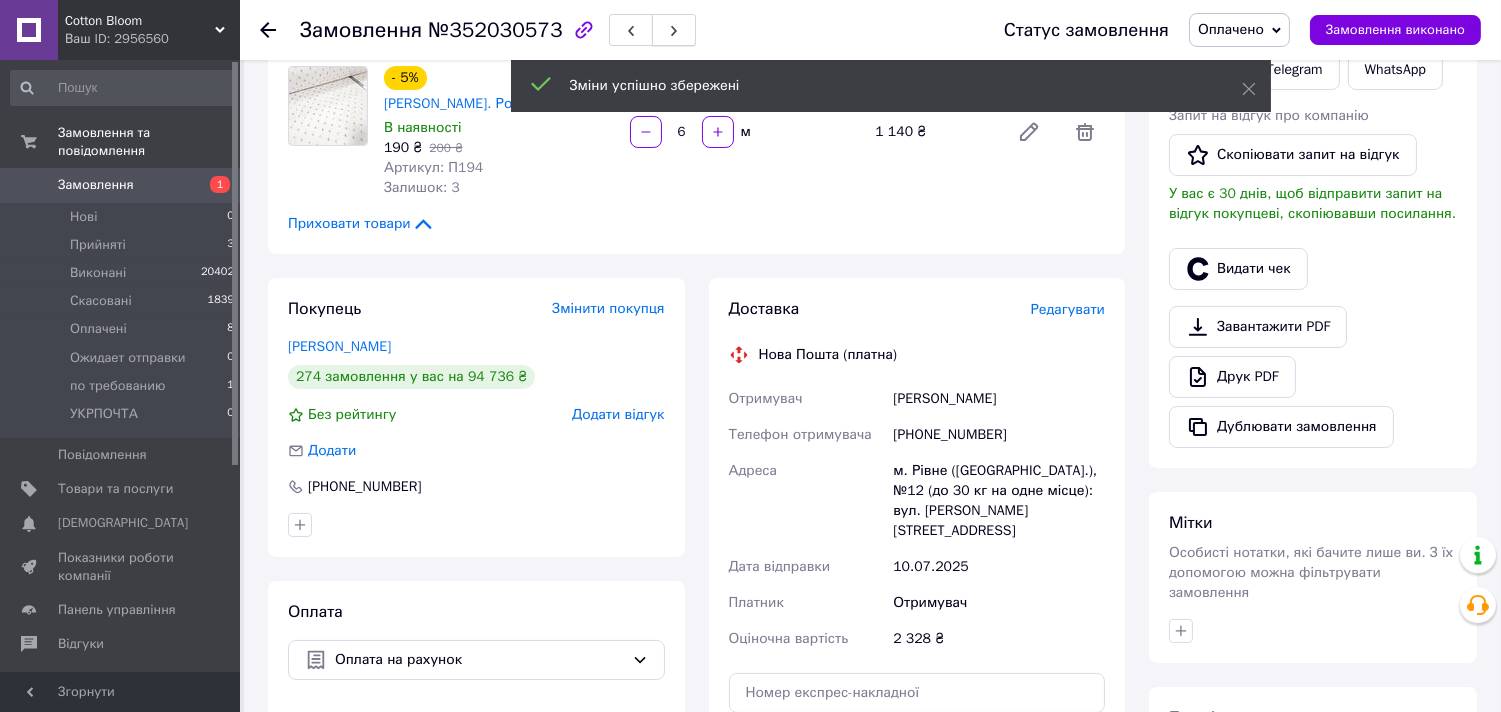 click 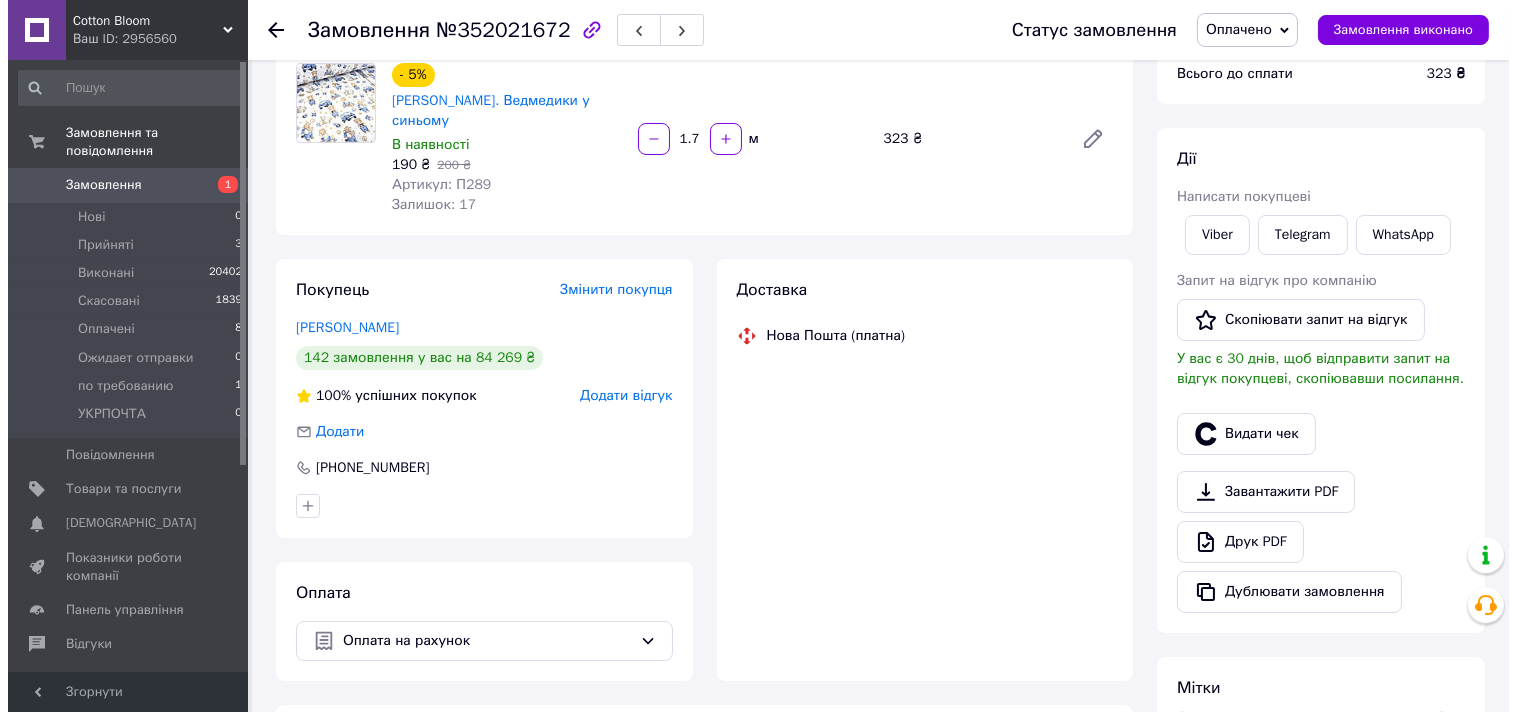 scroll, scrollTop: 333, scrollLeft: 0, axis: vertical 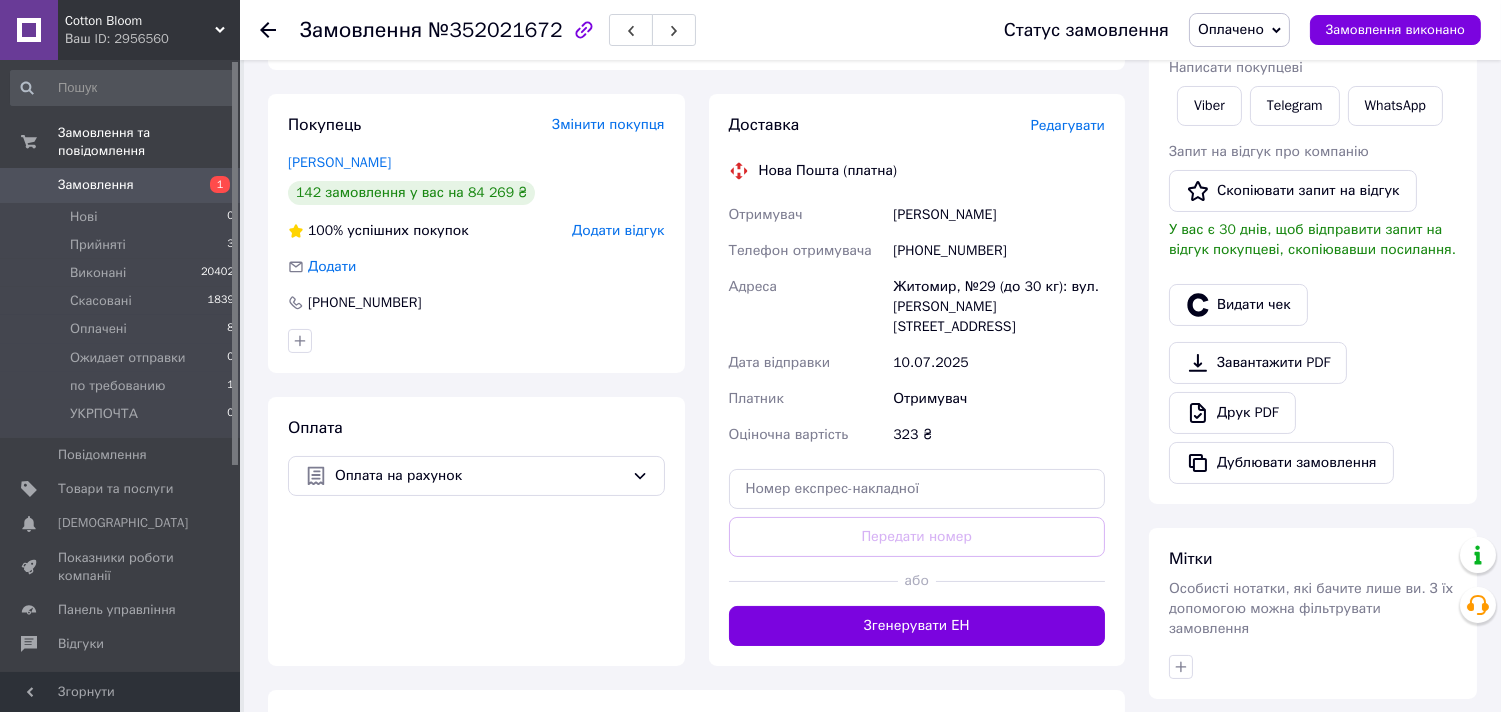 click on "Редагувати" at bounding box center (1068, 125) 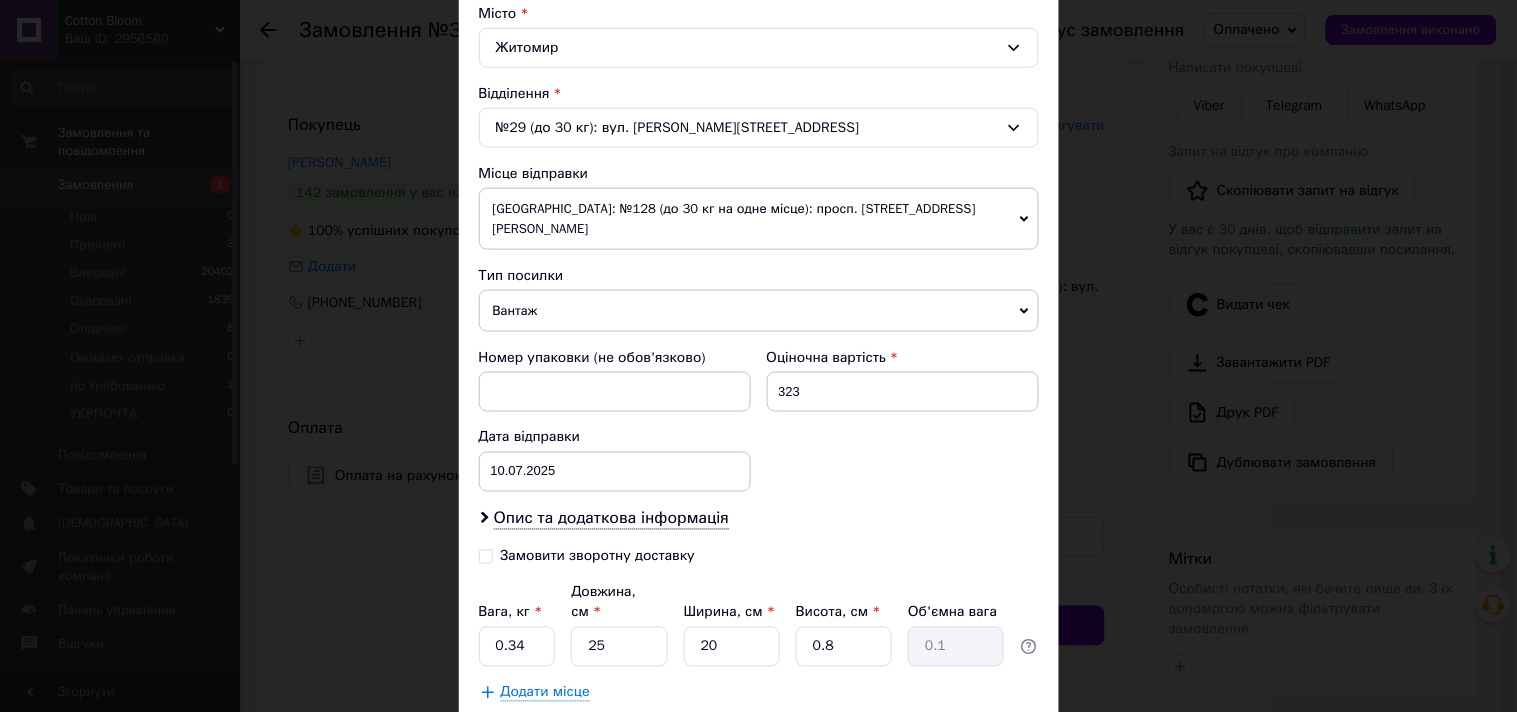 scroll, scrollTop: 555, scrollLeft: 0, axis: vertical 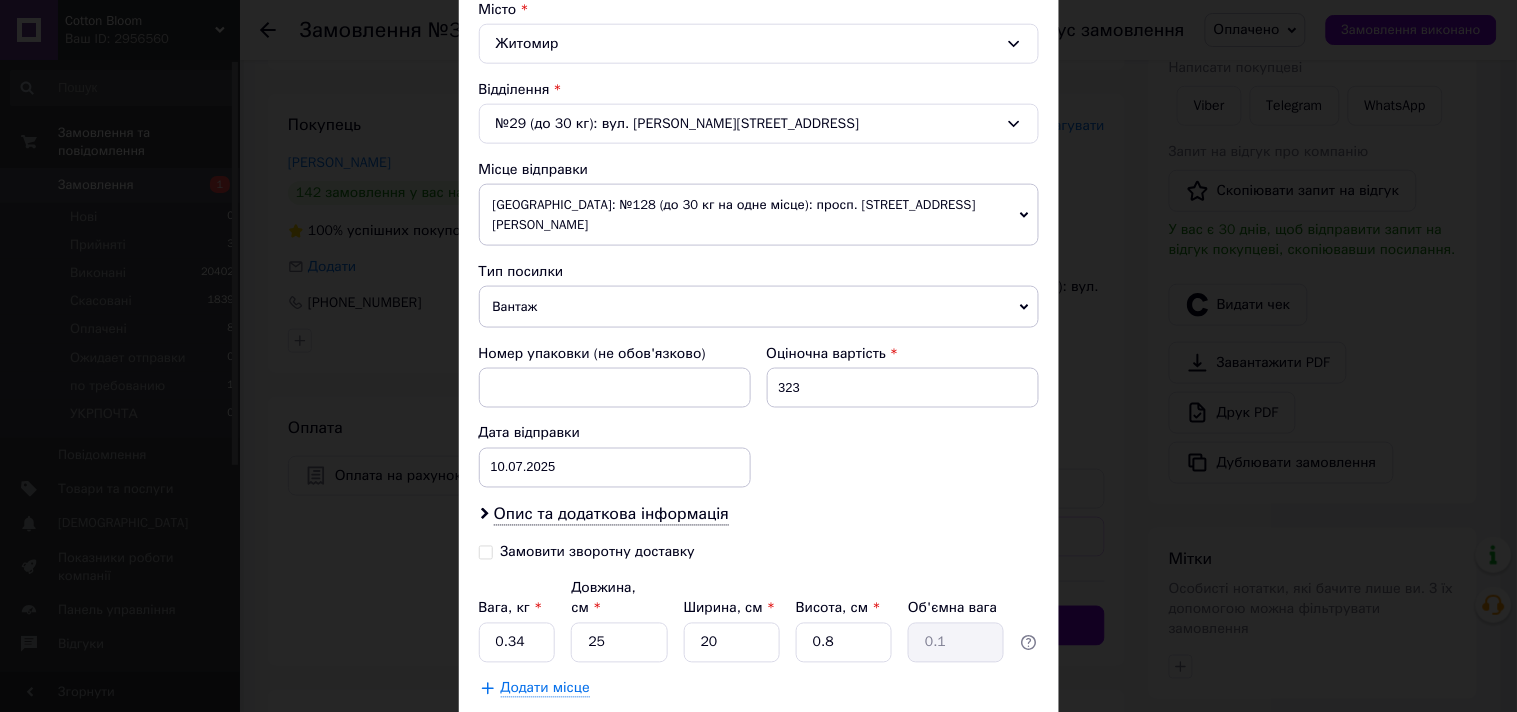 click on "[GEOGRAPHIC_DATA]: №128 (до 30 кг на одне місце): просп. [STREET_ADDRESS][PERSON_NAME]" at bounding box center [759, 215] 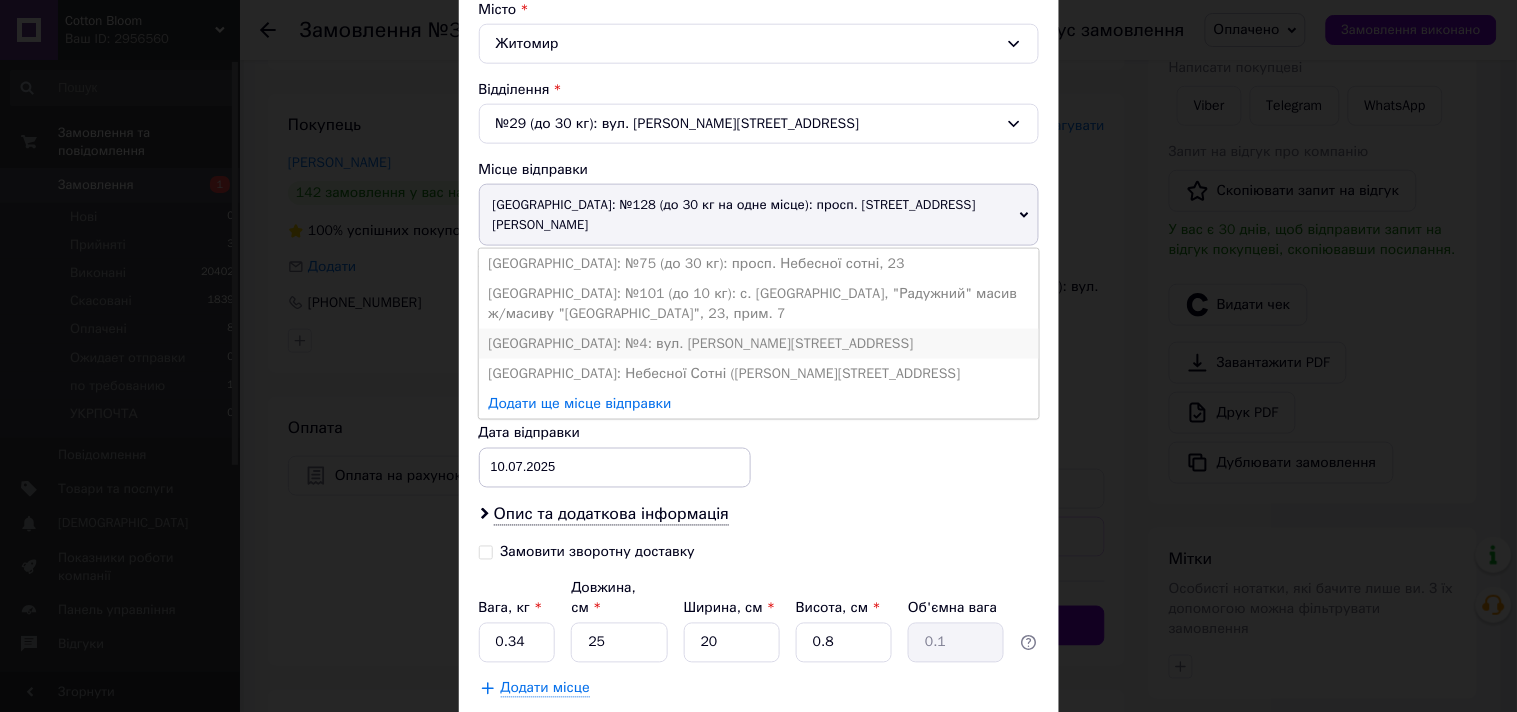 click on "[GEOGRAPHIC_DATA]: №4: вул. [PERSON_NAME][STREET_ADDRESS]" at bounding box center (759, 344) 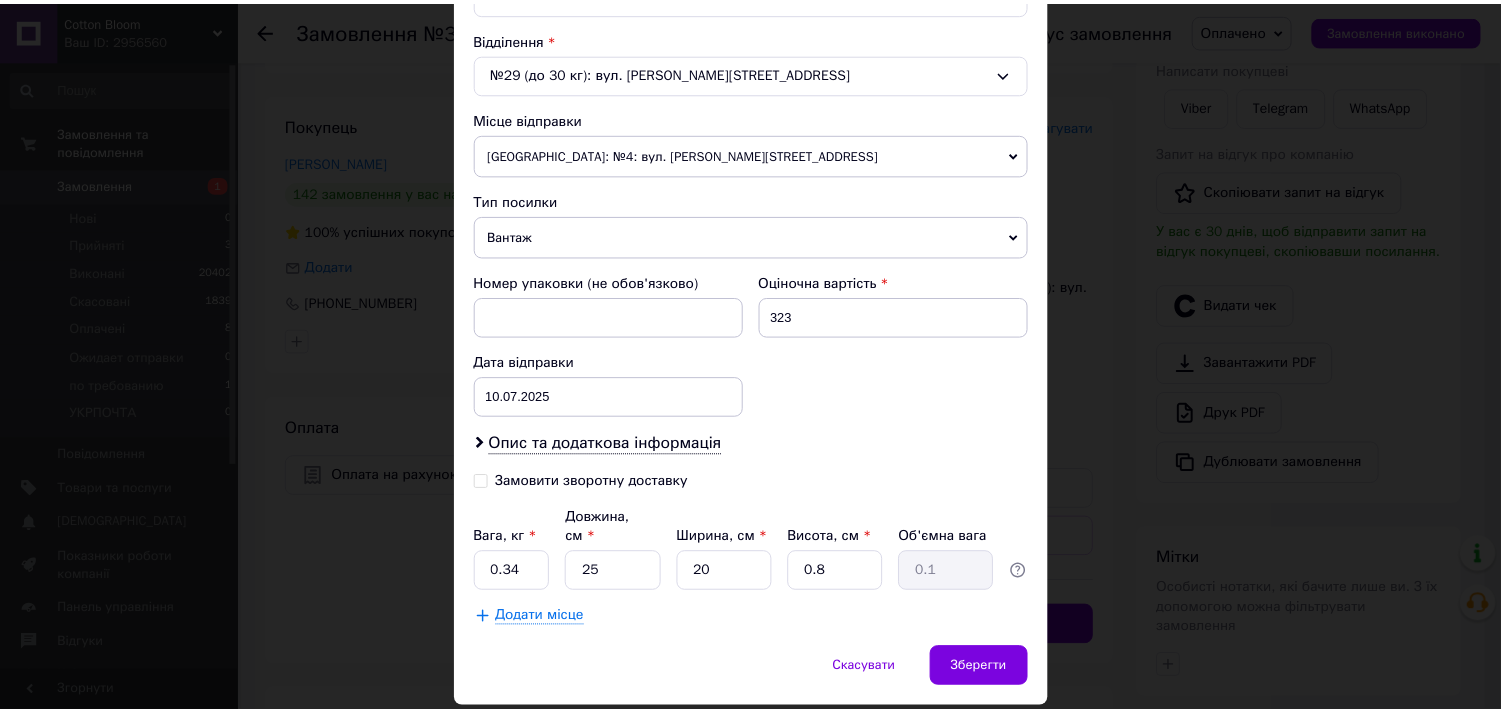 scroll, scrollTop: 654, scrollLeft: 0, axis: vertical 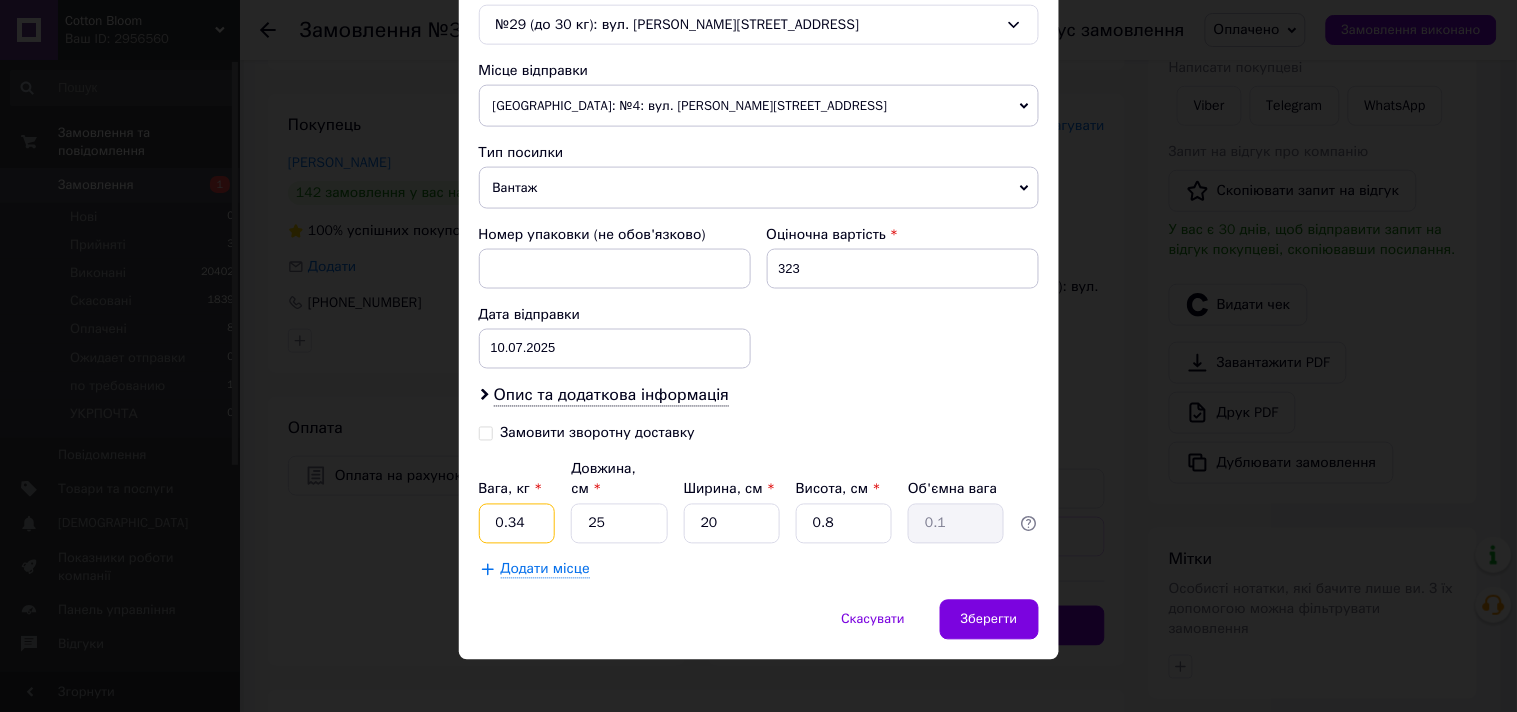 drag, startPoint x: 544, startPoint y: 498, endPoint x: 504, endPoint y: 500, distance: 40.04997 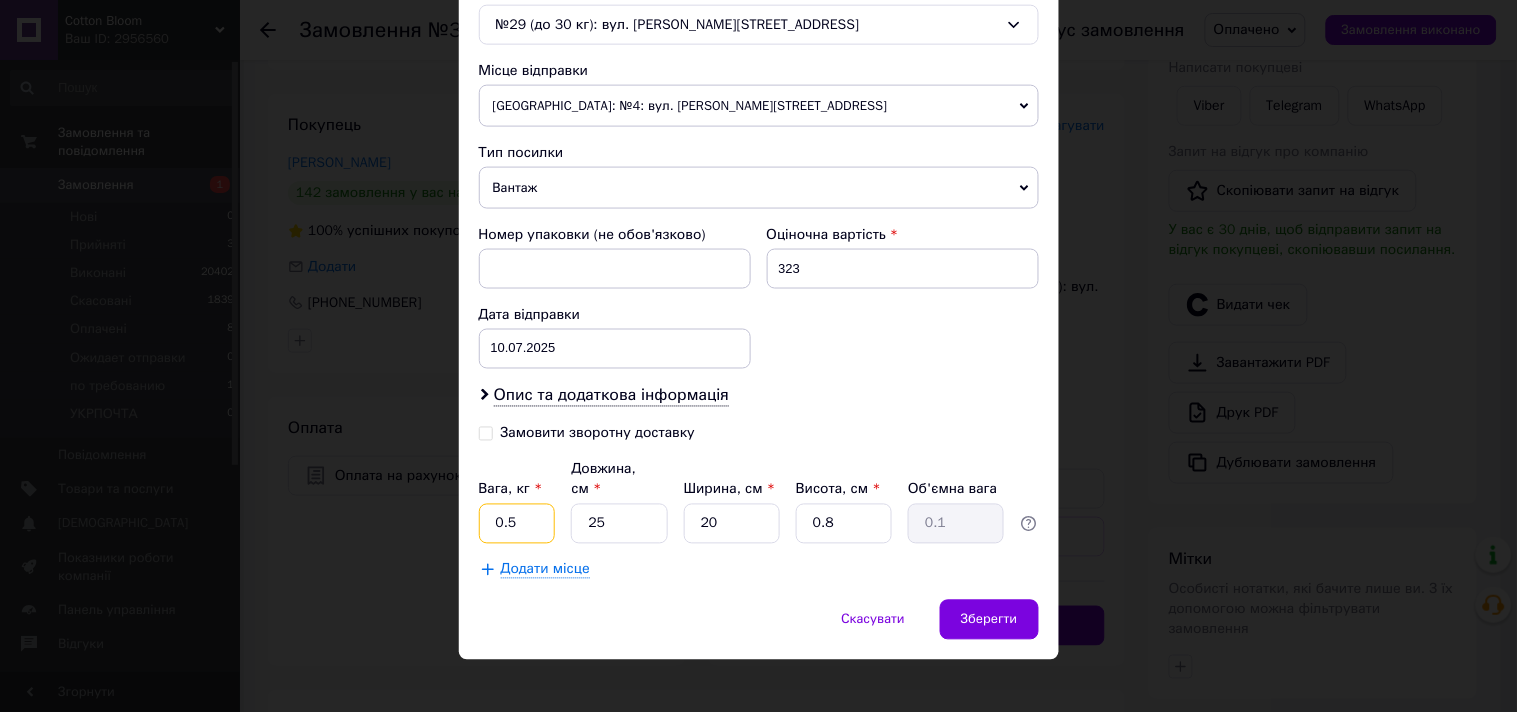 type on "0.5" 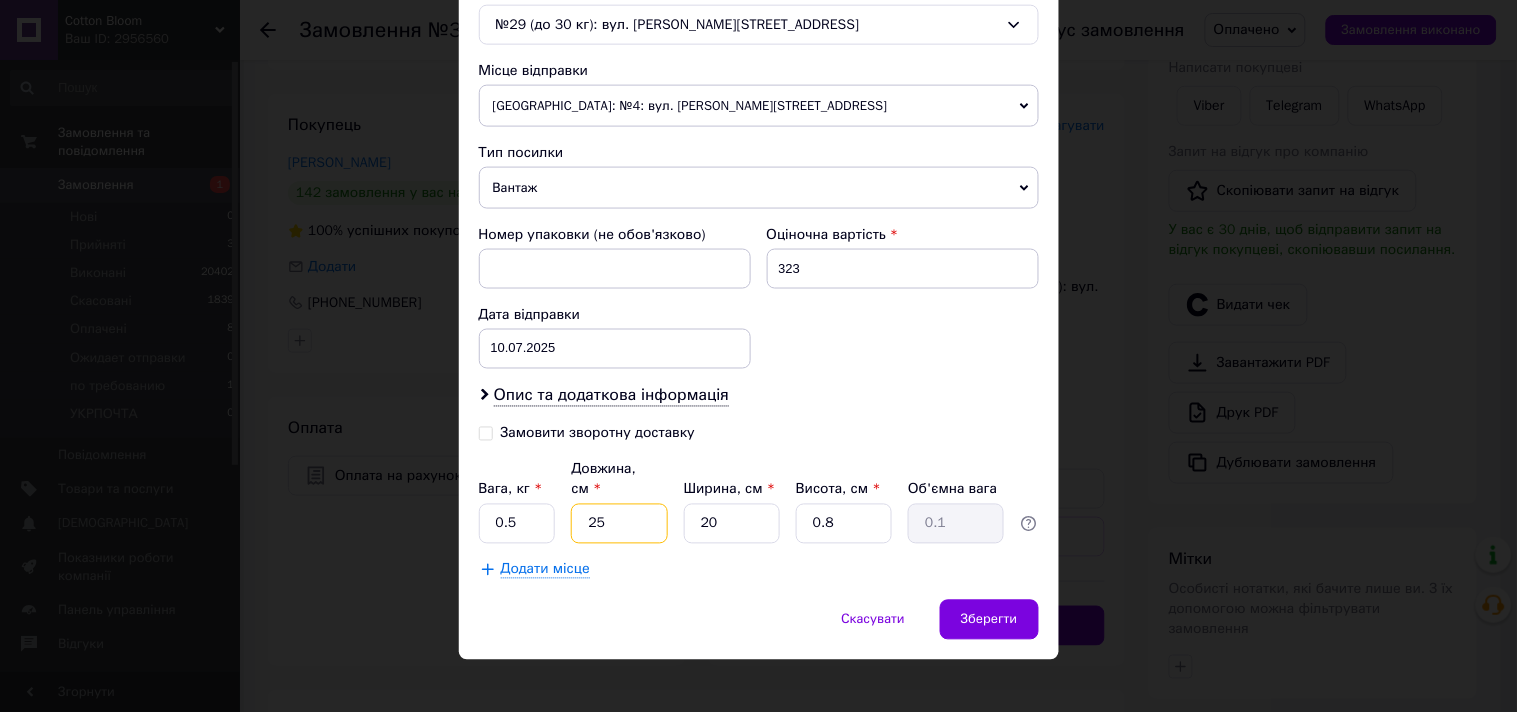 click on "25" at bounding box center [619, 524] 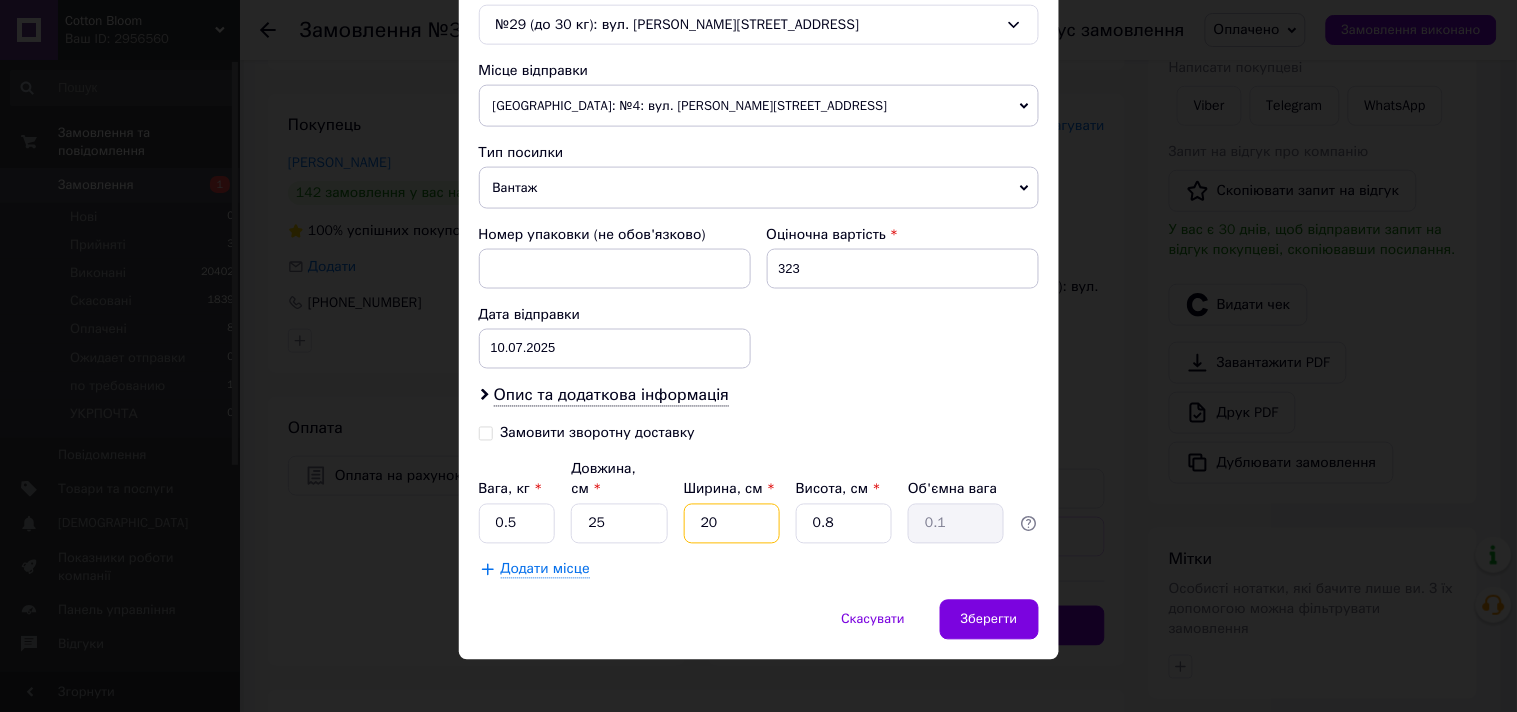 click on "20" at bounding box center (732, 524) 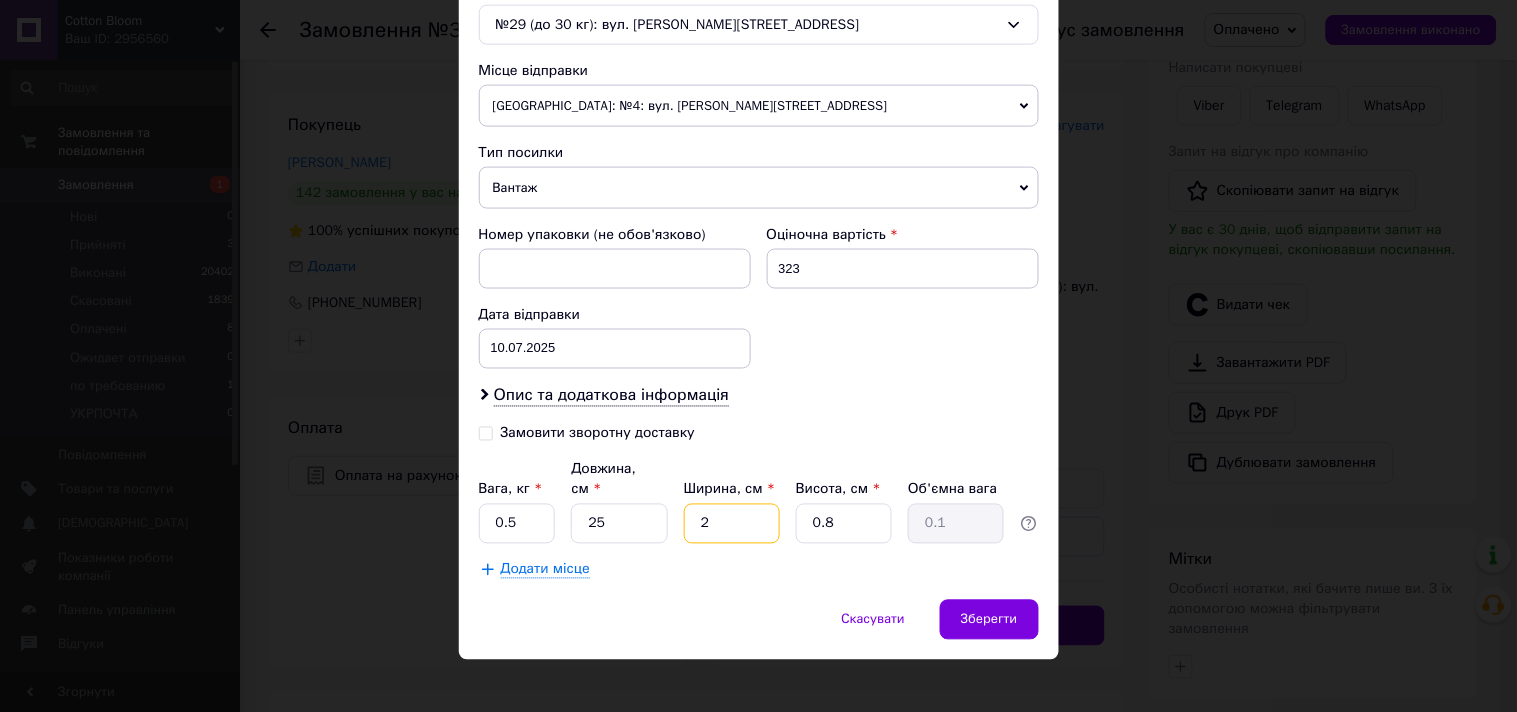 type on "22" 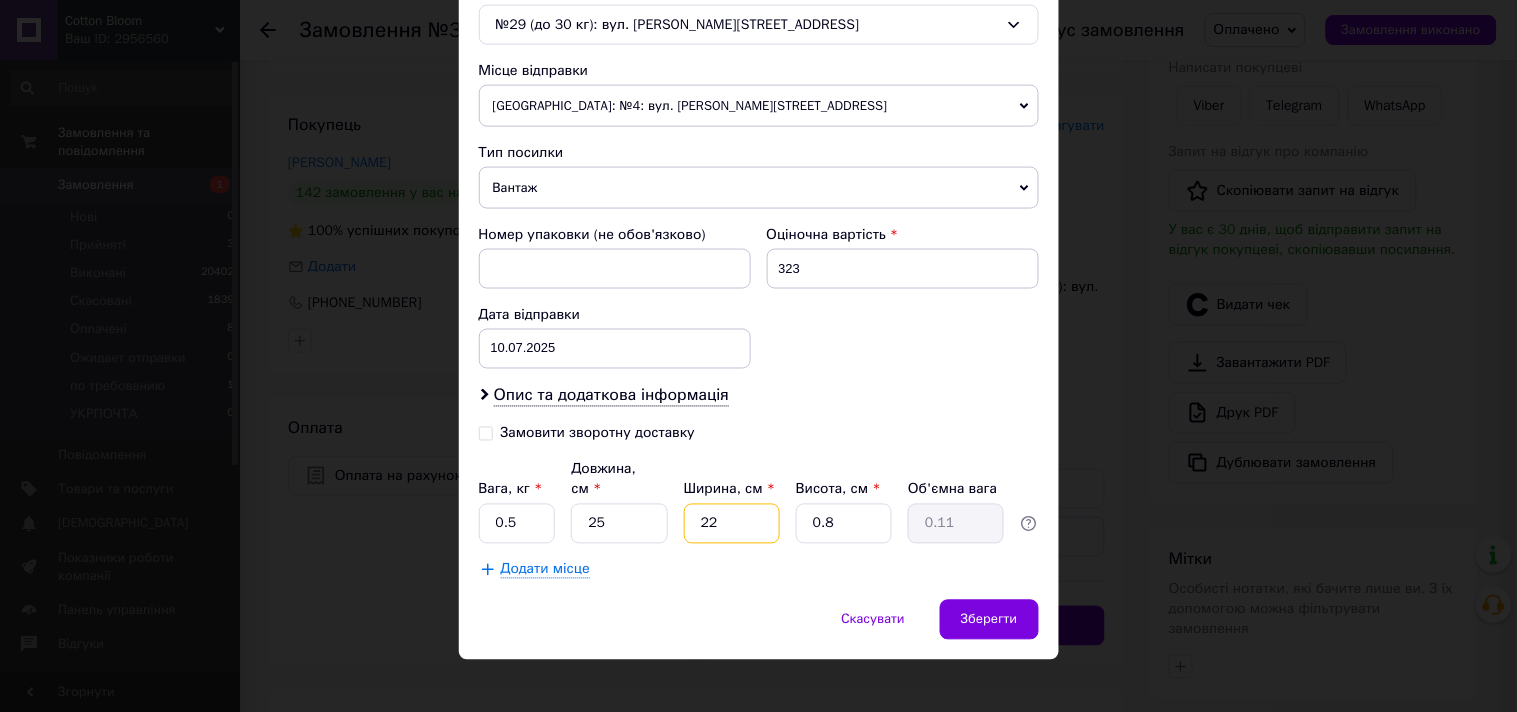 type on "22" 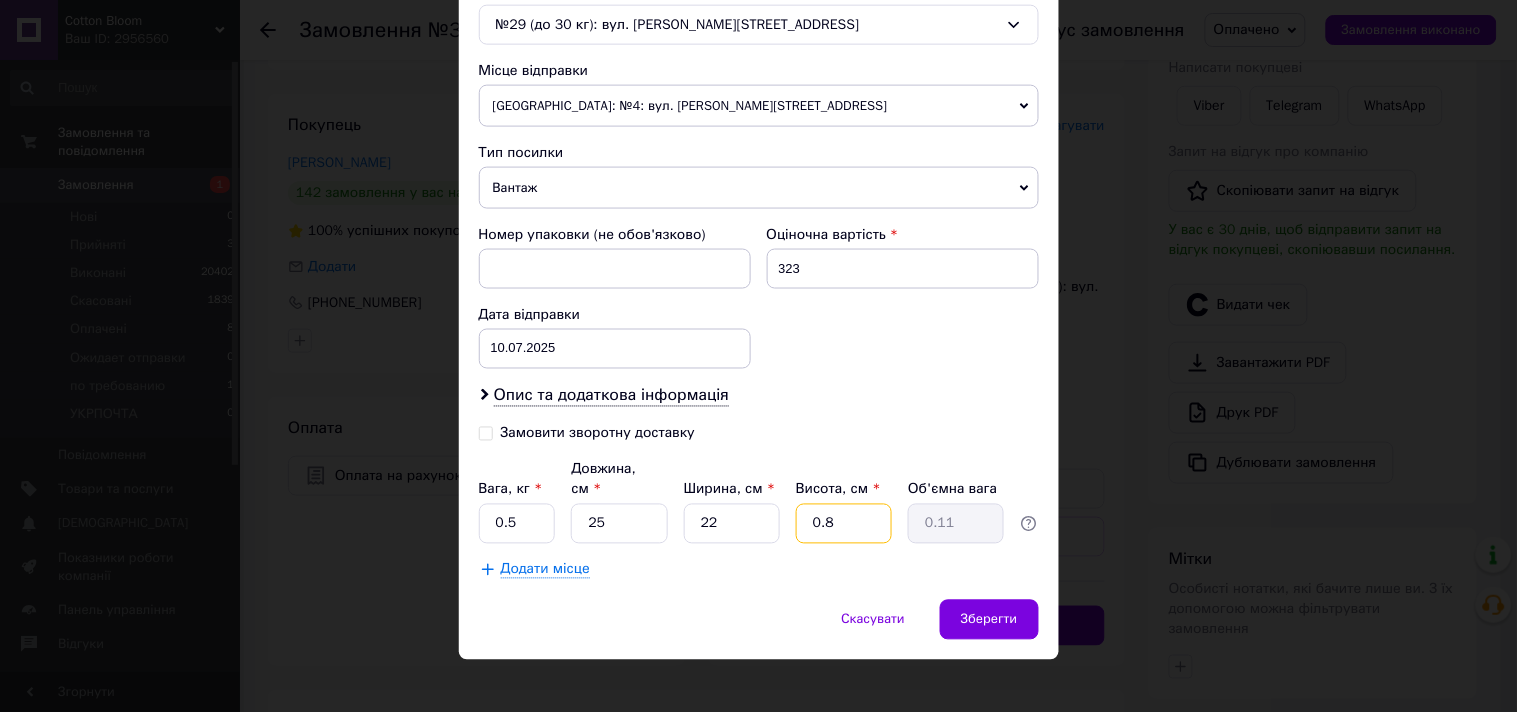 drag, startPoint x: 835, startPoint y: 504, endPoint x: 797, endPoint y: 504, distance: 38 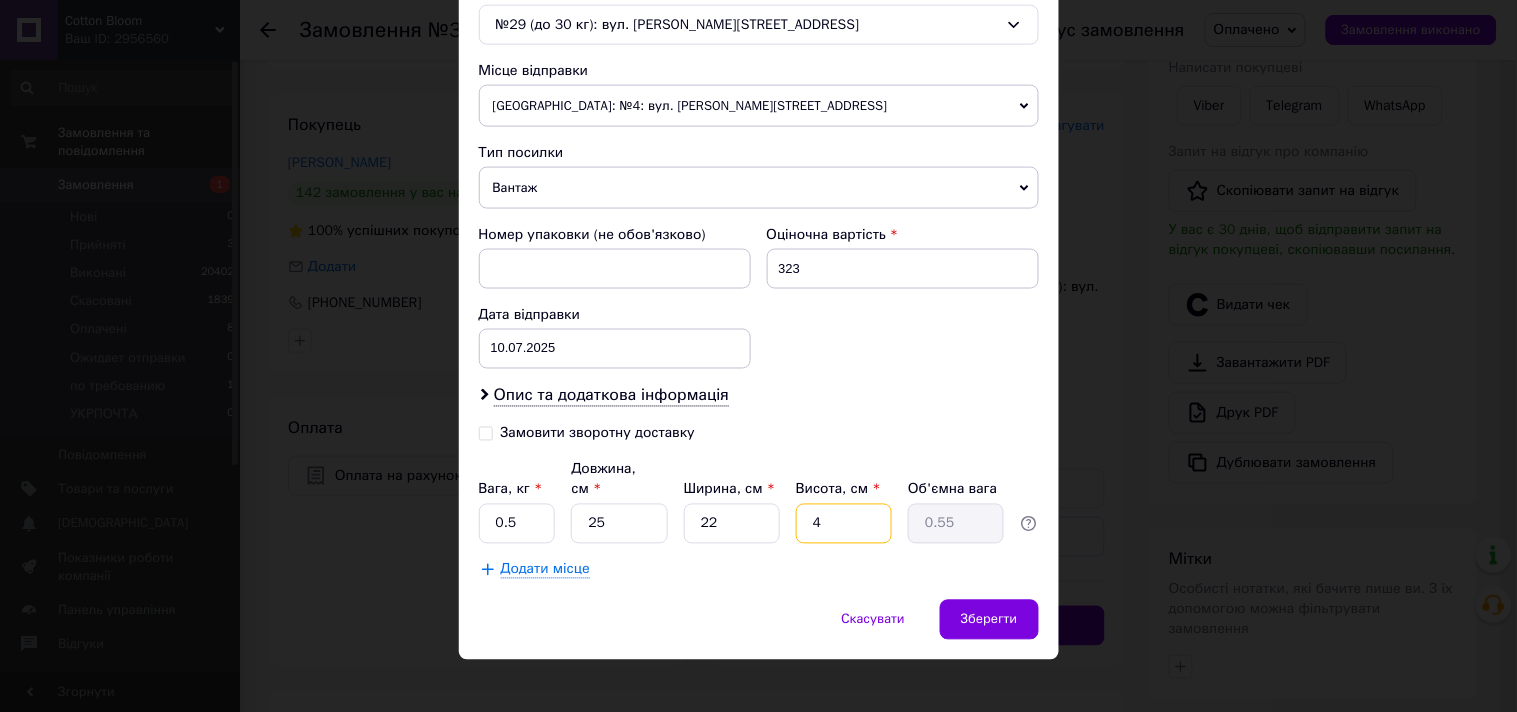 type on "4" 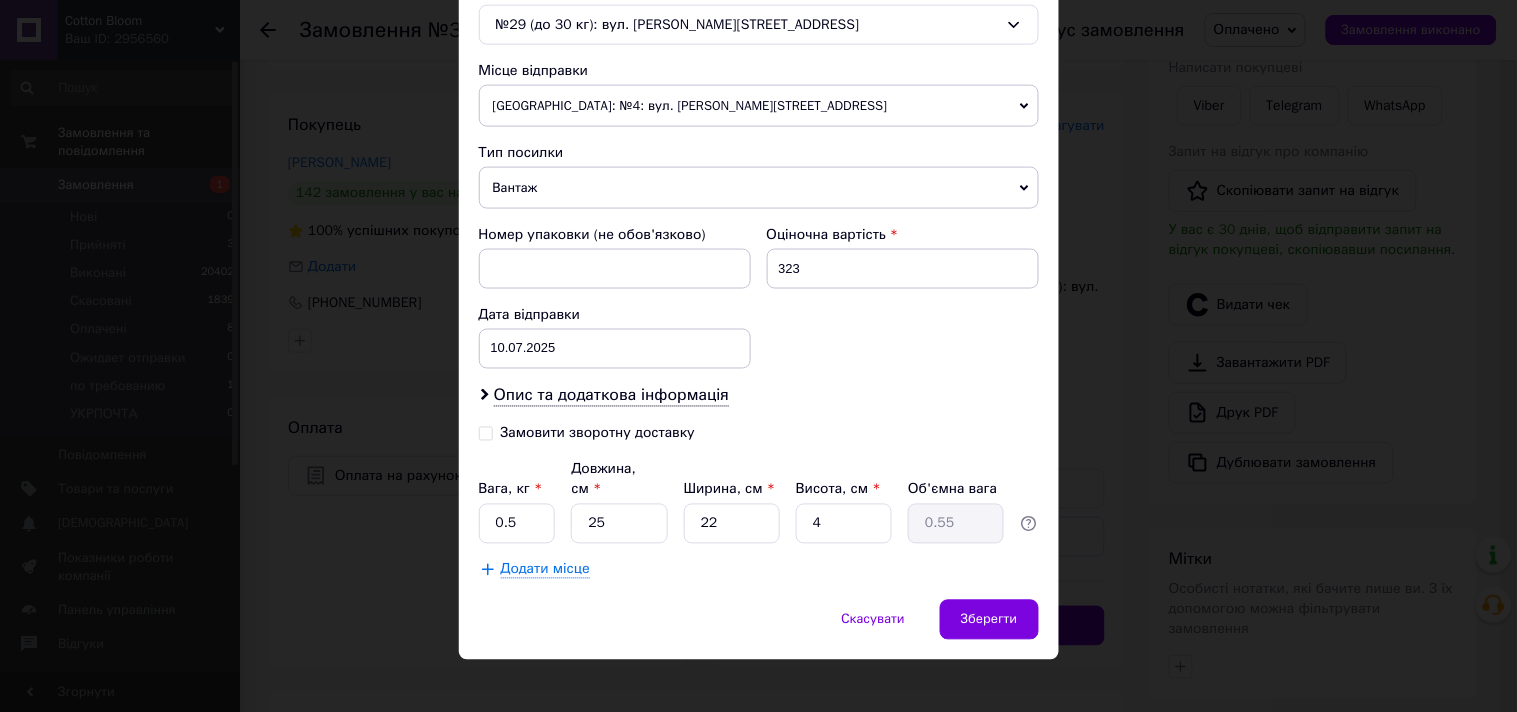 click on "Скасувати   Зберегти" at bounding box center (759, 630) 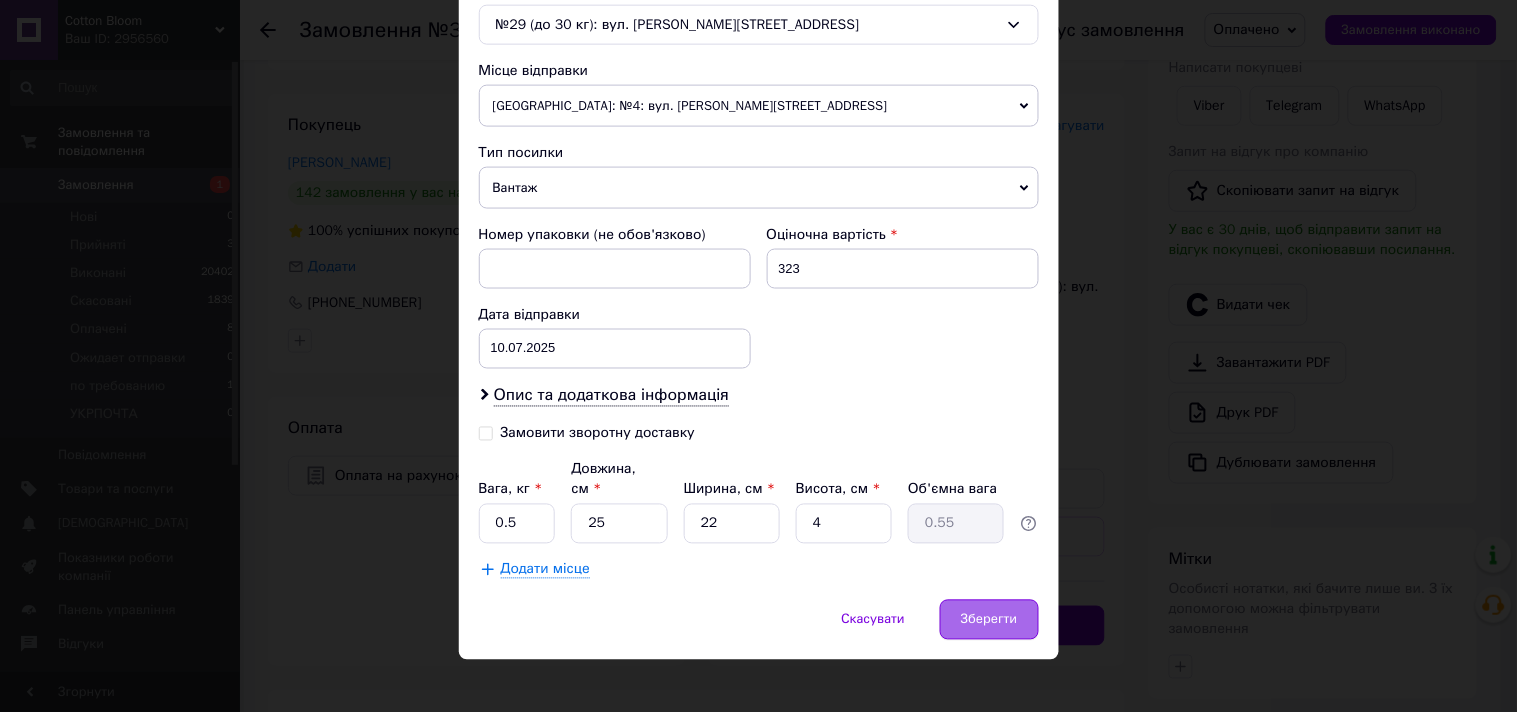click on "Зберегти" at bounding box center [989, 620] 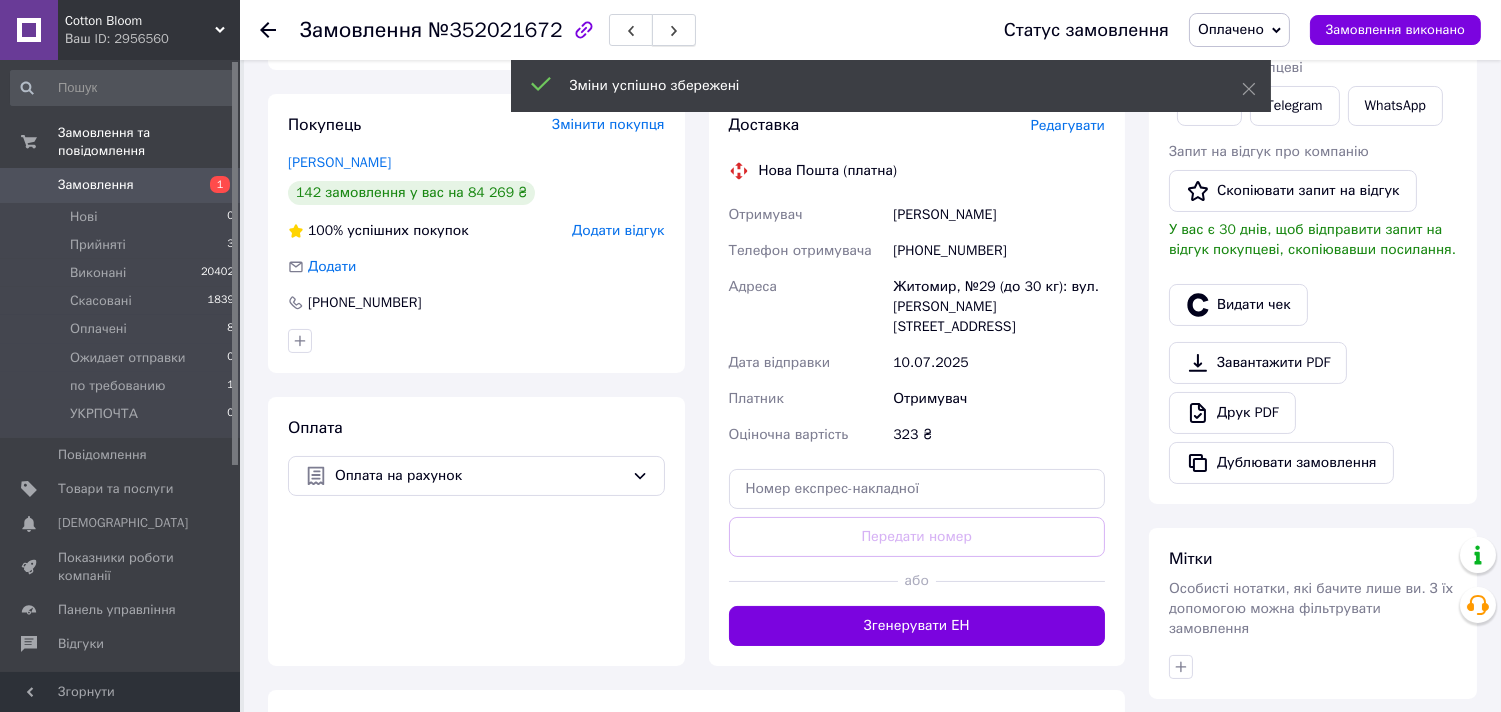 click at bounding box center [674, 30] 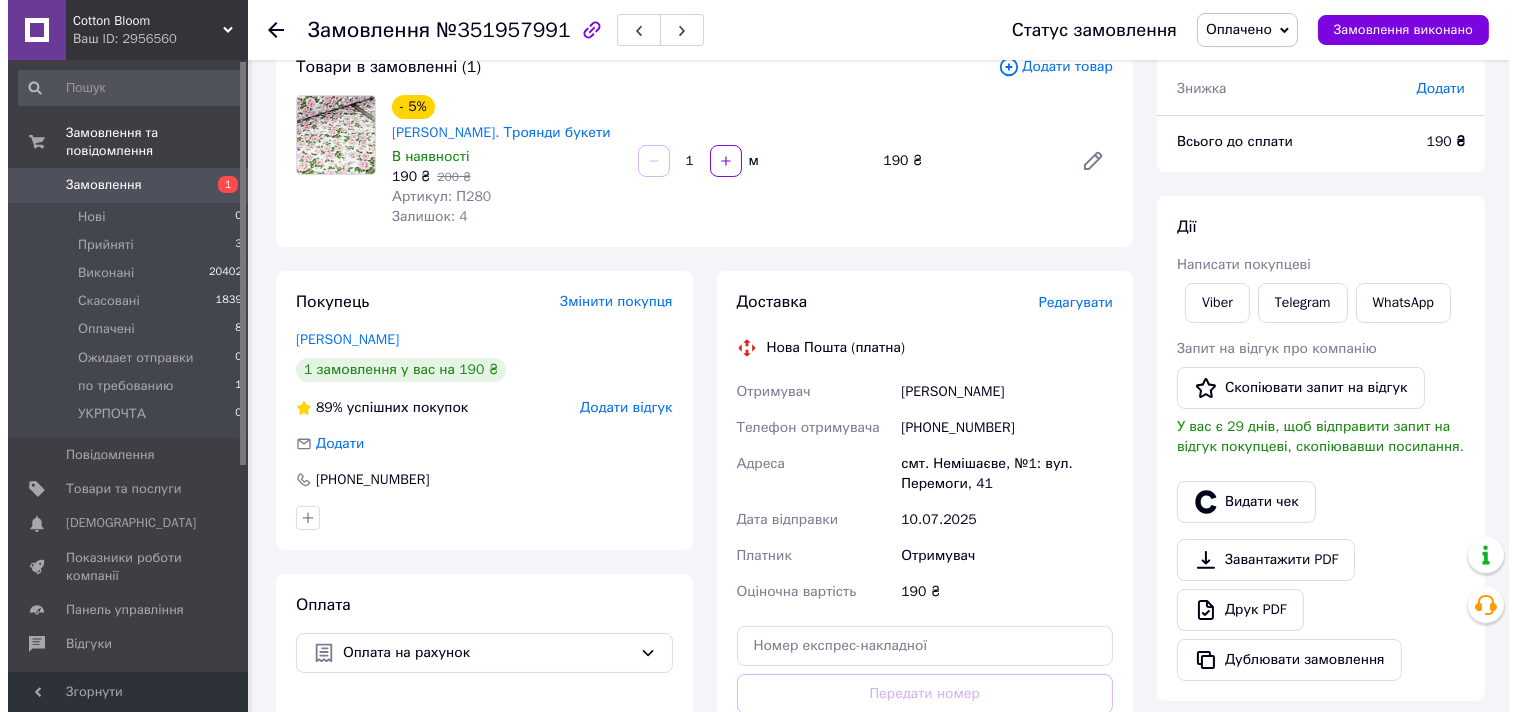 scroll, scrollTop: 111, scrollLeft: 0, axis: vertical 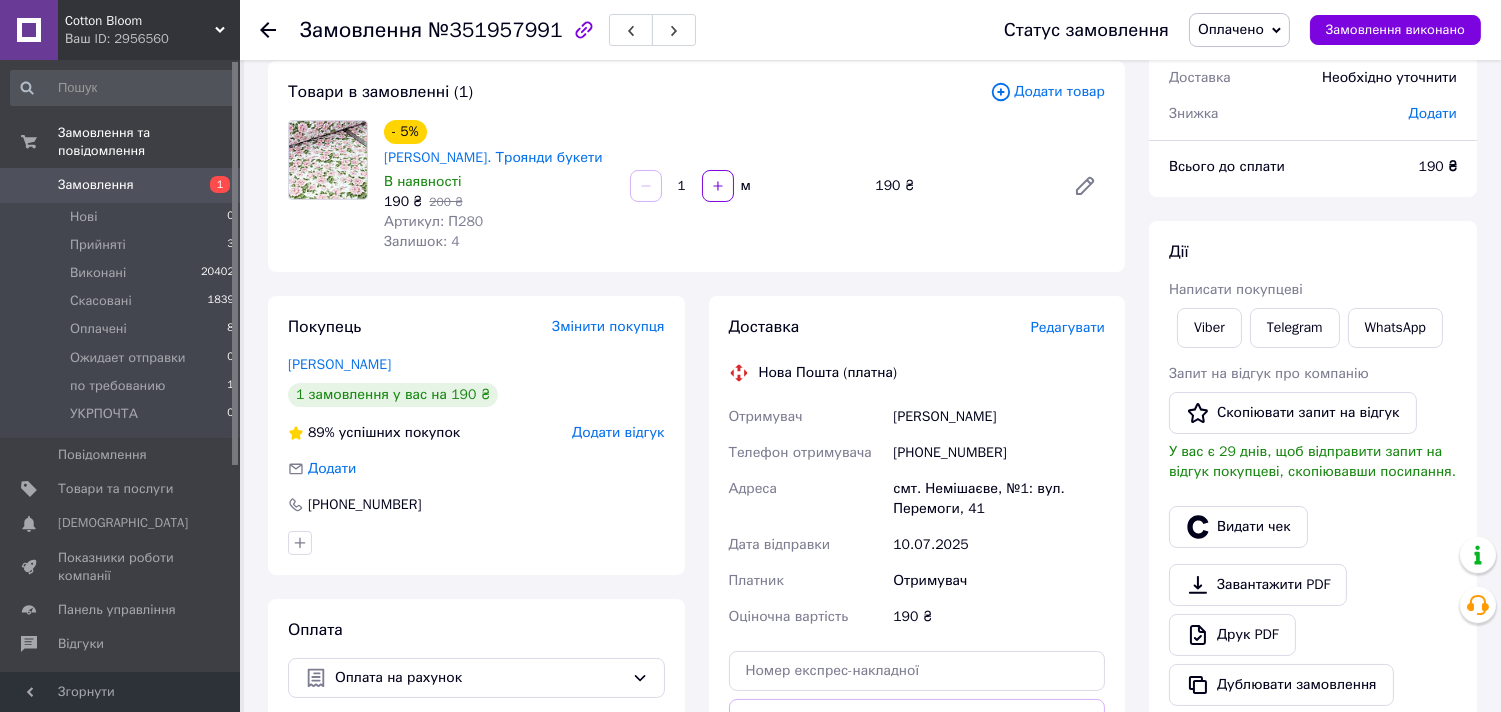 click on "Редагувати" at bounding box center (1068, 327) 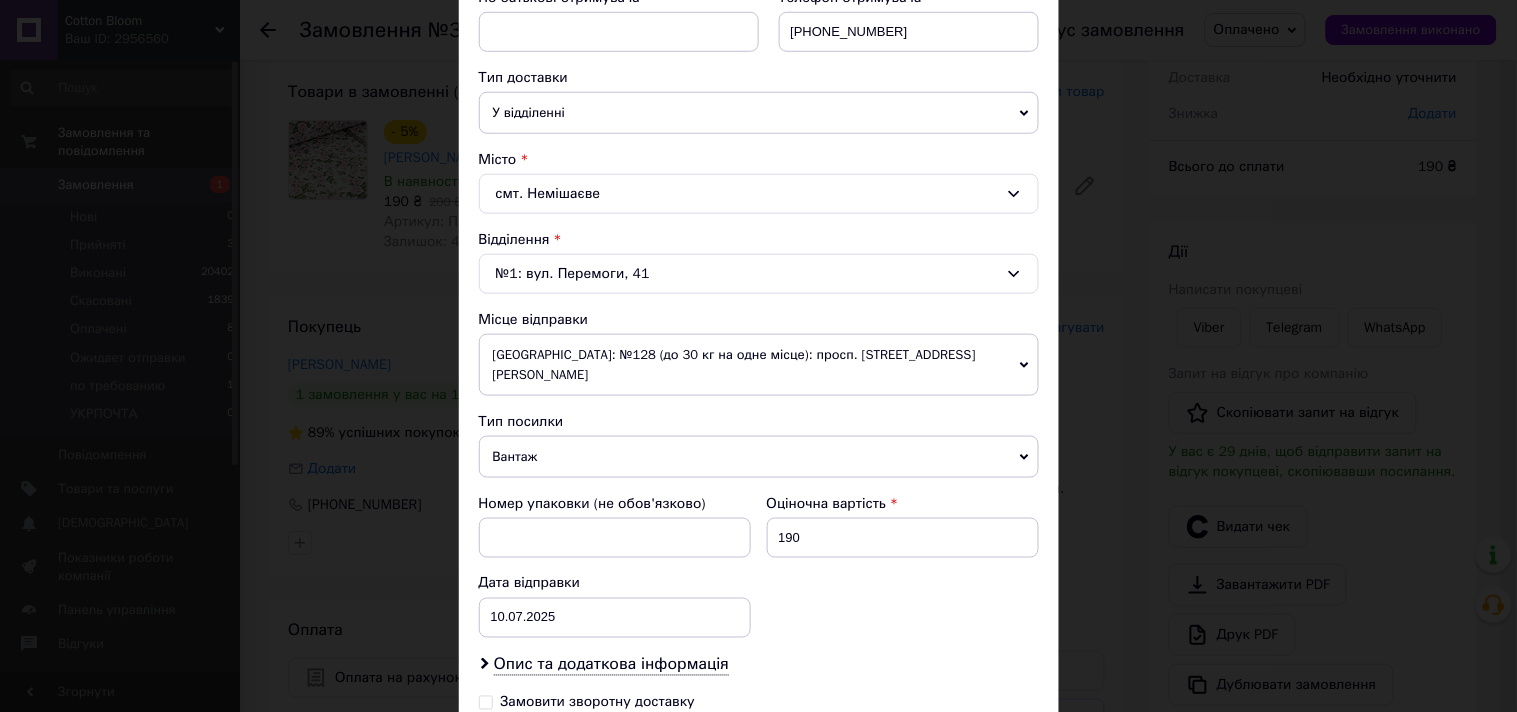 scroll, scrollTop: 444, scrollLeft: 0, axis: vertical 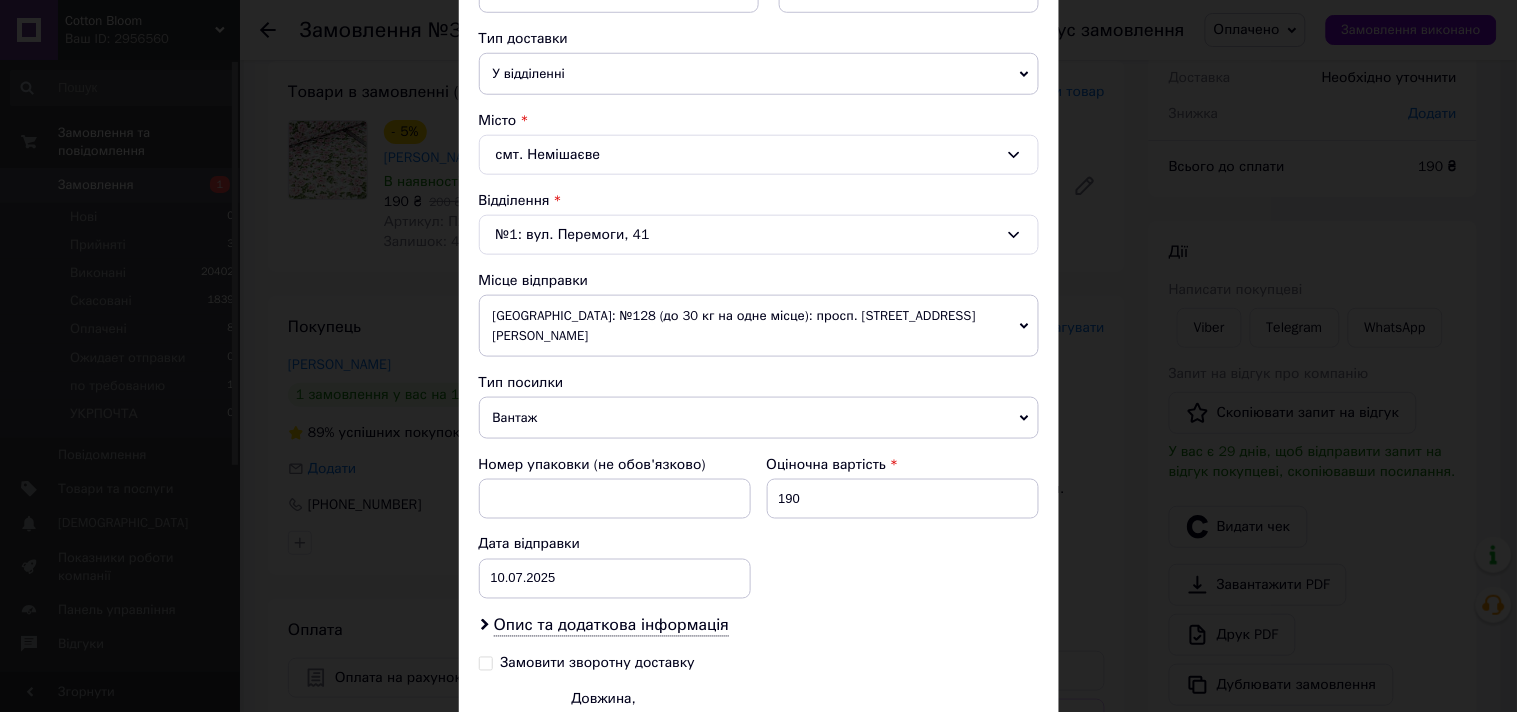 click on "[GEOGRAPHIC_DATA]: №128 (до 30 кг на одне місце): просп. [STREET_ADDRESS][PERSON_NAME]" at bounding box center (759, 326) 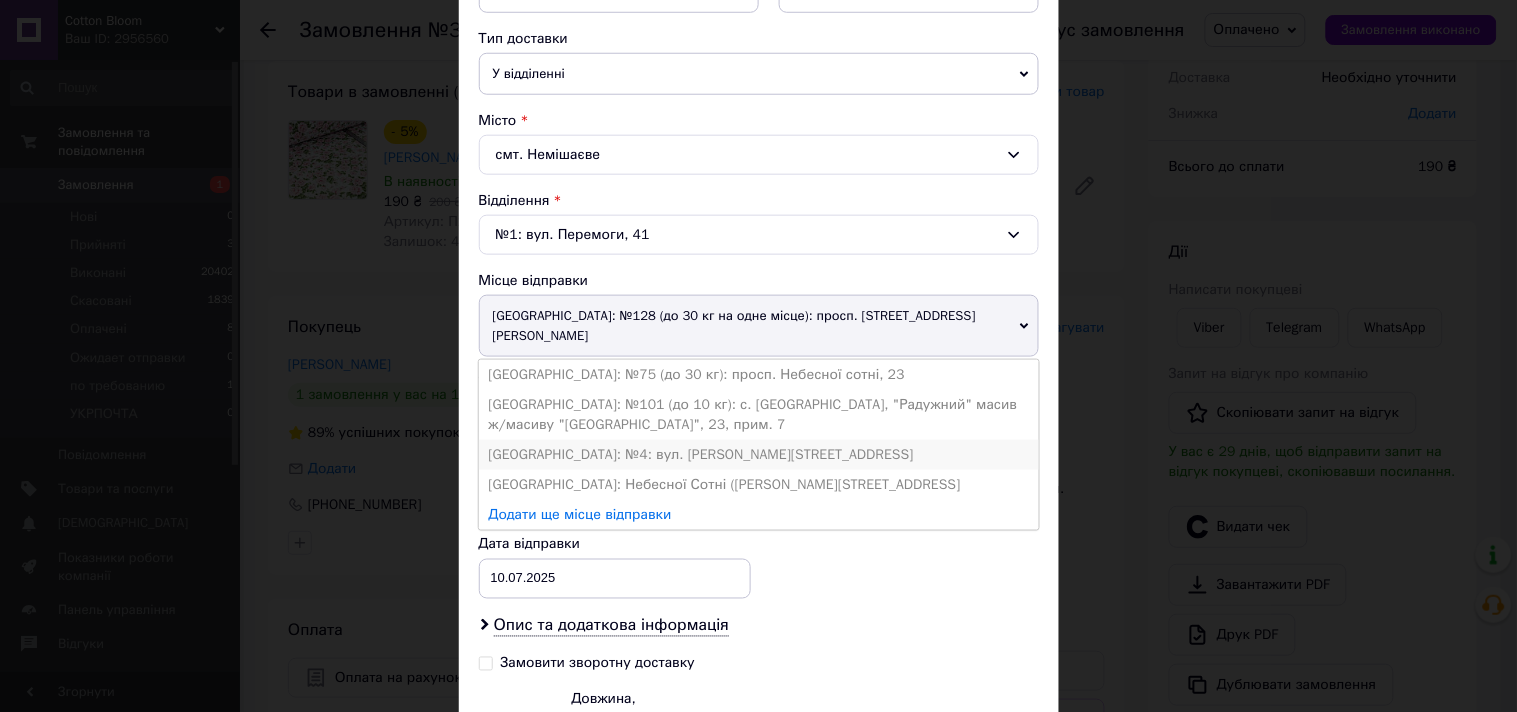 click on "[GEOGRAPHIC_DATA]: №4: вул. [PERSON_NAME][STREET_ADDRESS]" at bounding box center (759, 455) 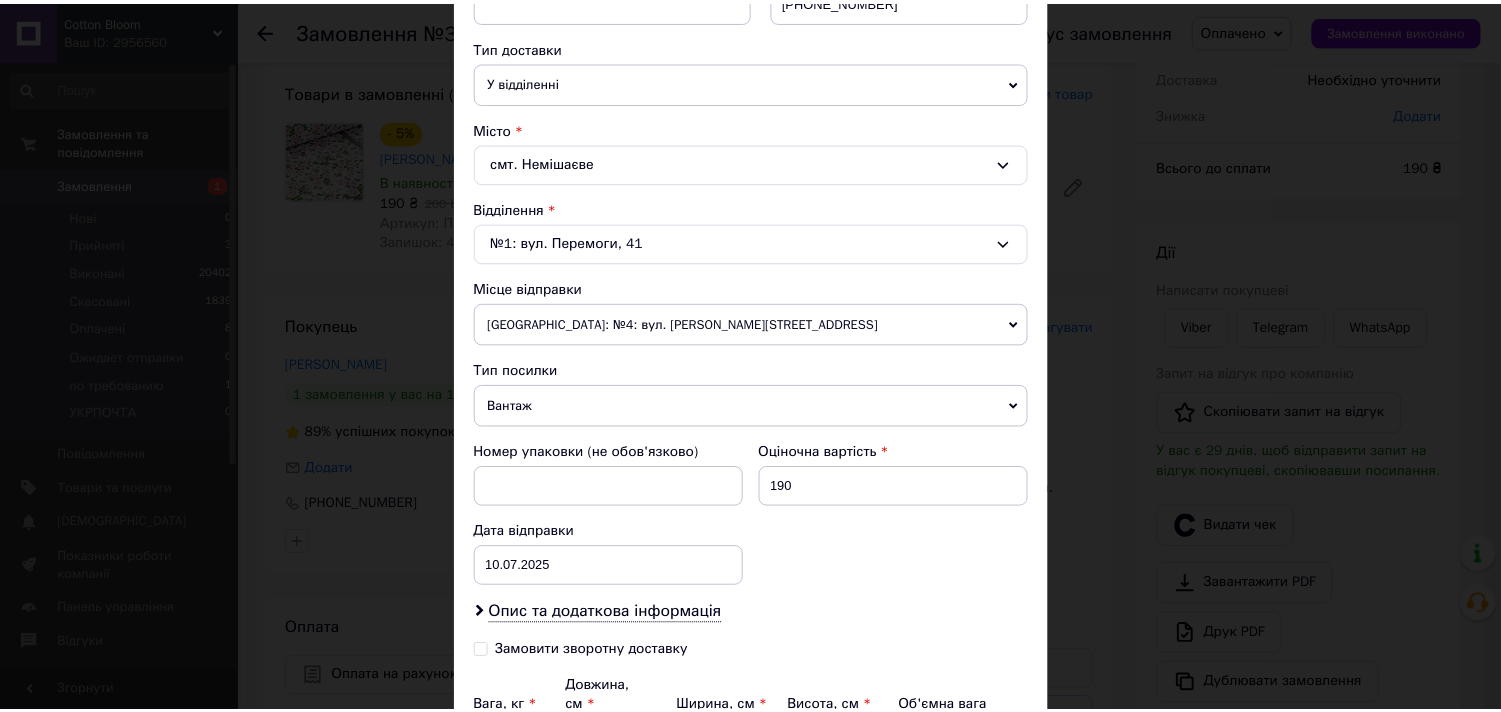 scroll, scrollTop: 654, scrollLeft: 0, axis: vertical 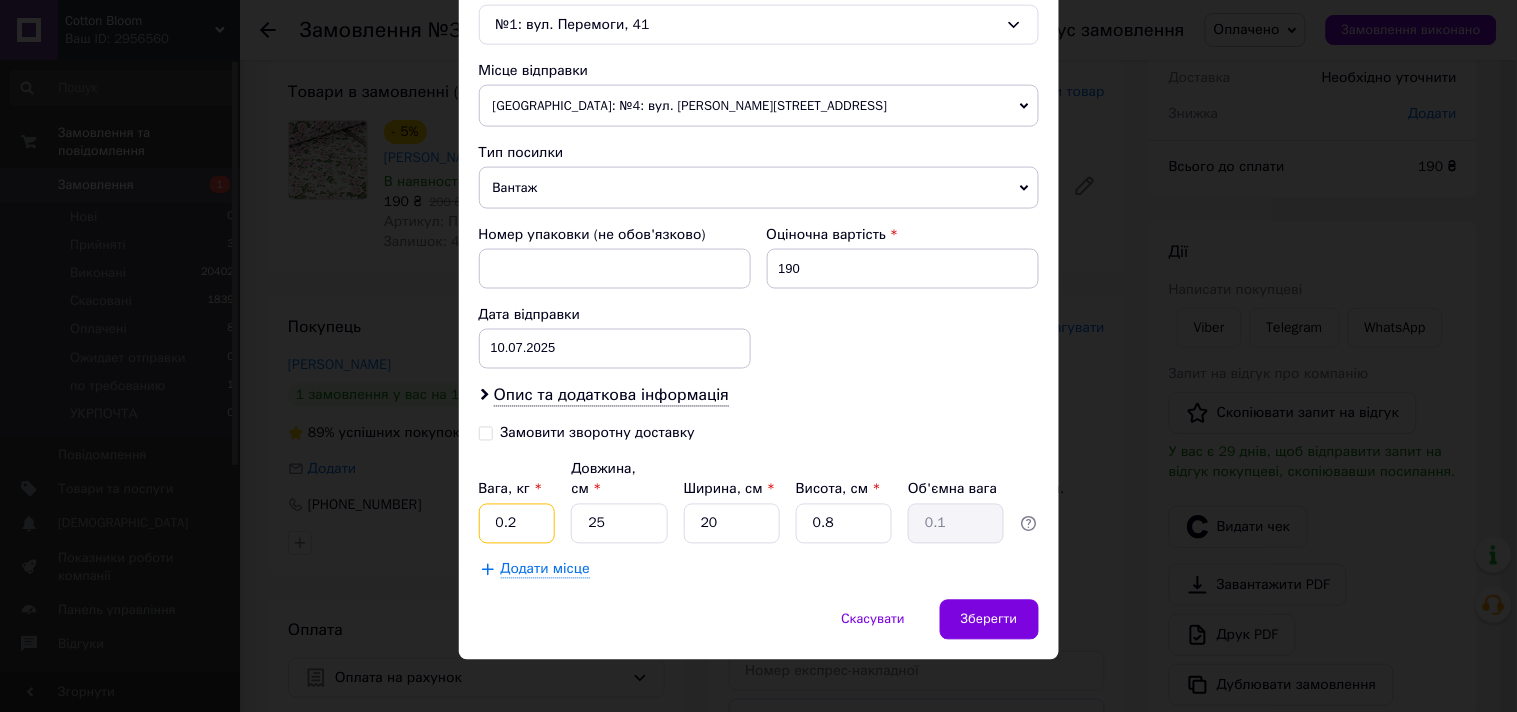 click on "0.2" at bounding box center [517, 524] 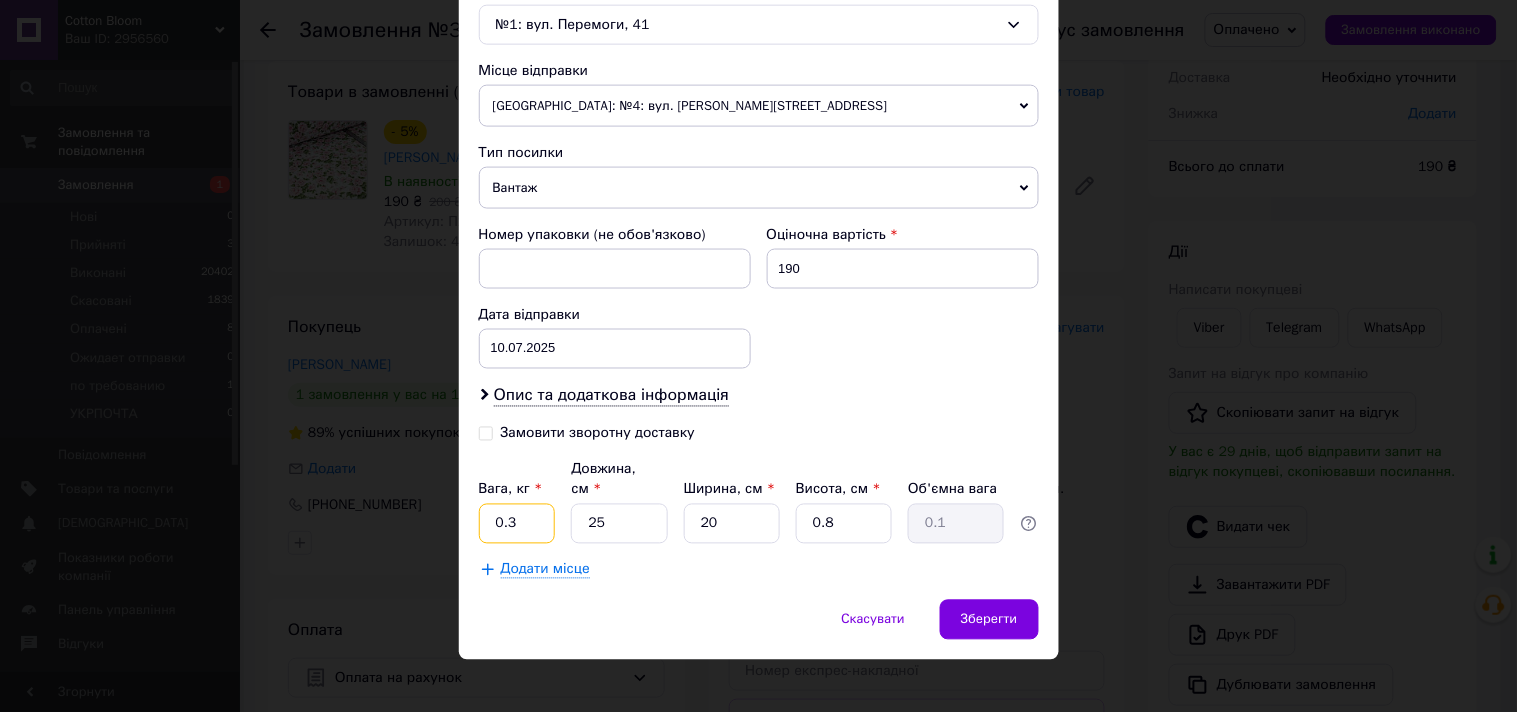 type on "0.3" 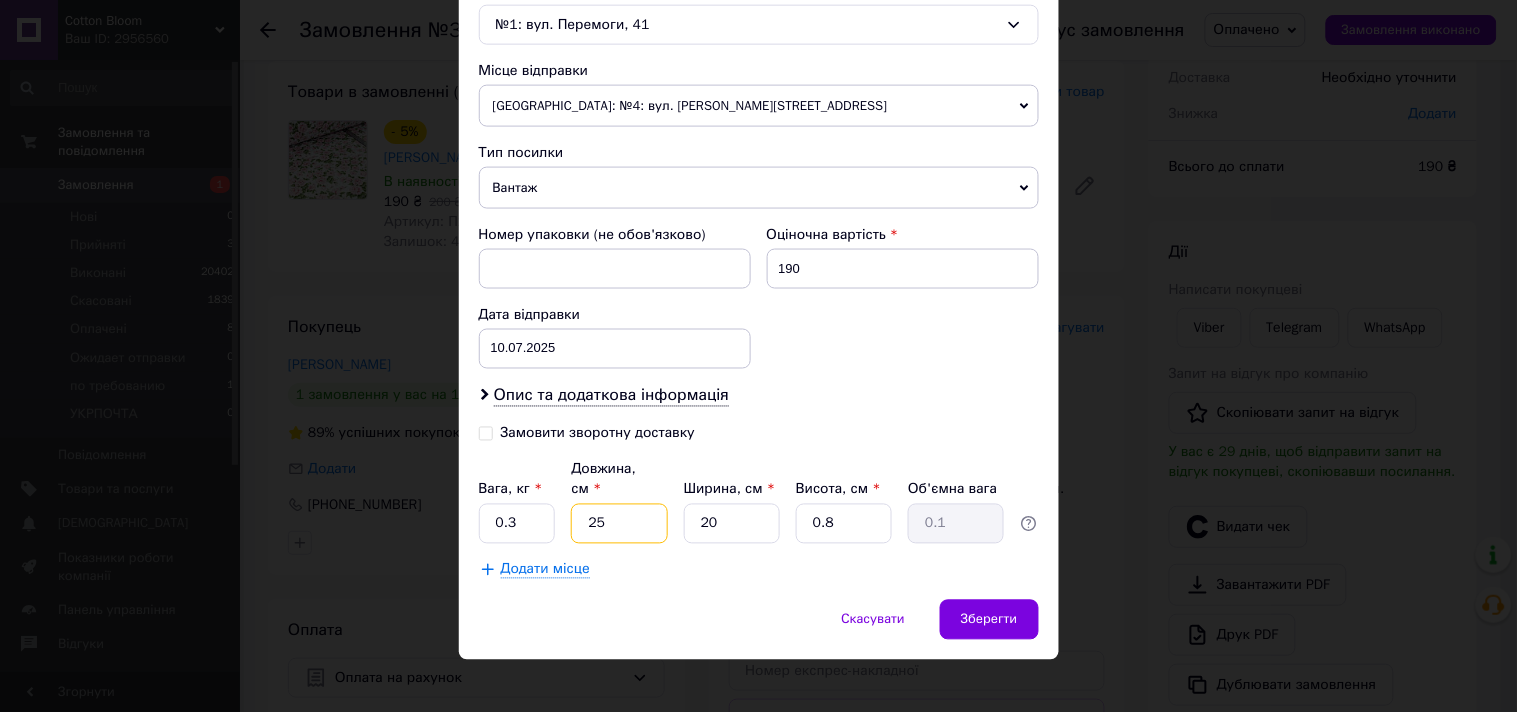 click on "25" at bounding box center (619, 524) 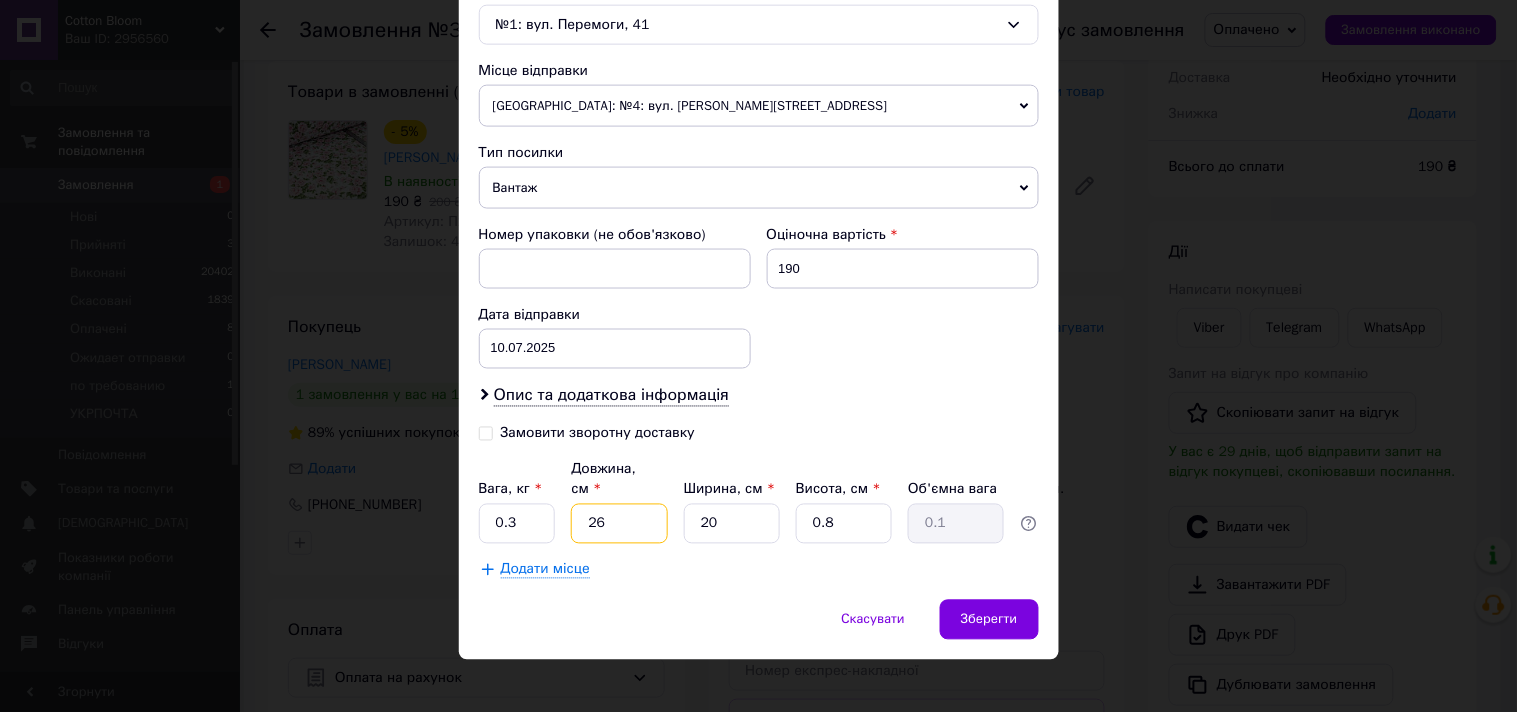 type on "26" 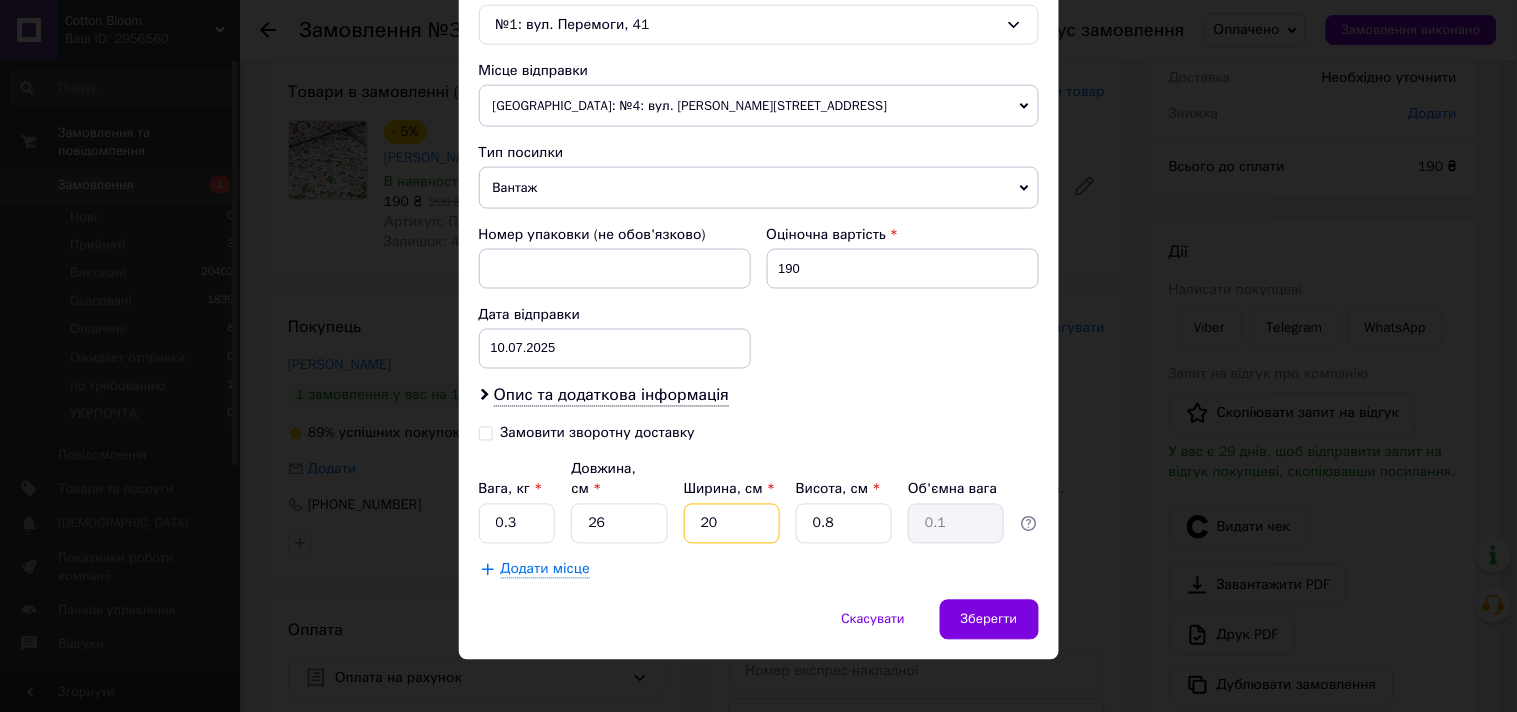 click on "20" at bounding box center (732, 524) 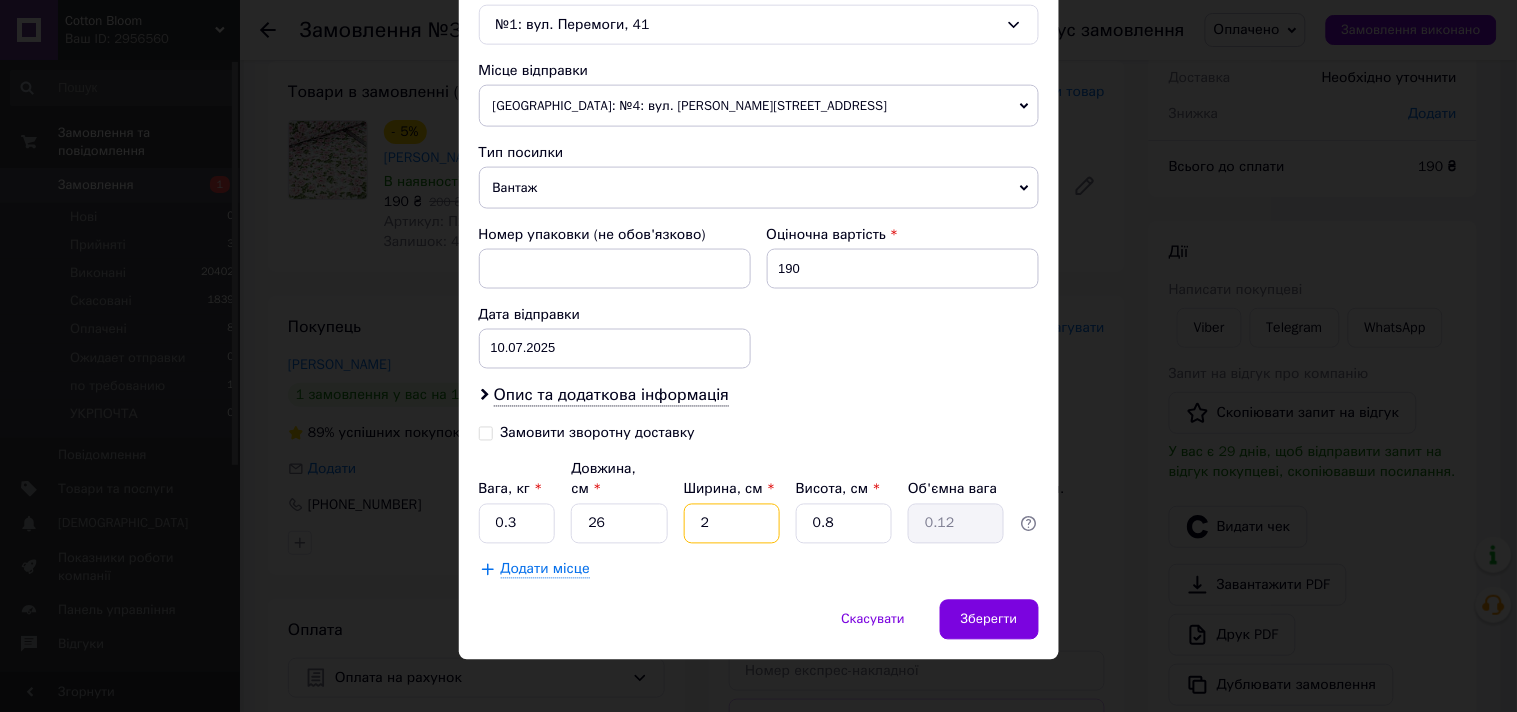 type on "24" 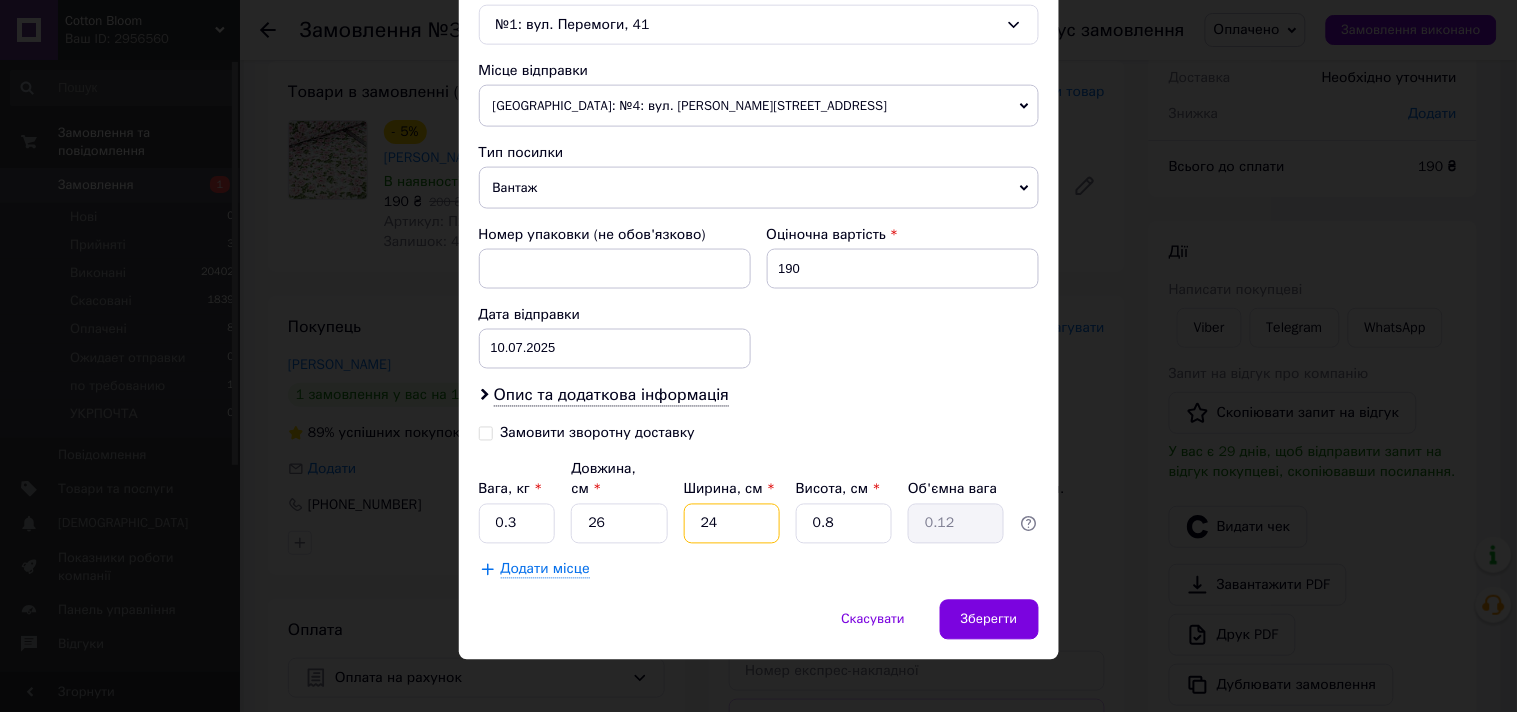 type on "24" 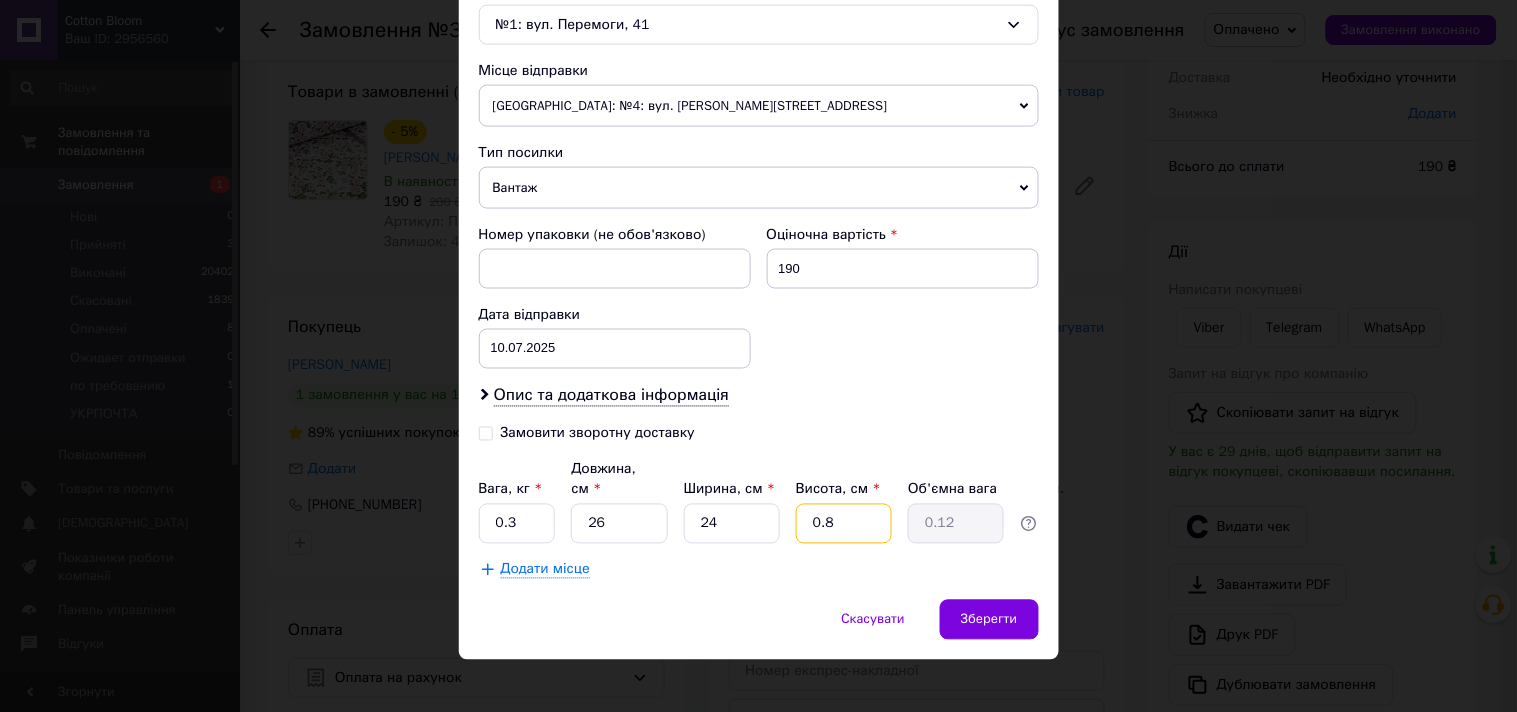 click on "0.8" at bounding box center [844, 524] 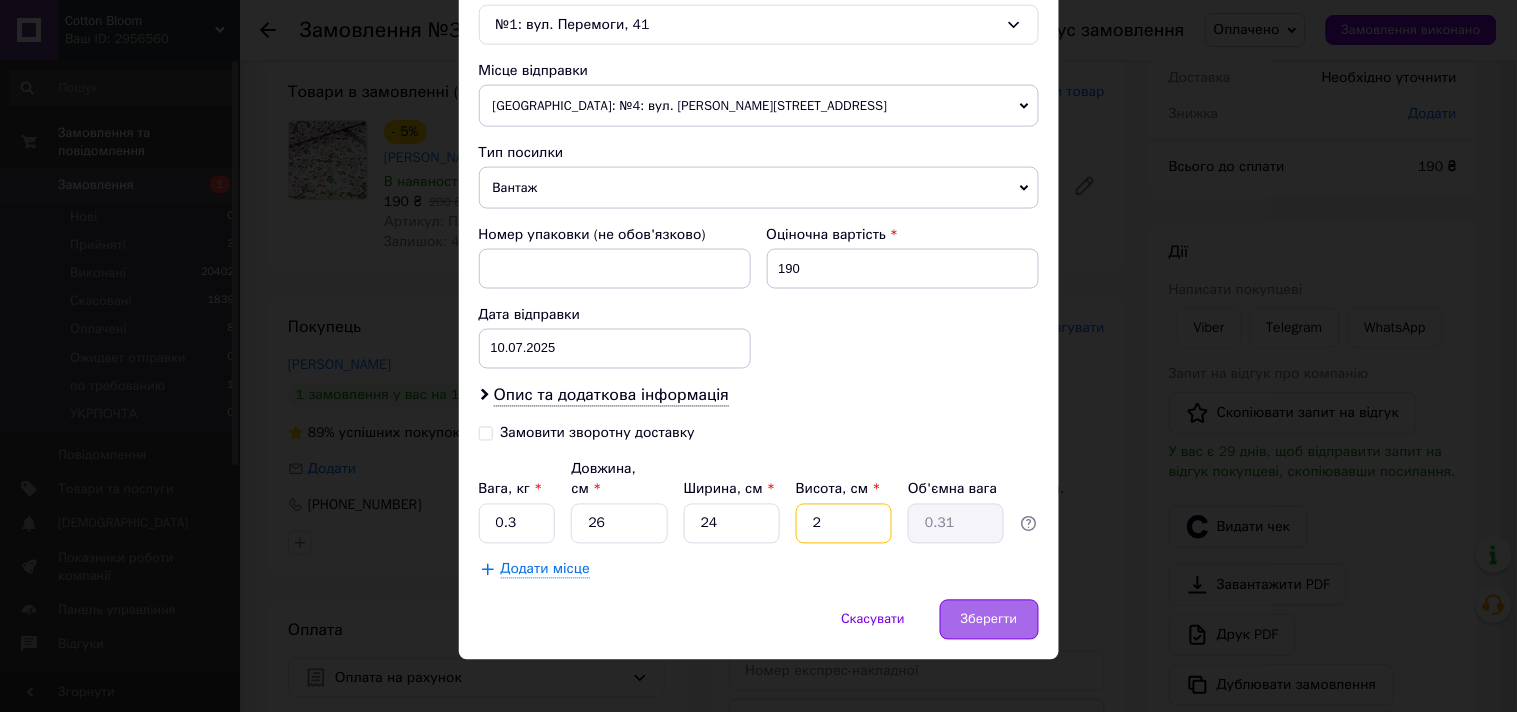 type on "2" 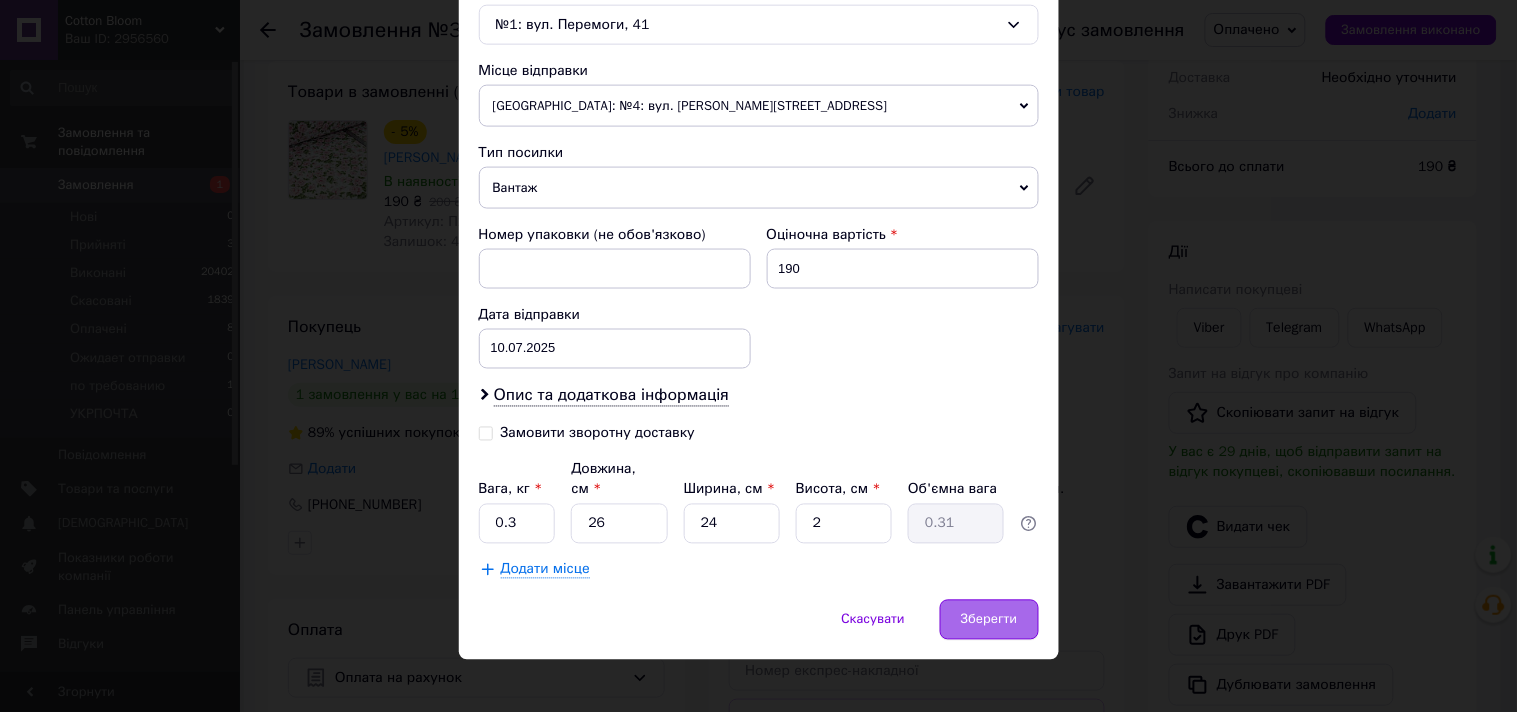 click on "Зберегти" at bounding box center (989, 620) 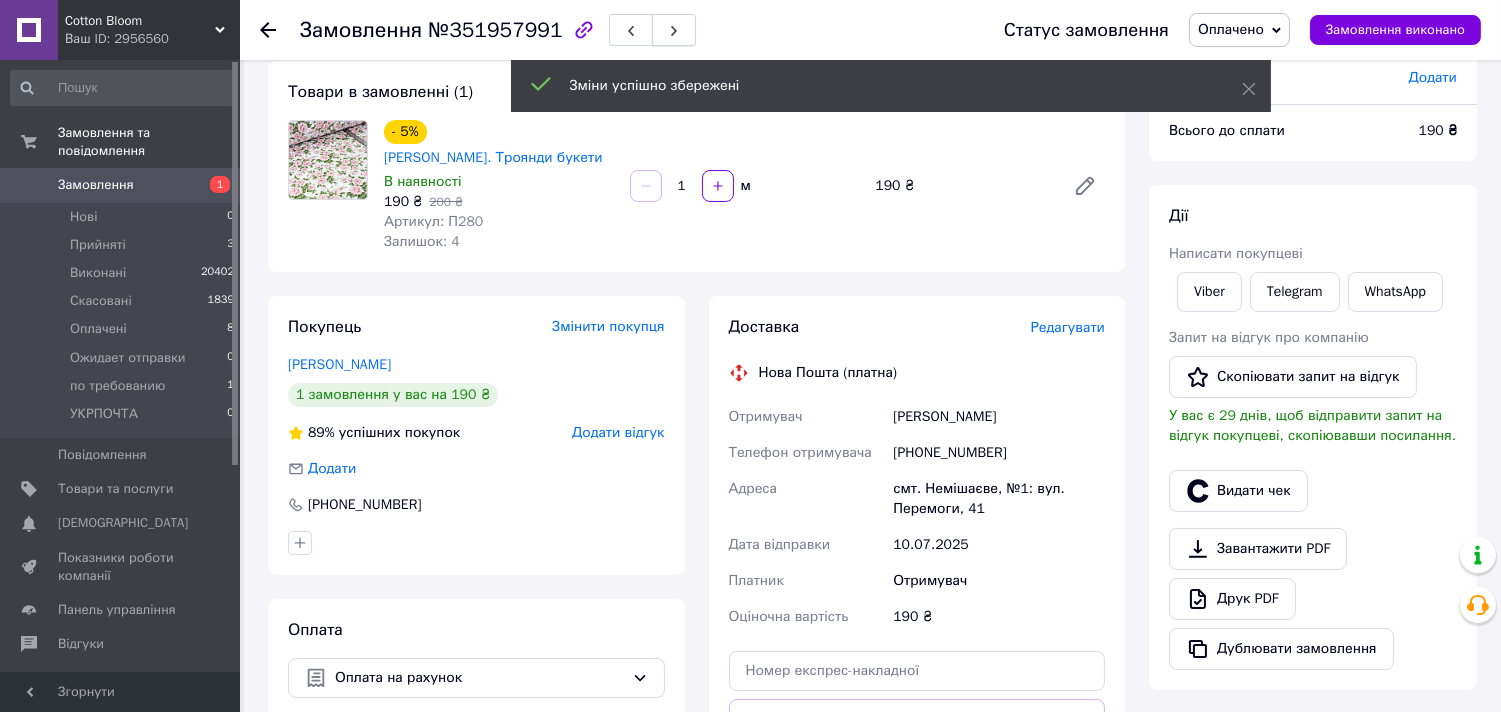 click 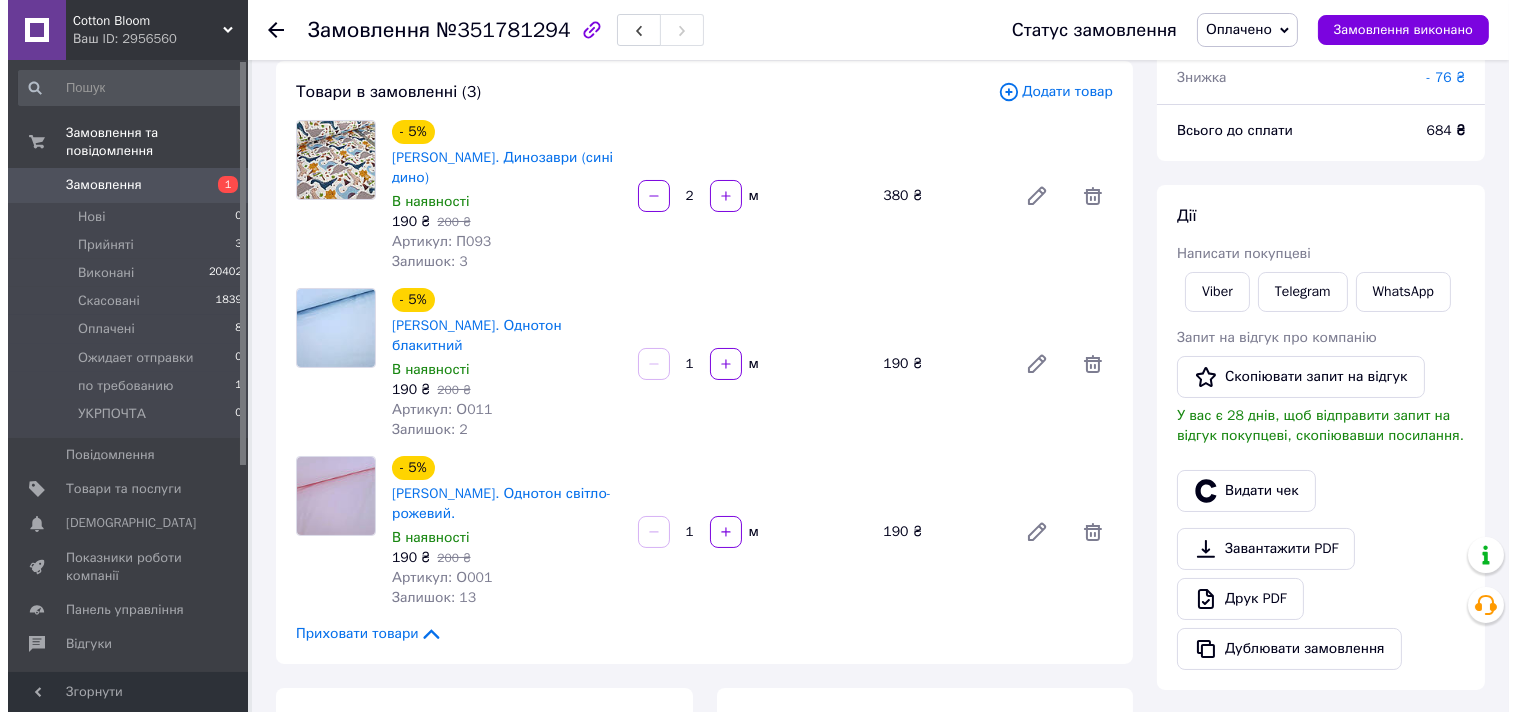 scroll, scrollTop: 333, scrollLeft: 0, axis: vertical 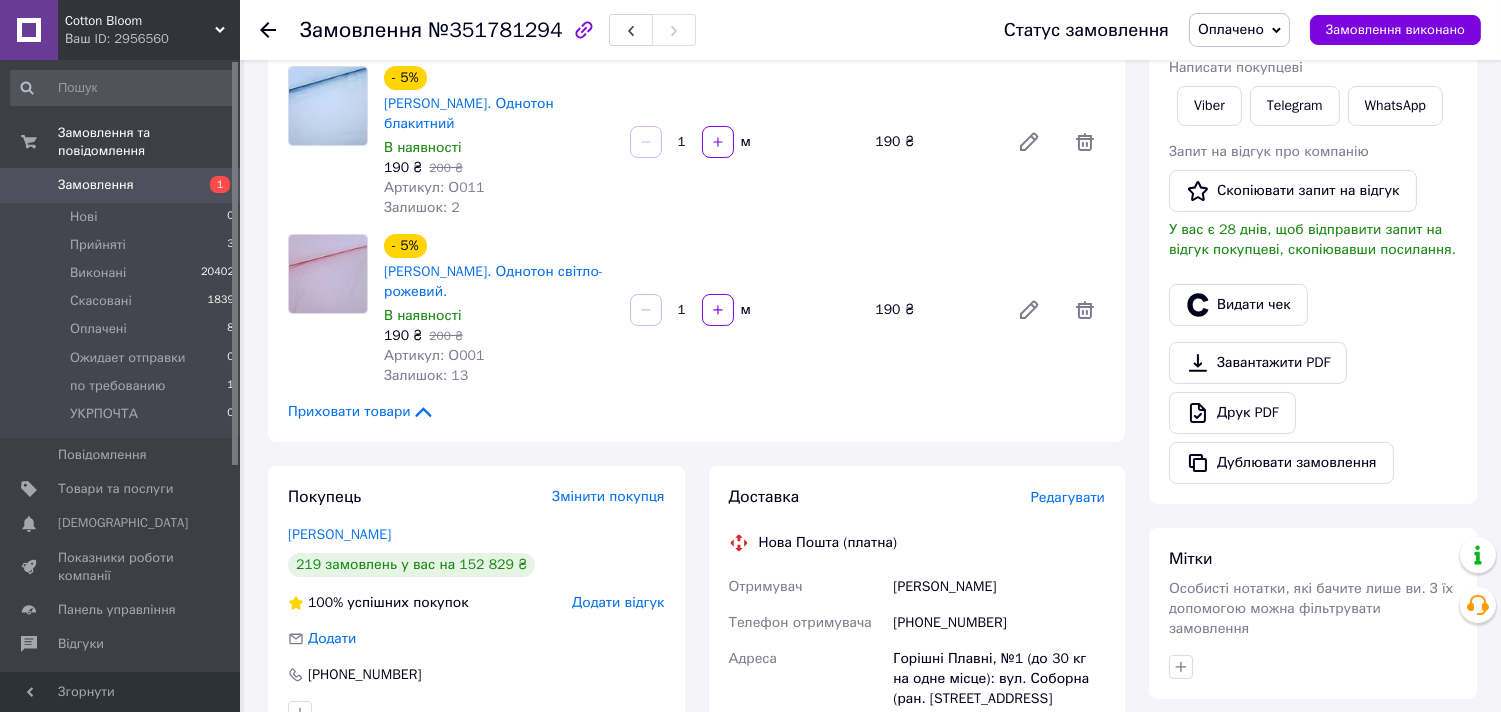click on "Редагувати" at bounding box center (1068, 497) 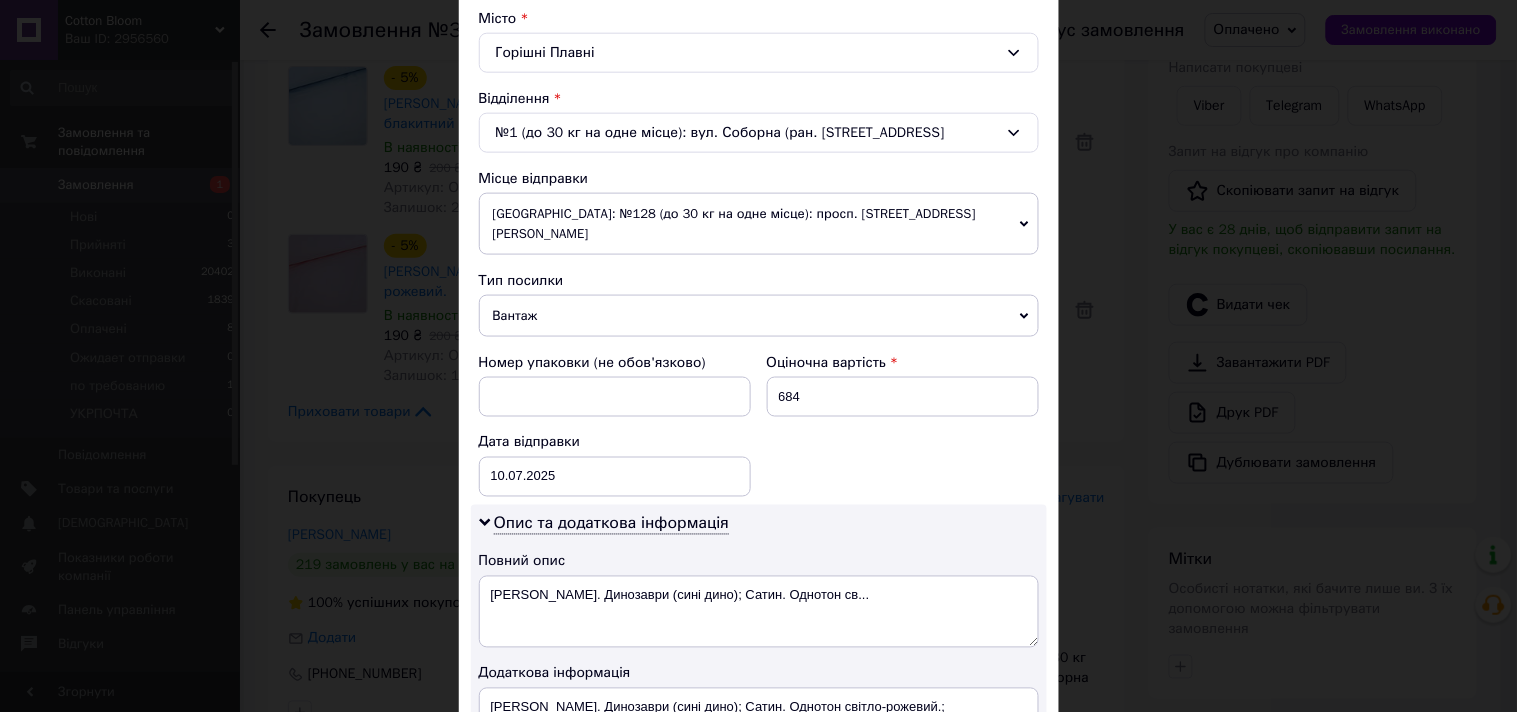 scroll, scrollTop: 555, scrollLeft: 0, axis: vertical 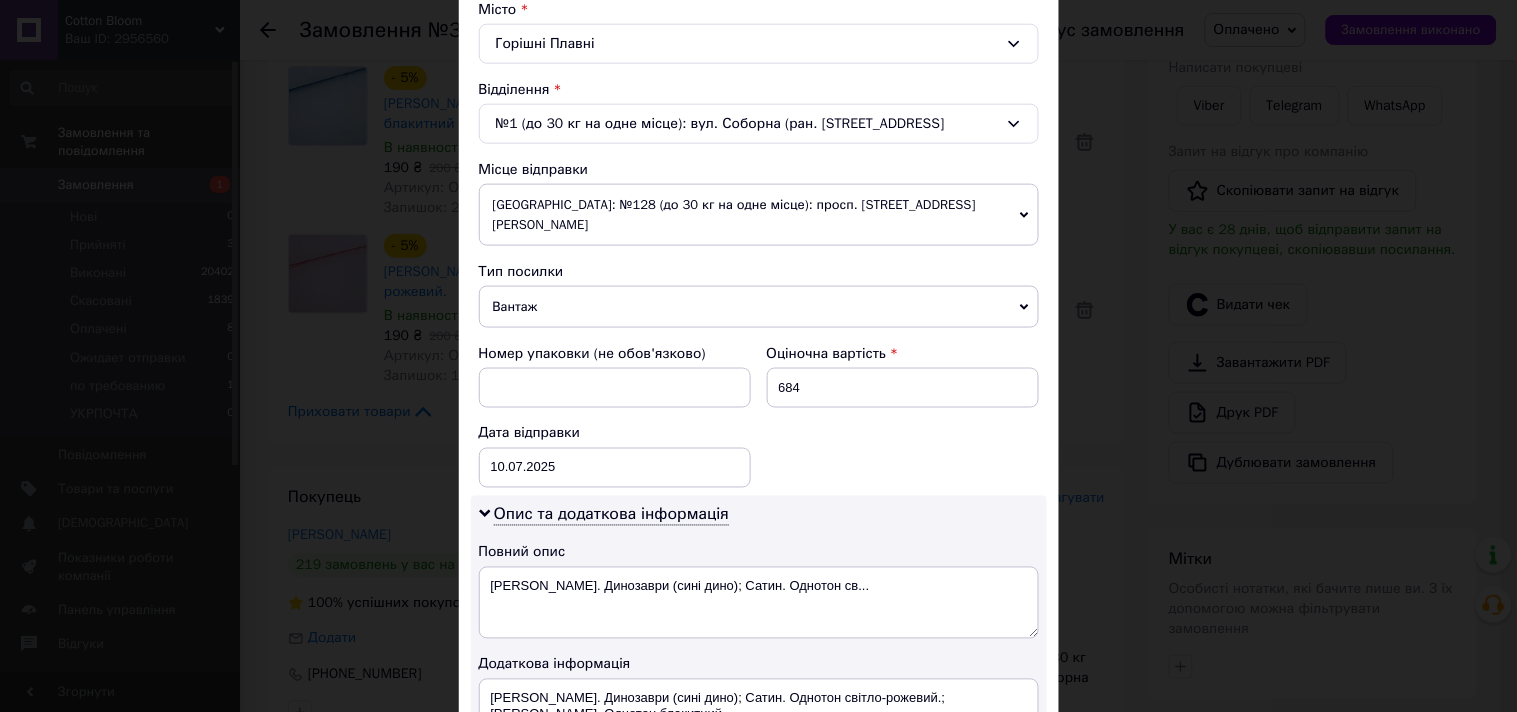 click on "[GEOGRAPHIC_DATA]: №128 (до 30 кг на одне місце): просп. [STREET_ADDRESS][PERSON_NAME]" at bounding box center [759, 215] 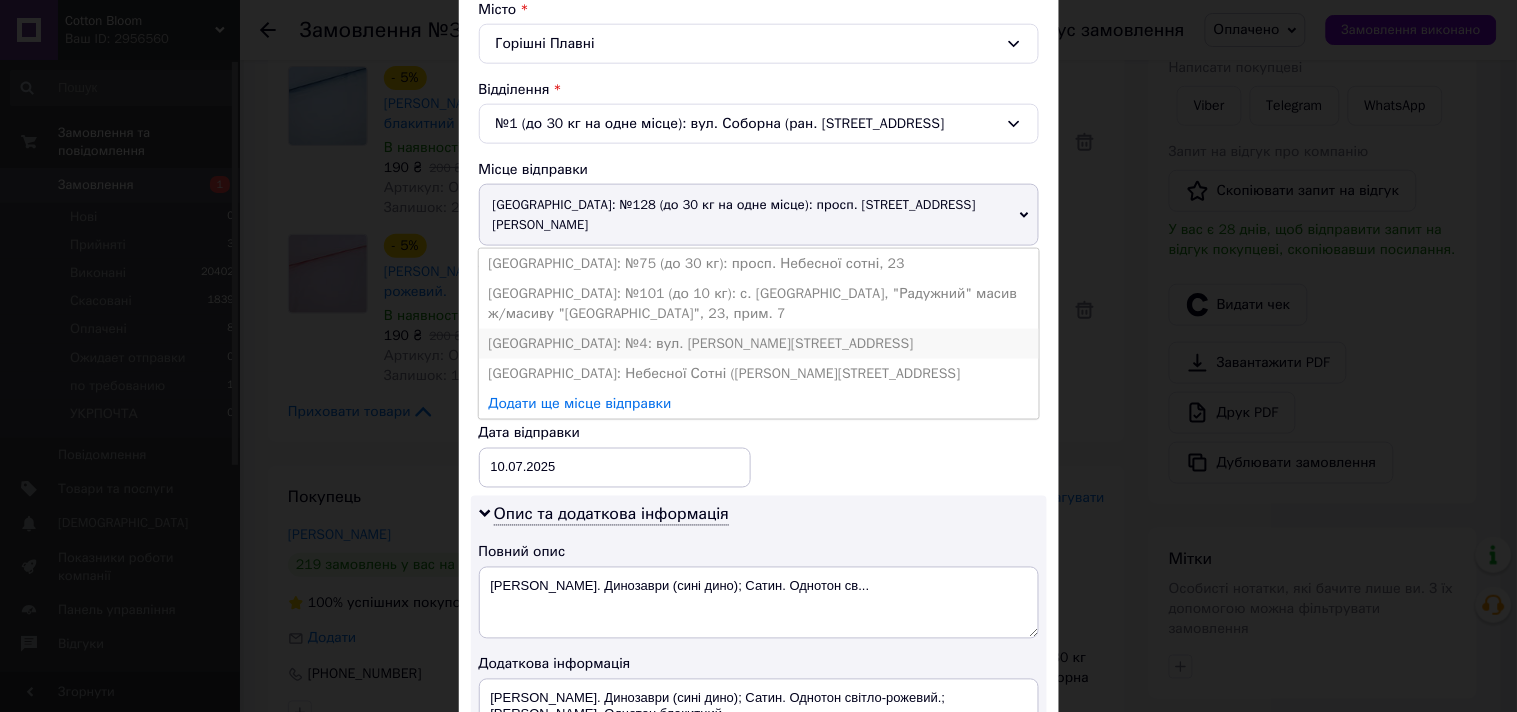 click on "[GEOGRAPHIC_DATA]: №4: вул. [PERSON_NAME][STREET_ADDRESS]" at bounding box center [759, 344] 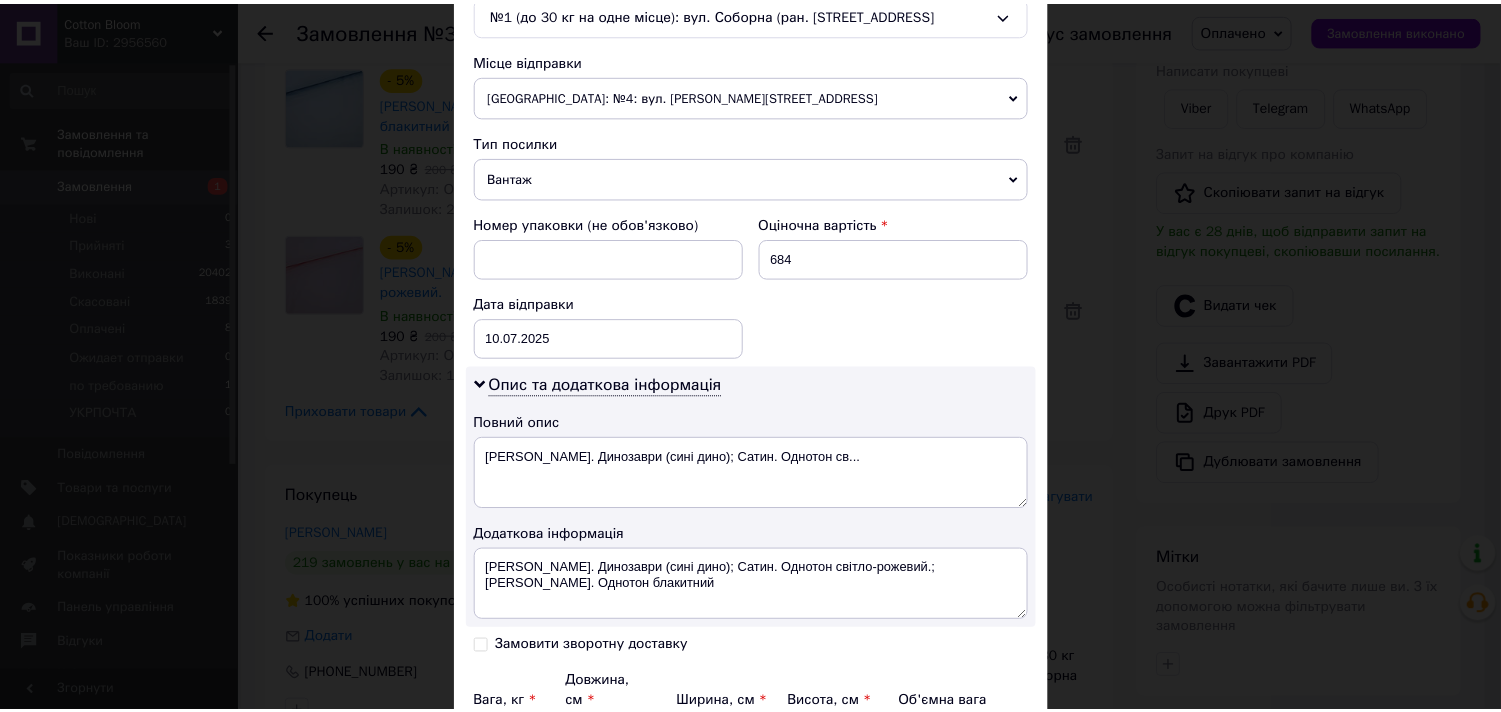 scroll, scrollTop: 878, scrollLeft: 0, axis: vertical 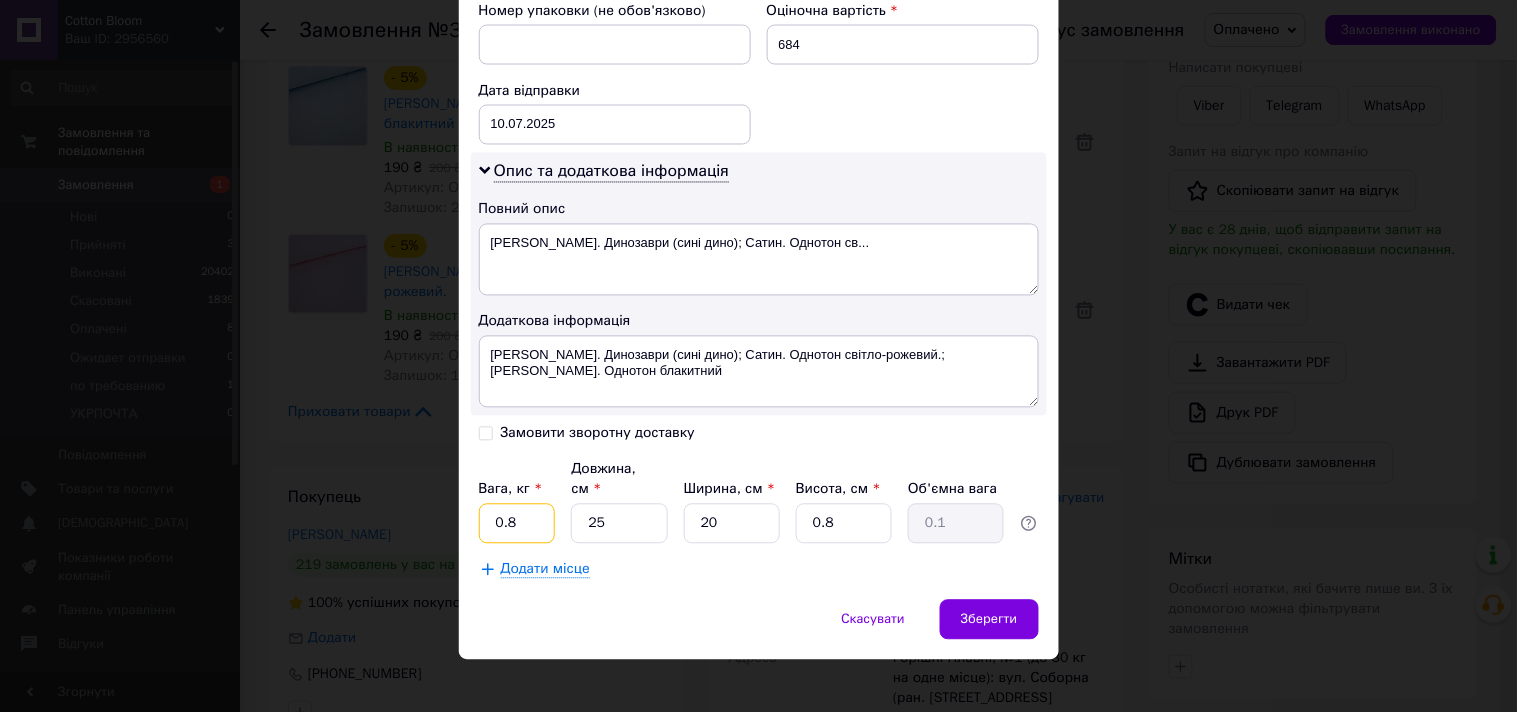 drag, startPoint x: 517, startPoint y: 506, endPoint x: 503, endPoint y: 505, distance: 14.035668 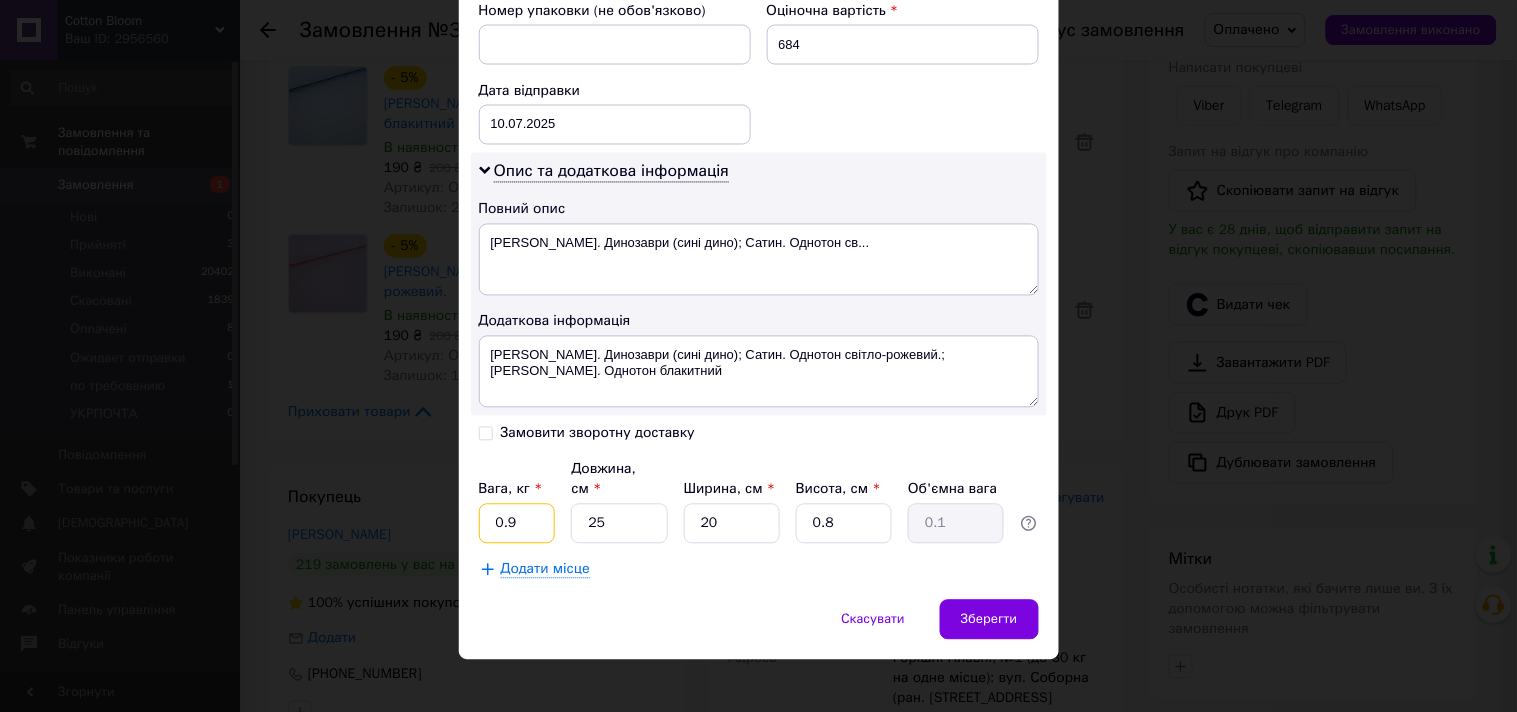 type on "0.9" 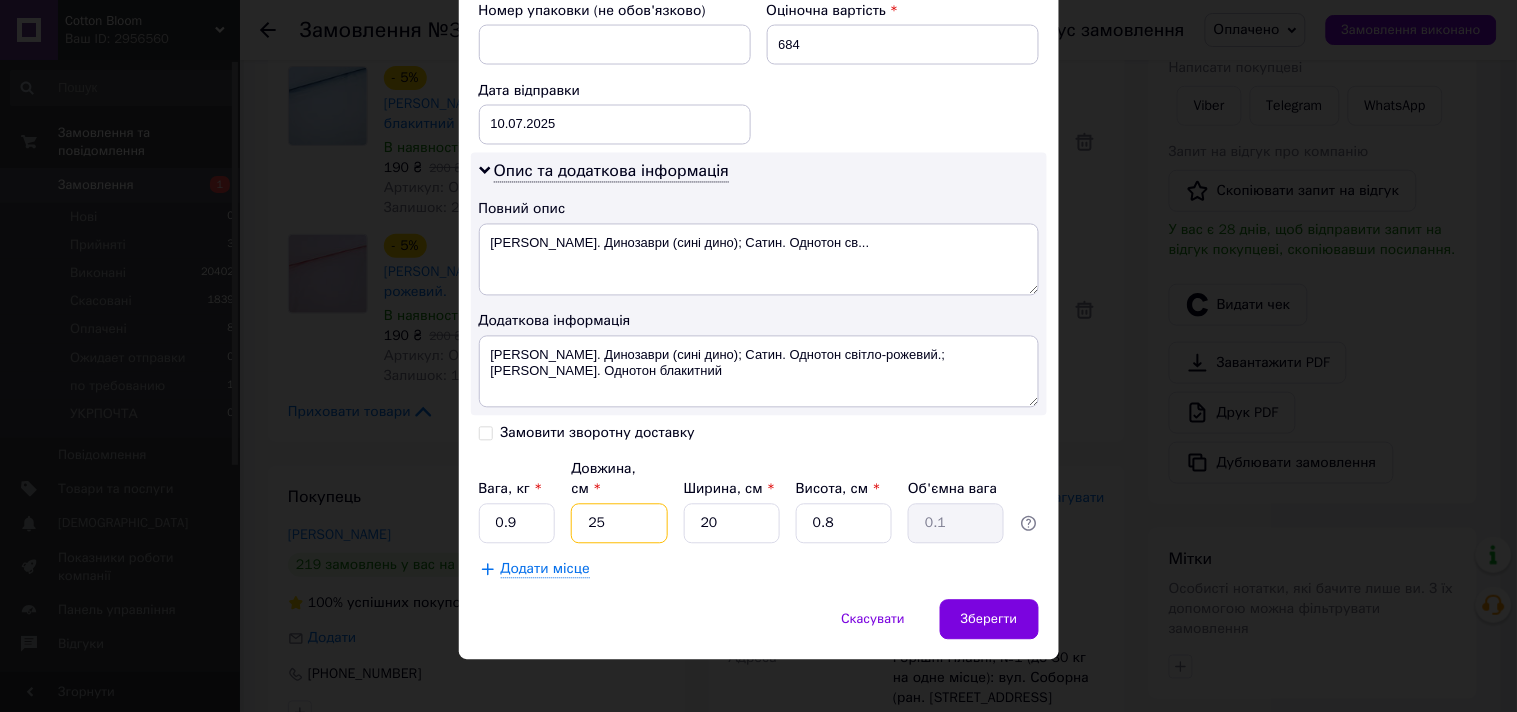 click on "25" at bounding box center (619, 524) 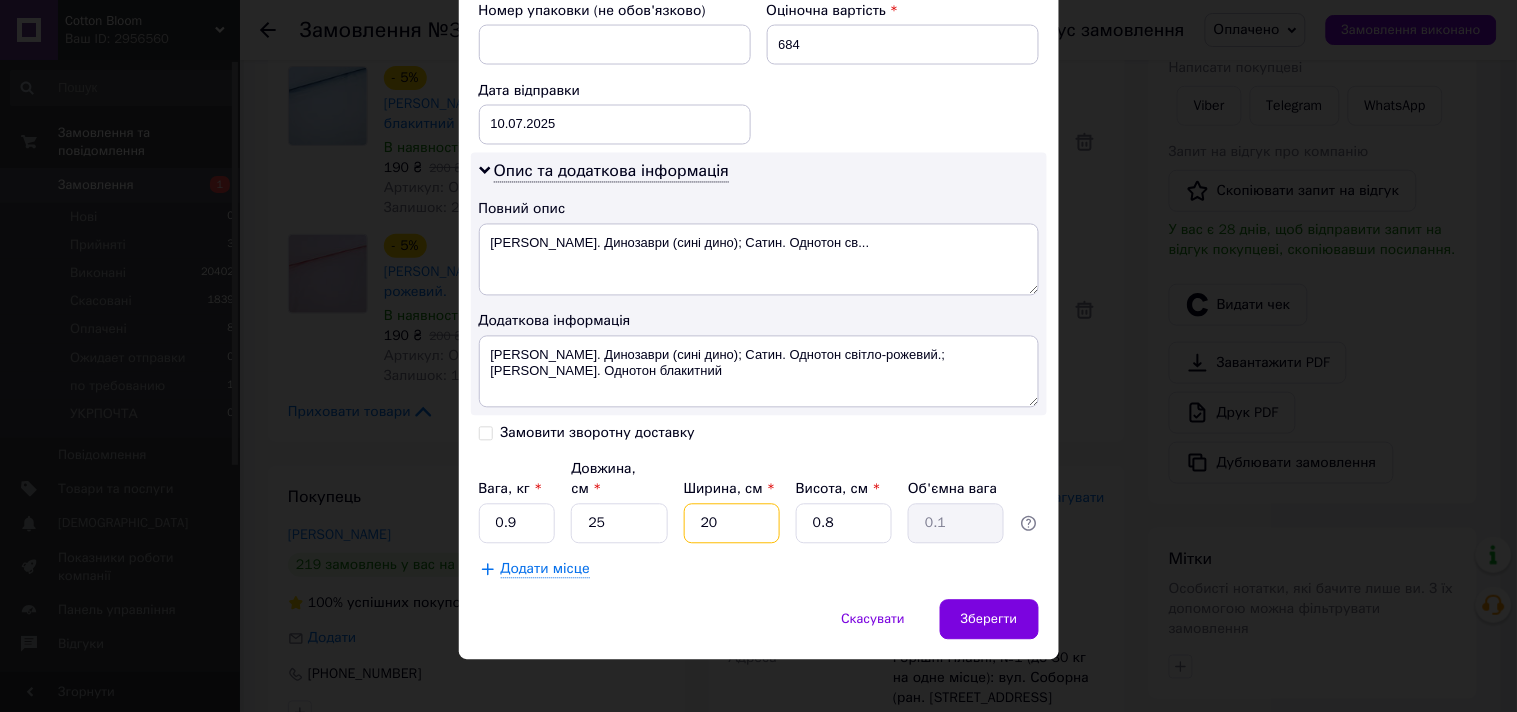 click on "20" at bounding box center (732, 524) 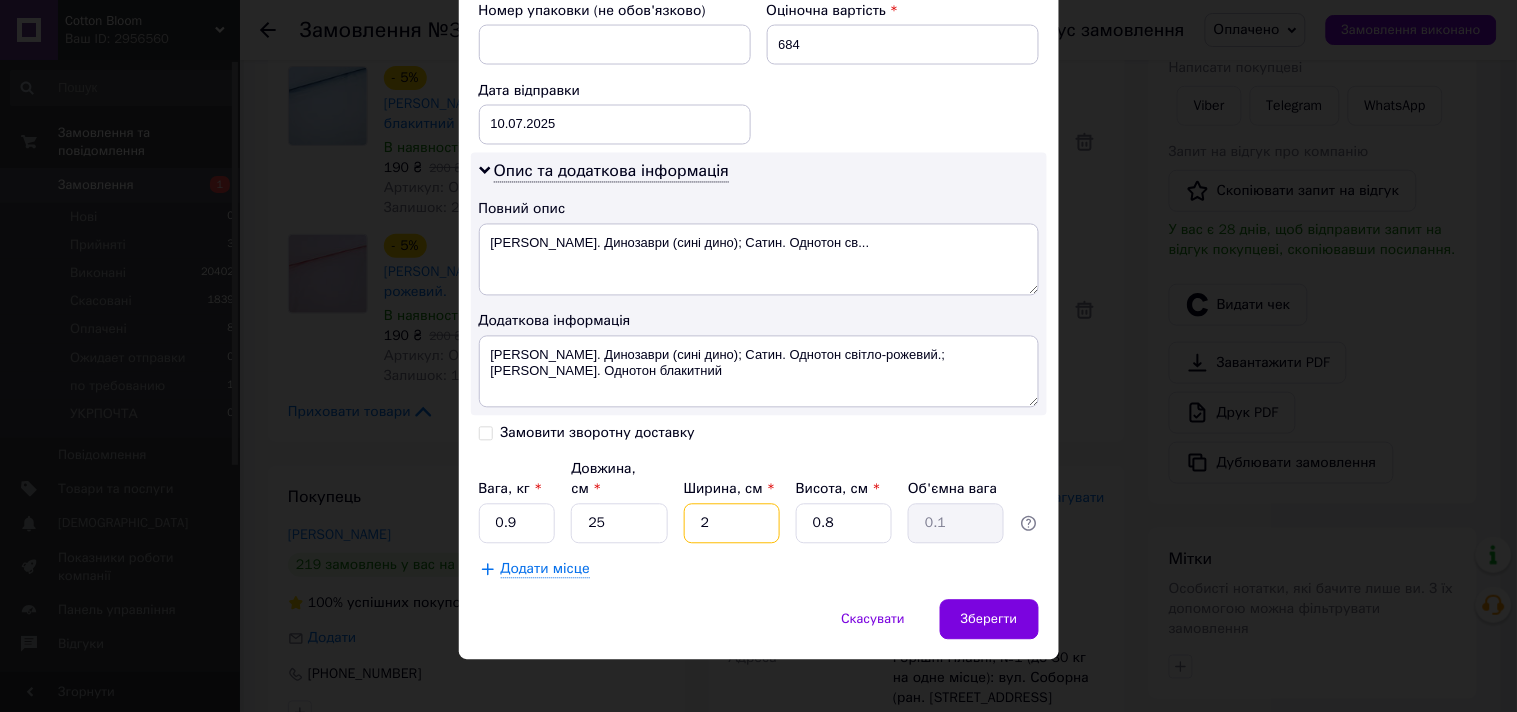 type on "22" 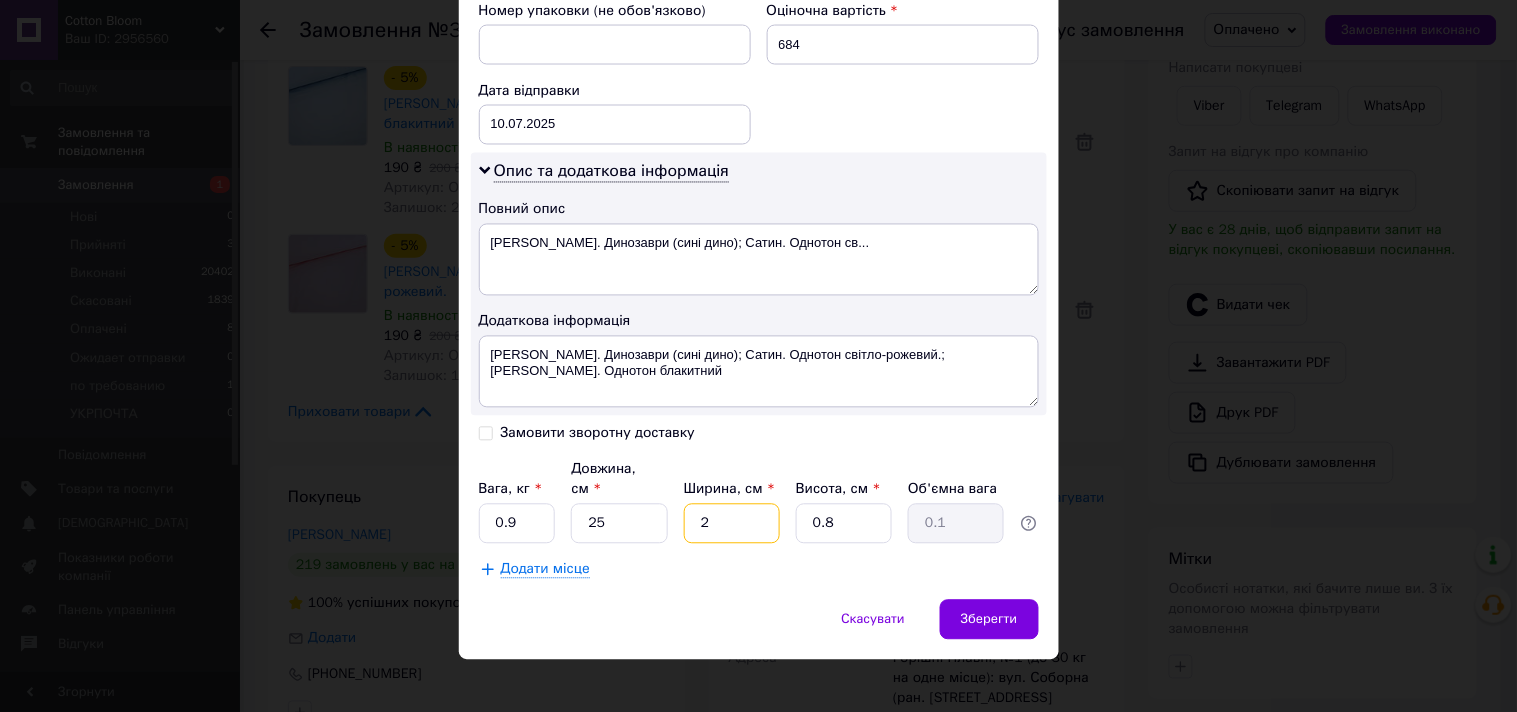 type on "0.11" 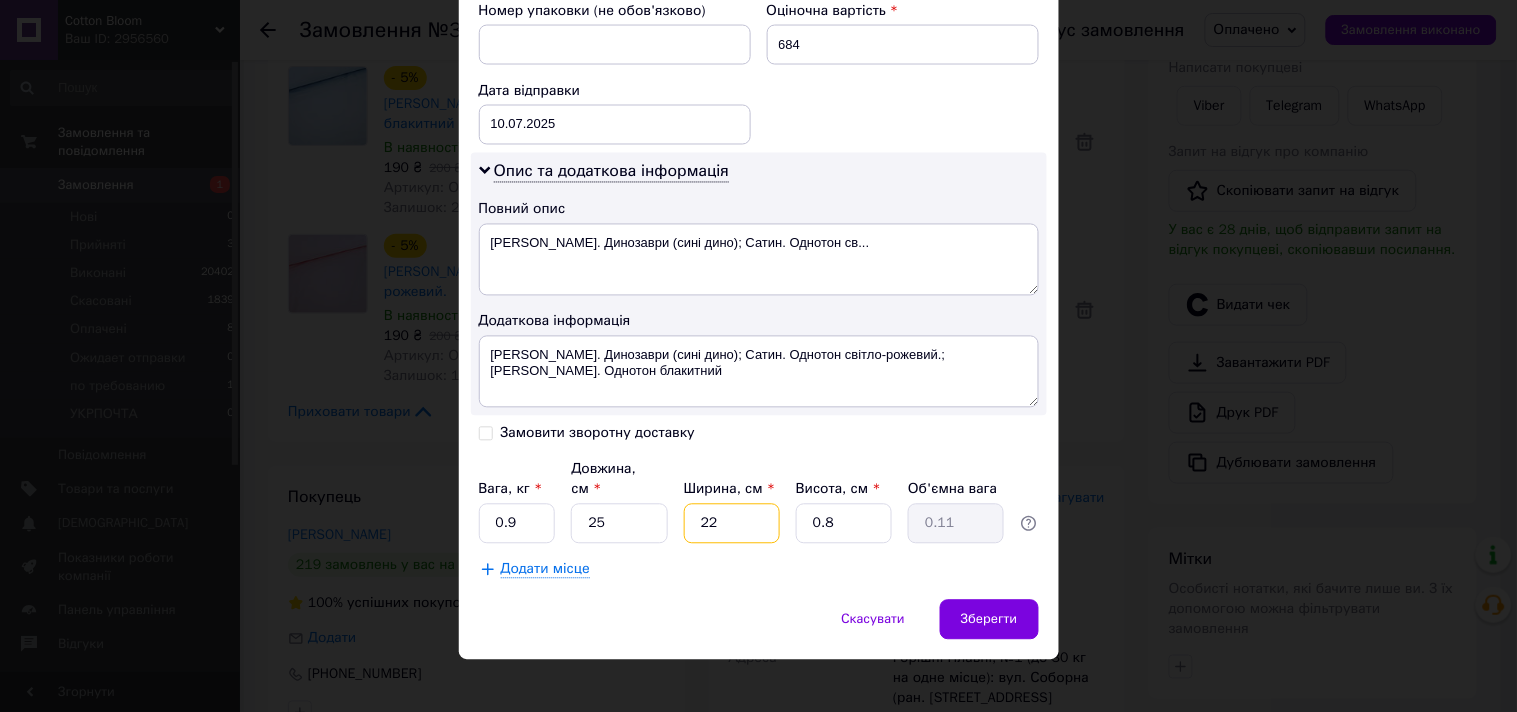 type on "22" 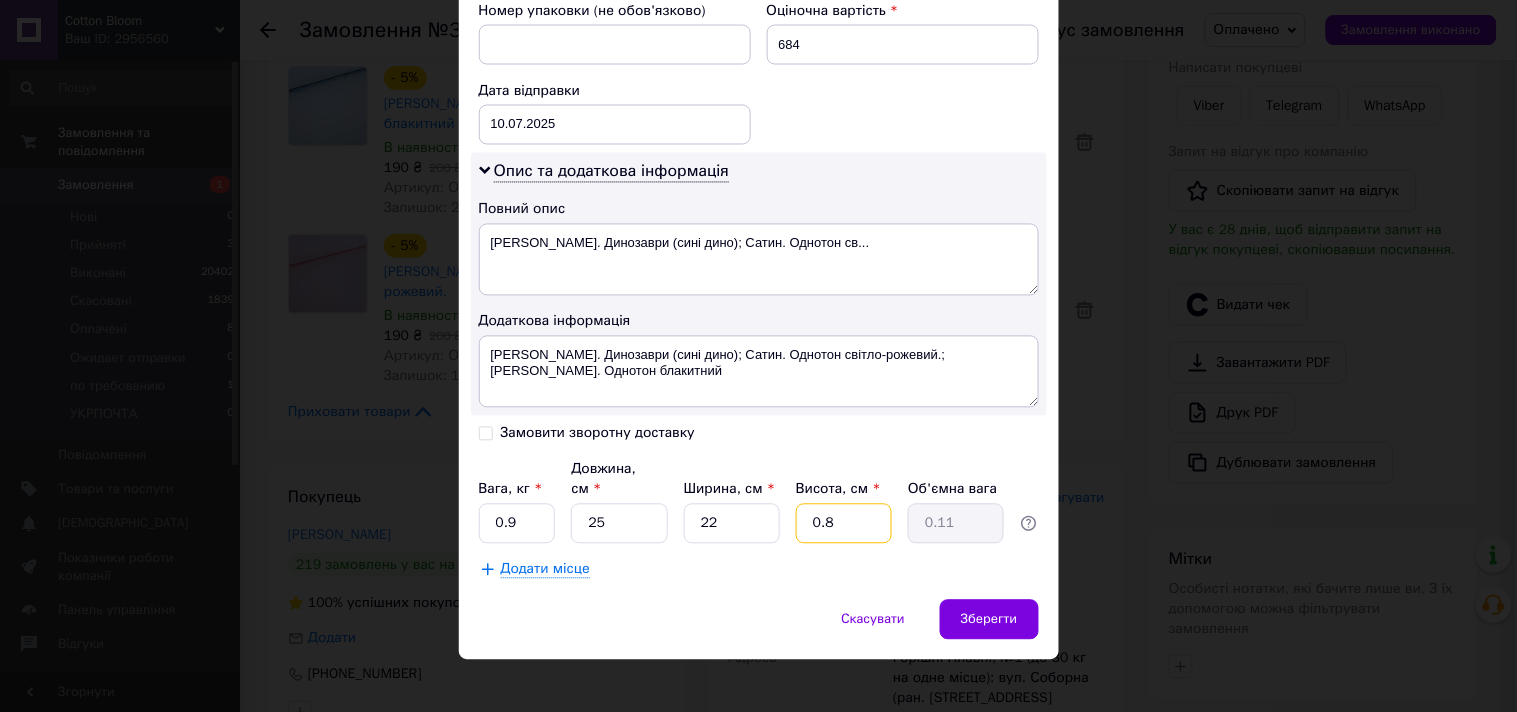 click on "0.8" at bounding box center (844, 524) 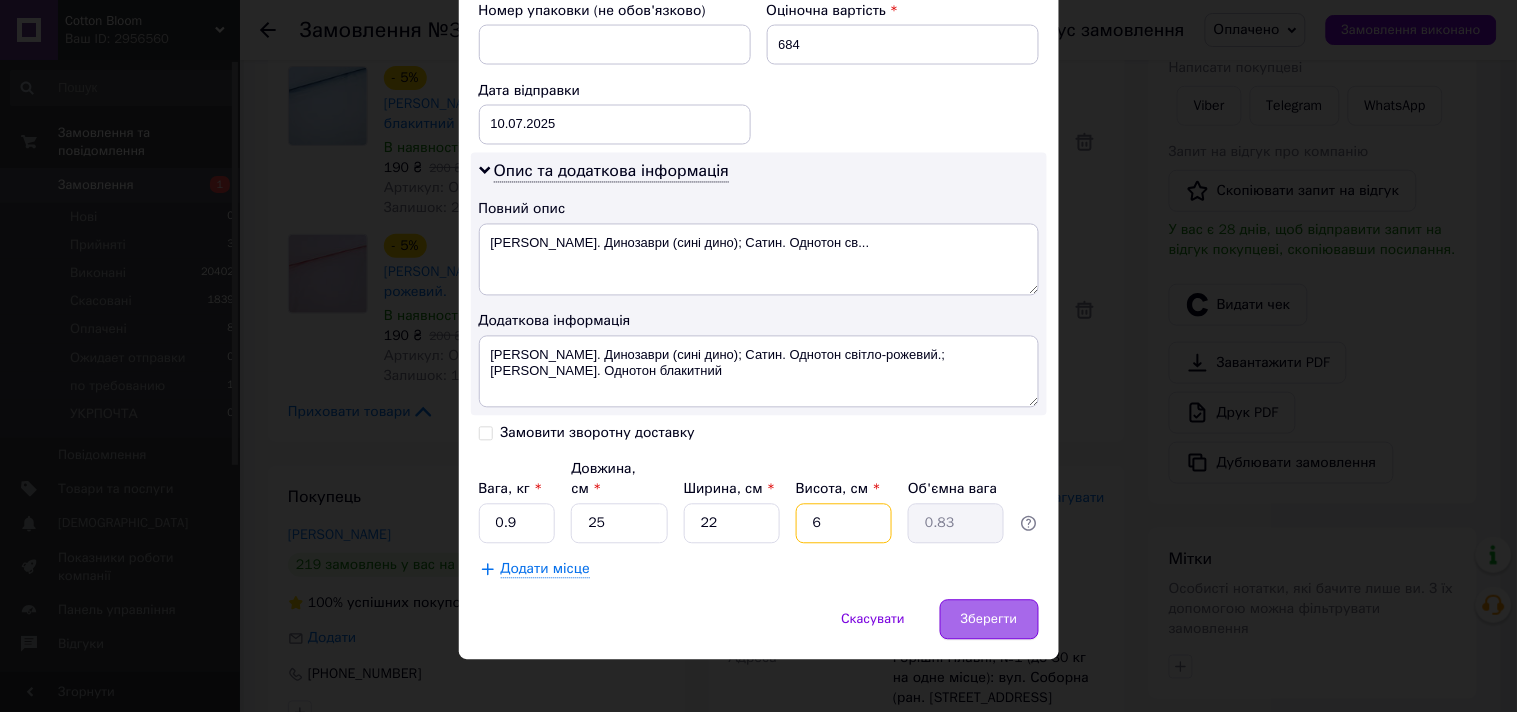 type on "6" 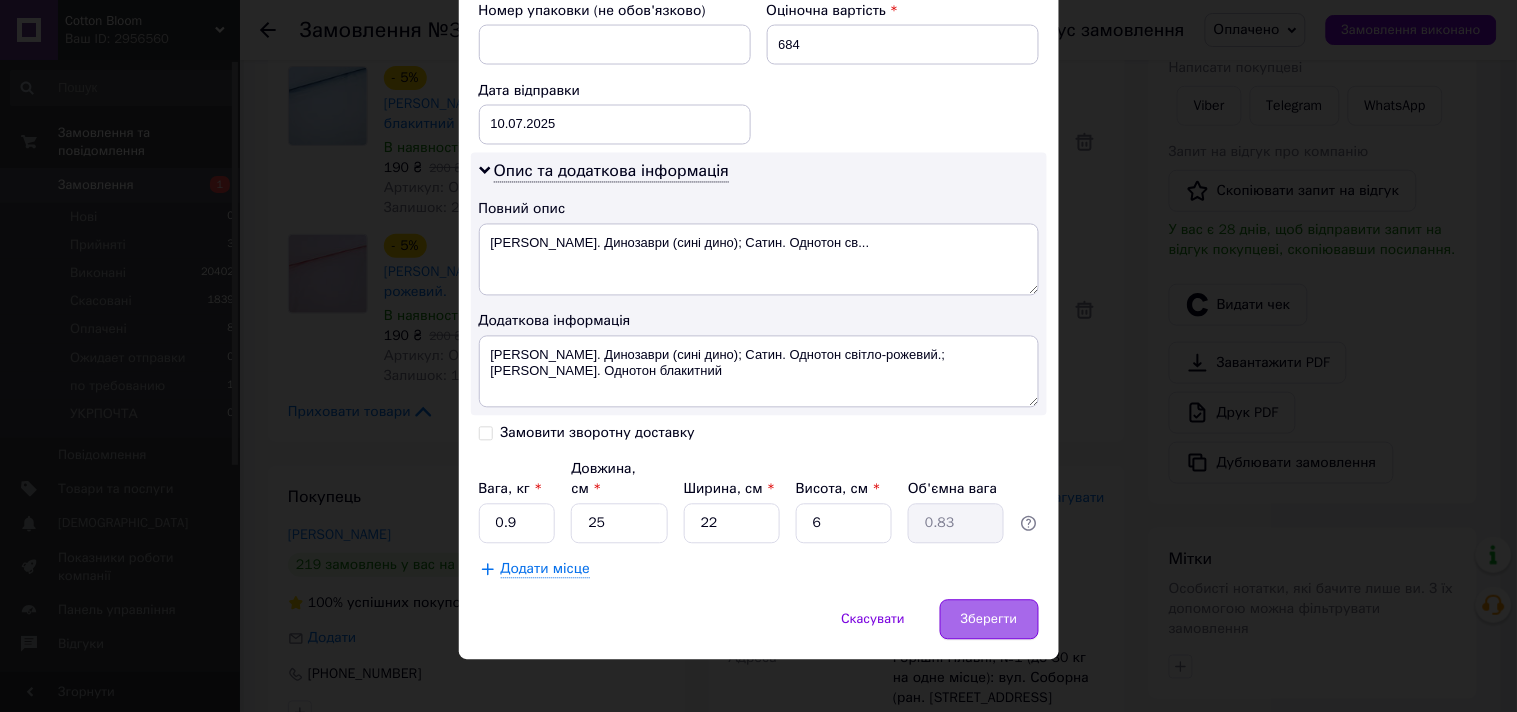 click on "Зберегти" at bounding box center (989, 620) 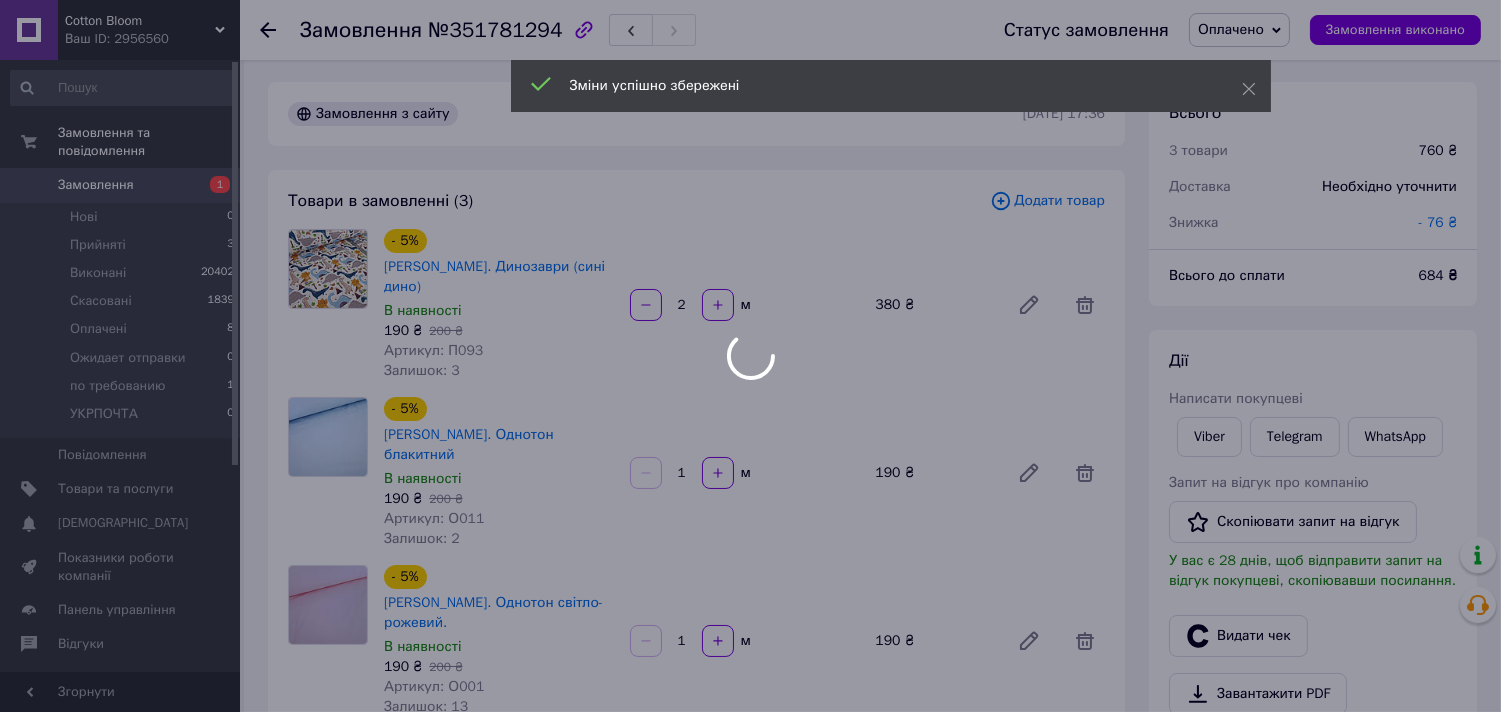 scroll, scrollTop: 0, scrollLeft: 0, axis: both 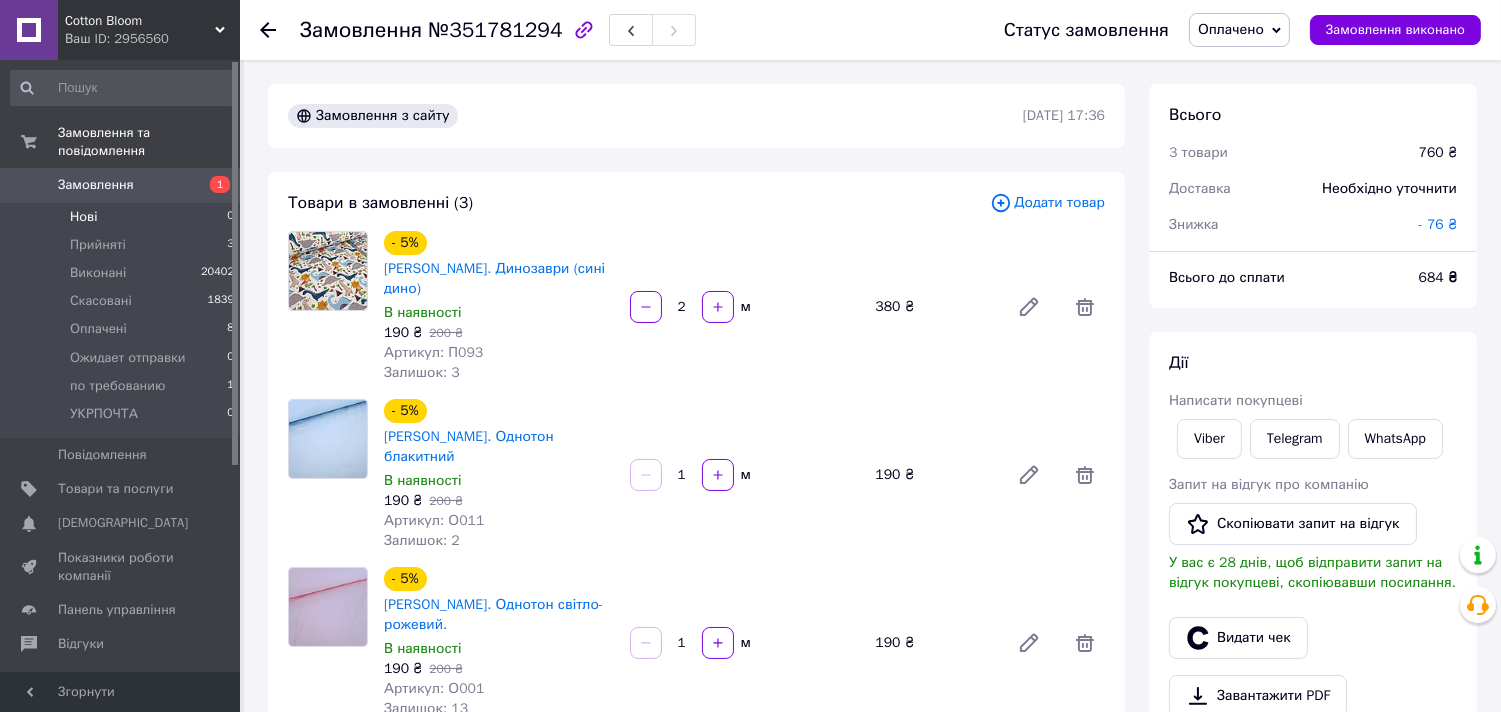 click on "Нові" at bounding box center [83, 217] 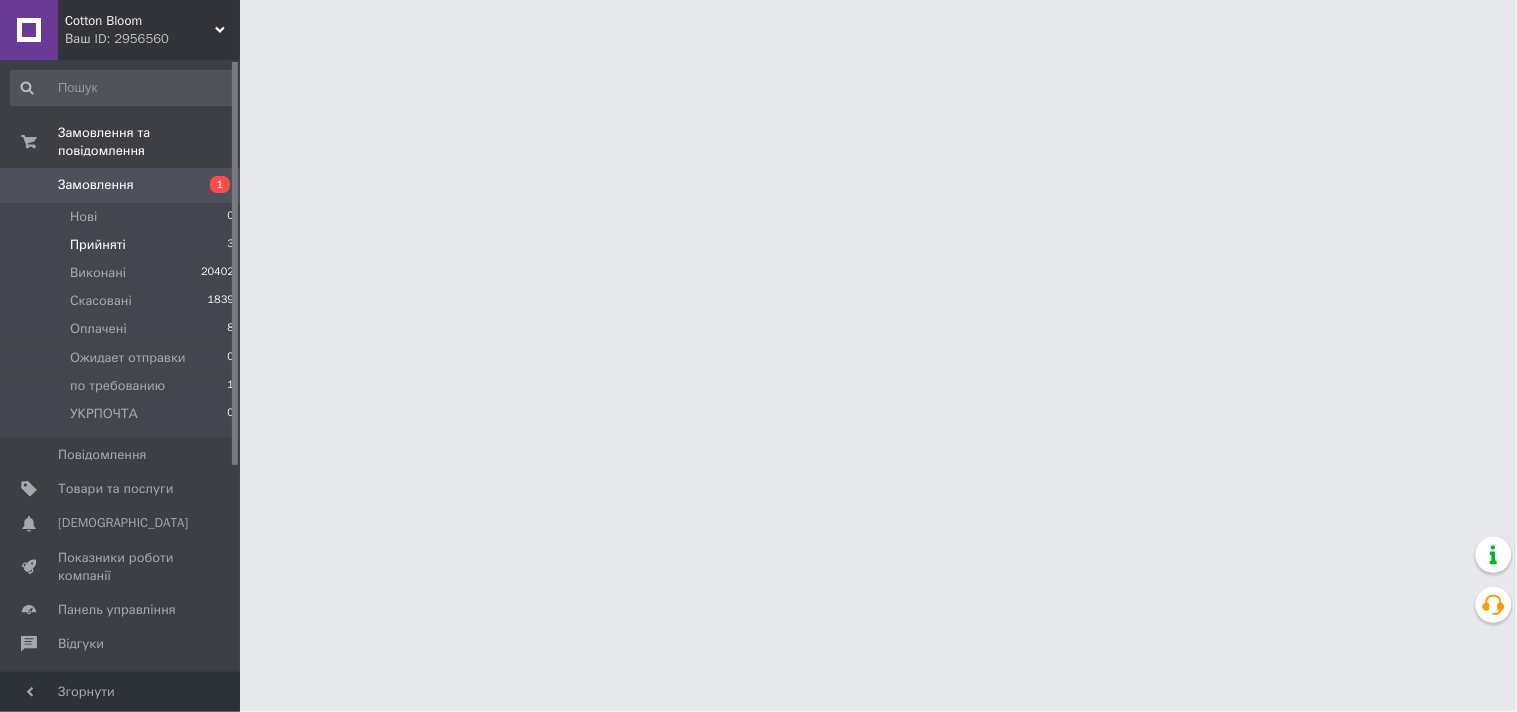 click on "Прийняті" at bounding box center [98, 245] 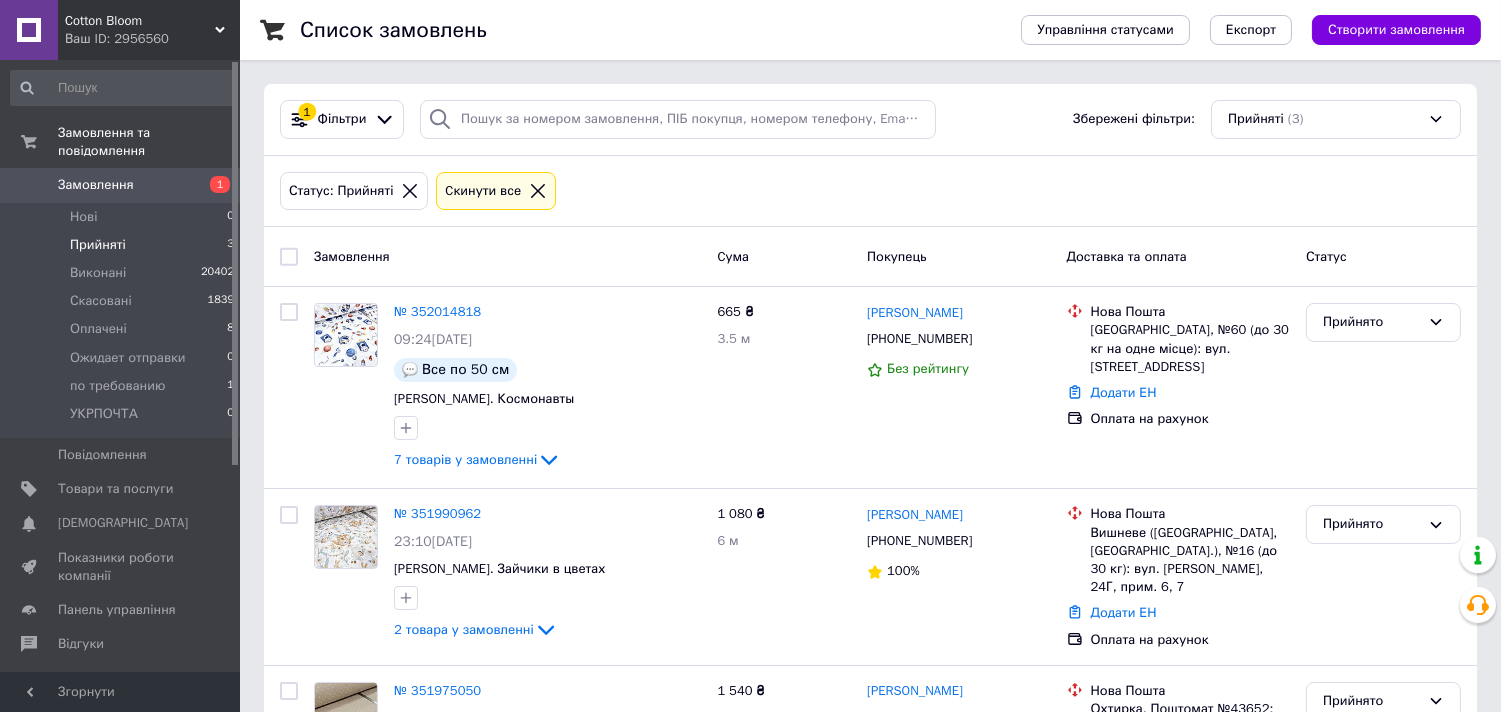 click on "Прийняті" at bounding box center (98, 245) 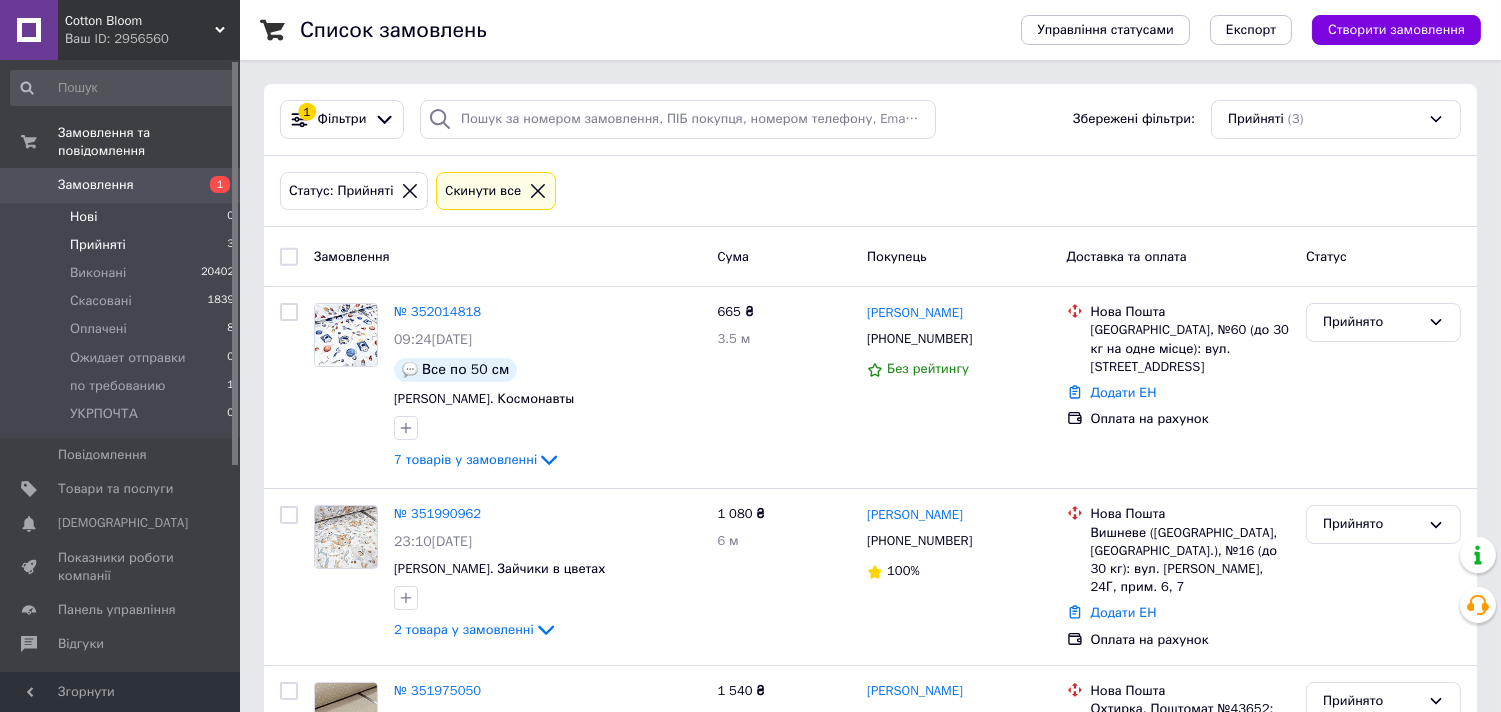 click on "Нові" at bounding box center [83, 217] 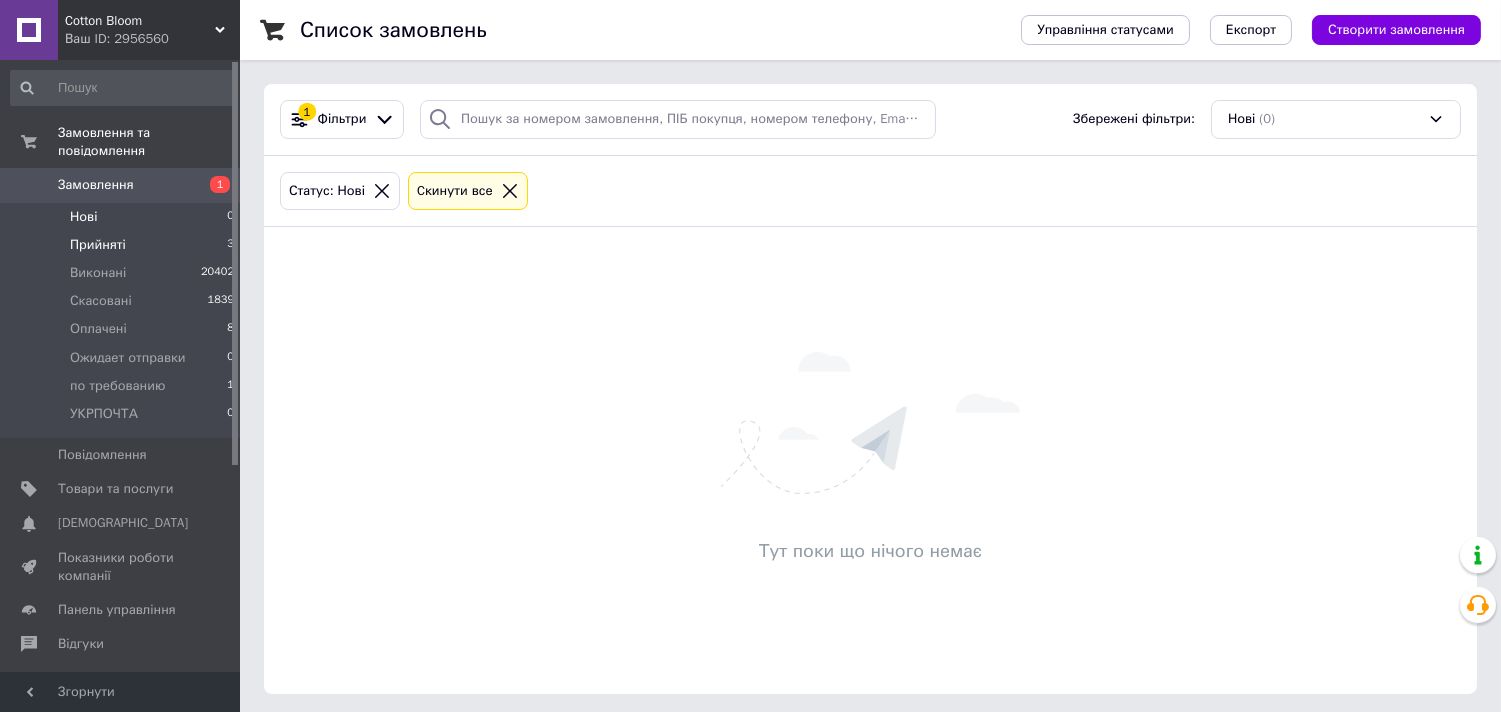 click on "Прийняті" at bounding box center (98, 245) 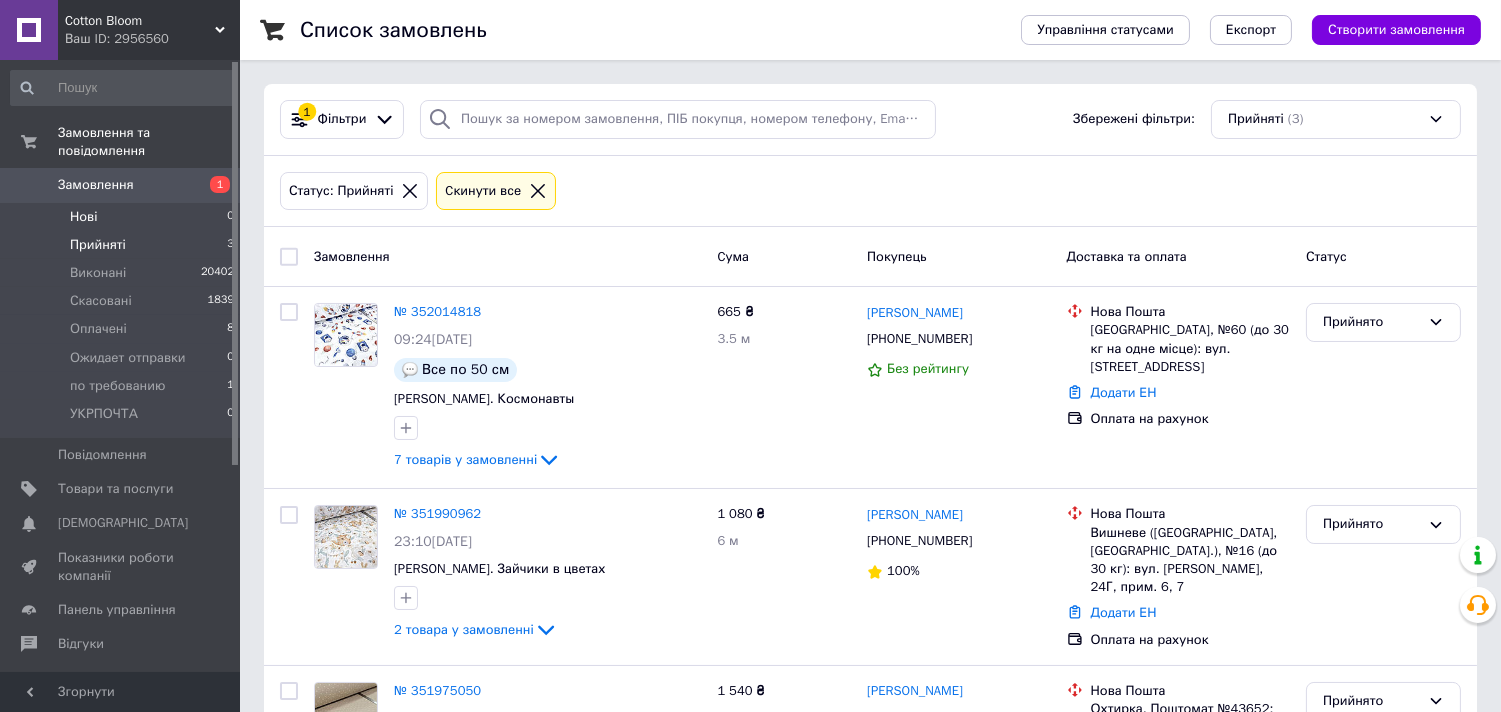 click on "Нові" at bounding box center [83, 217] 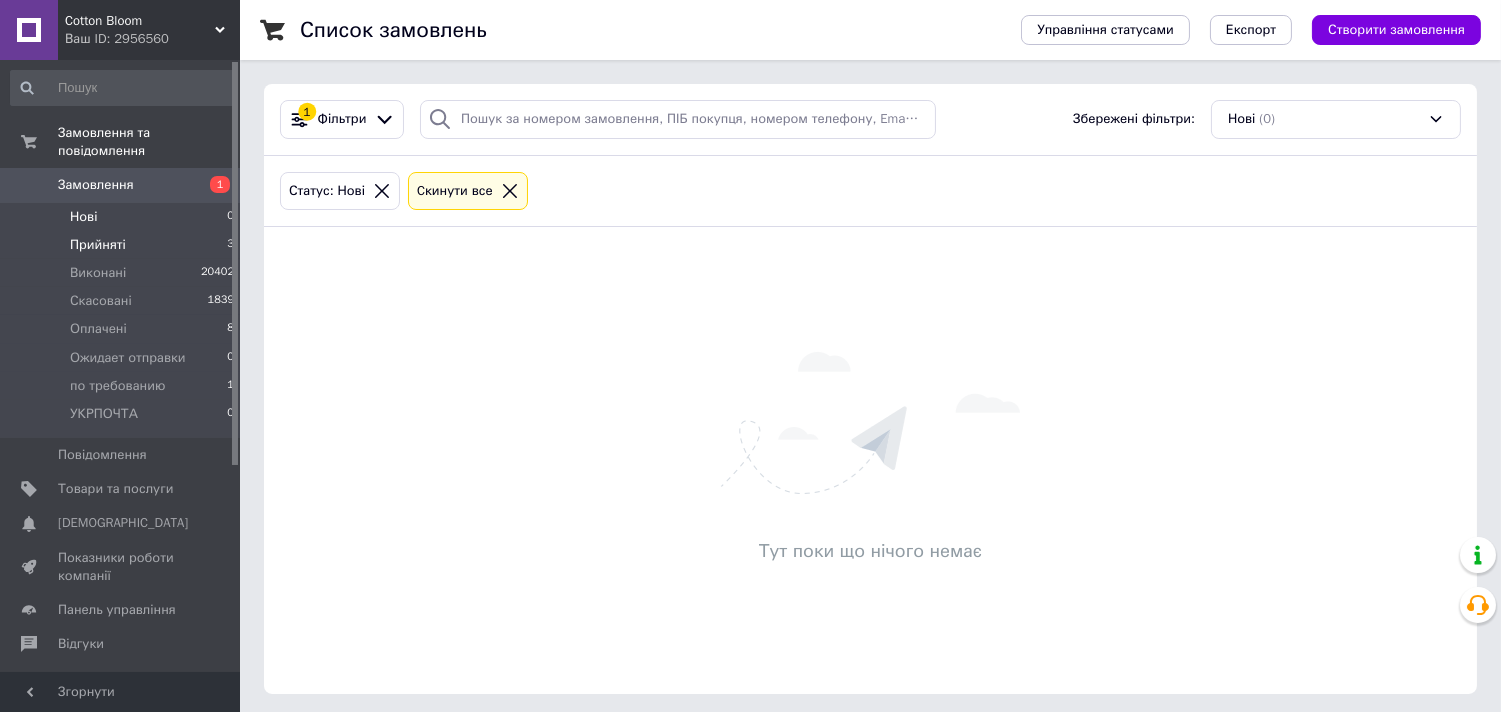 click on "Прийняті 3" at bounding box center (123, 245) 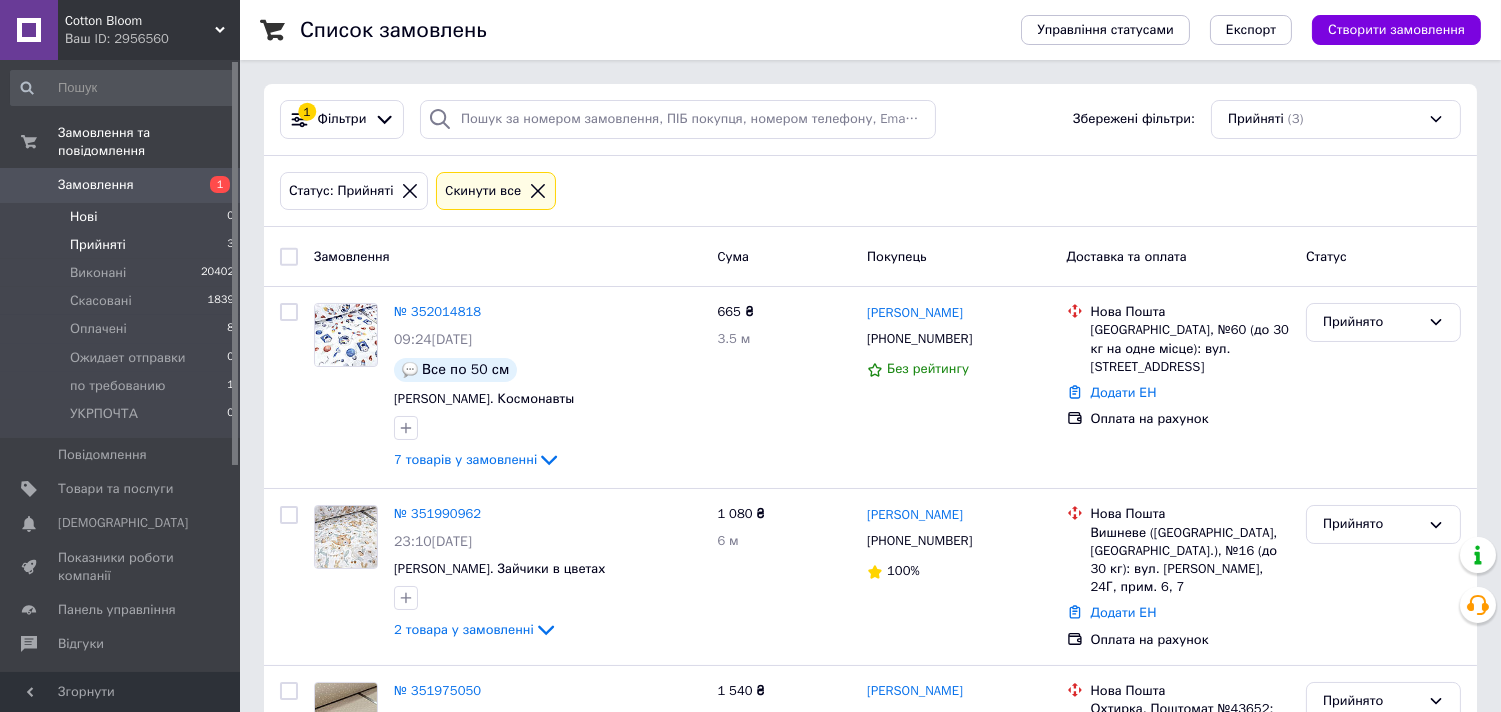 click on "Нові 0" at bounding box center [123, 217] 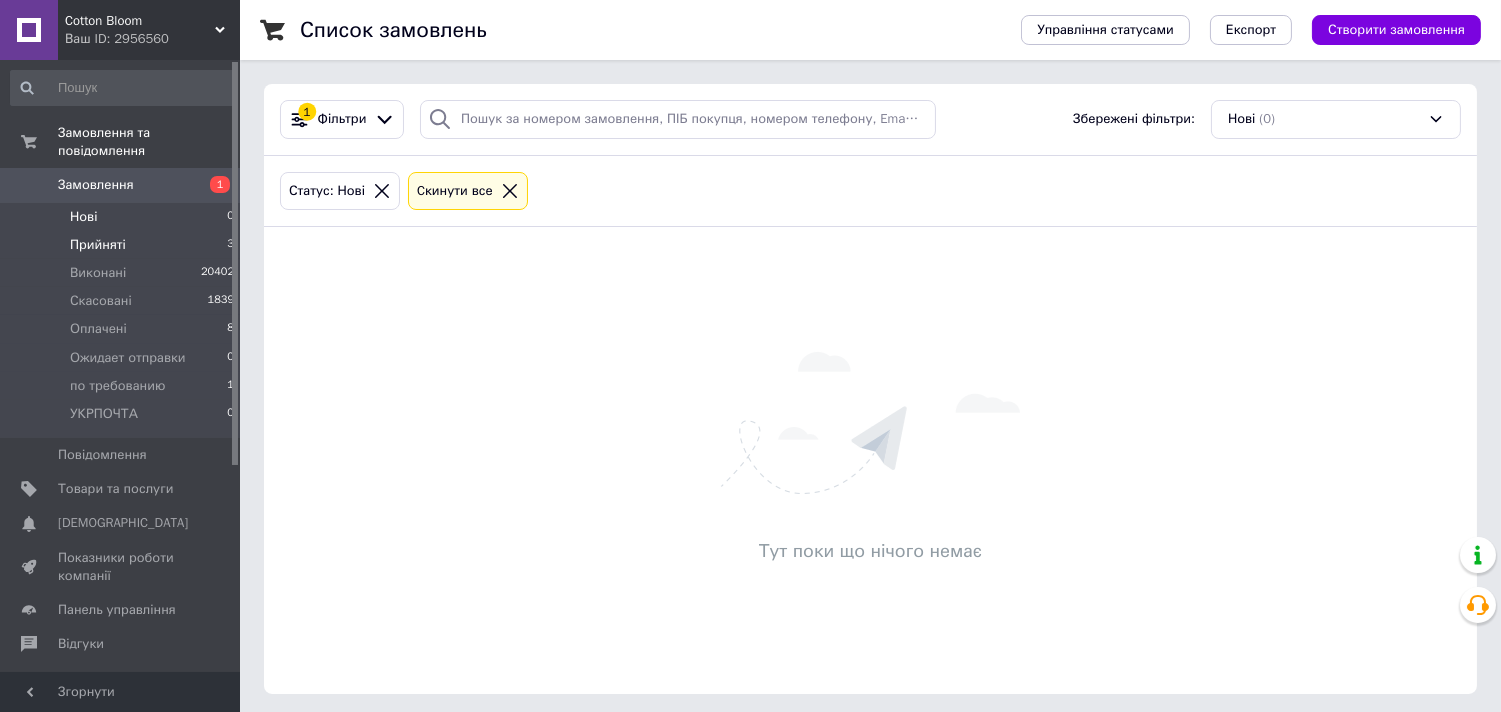 click on "Прийняті" at bounding box center [98, 245] 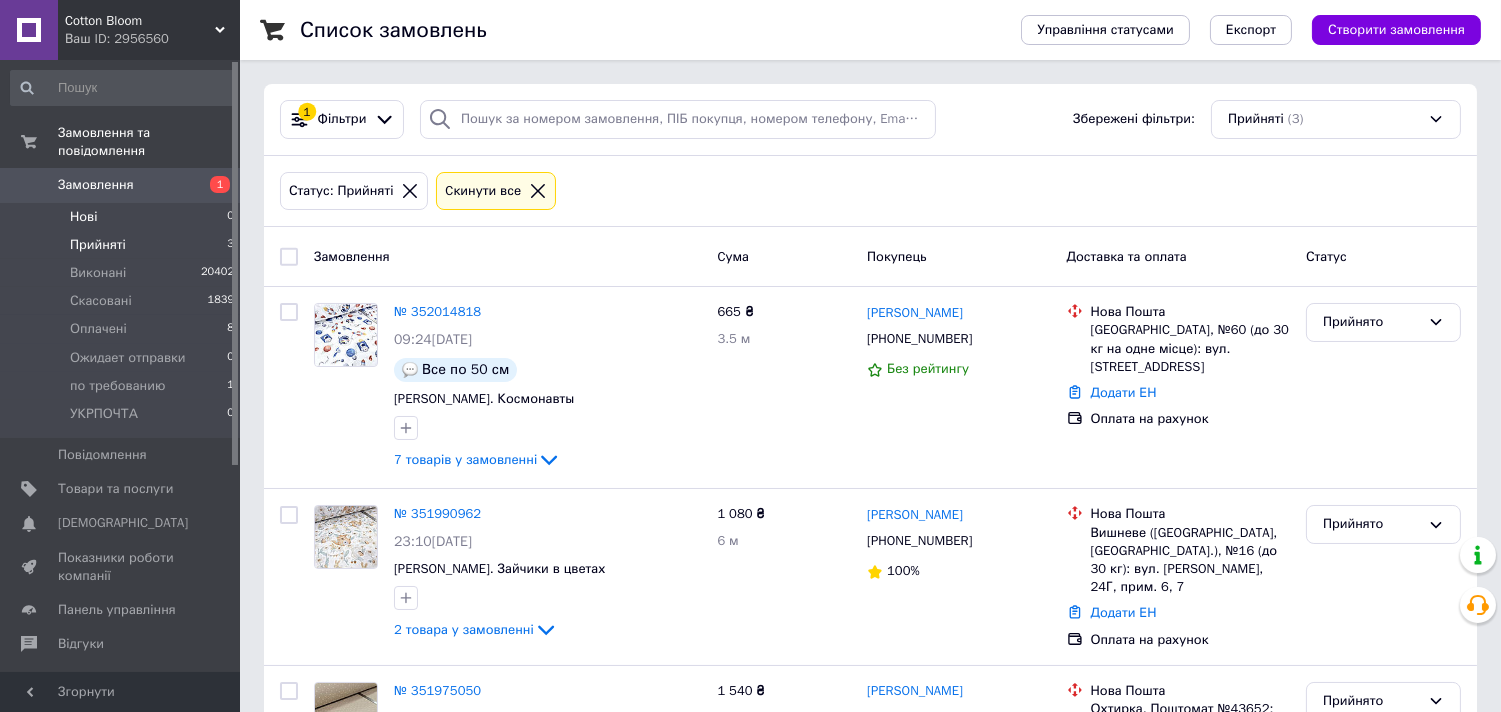 click on "Нові" at bounding box center (83, 217) 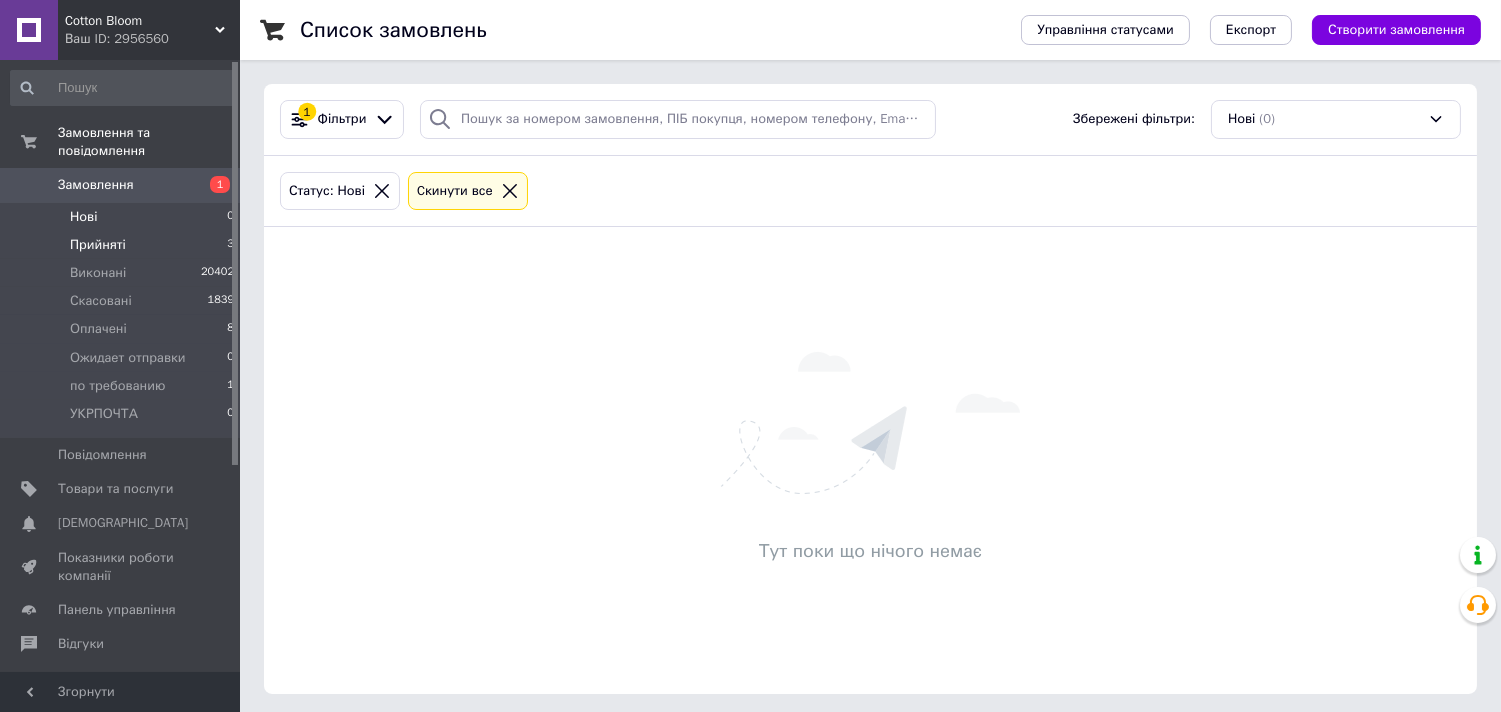 click on "Прийняті" at bounding box center [98, 245] 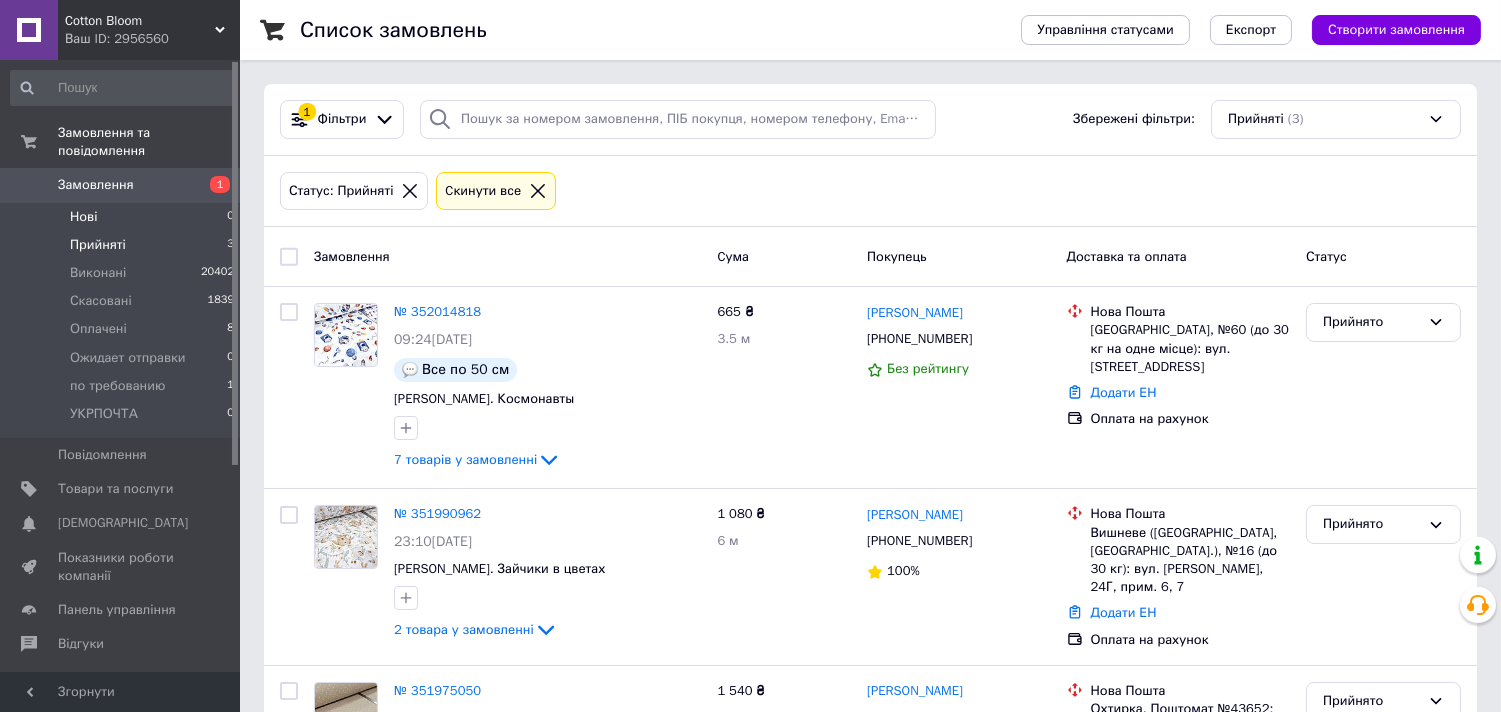 click on "Нові" at bounding box center [83, 217] 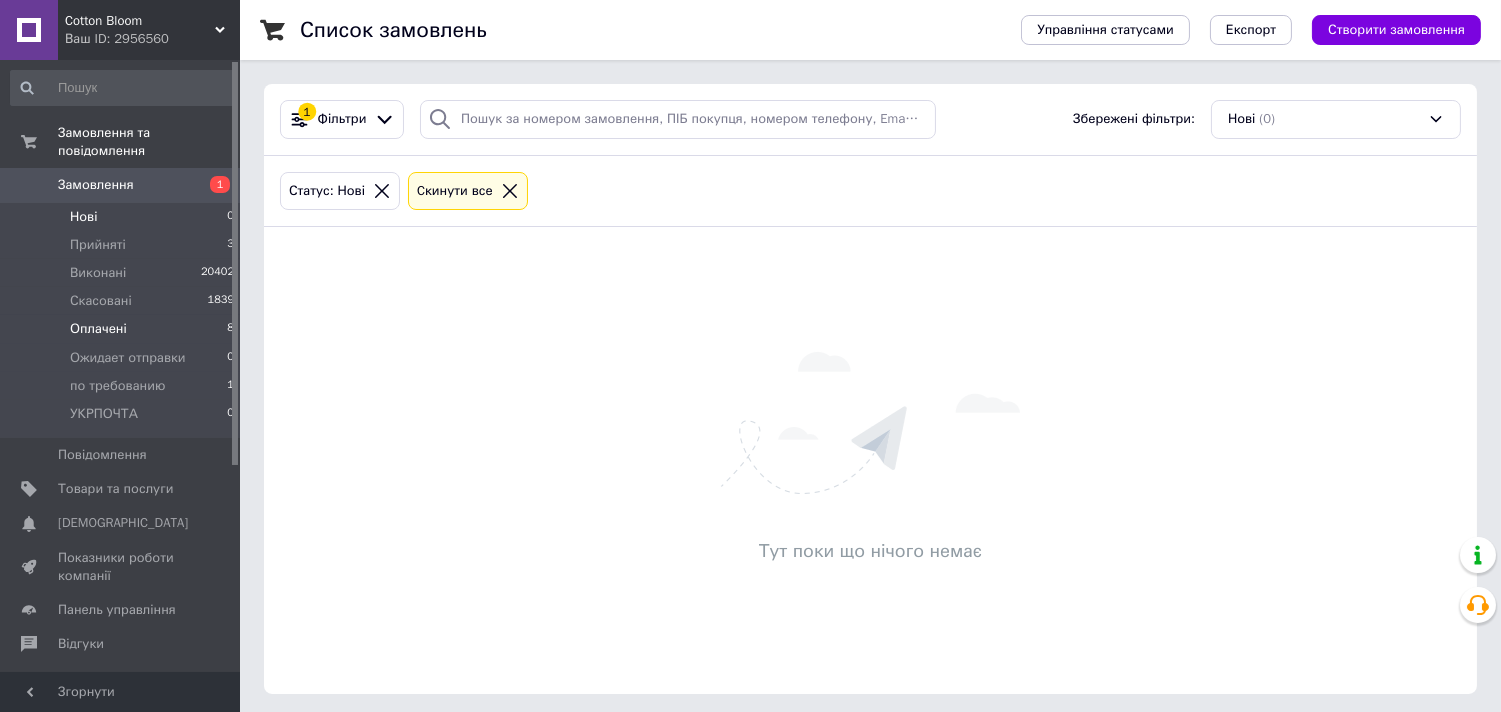 click on "Оплачені" at bounding box center (98, 329) 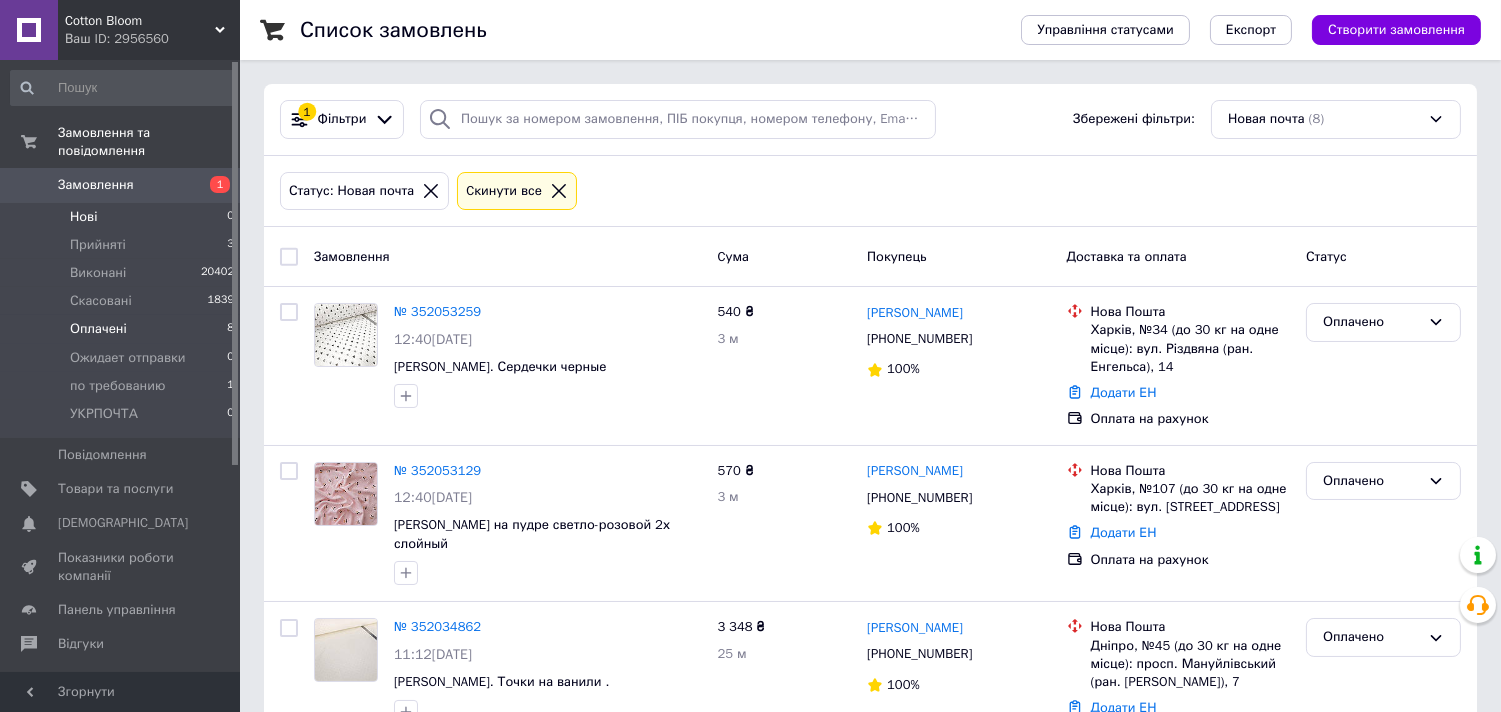 click on "Нові" at bounding box center [83, 217] 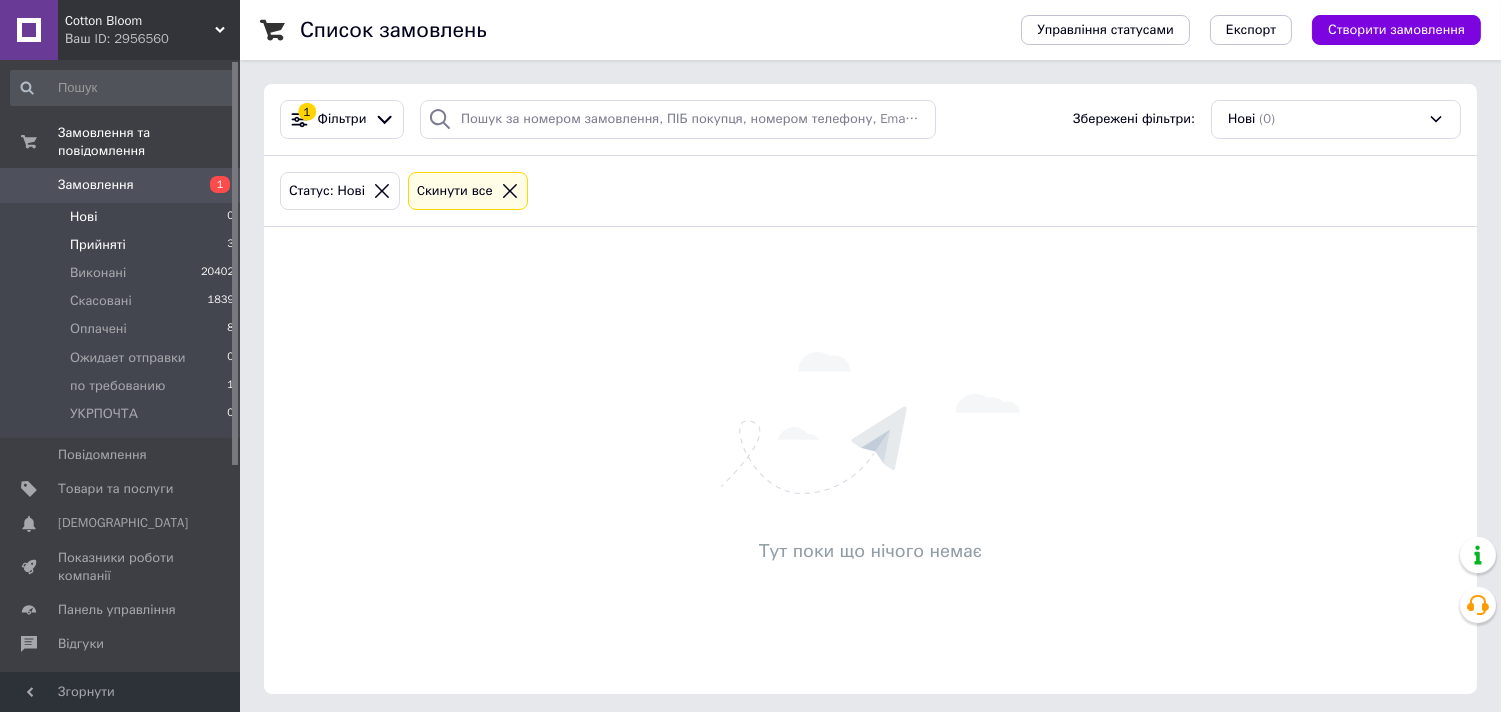click on "Прийняті" at bounding box center [98, 245] 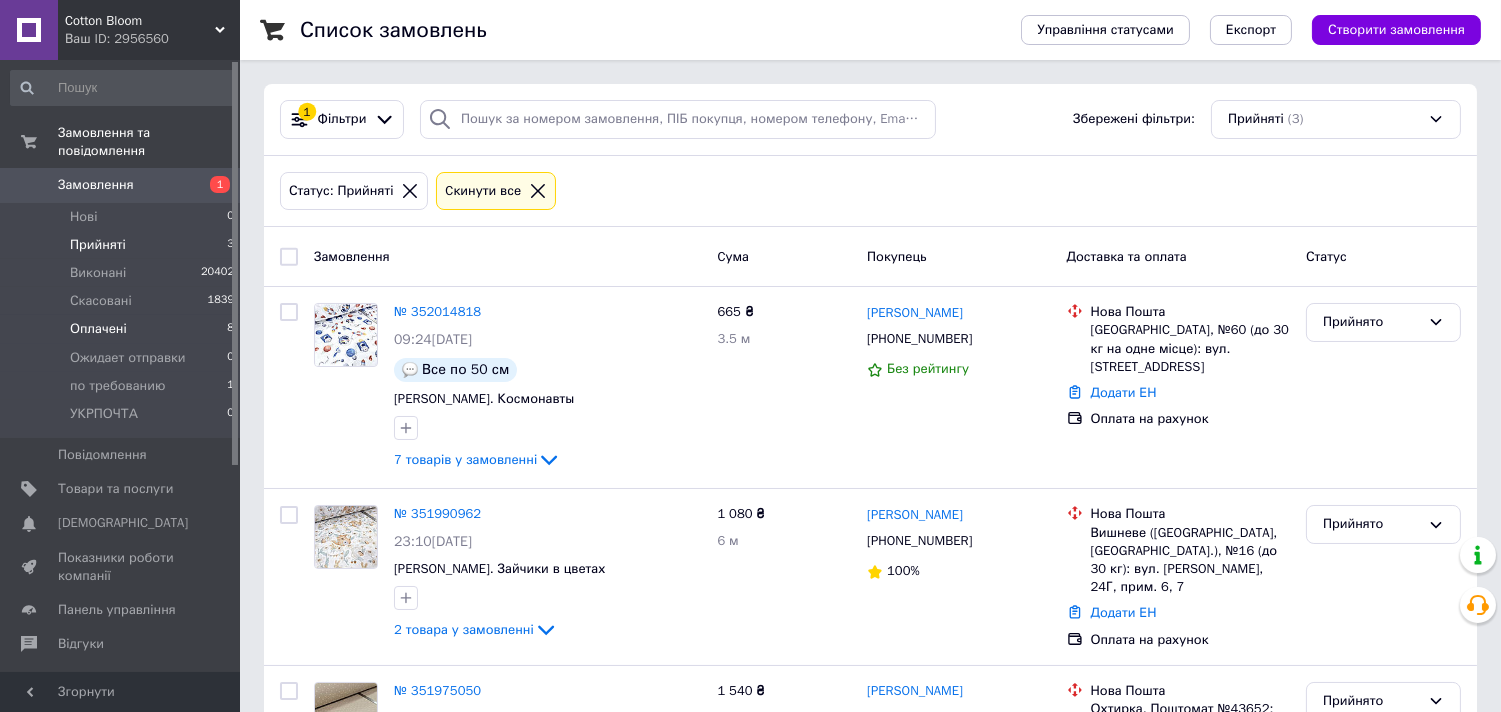 click on "Оплачені" at bounding box center (98, 329) 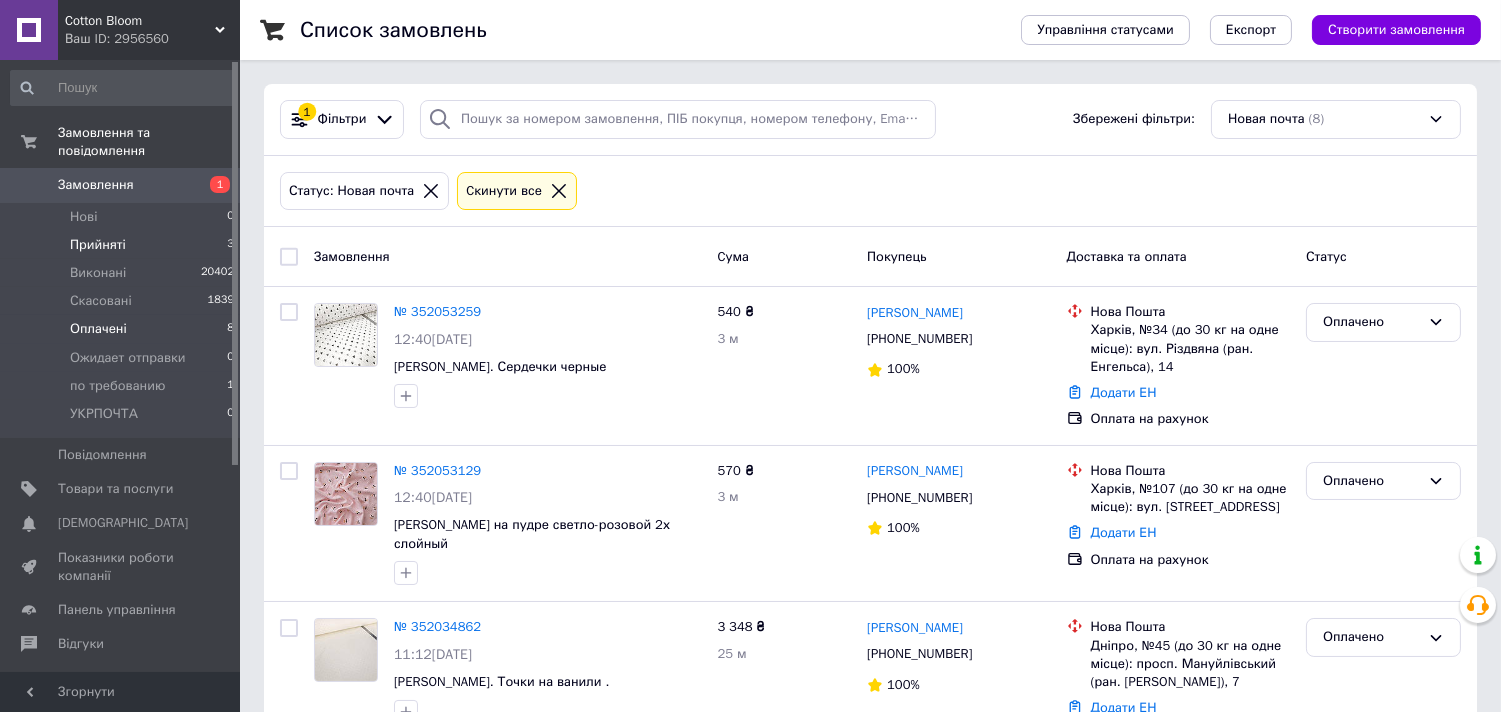 click on "Прийняті" at bounding box center (98, 245) 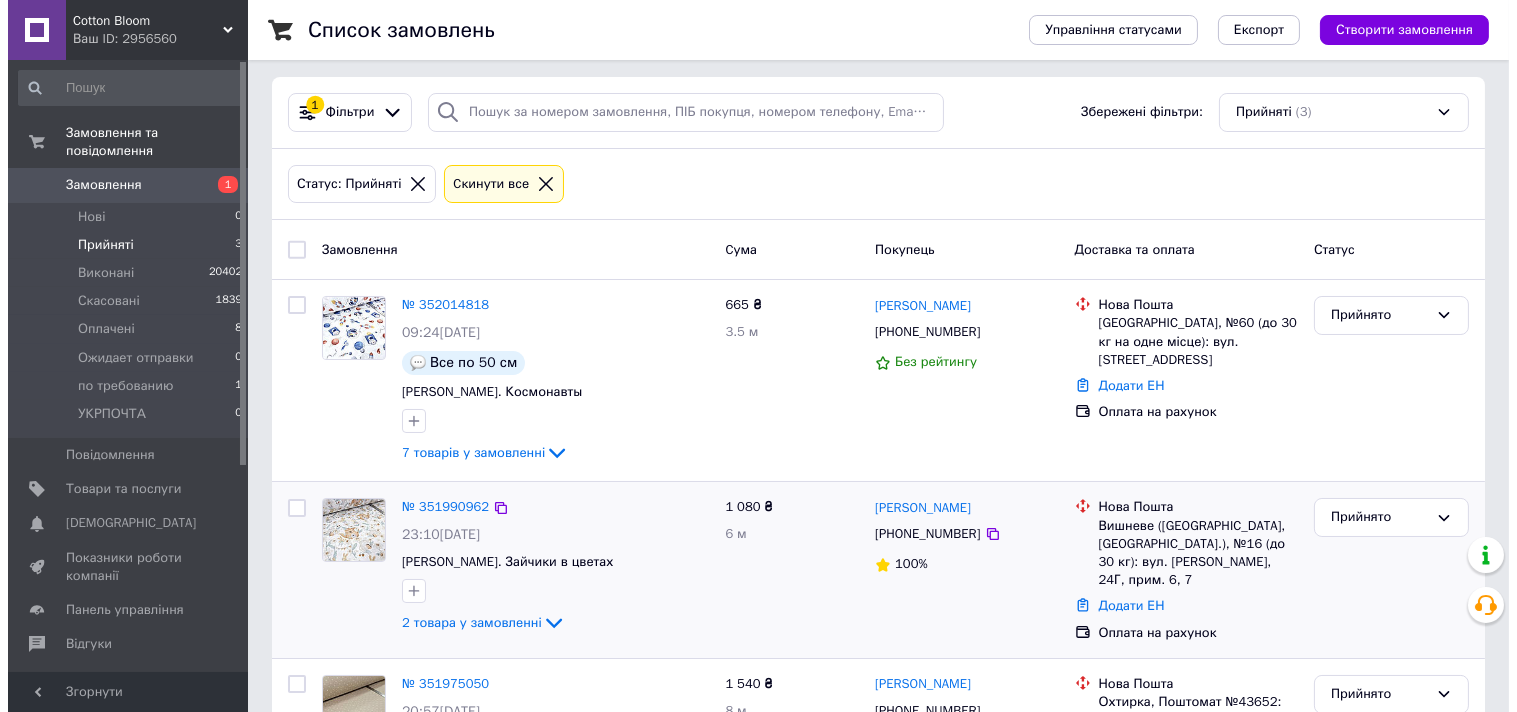 scroll, scrollTop: 0, scrollLeft: 0, axis: both 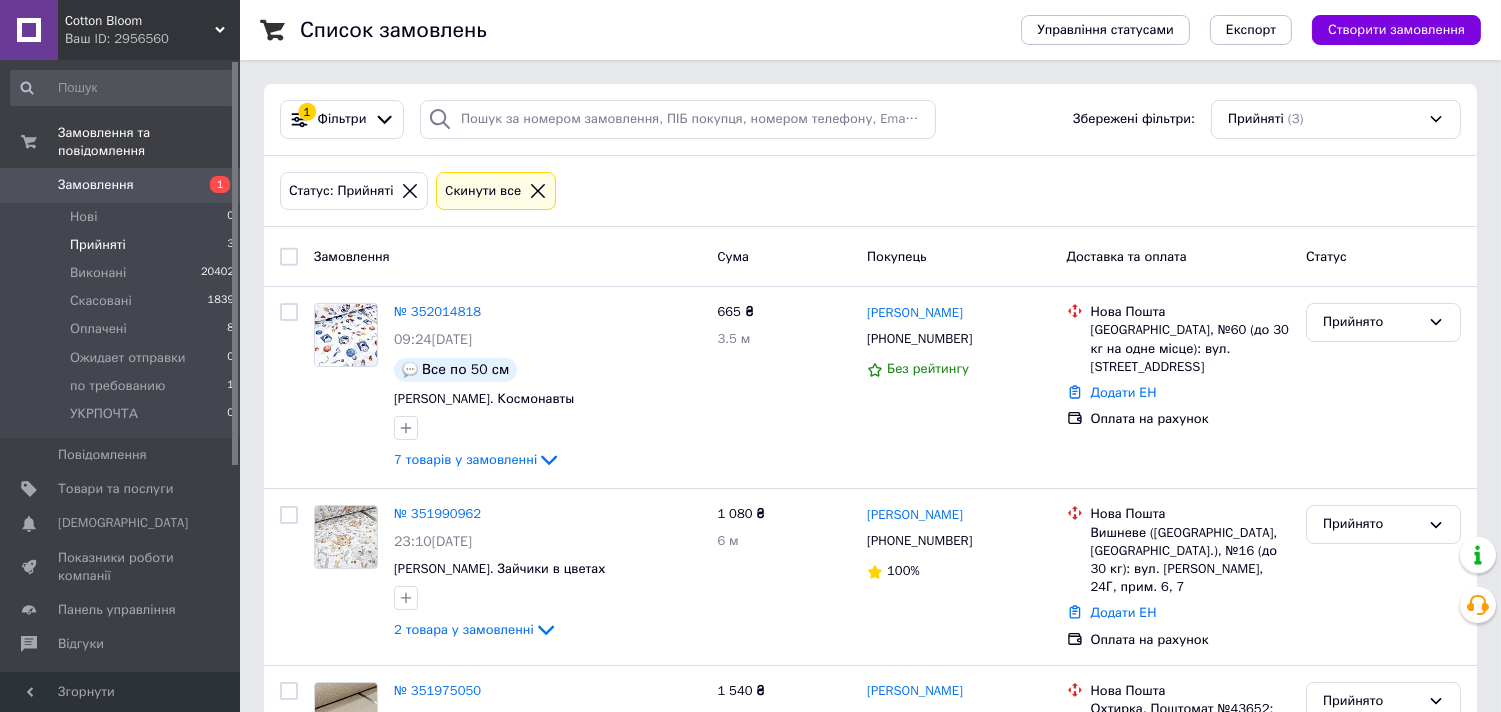 click on "Прийняті" at bounding box center [98, 245] 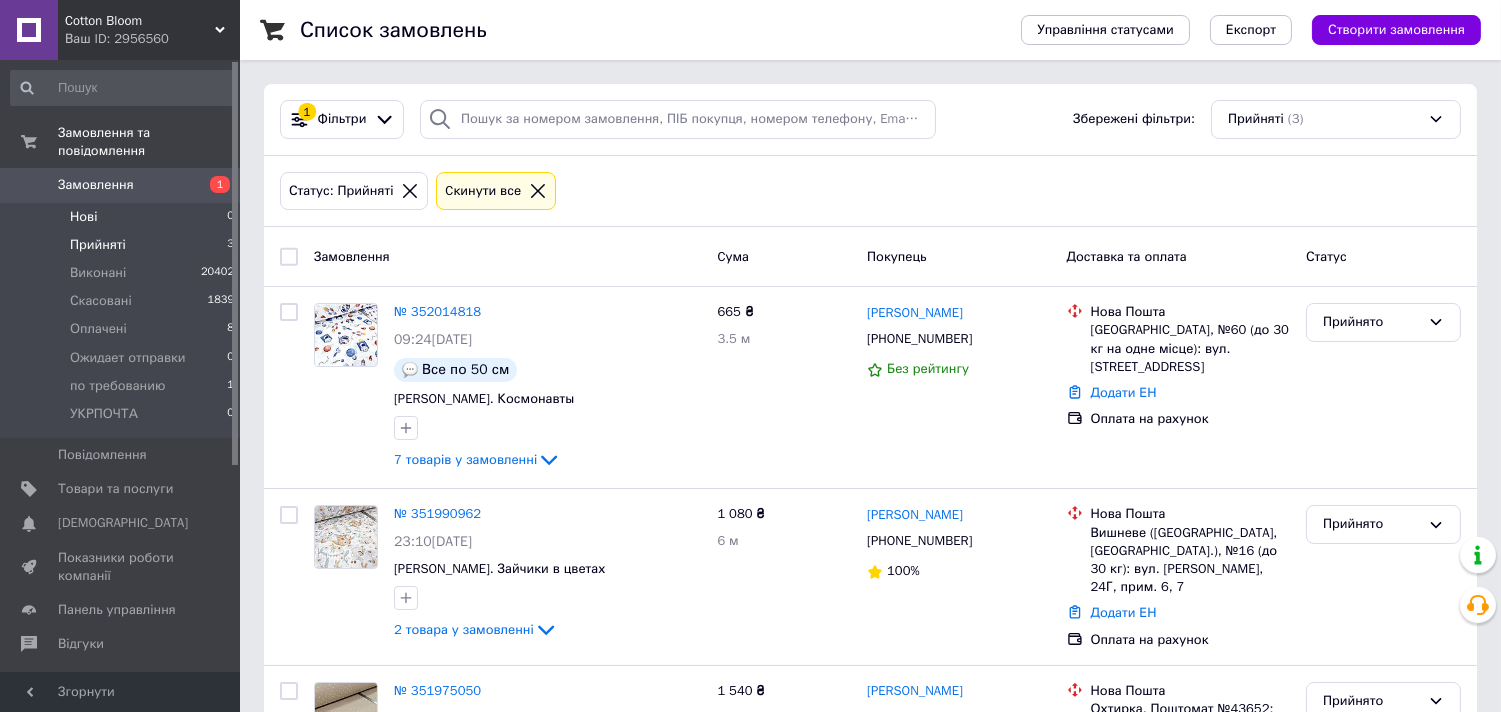 click on "Нові 0" at bounding box center (123, 217) 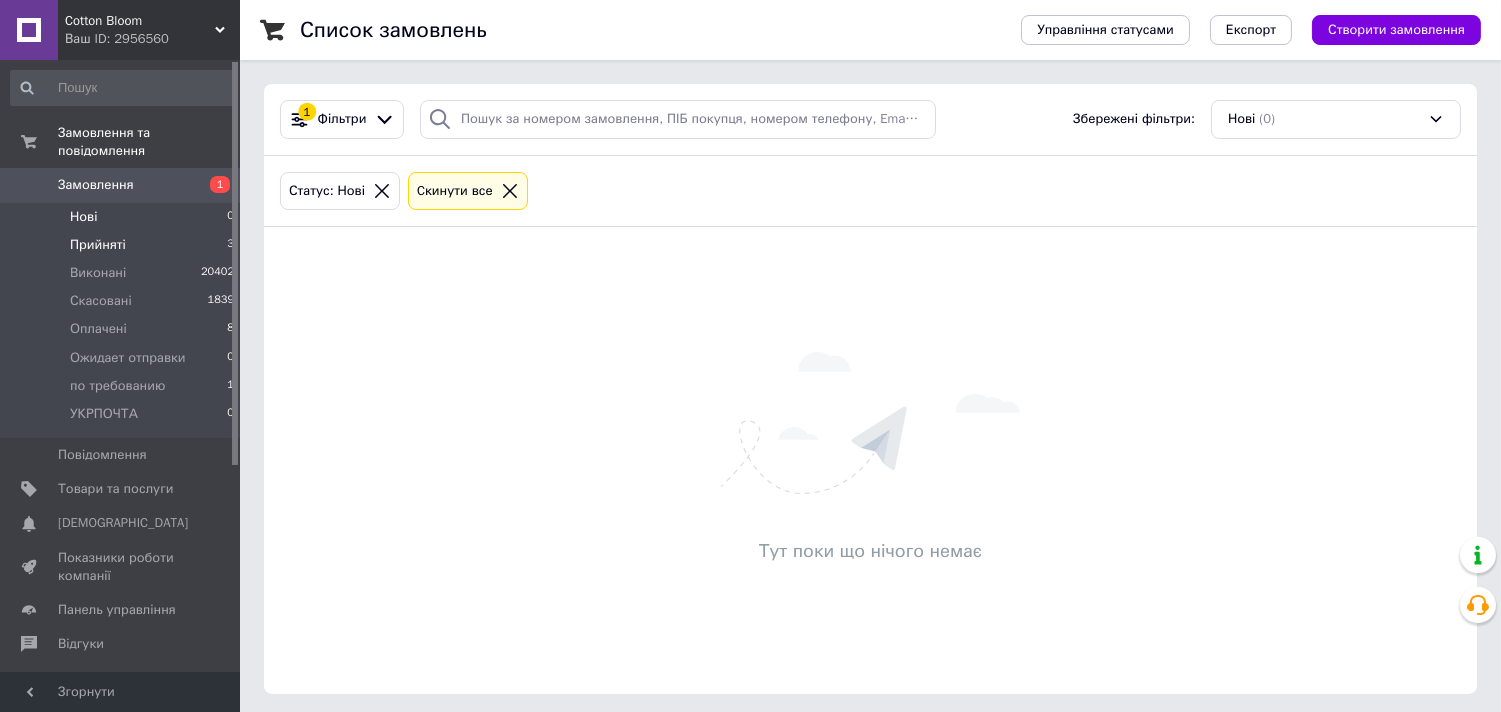 click on "Прийняті" at bounding box center (98, 245) 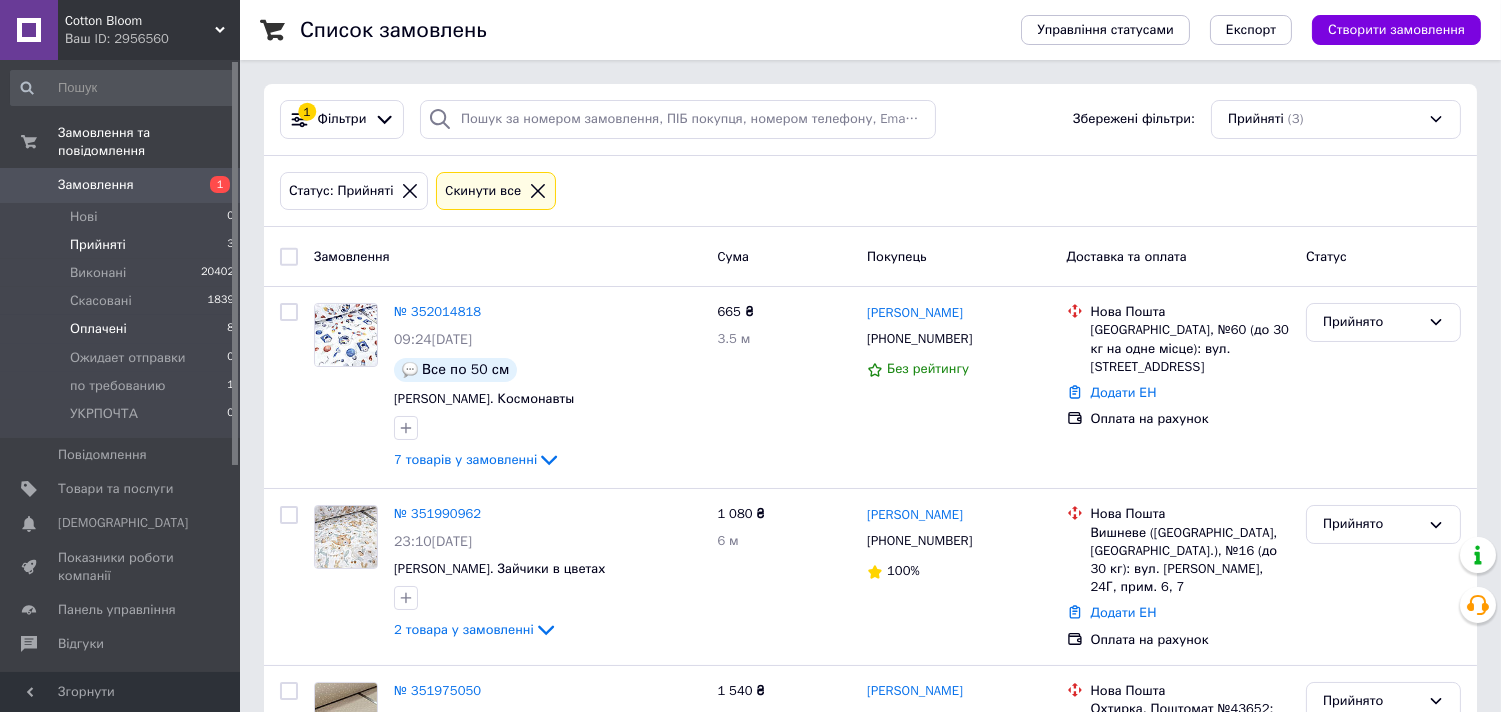 click on "Оплачені" at bounding box center [98, 329] 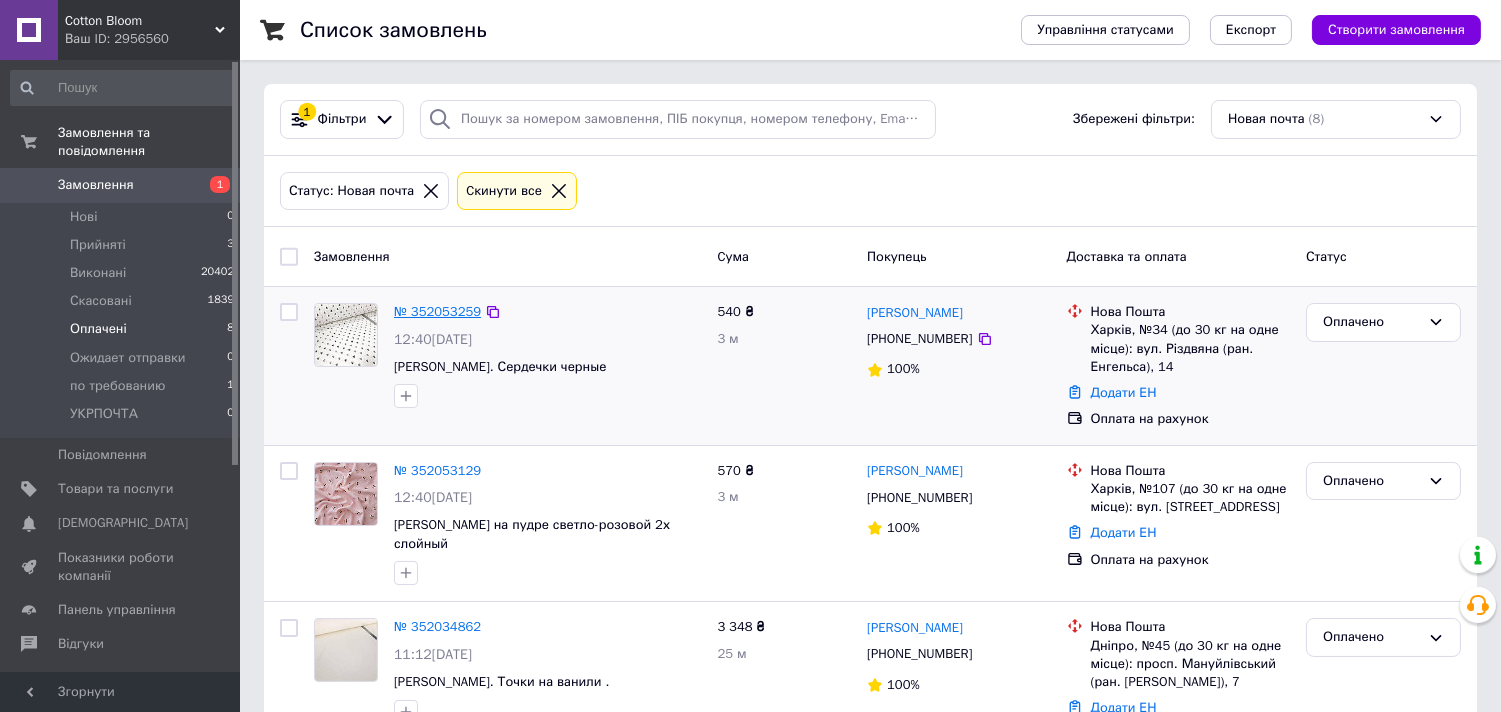 click on "№ 352053259" at bounding box center [437, 311] 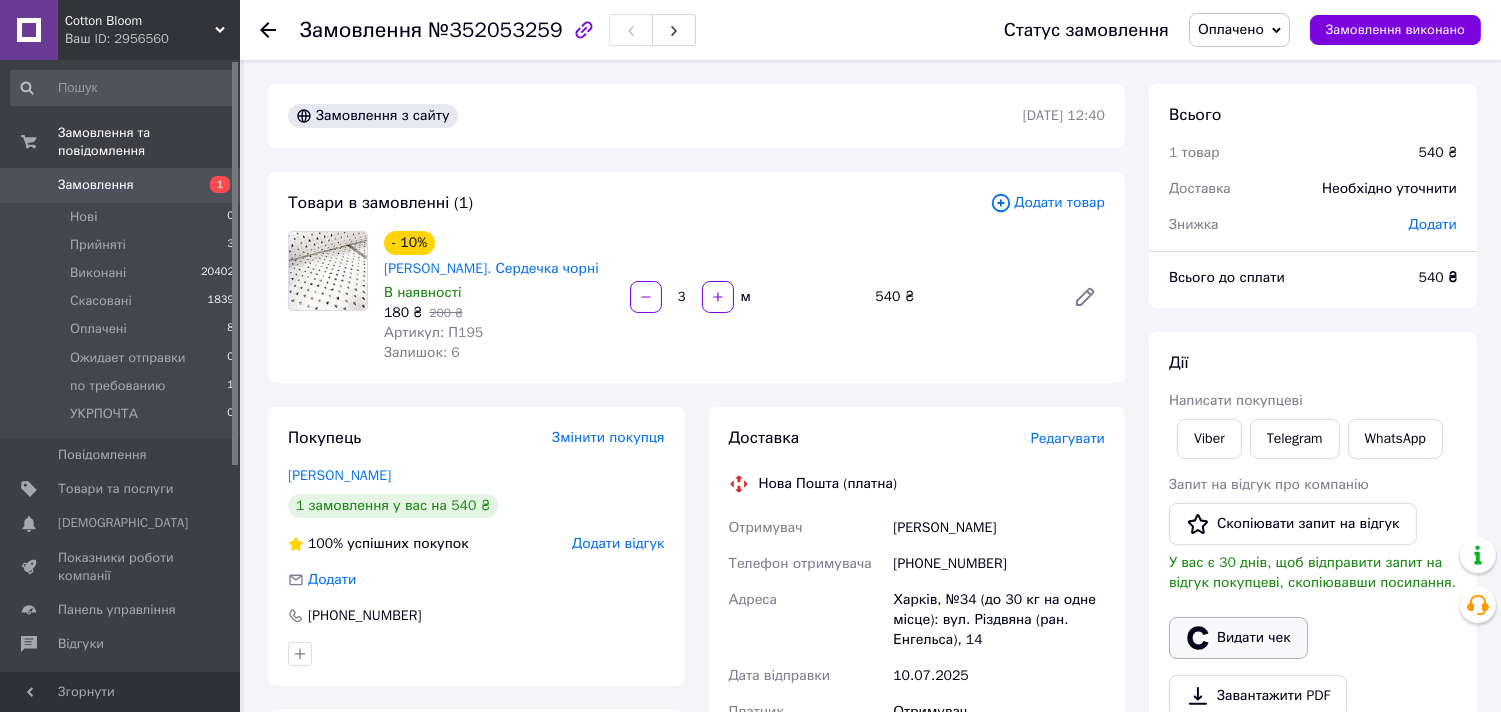 click on "Видати чек" at bounding box center [1238, 638] 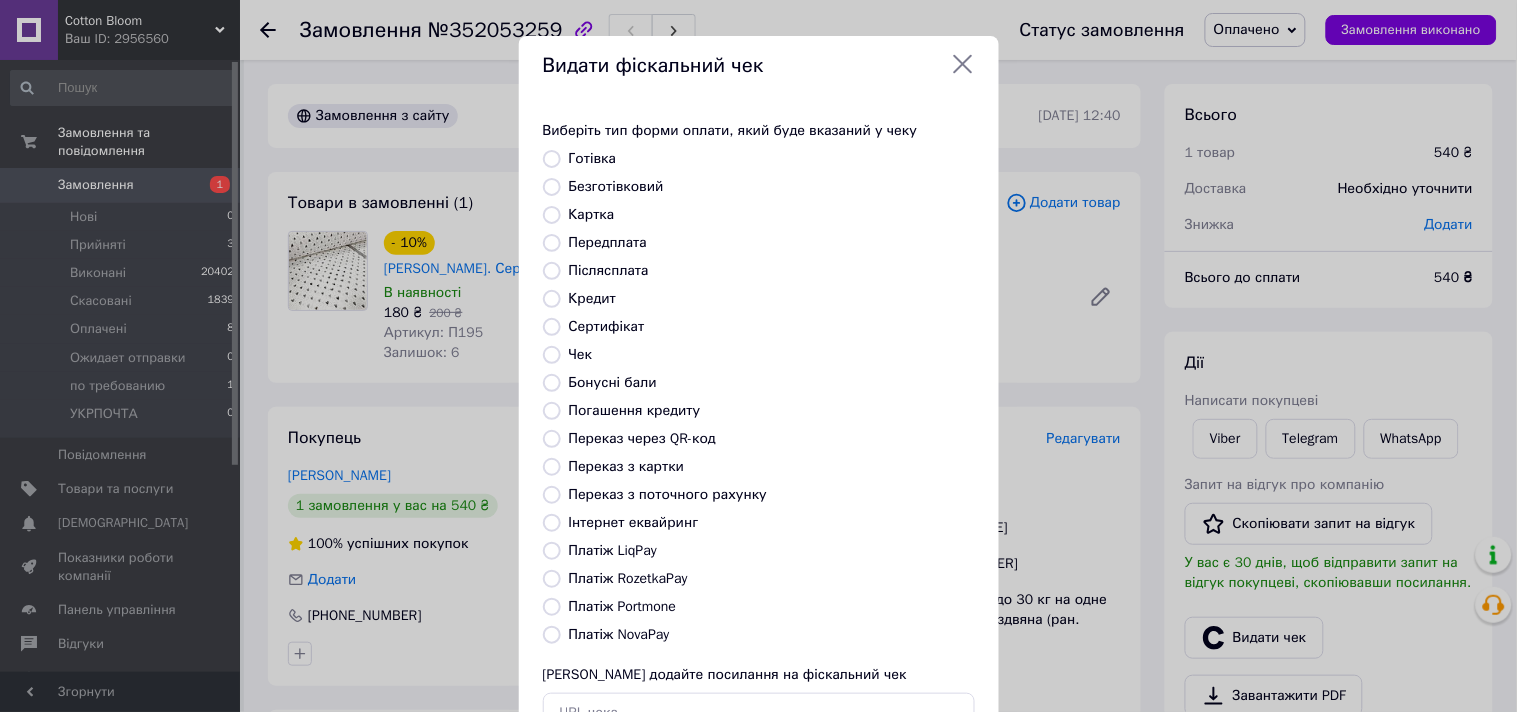 click on "Безготівковий" at bounding box center [616, 186] 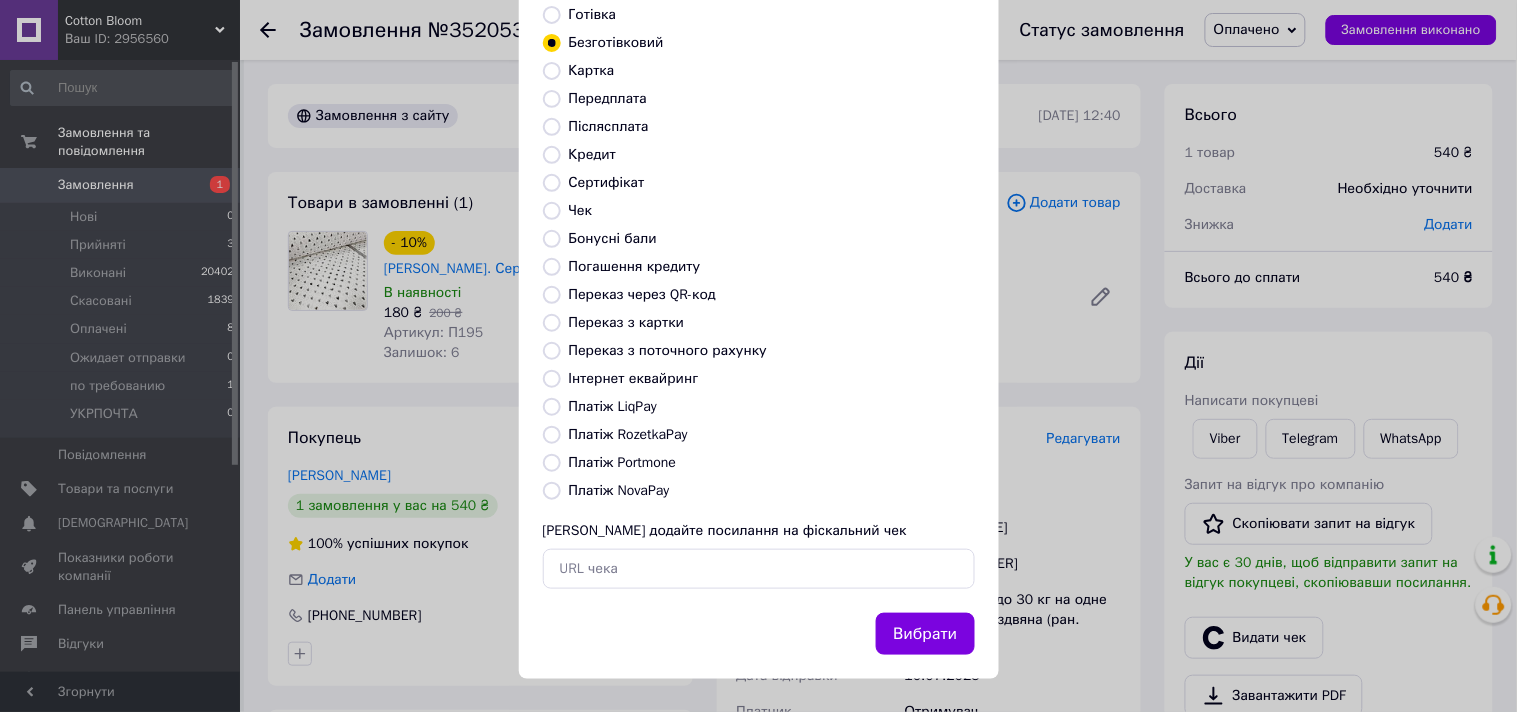scroll, scrollTop: 147, scrollLeft: 0, axis: vertical 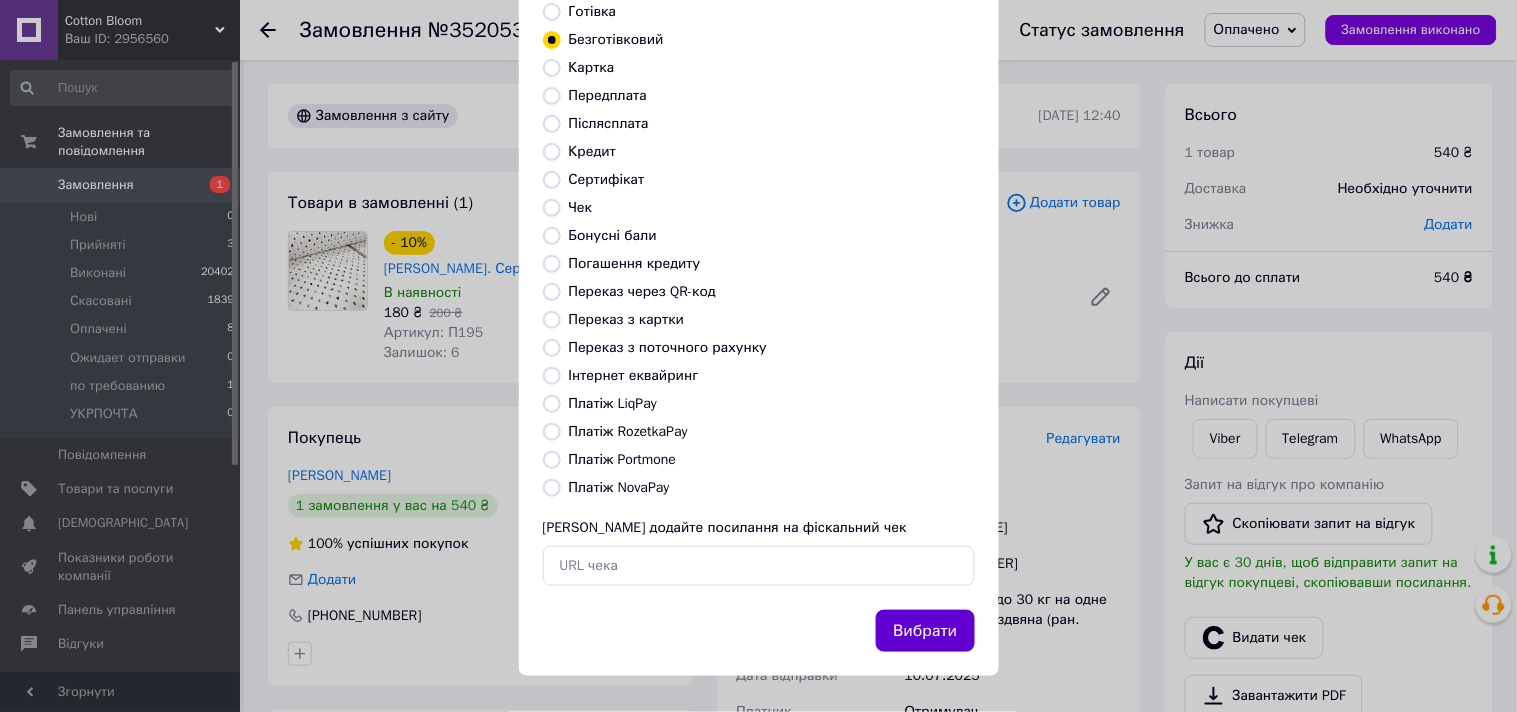 click on "Вибрати" at bounding box center [925, 631] 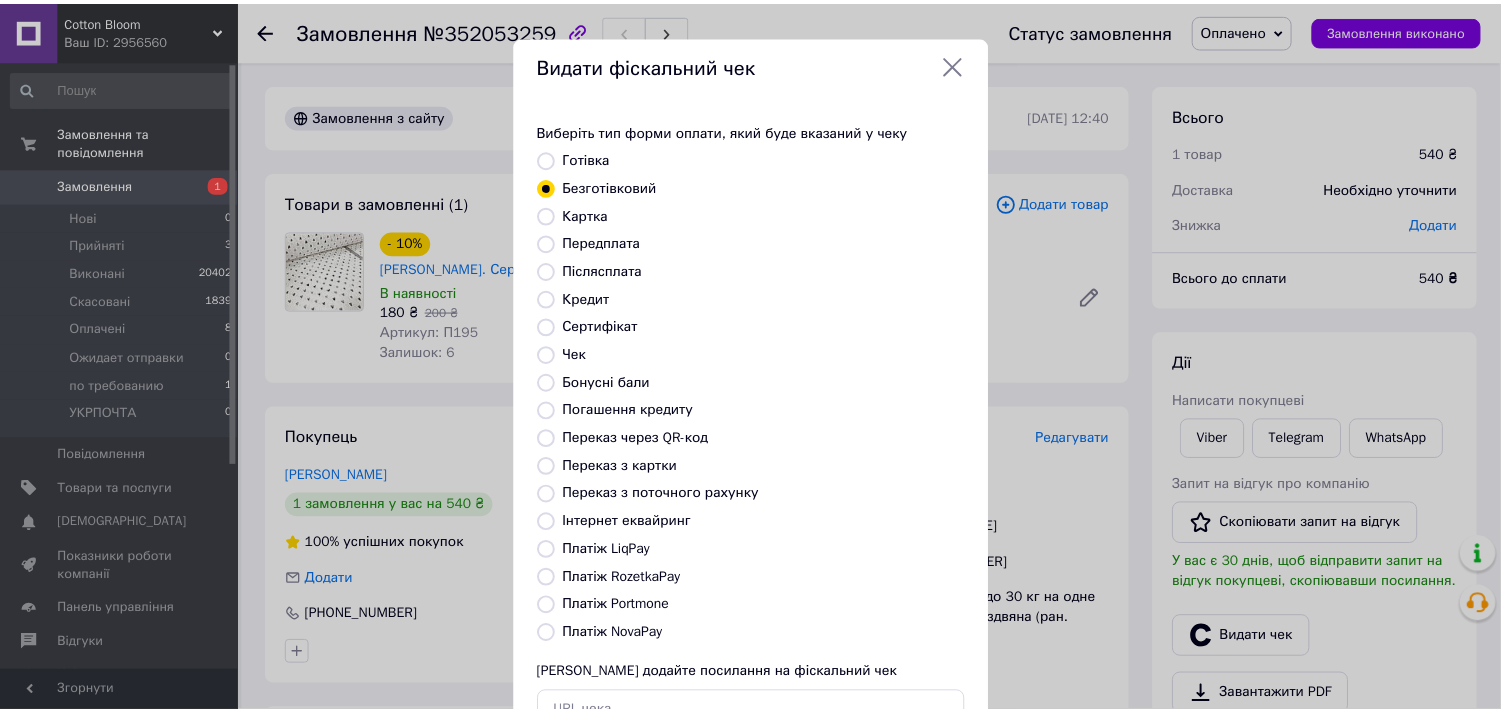 scroll, scrollTop: 147, scrollLeft: 0, axis: vertical 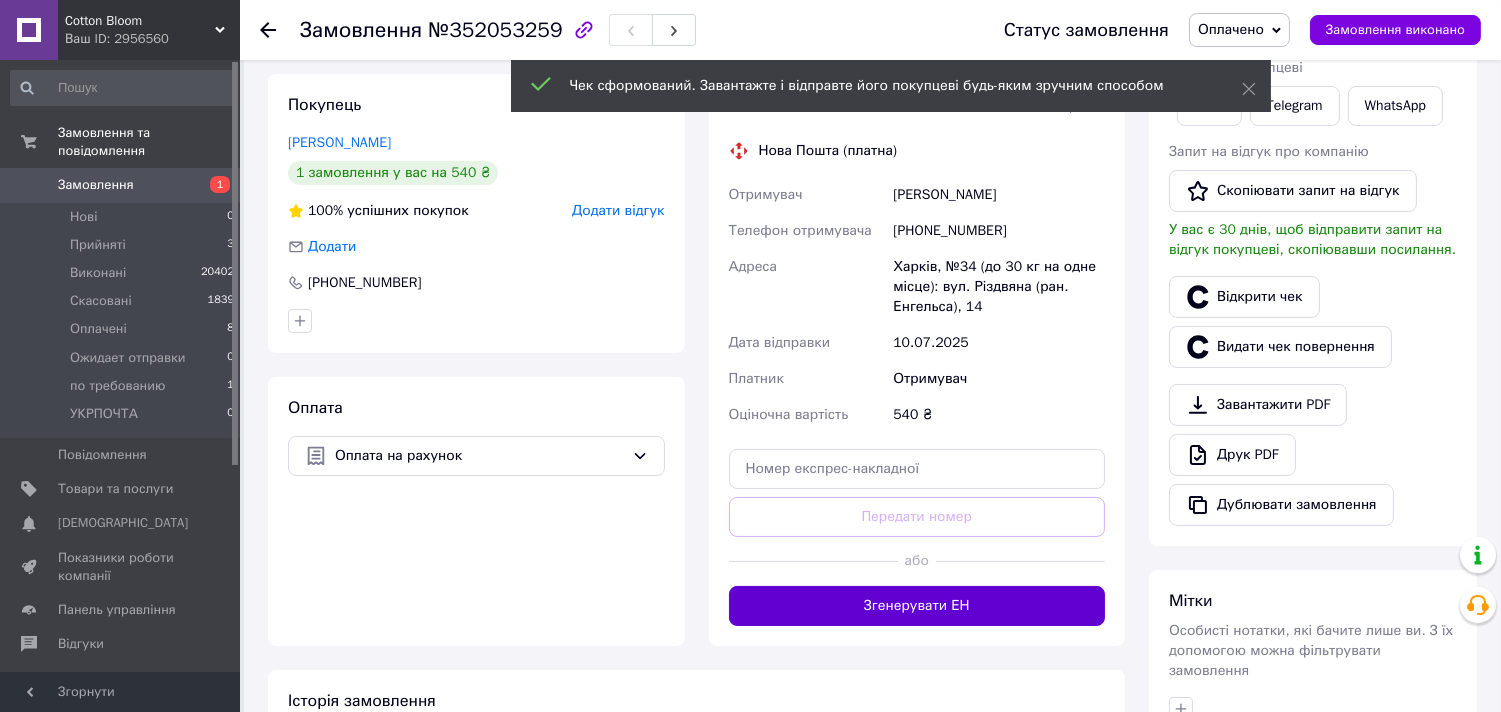 click on "Згенерувати ЕН" at bounding box center (917, 606) 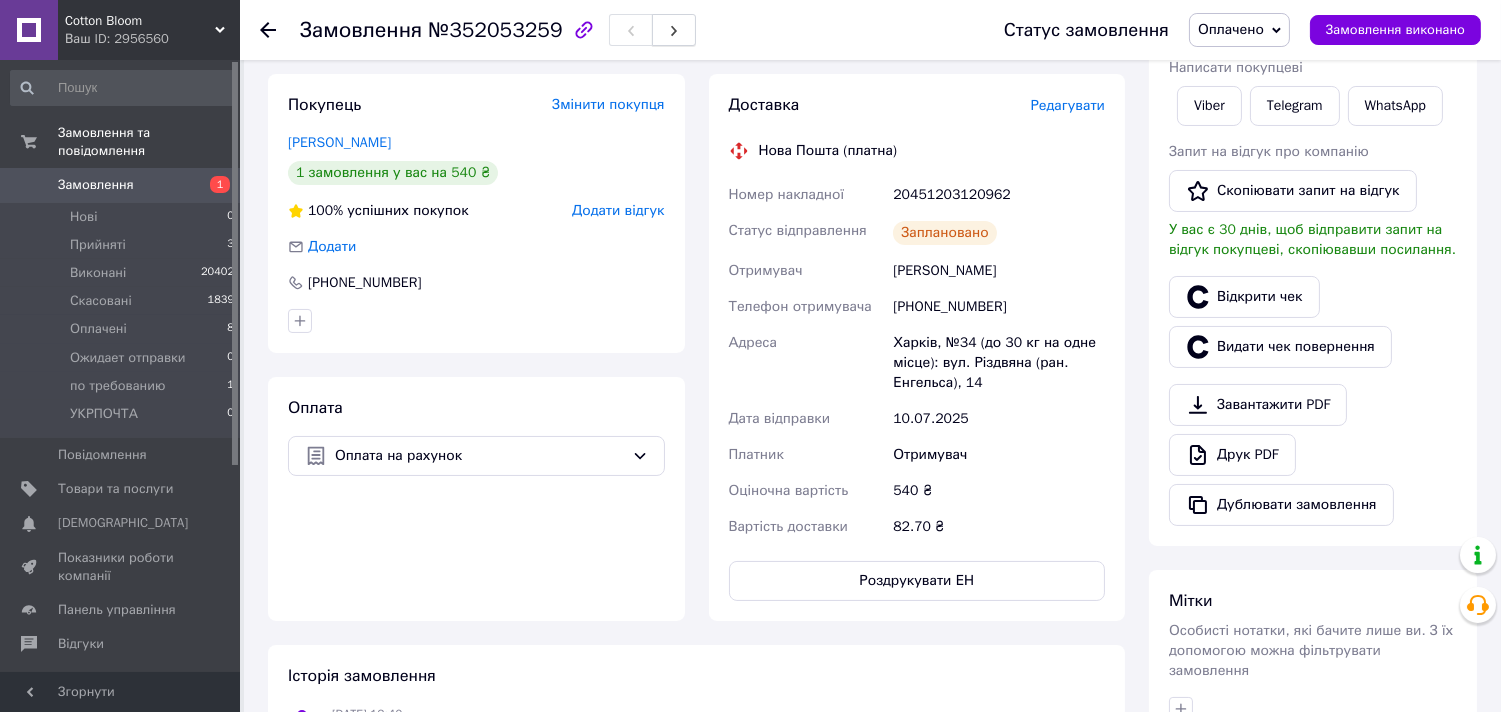 click at bounding box center (674, 30) 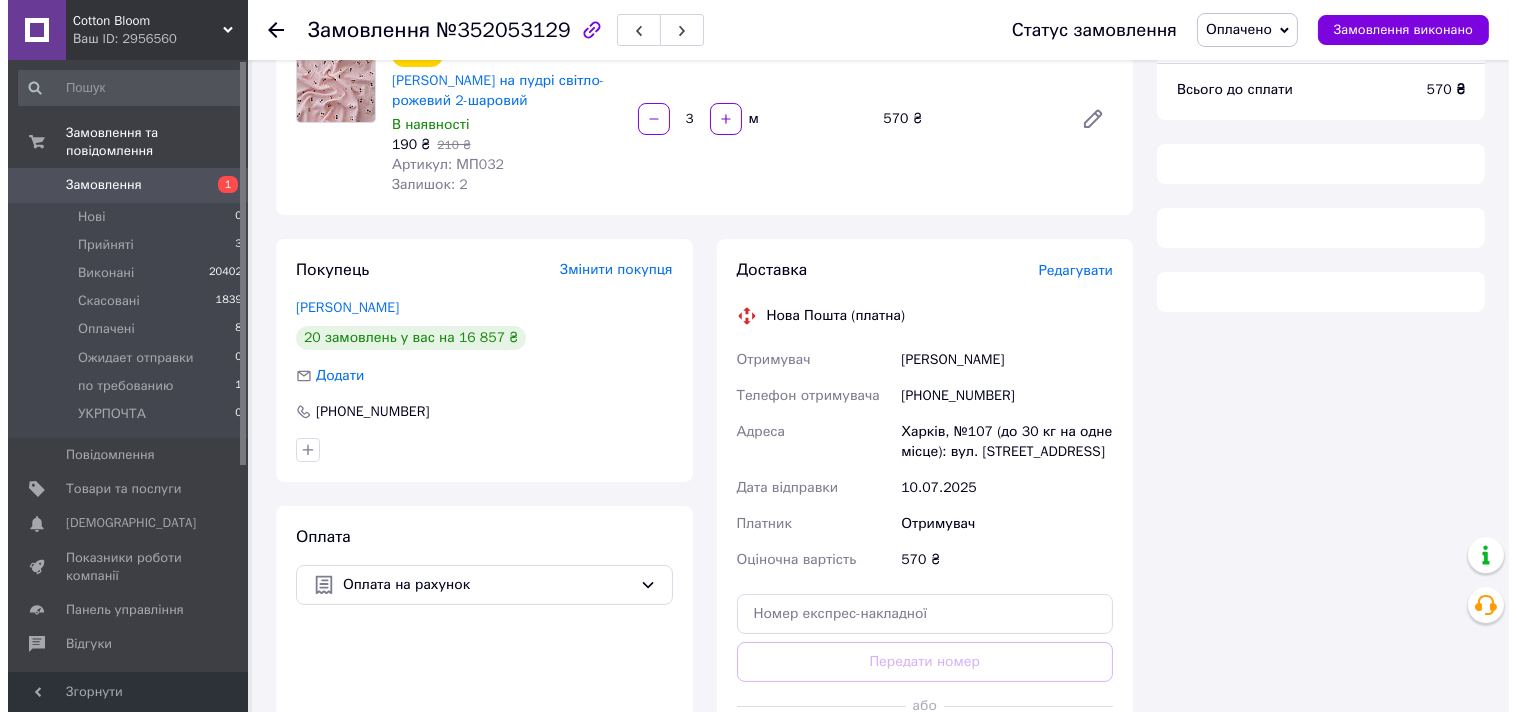 scroll, scrollTop: 333, scrollLeft: 0, axis: vertical 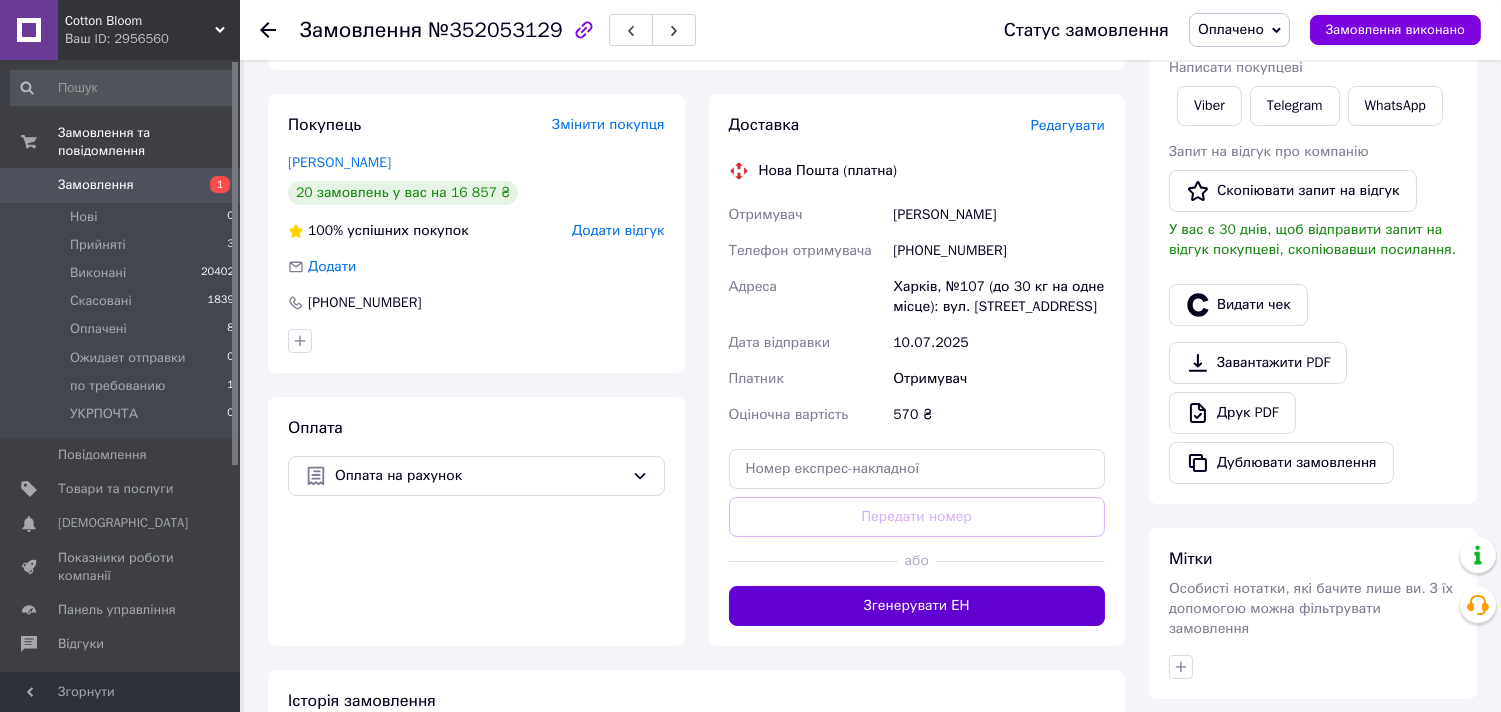 click on "Згенерувати ЕН" at bounding box center [917, 606] 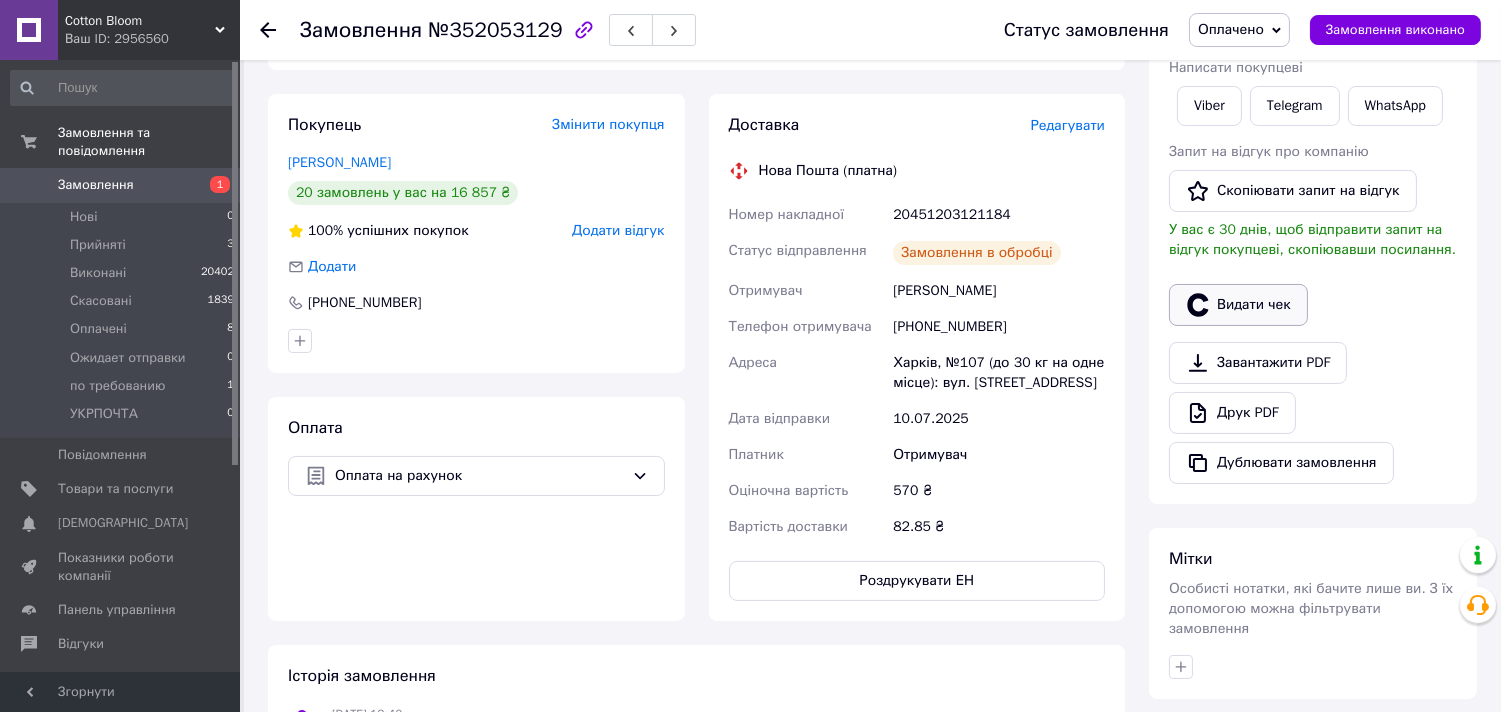 click on "Видати чек" at bounding box center (1238, 305) 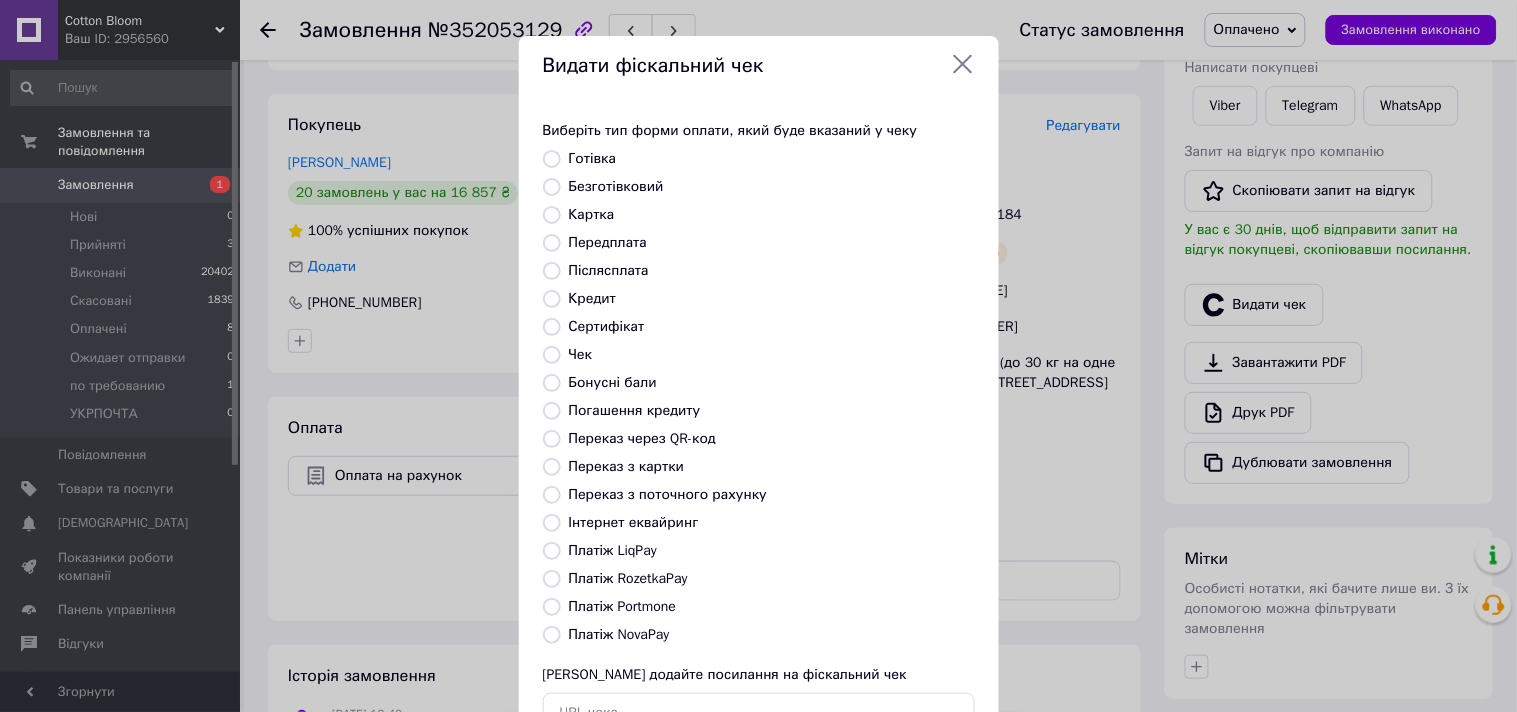 click on "Безготівковий" at bounding box center [616, 186] 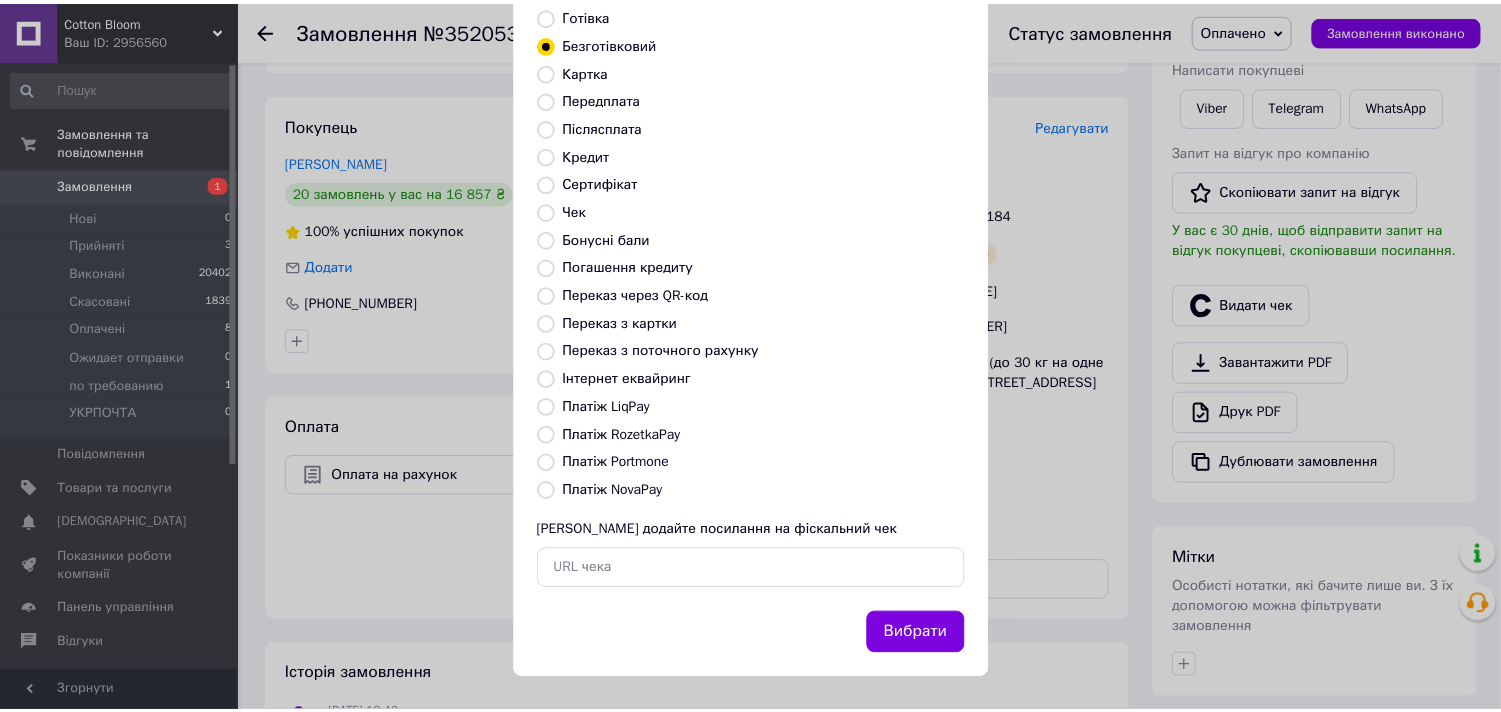 scroll, scrollTop: 147, scrollLeft: 0, axis: vertical 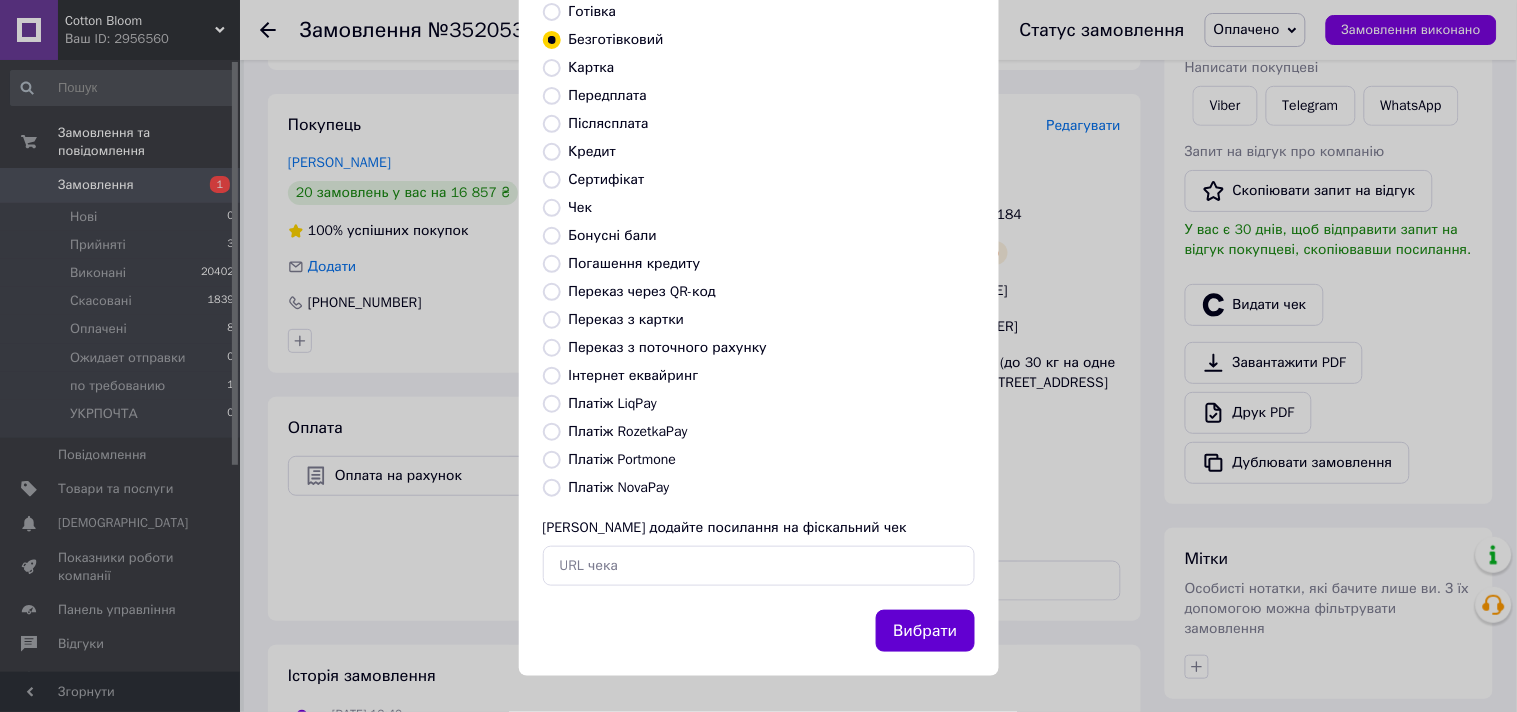 click on "Вибрати" at bounding box center [925, 631] 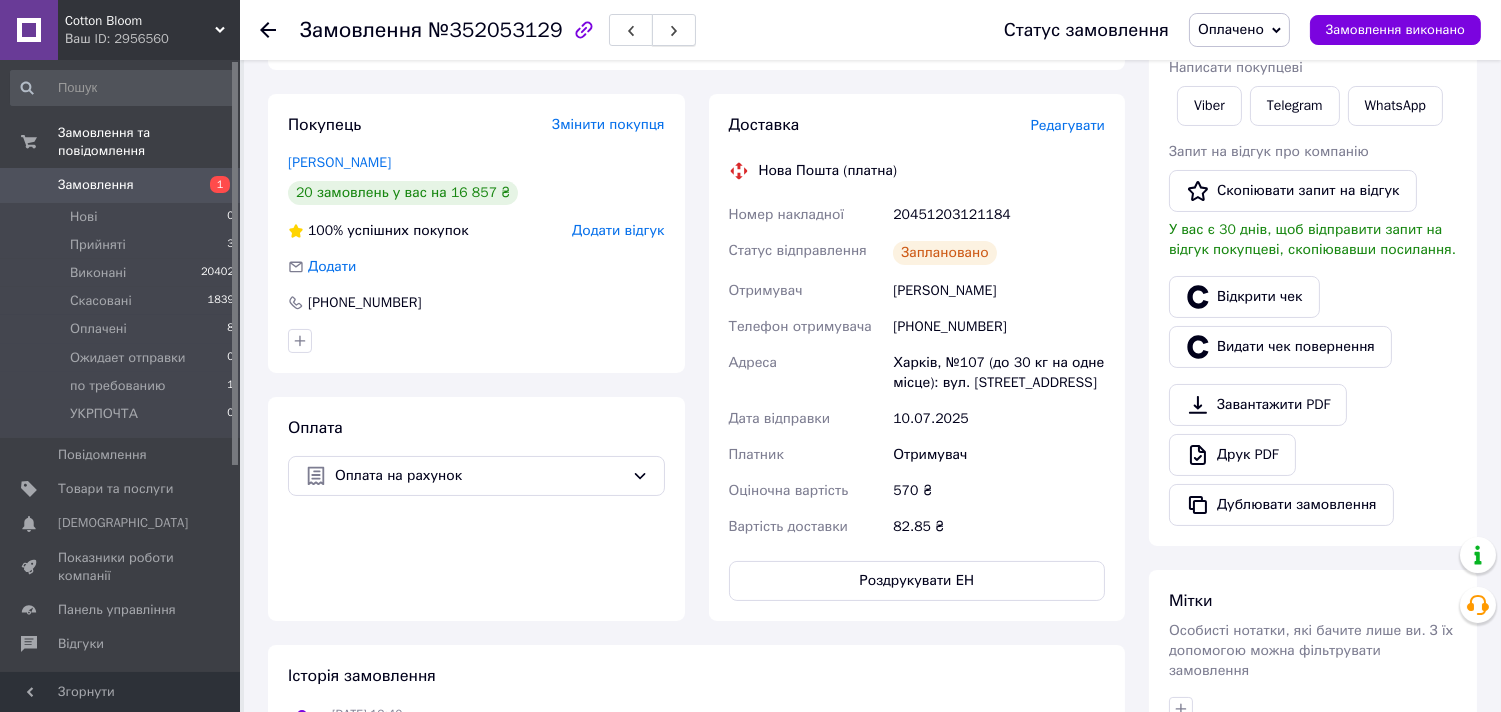 click 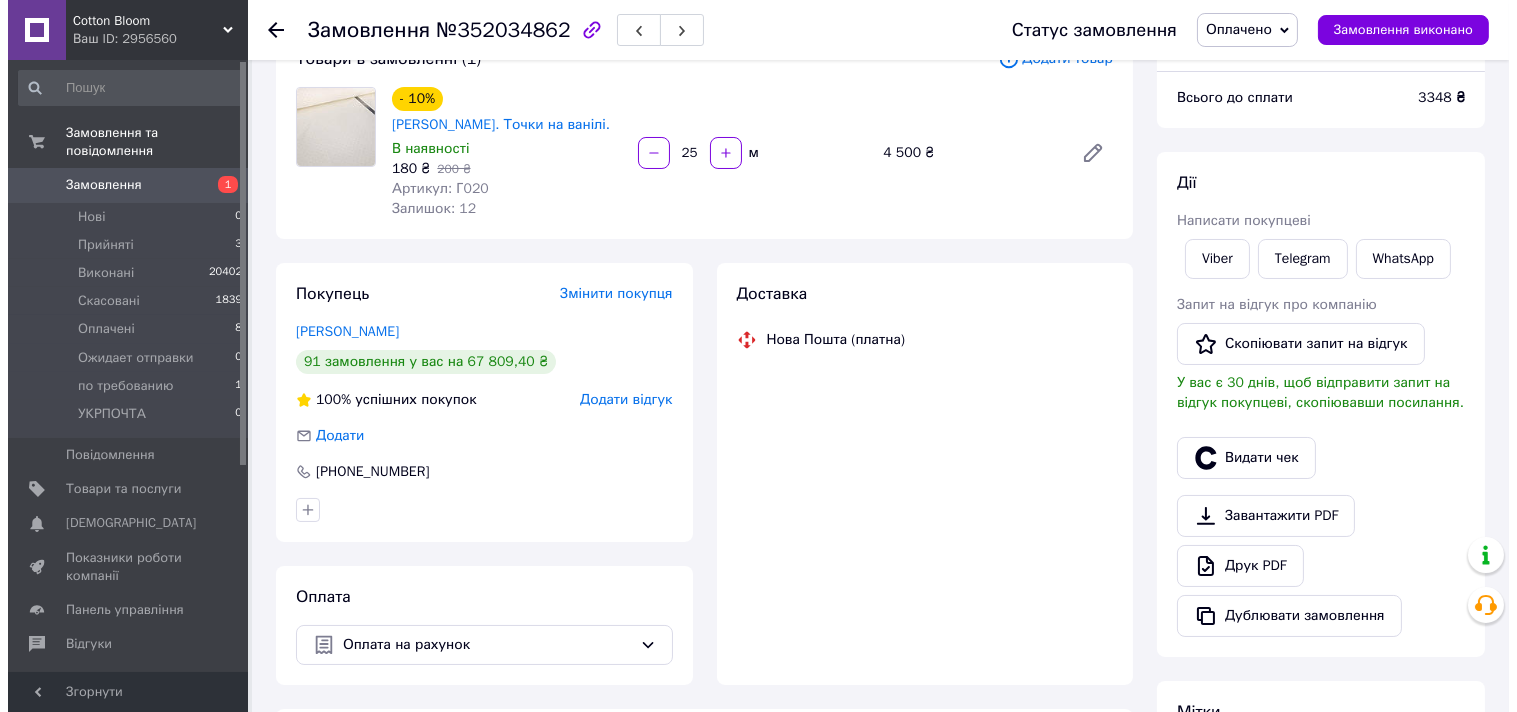 scroll, scrollTop: 333, scrollLeft: 0, axis: vertical 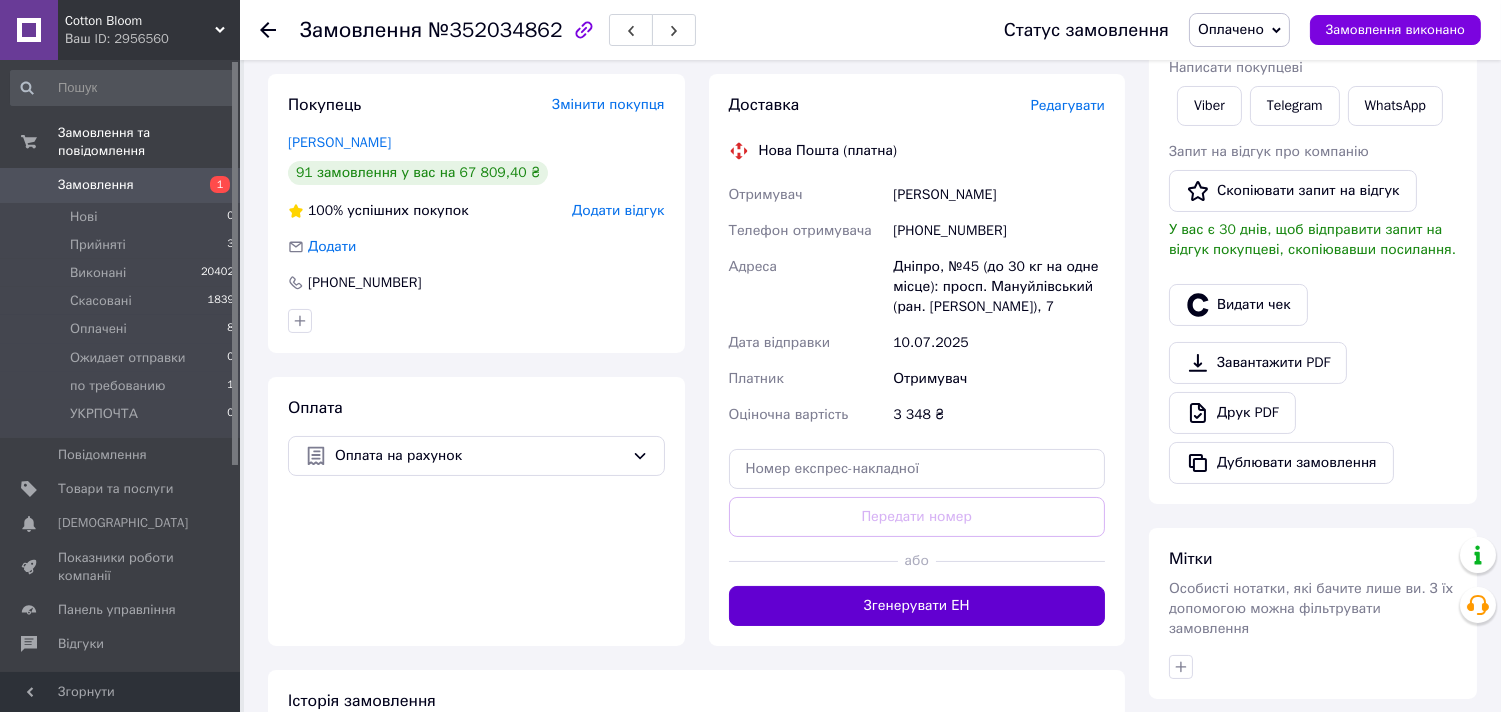 click on "Згенерувати ЕН" at bounding box center [917, 606] 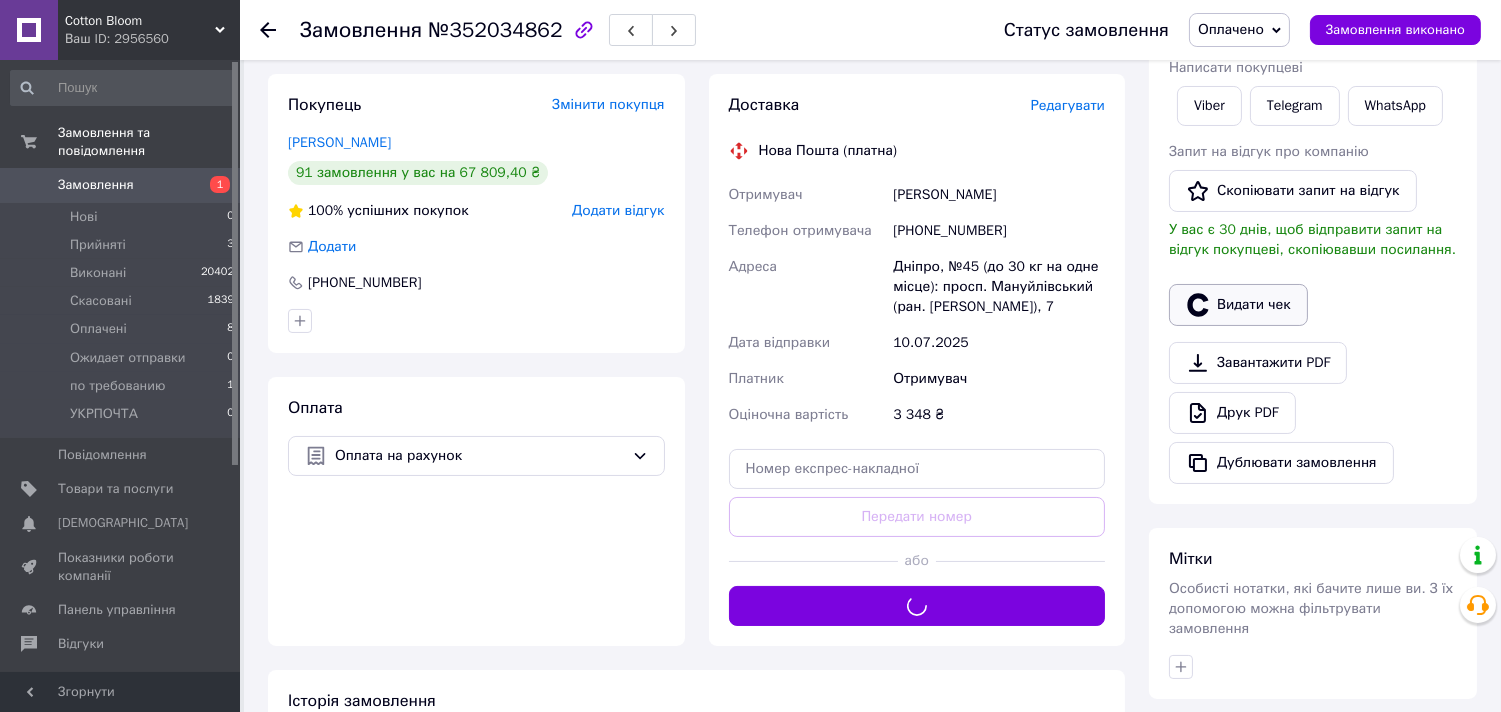 click on "Видати чек" at bounding box center (1238, 305) 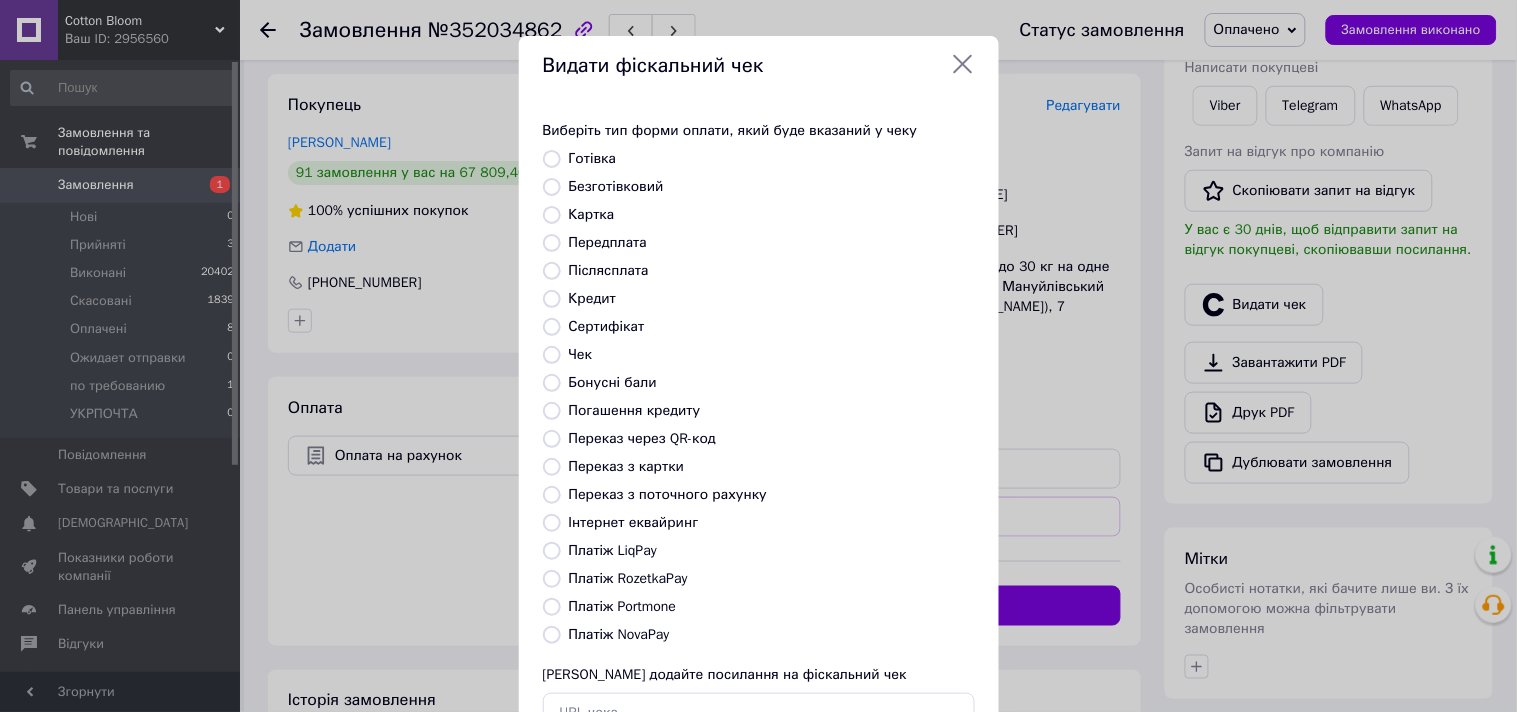 click on "Безготівковий" at bounding box center [616, 186] 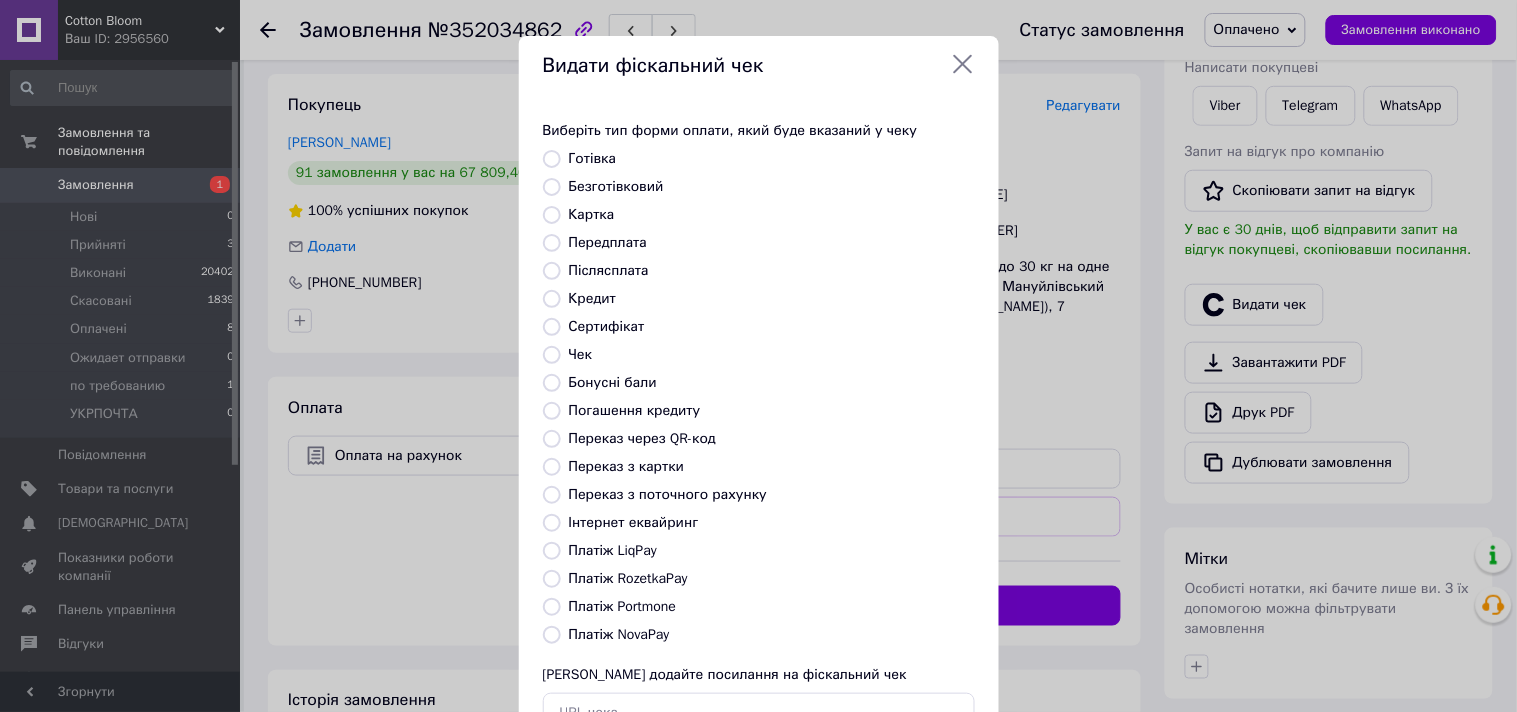 radio on "true" 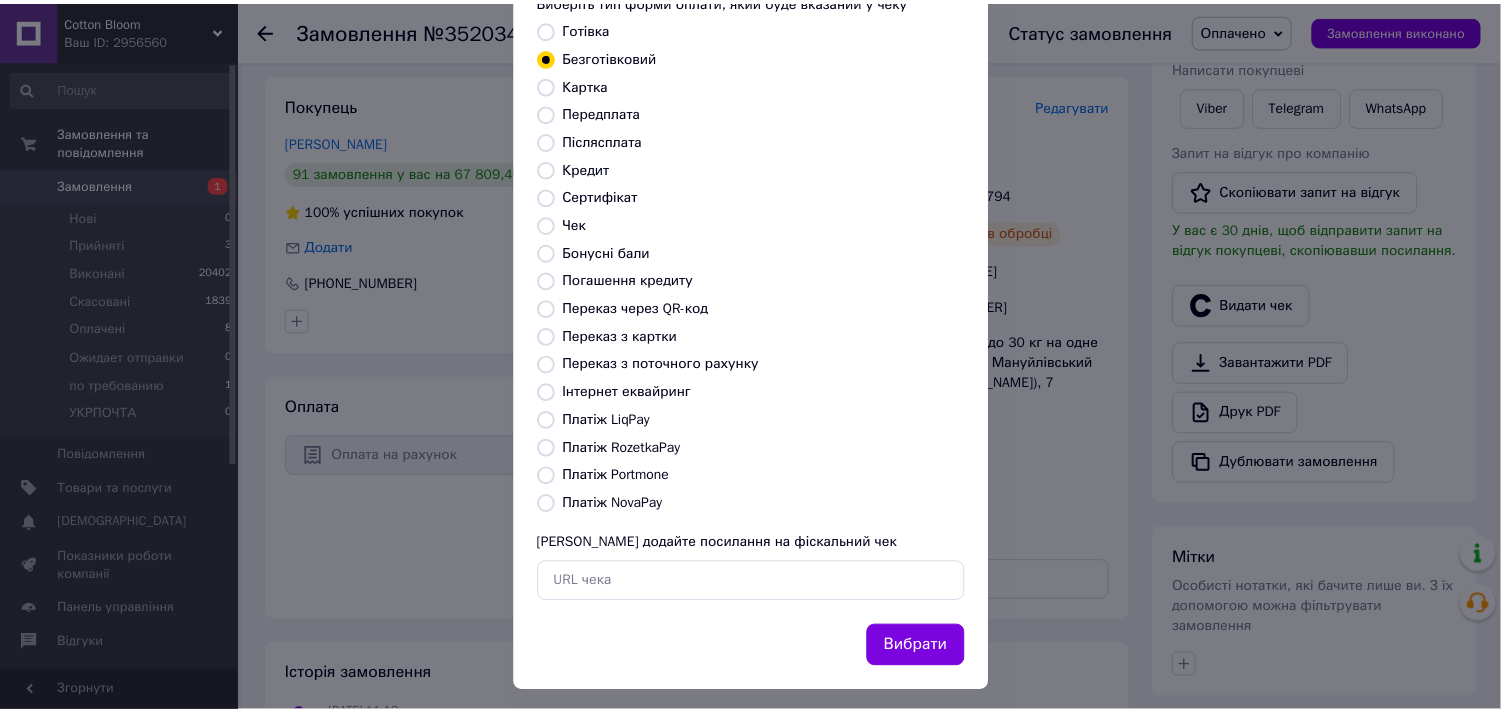 scroll, scrollTop: 147, scrollLeft: 0, axis: vertical 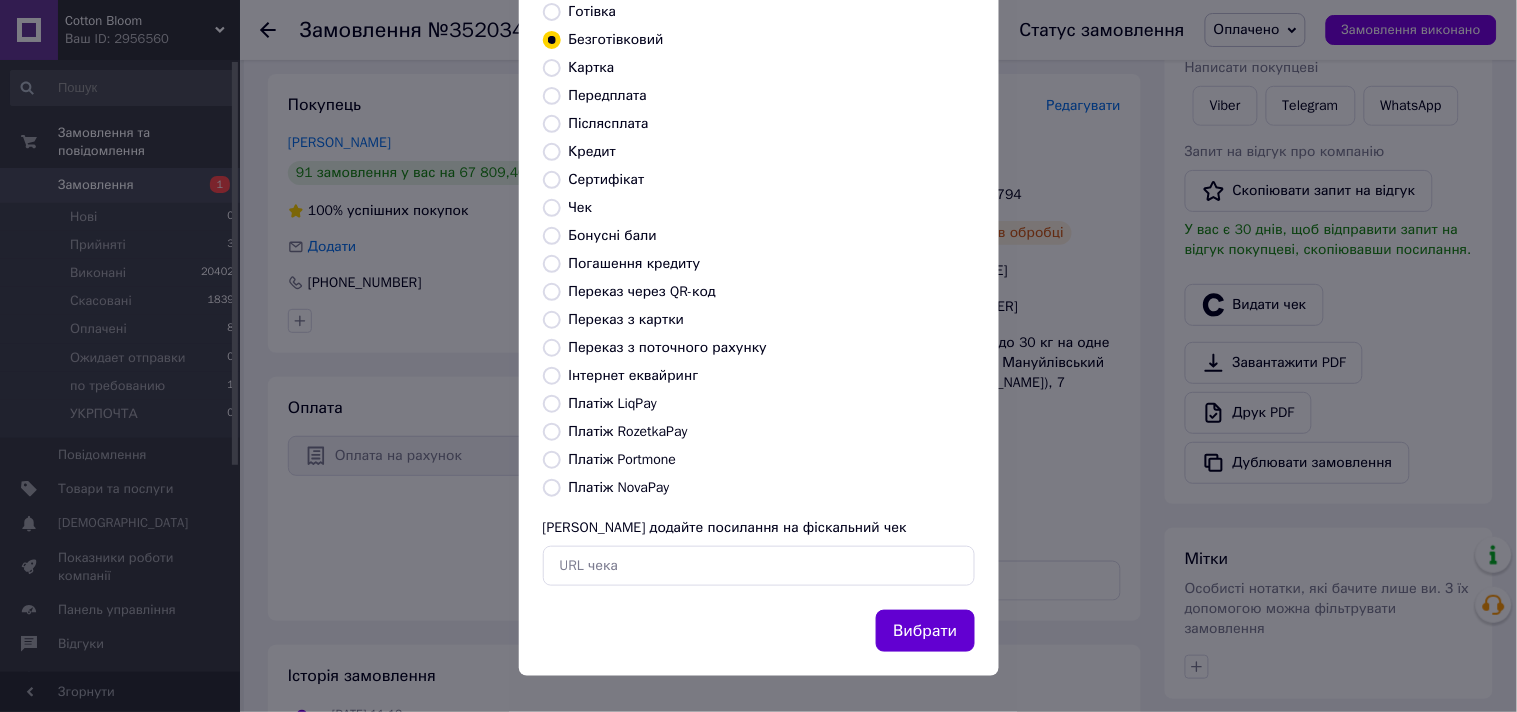 click on "Вибрати" at bounding box center (925, 631) 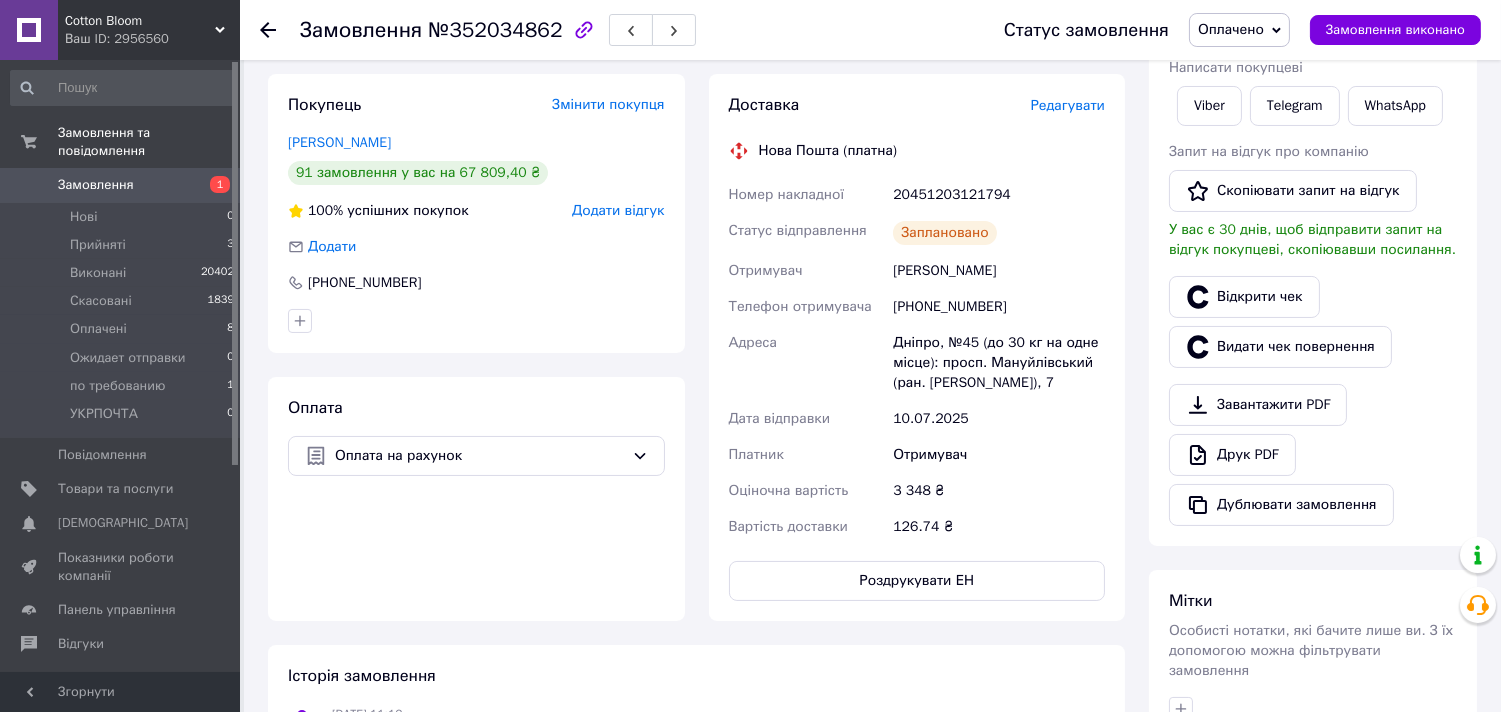 click on "Ваш ID: 2956560" at bounding box center (152, 39) 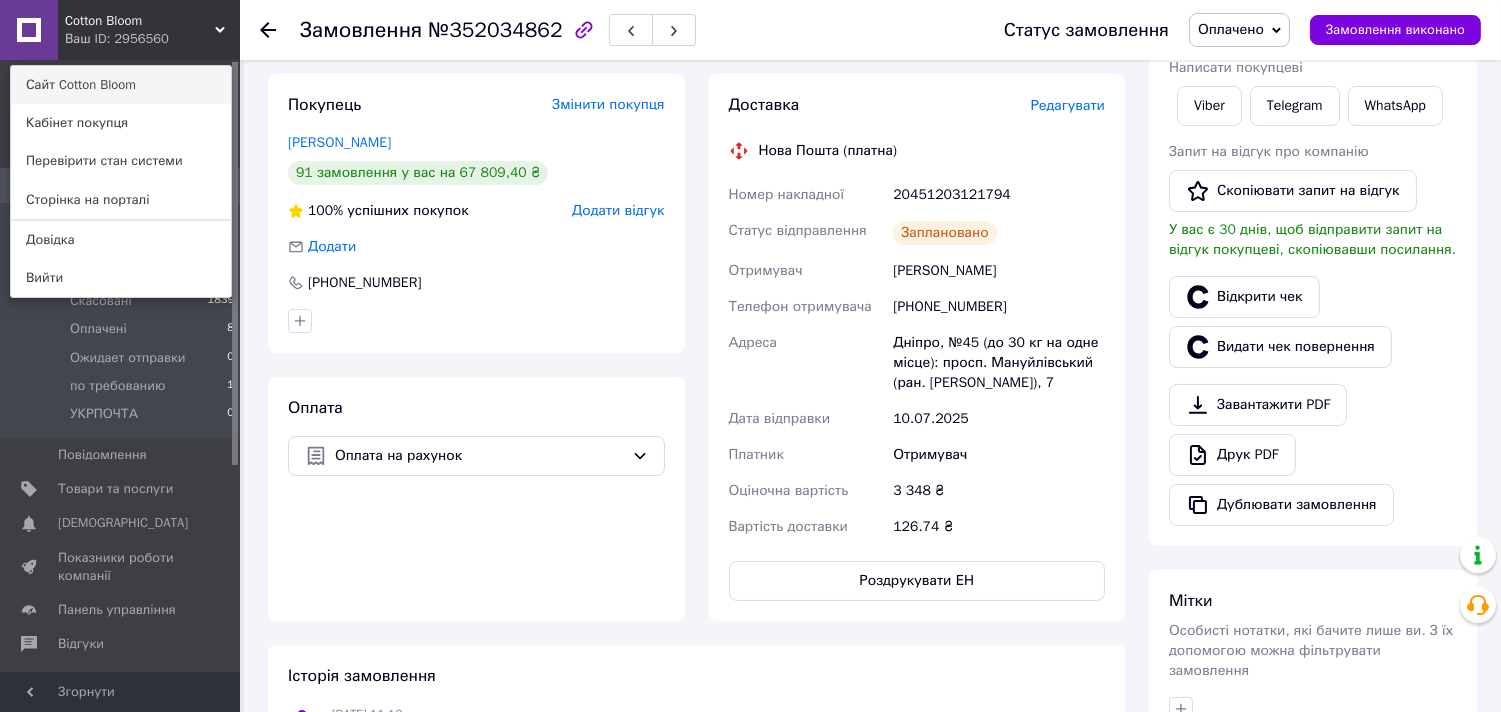 click on "Сайт Cotton Bloom" at bounding box center [121, 85] 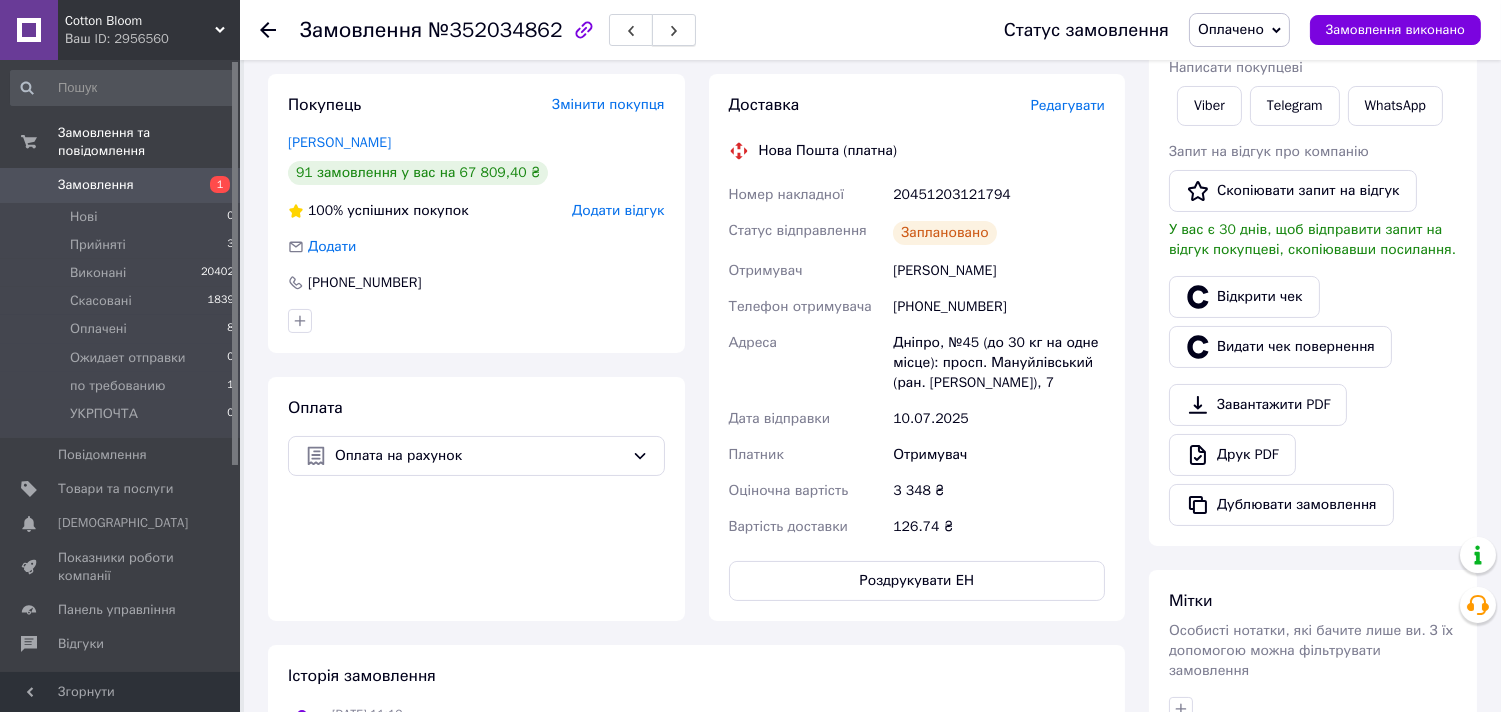 click 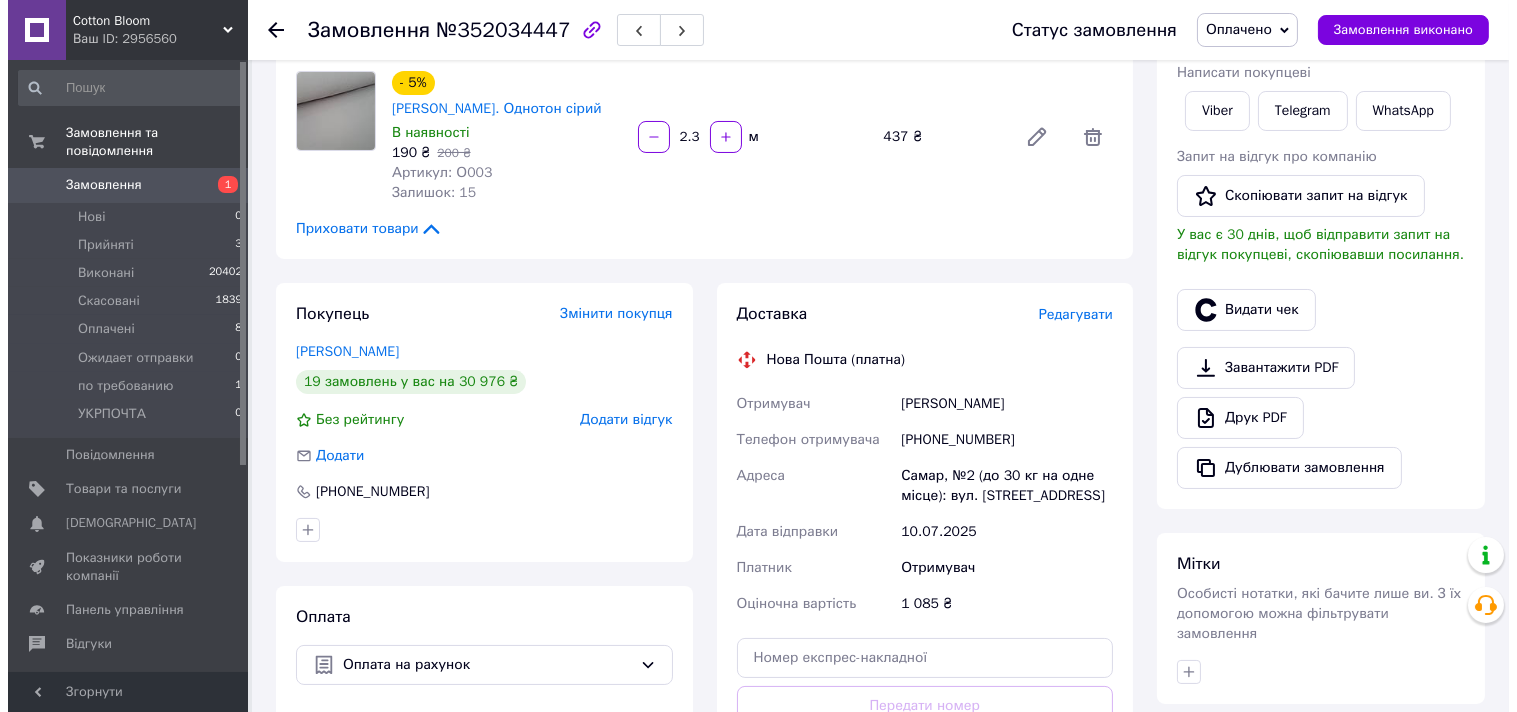 scroll, scrollTop: 333, scrollLeft: 0, axis: vertical 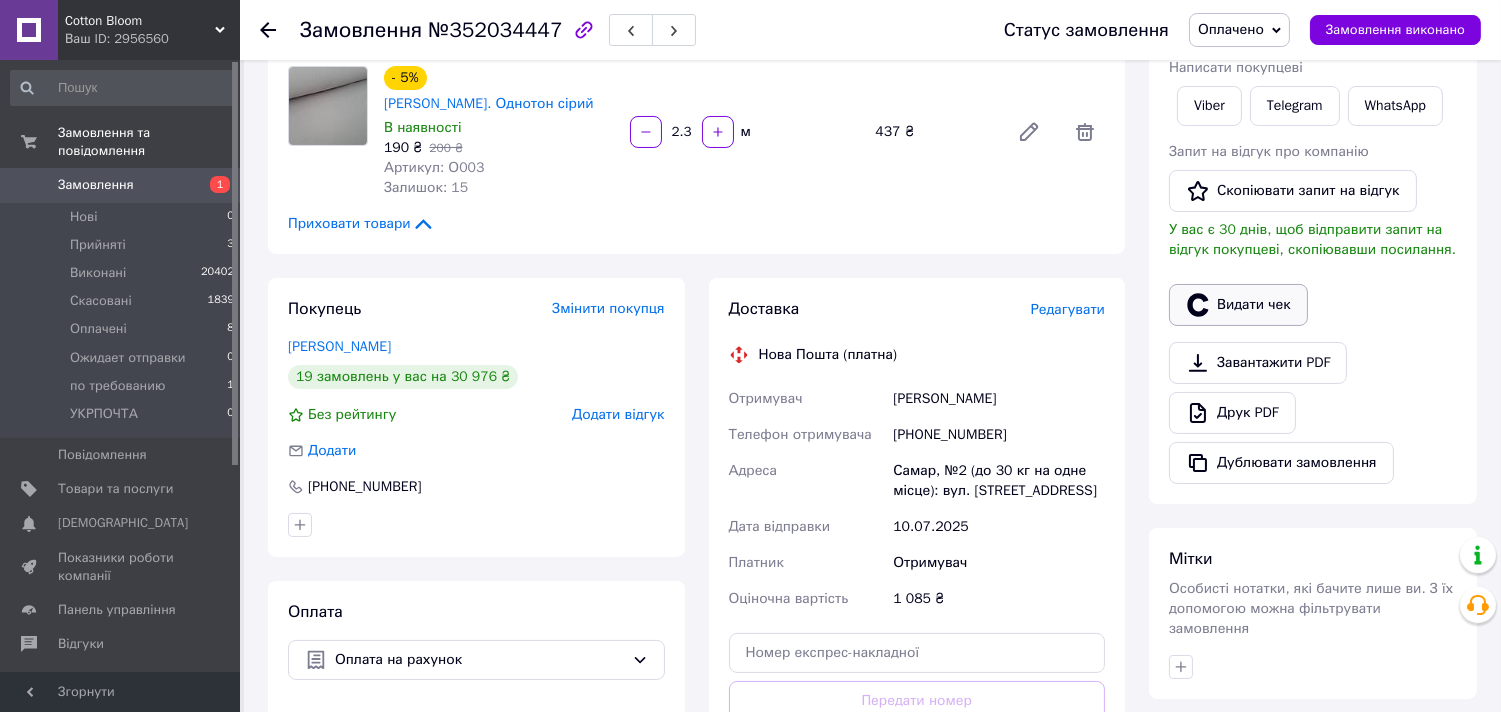 click 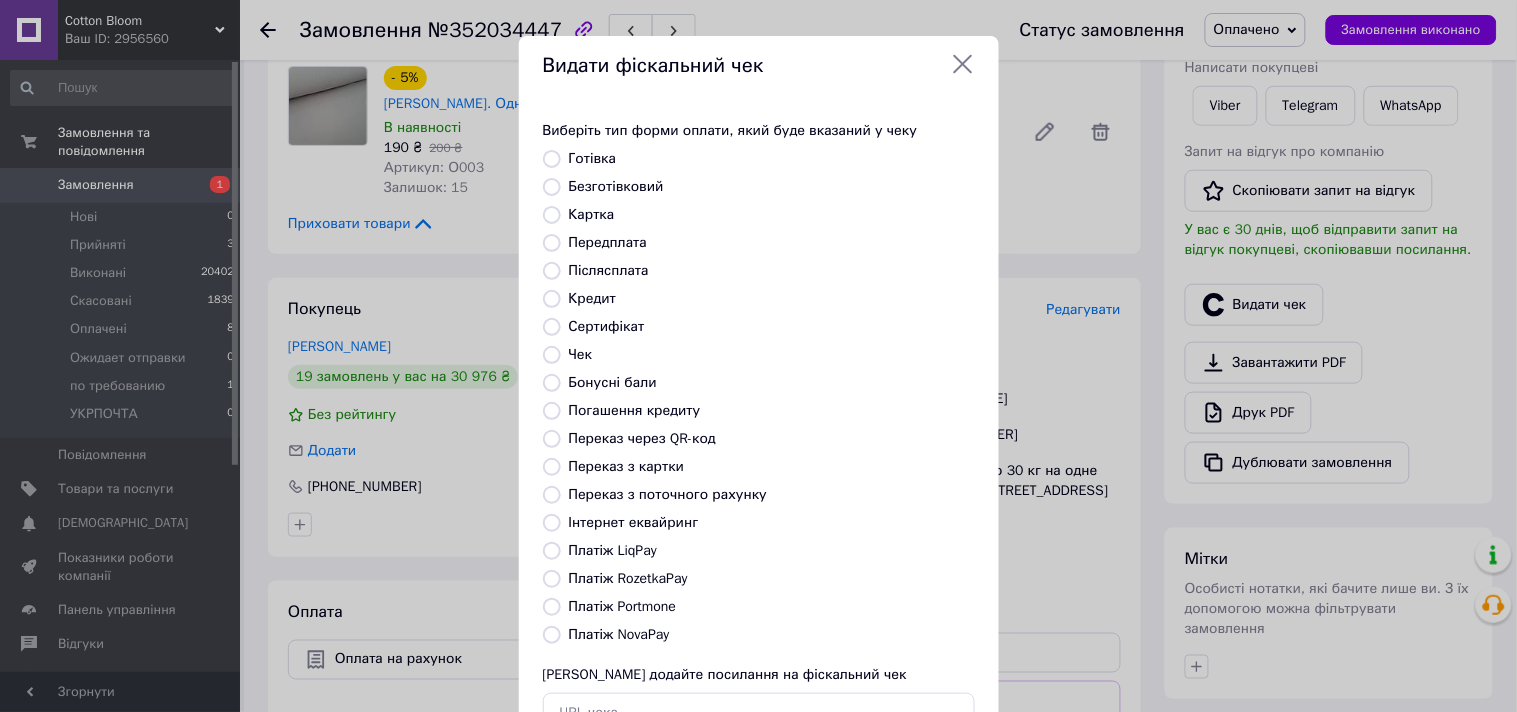 drag, startPoint x: 610, startPoint y: 186, endPoint x: 760, endPoint y: 345, distance: 218.58865 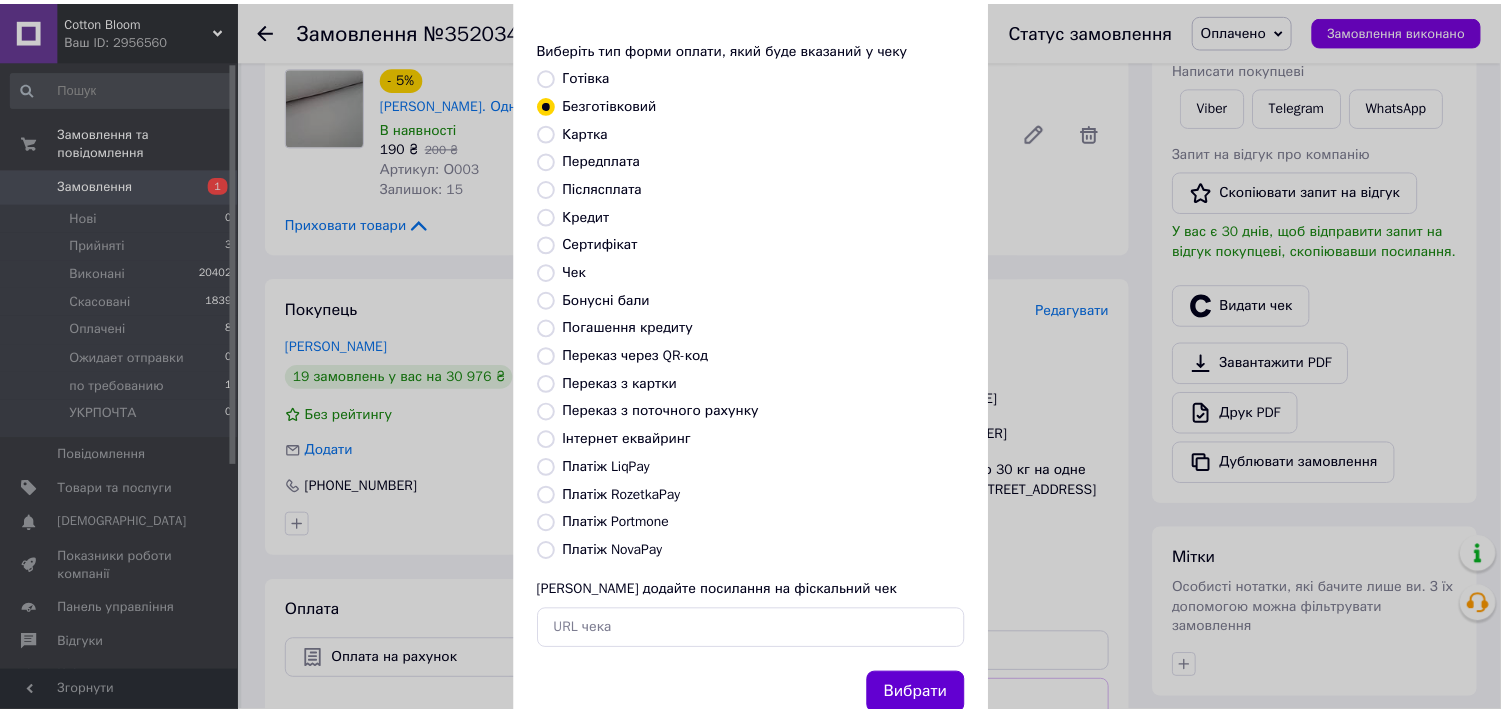 scroll, scrollTop: 147, scrollLeft: 0, axis: vertical 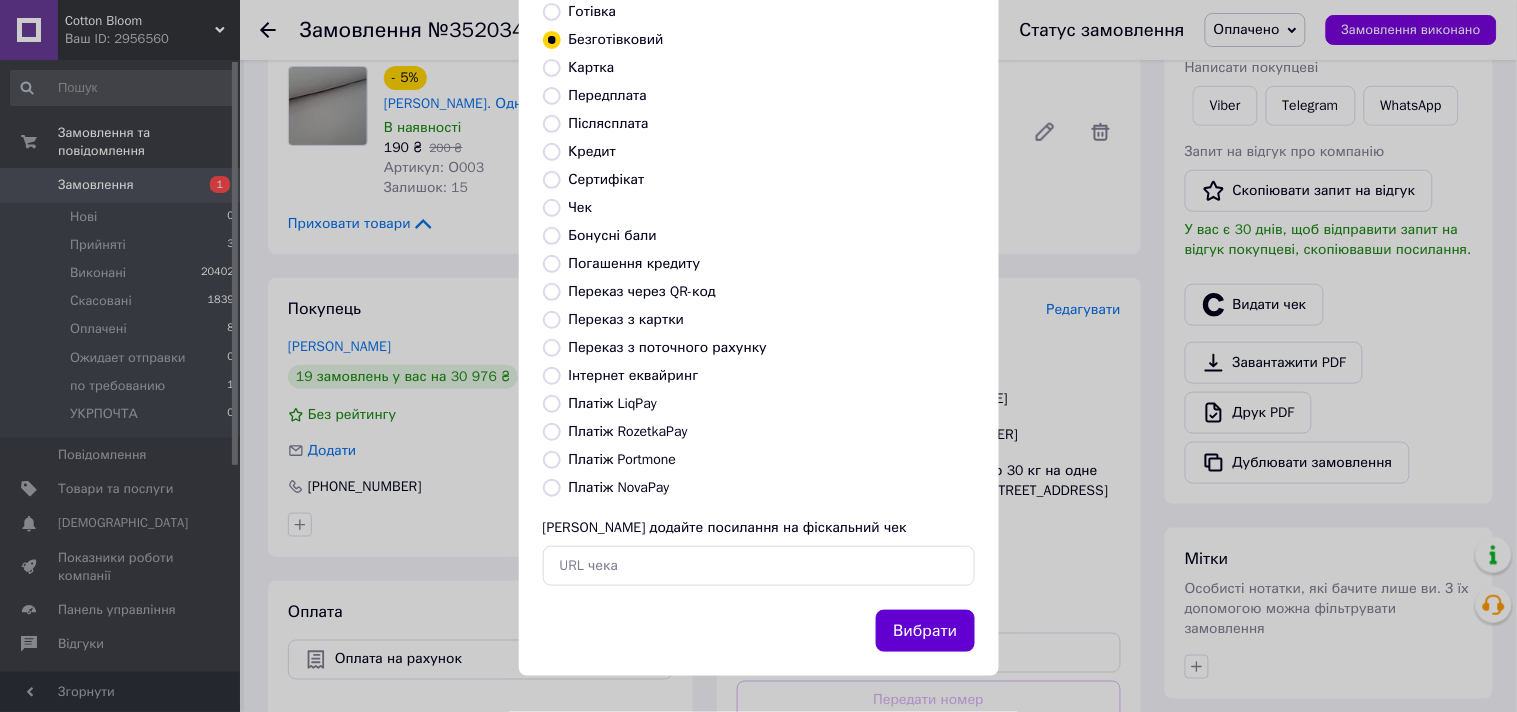 click on "Вибрати" at bounding box center (925, 631) 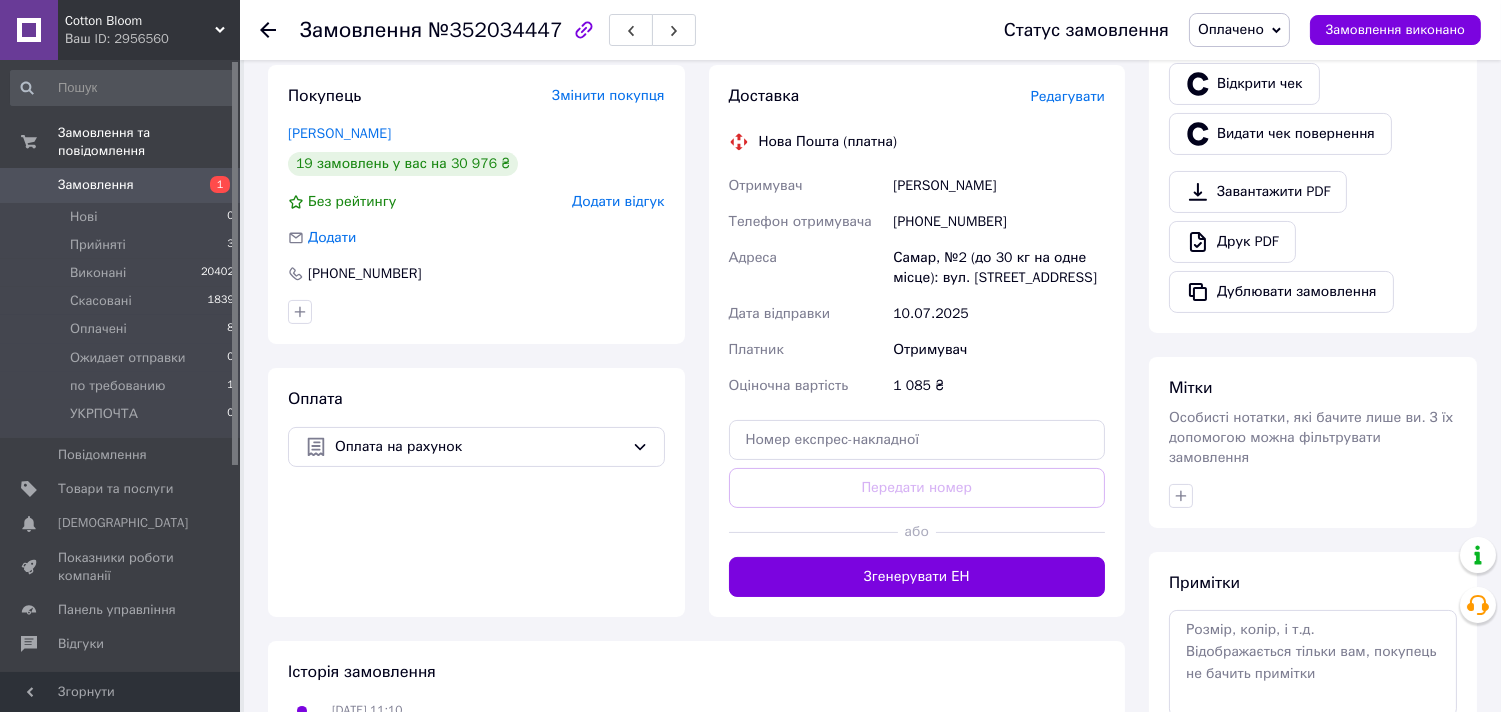 scroll, scrollTop: 555, scrollLeft: 0, axis: vertical 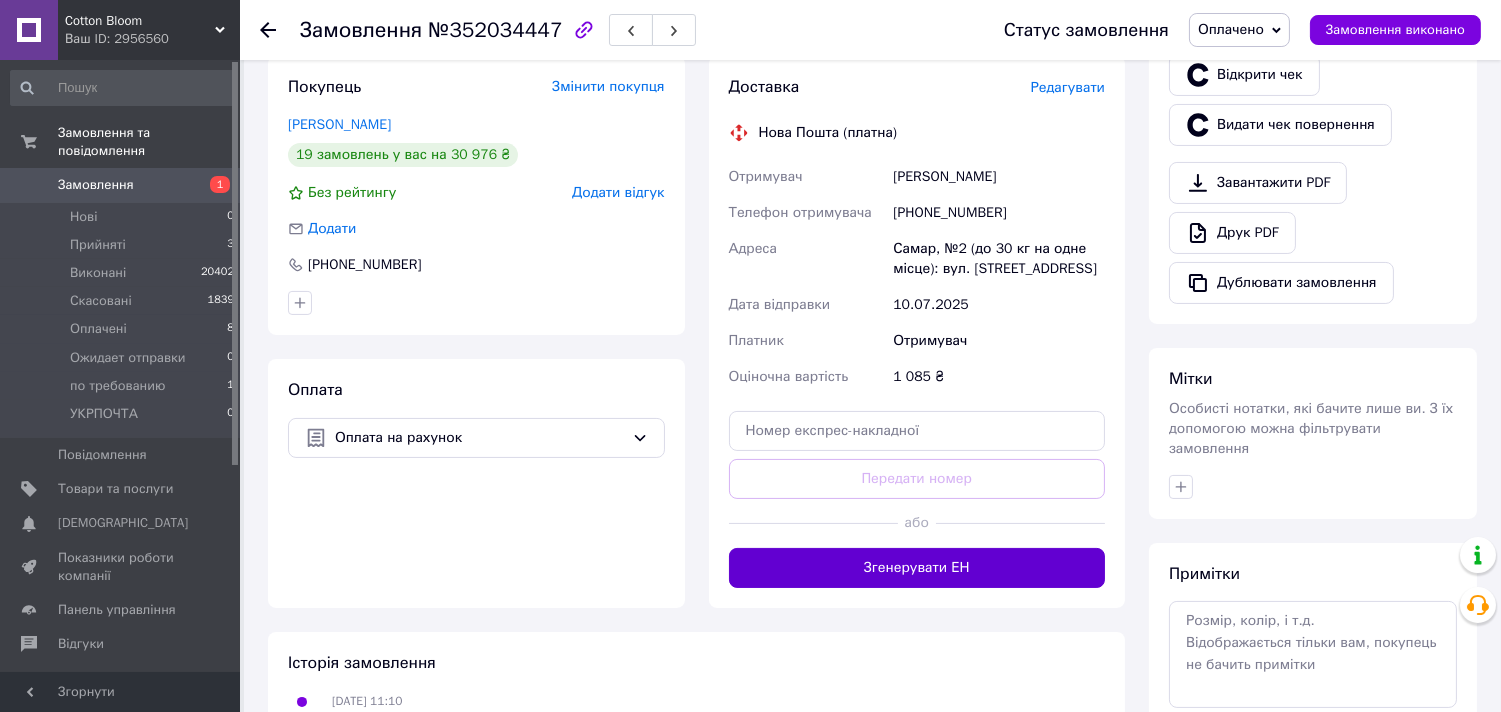 click on "Згенерувати ЕН" at bounding box center [917, 568] 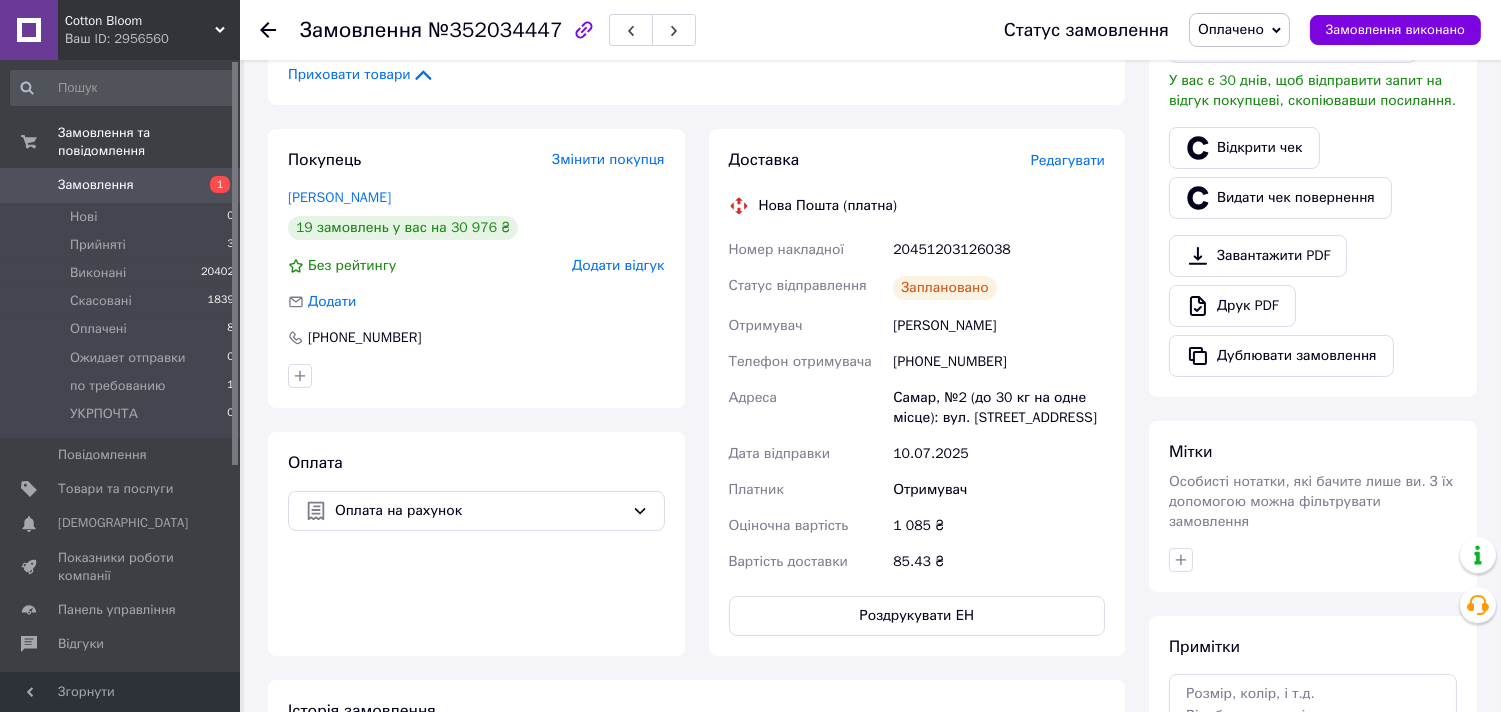 scroll, scrollTop: 444, scrollLeft: 0, axis: vertical 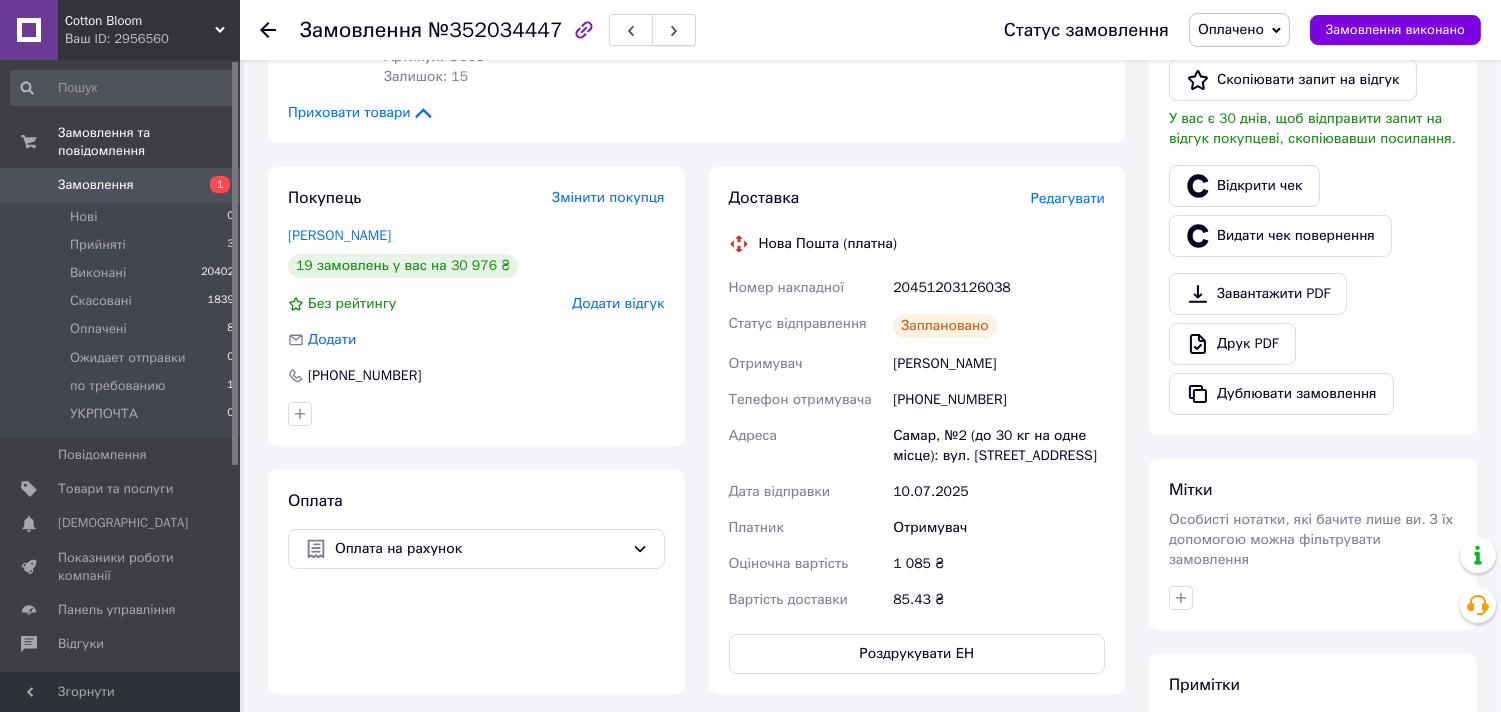 click 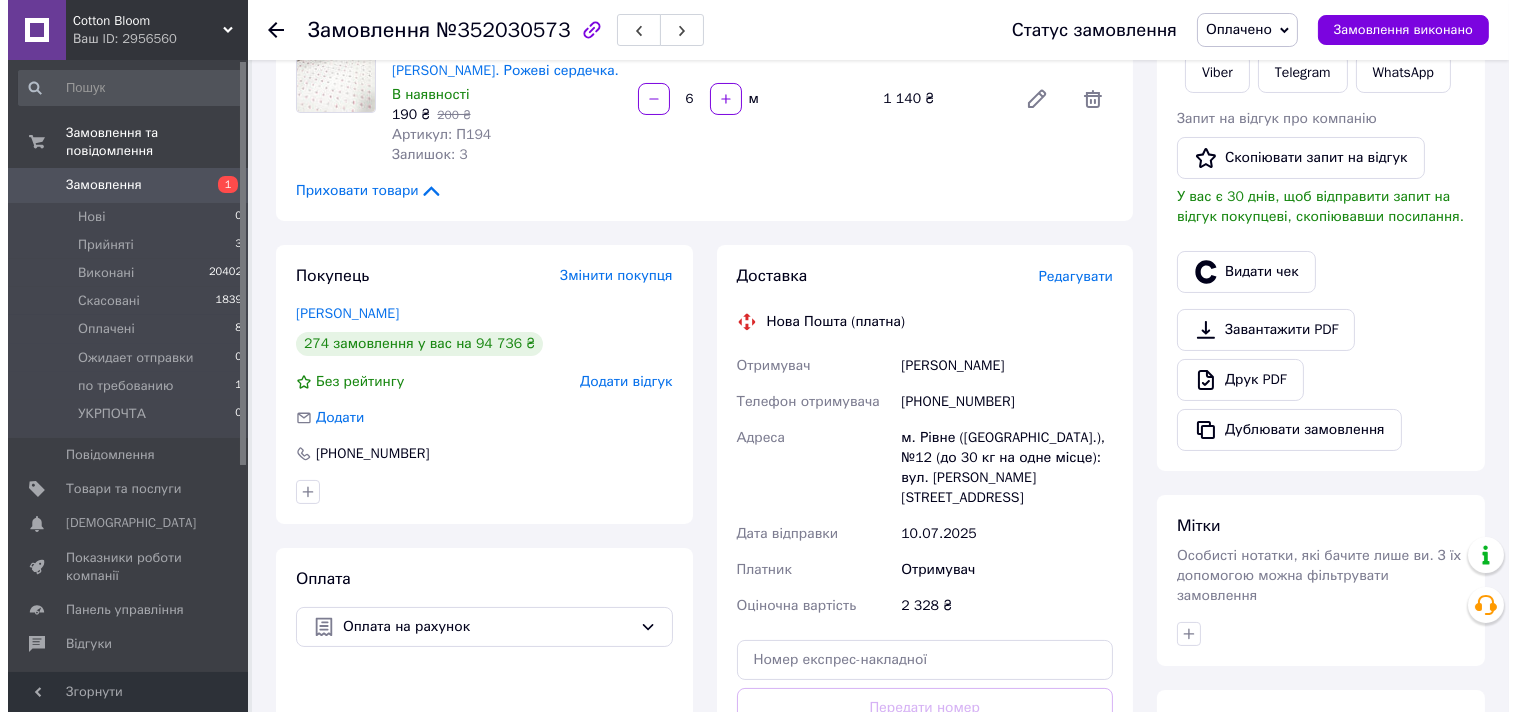 scroll, scrollTop: 333, scrollLeft: 0, axis: vertical 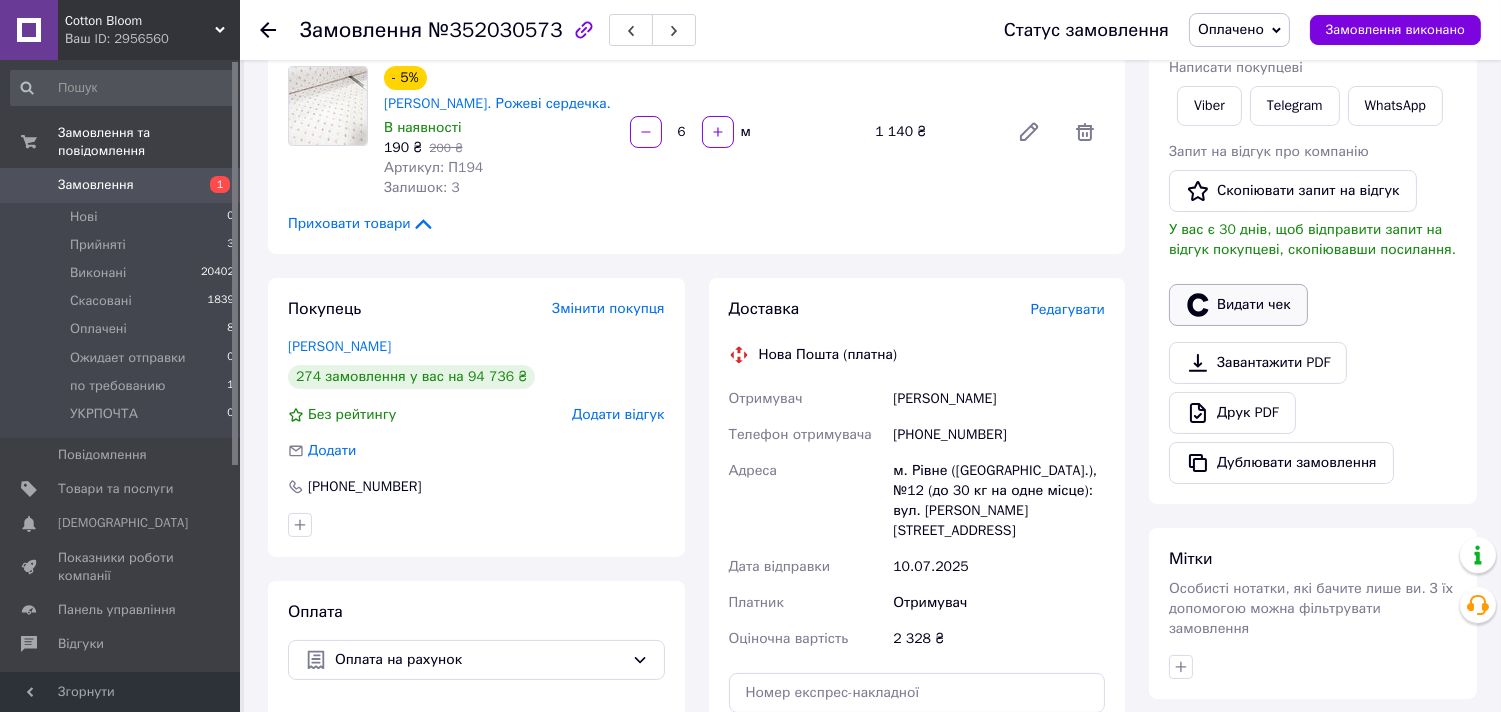 click on "Видати чек" at bounding box center [1238, 305] 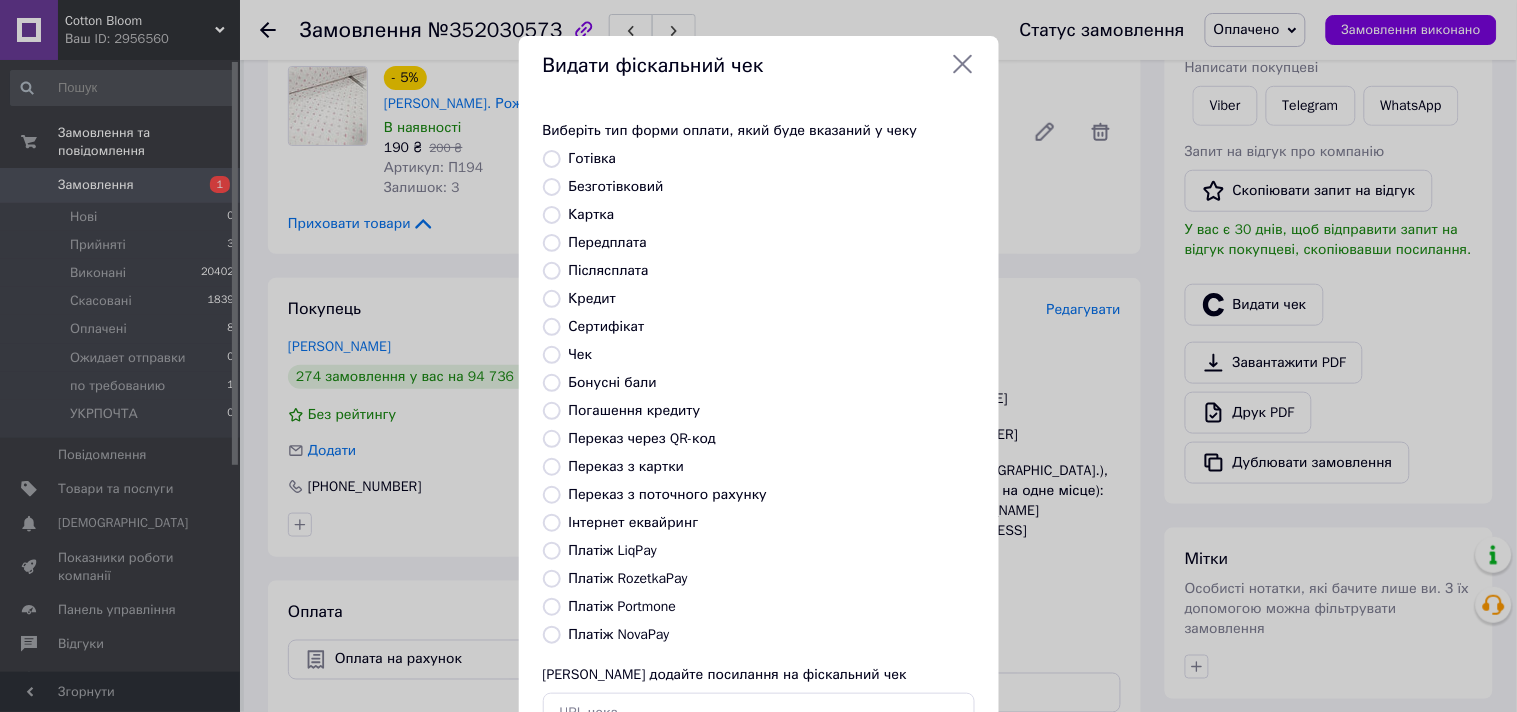 click on "Безготівковий" at bounding box center [616, 186] 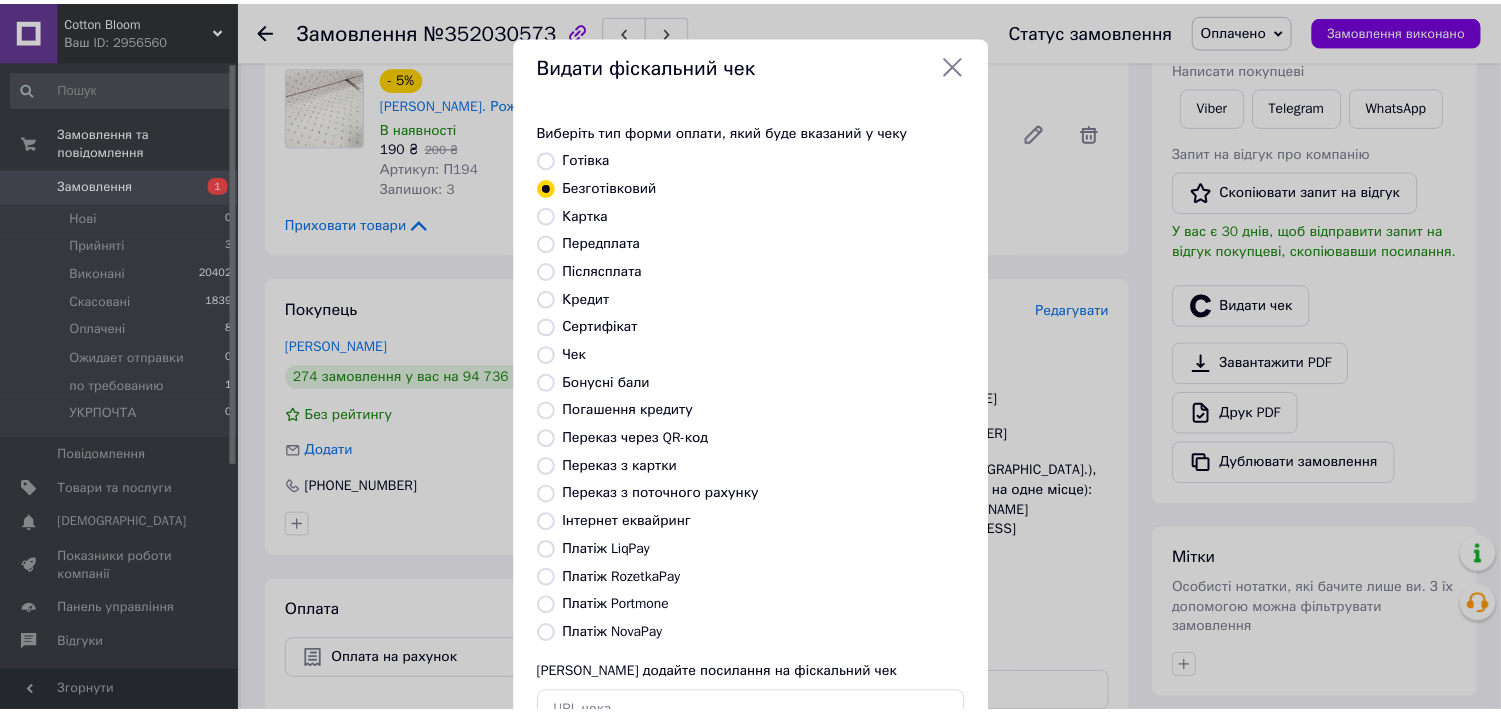 scroll, scrollTop: 147, scrollLeft: 0, axis: vertical 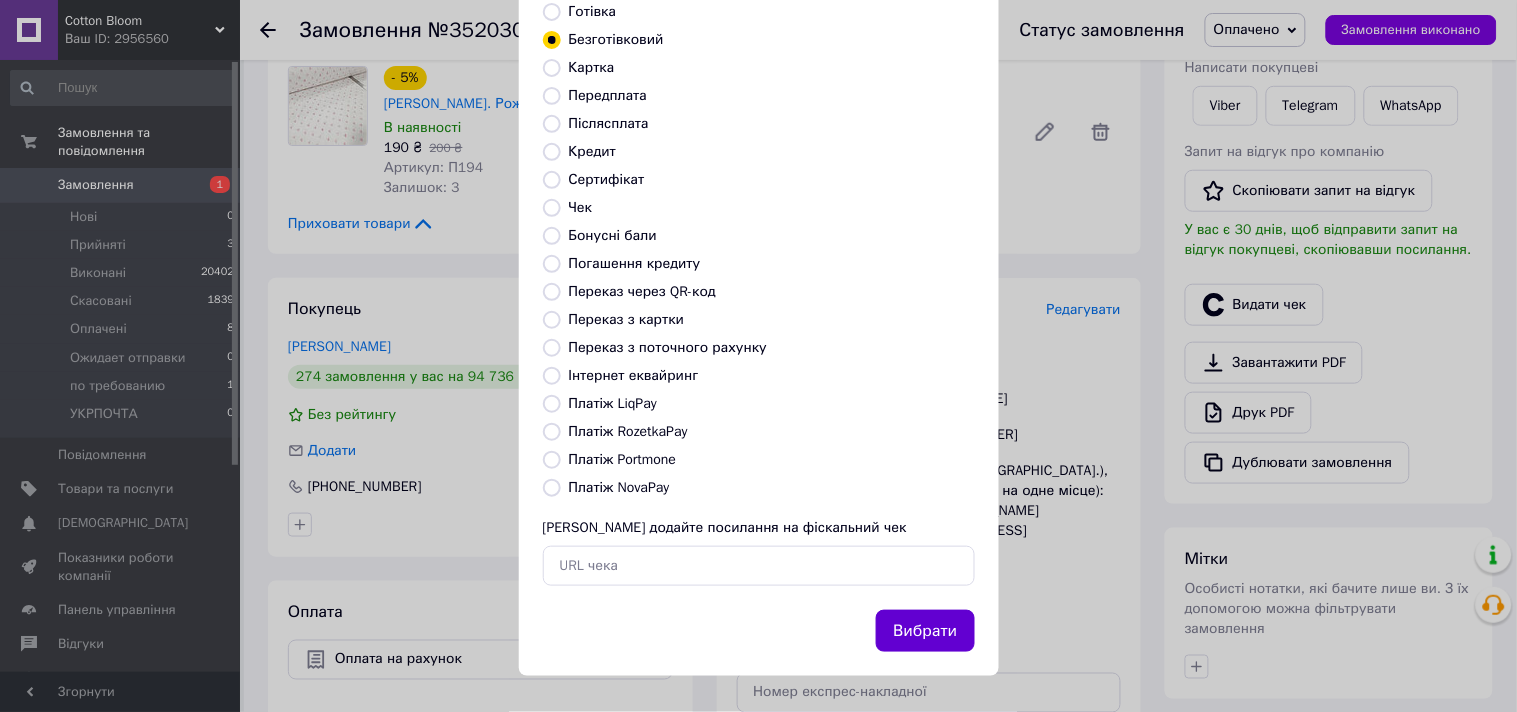 click on "Вибрати" at bounding box center (925, 631) 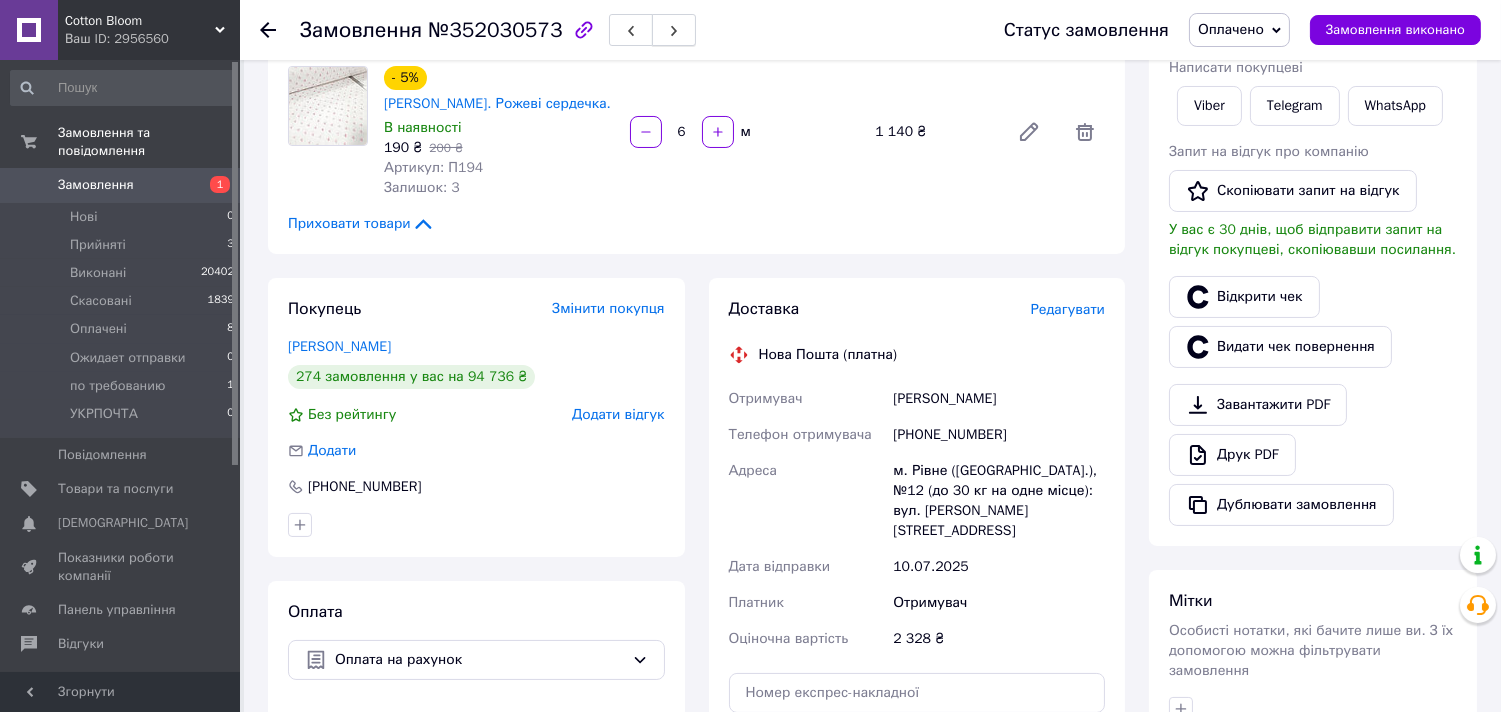 click 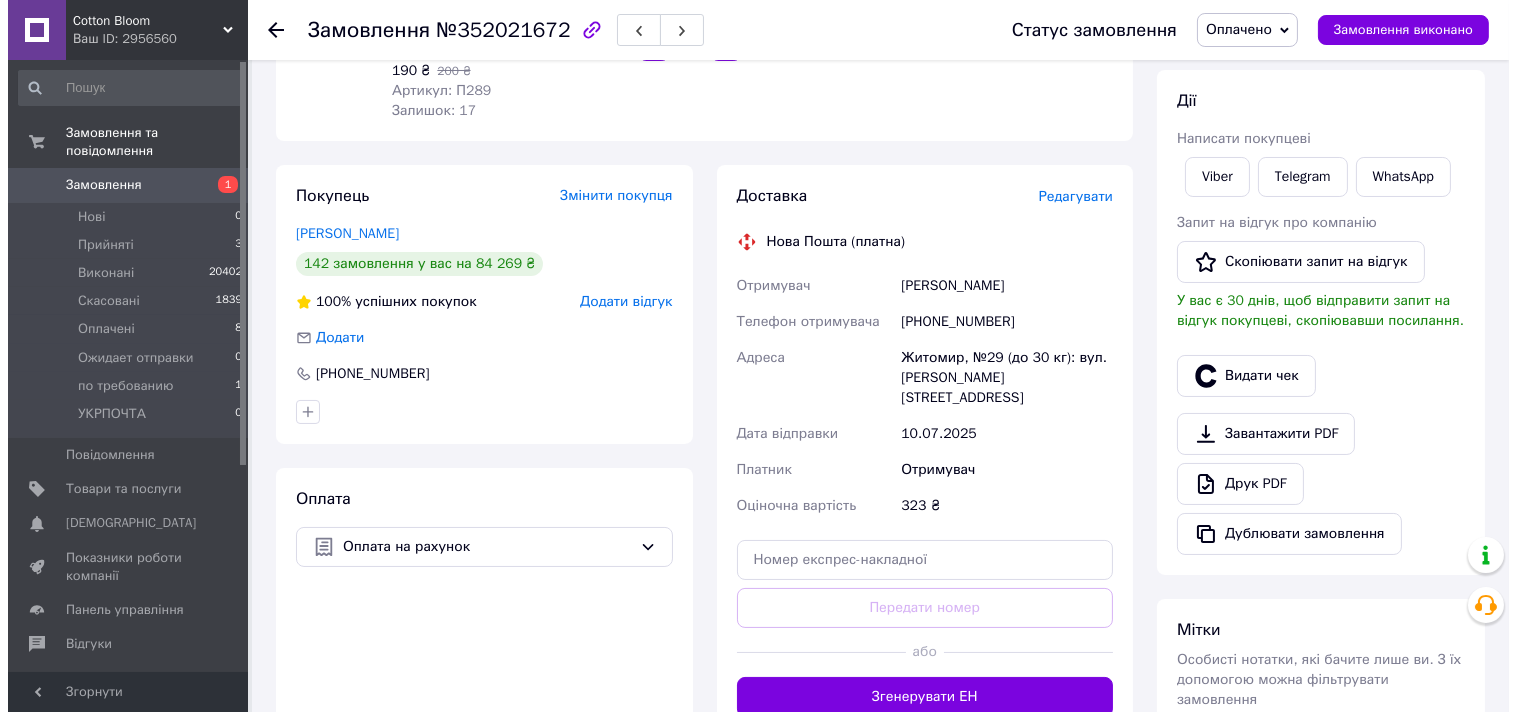 scroll, scrollTop: 222, scrollLeft: 0, axis: vertical 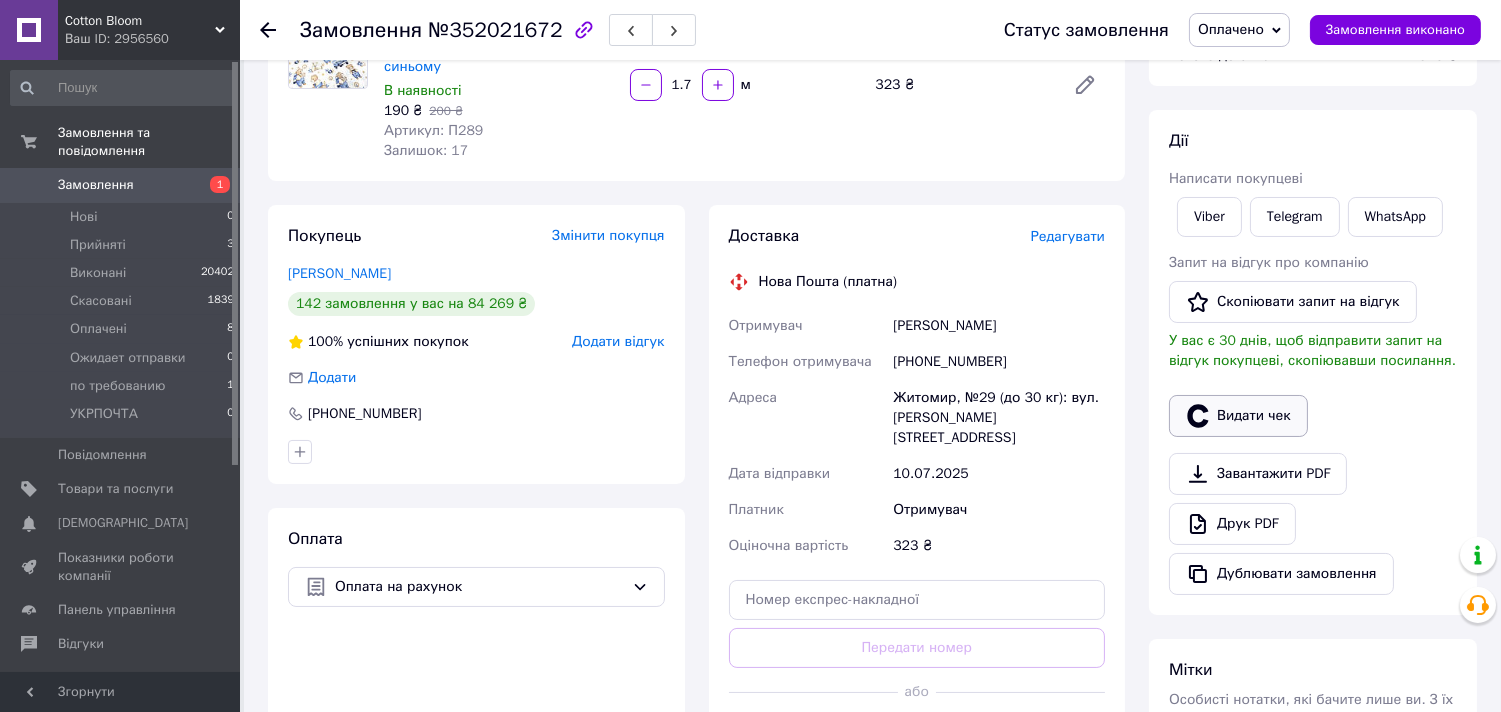 click on "Видати чек" at bounding box center (1238, 416) 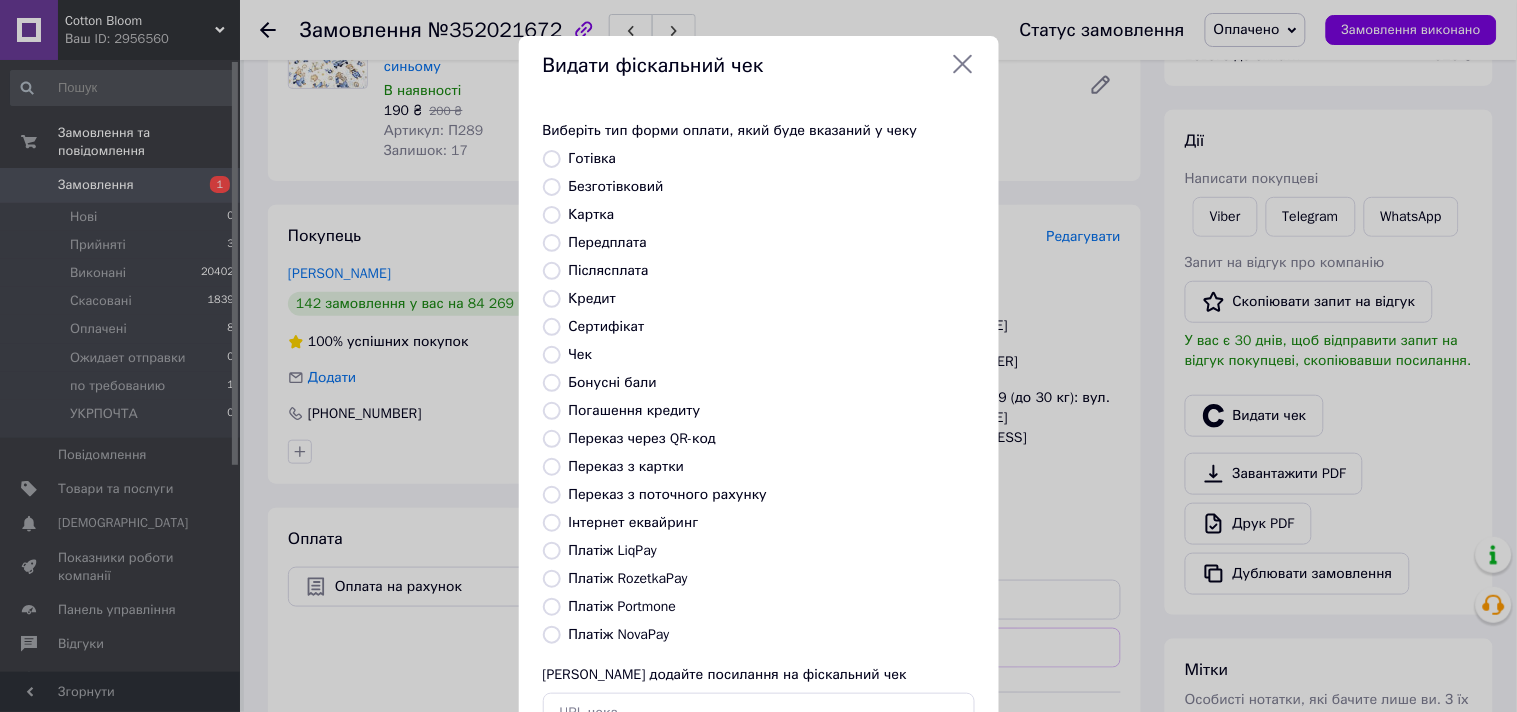click on "Безготівковий" at bounding box center (616, 186) 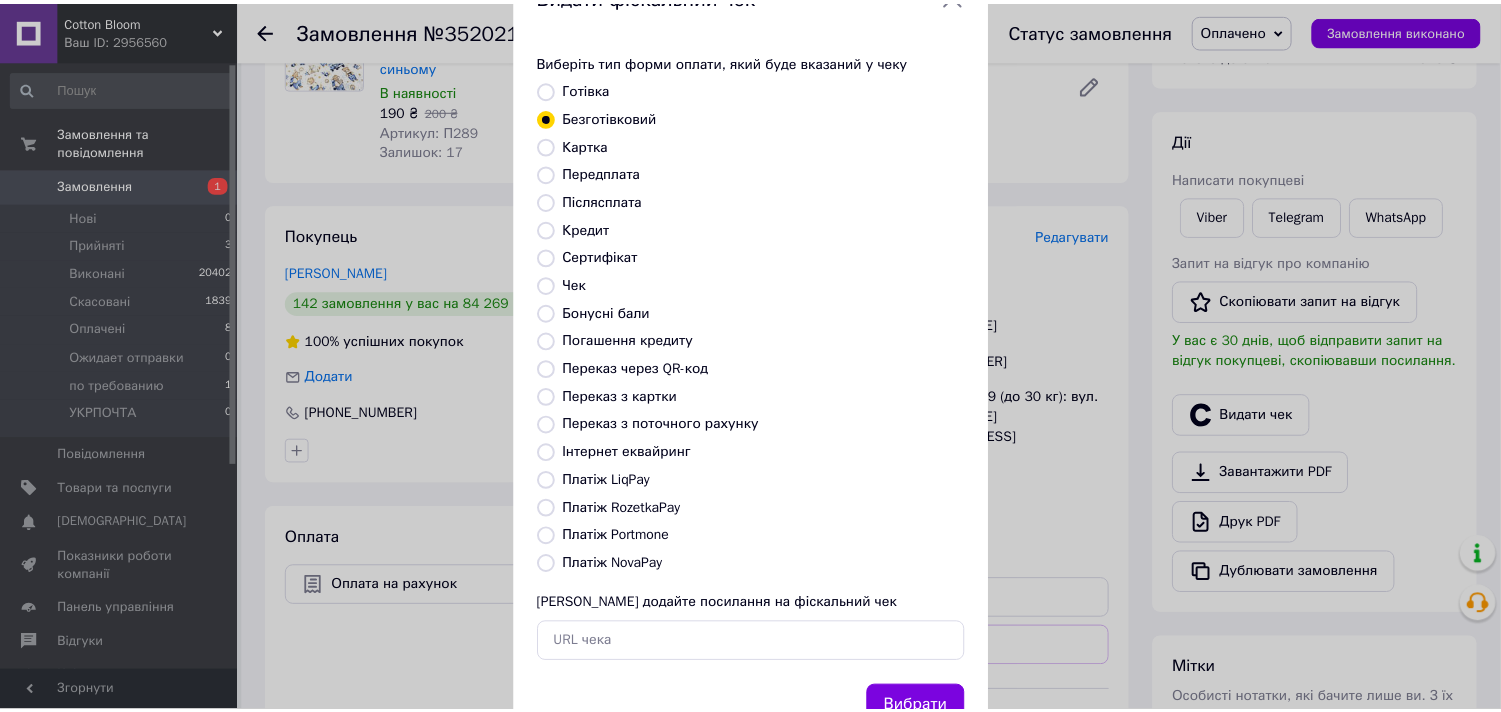 scroll, scrollTop: 147, scrollLeft: 0, axis: vertical 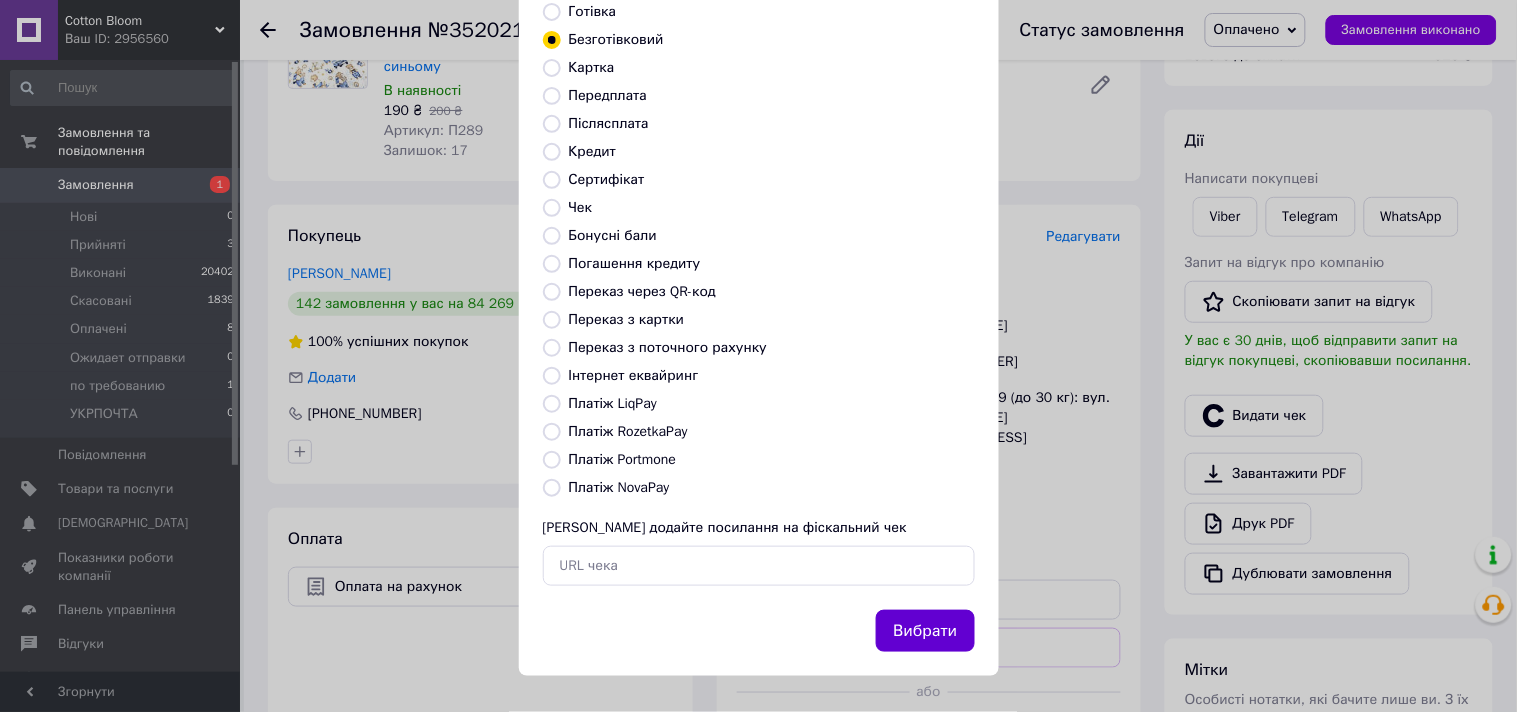 click on "Вибрати" at bounding box center [925, 631] 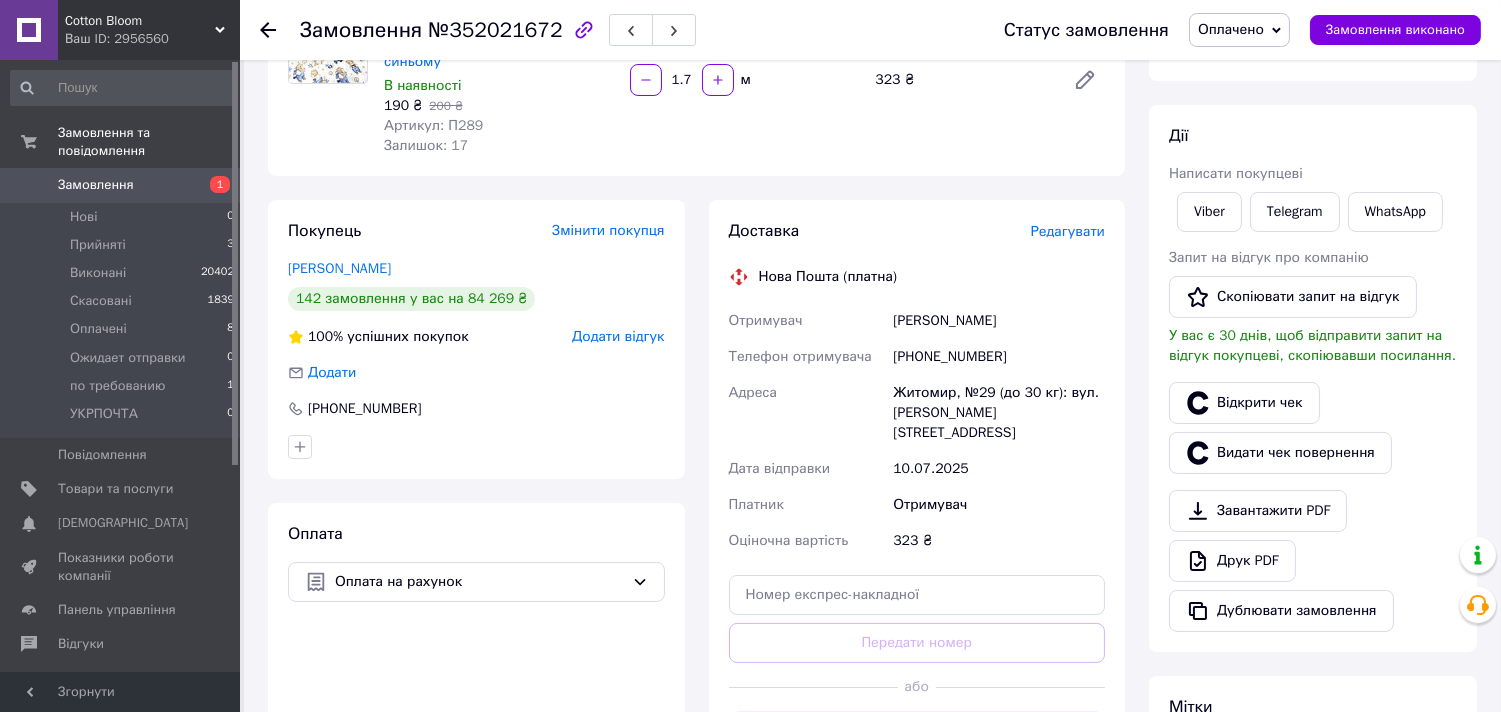 scroll, scrollTop: 111, scrollLeft: 0, axis: vertical 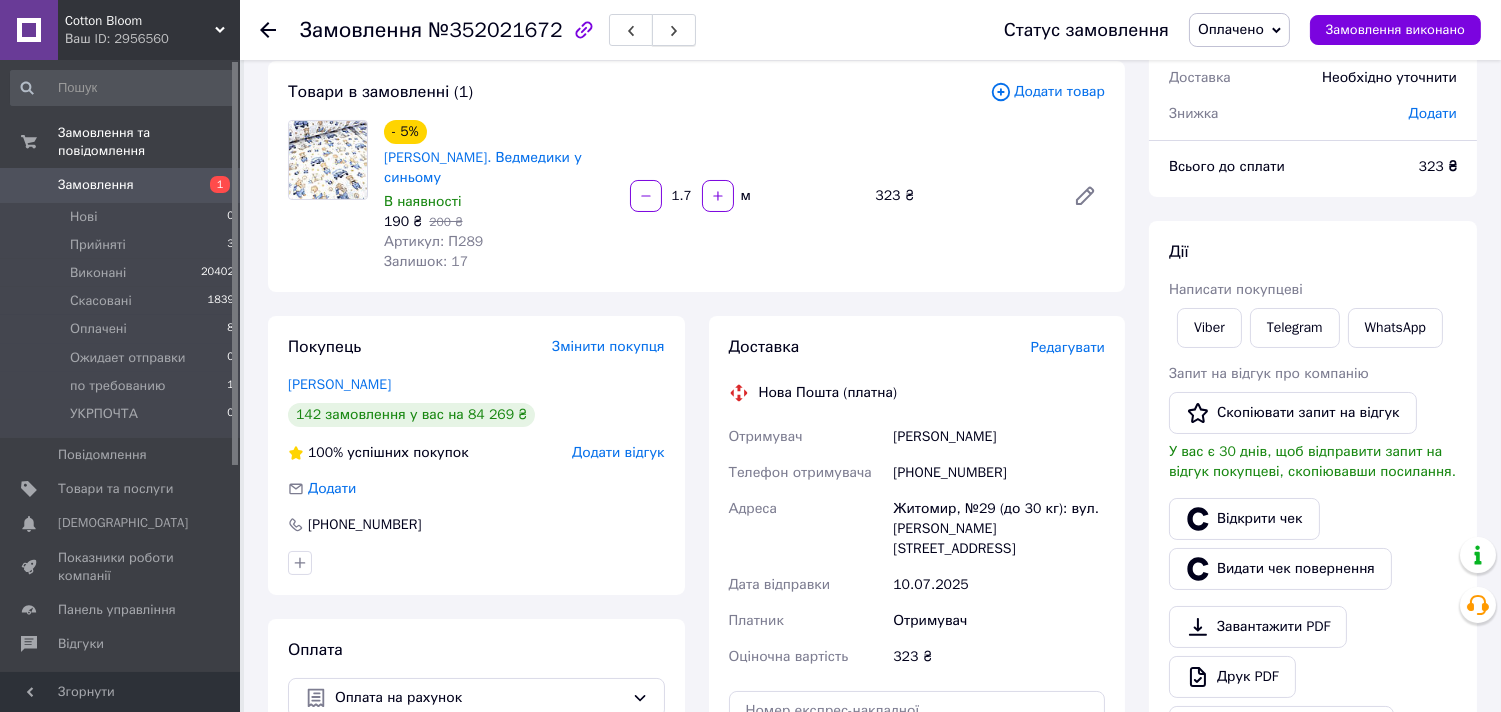 click 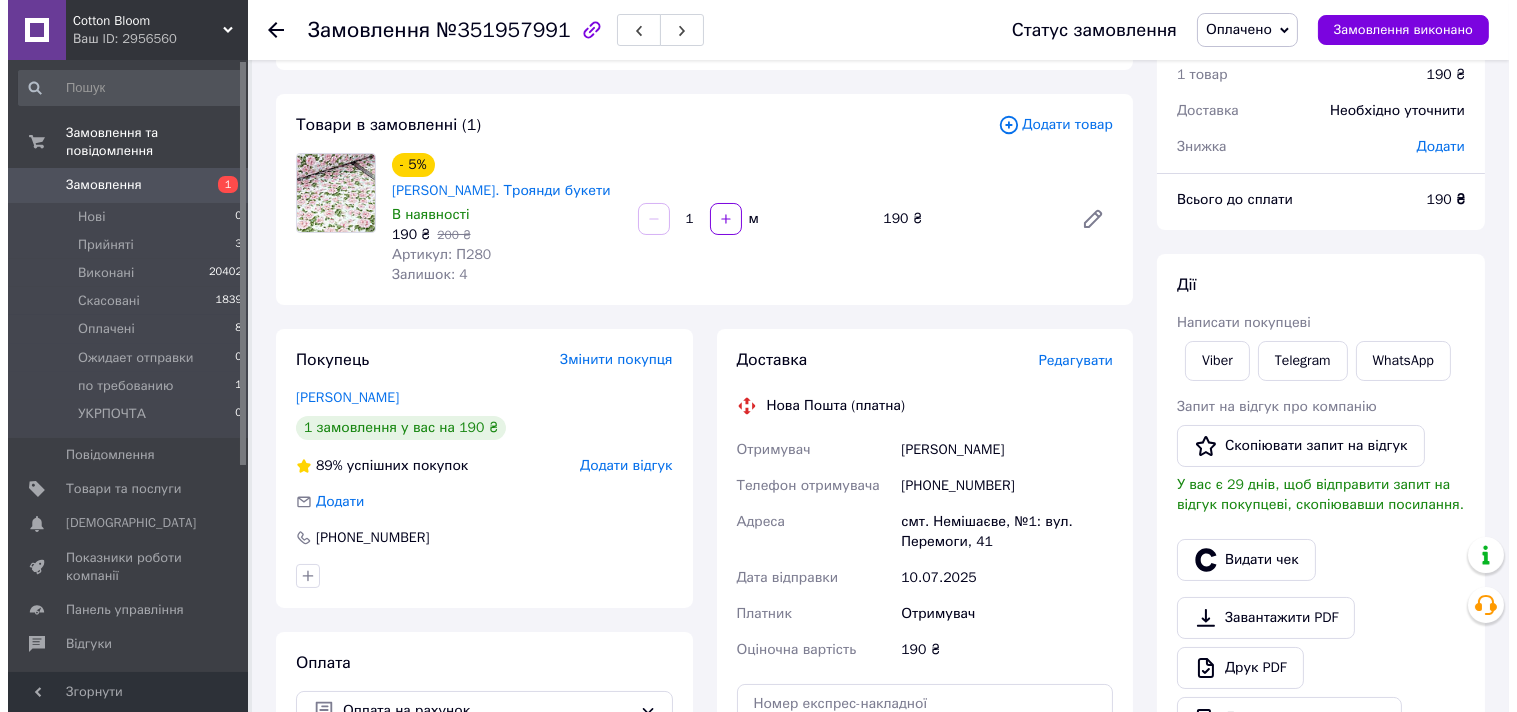 scroll, scrollTop: 0, scrollLeft: 0, axis: both 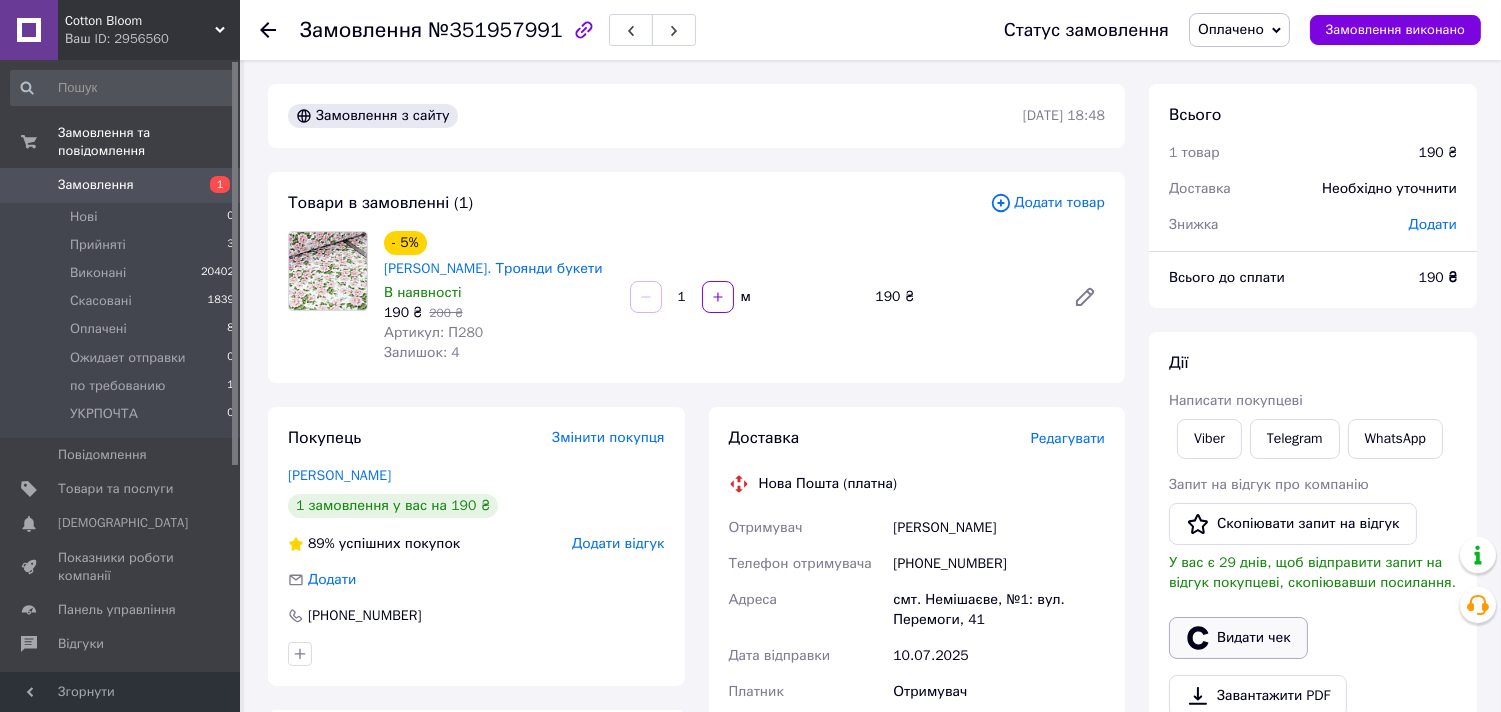 click on "Видати чек" at bounding box center (1238, 638) 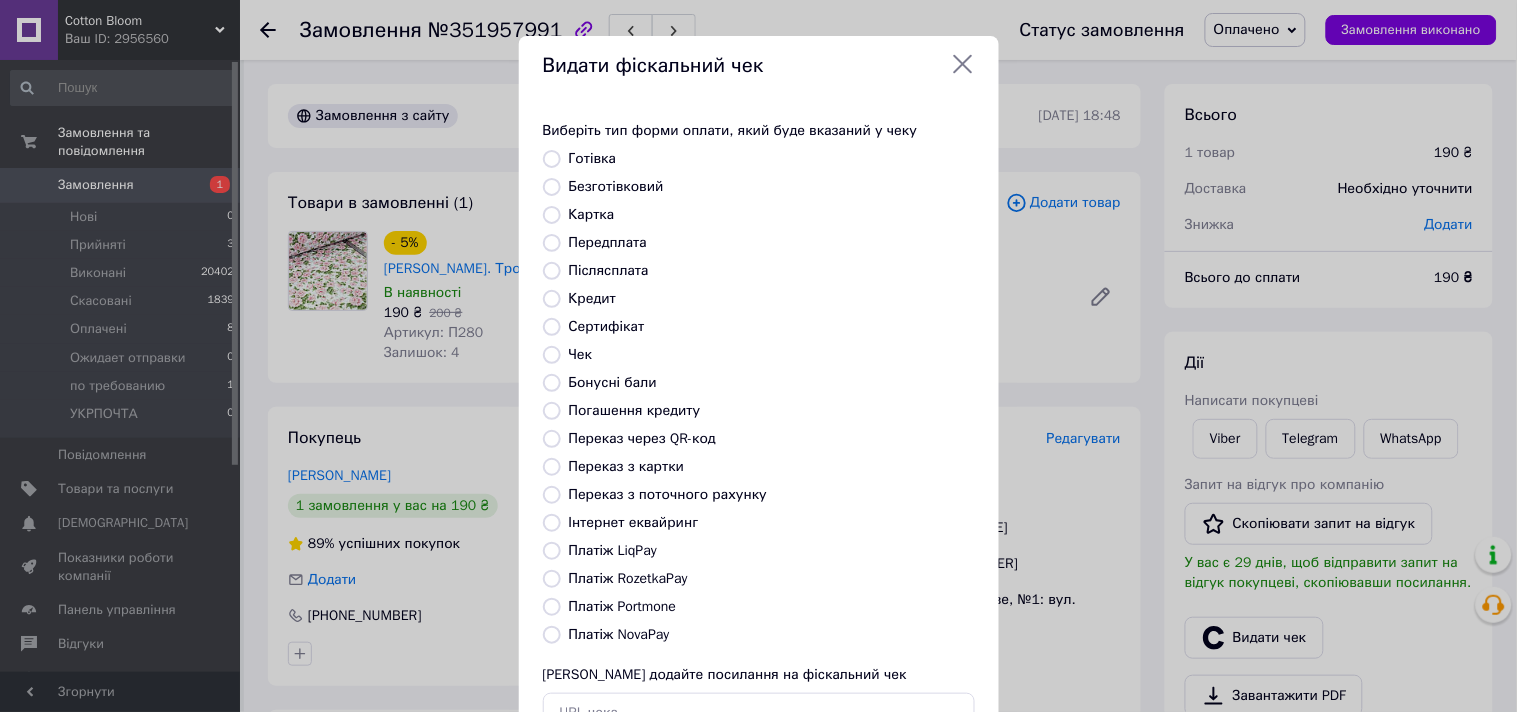click on "Безготівковий" at bounding box center (616, 186) 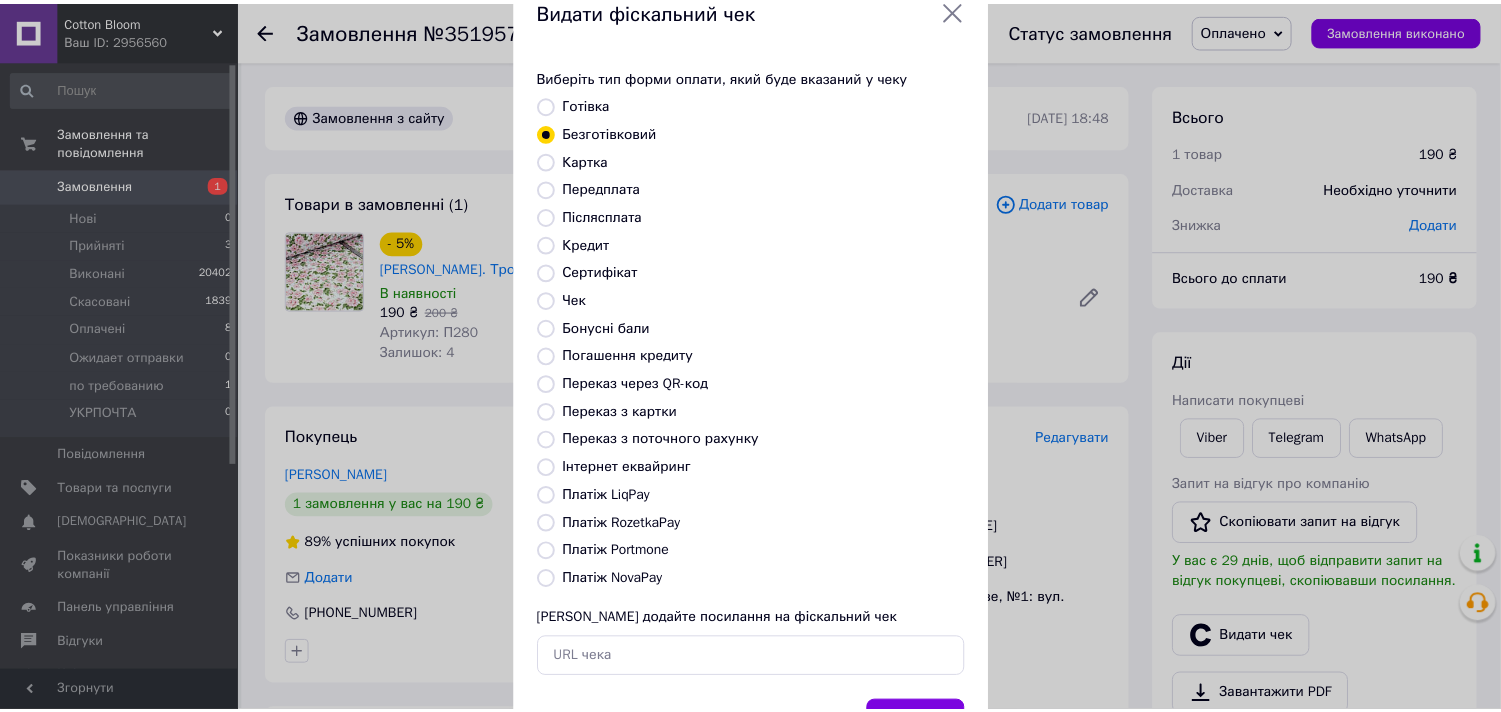 scroll, scrollTop: 147, scrollLeft: 0, axis: vertical 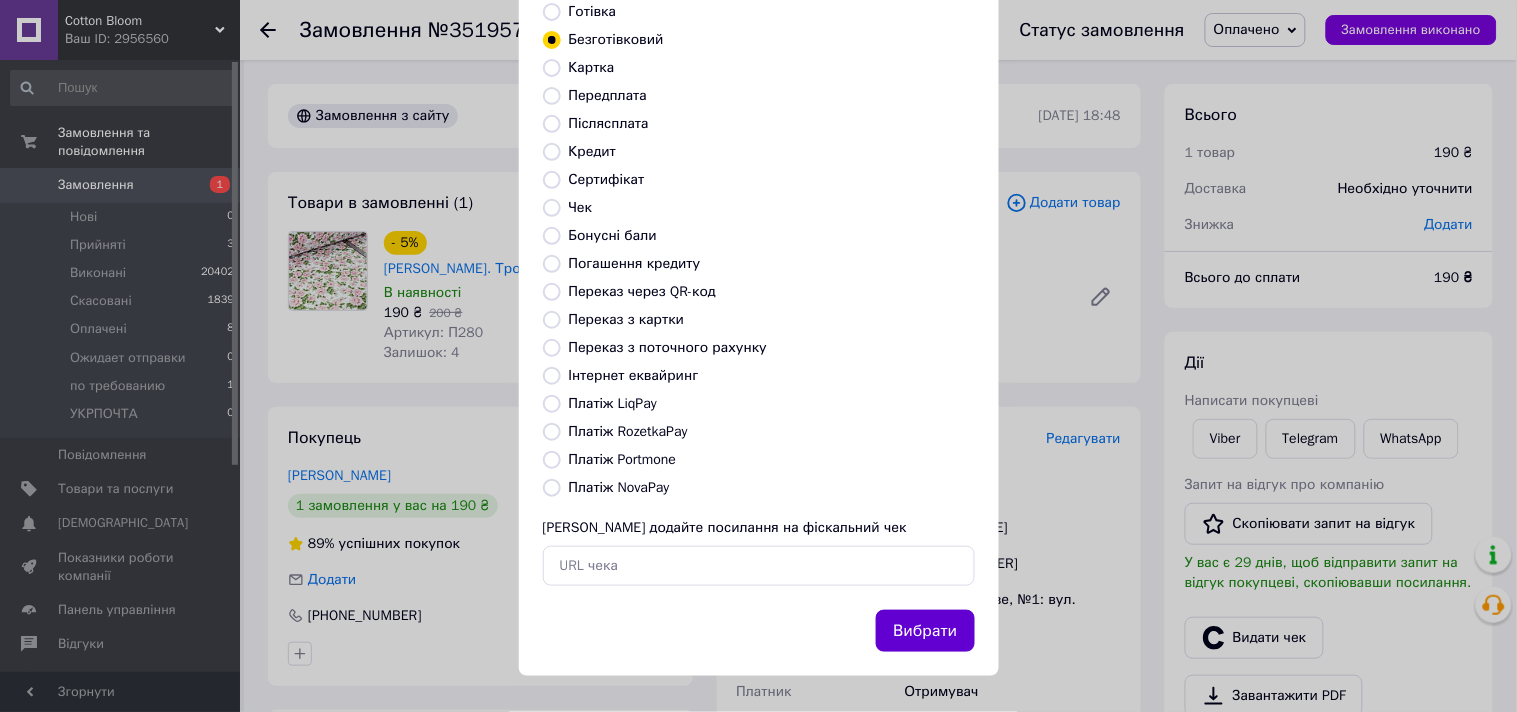 click on "Вибрати" at bounding box center (925, 631) 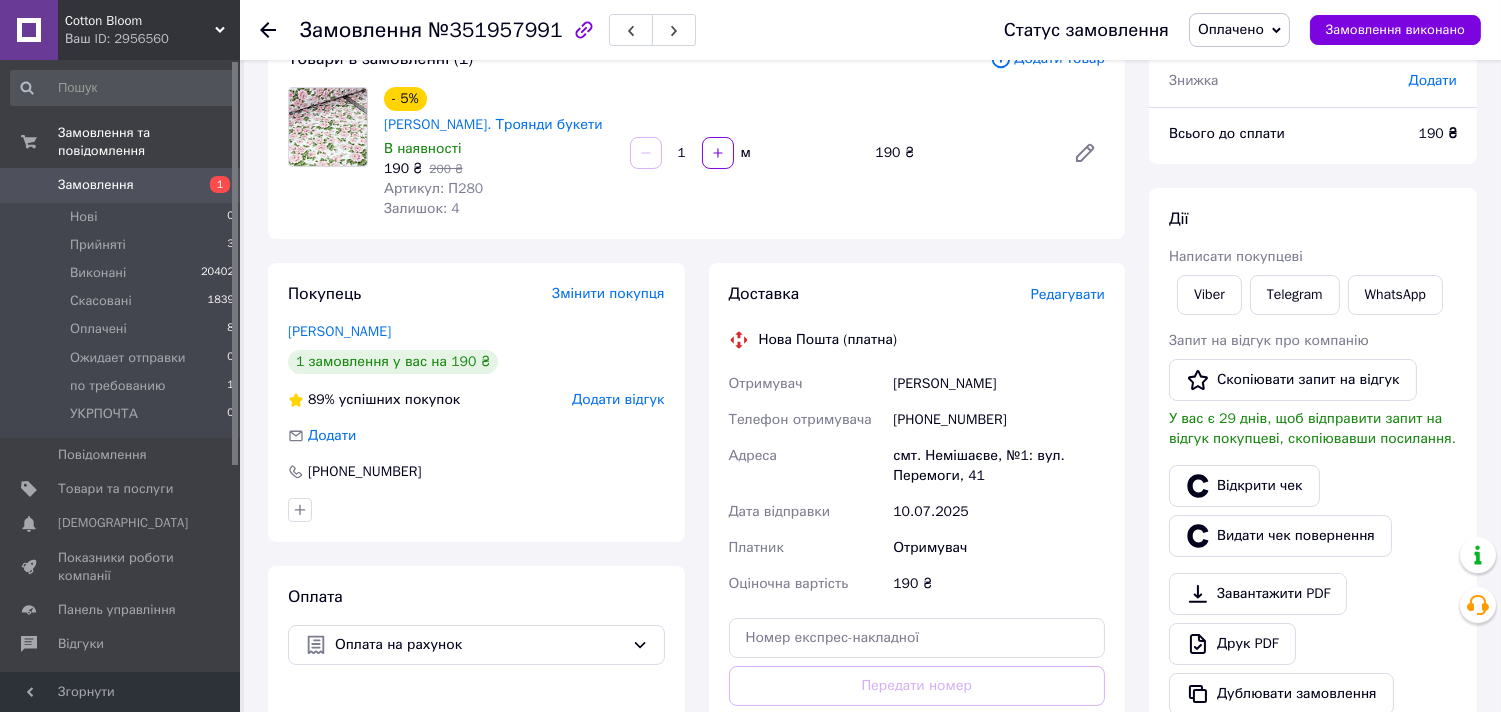 scroll, scrollTop: 333, scrollLeft: 0, axis: vertical 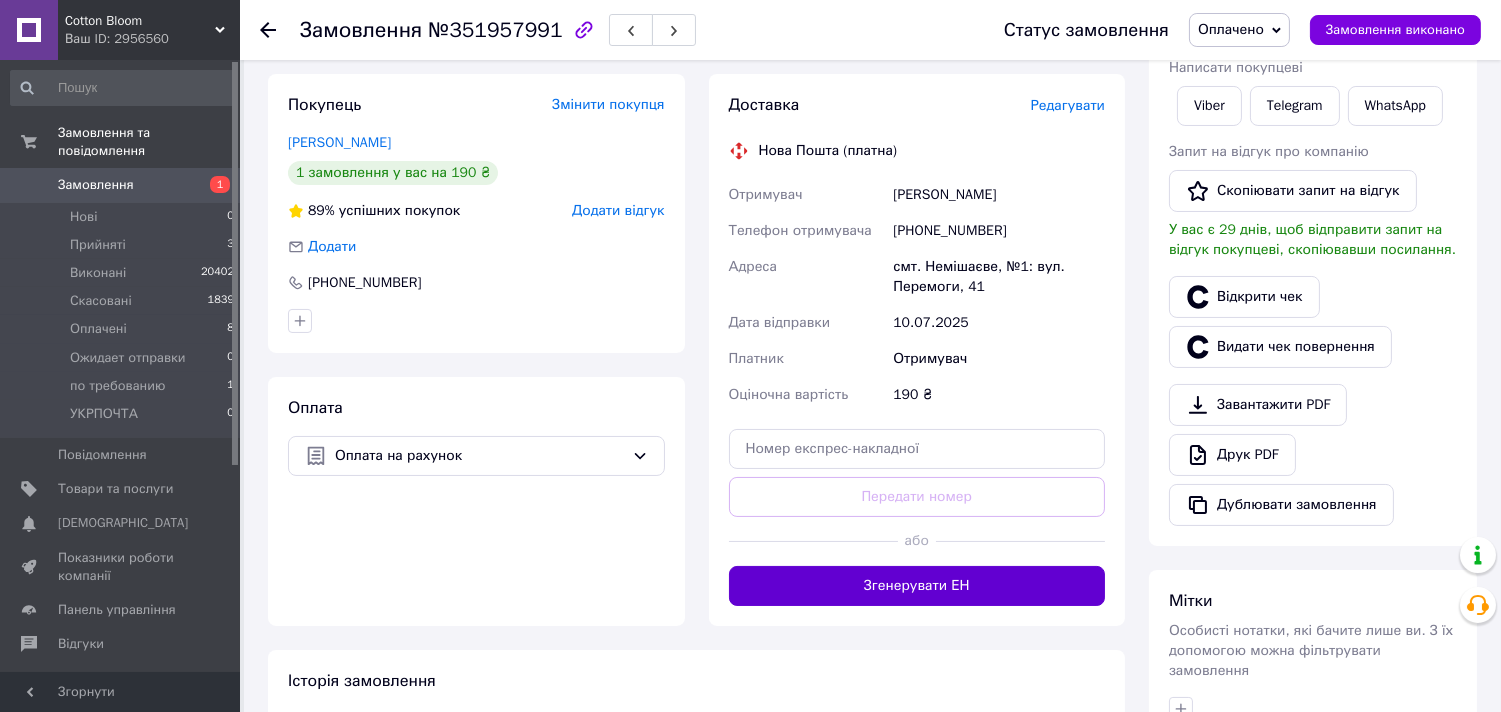 click on "Згенерувати ЕН" at bounding box center (917, 586) 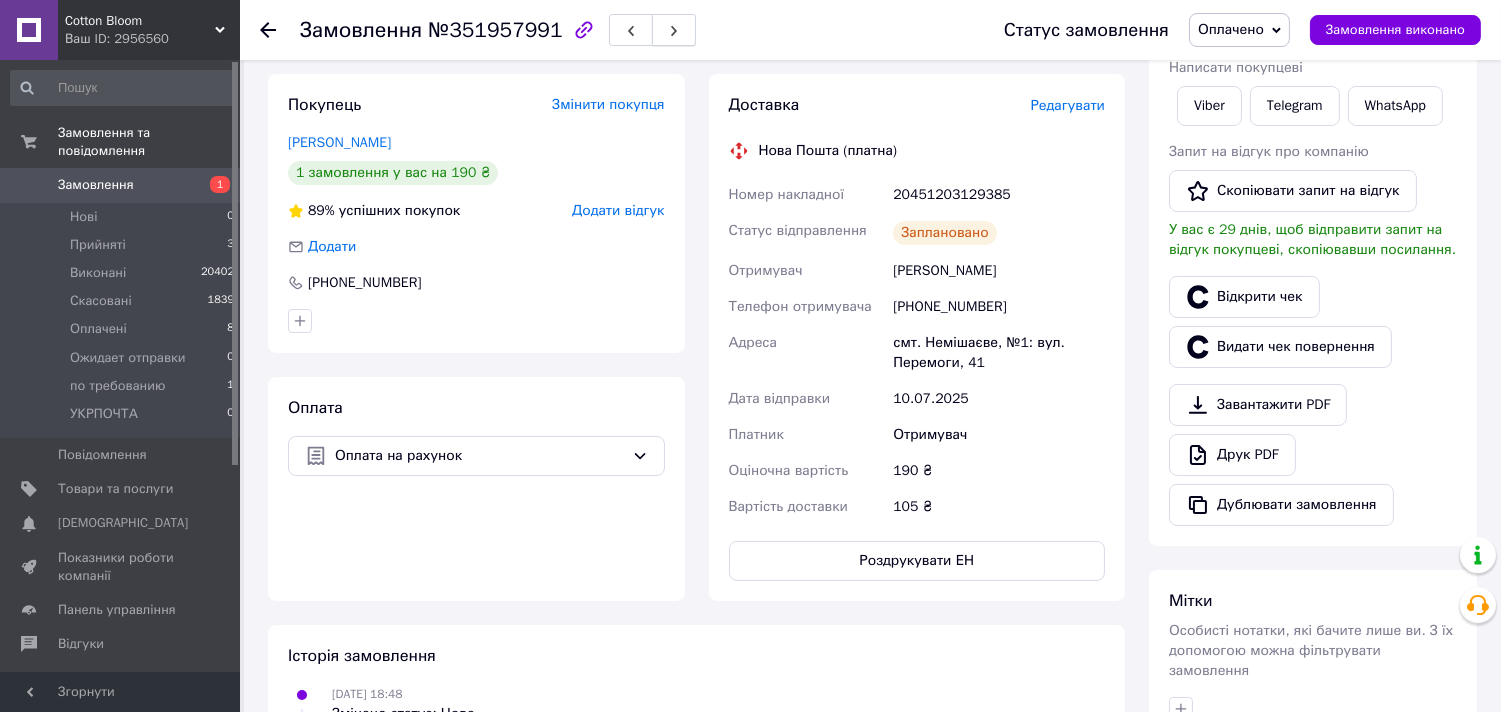 click at bounding box center (674, 30) 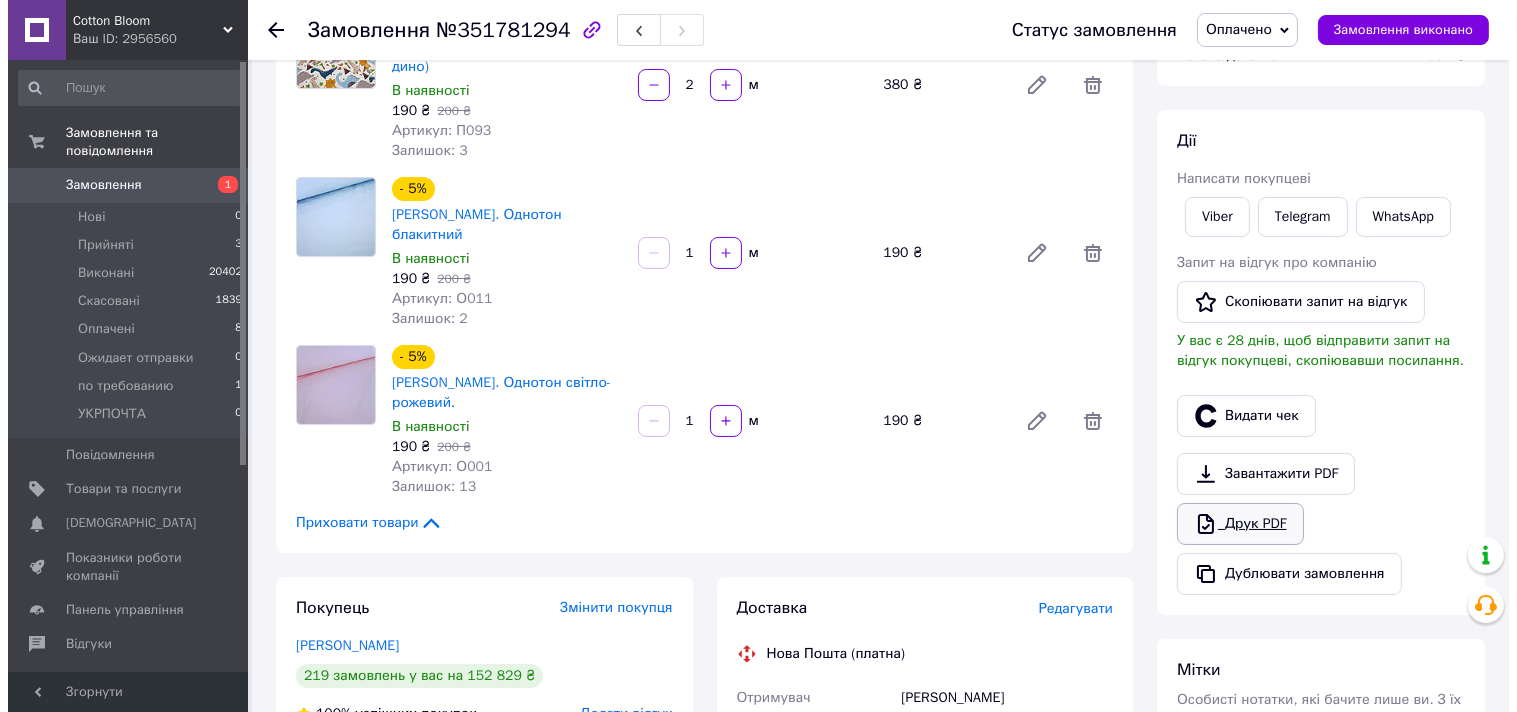 scroll, scrollTop: 333, scrollLeft: 0, axis: vertical 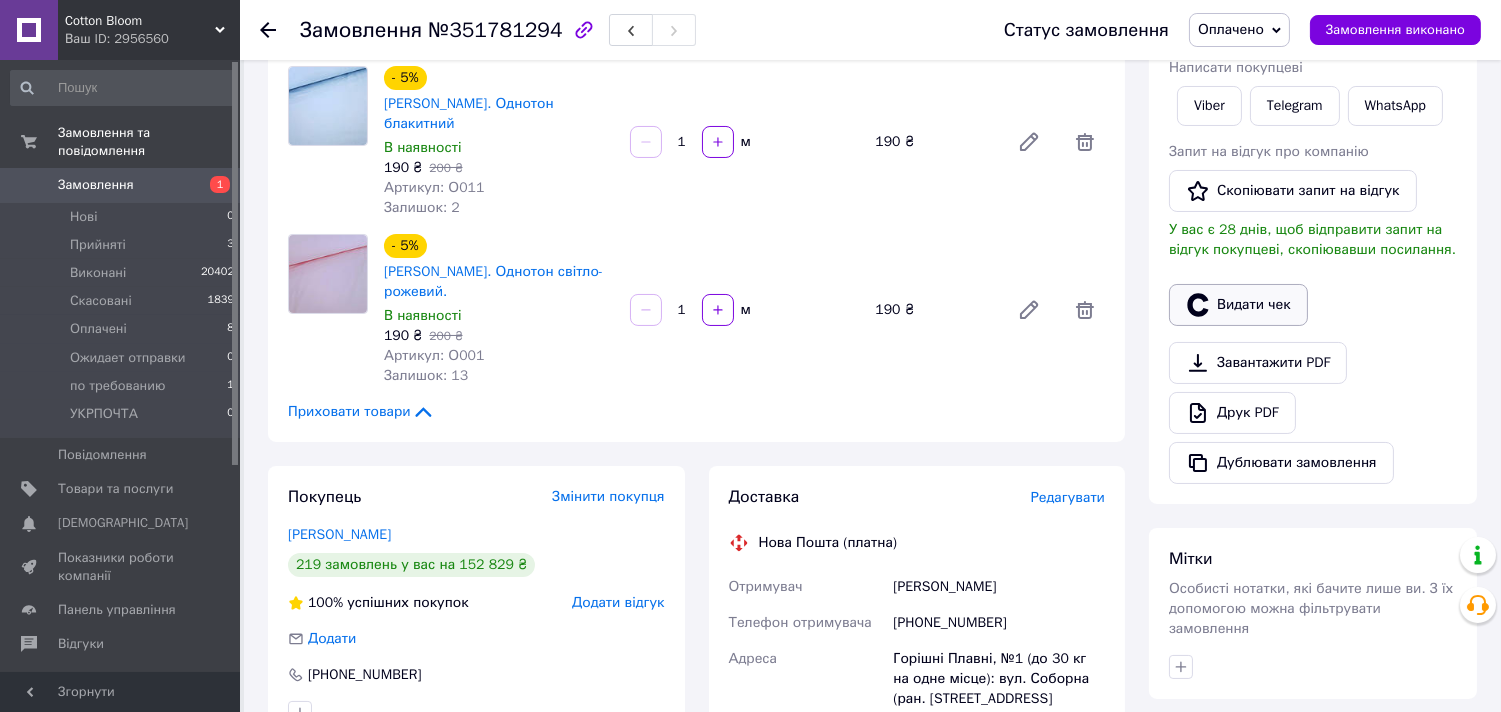 click on "Видати чек" at bounding box center [1238, 305] 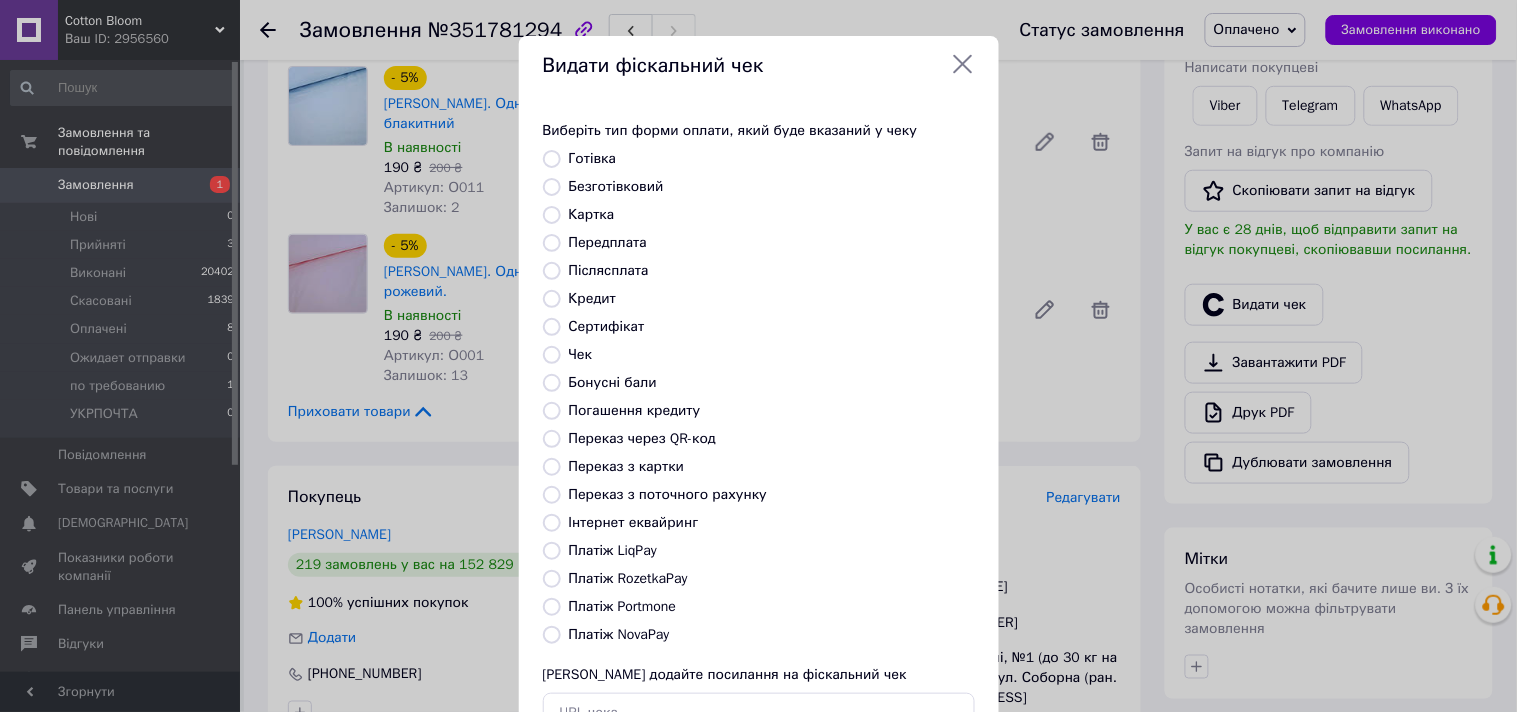 click on "Безготівковий" at bounding box center (616, 186) 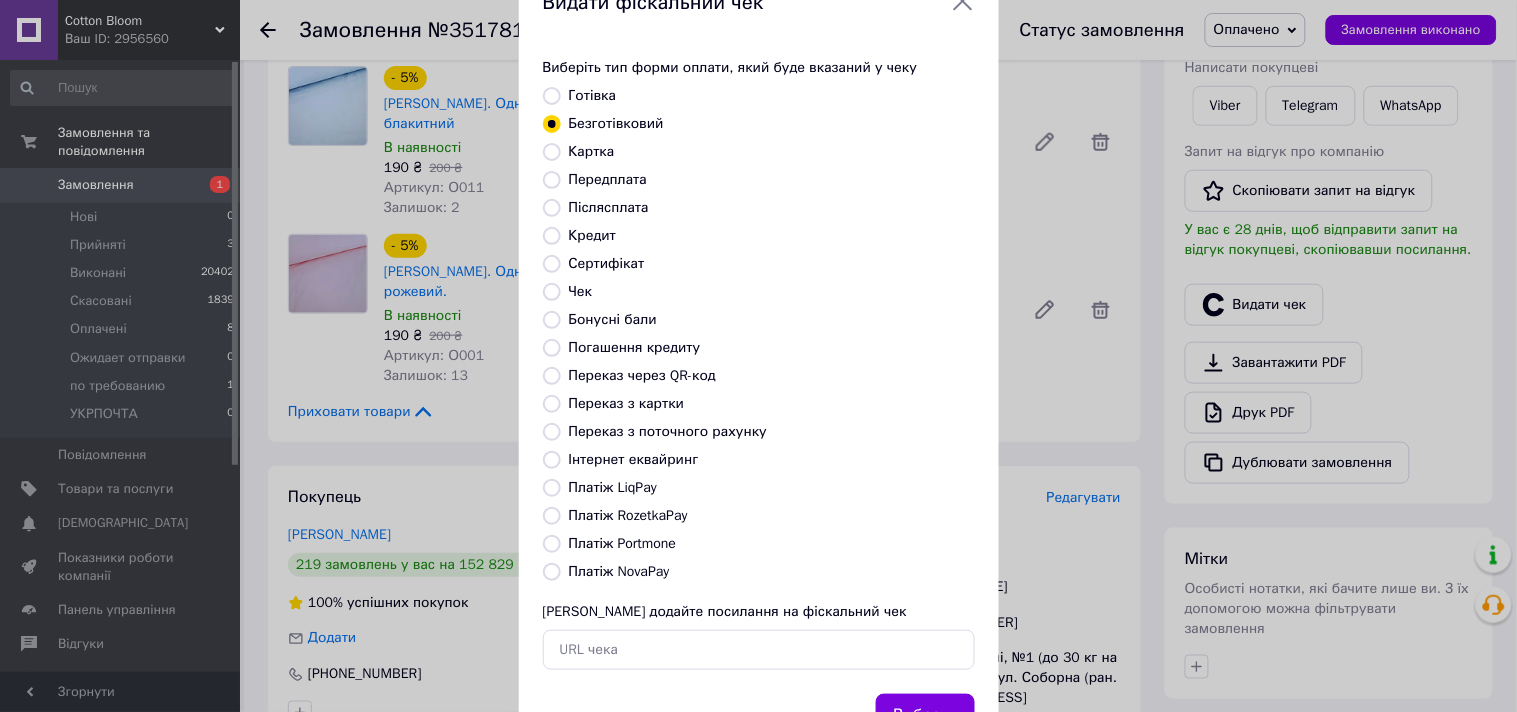 scroll, scrollTop: 147, scrollLeft: 0, axis: vertical 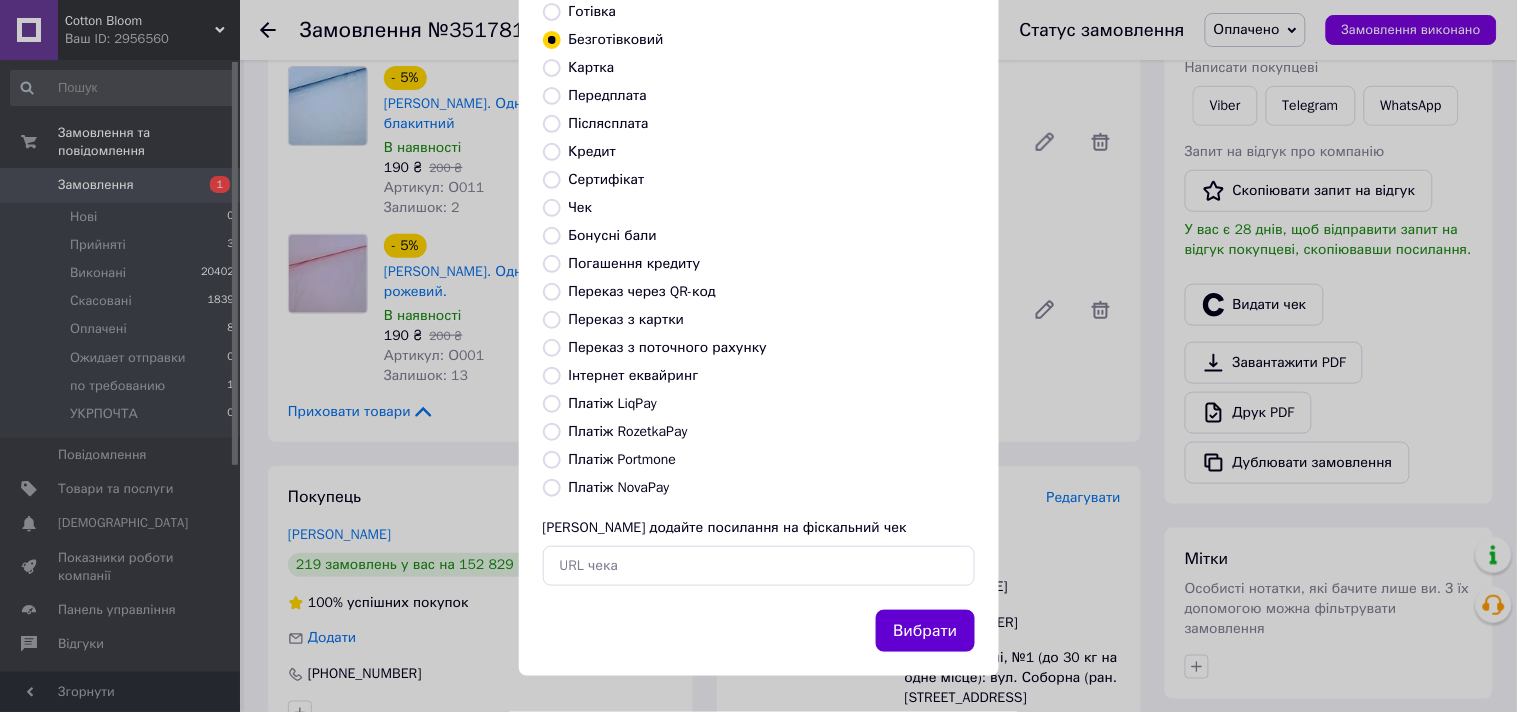 click on "Вибрати" at bounding box center [925, 631] 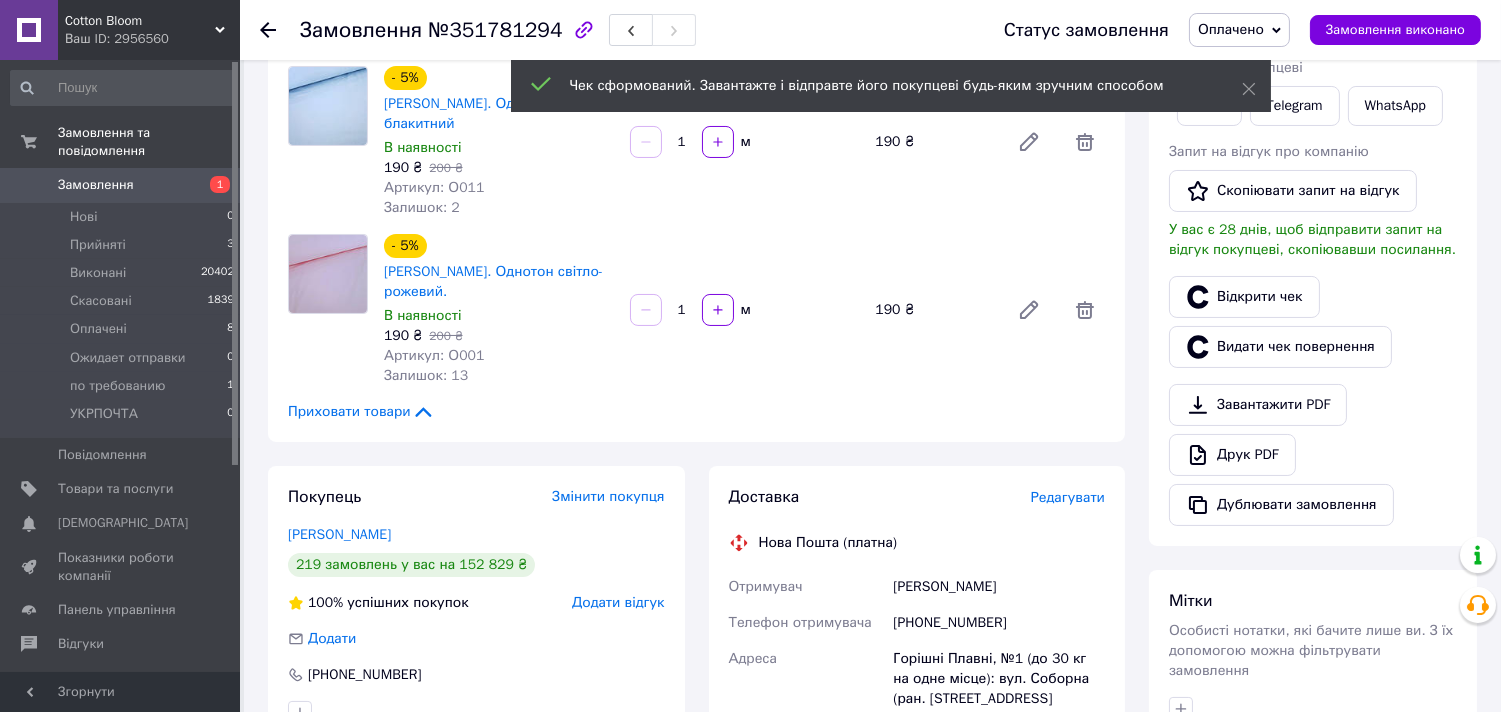 click on "Редагувати" at bounding box center [1068, 497] 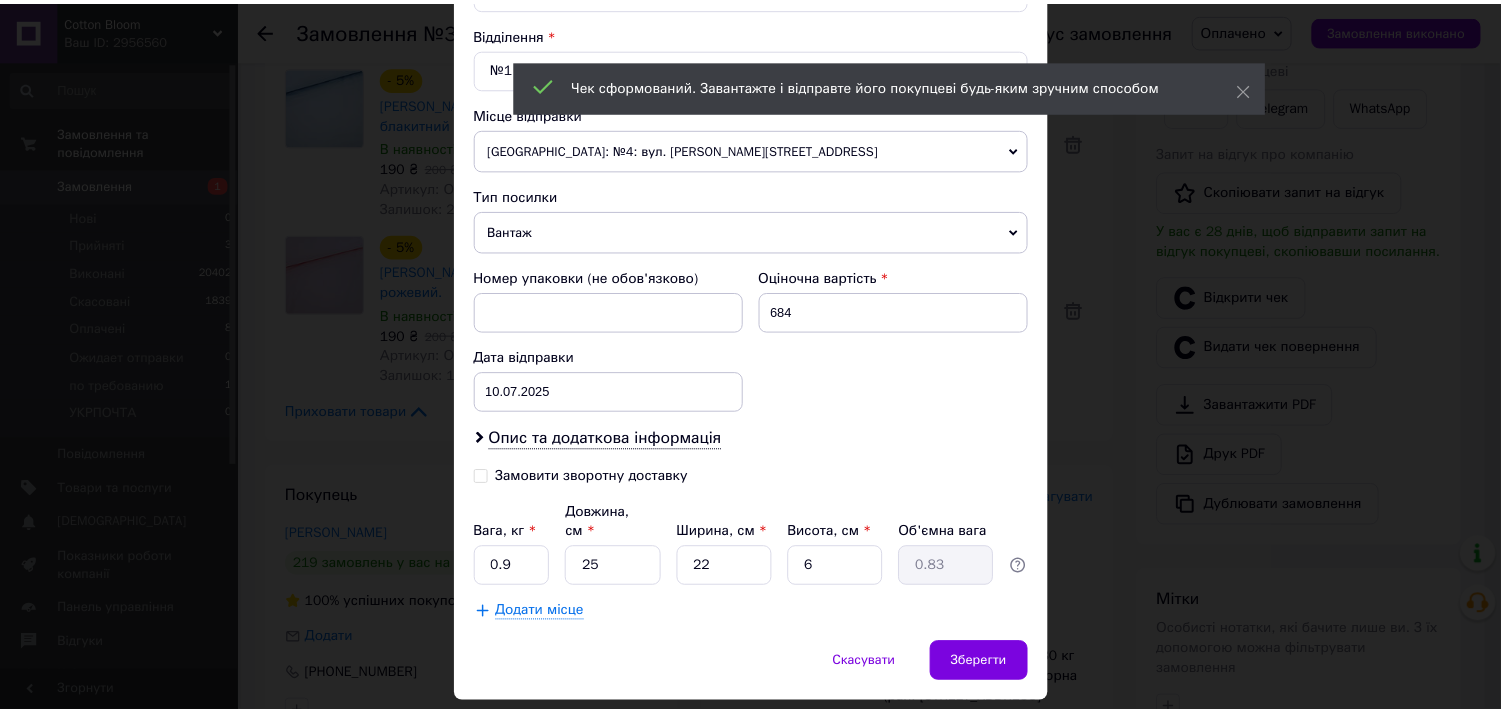 scroll, scrollTop: 654, scrollLeft: 0, axis: vertical 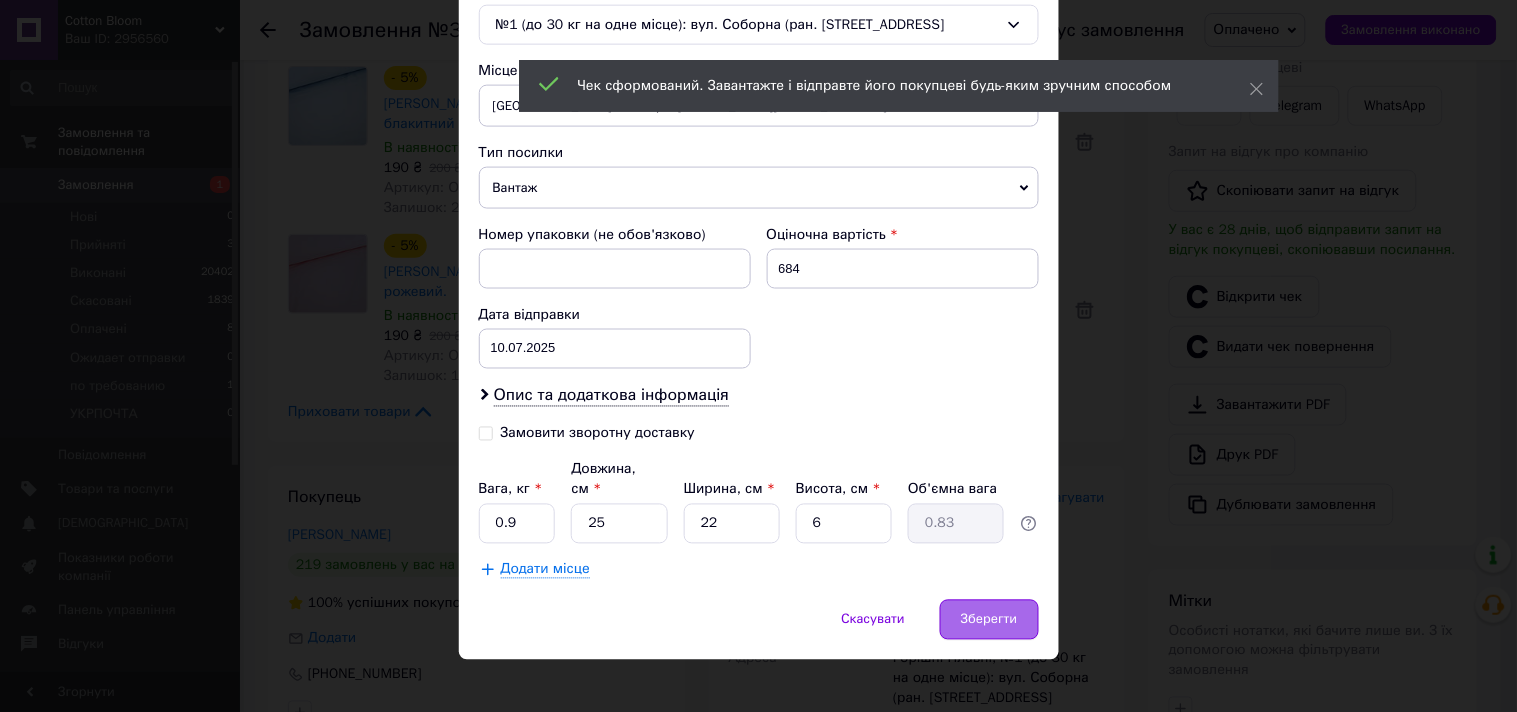 click on "Зберегти" at bounding box center (989, 620) 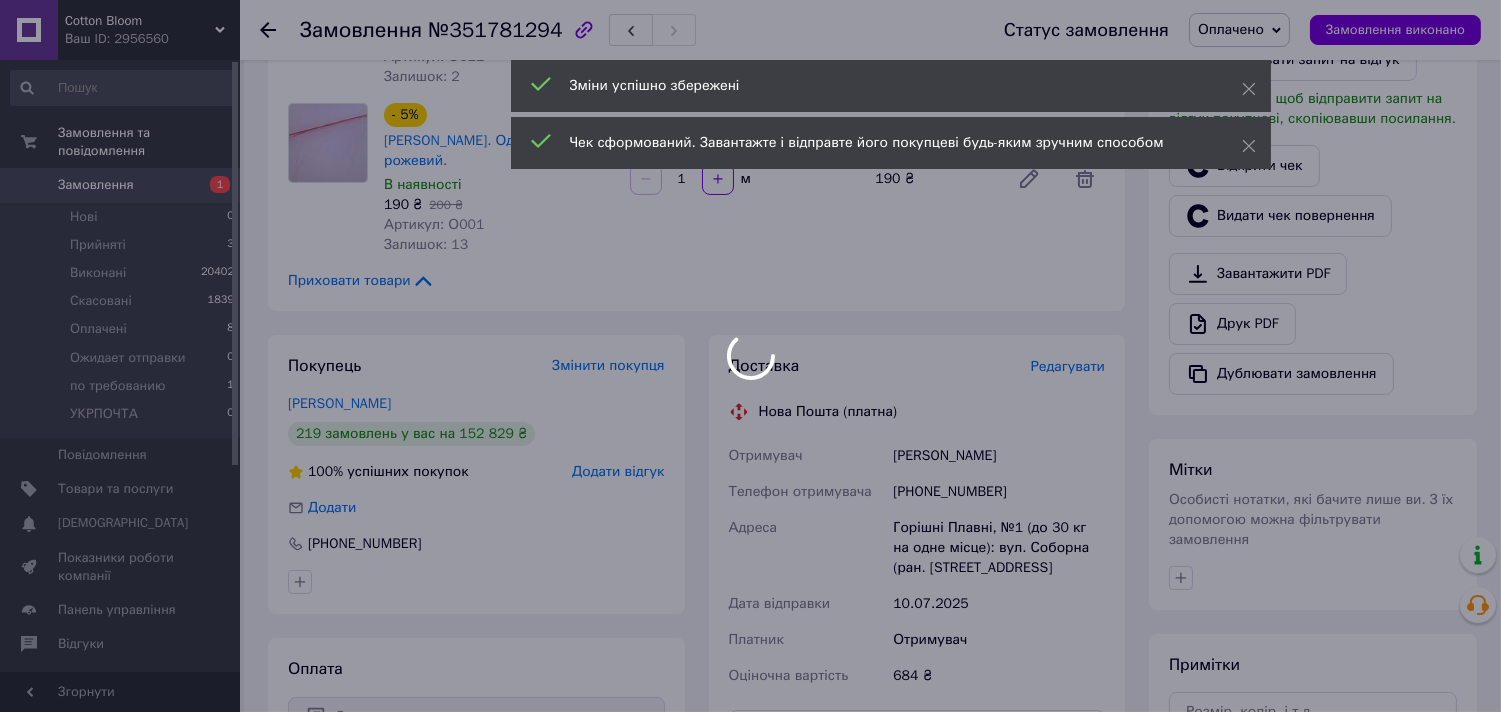 scroll, scrollTop: 666, scrollLeft: 0, axis: vertical 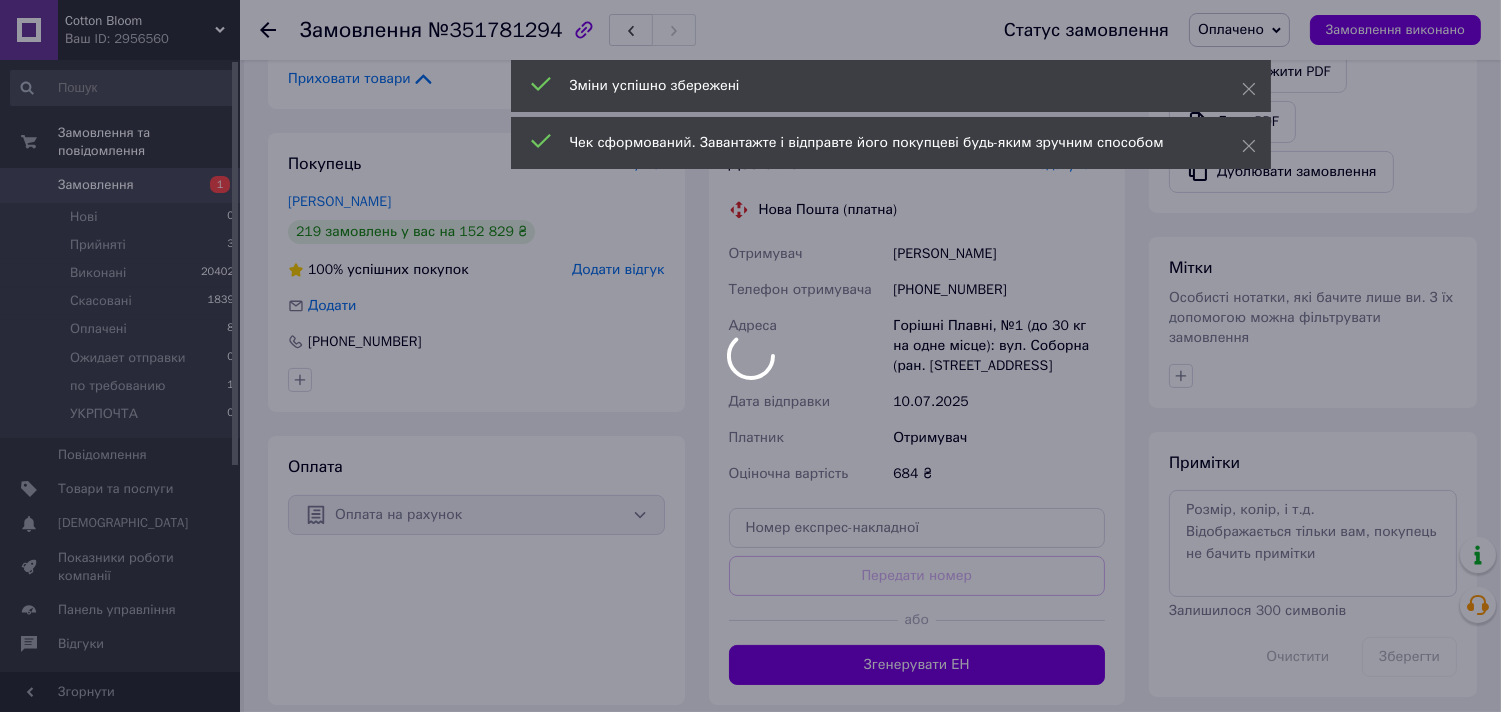click at bounding box center [750, 356] 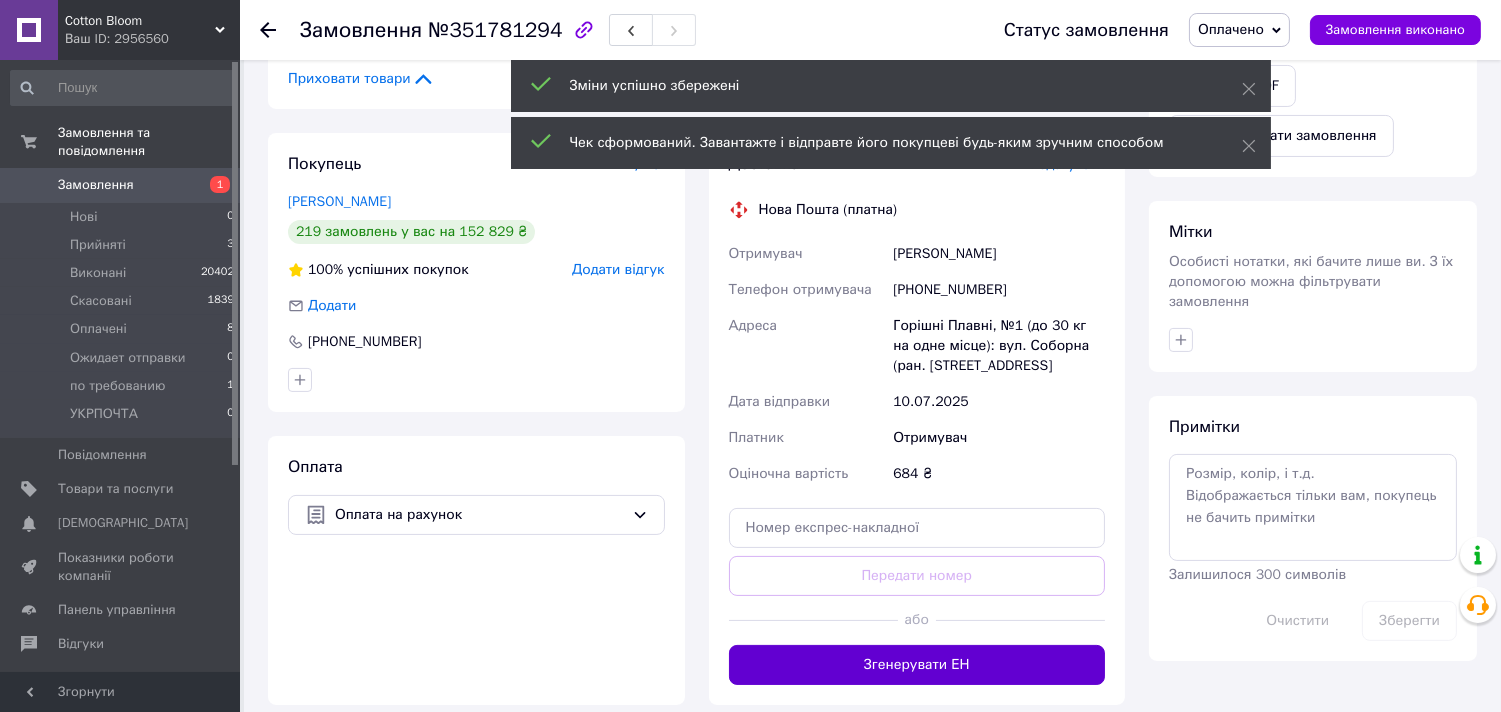 click on "Згенерувати ЕН" at bounding box center [917, 665] 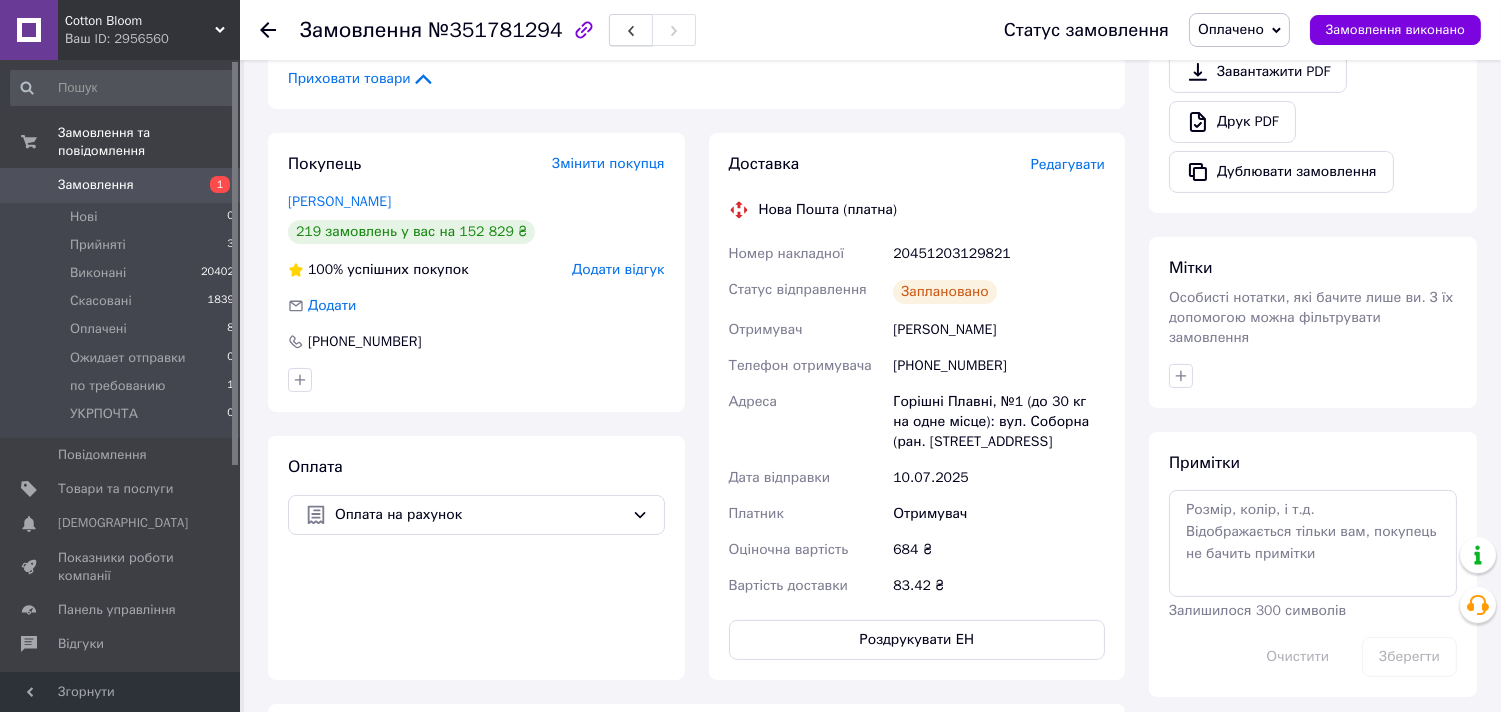 click at bounding box center [631, 30] 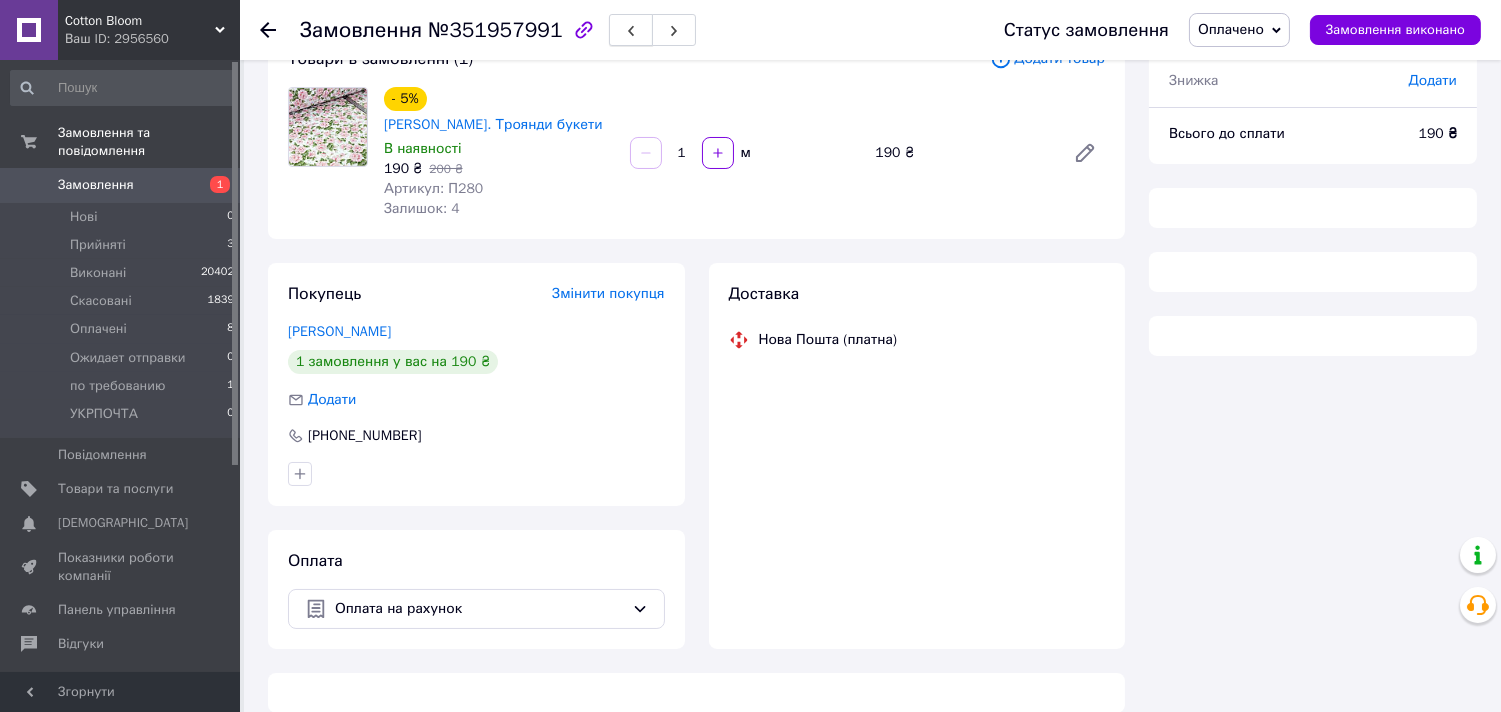 scroll, scrollTop: 655, scrollLeft: 0, axis: vertical 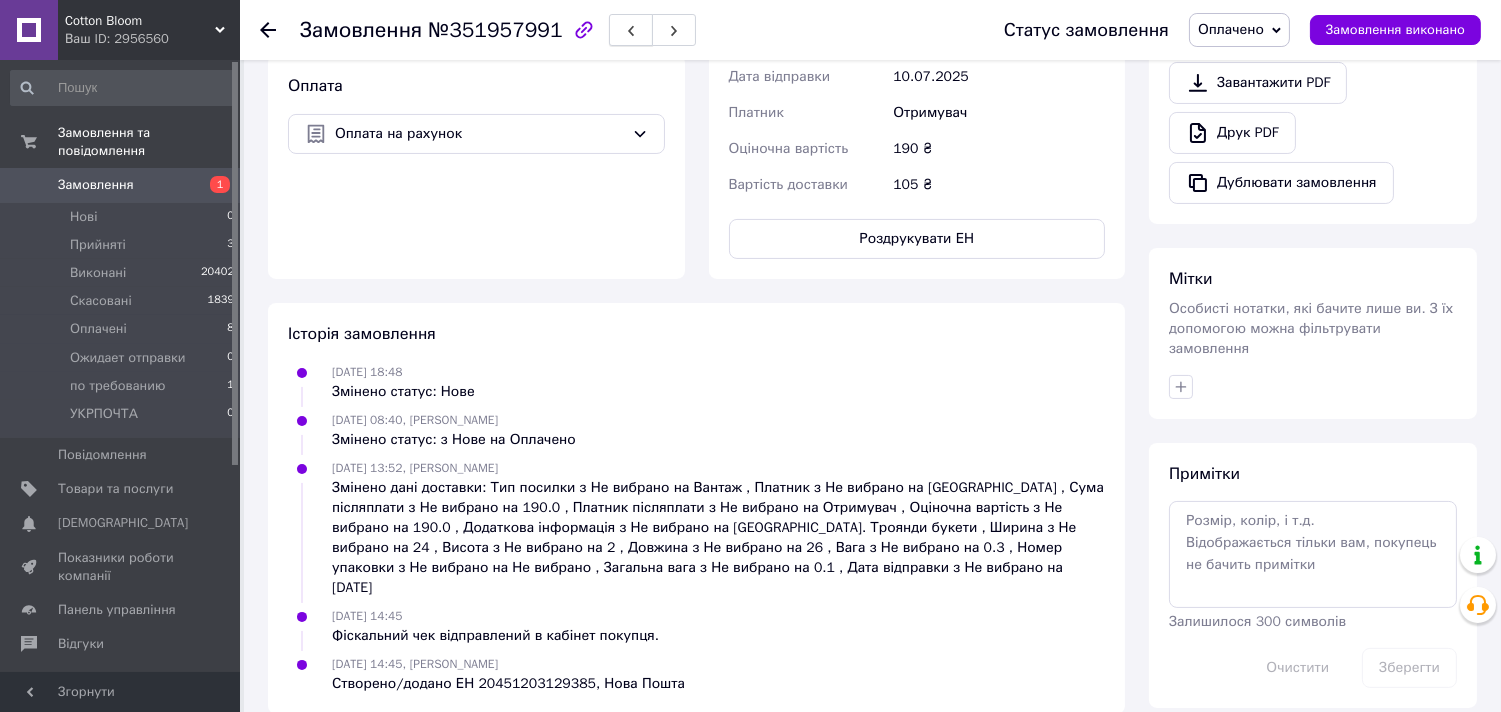 click at bounding box center (631, 30) 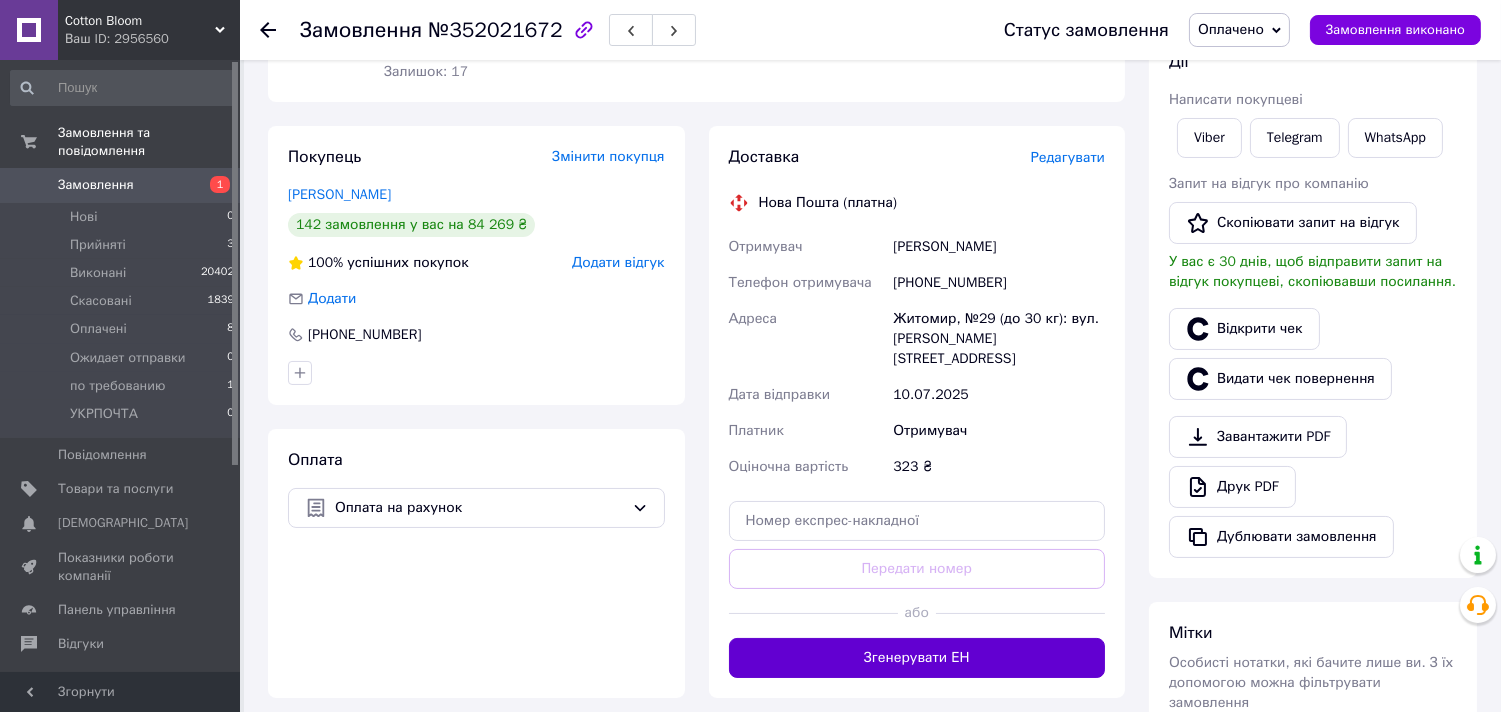 scroll, scrollTop: 333, scrollLeft: 0, axis: vertical 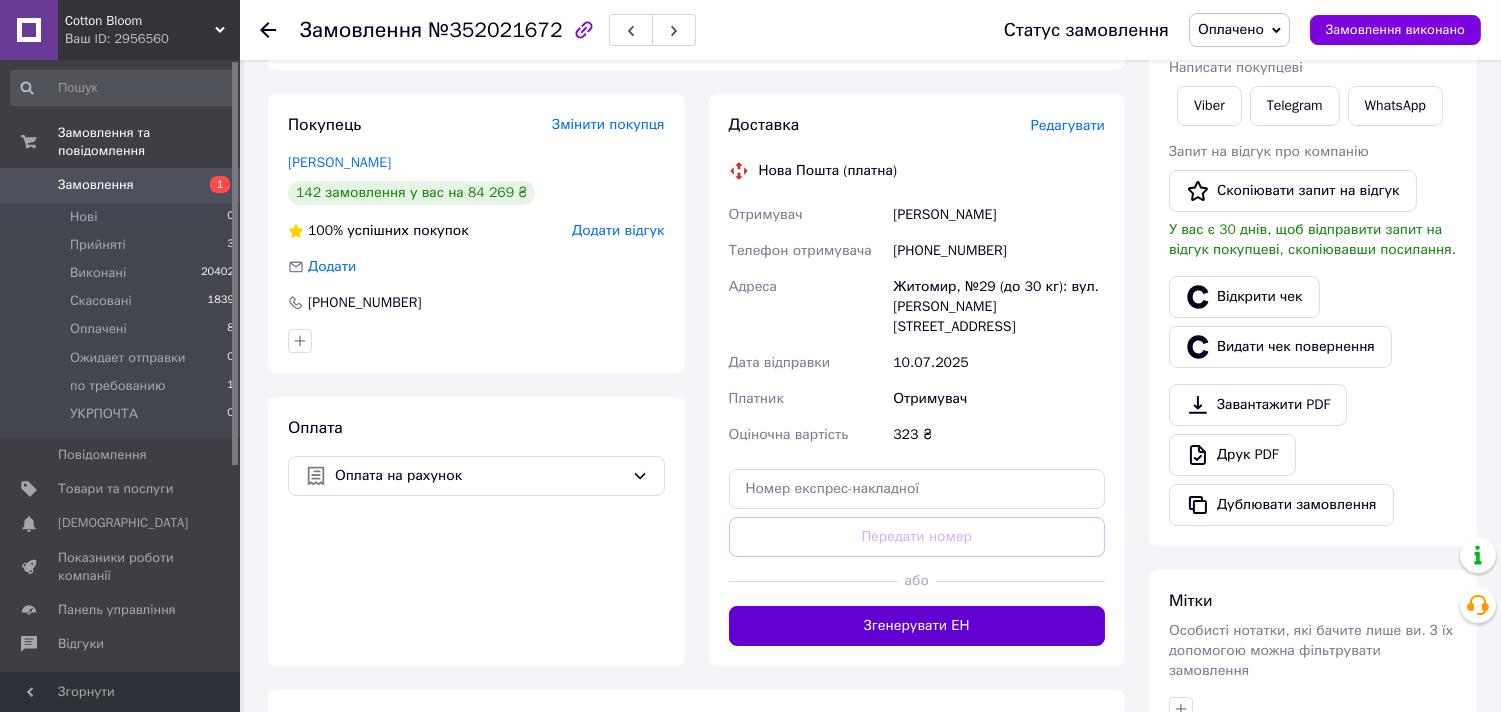 click on "Згенерувати ЕН" at bounding box center [917, 626] 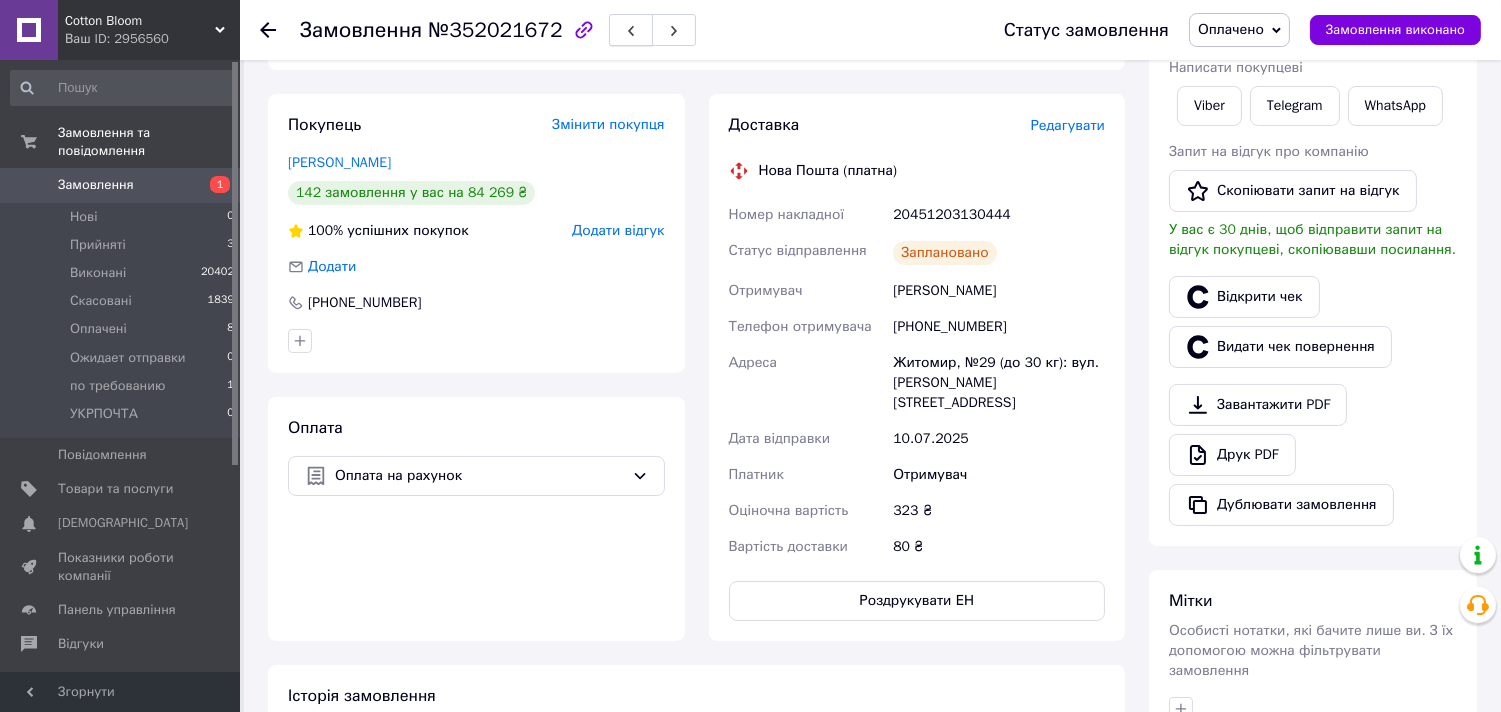 click 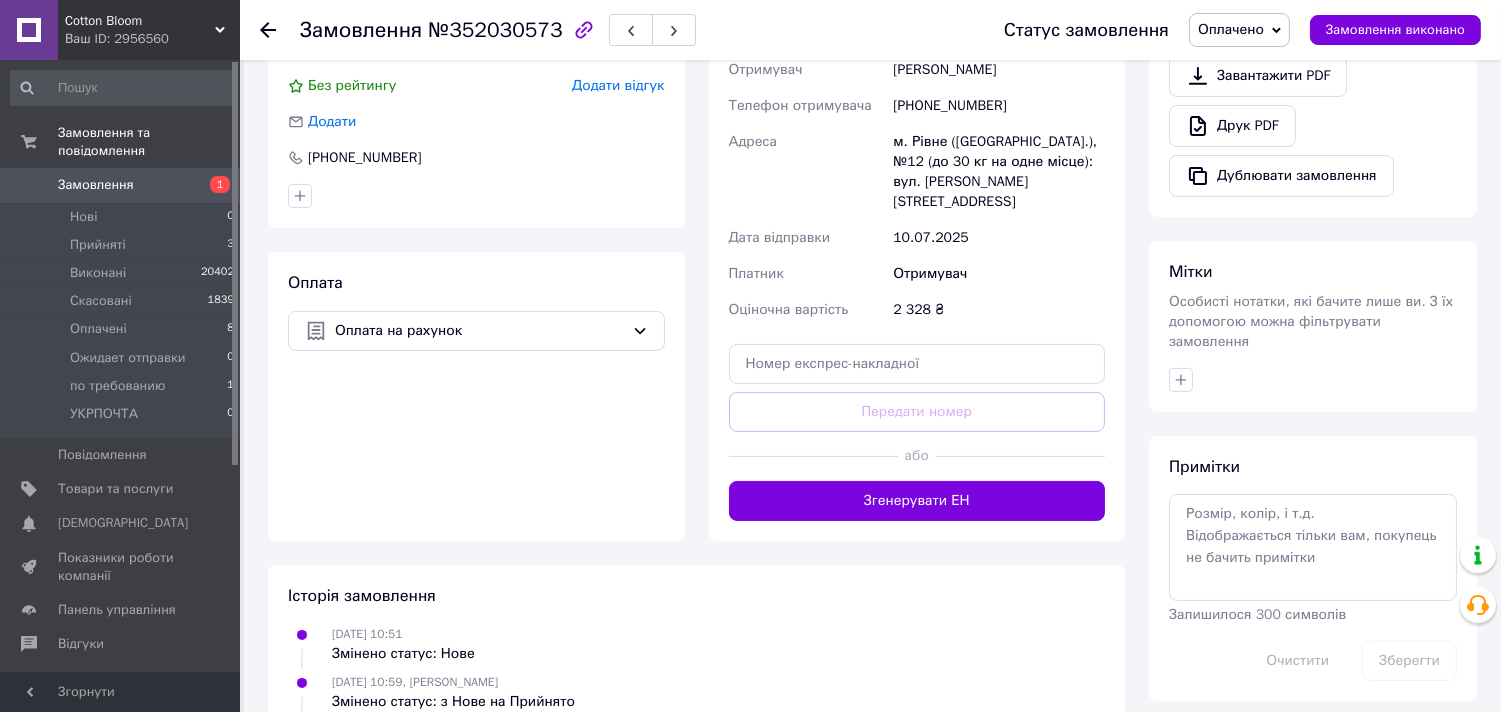 scroll, scrollTop: 666, scrollLeft: 0, axis: vertical 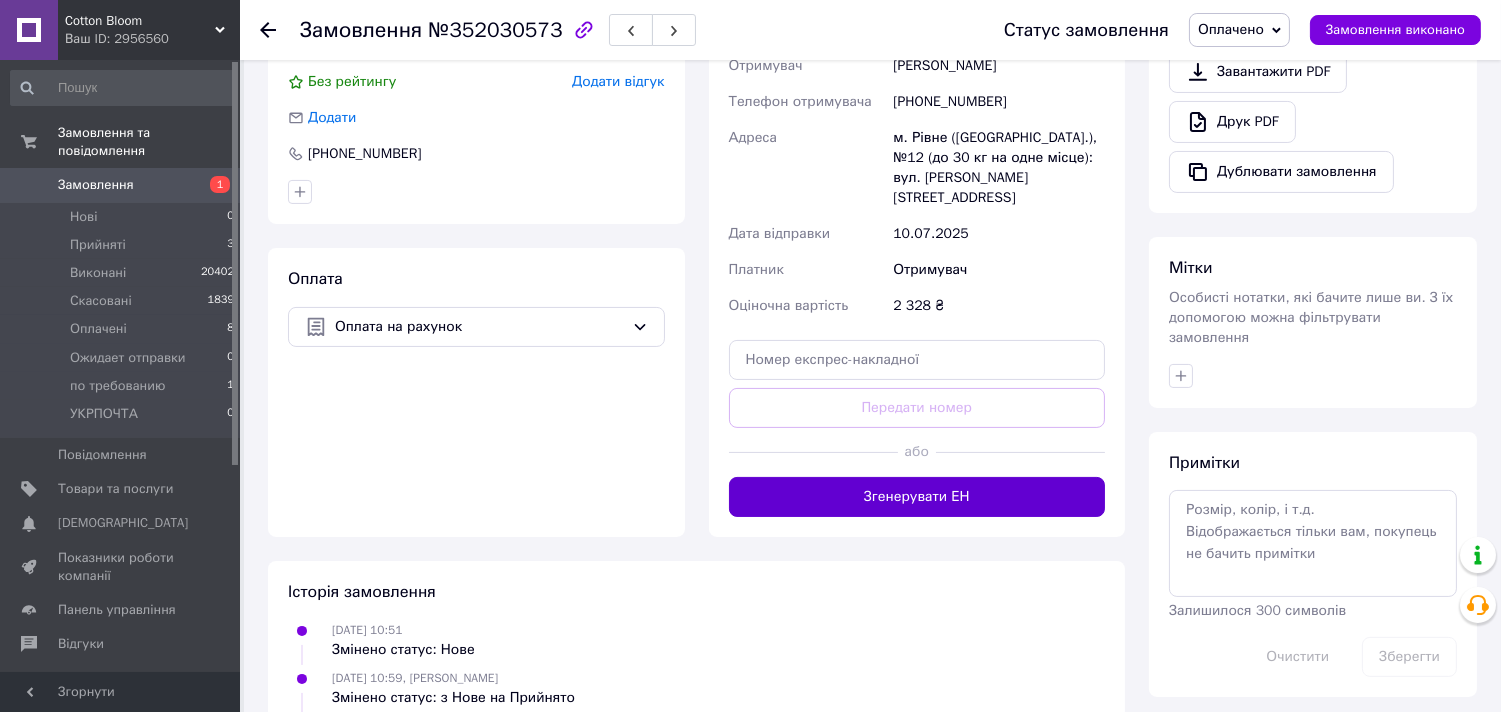 click on "Згенерувати ЕН" at bounding box center [917, 497] 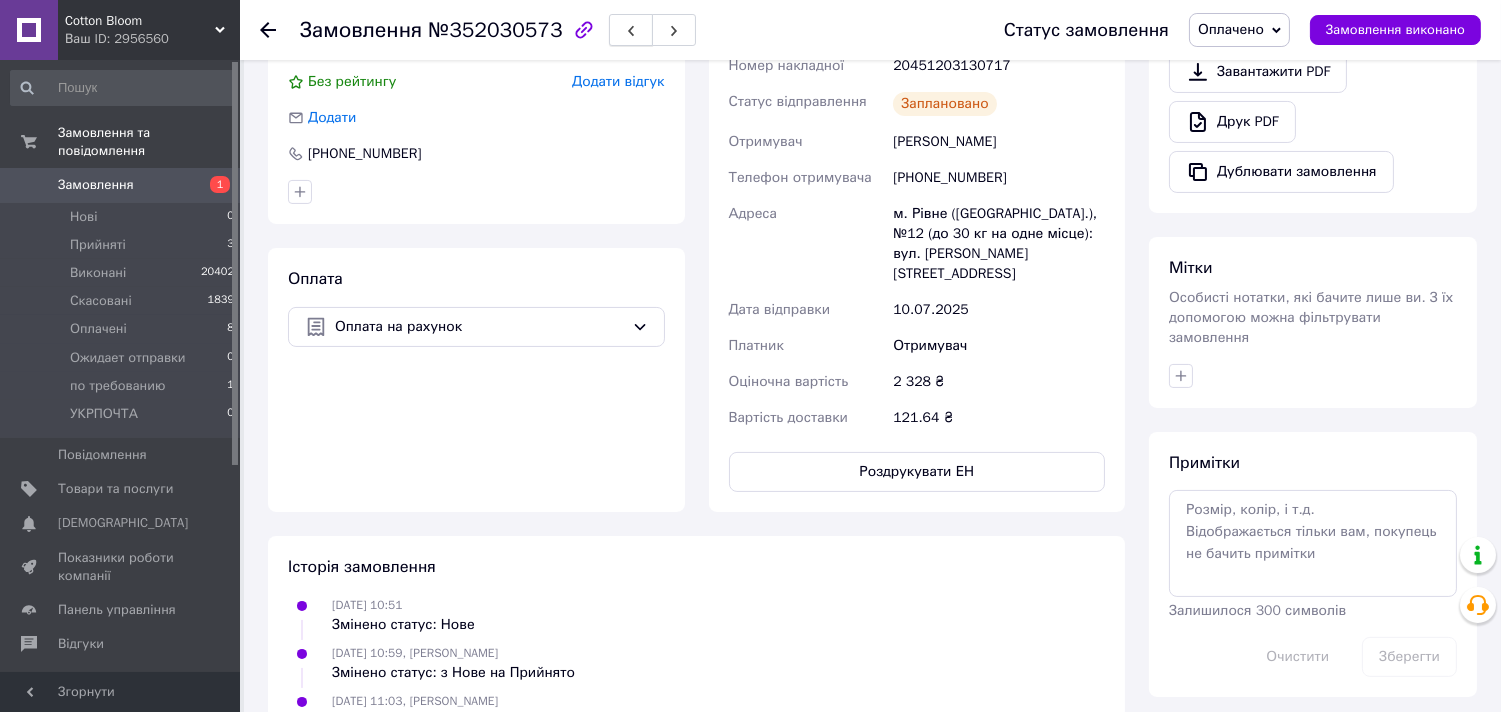 click 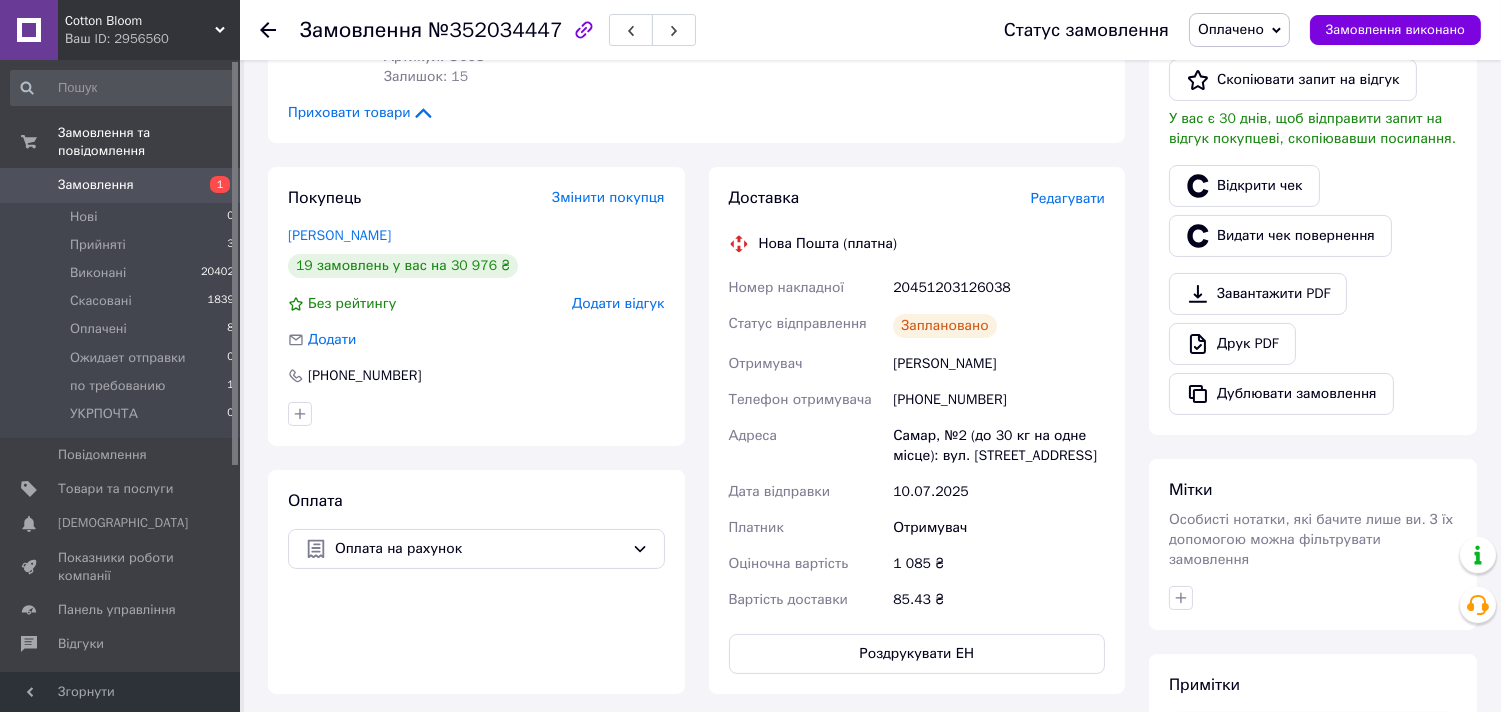 scroll, scrollTop: 333, scrollLeft: 0, axis: vertical 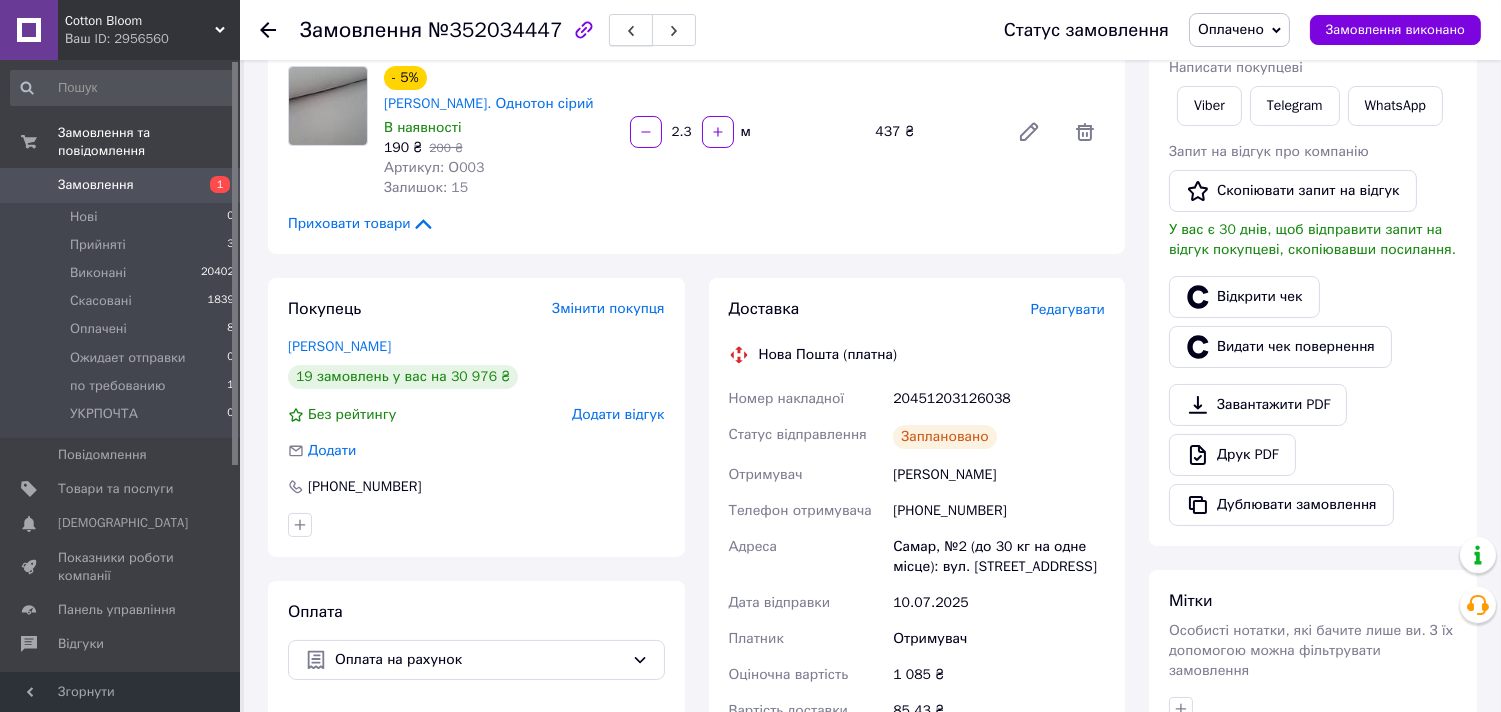 click 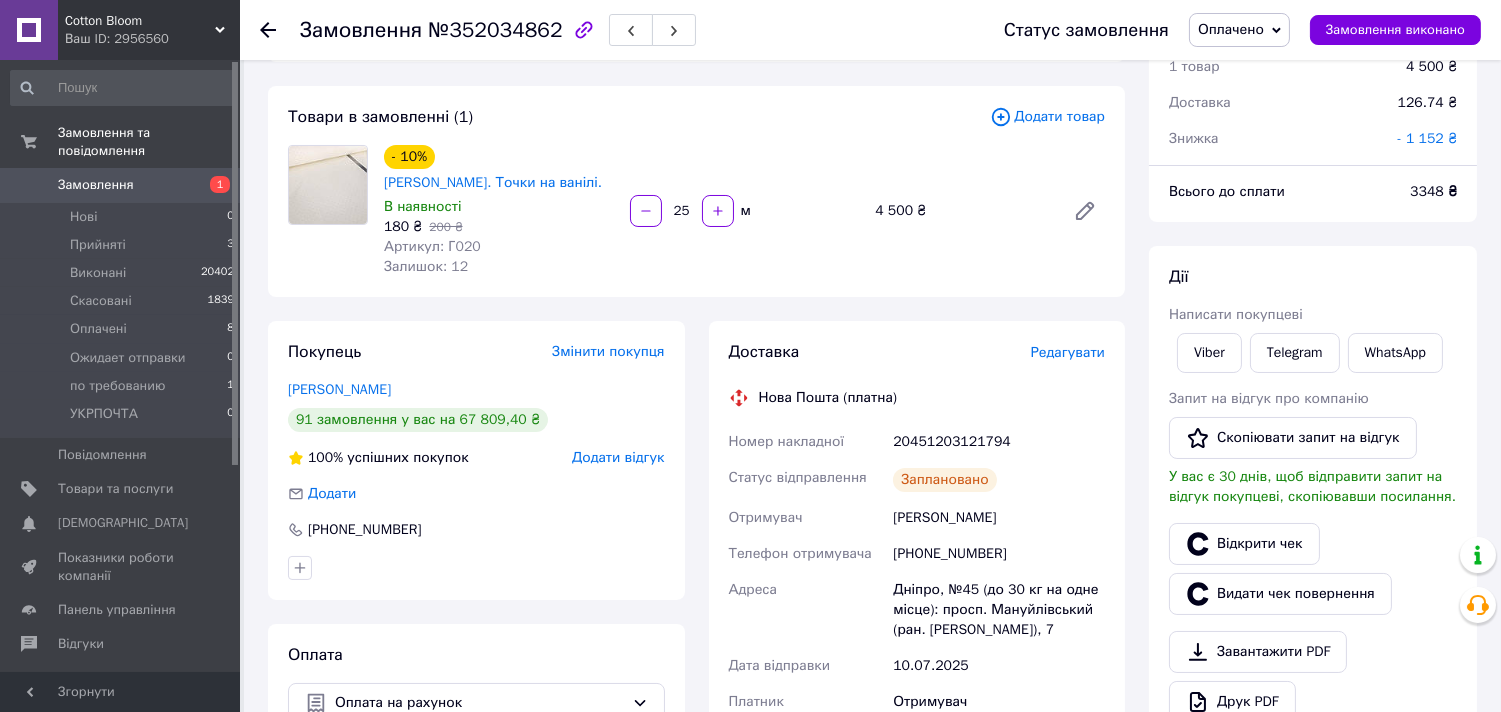 scroll, scrollTop: 0, scrollLeft: 0, axis: both 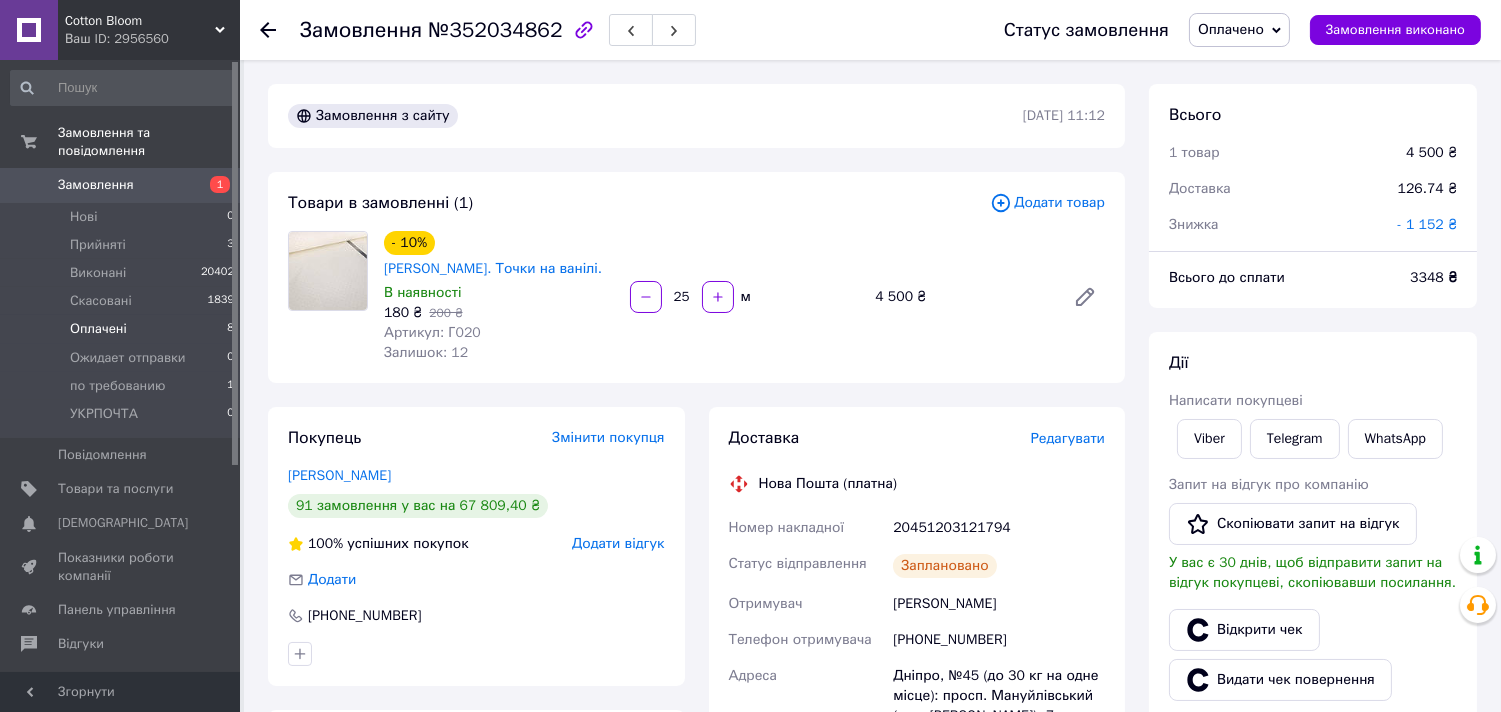 click on "Оплачені" at bounding box center (98, 329) 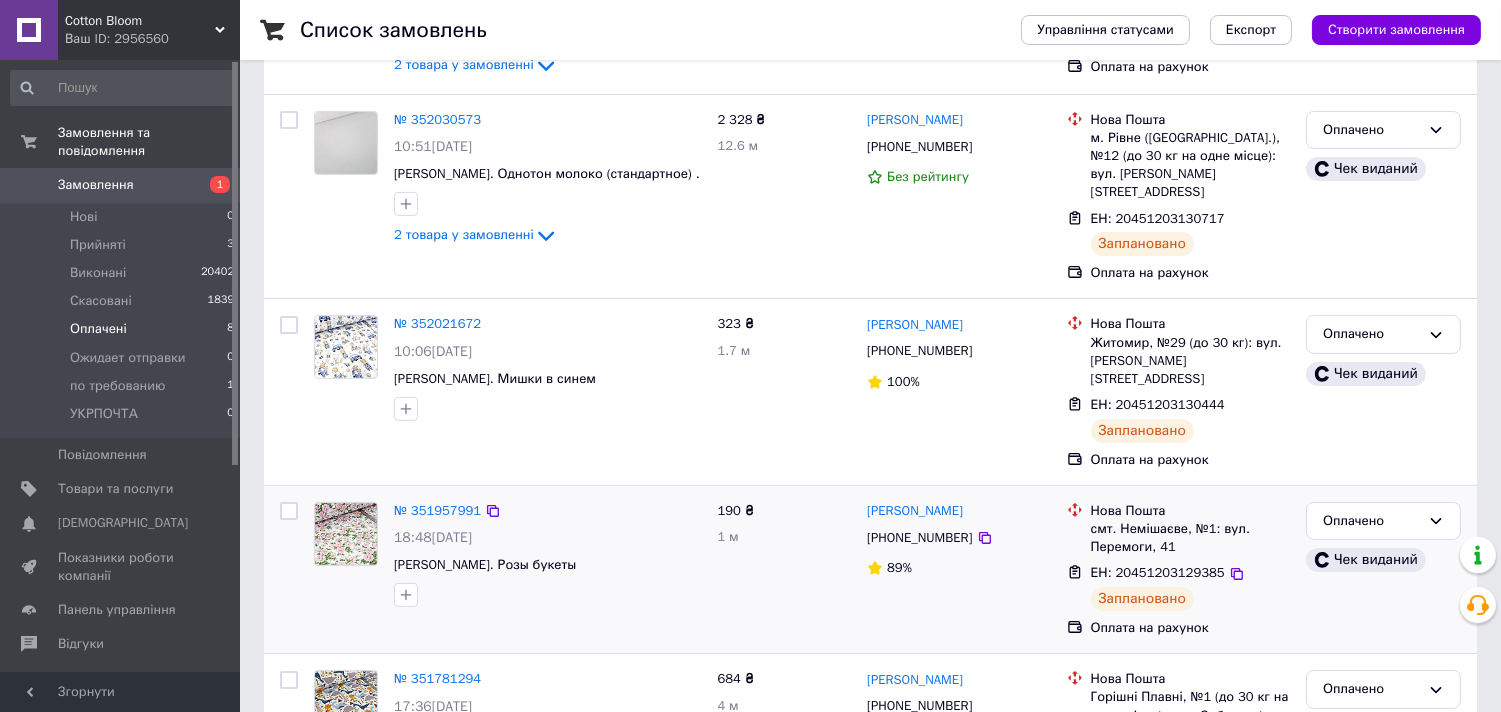 scroll, scrollTop: 1038, scrollLeft: 0, axis: vertical 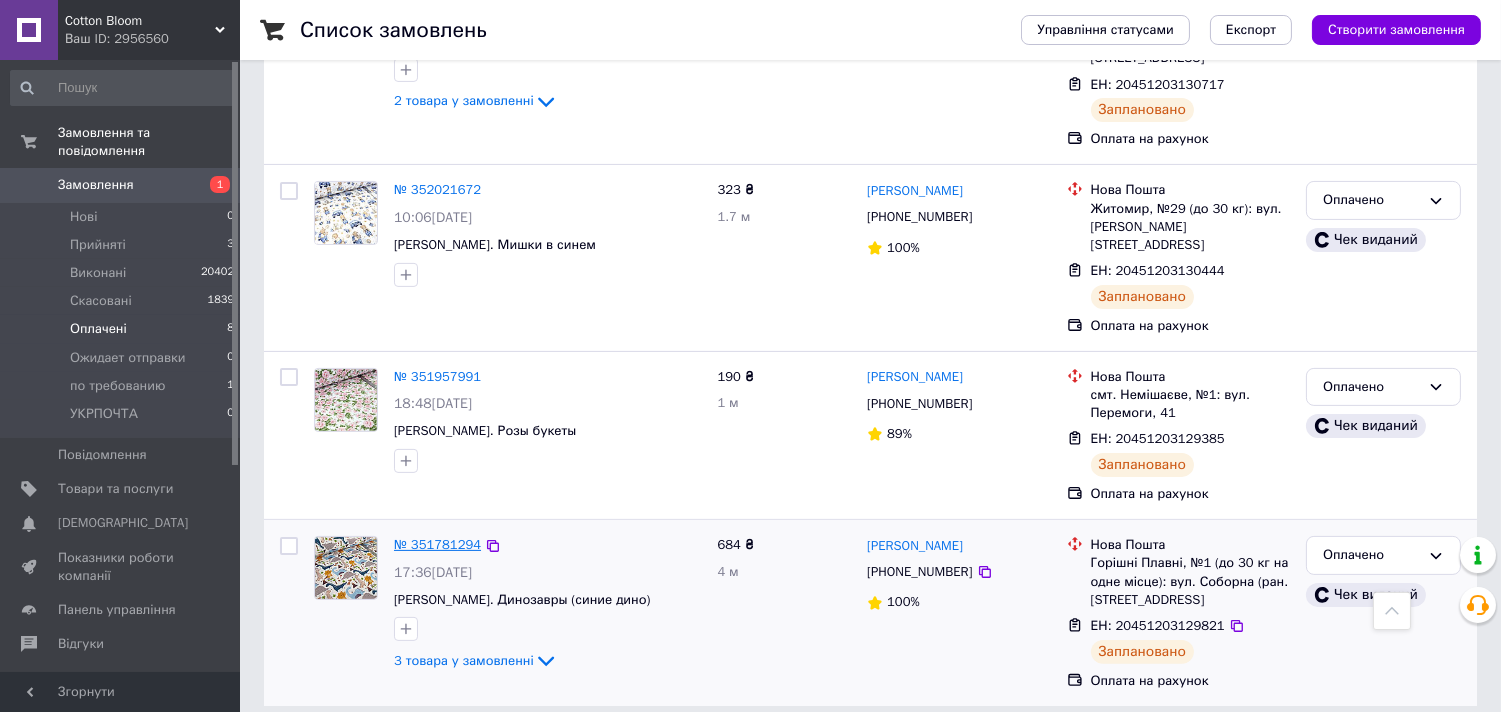 click on "№ 351781294" at bounding box center [437, 544] 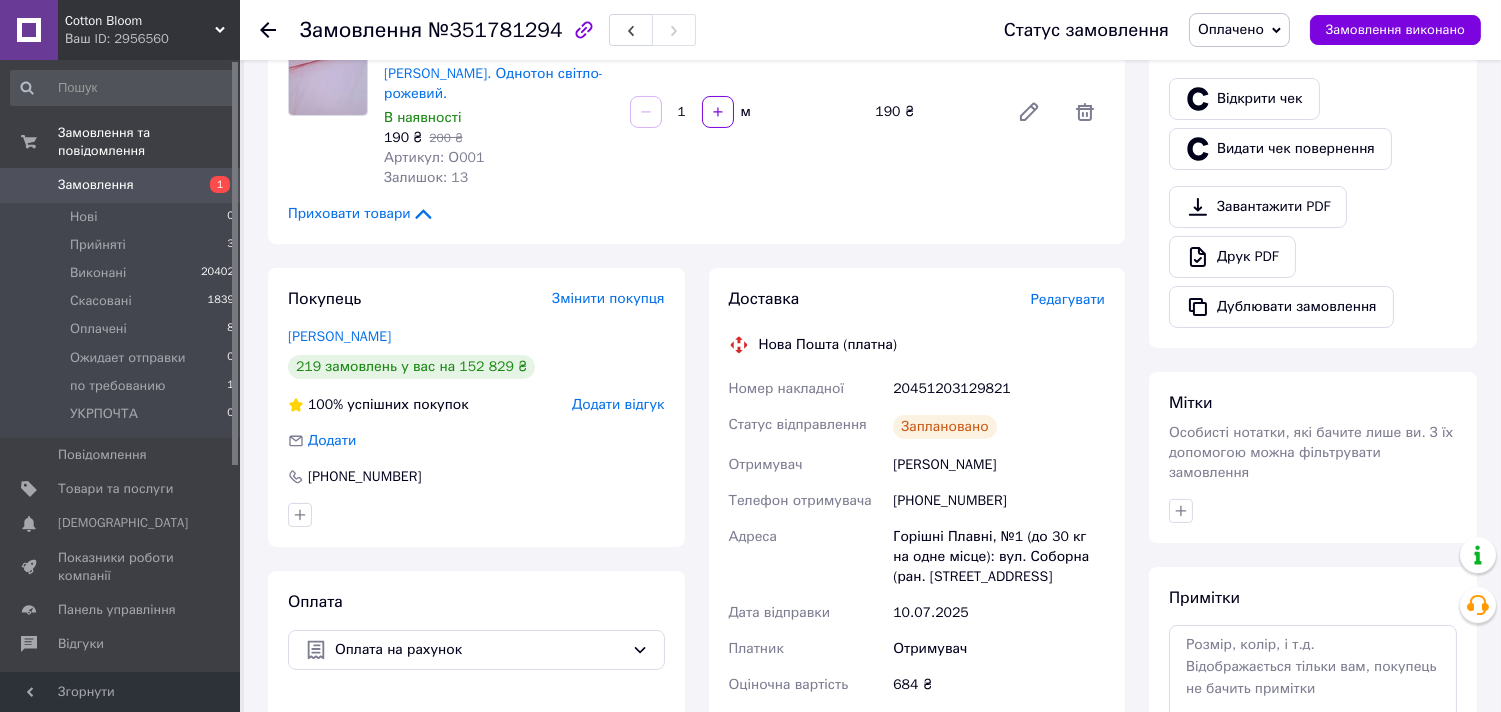 scroll, scrollTop: 483, scrollLeft: 0, axis: vertical 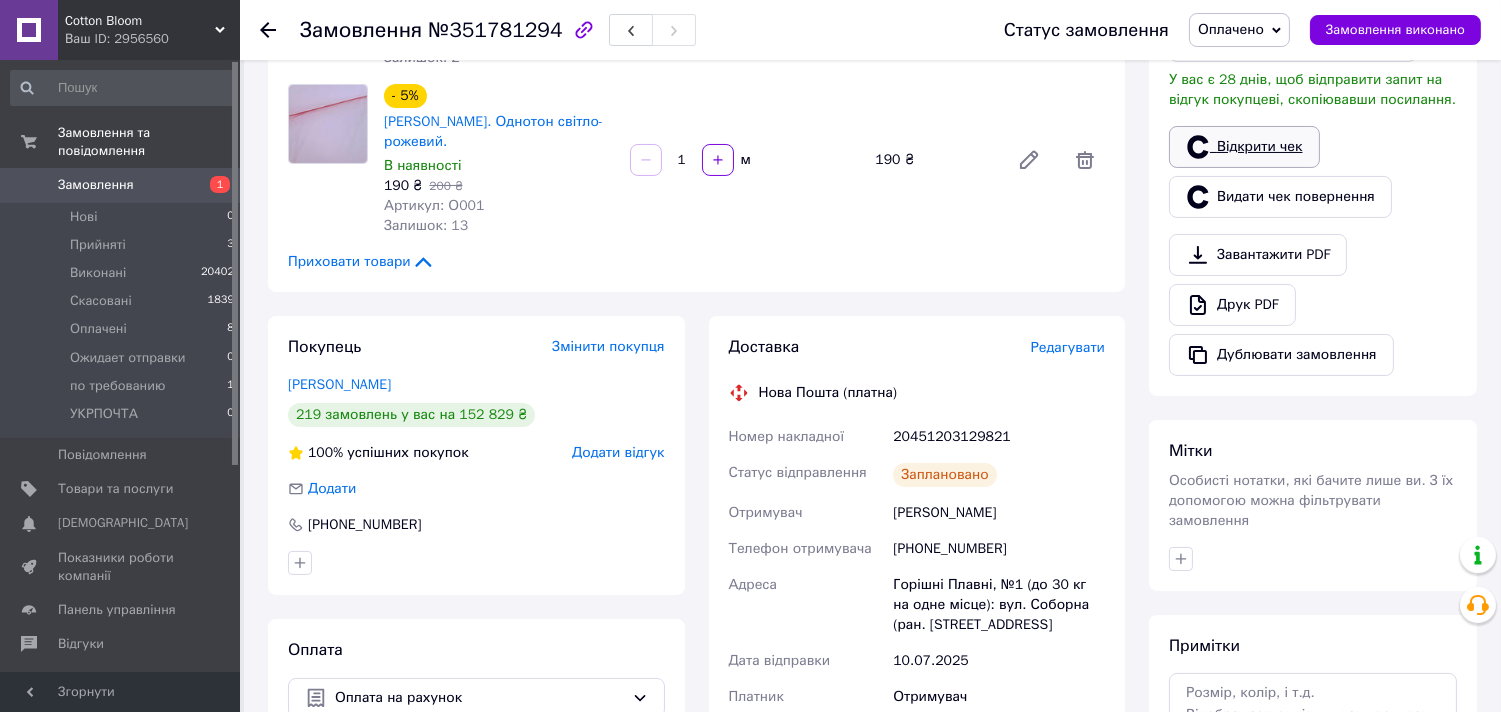 click on "Відкрити чек" at bounding box center [1244, 147] 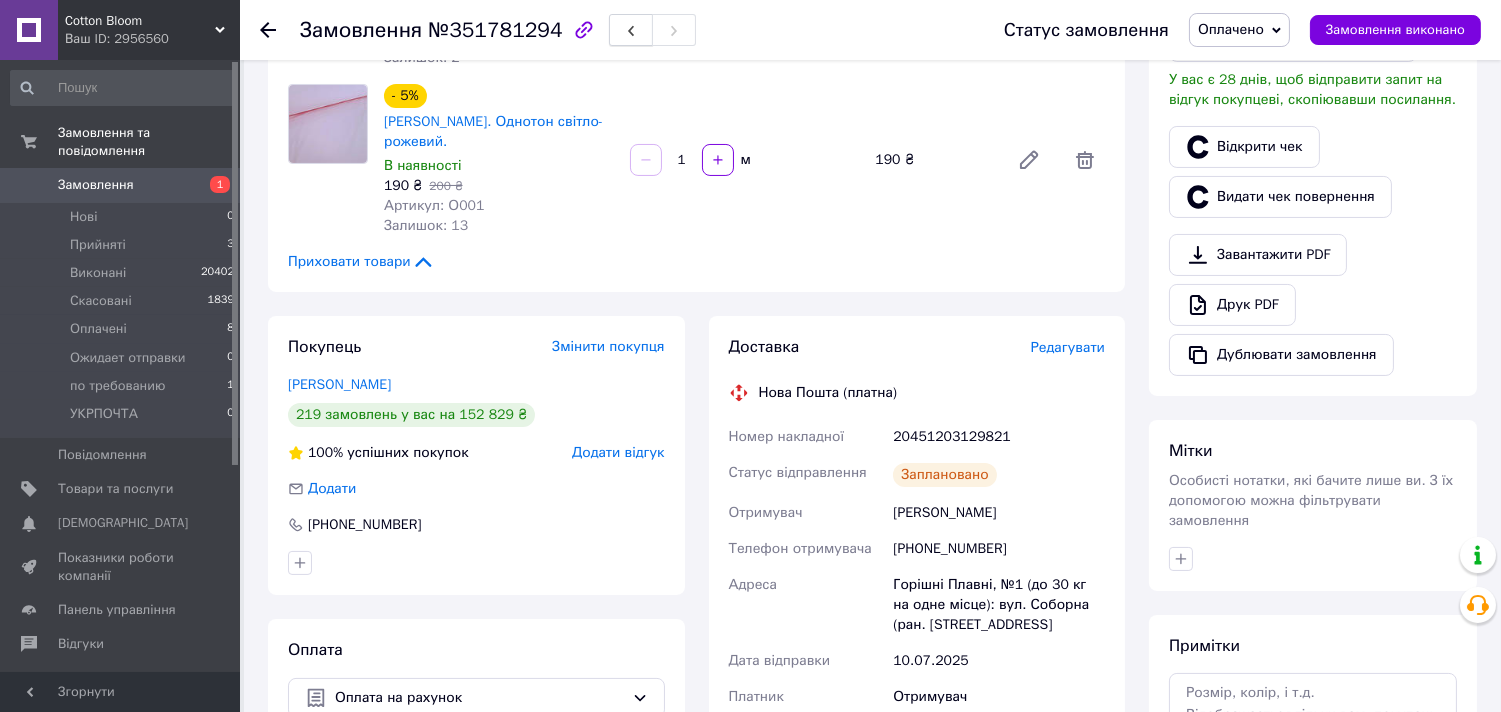 click 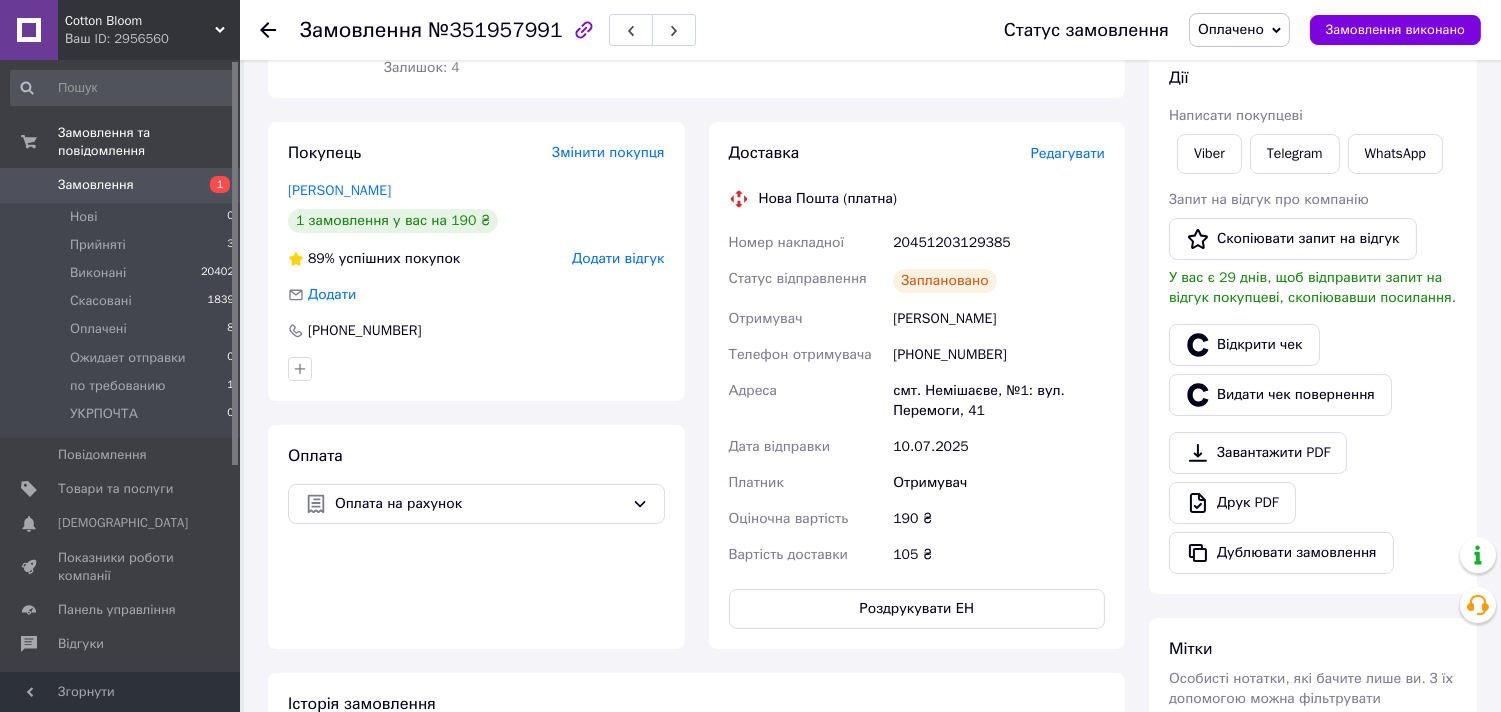 scroll, scrollTop: 483, scrollLeft: 0, axis: vertical 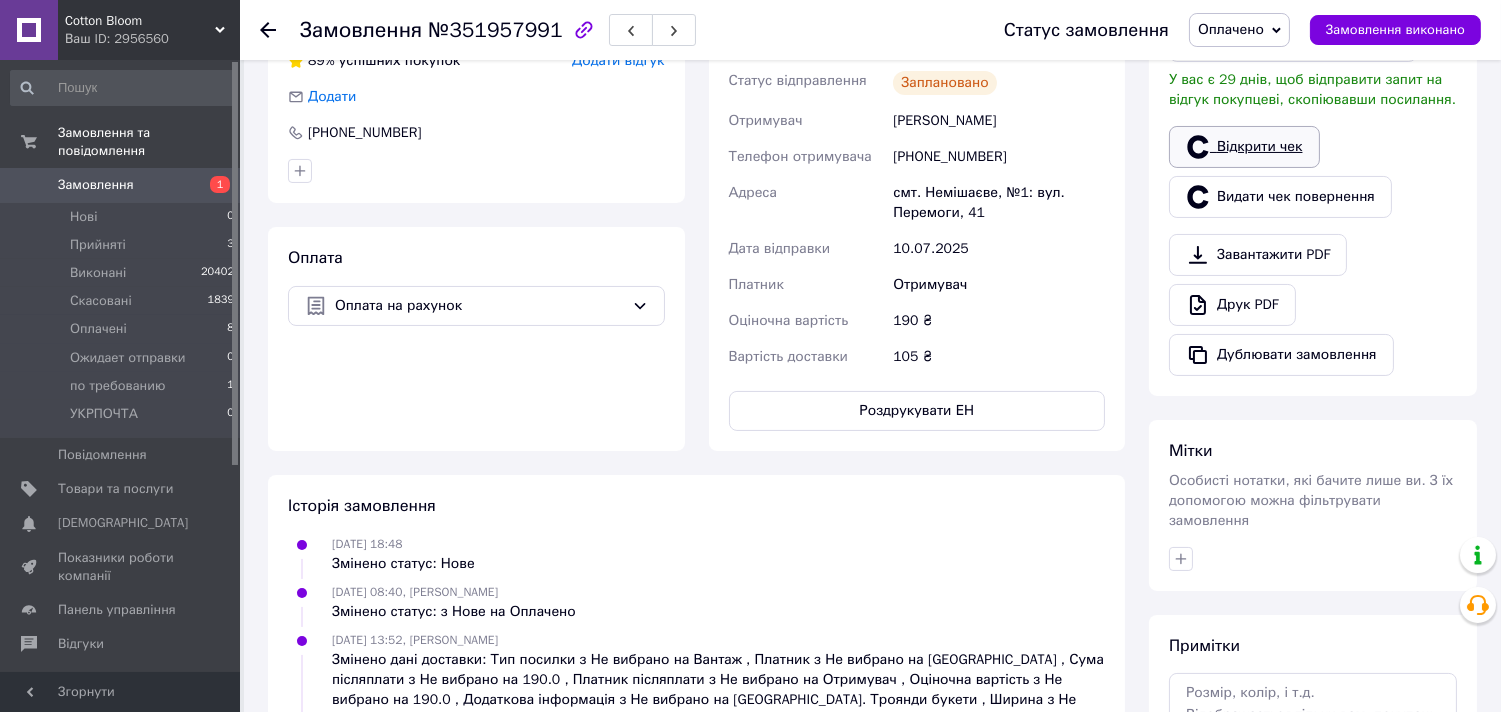 click on "Відкрити чек" at bounding box center [1244, 147] 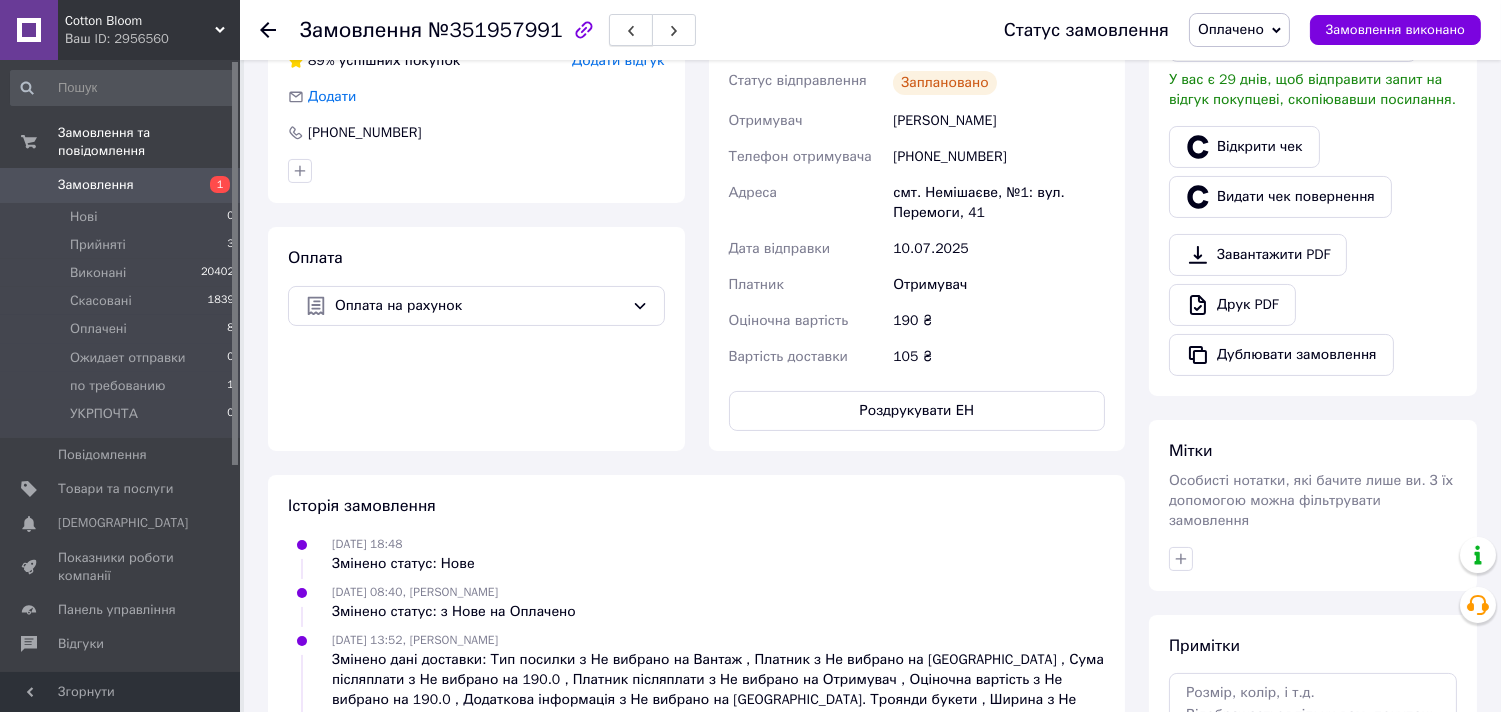 click 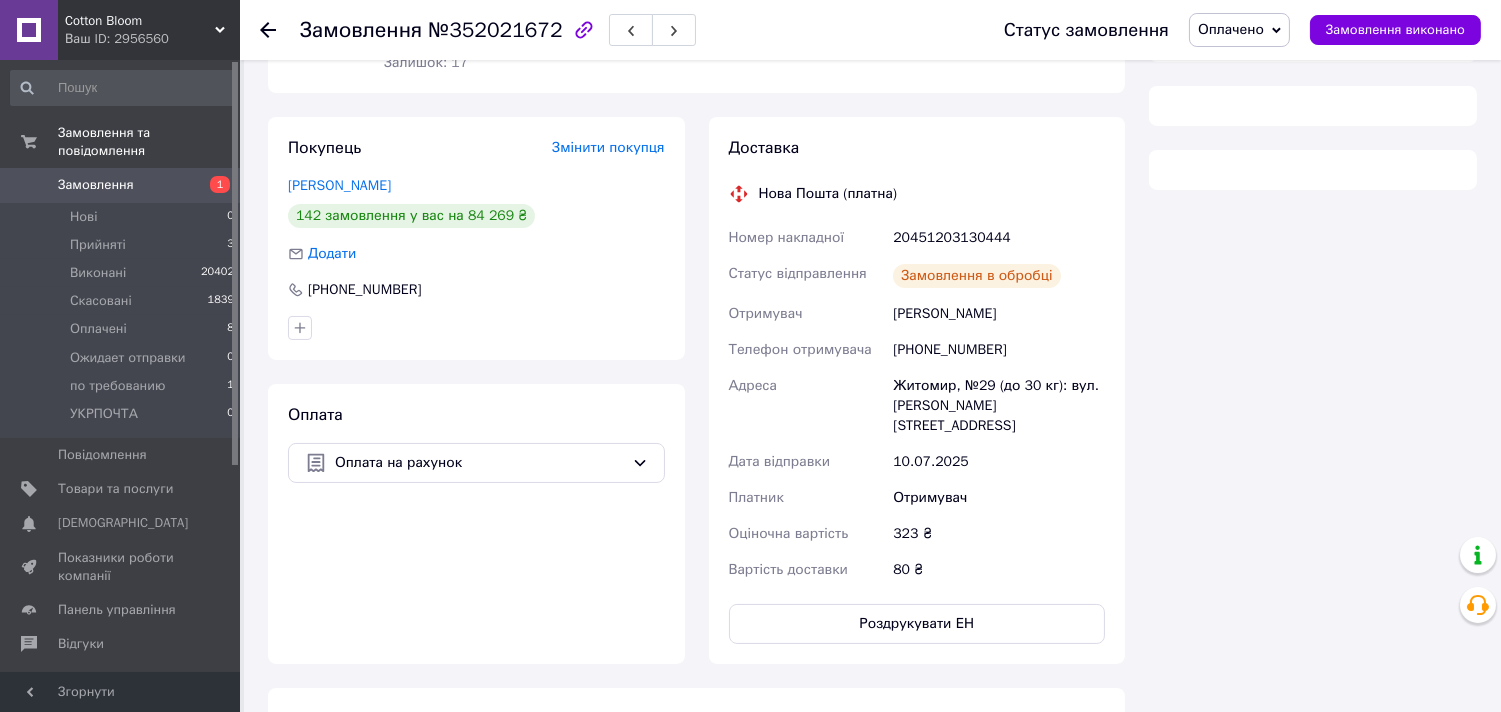 scroll, scrollTop: 483, scrollLeft: 0, axis: vertical 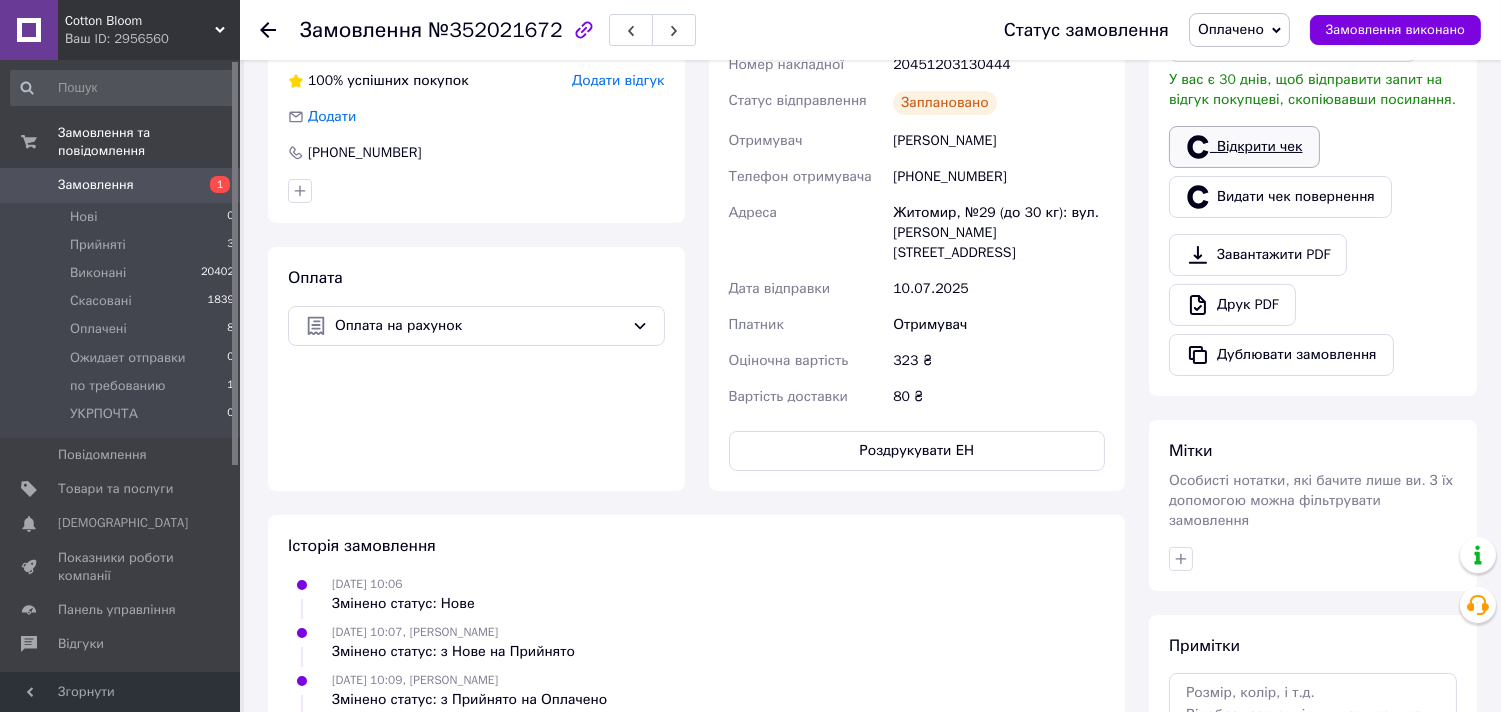 click on "Відкрити чек" at bounding box center (1244, 147) 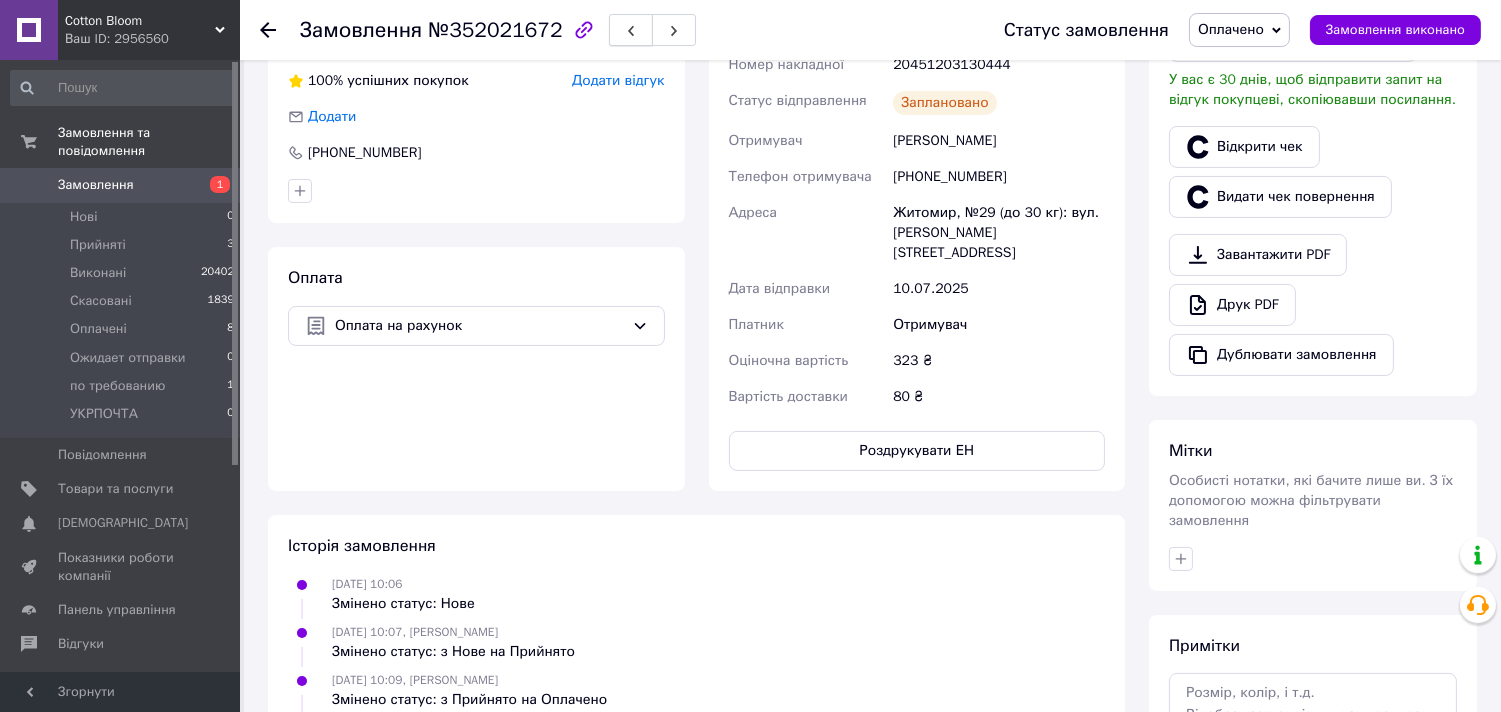 click 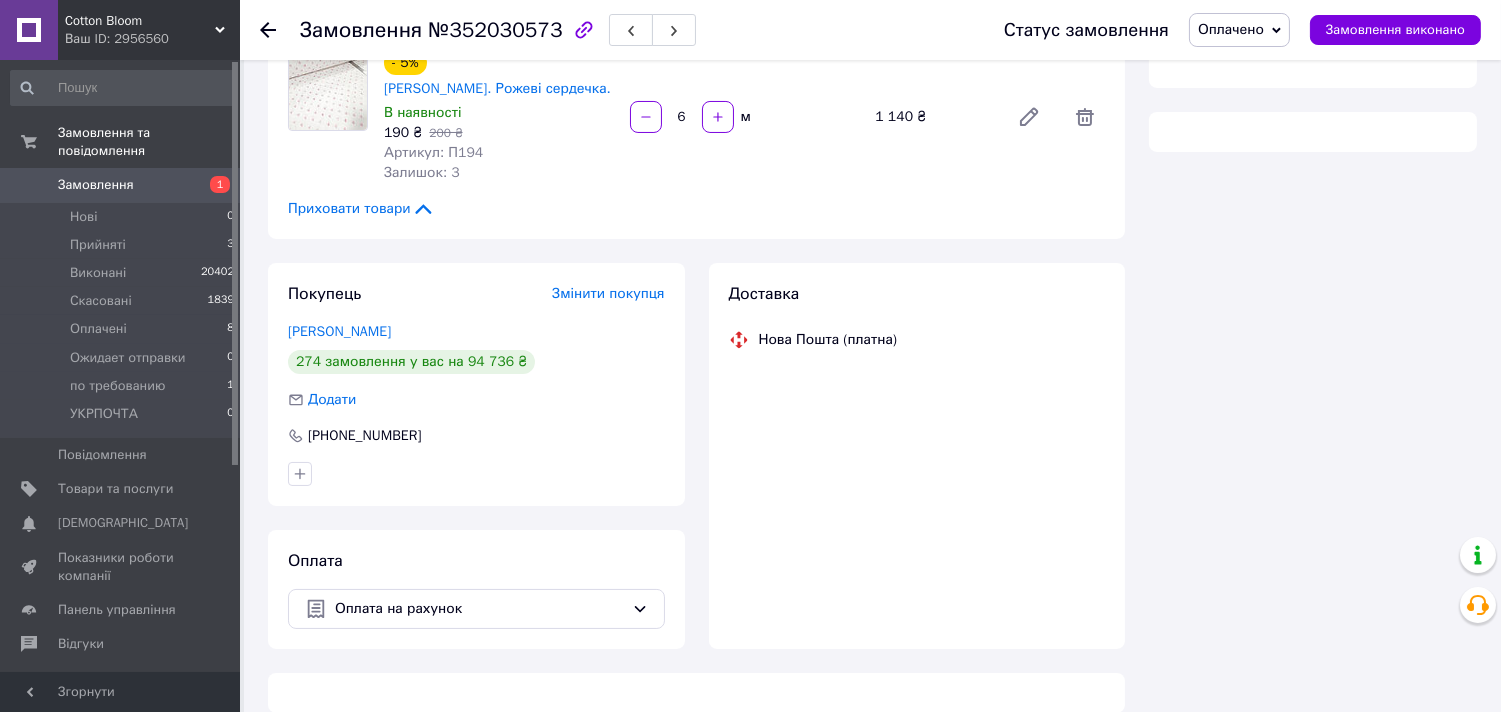 scroll, scrollTop: 483, scrollLeft: 0, axis: vertical 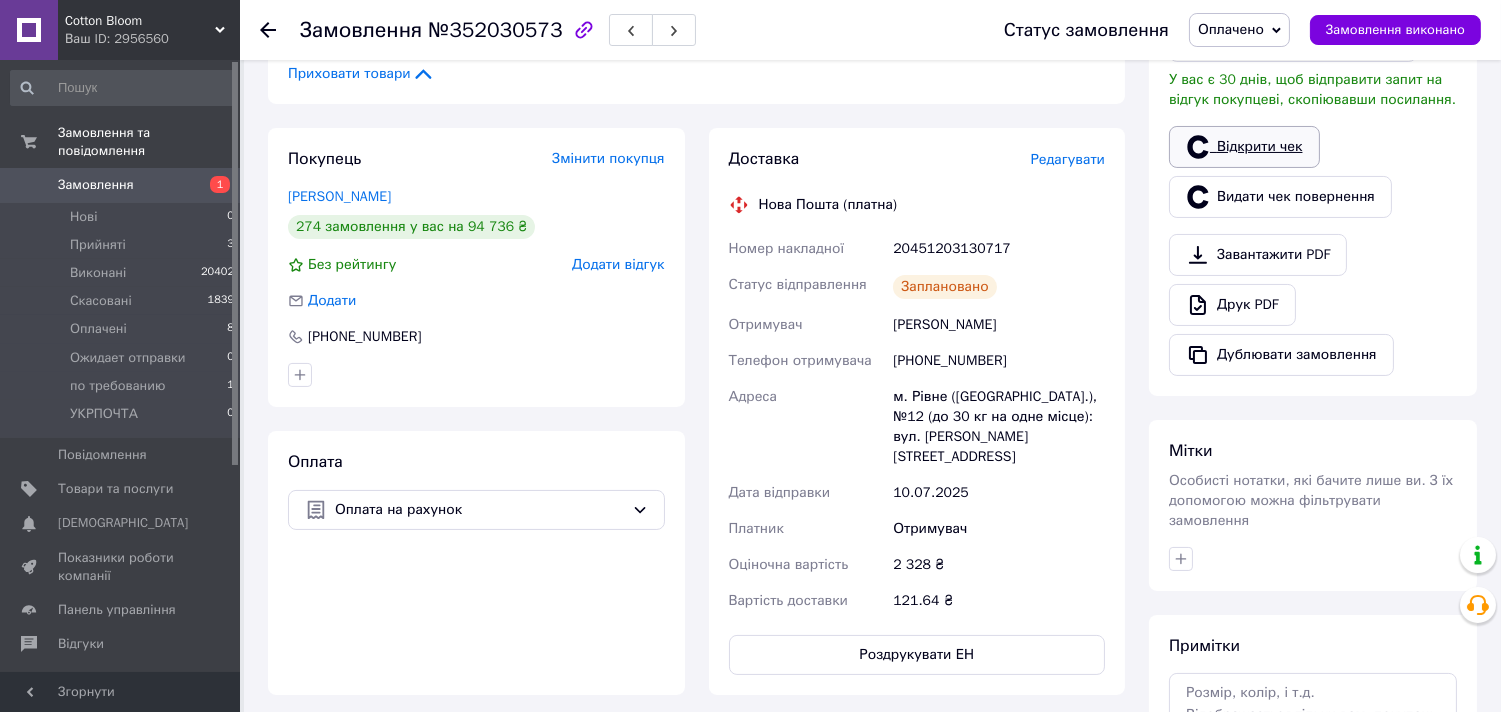 click on "Відкрити чек" at bounding box center [1244, 147] 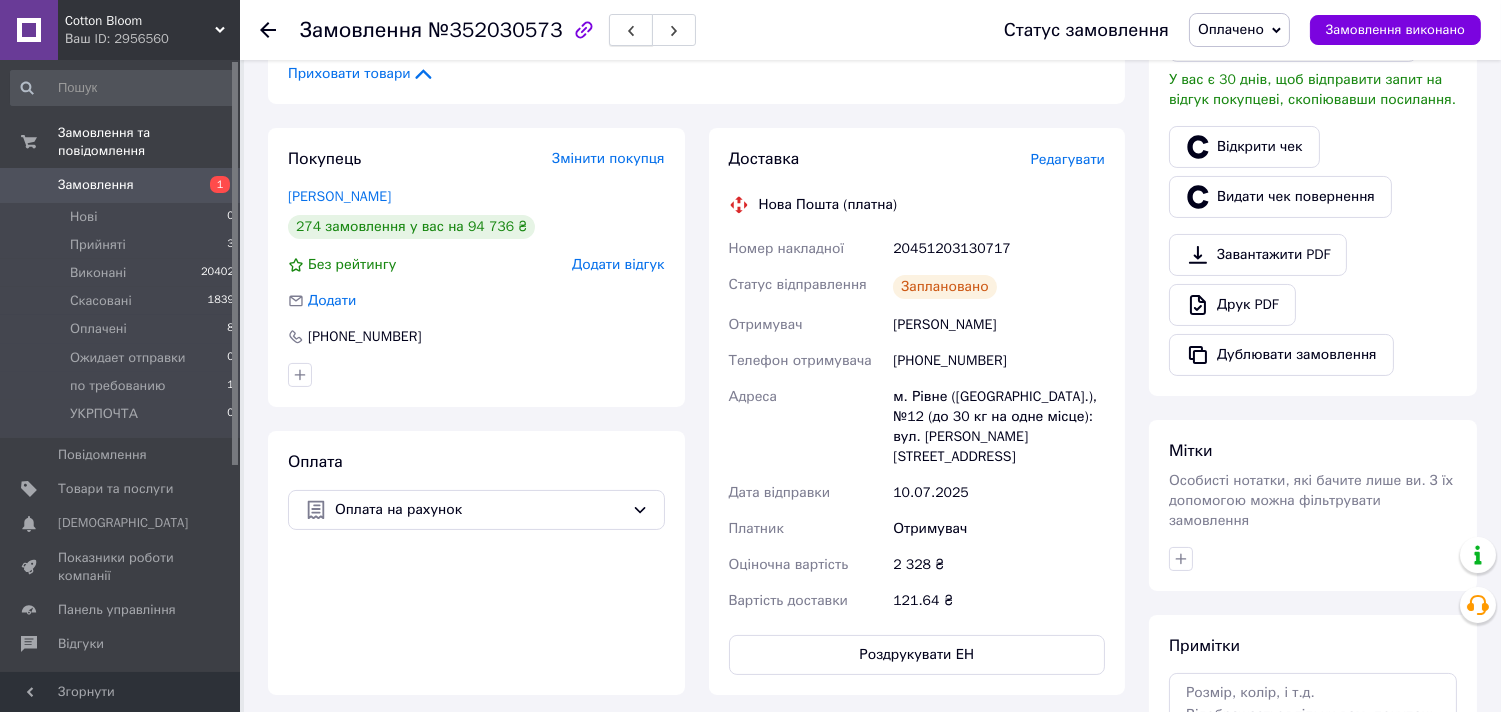 click at bounding box center (631, 30) 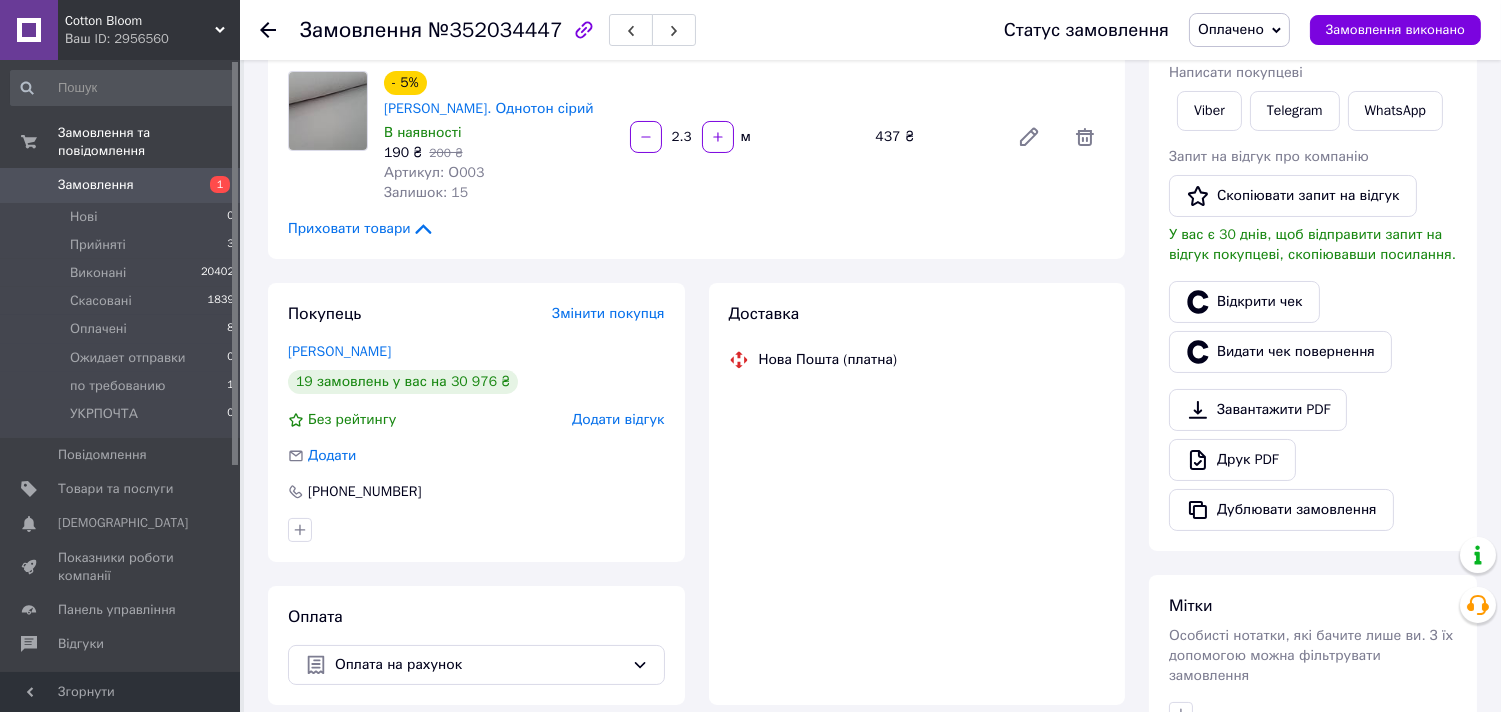 scroll, scrollTop: 483, scrollLeft: 0, axis: vertical 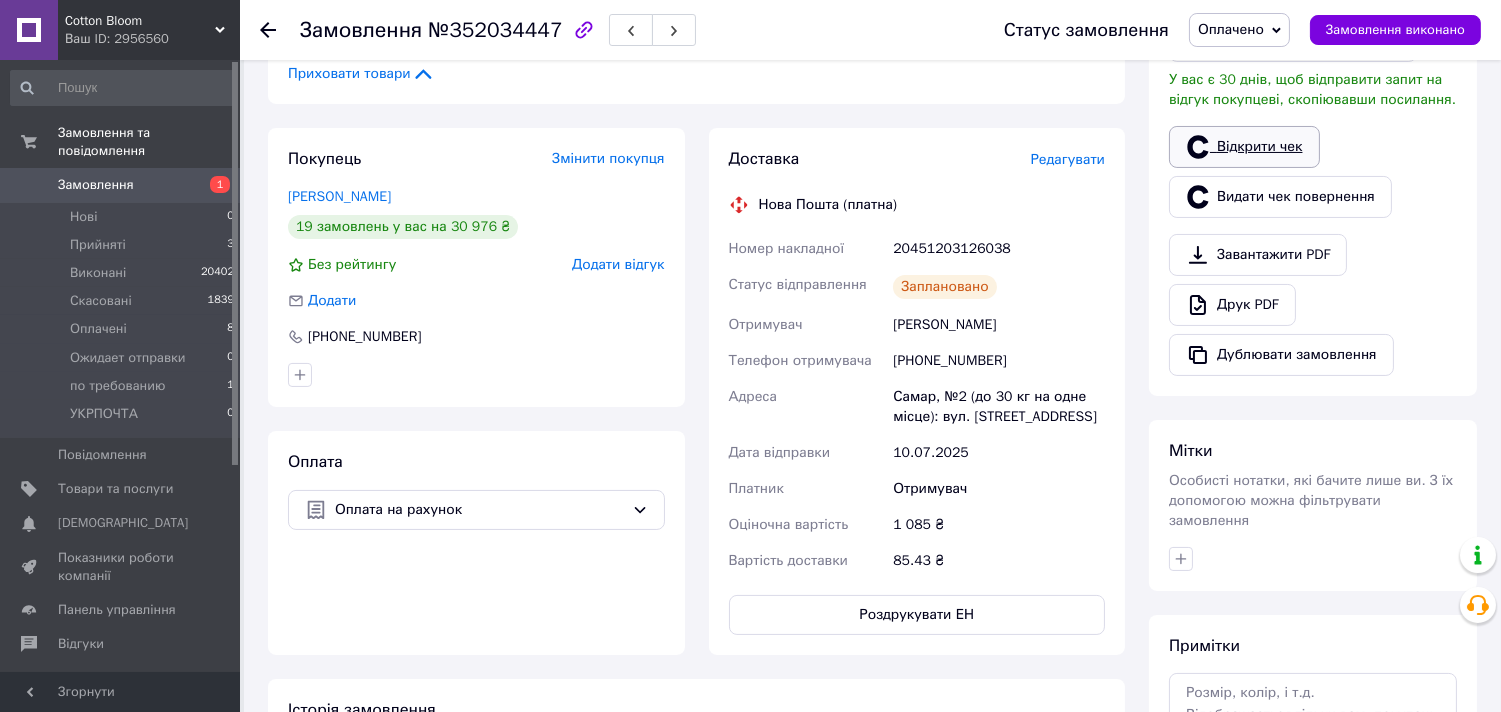 click on "Відкрити чек" at bounding box center [1244, 147] 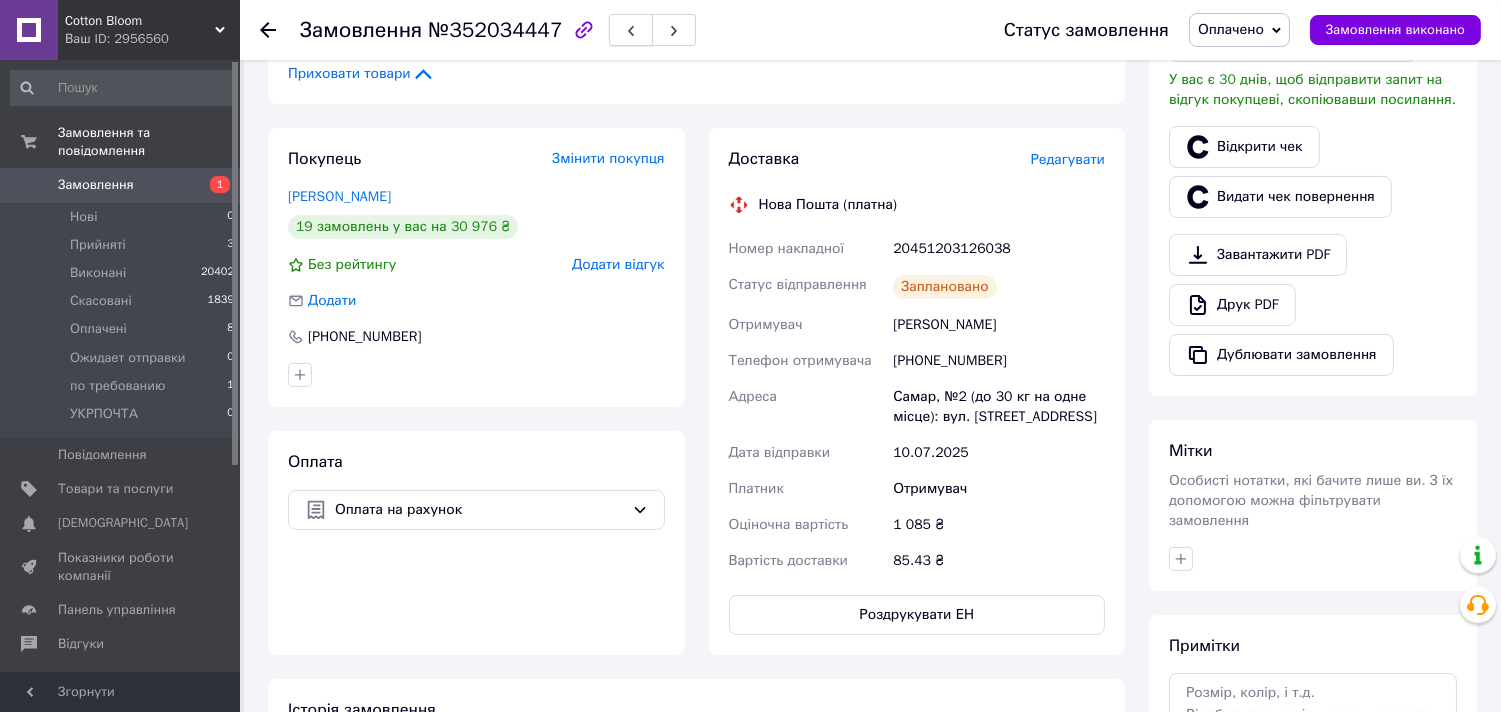 click 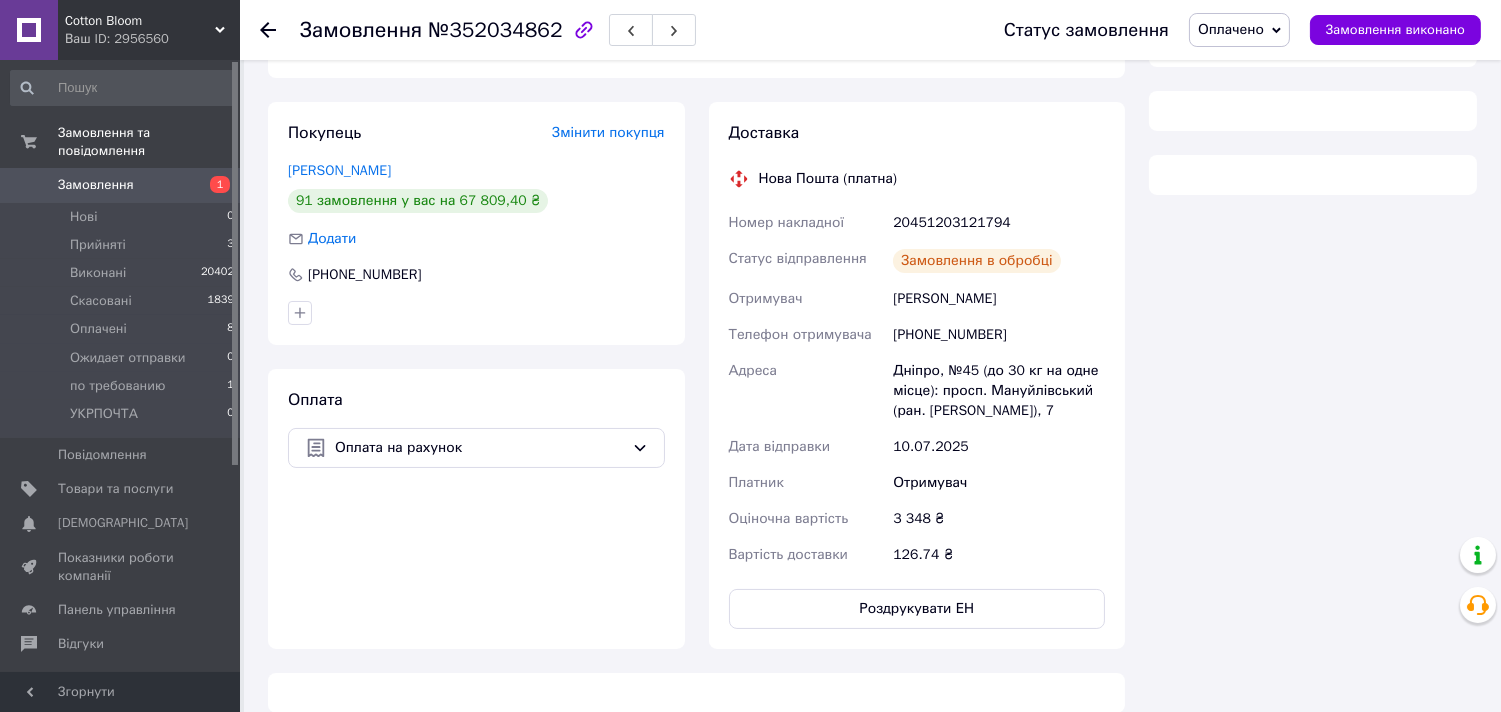 scroll, scrollTop: 483, scrollLeft: 0, axis: vertical 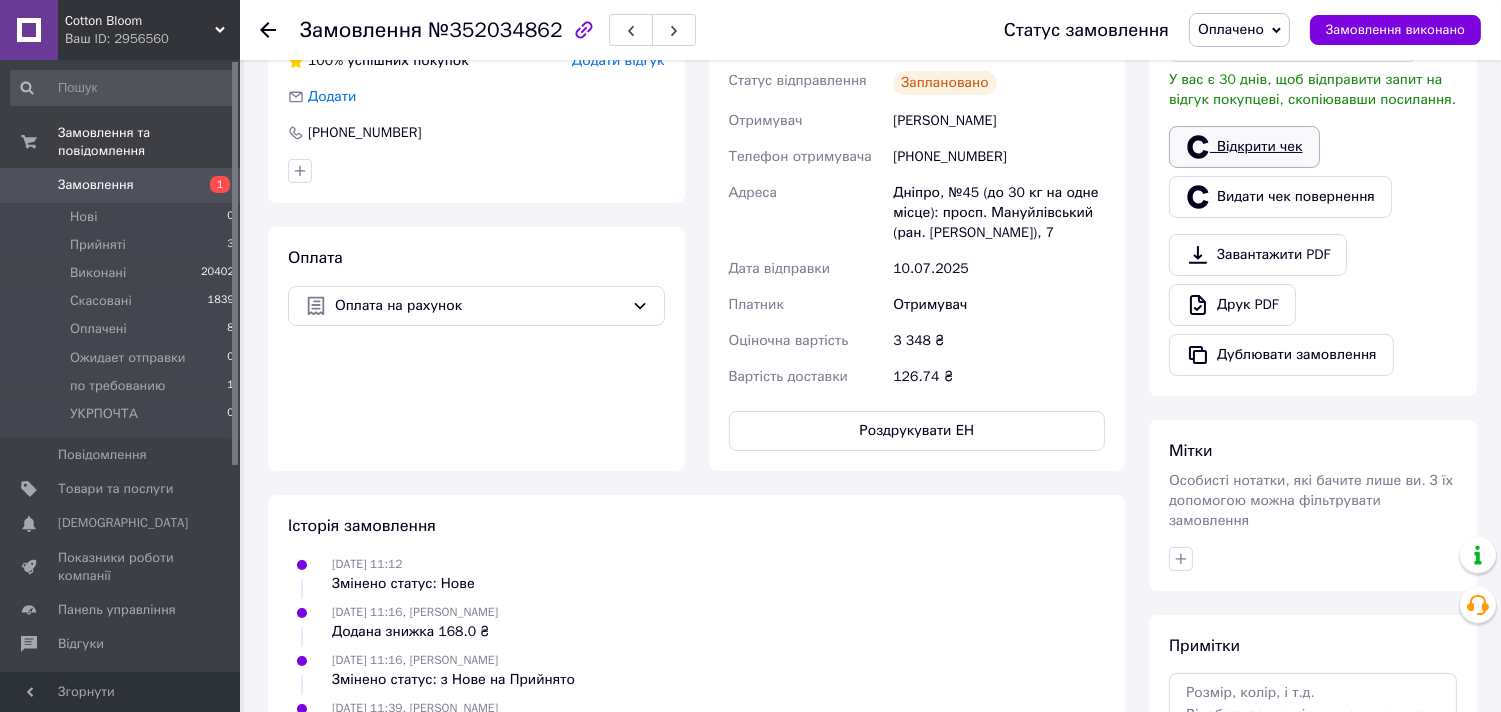 click on "Відкрити чек" at bounding box center (1244, 147) 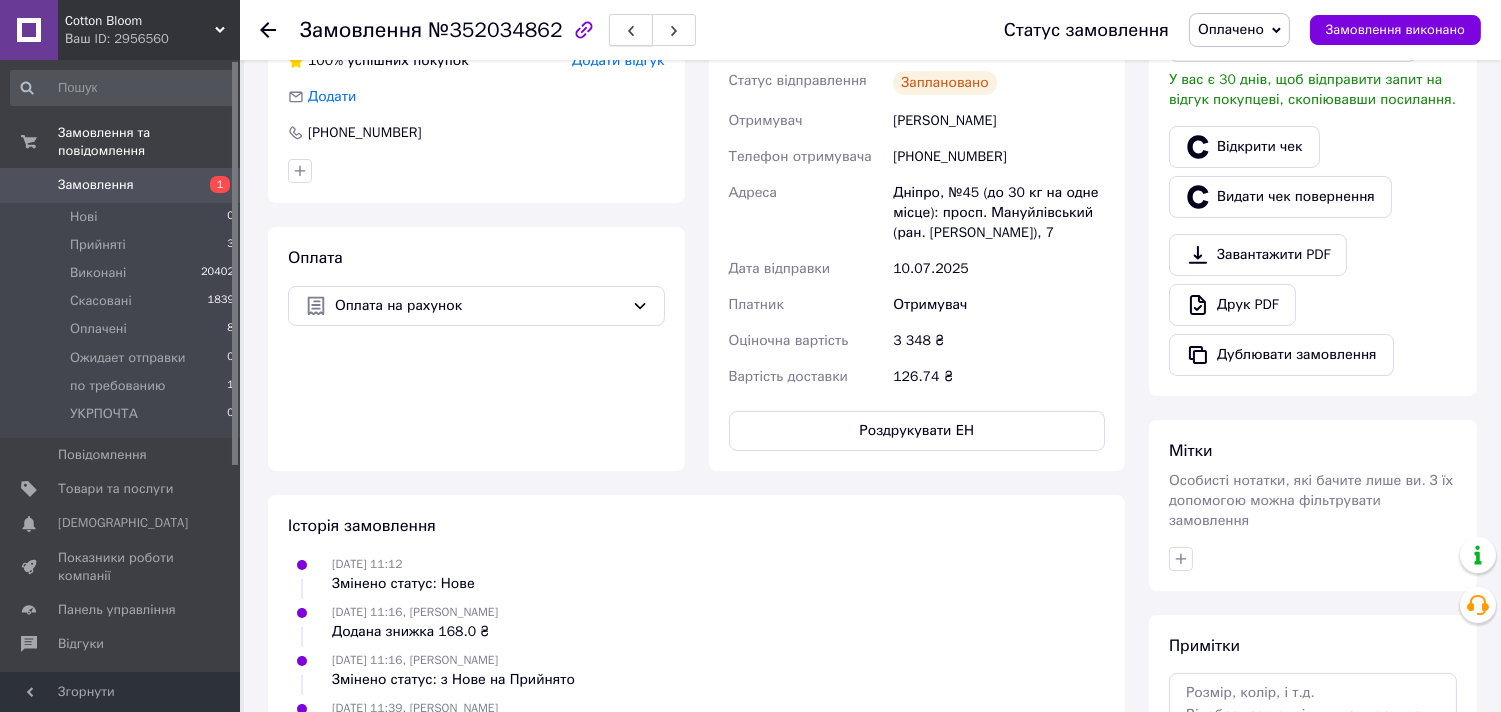 click 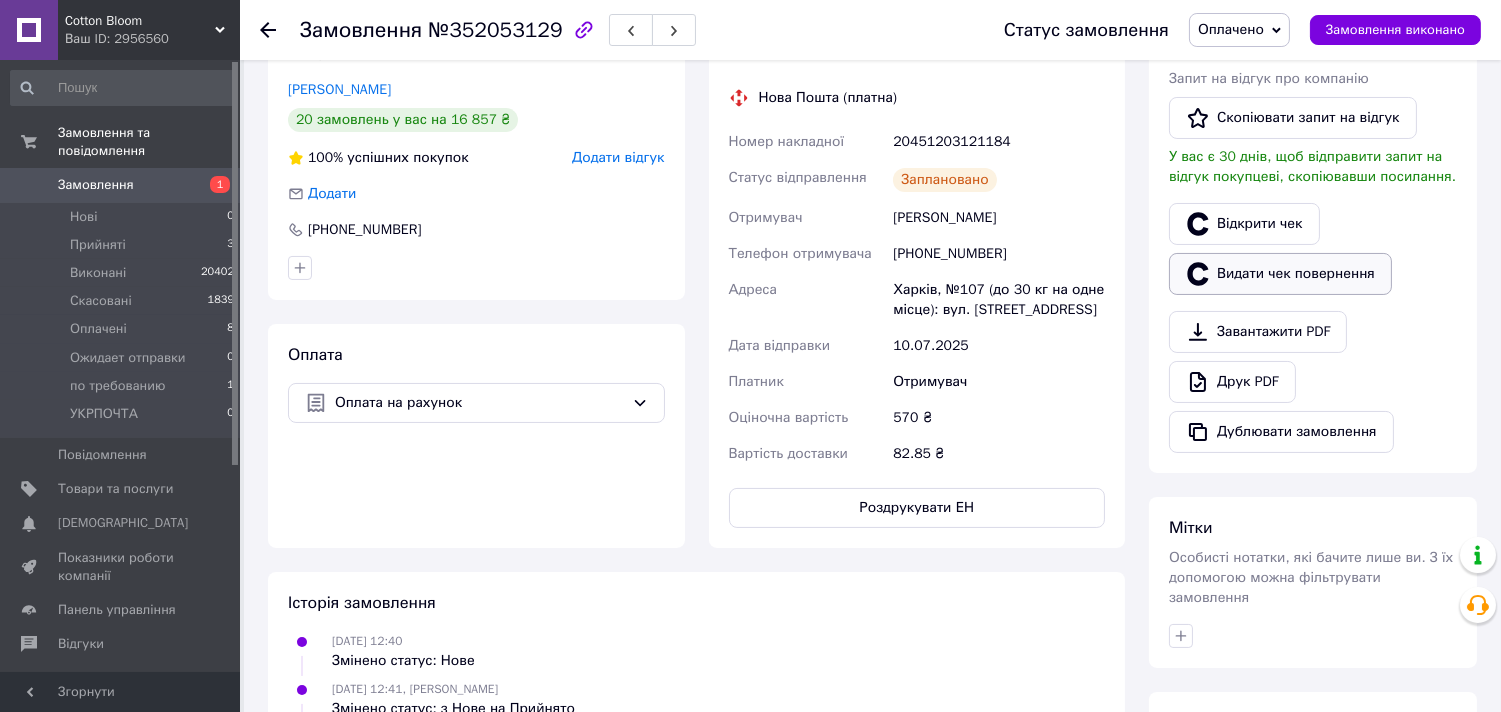 scroll, scrollTop: 372, scrollLeft: 0, axis: vertical 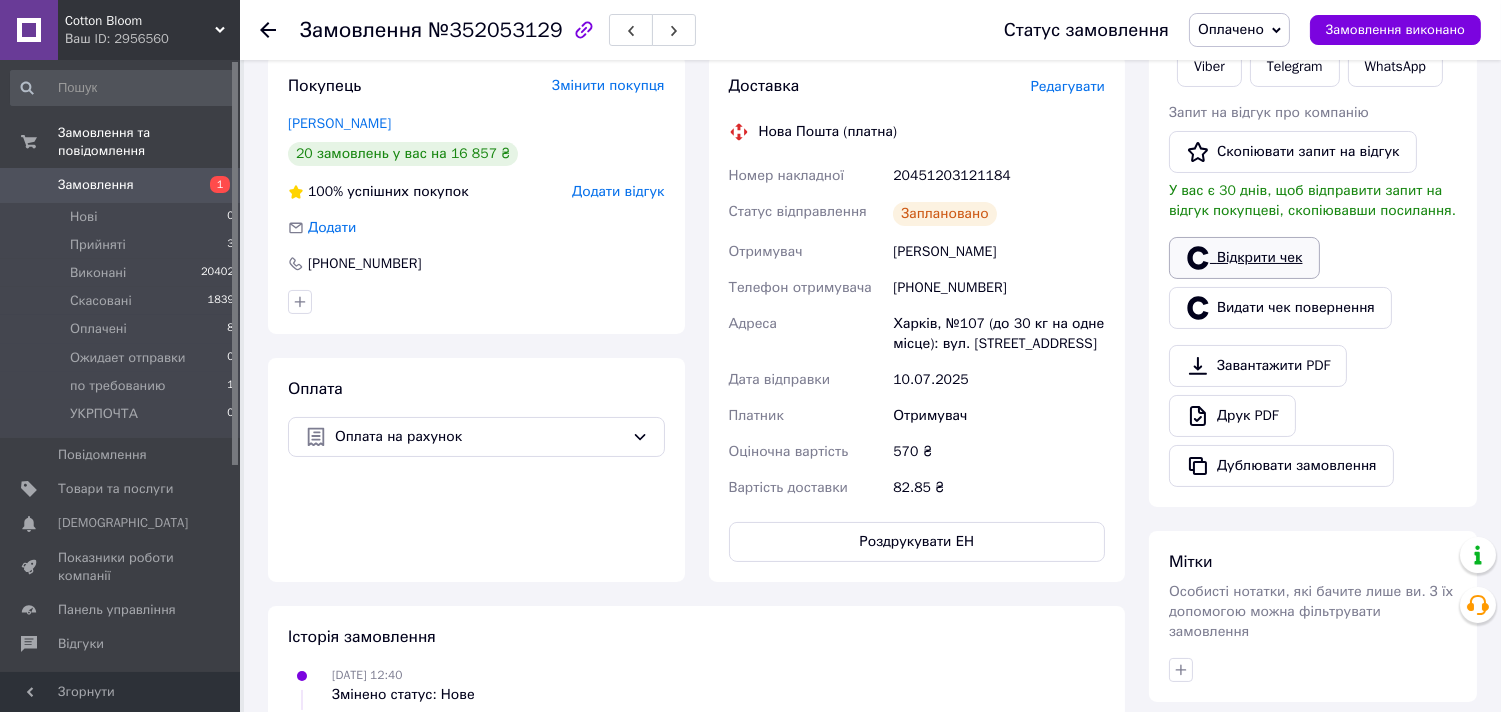 click on "Відкрити чек" at bounding box center (1244, 258) 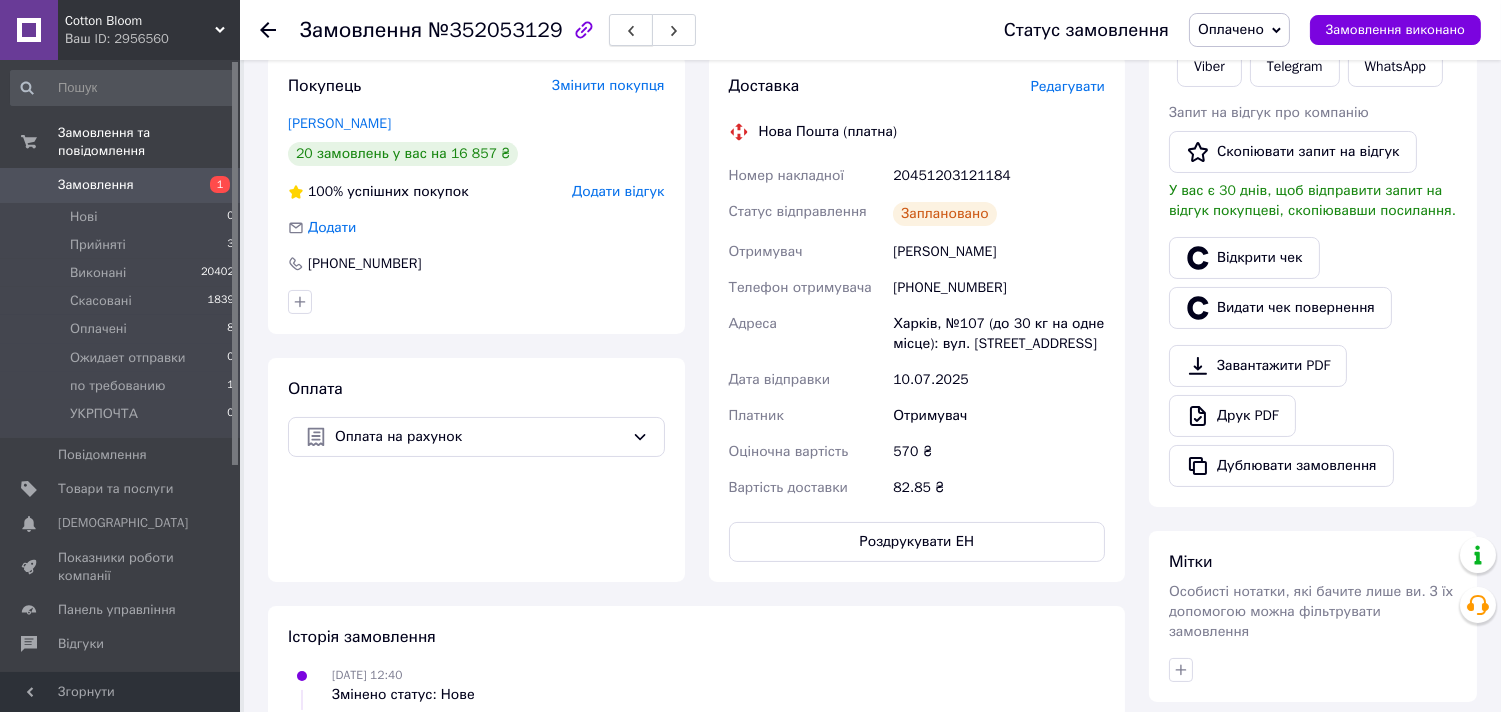 click 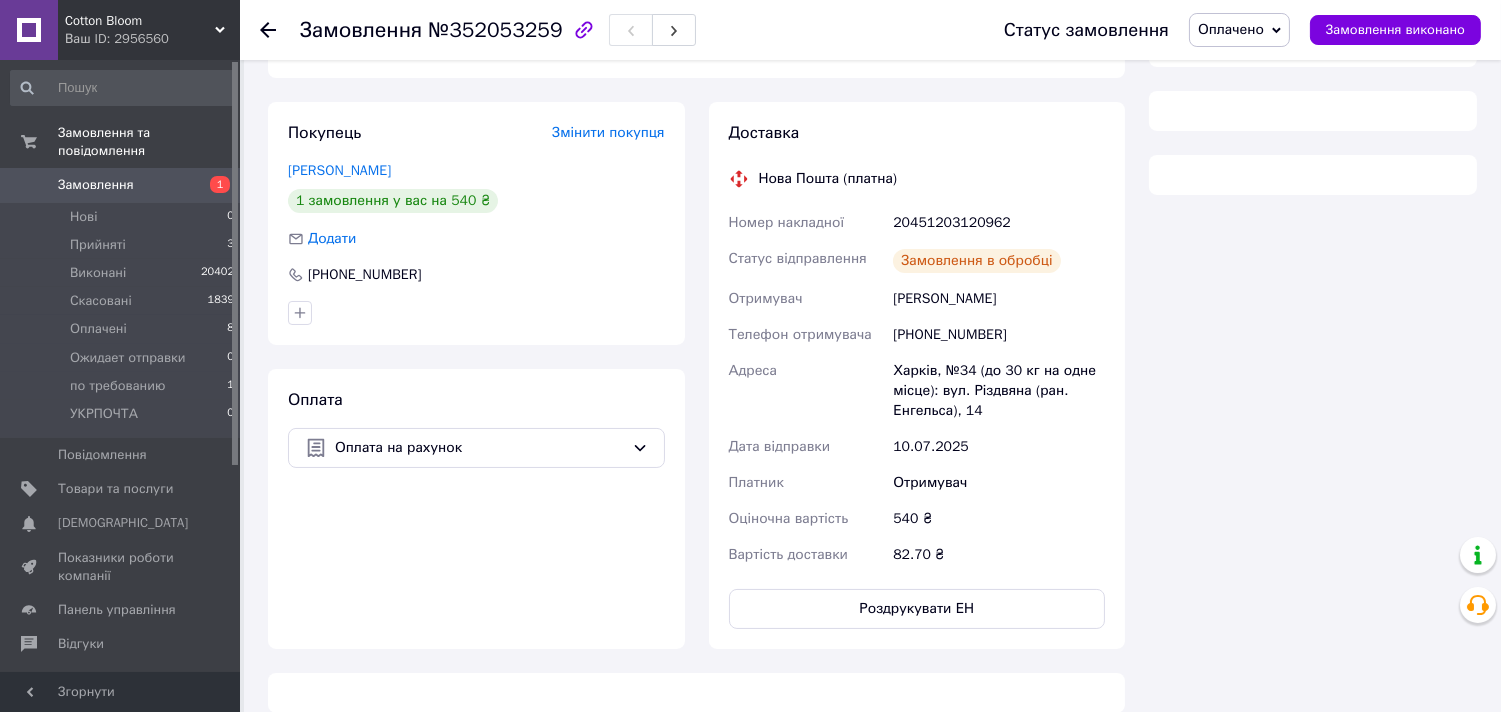 scroll, scrollTop: 372, scrollLeft: 0, axis: vertical 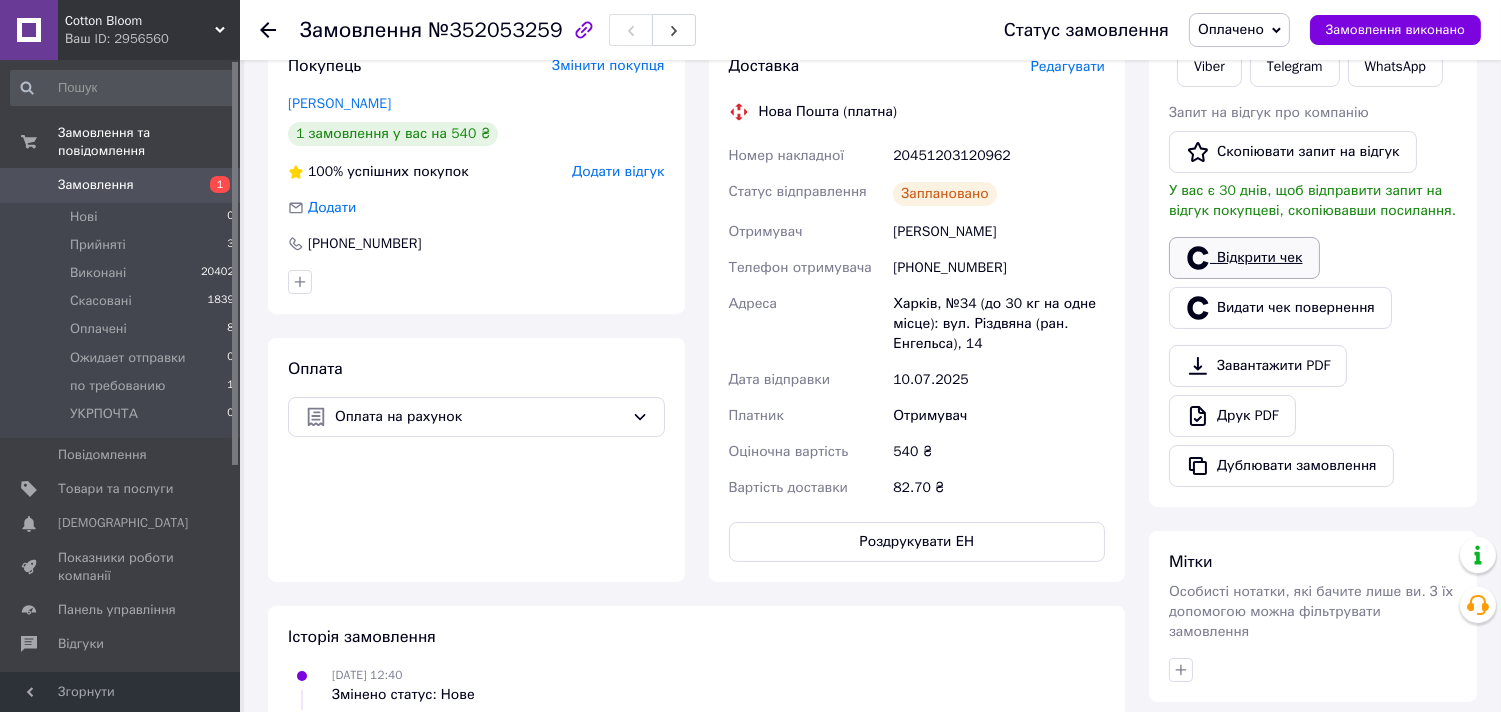 click on "Відкрити чек" at bounding box center (1244, 258) 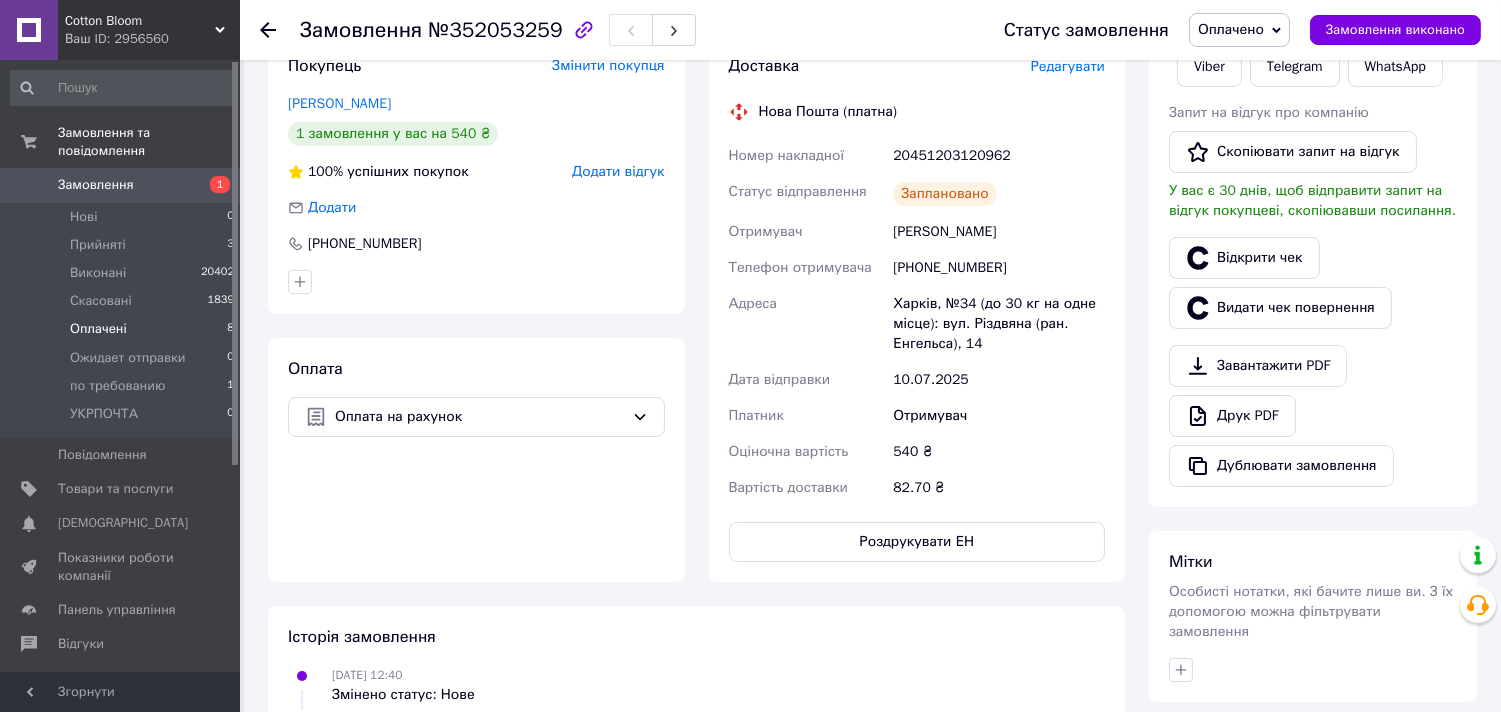 click on "Оплачені" at bounding box center (98, 329) 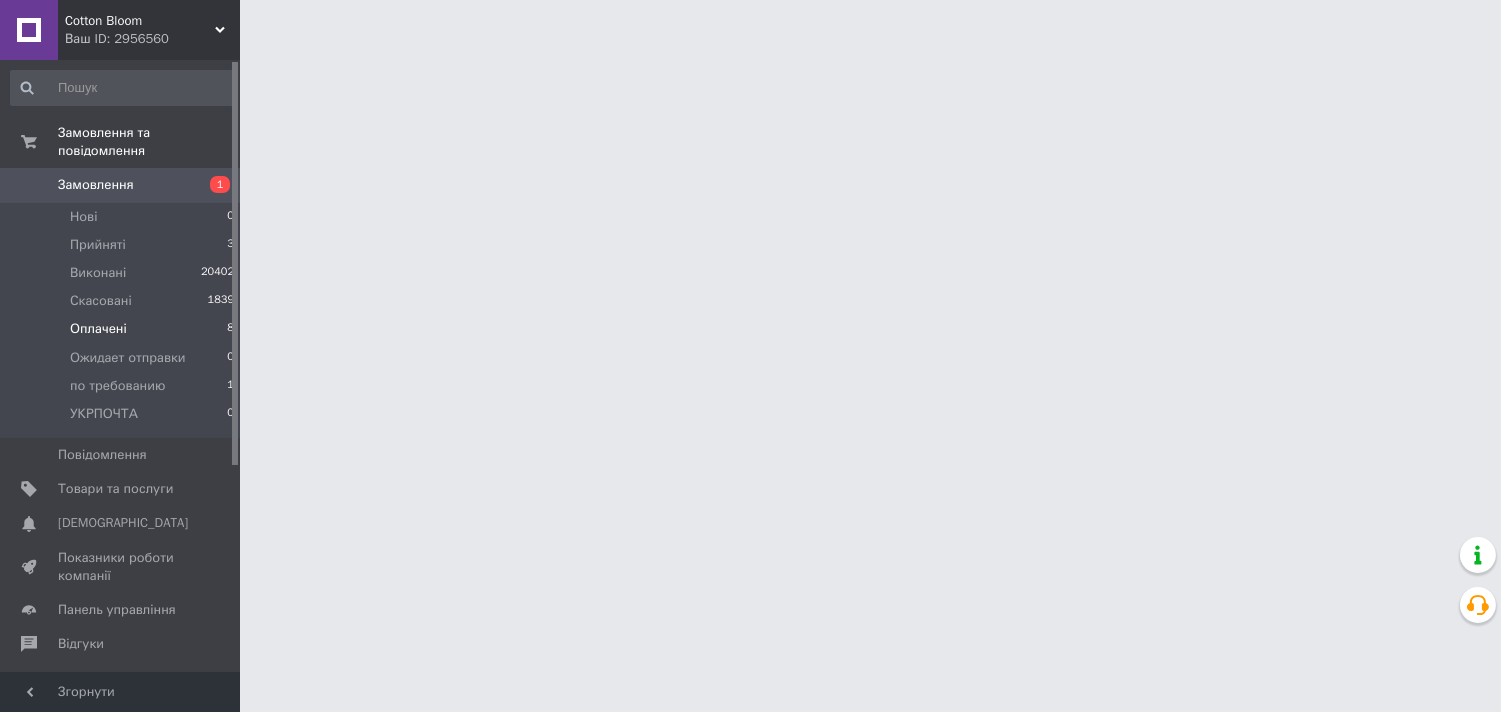 scroll, scrollTop: 0, scrollLeft: 0, axis: both 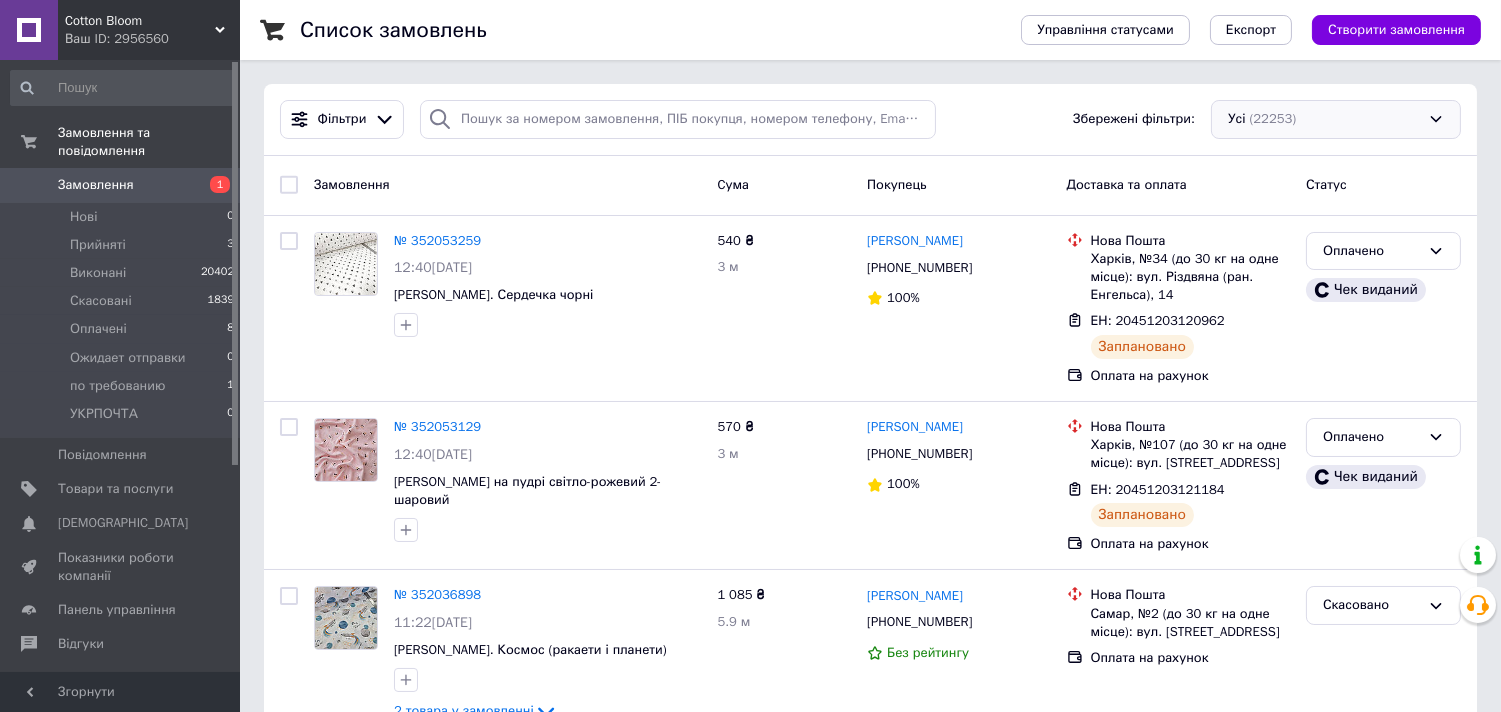 click on "Усі (22253)" at bounding box center [1336, 119] 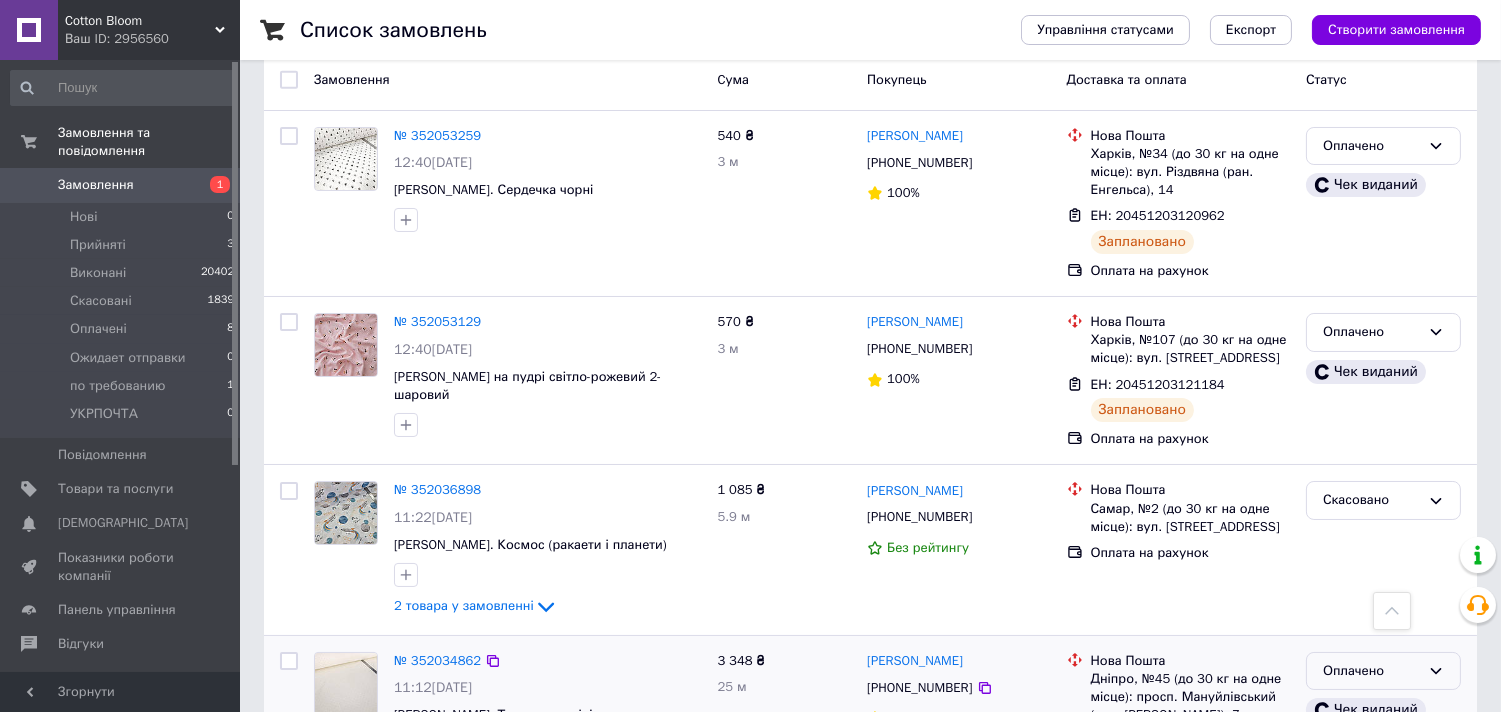 scroll, scrollTop: 0, scrollLeft: 0, axis: both 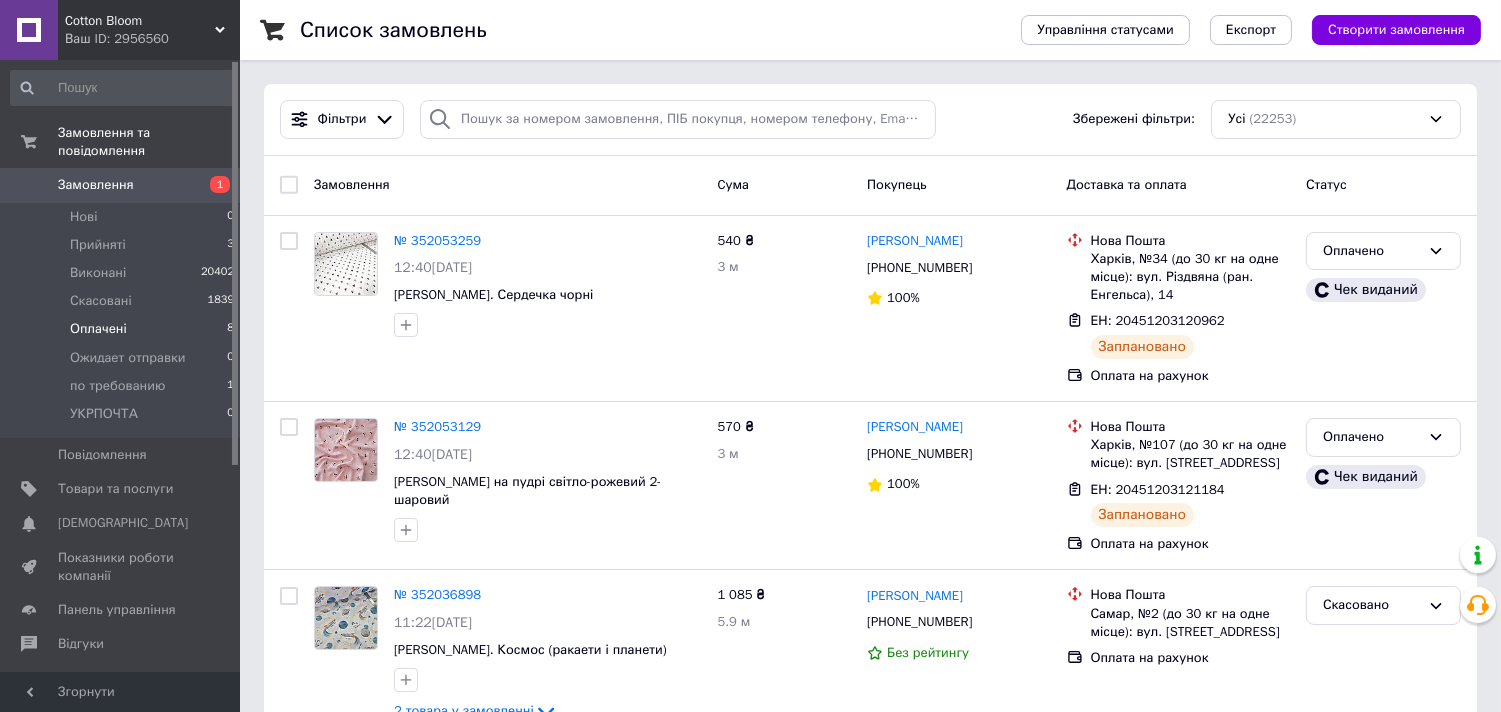 click on "Оплачені" at bounding box center [98, 329] 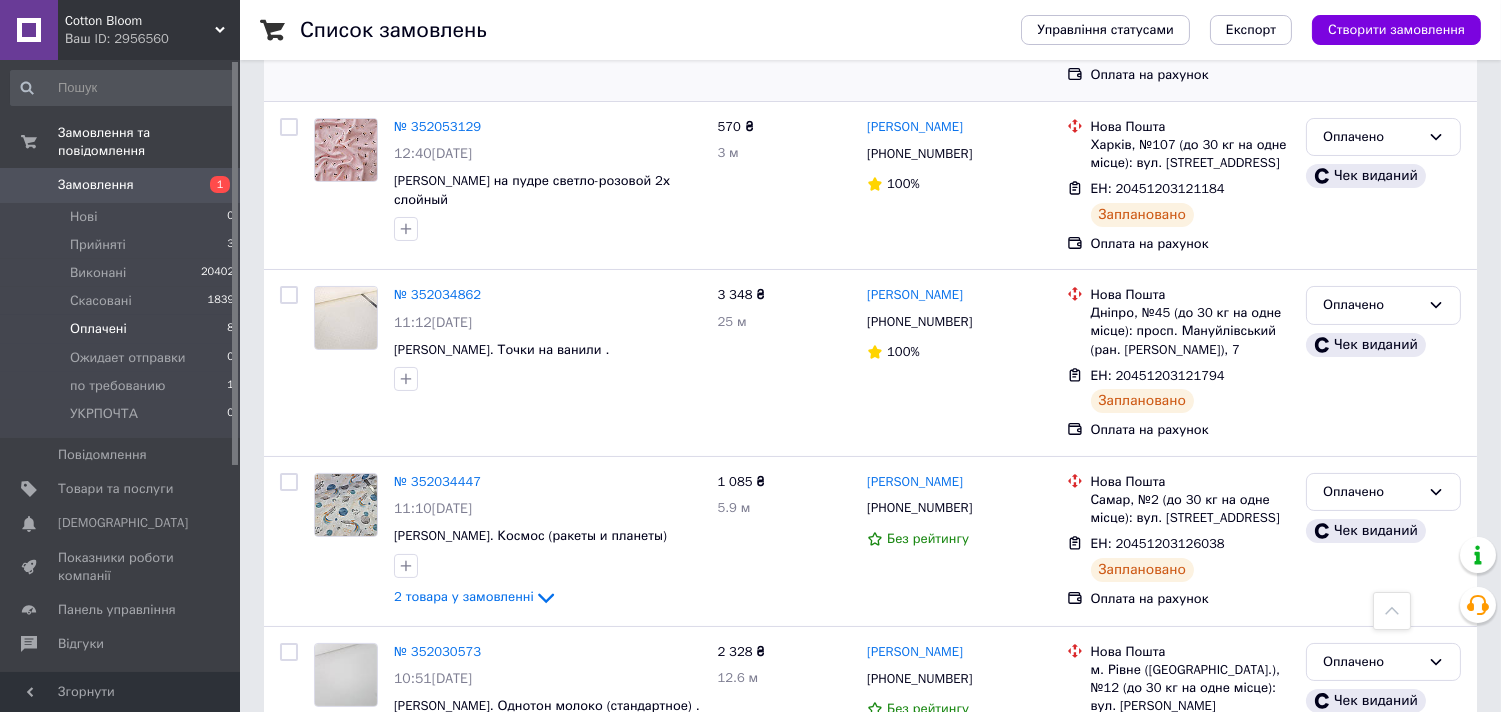 scroll, scrollTop: 0, scrollLeft: 0, axis: both 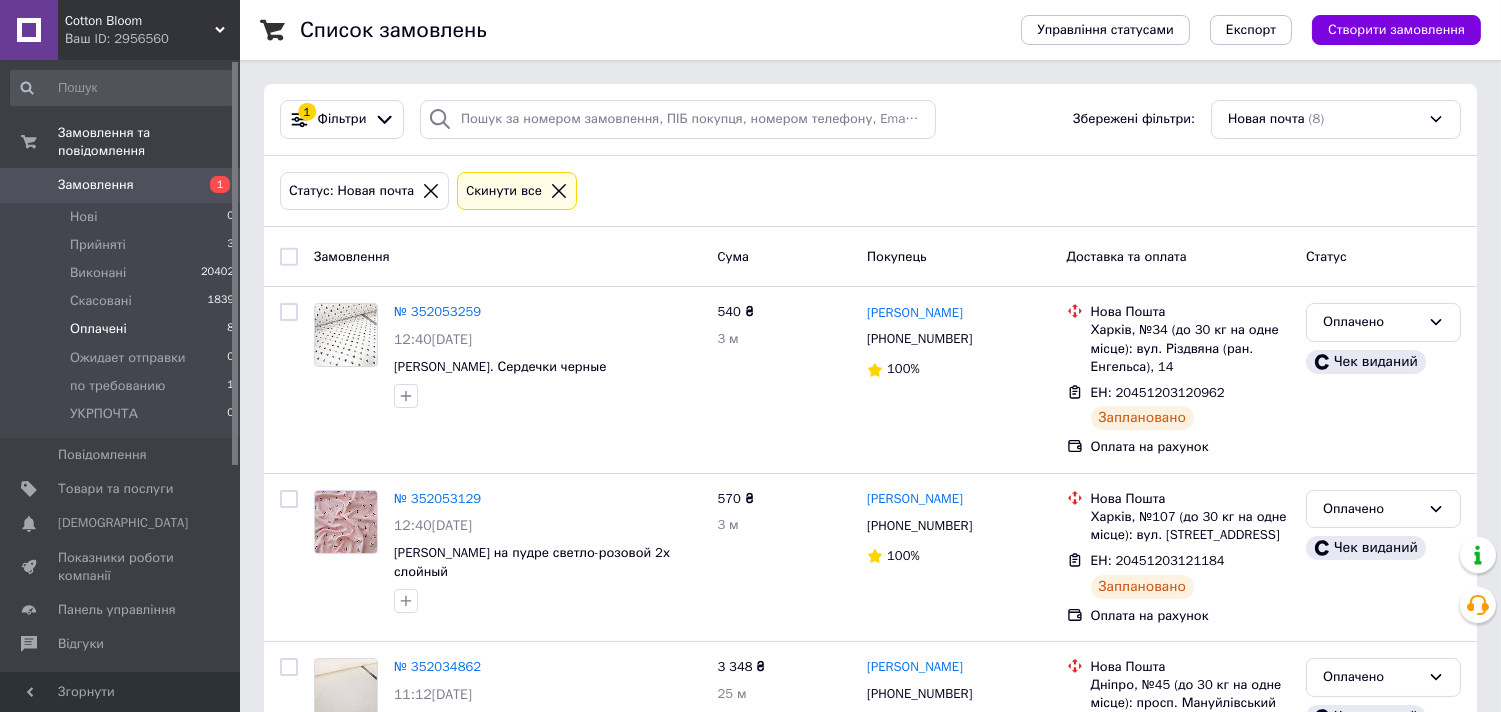 click at bounding box center (289, 257) 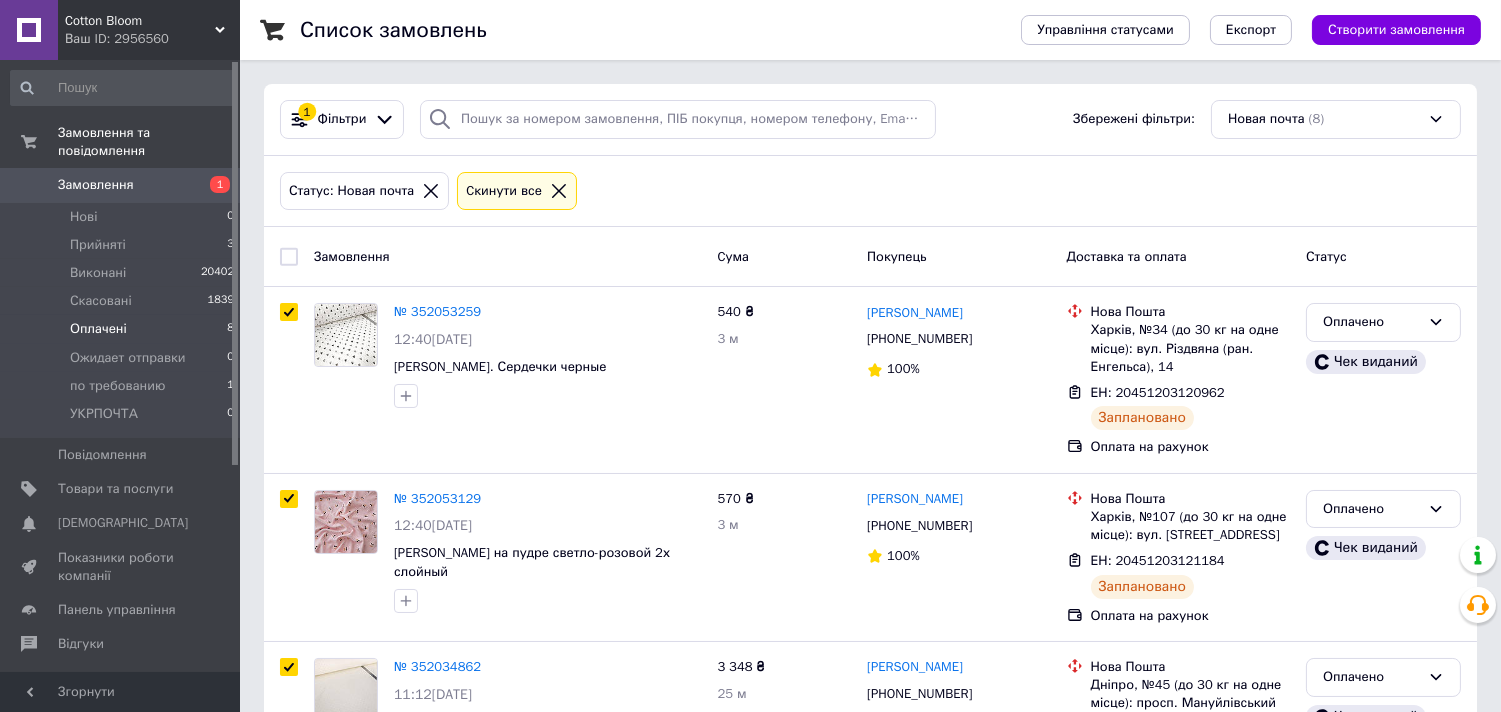 checkbox on "true" 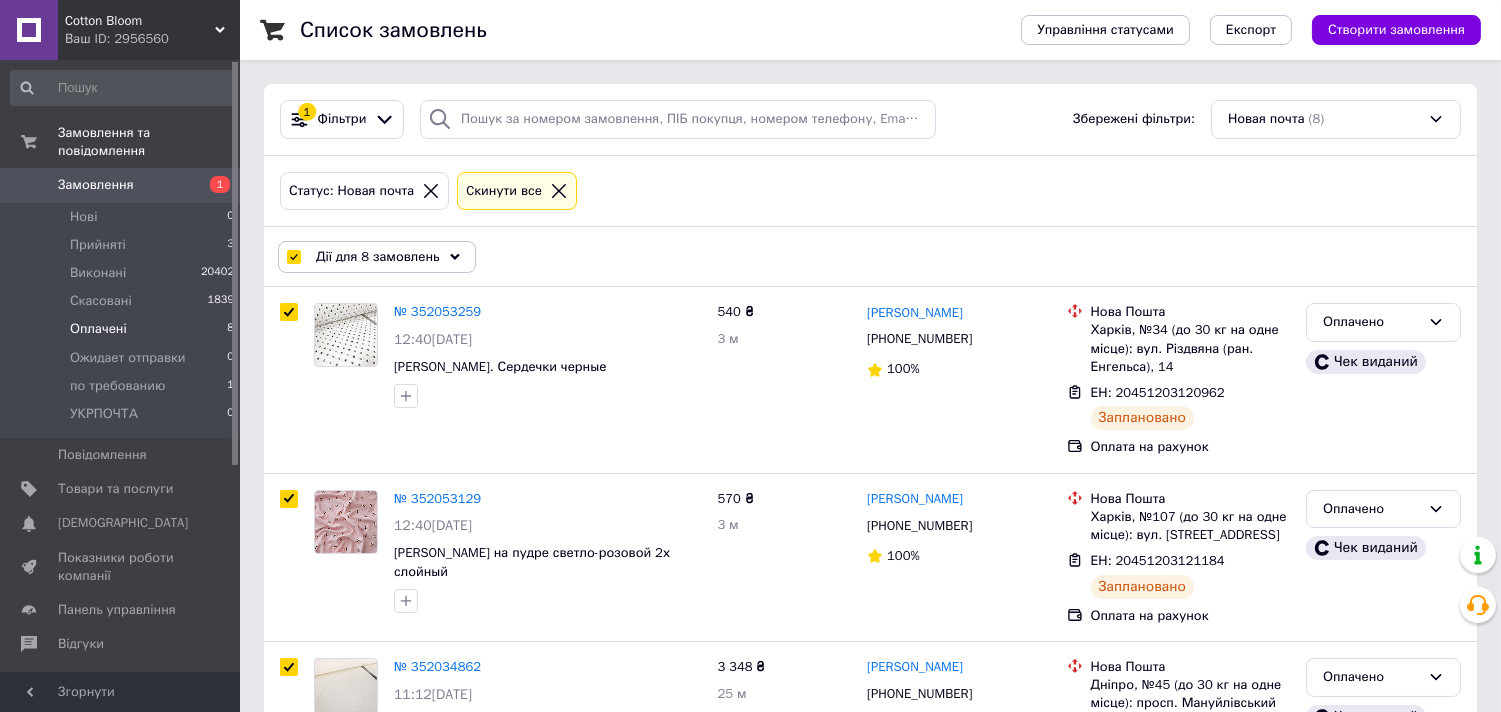 click on "Дії для 8 замовлень" at bounding box center (378, 257) 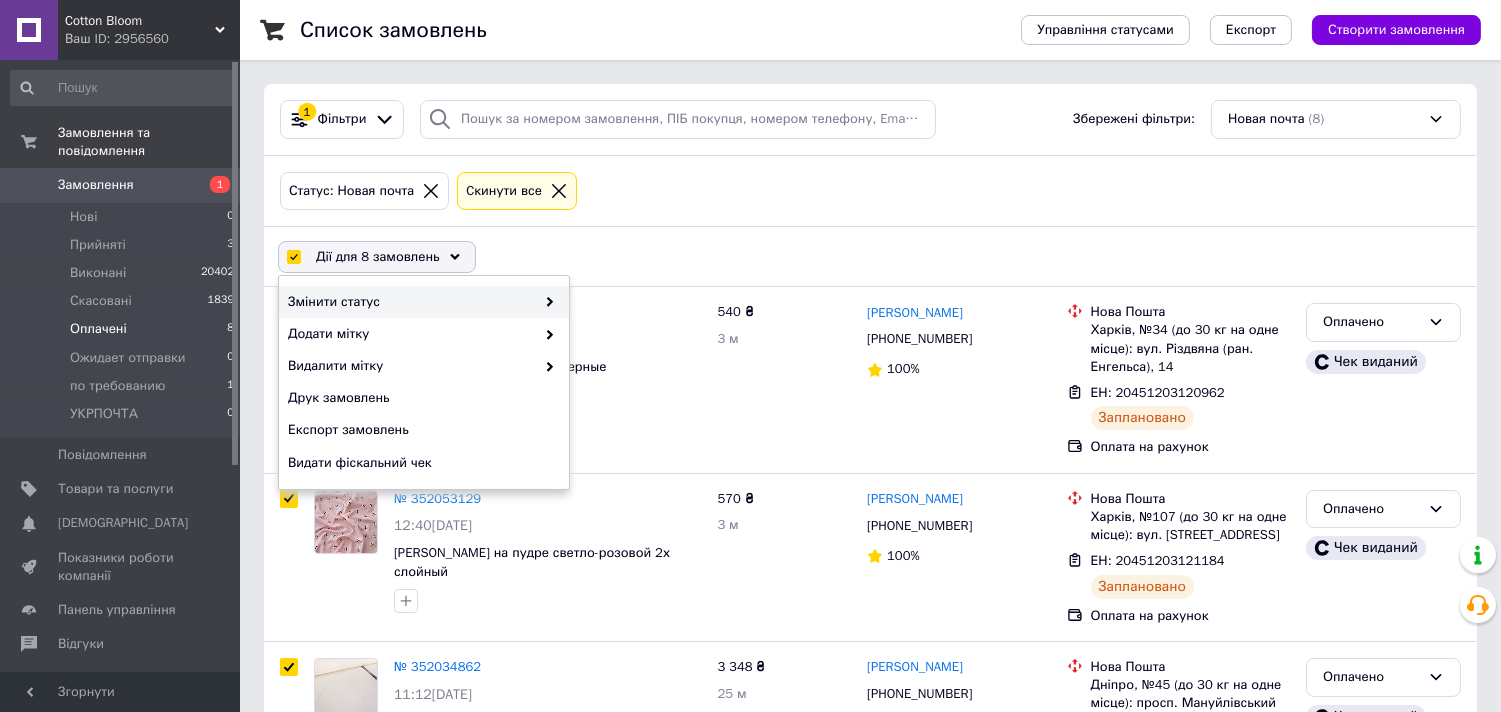 click on "Змінити статус" at bounding box center [411, 302] 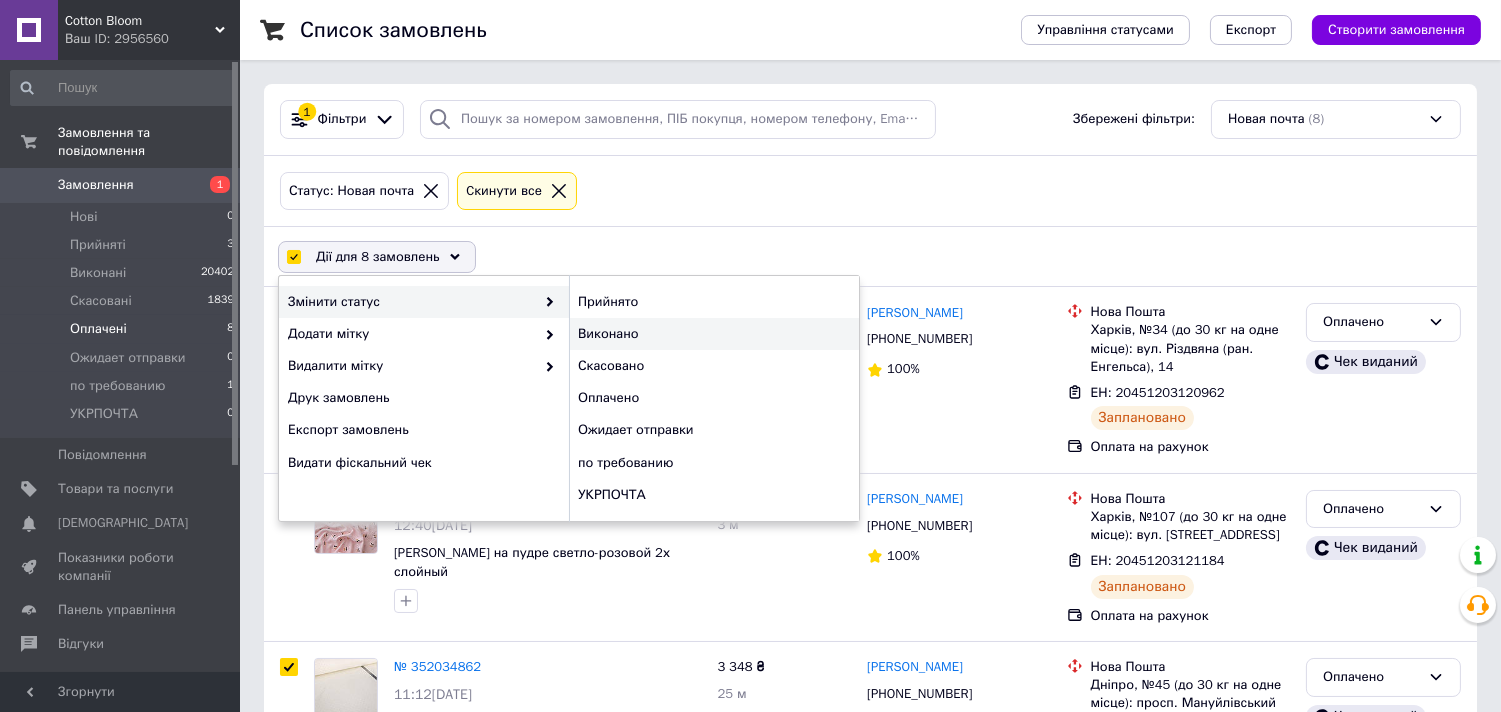 click on "Виконано" at bounding box center (714, 334) 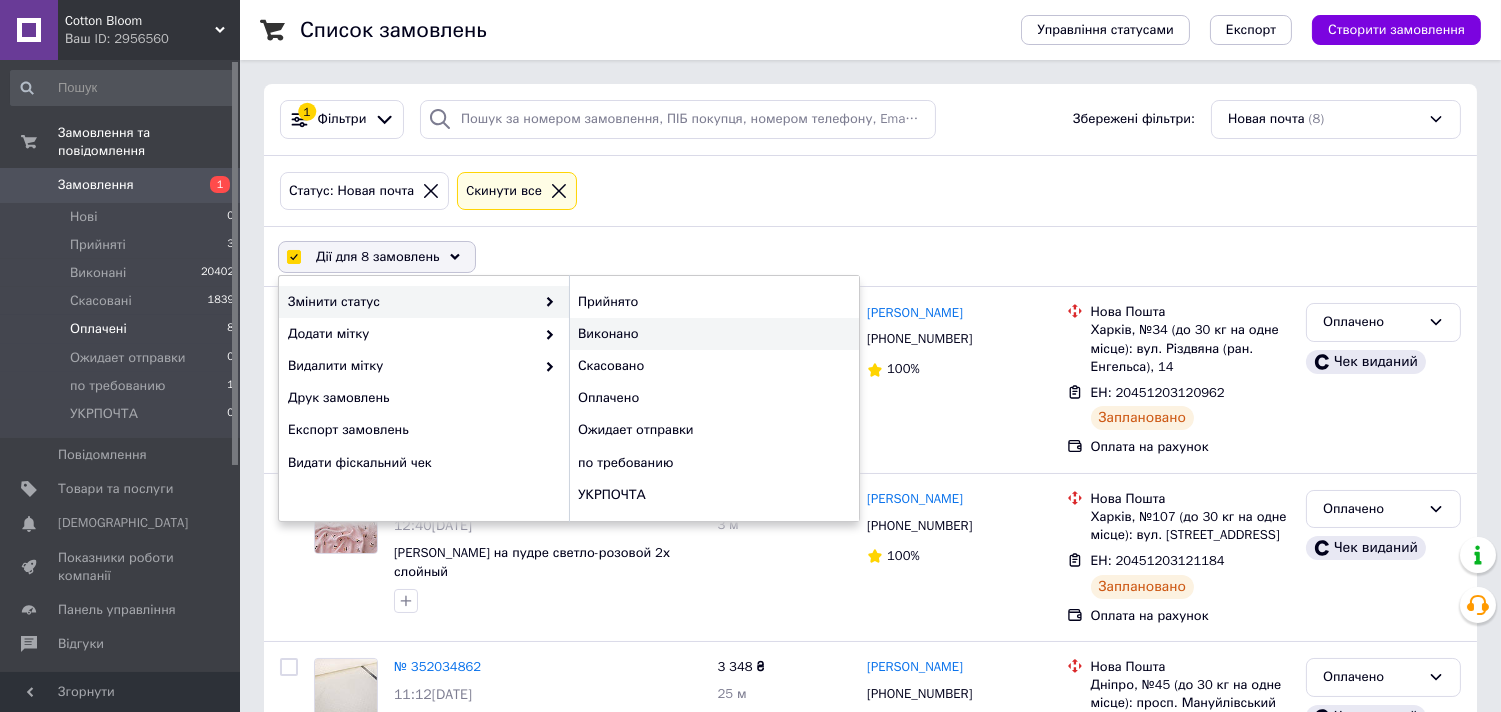 checkbox on "false" 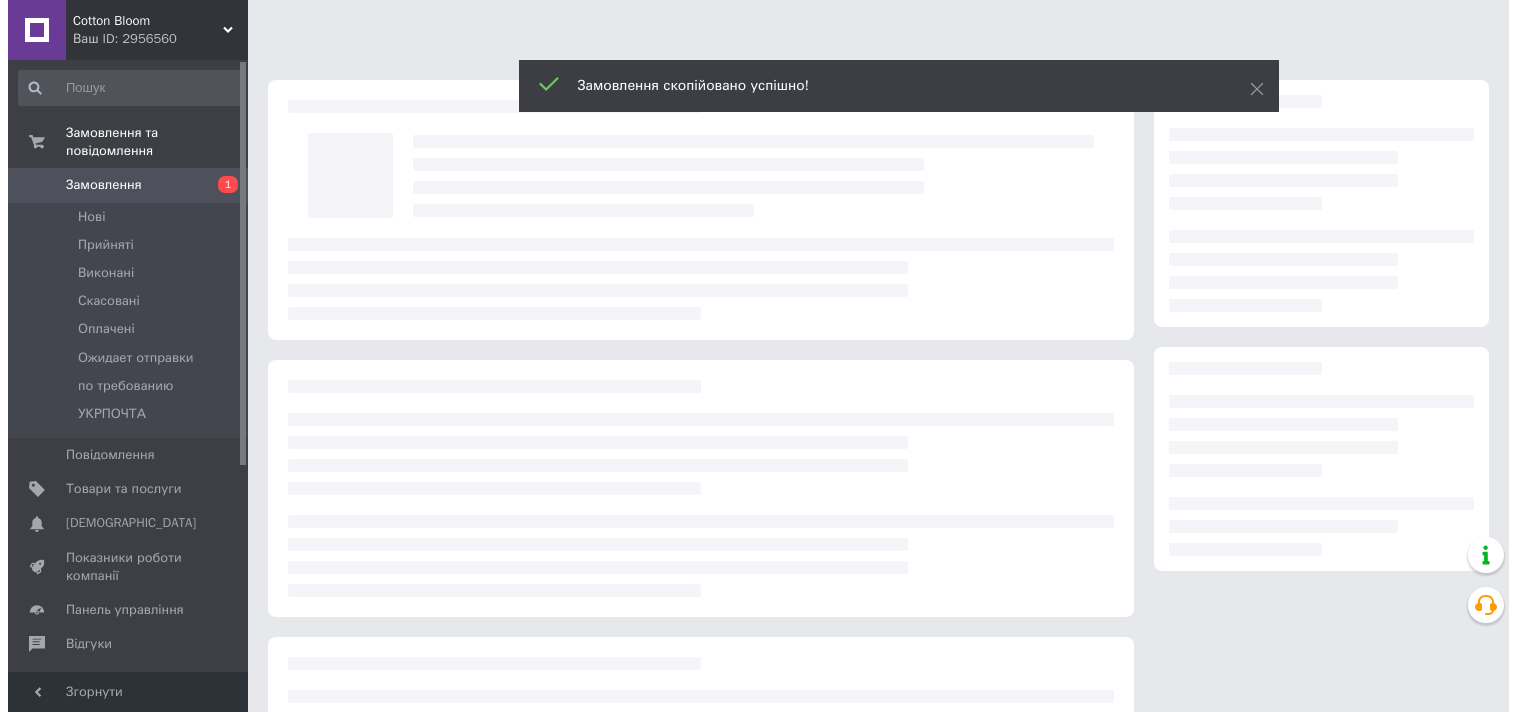 scroll, scrollTop: 0, scrollLeft: 0, axis: both 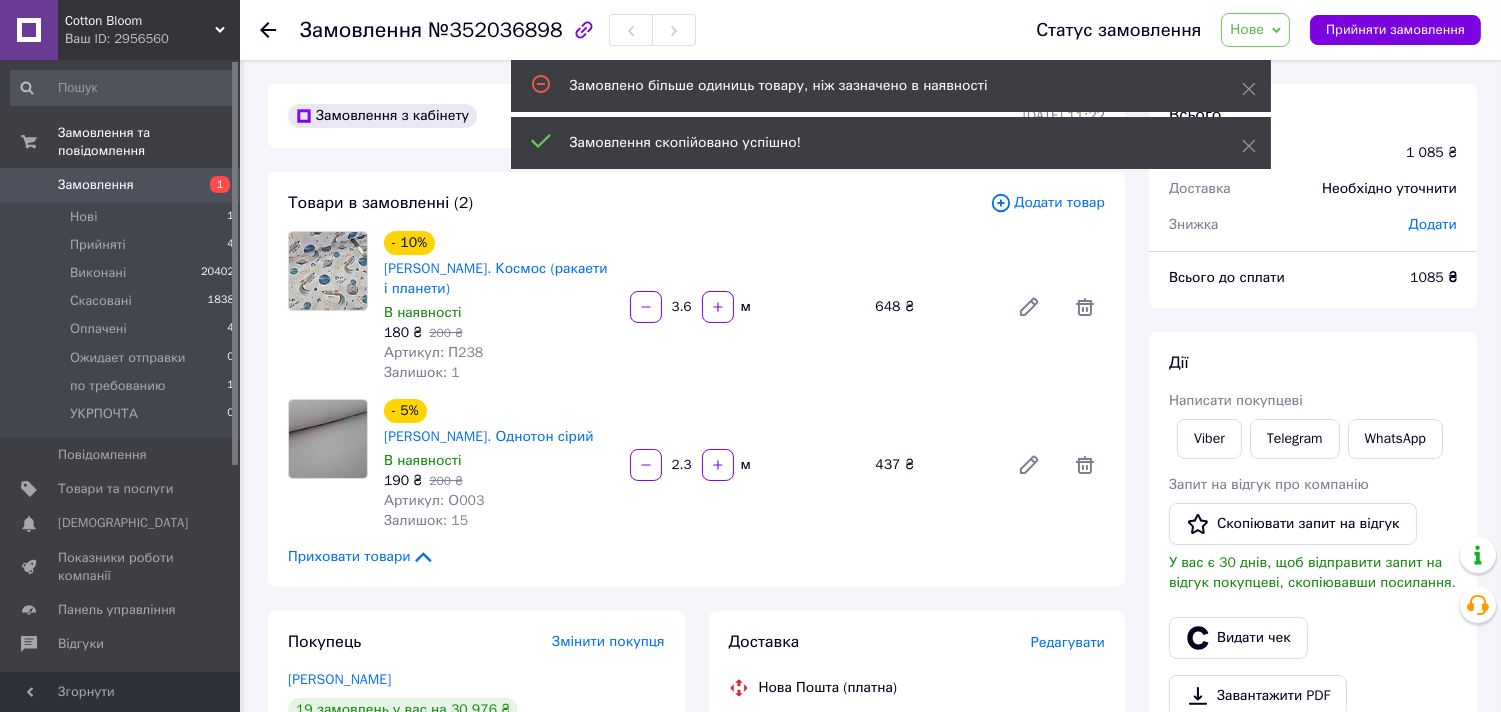 click on "Нове" at bounding box center [1255, 30] 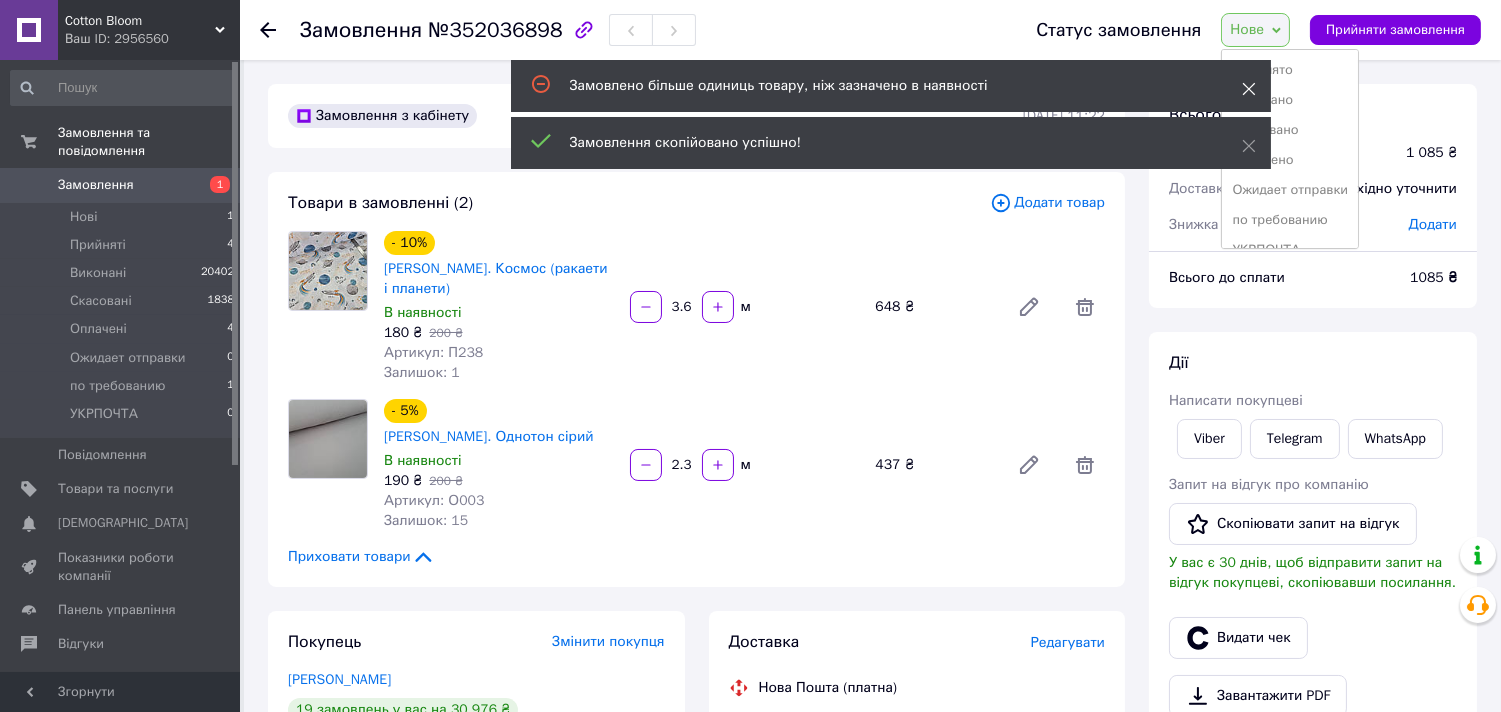 click 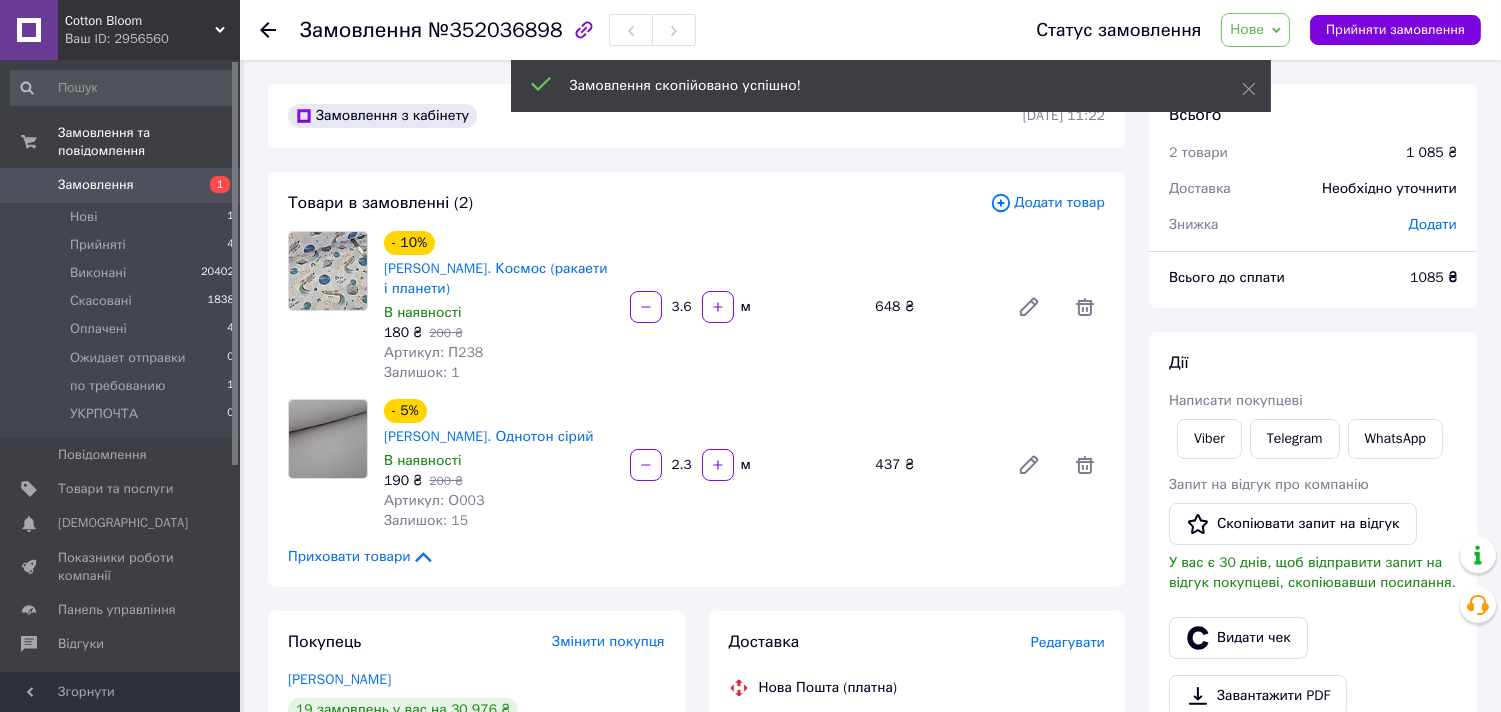 click on "Нове" at bounding box center (1247, 29) 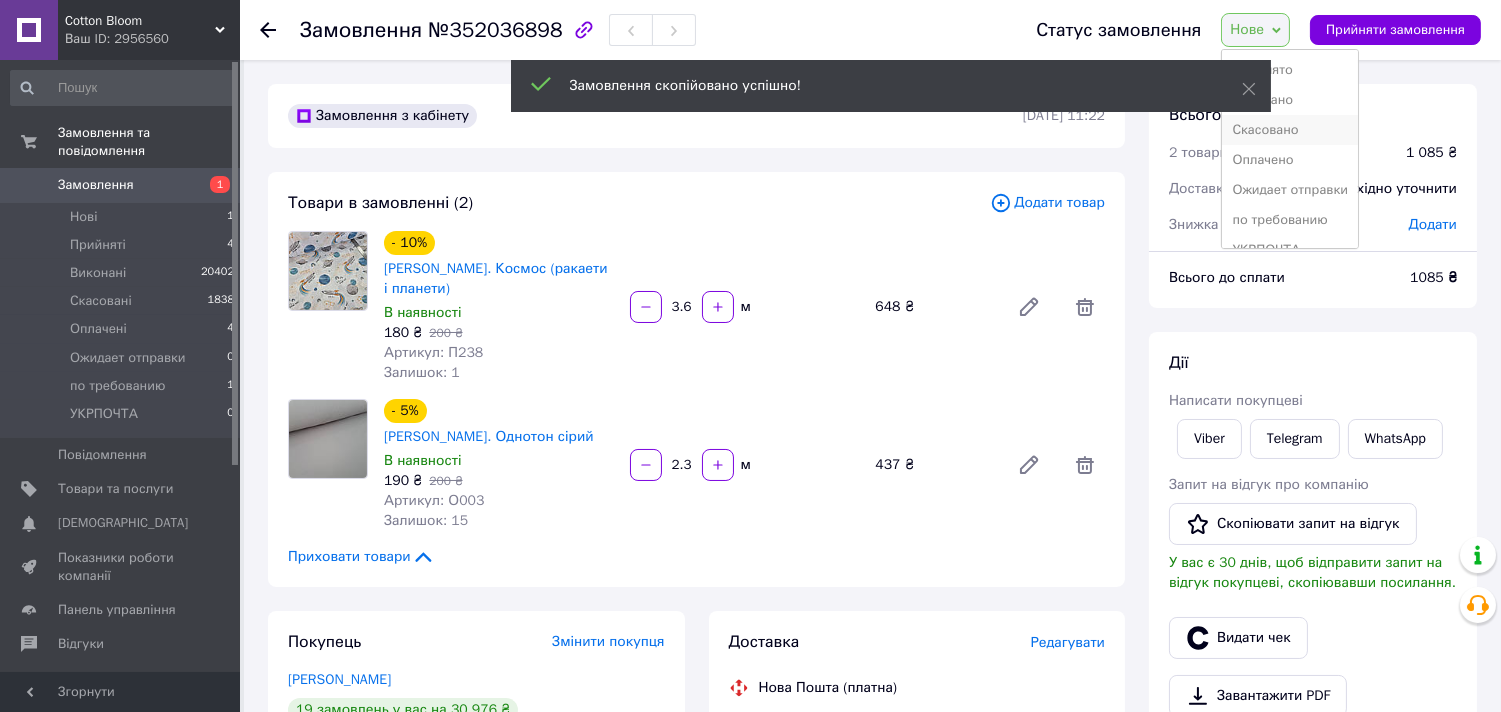 click on "Скасовано" at bounding box center [1290, 130] 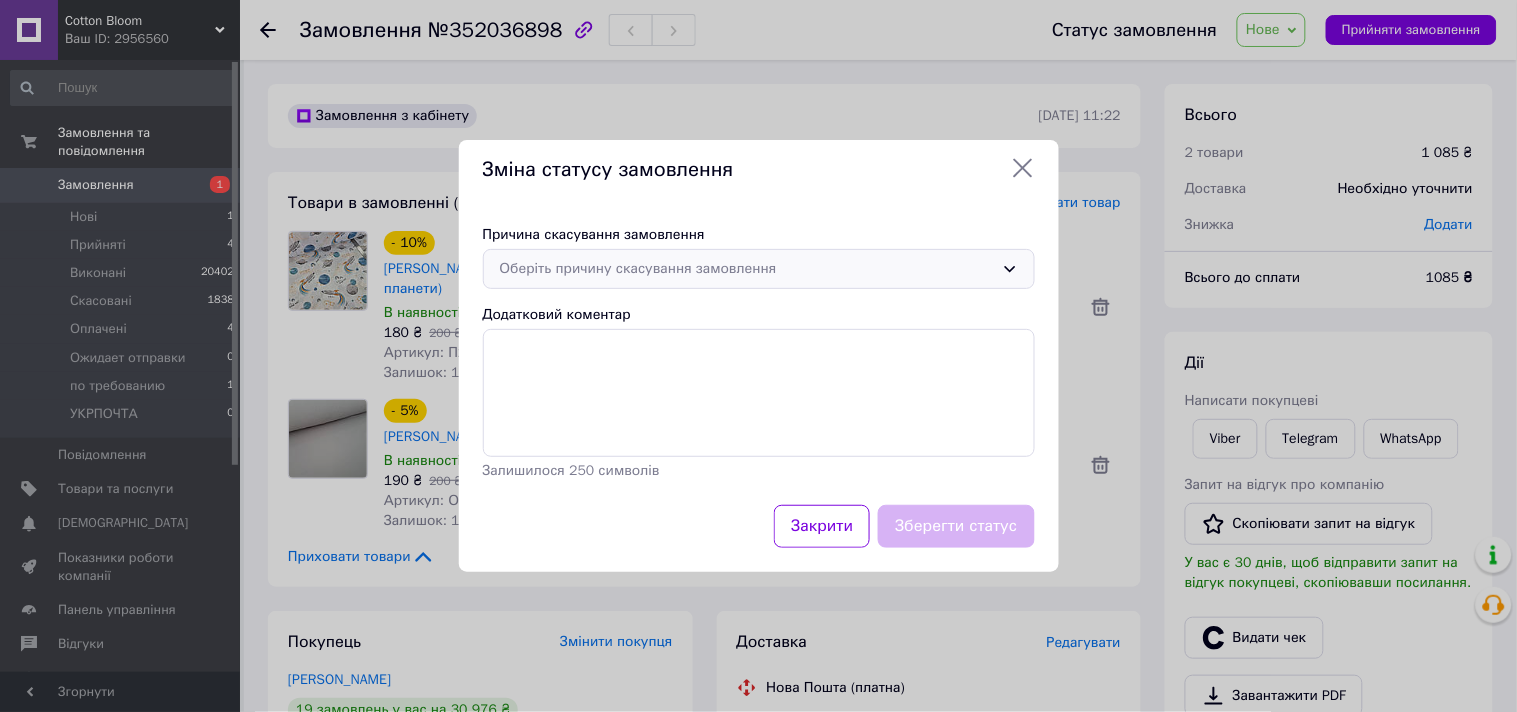 click on "Оберіть причину скасування замовлення" at bounding box center (747, 269) 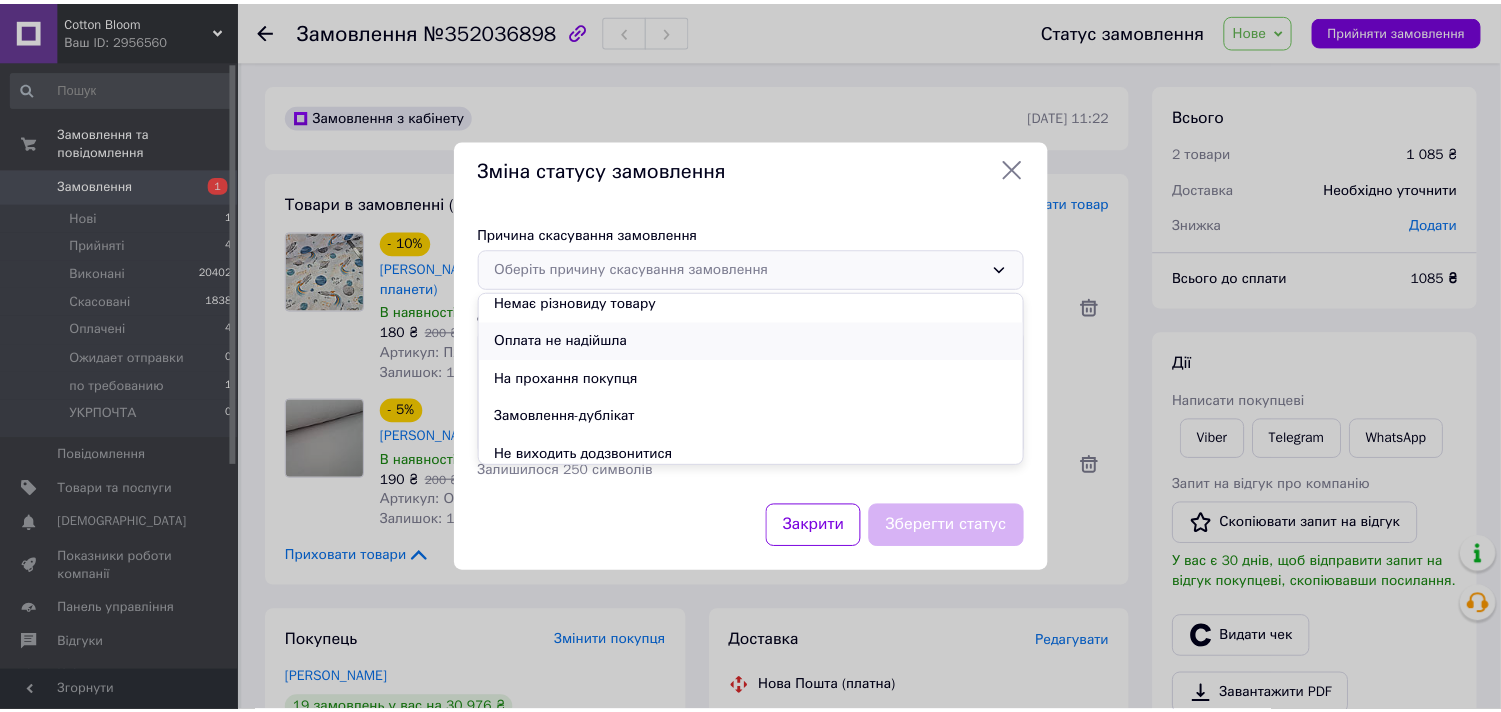 scroll, scrollTop: 93, scrollLeft: 0, axis: vertical 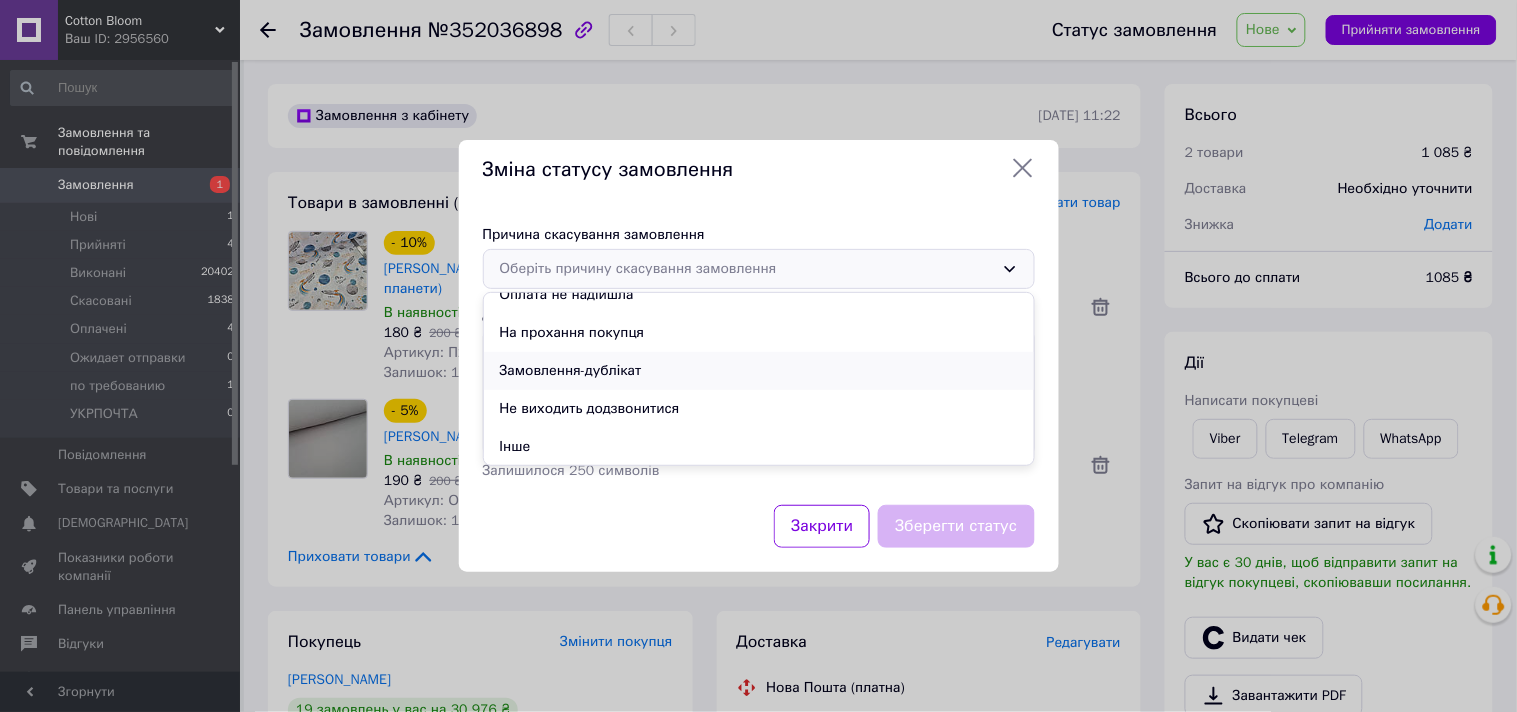 click on "Замовлення-дублікат" at bounding box center (759, 371) 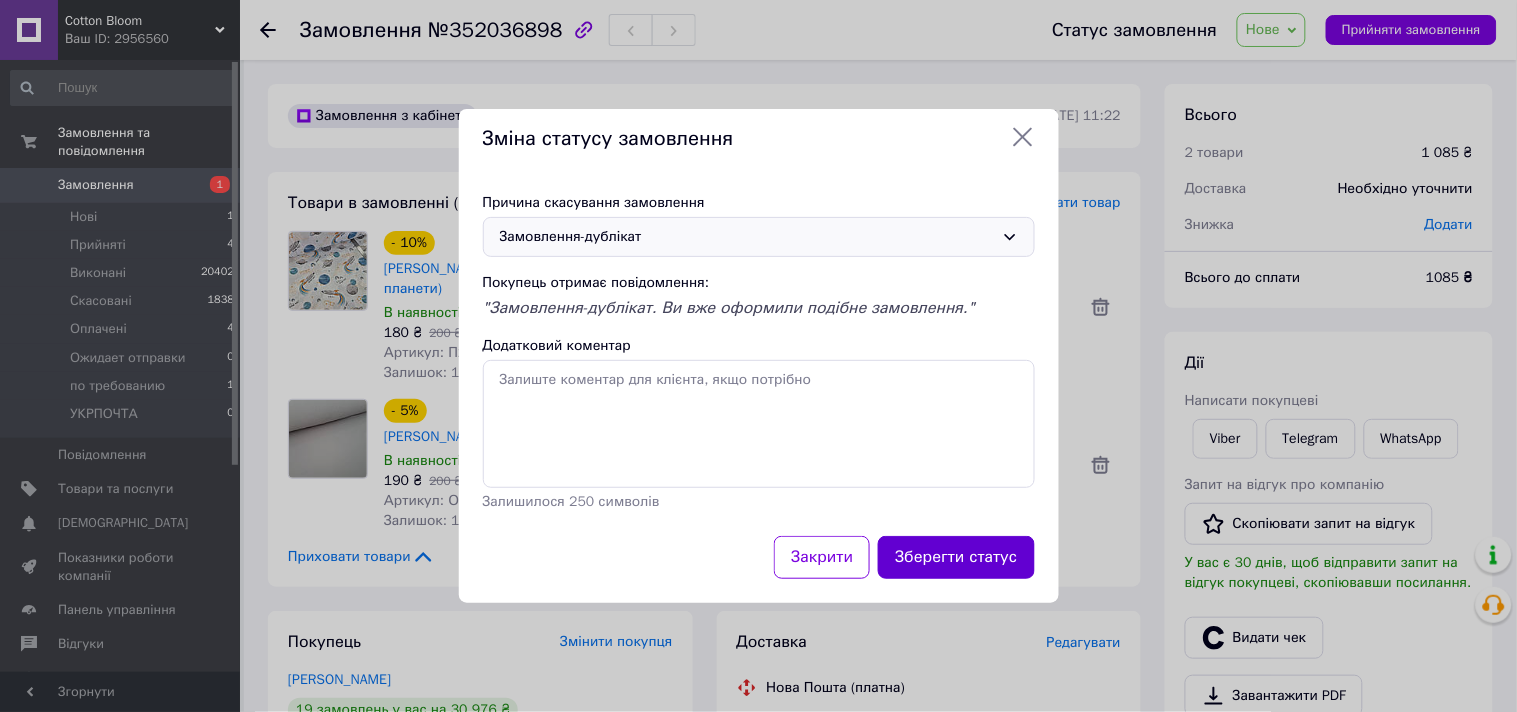 click on "Зберегти статус" at bounding box center [956, 557] 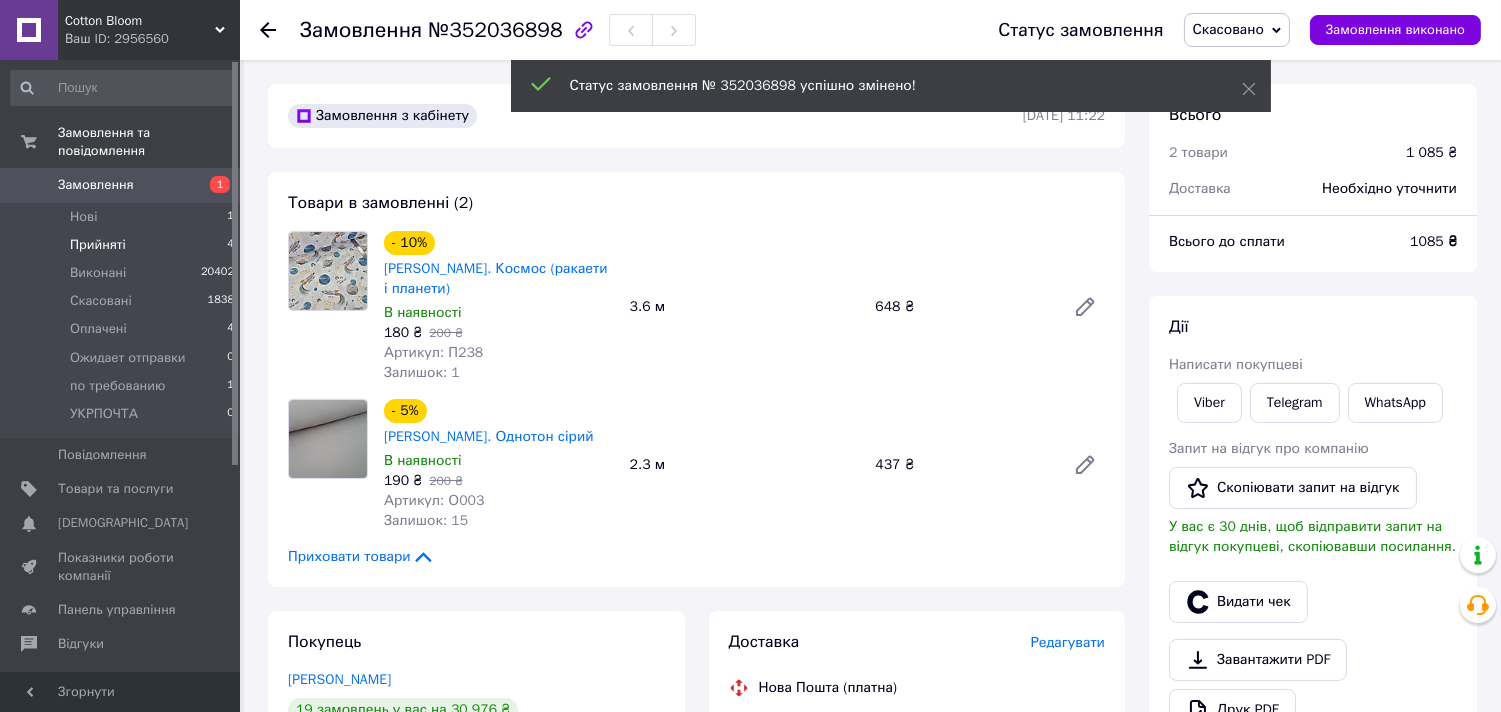 click on "Прийняті" at bounding box center [98, 245] 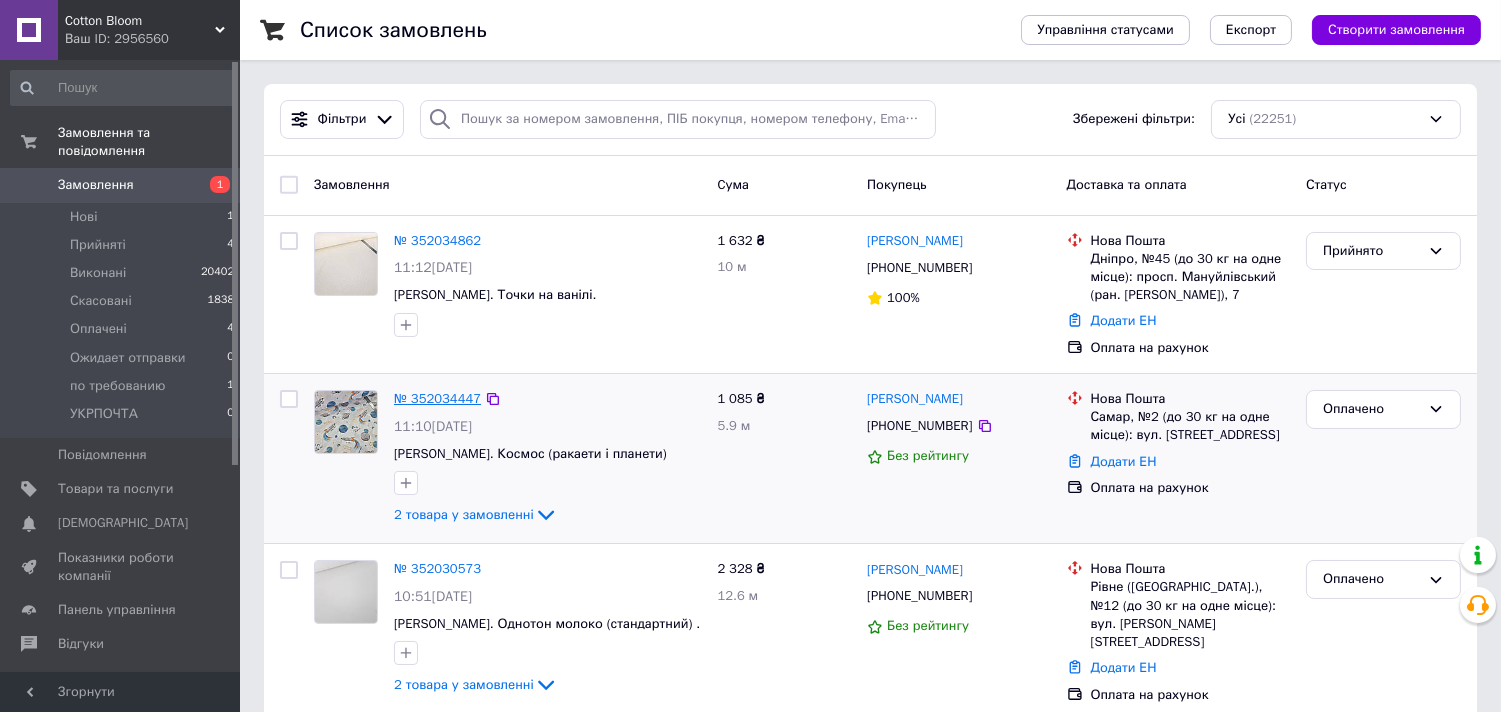 click on "№ 352034447" at bounding box center [437, 398] 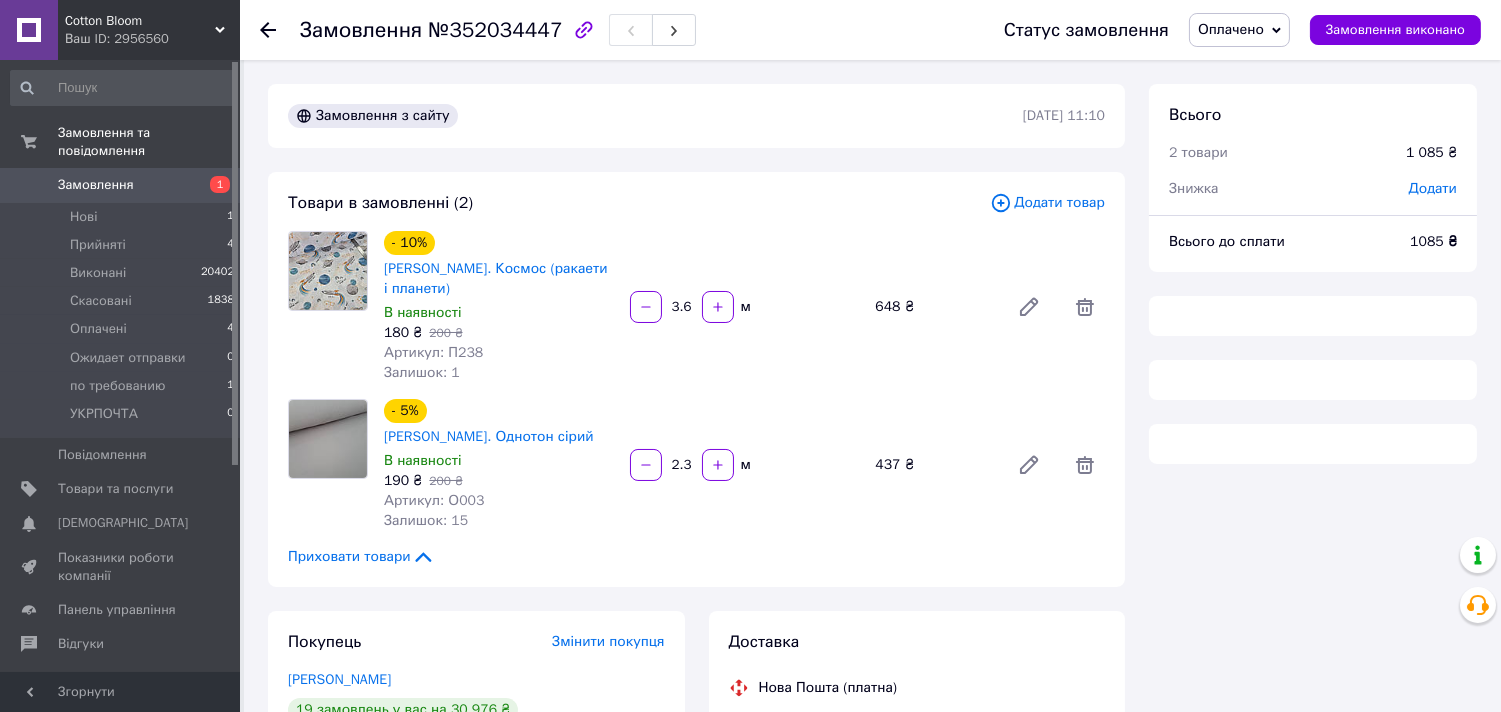 click on "Оплачено" at bounding box center [1231, 29] 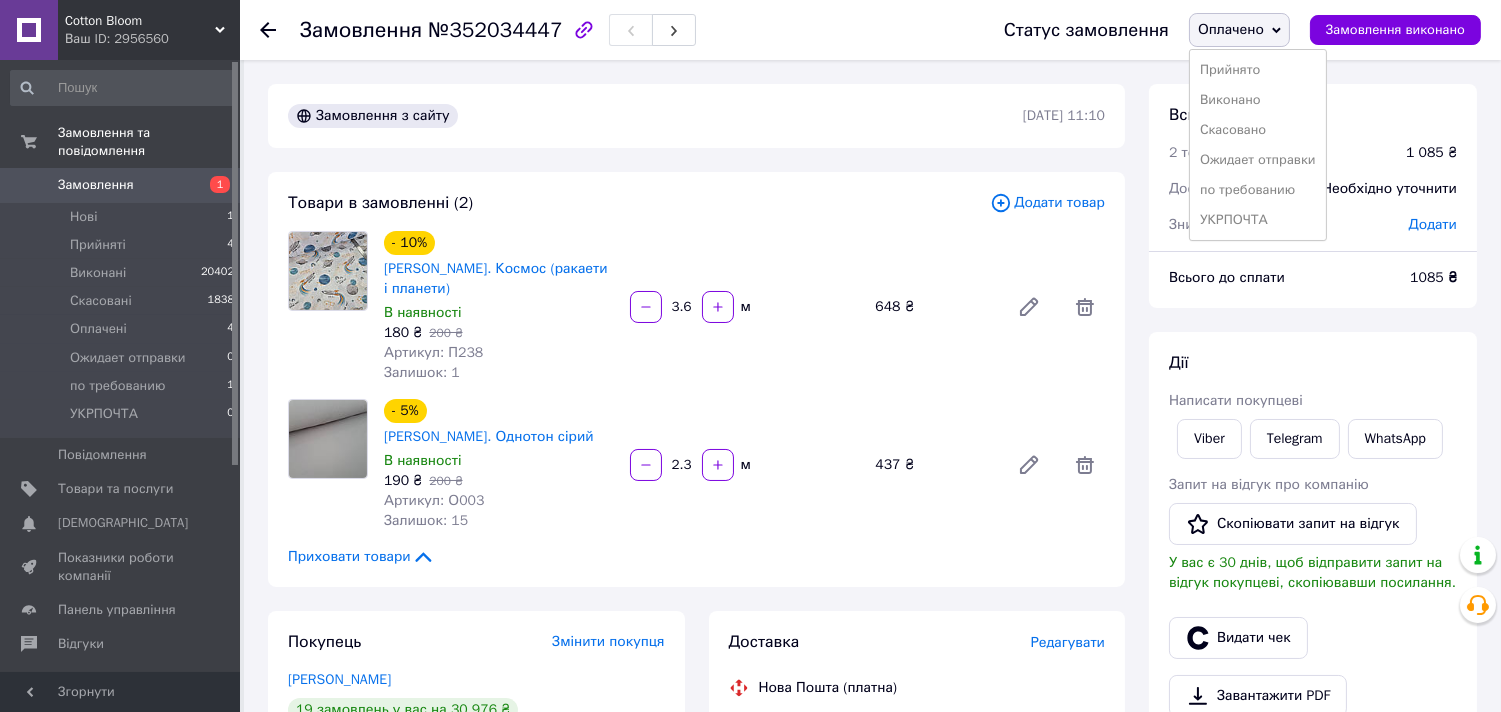 click on "Статус замовлення Оплачено Прийнято Виконано Скасовано Ожидает отправки по требованию УКРПОЧТА Замовлення виконано" at bounding box center [1232, 30] 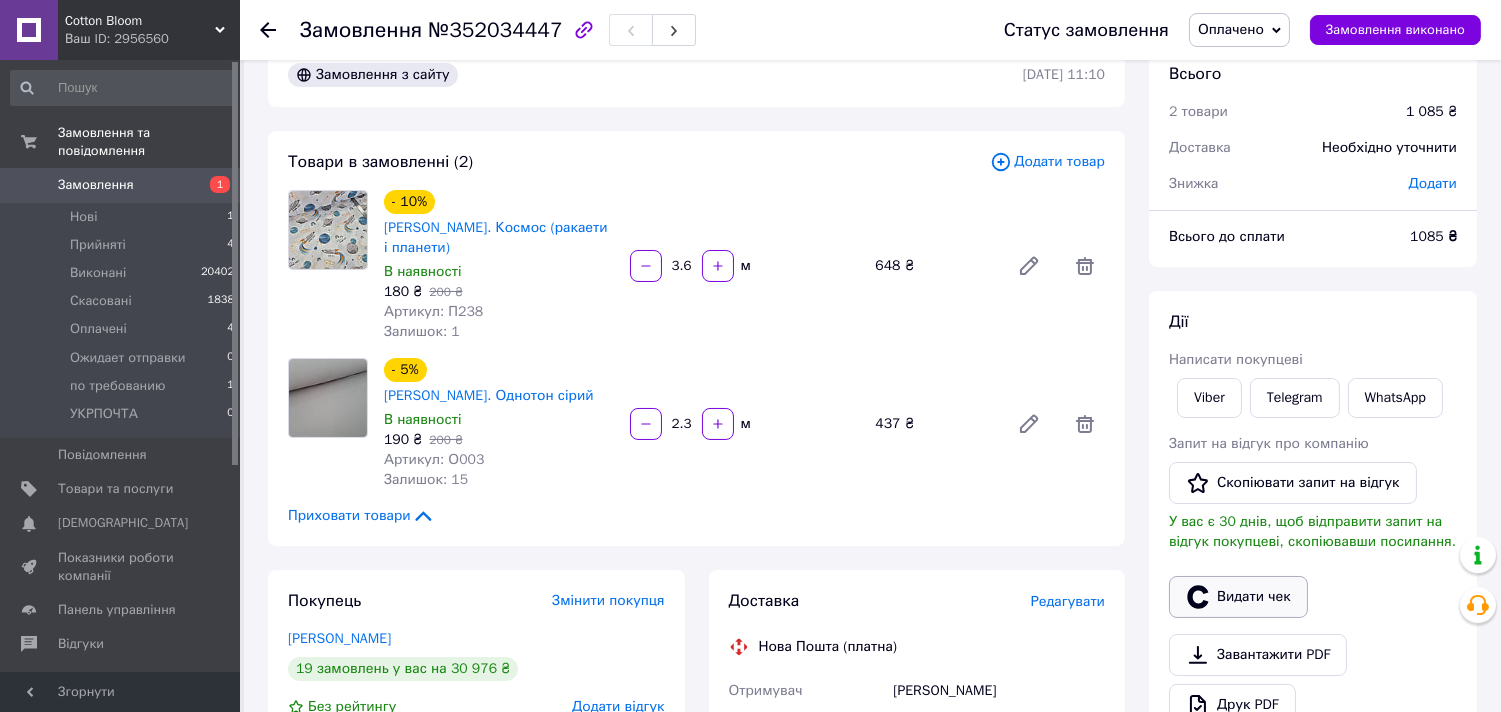 scroll, scrollTop: 111, scrollLeft: 0, axis: vertical 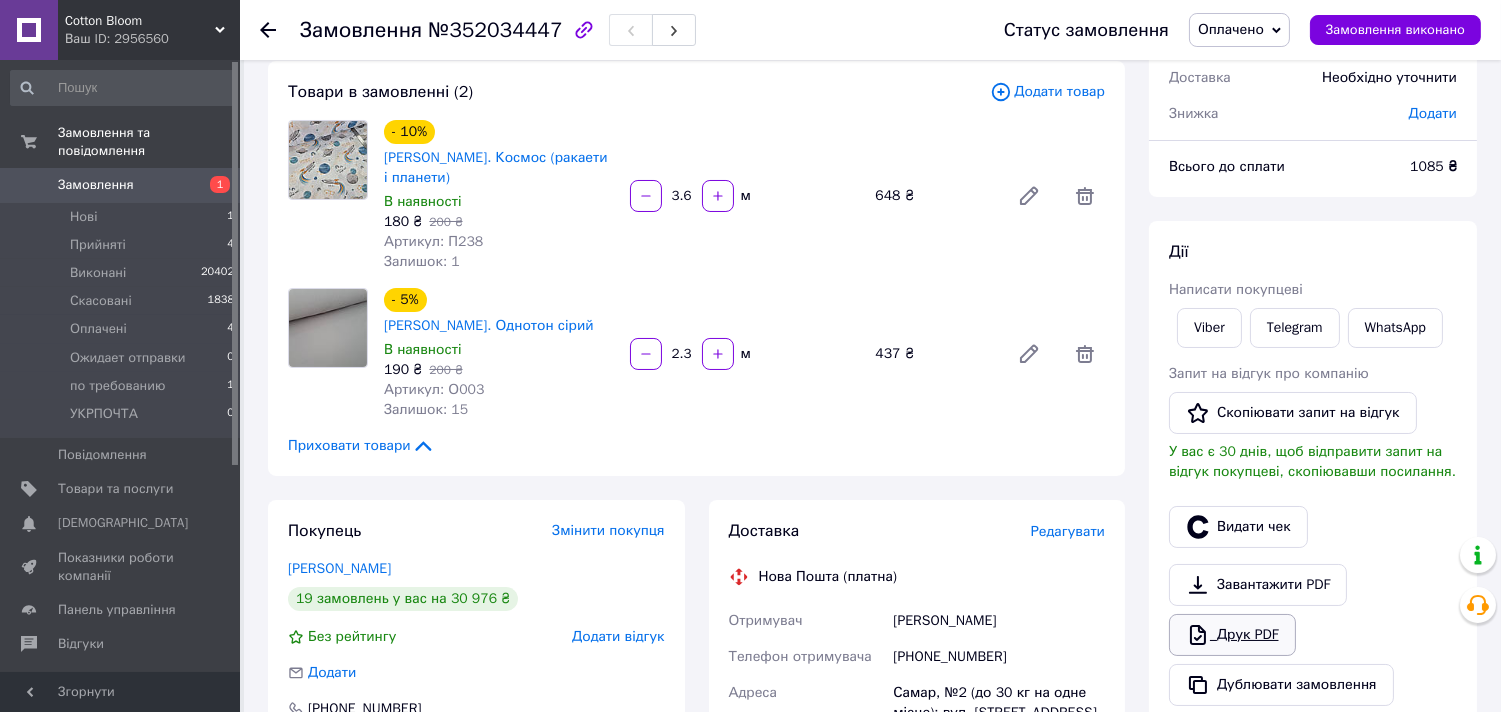 click on "Друк PDF" at bounding box center (1232, 635) 